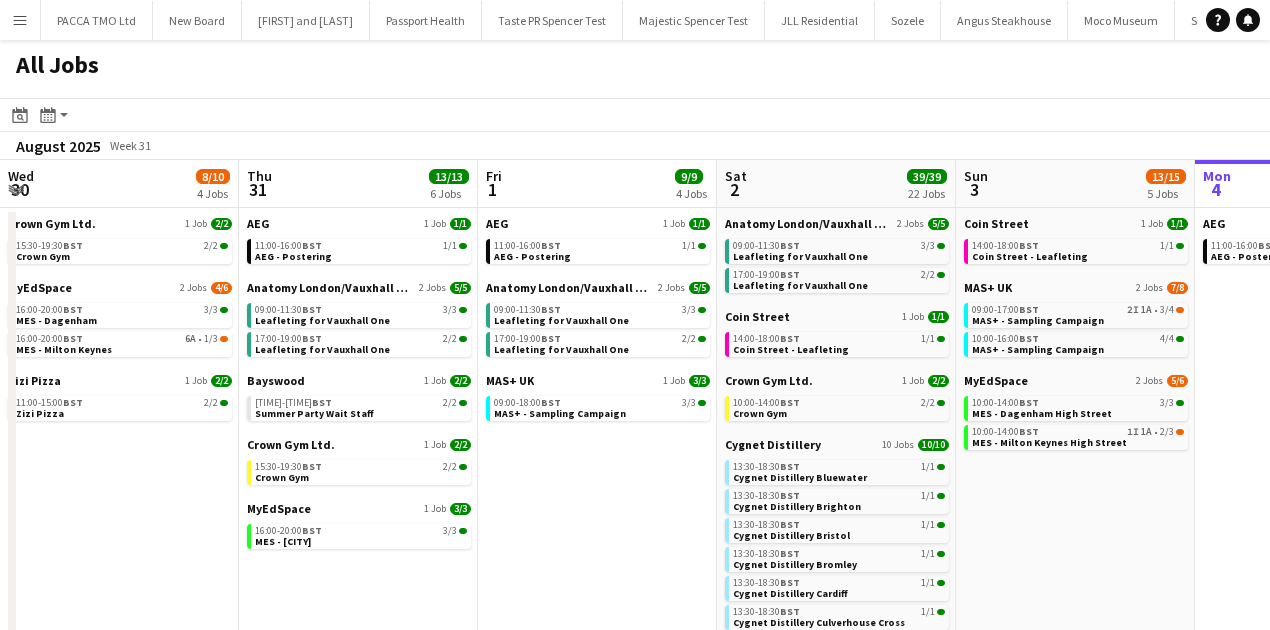 scroll, scrollTop: 0, scrollLeft: 0, axis: both 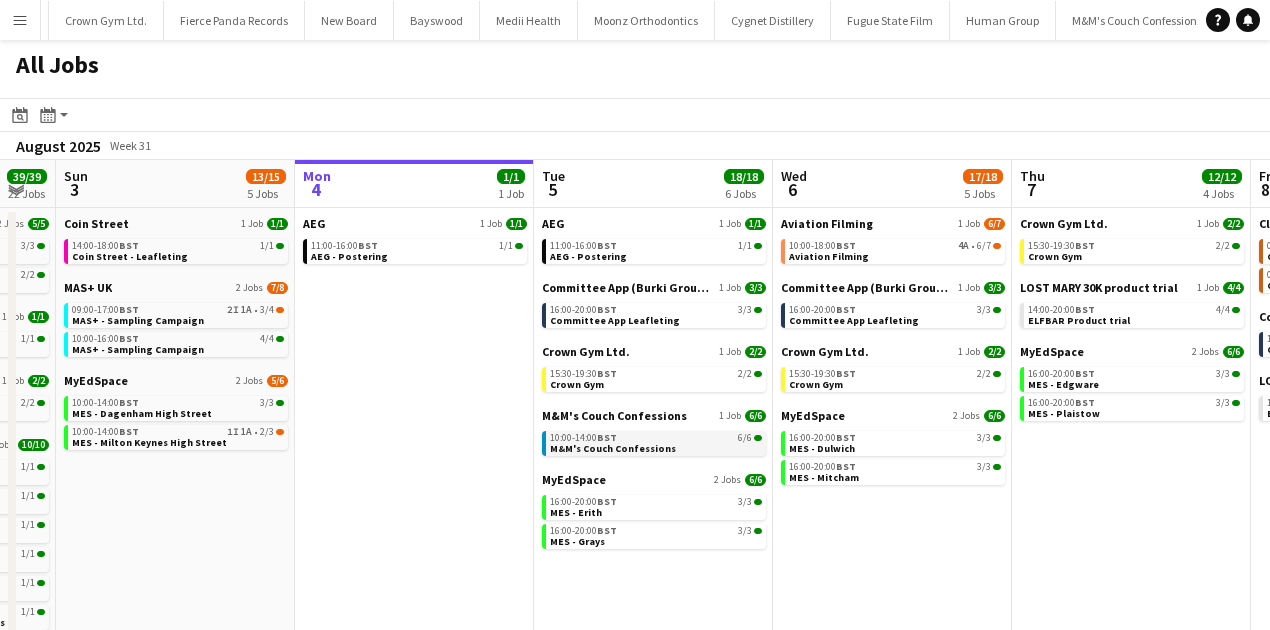 click on "10:00-14:00    BST   6/6   M&M's Couch Confessions" at bounding box center (656, 442) 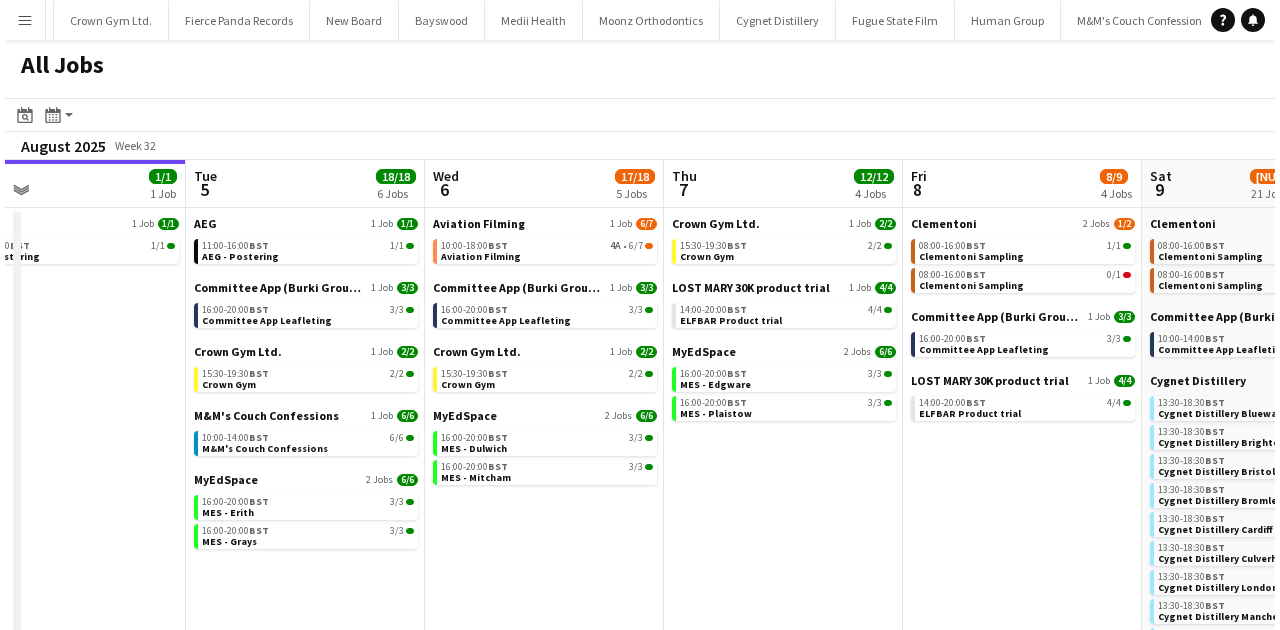 scroll, scrollTop: 0, scrollLeft: 776, axis: horizontal 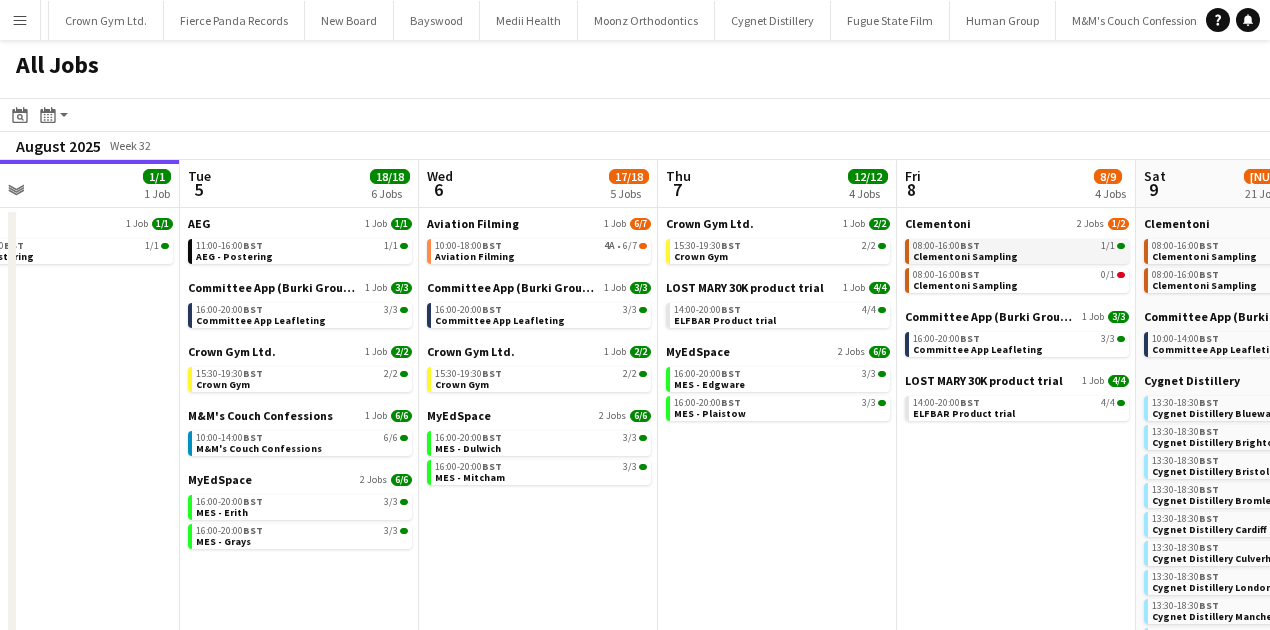 click on "BST" at bounding box center [970, 245] 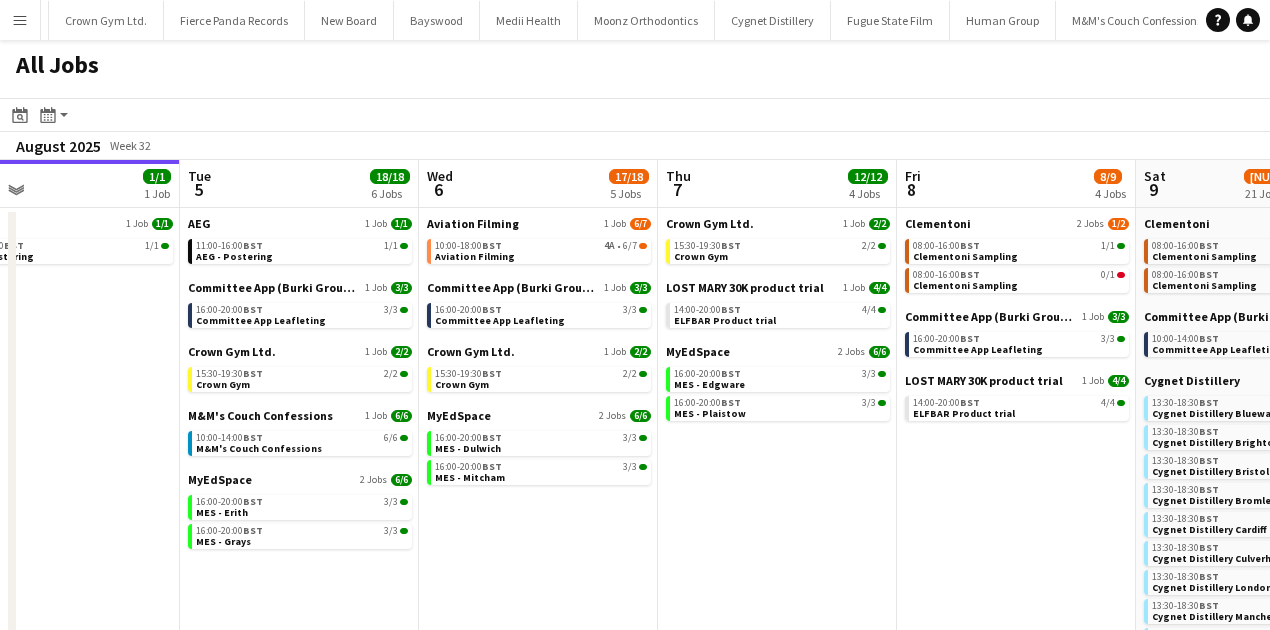 drag, startPoint x: 15, startPoint y: 13, endPoint x: 28, endPoint y: 43, distance: 32.695564 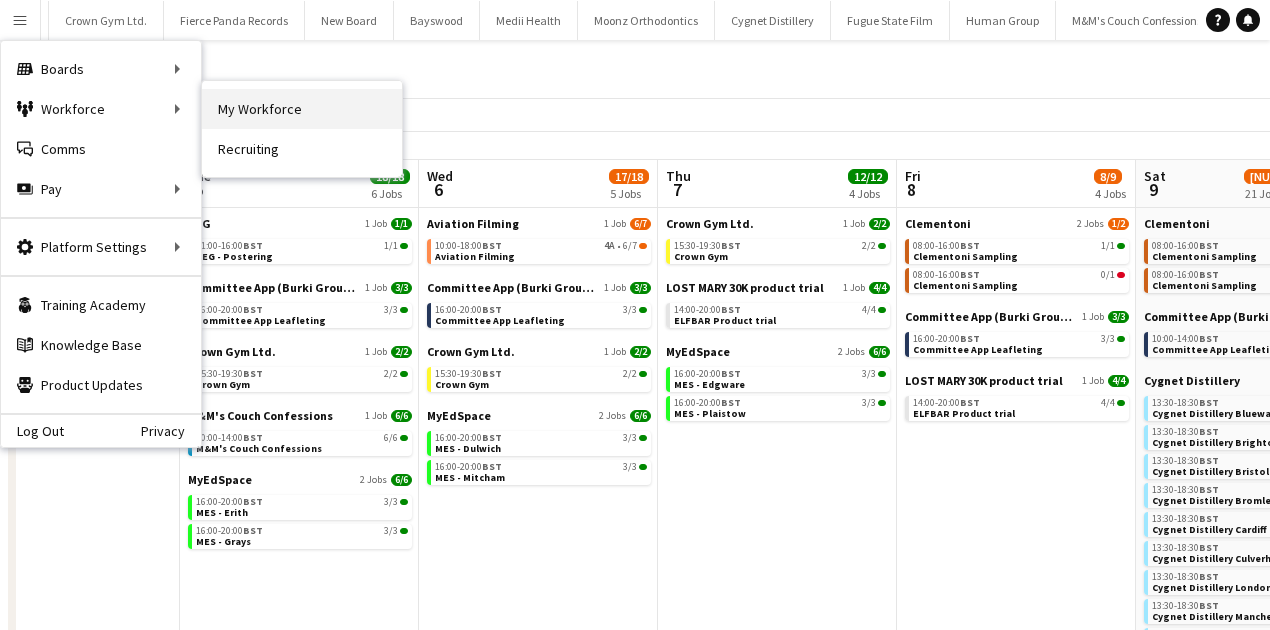click on "My Workforce" at bounding box center [302, 109] 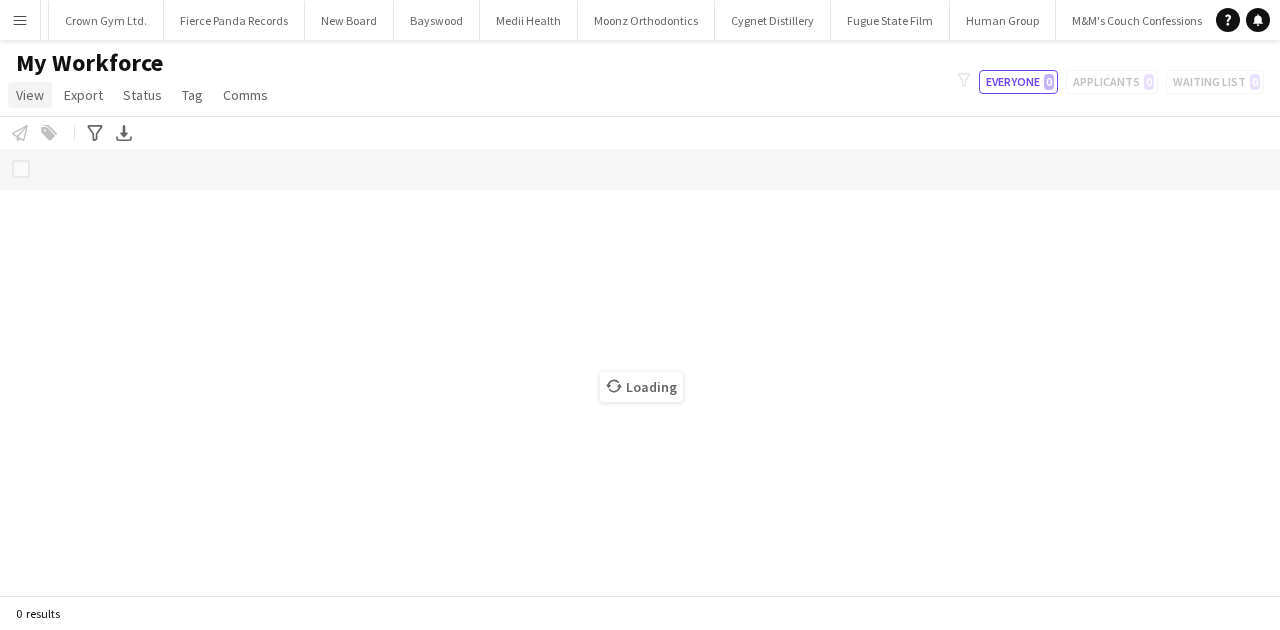 click on "View" 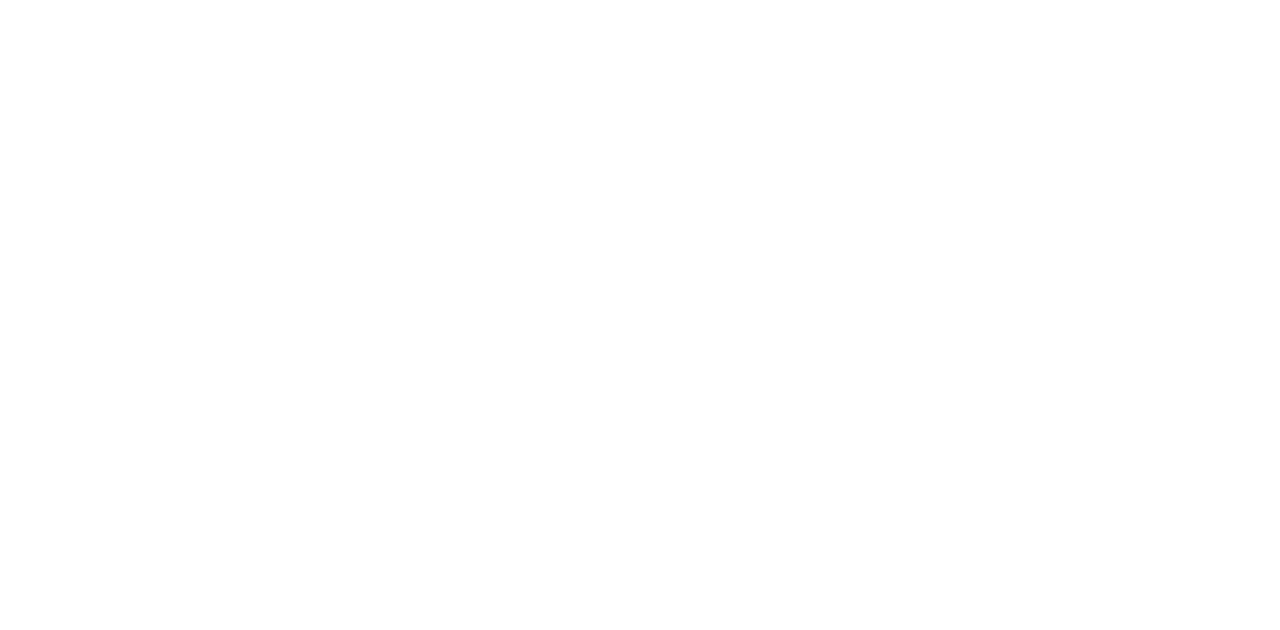 scroll, scrollTop: 0, scrollLeft: 0, axis: both 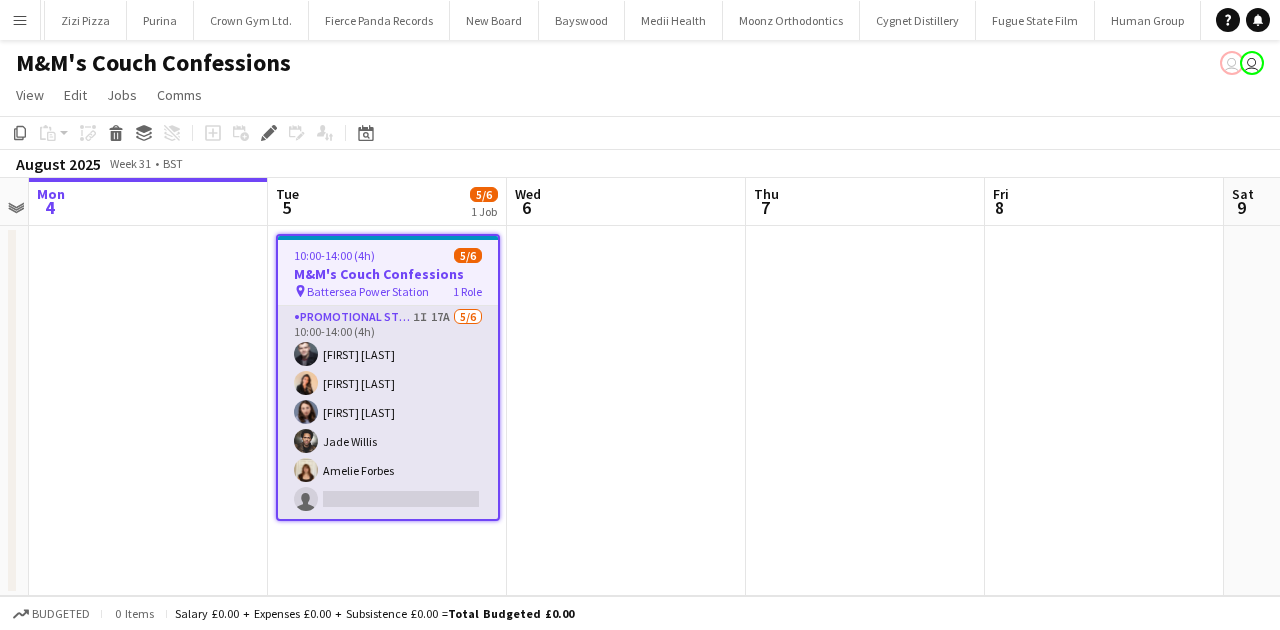 click on "Promotional Staffing (Brand Ambassadors)   1I   17A   5/6   10:00-14:00 (4h)
[FIRST] [LAST] [FIRST] [LAST] [FIRST] [LAST]
single-neutral-actions" at bounding box center (388, 412) 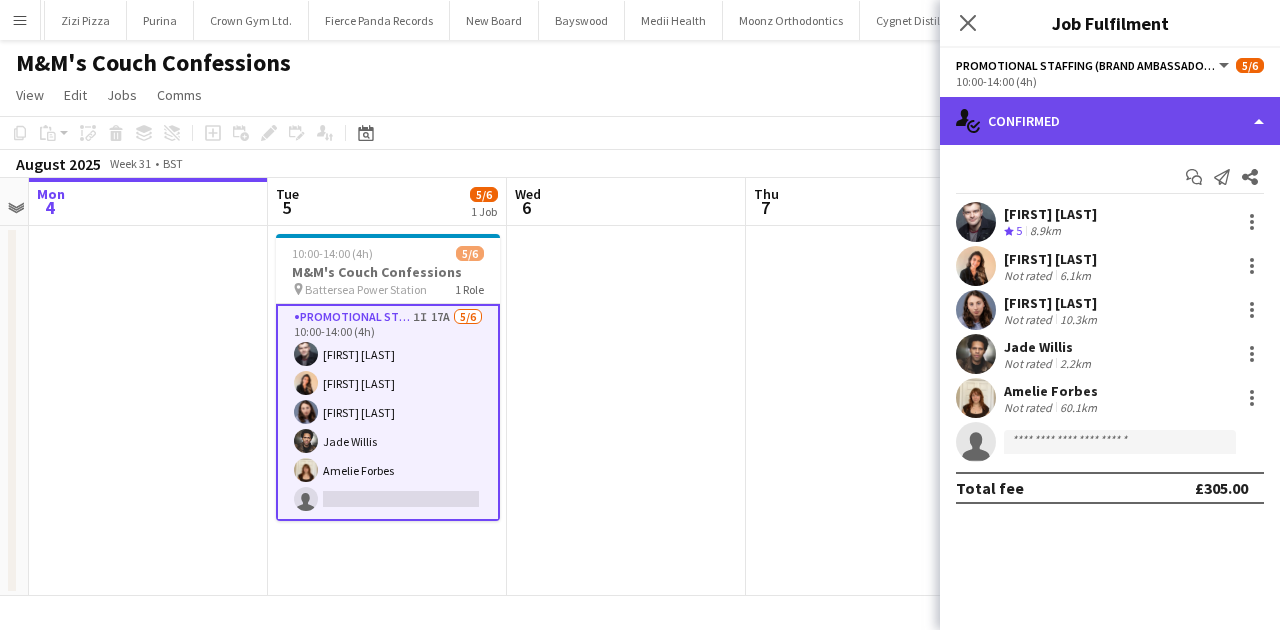click on "single-neutral-actions-check-2
Confirmed" 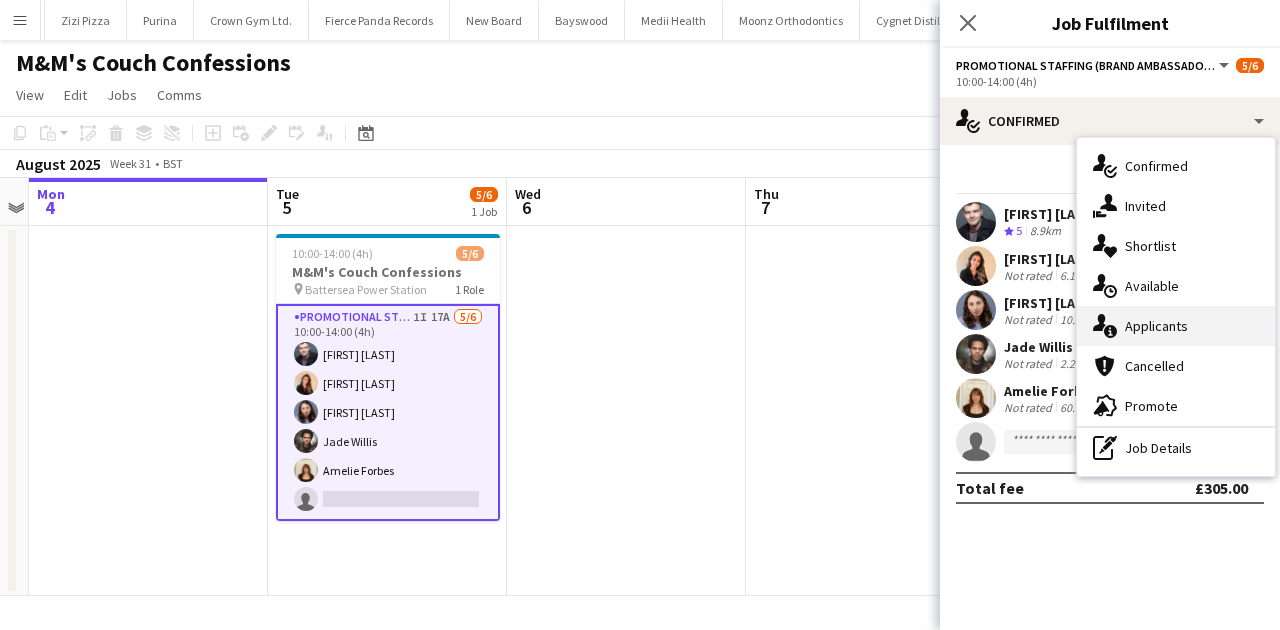 click on "single-neutral-actions-information
Applicants" at bounding box center (1176, 326) 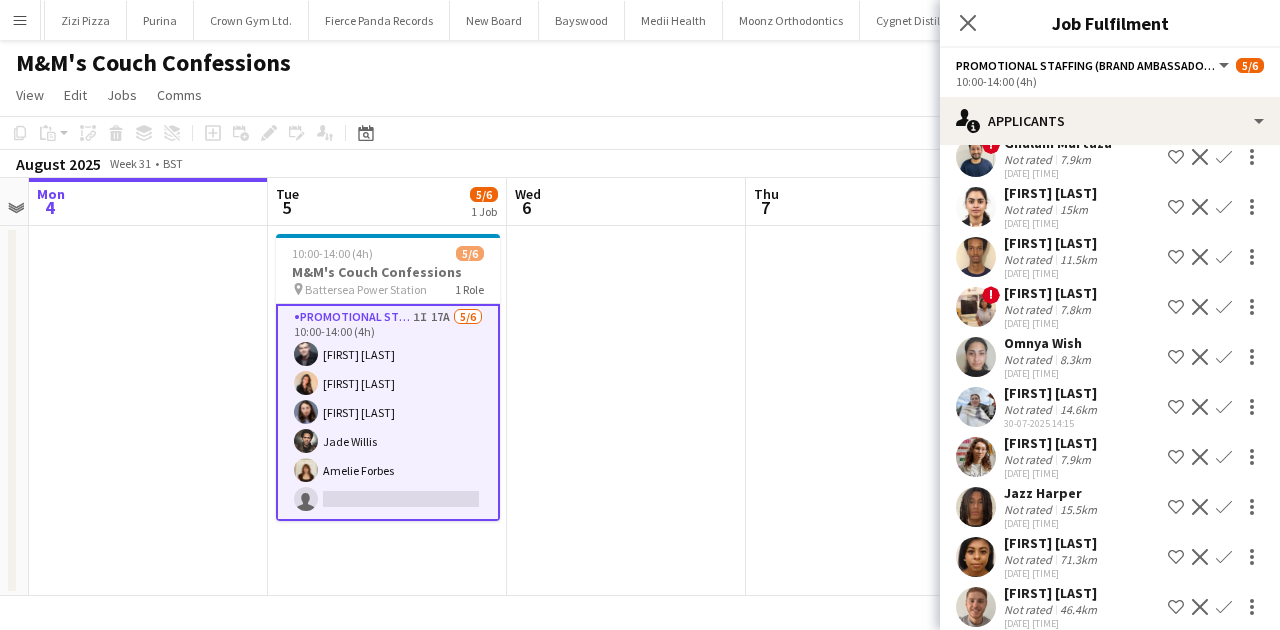 scroll, scrollTop: 0, scrollLeft: 0, axis: both 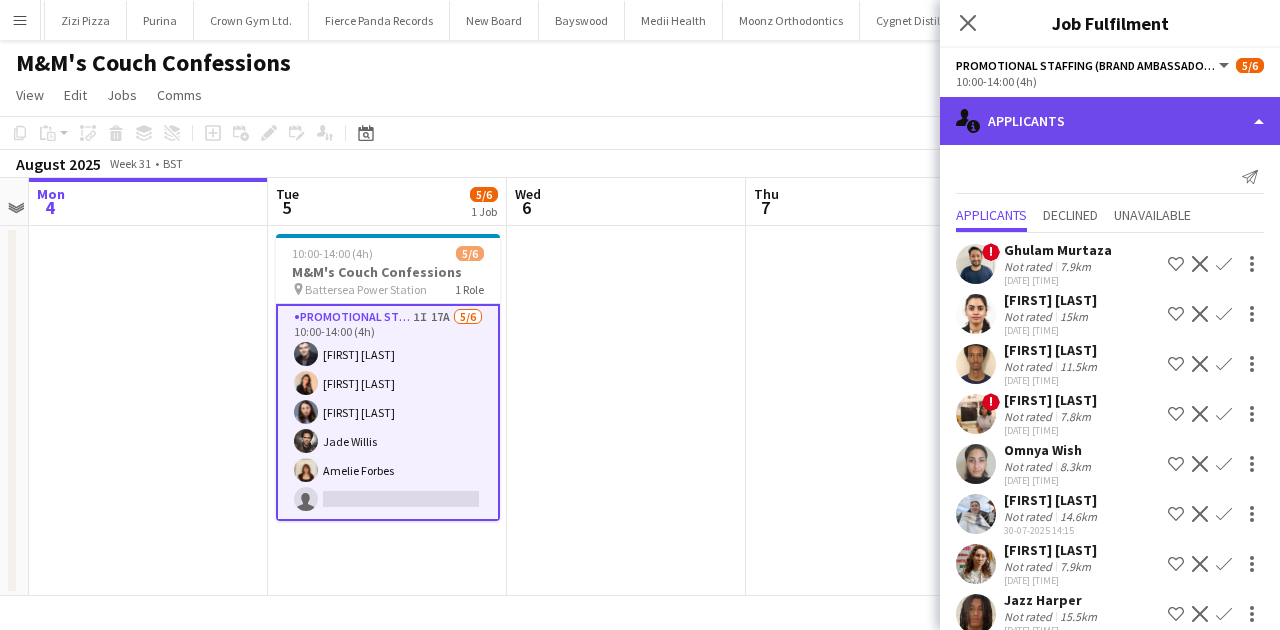 click on "single-neutral-actions-information
Applicants" 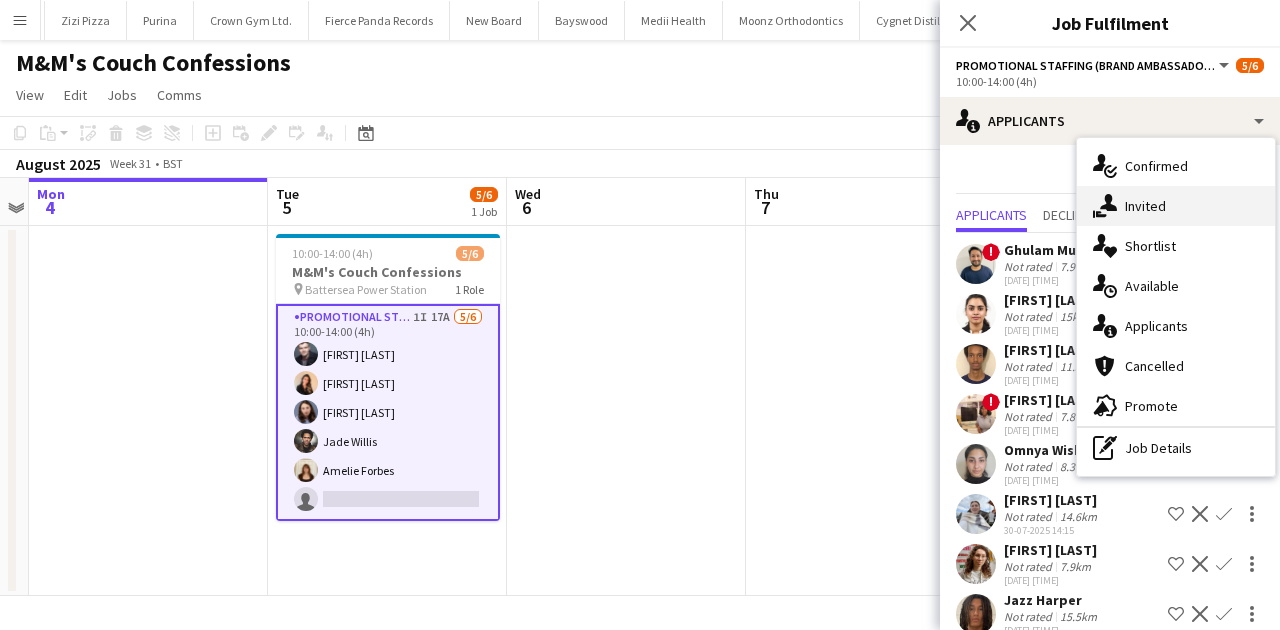 click on "single-neutral-actions-share-1
Invited" at bounding box center [1176, 206] 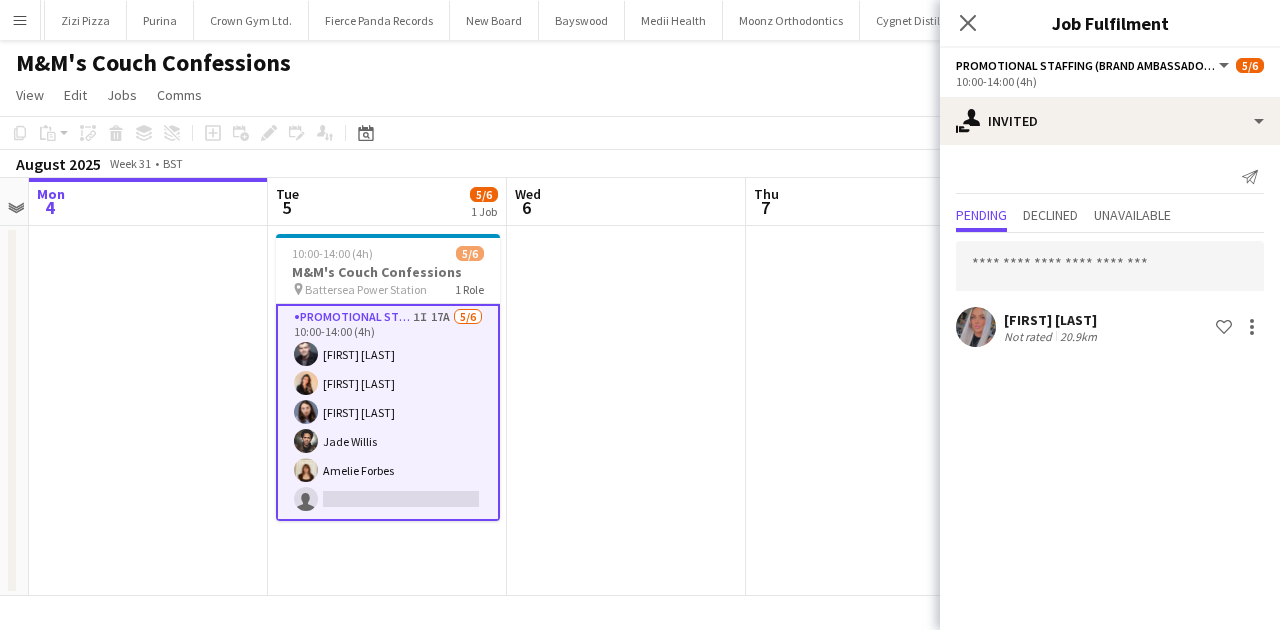 click on "Reanna SMALL" 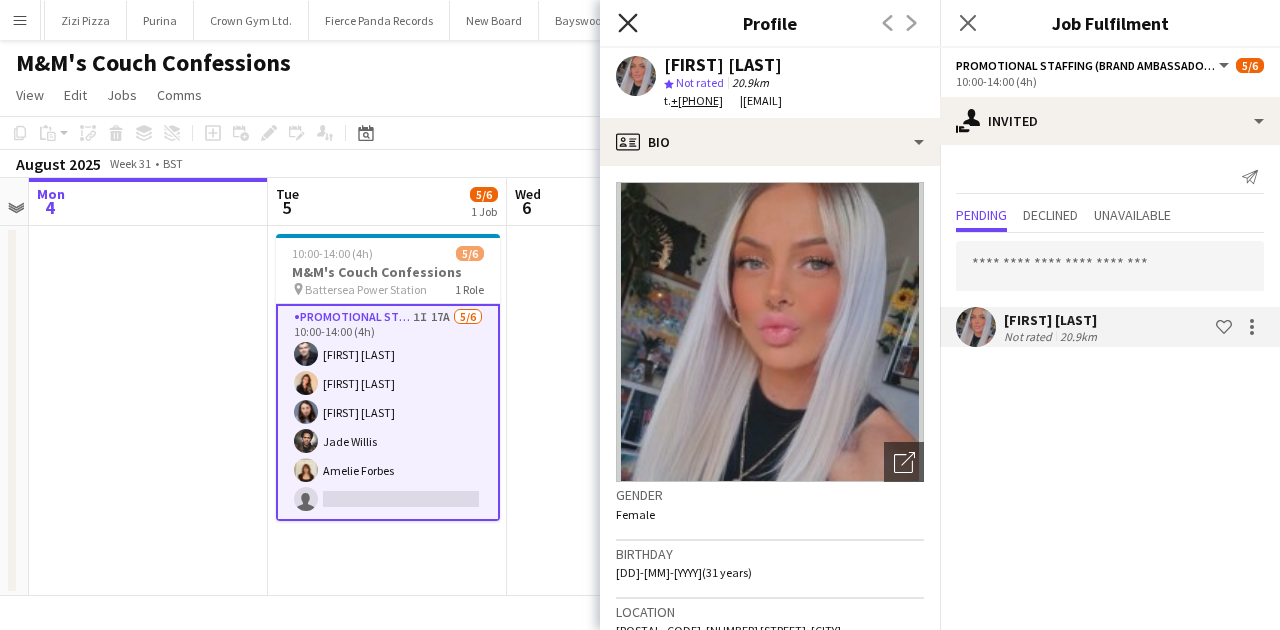 click 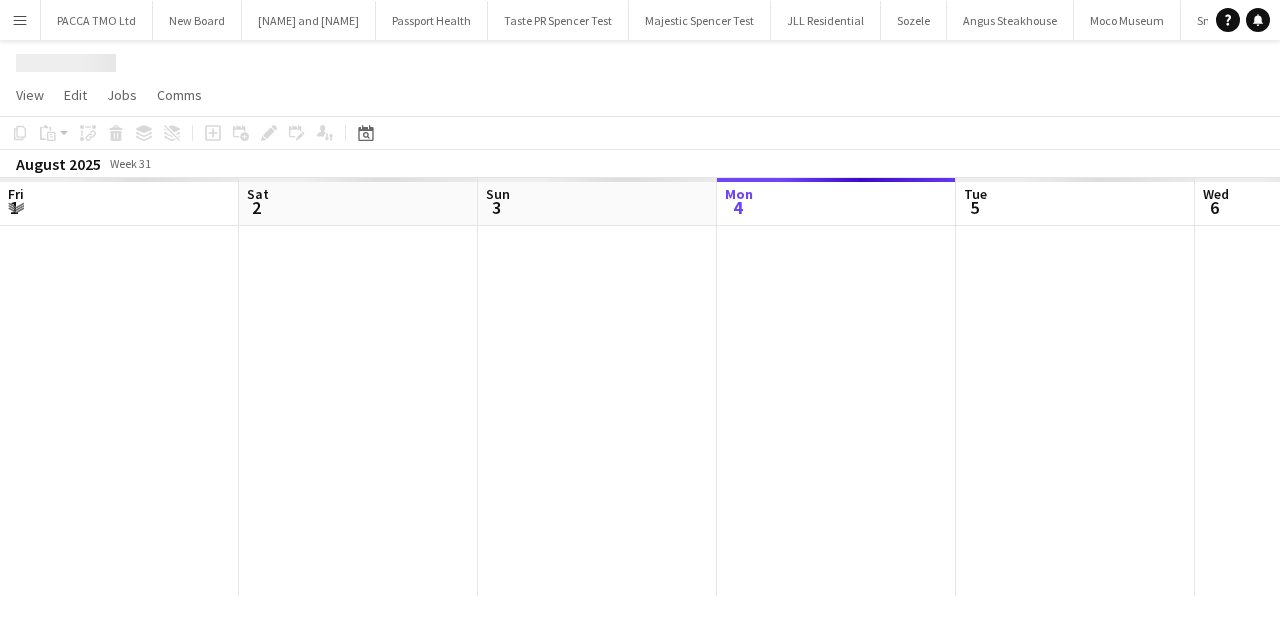 scroll, scrollTop: 0, scrollLeft: 0, axis: both 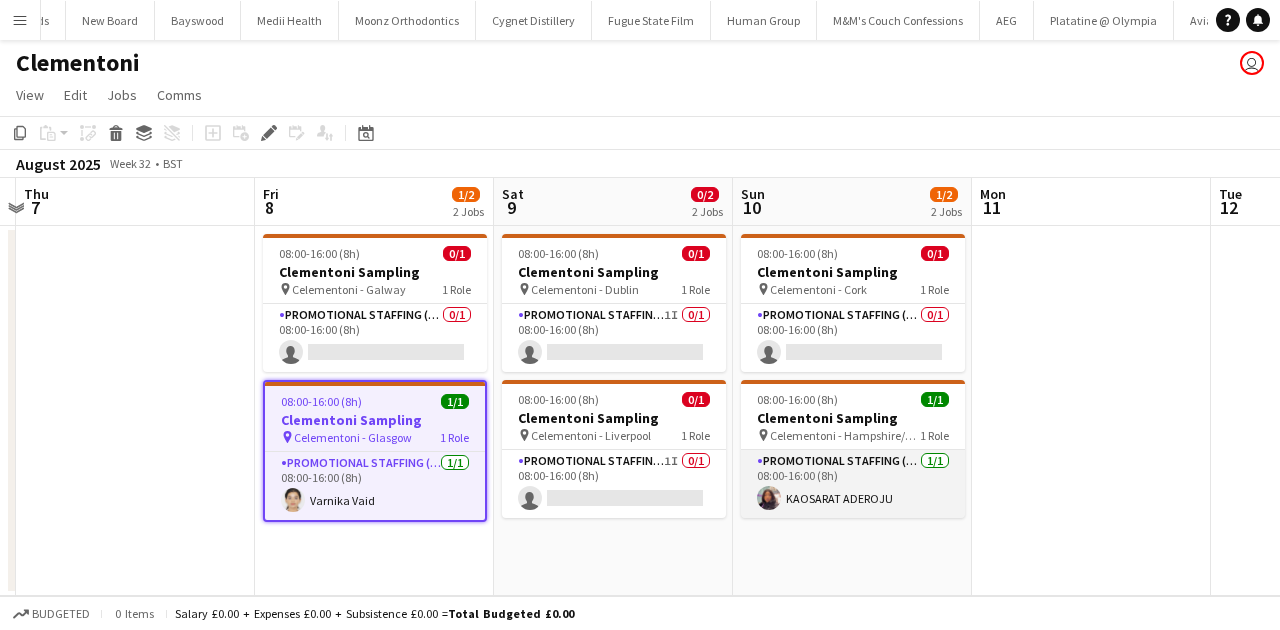 click on "Promotional Staffing (Brand Ambassadors)   1/1   08:00-16:00 (8h)
KAOSARAT ADEROJU" at bounding box center (853, 484) 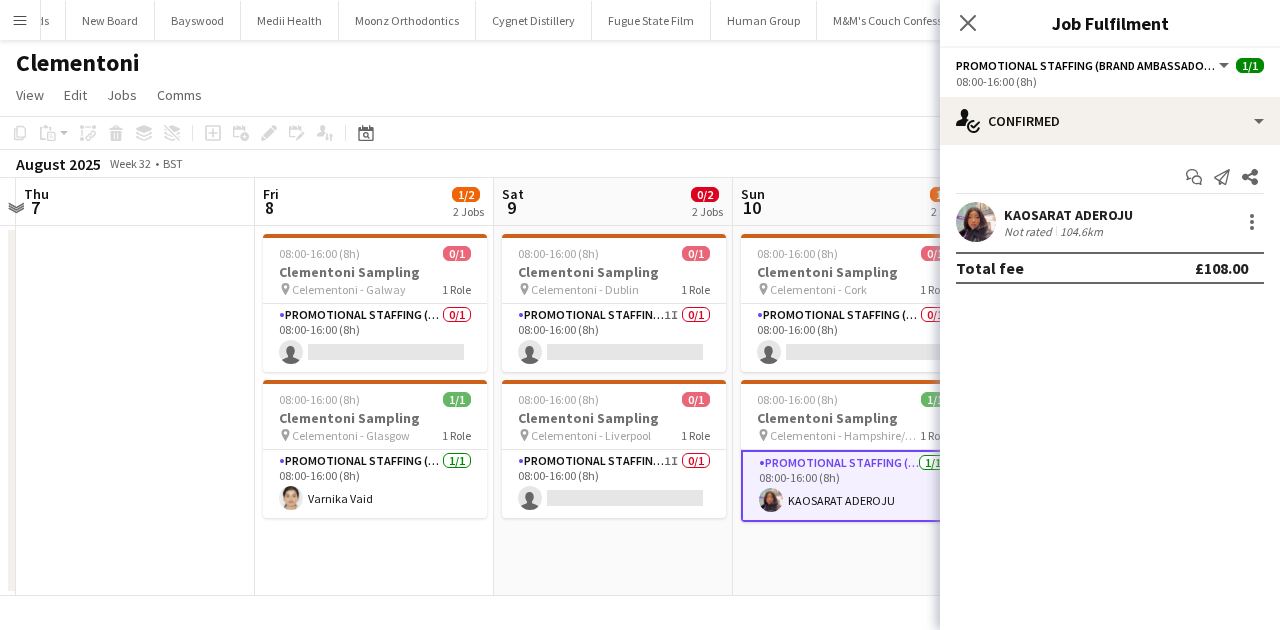 click on "[LAST] [FIRST]" at bounding box center [1068, 215] 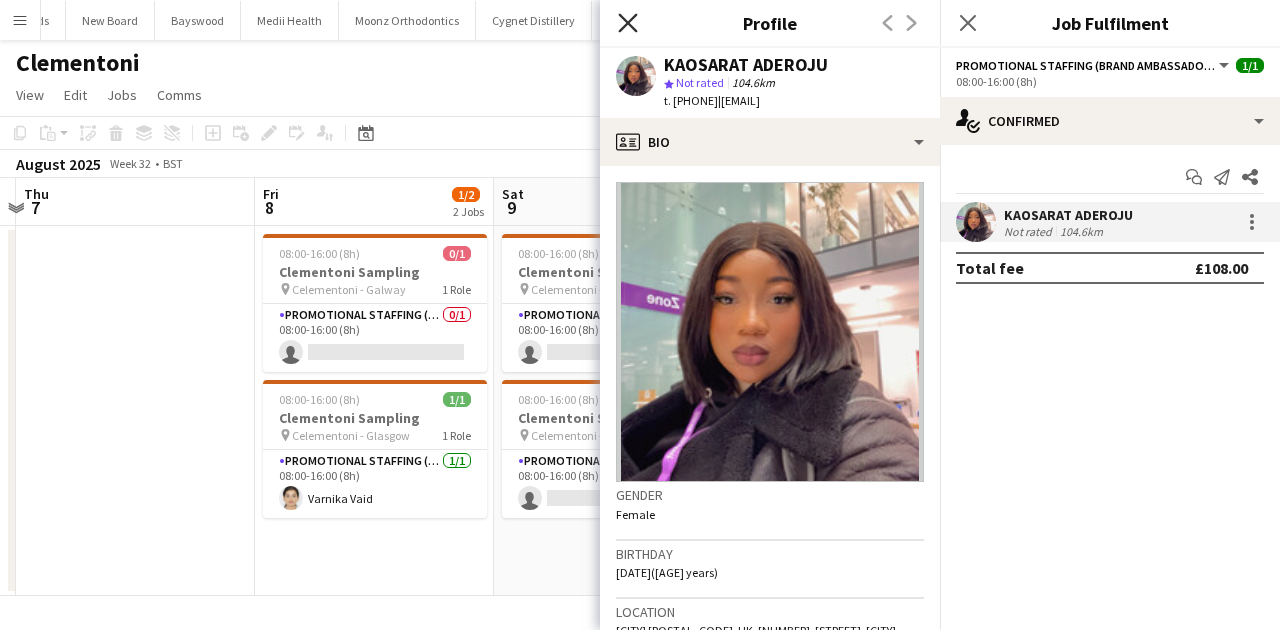 click 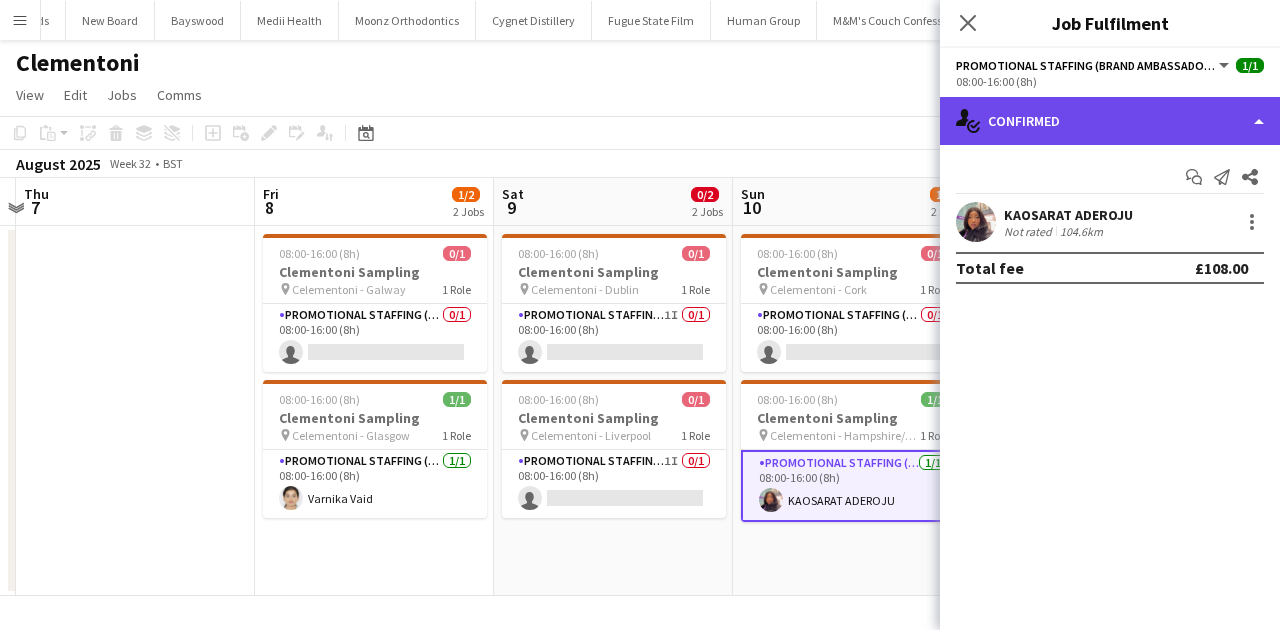 click on "single-neutral-actions-check-2
Confirmed" 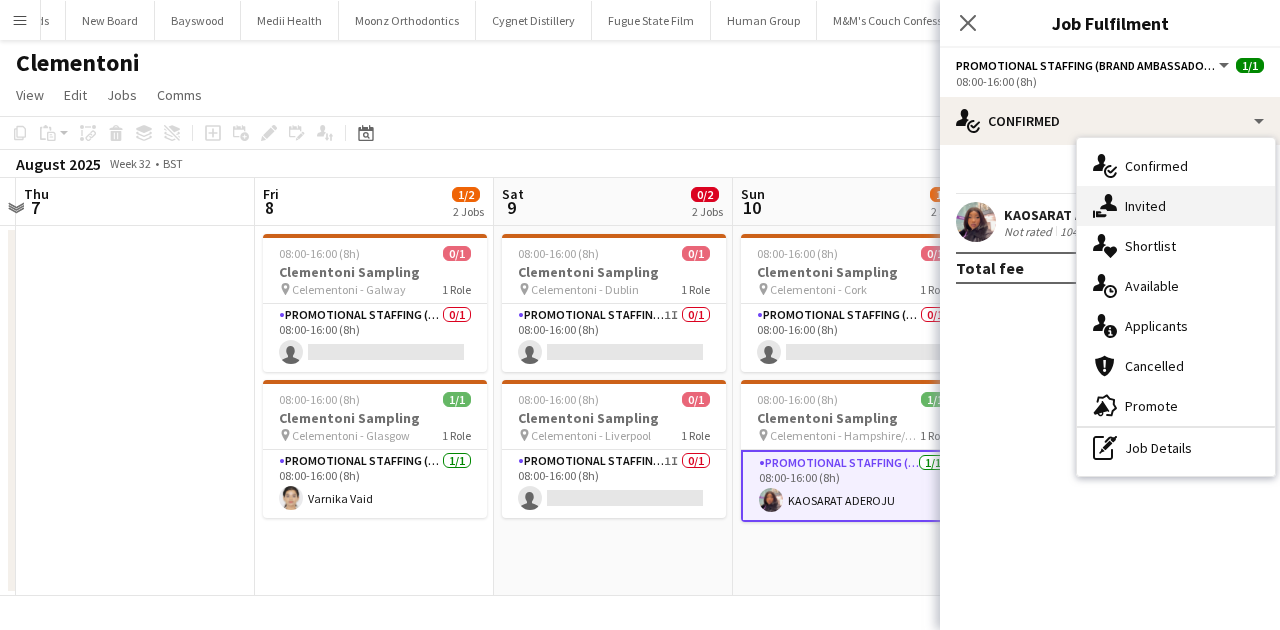 click on "single-neutral-actions-share-1
Invited" at bounding box center [1176, 206] 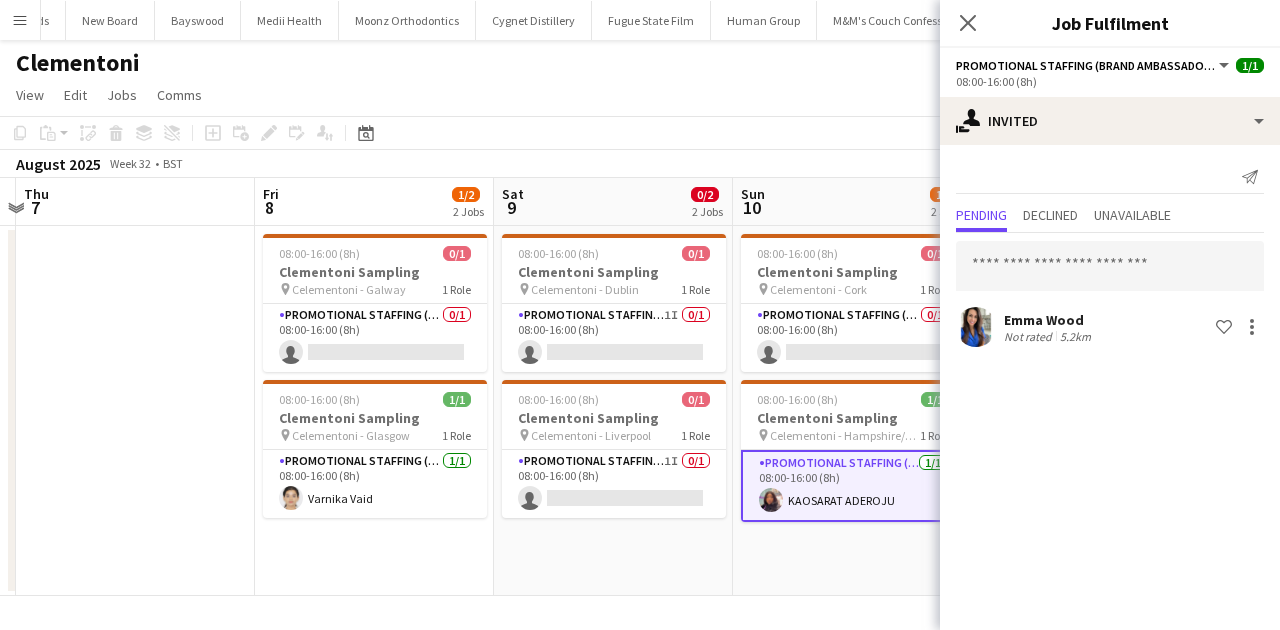 click on "Emma Wood" 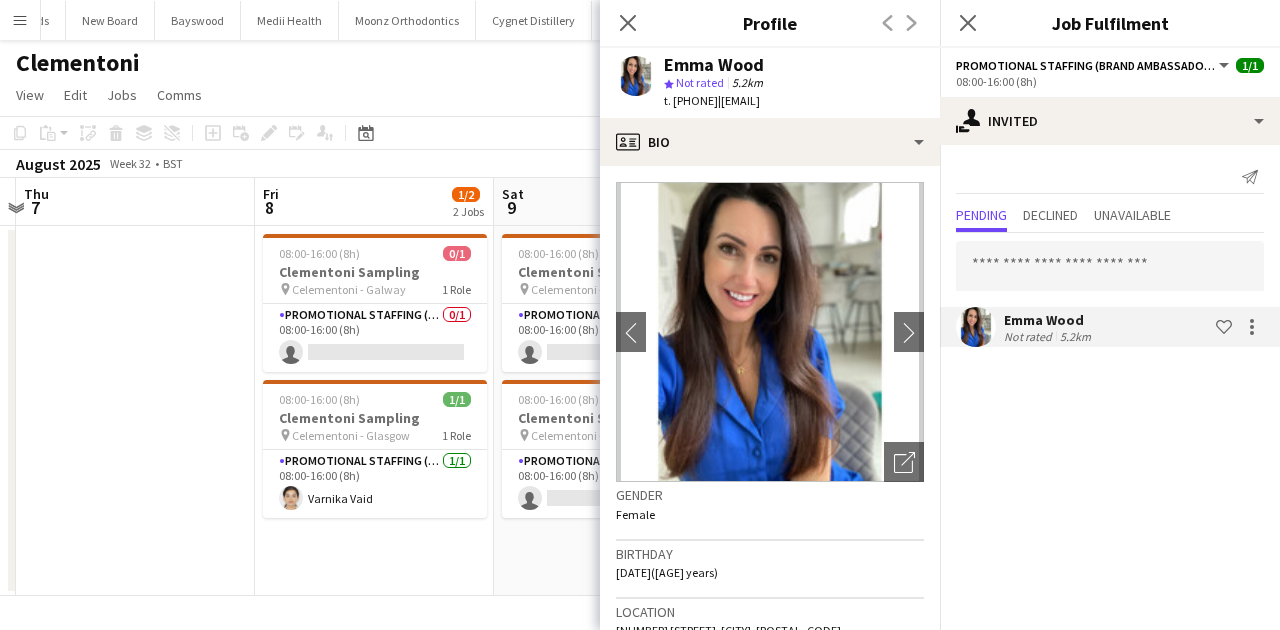 click on "Close pop-in" 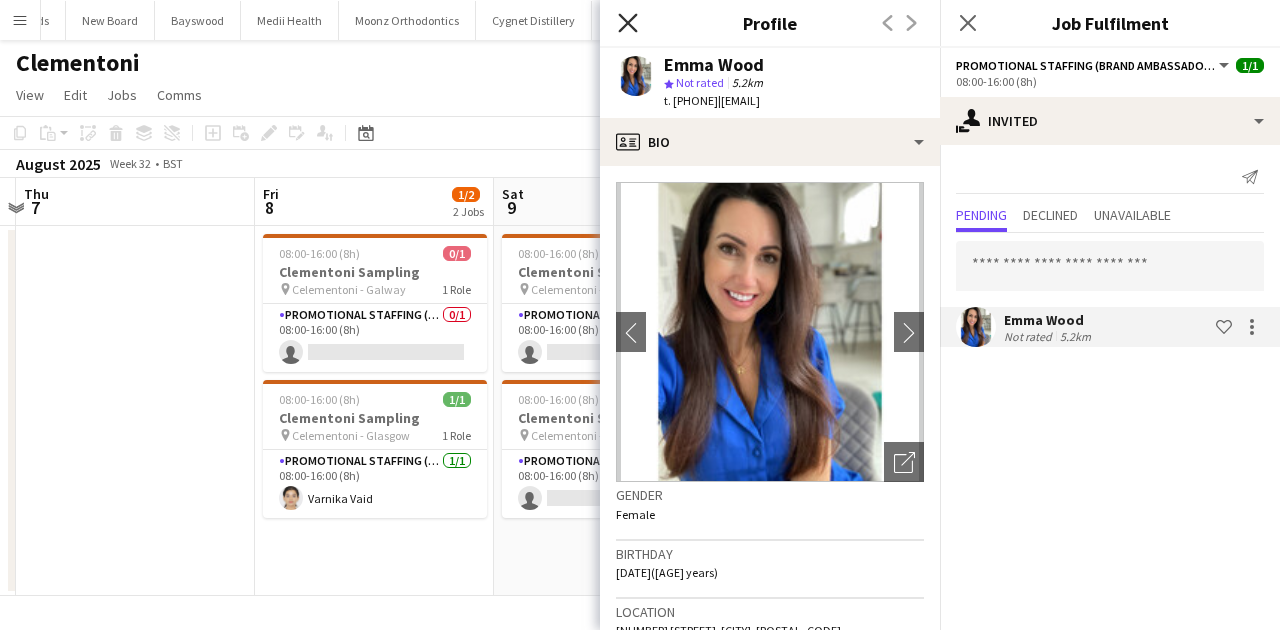 click on "Close pop-in" 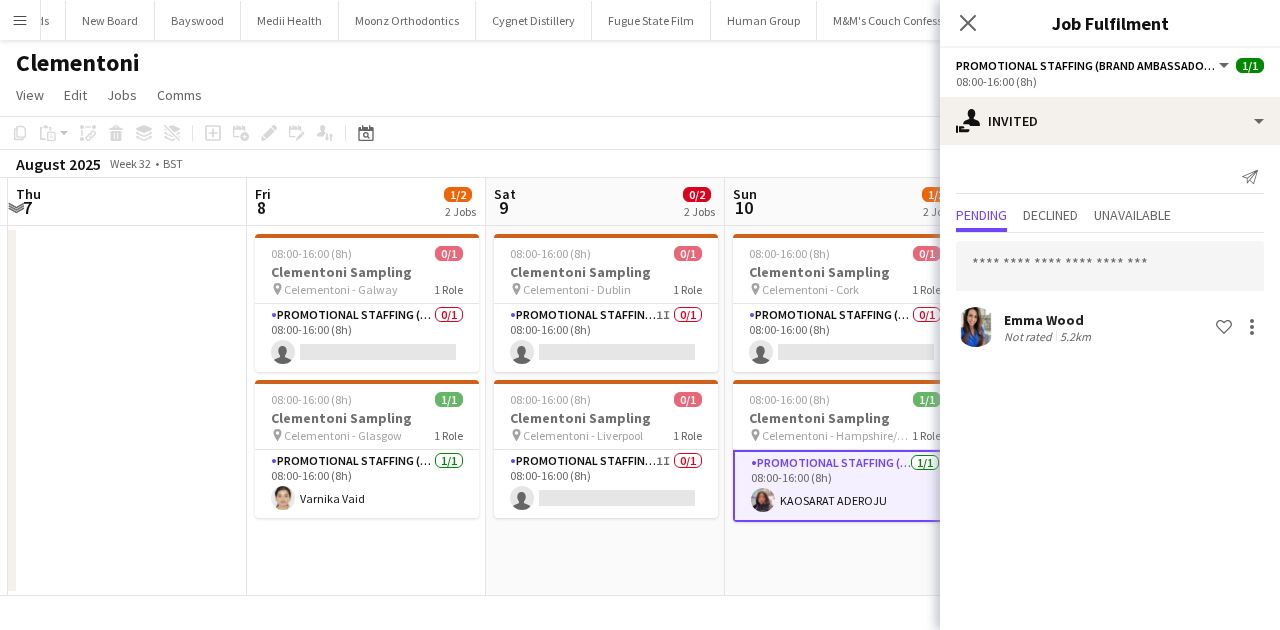 scroll, scrollTop: 0, scrollLeft: 710, axis: horizontal 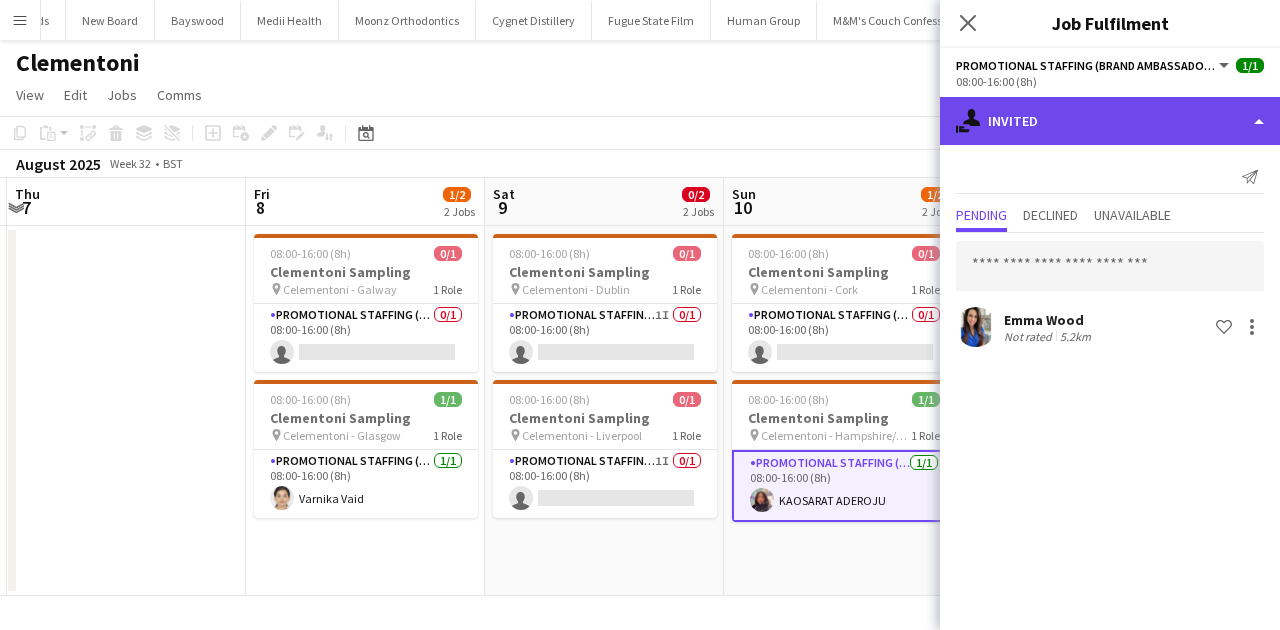 click on "single-neutral-actions-share-1
Invited" 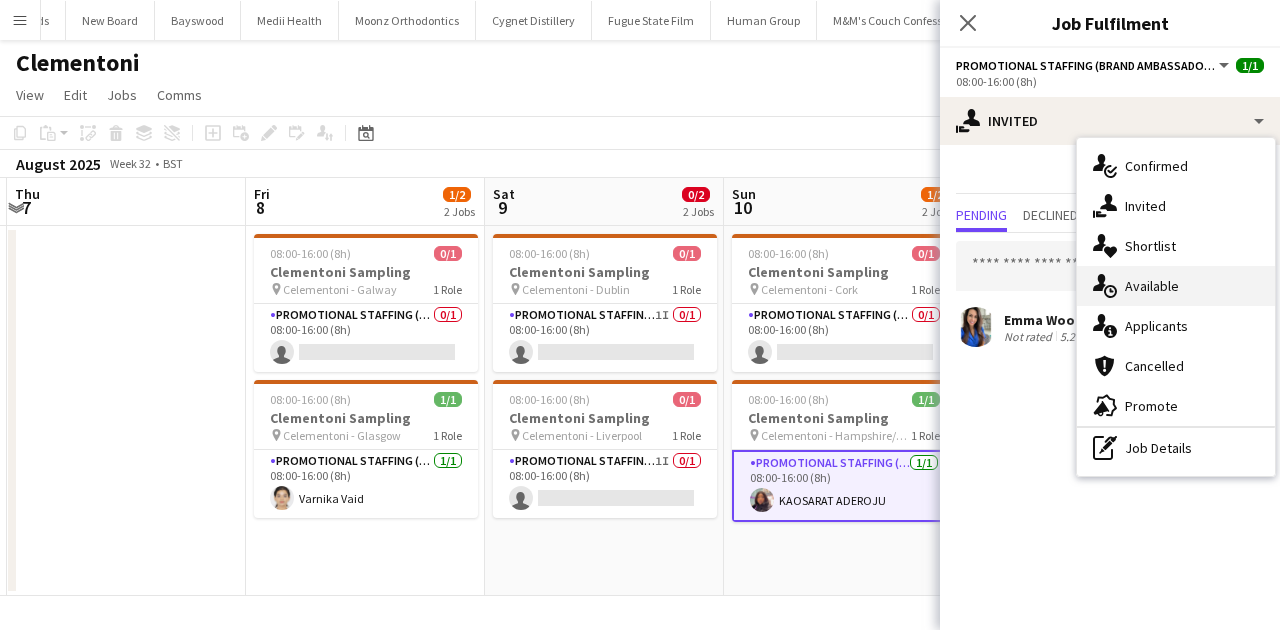 click 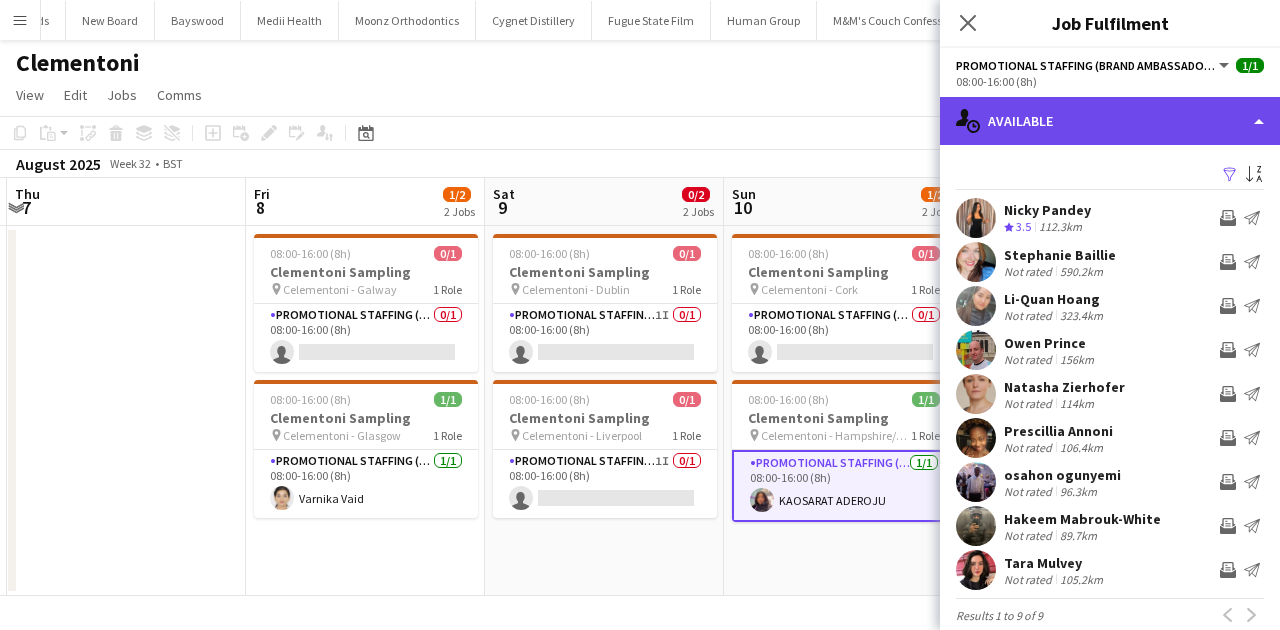 click on "single-neutral-actions-upload
Available" 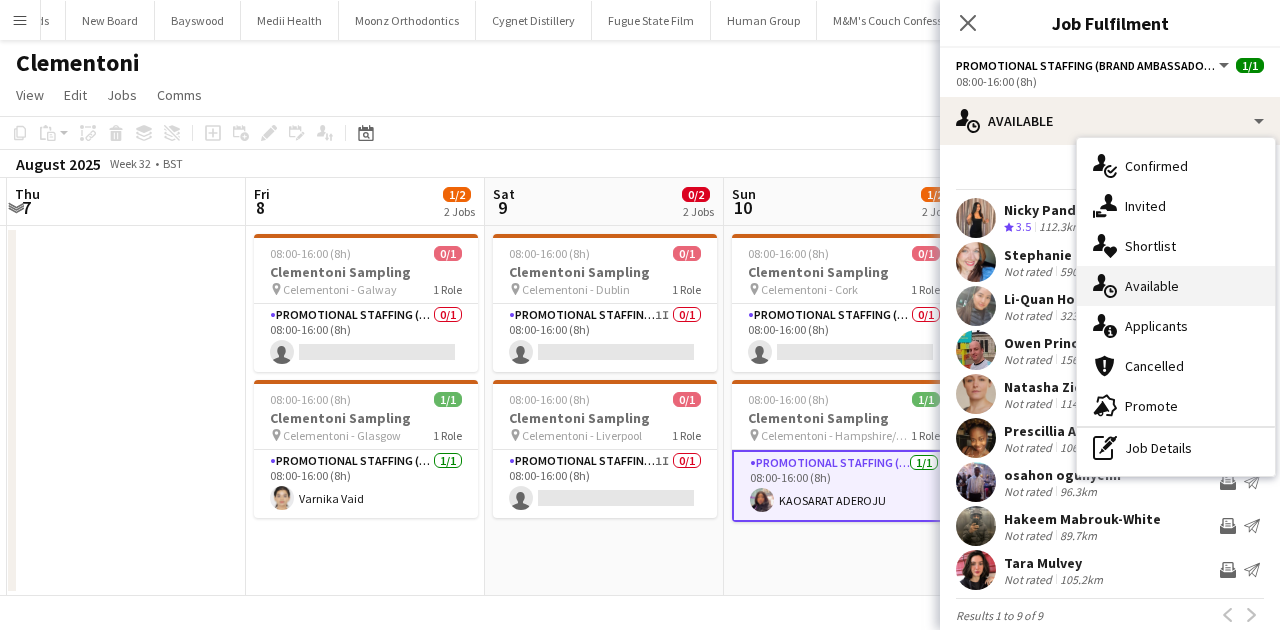 click on "single-neutral-actions-upload
Available" at bounding box center [1176, 286] 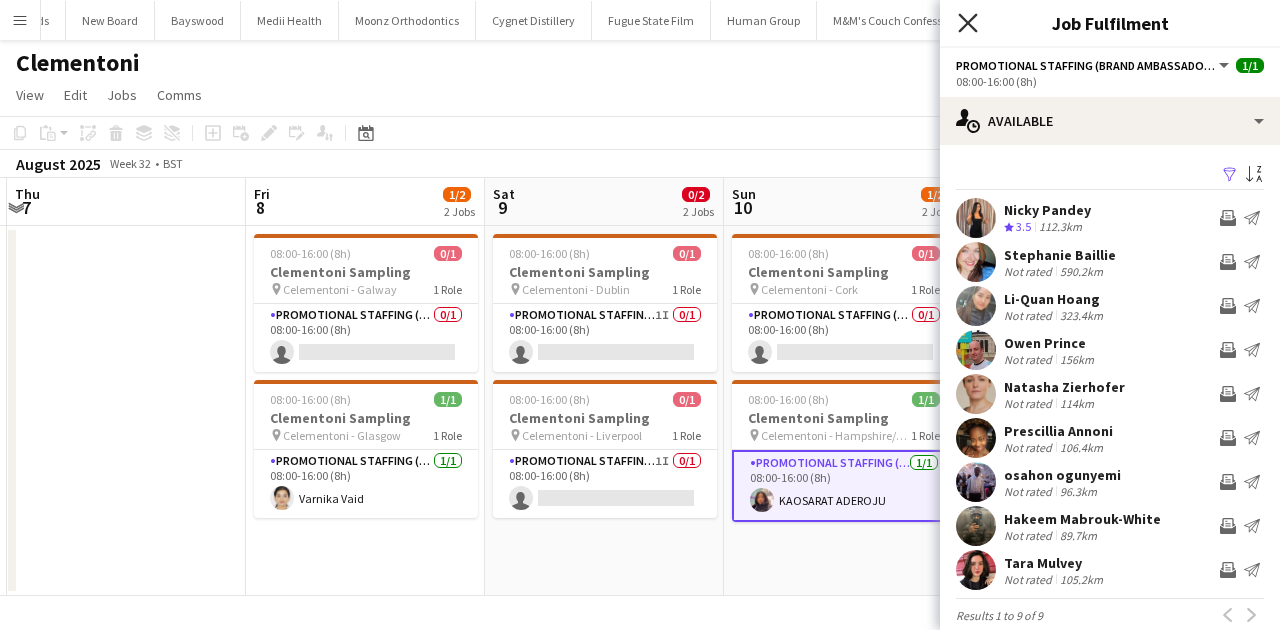 click on "Close pop-in" 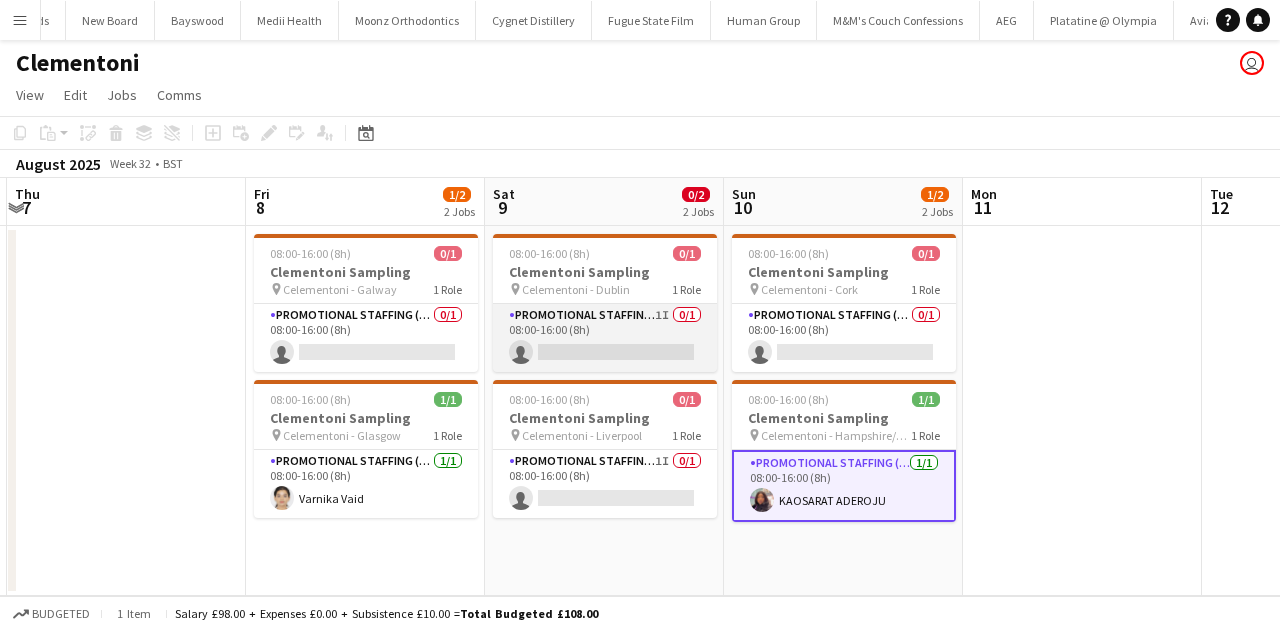 scroll, scrollTop: 0, scrollLeft: 688, axis: horizontal 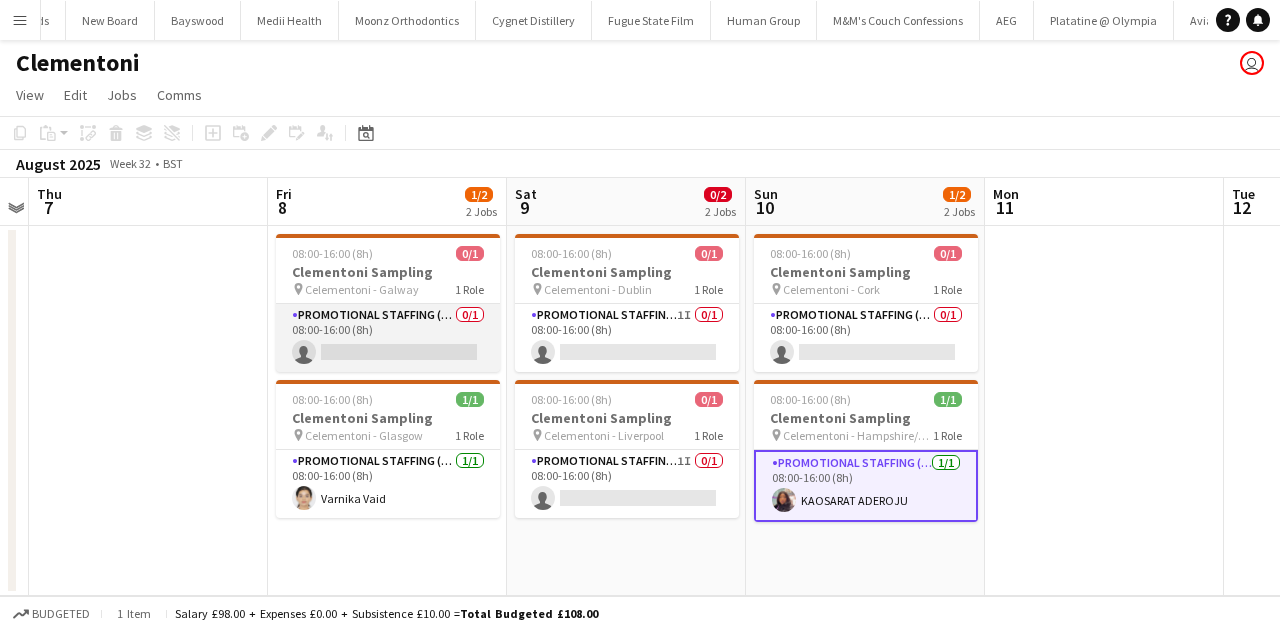 click on "Promotional Staffing (Brand Ambassadors)   0/1   08:00-16:00 (8h)
single-neutral-actions" at bounding box center [388, 338] 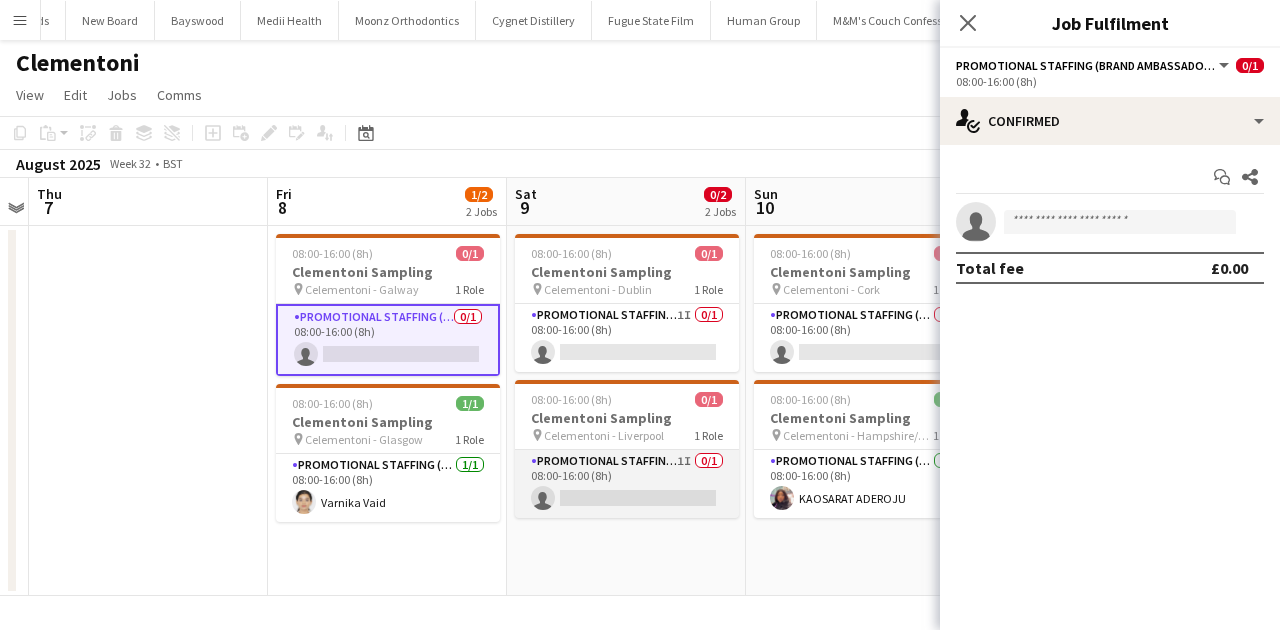 click on "Promotional Staffing (Brand Ambassadors)   1I   0/1   08:00-16:00 (8h)
single-neutral-actions" at bounding box center (627, 484) 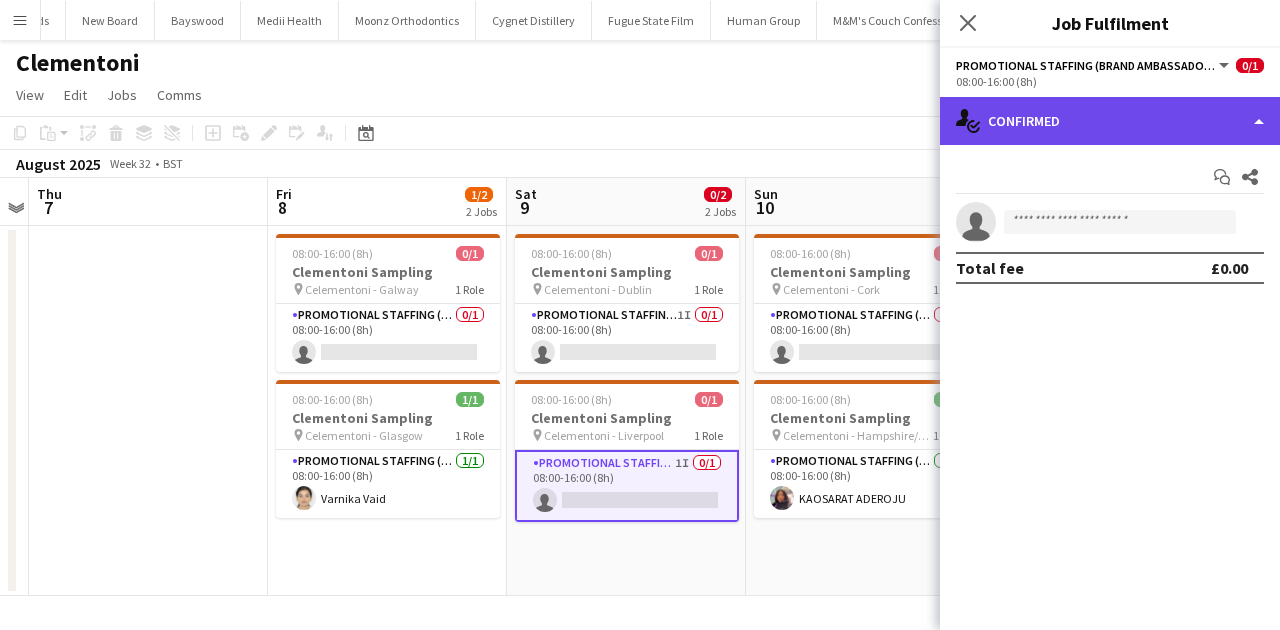 click on "single-neutral-actions-check-2
Confirmed" 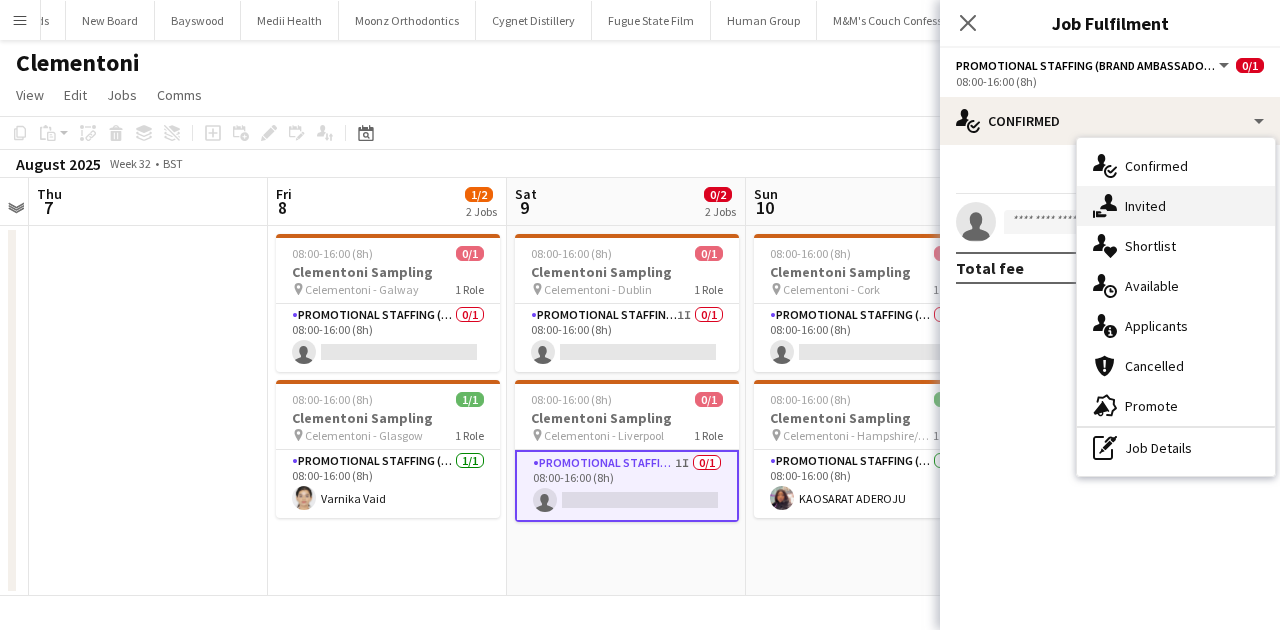 click on "single-neutral-actions-share-1
Invited" at bounding box center (1176, 206) 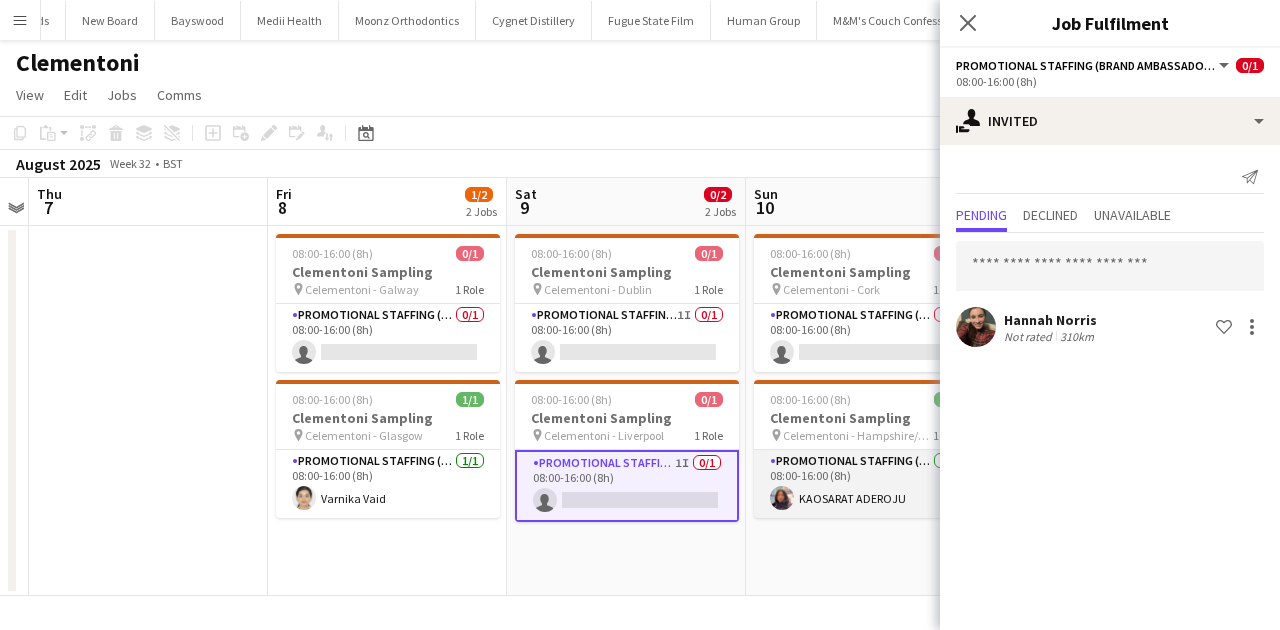 click on "Promotional Staffing (Brand Ambassadors)   1/1   08:00-16:00 (8h)
KAOSARAT ADEROJU" at bounding box center [866, 484] 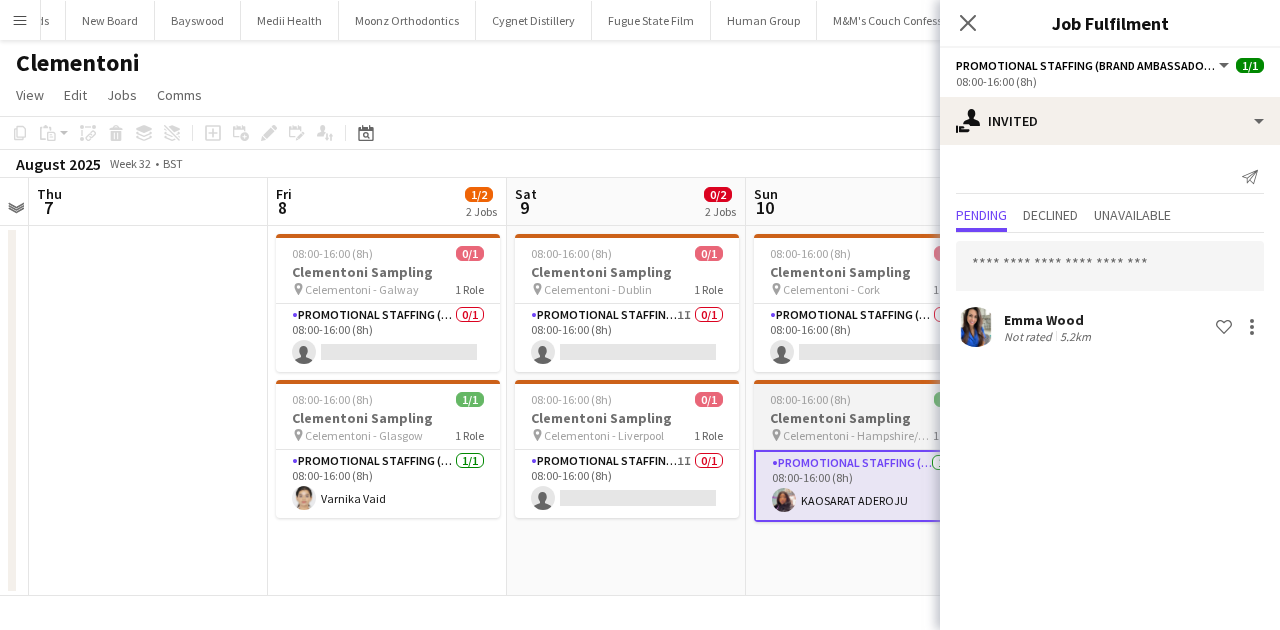 click on "Clementoni Sampling" at bounding box center (866, 418) 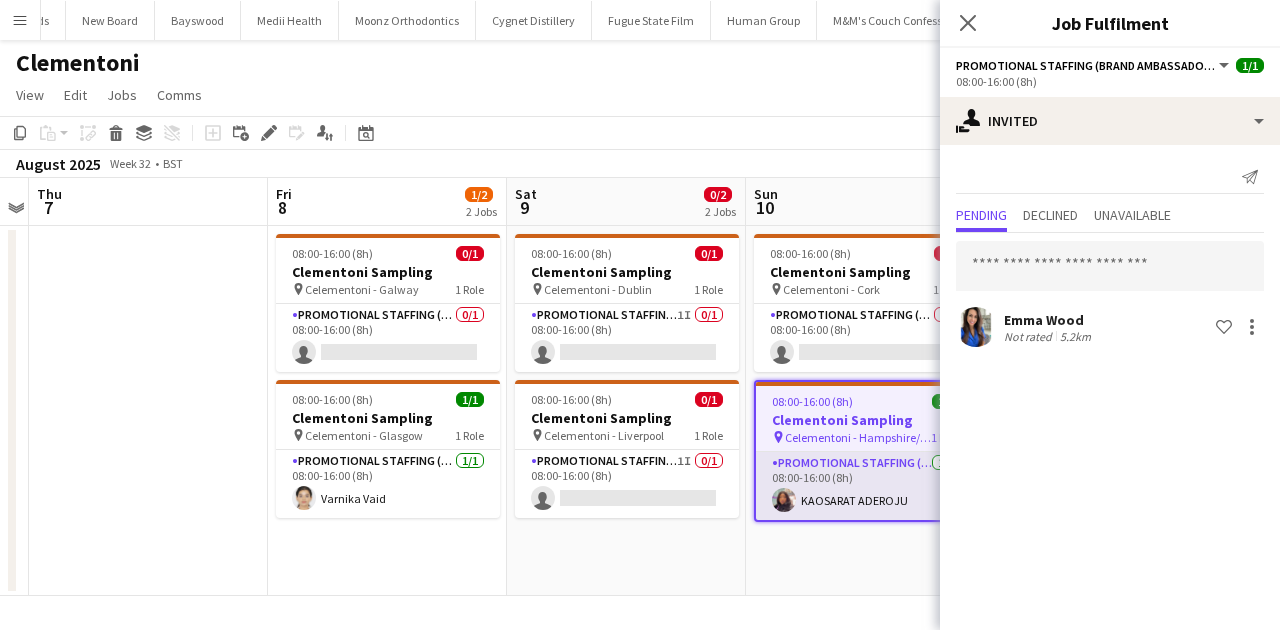 click on "Promotional Staffing (Brand Ambassadors)   1/1   08:00-16:00 (8h)
KAOSARAT ADEROJU" at bounding box center [866, 486] 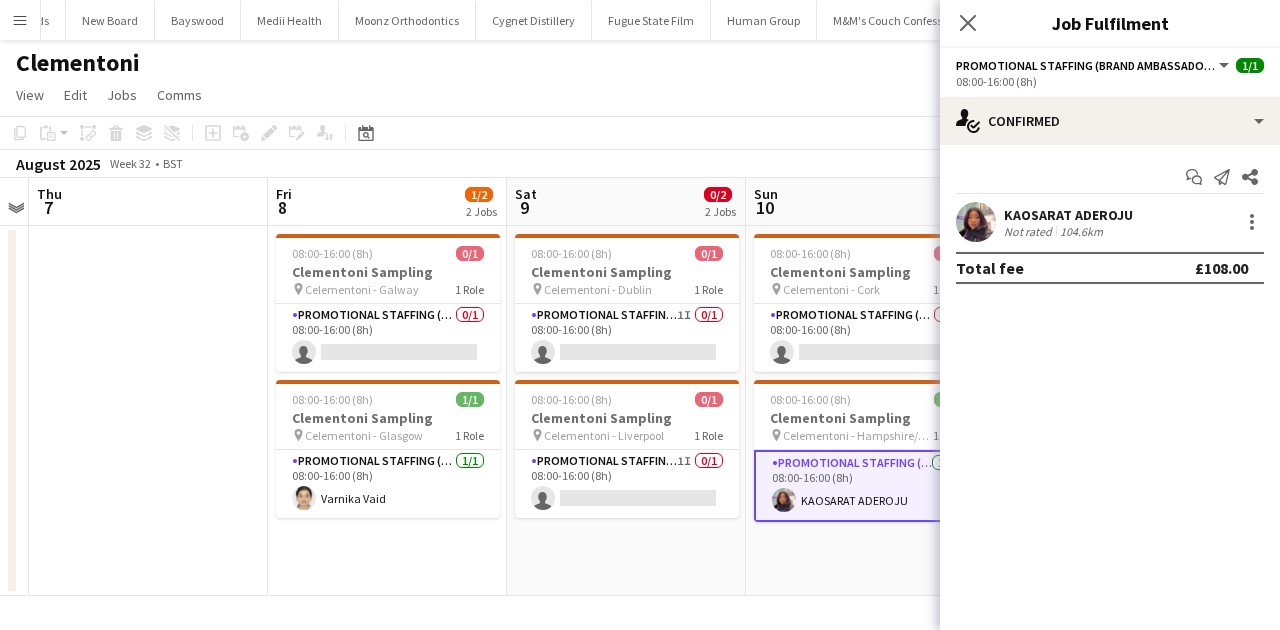 click on "KAOSARAT ADEROJU" at bounding box center [1068, 215] 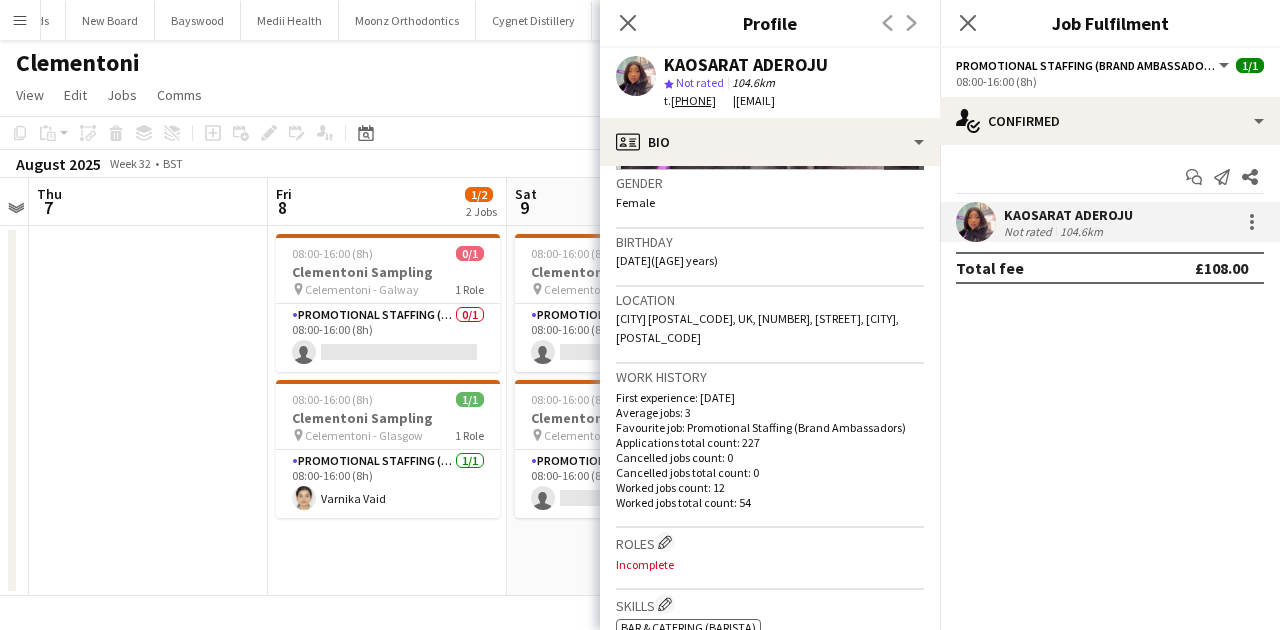 scroll, scrollTop: 318, scrollLeft: 0, axis: vertical 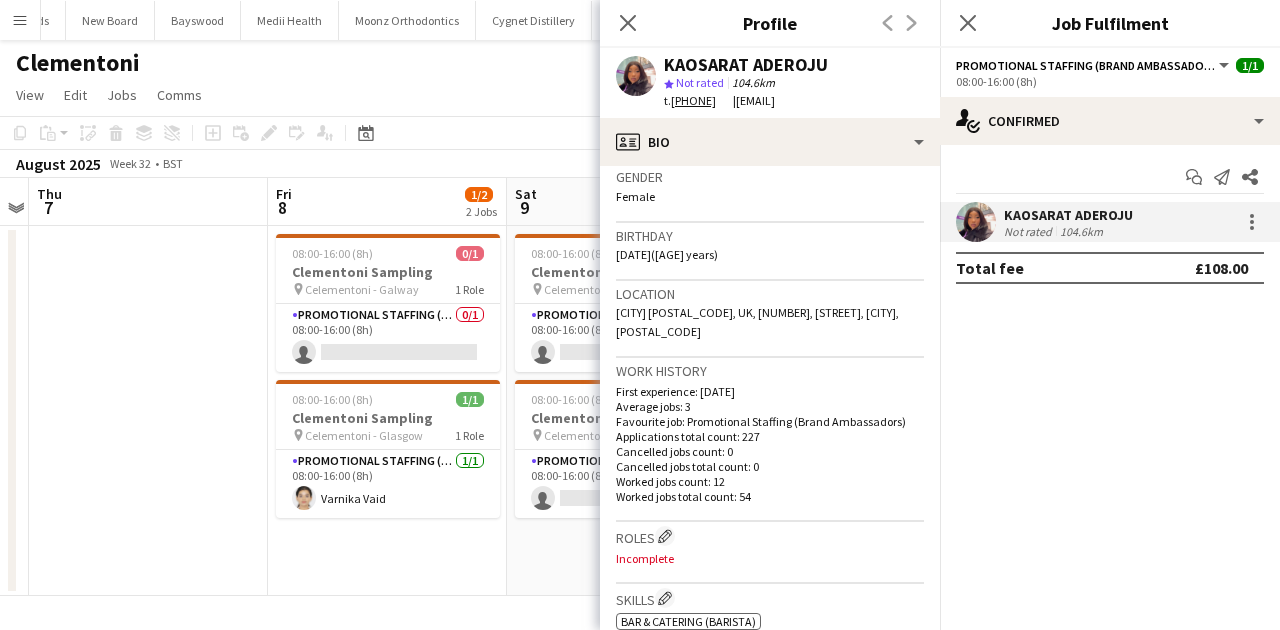 click on "Close pop-in" 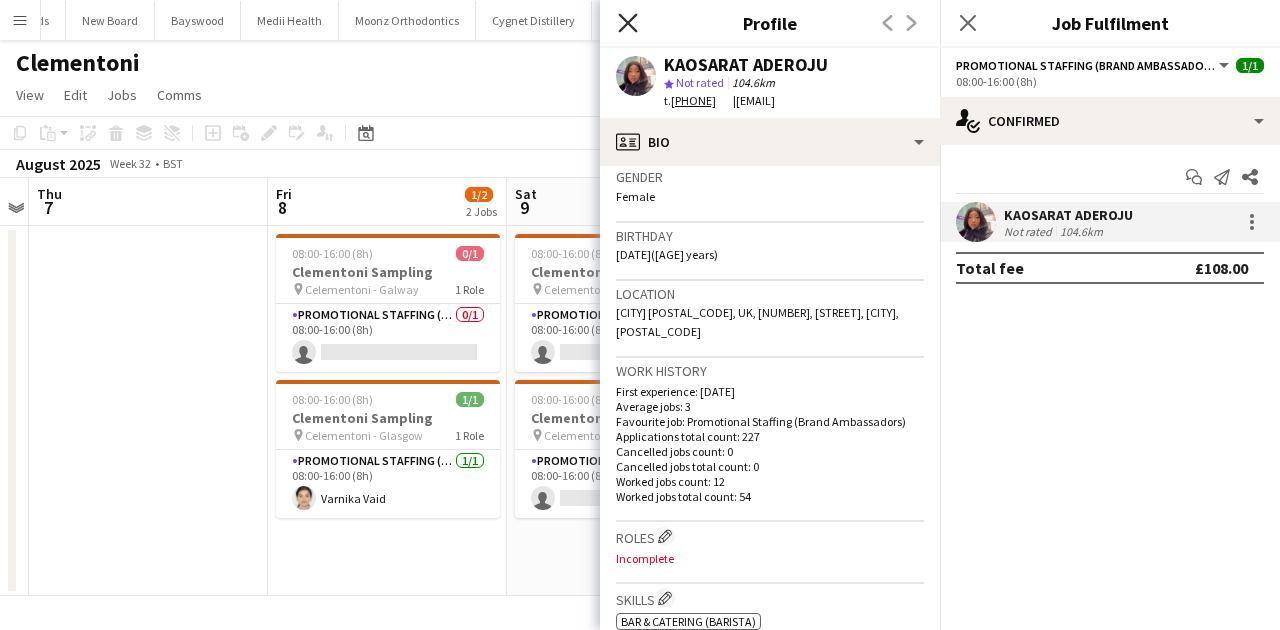 click 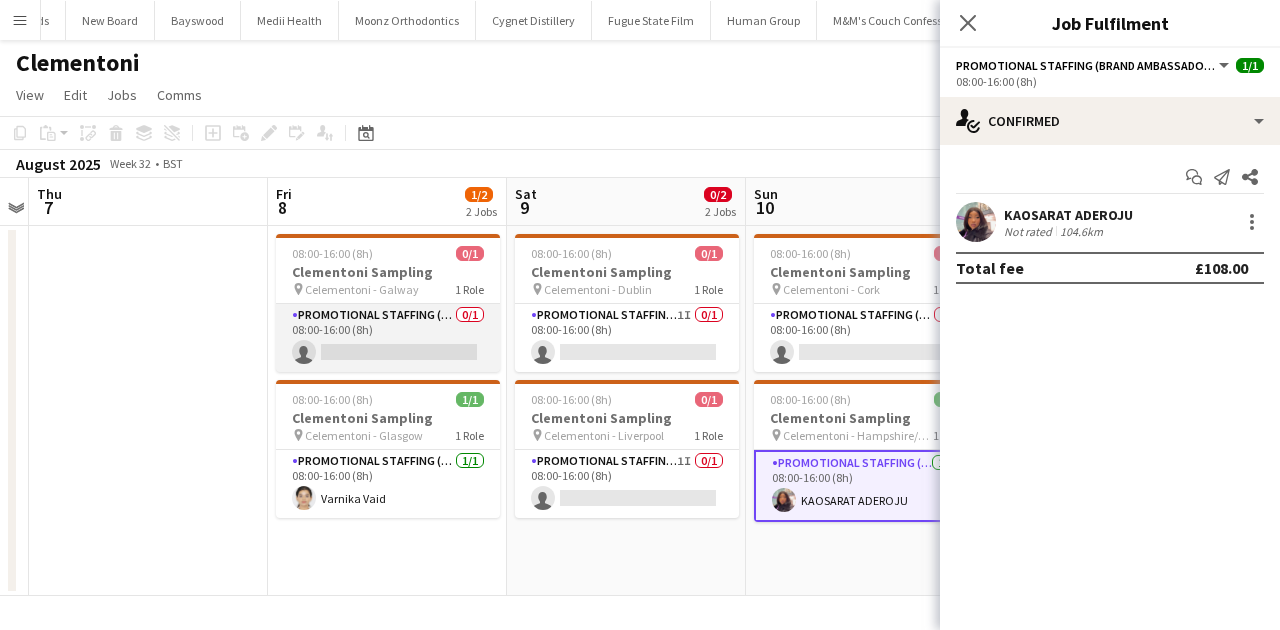 click on "Promotional Staffing (Brand Ambassadors)   0/1   08:00-16:00 (8h)
single-neutral-actions" at bounding box center (388, 338) 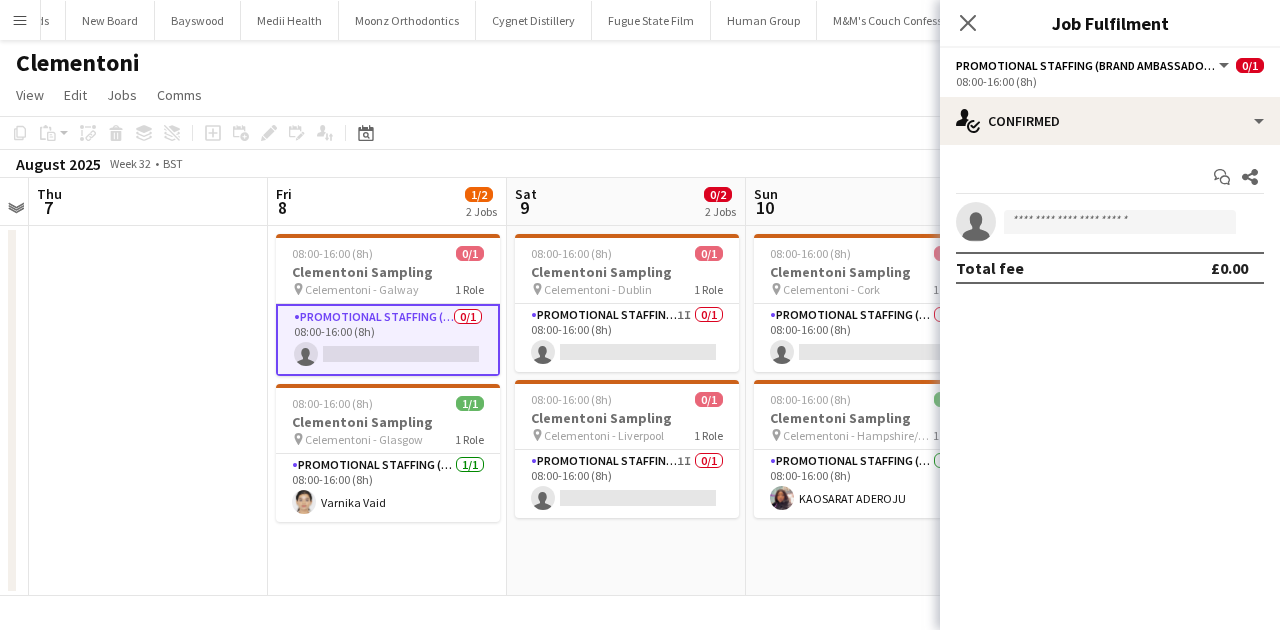 scroll, scrollTop: 0, scrollLeft: 780, axis: horizontal 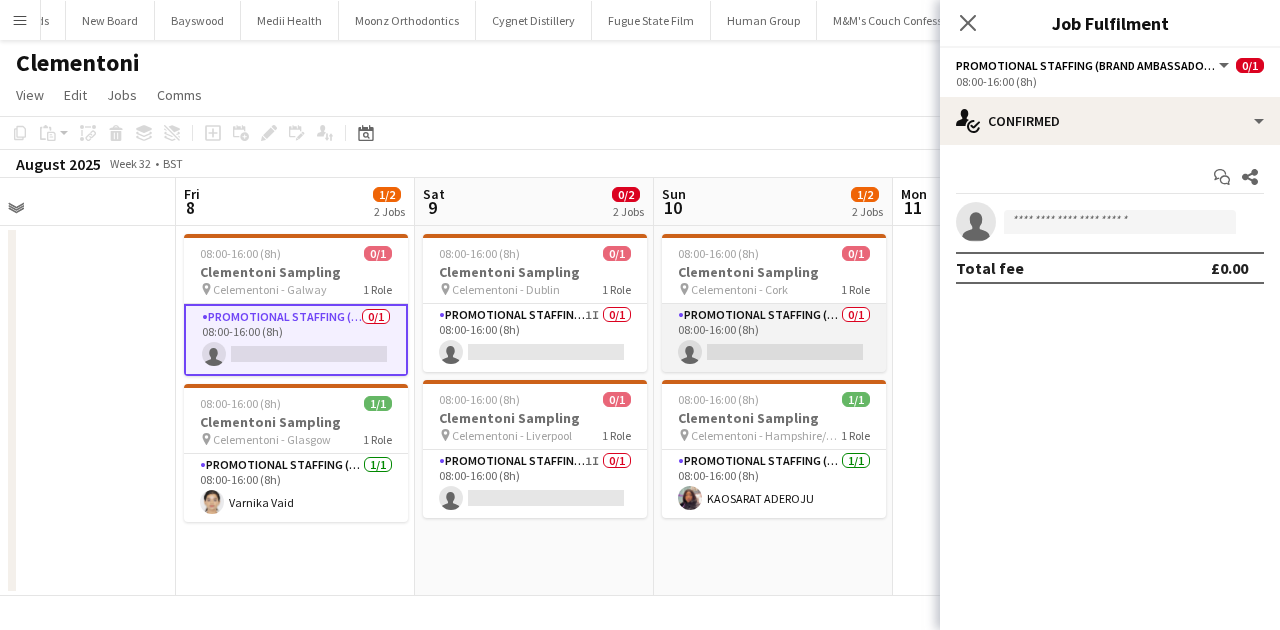 click on "Promotional Staffing (Brand Ambassadors)   0/1   08:00-16:00 (8h)
single-neutral-actions" at bounding box center [774, 338] 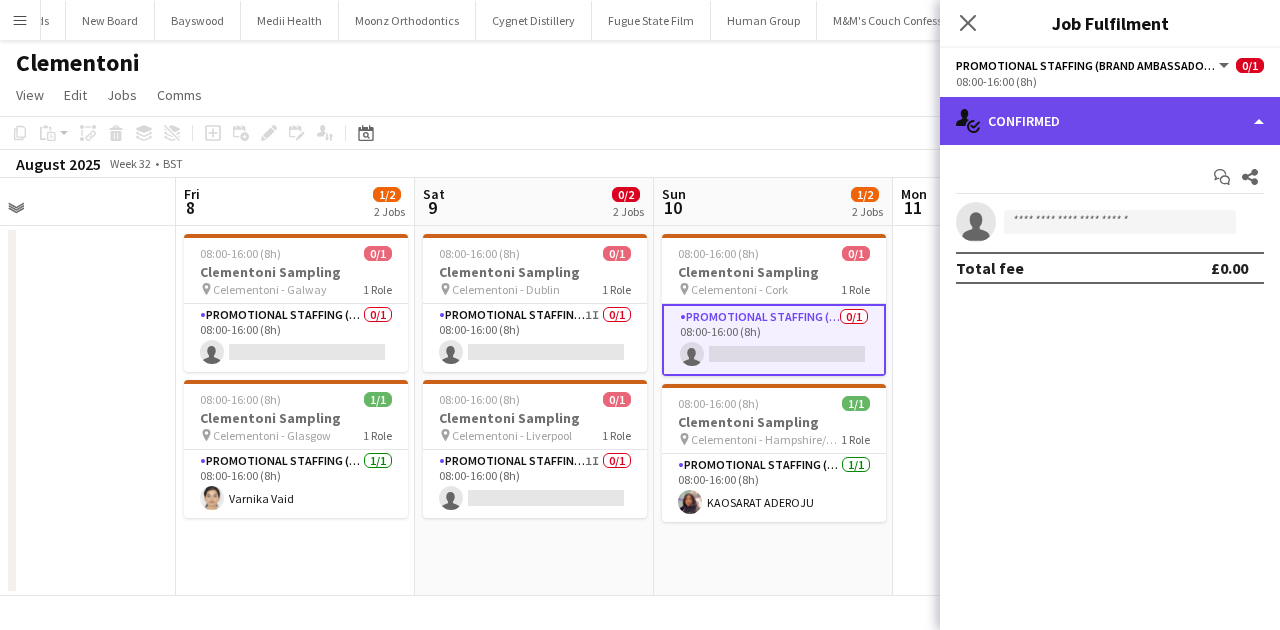 click on "single-neutral-actions-check-2
Confirmed" 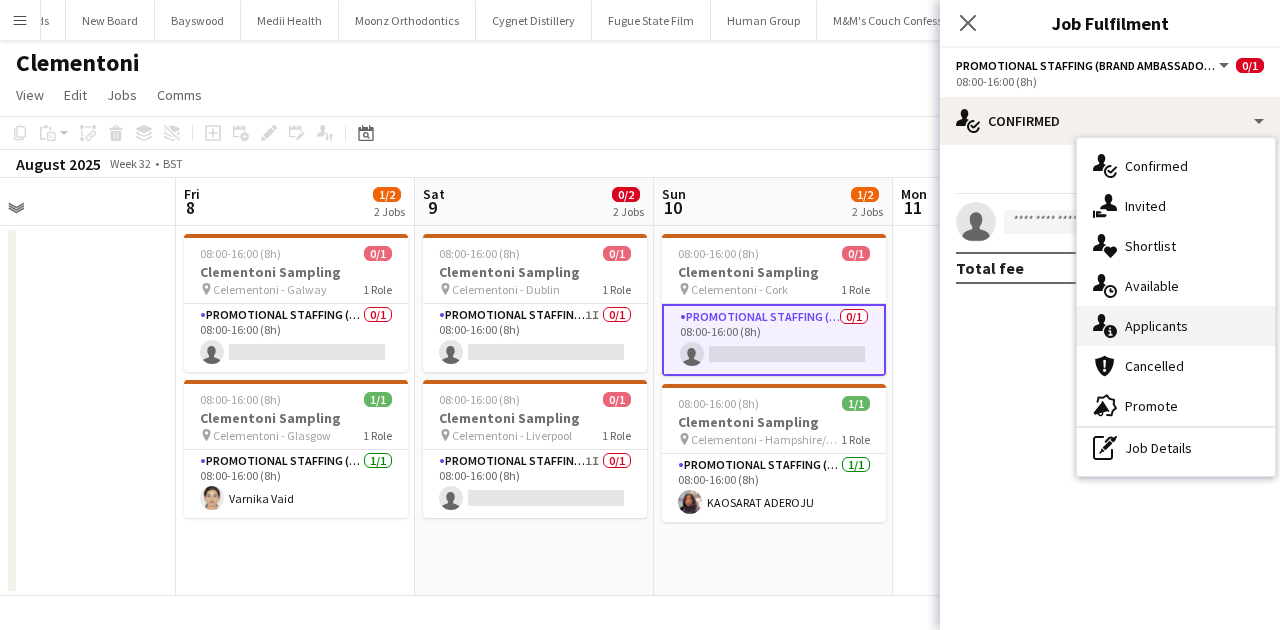 click on "single-neutral-actions-information
Applicants" at bounding box center (1176, 326) 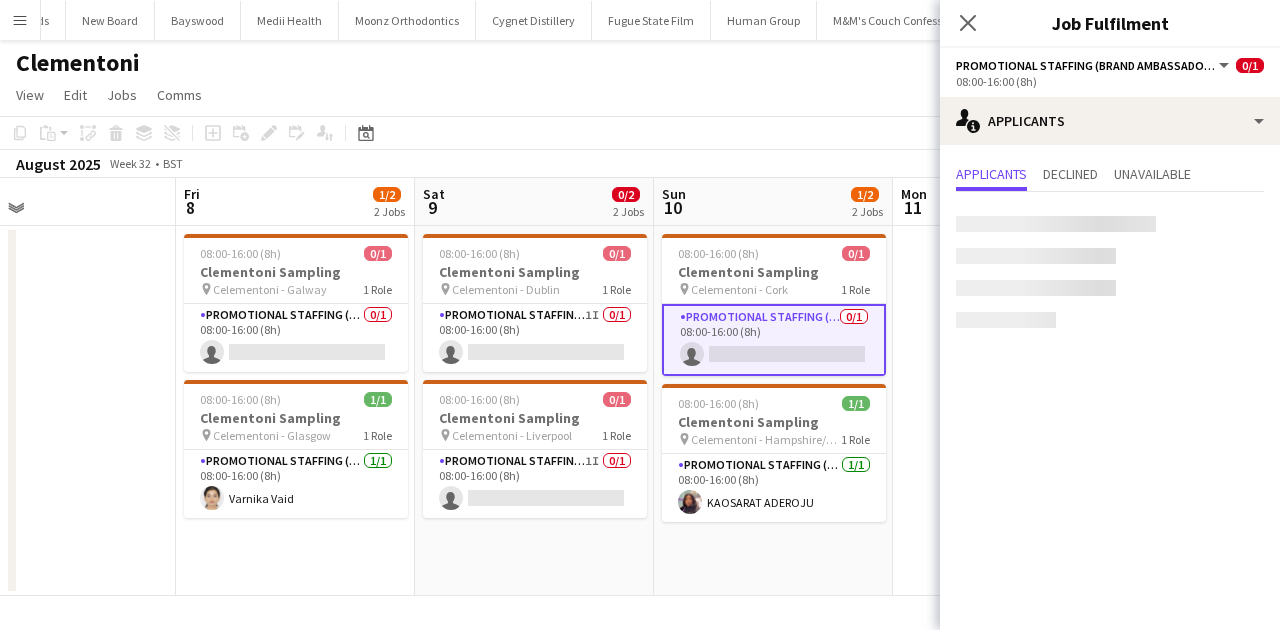 click on "Close pop-in" 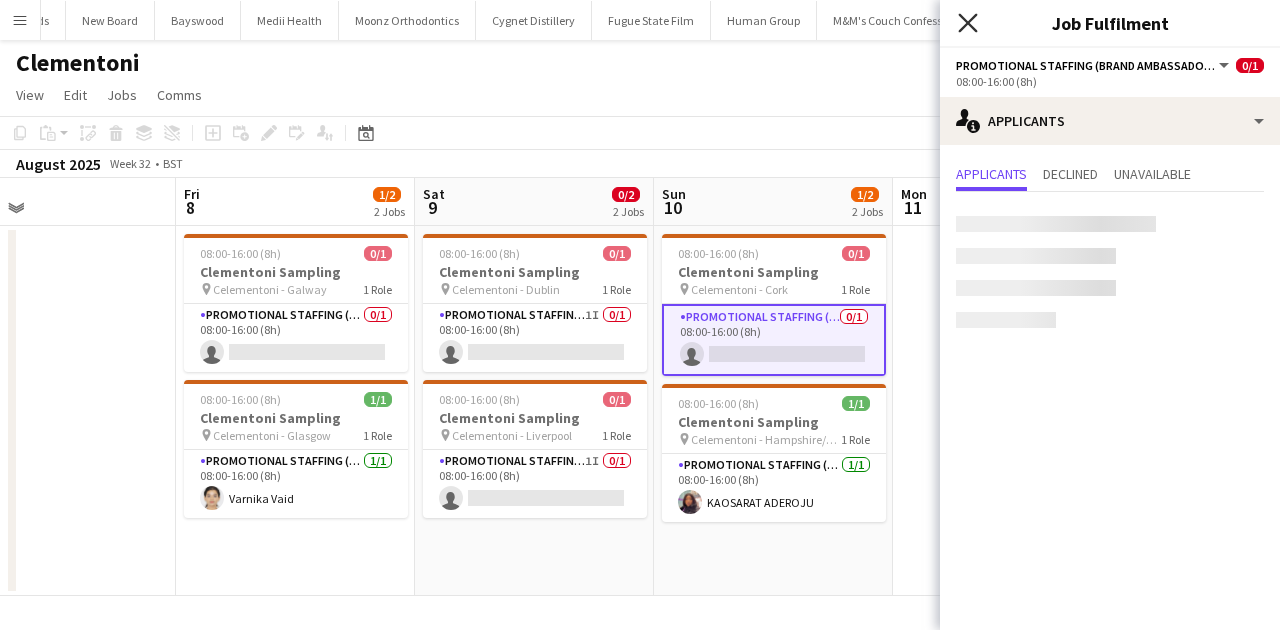 click on "Close pop-in" 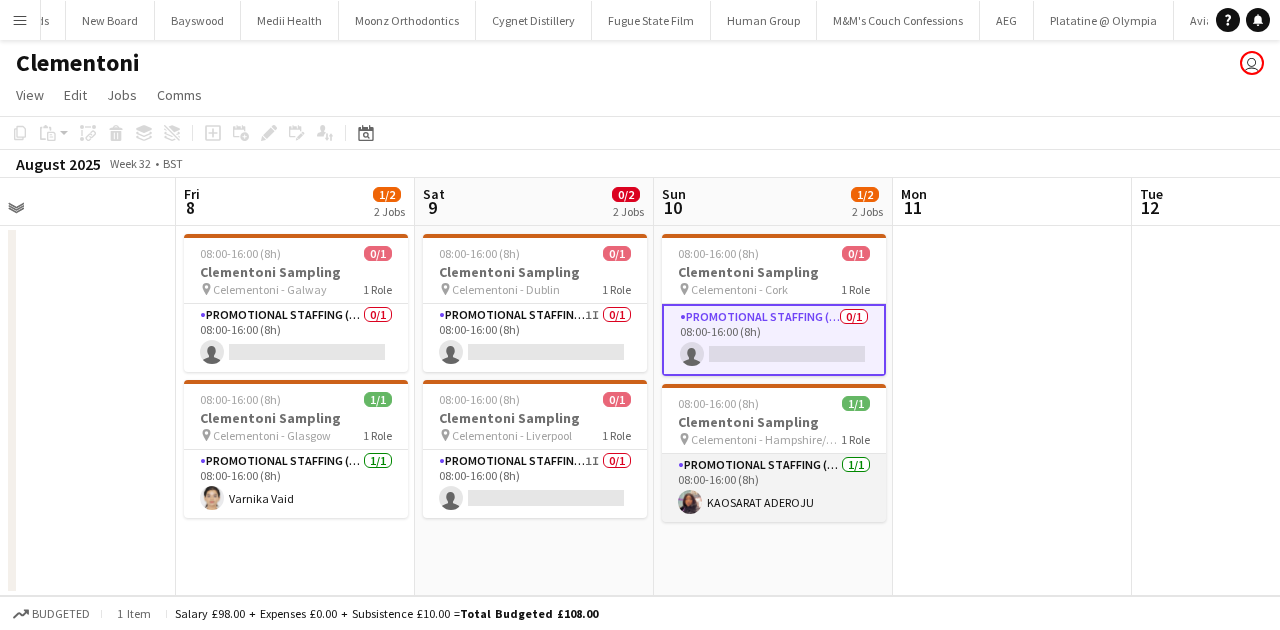 click on "Promotional Staffing (Brand Ambassadors)   1/1   08:00-16:00 (8h)
KAOSARAT ADEROJU" at bounding box center [774, 488] 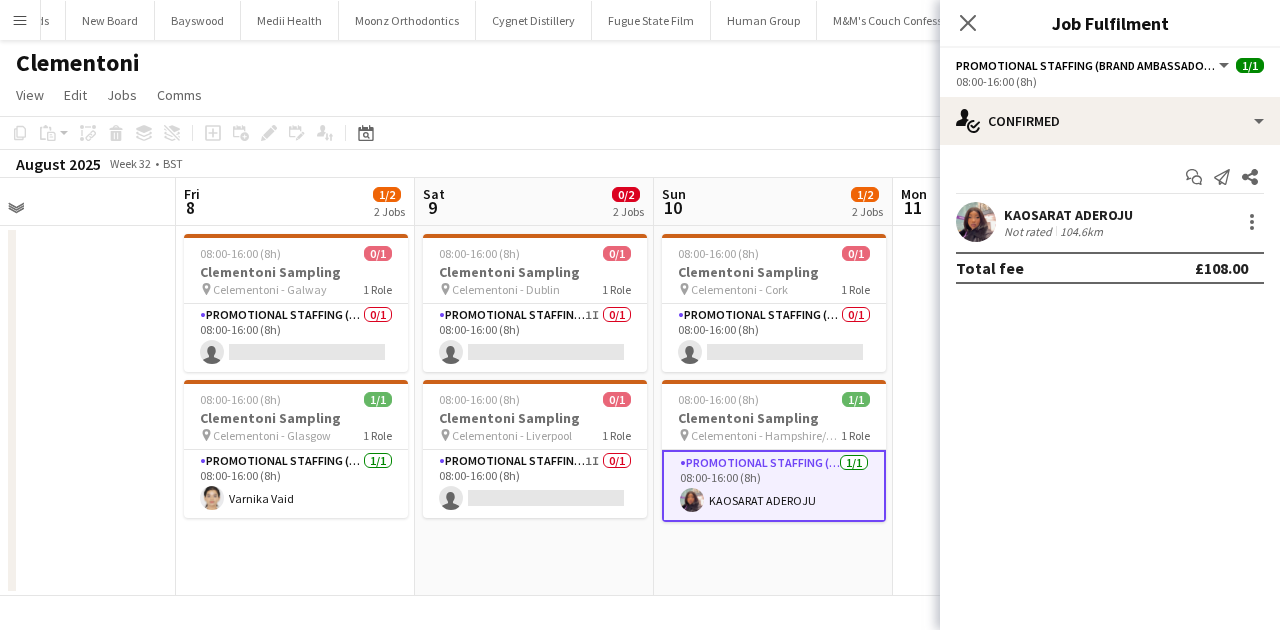 click on "KAOSARAT ADEROJU   Not rated   104.6km" at bounding box center (1110, 222) 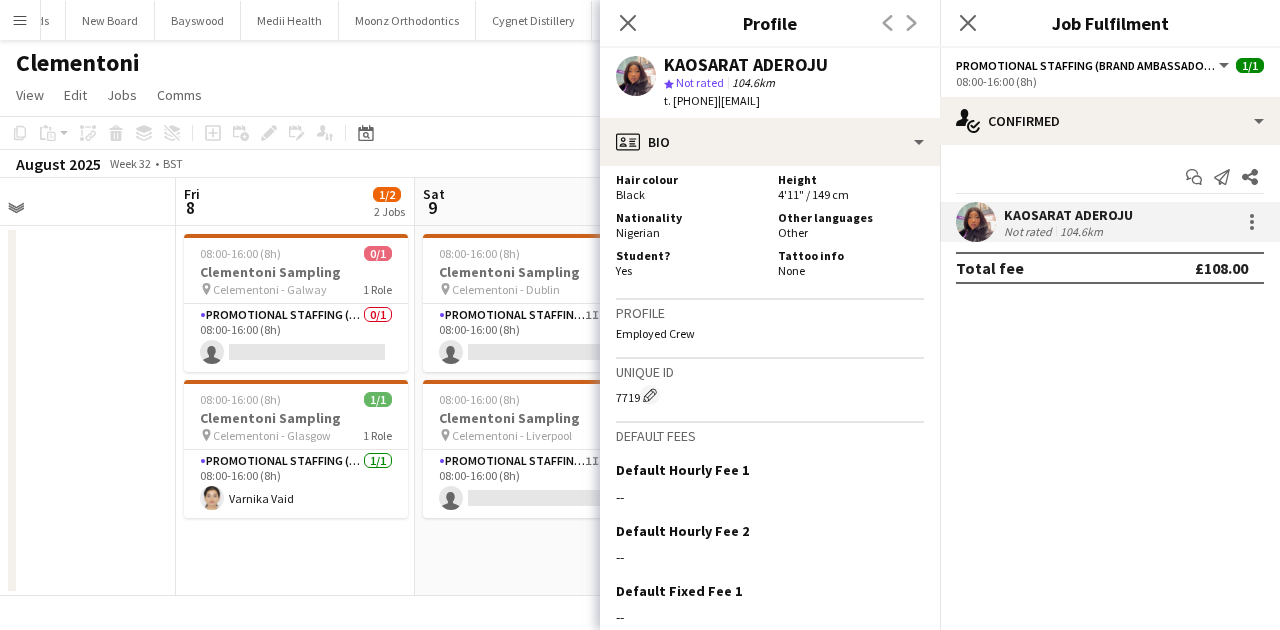 scroll, scrollTop: 1026, scrollLeft: 0, axis: vertical 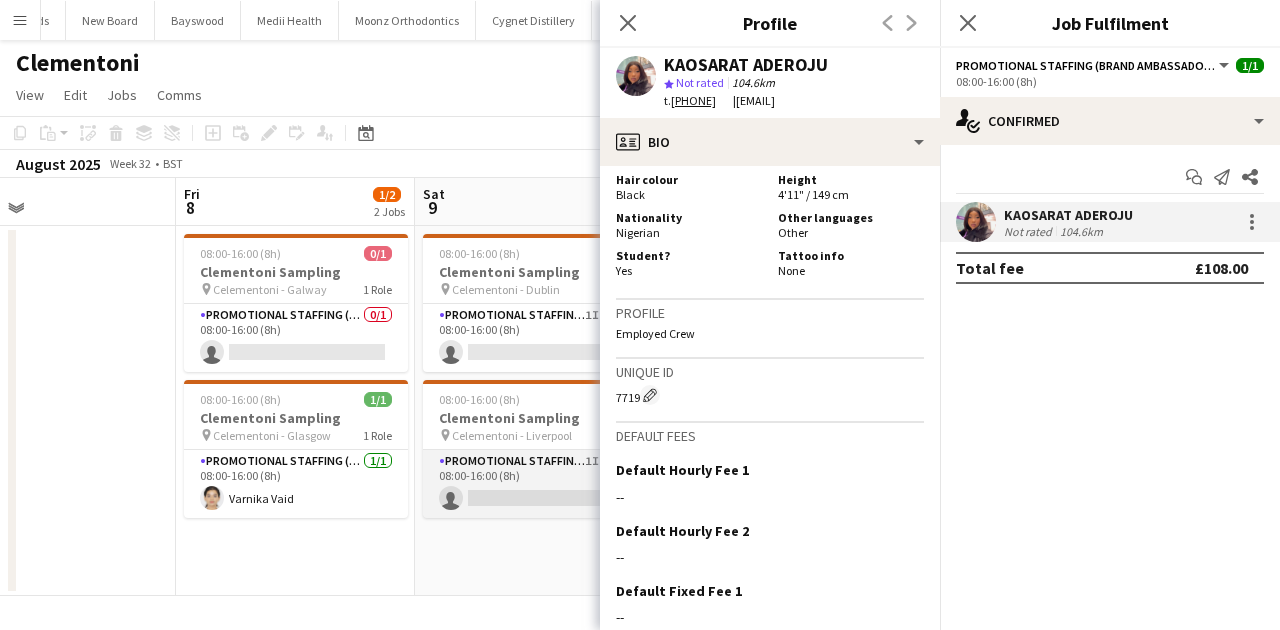 click on "Promotional Staffing (Brand Ambassadors)   1I   0/1   08:00-16:00 (8h)
single-neutral-actions" at bounding box center [535, 484] 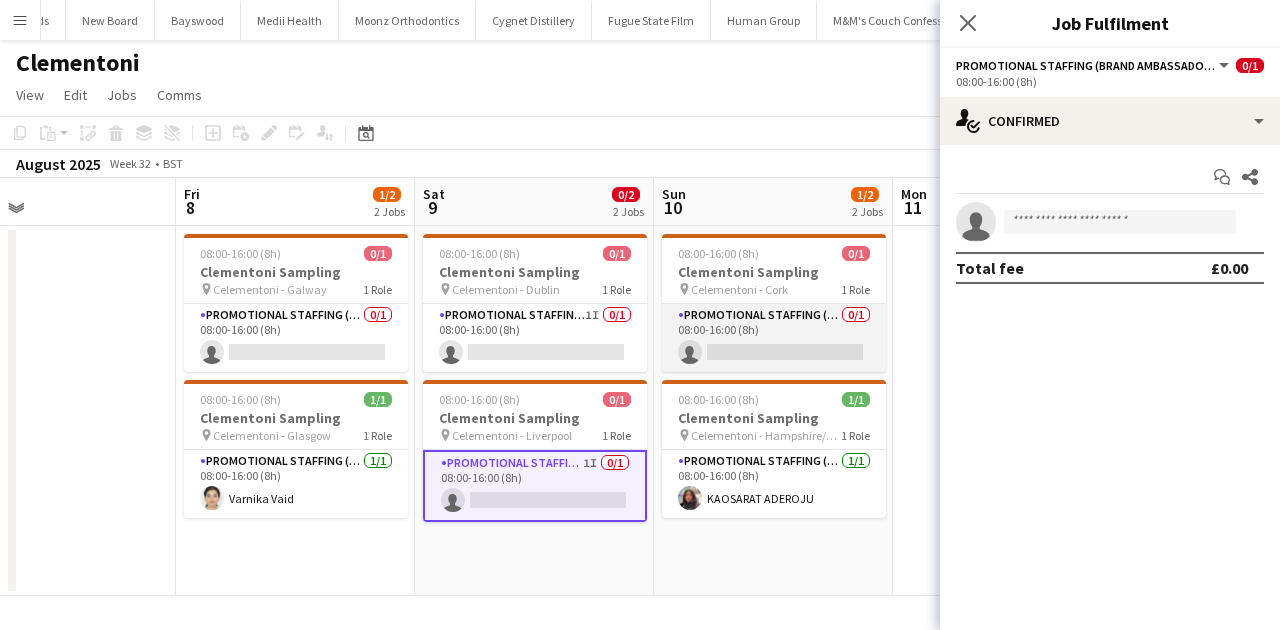 click on "Promotional Staffing (Brand Ambassadors)   0/1   08:00-16:00 (8h)
single-neutral-actions" at bounding box center (774, 338) 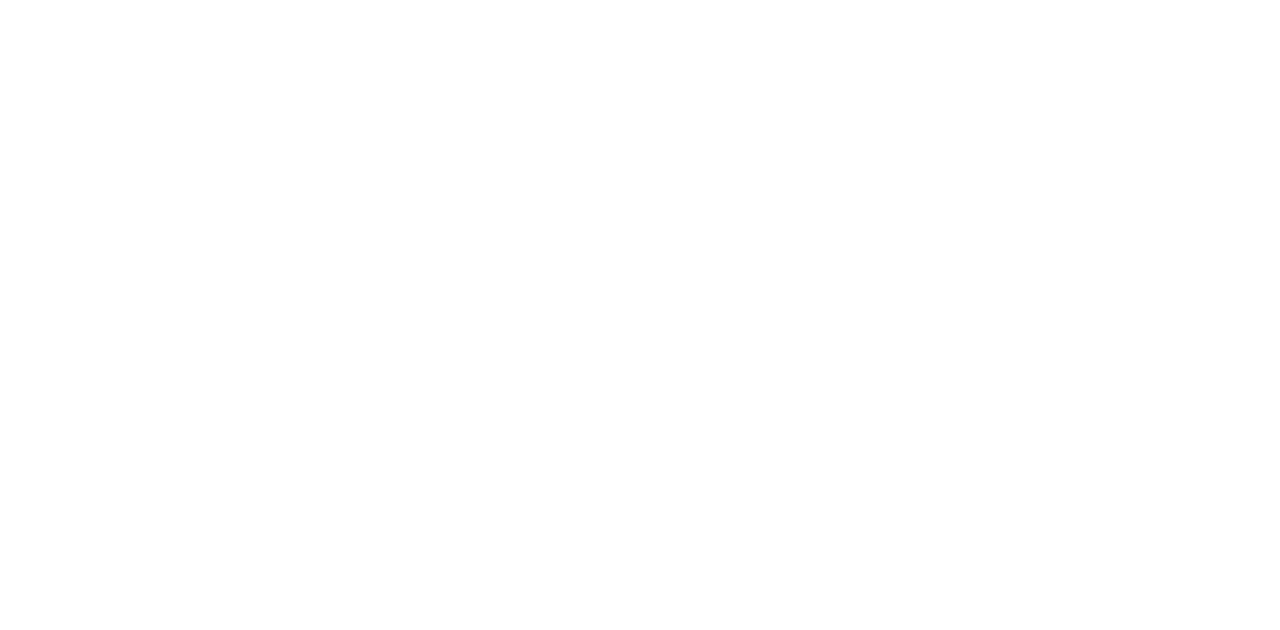scroll, scrollTop: 0, scrollLeft: 0, axis: both 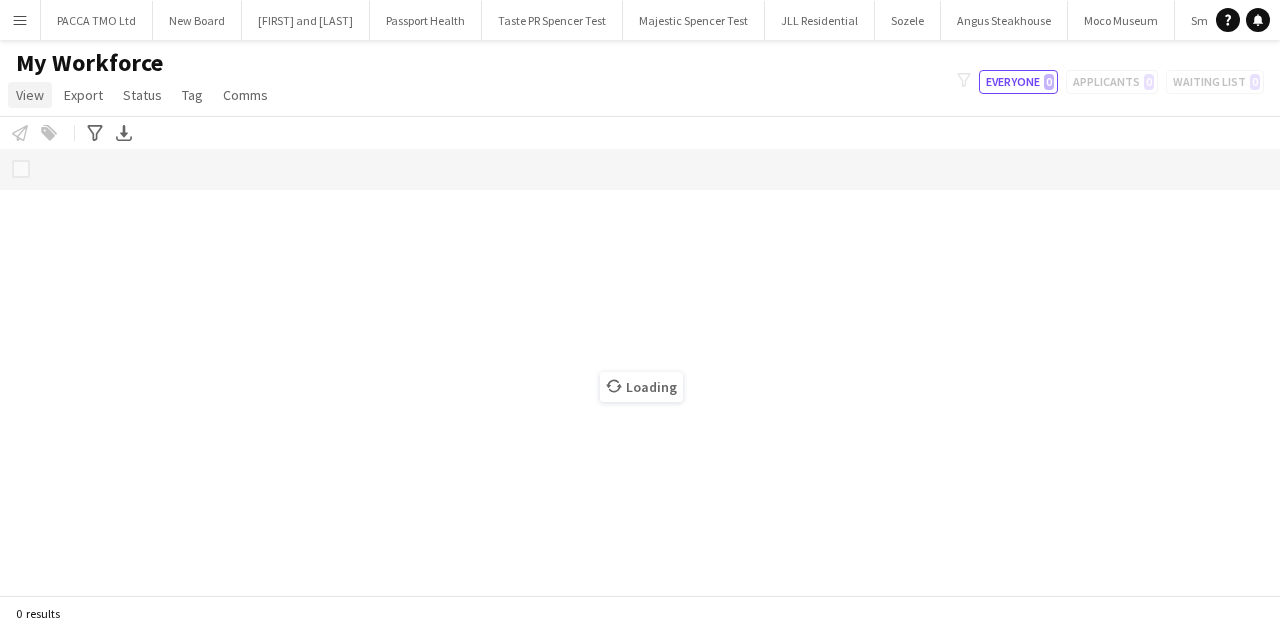 click on "View" 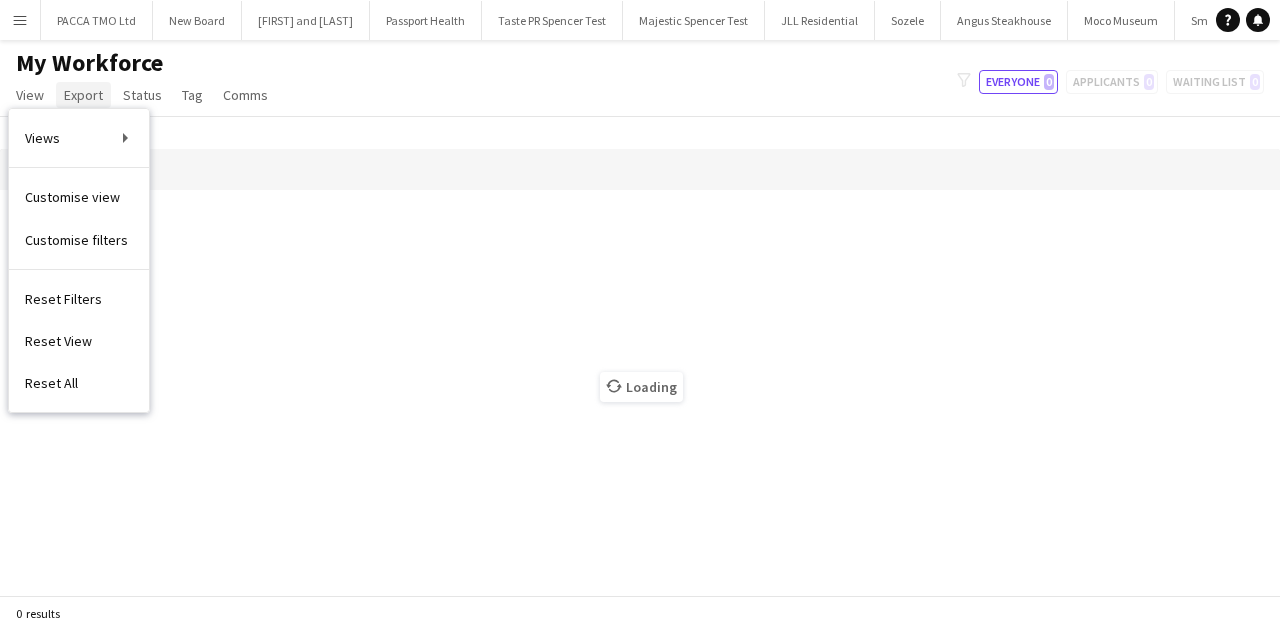click on "Export" 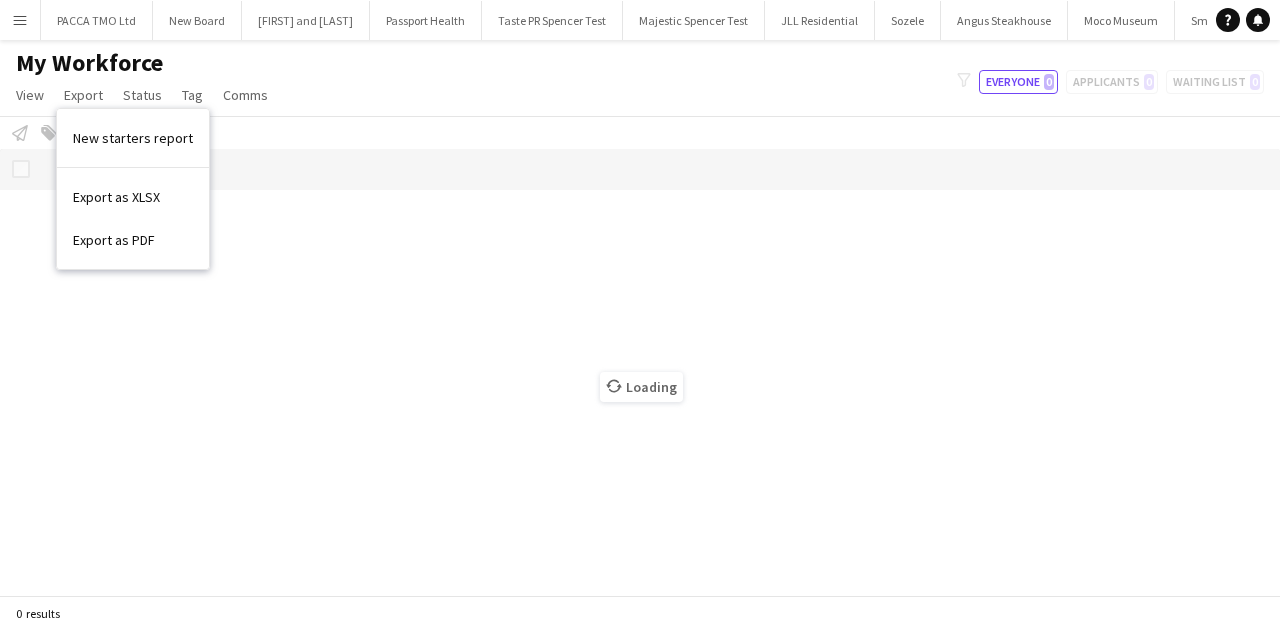 click on "Menu" at bounding box center [20, 20] 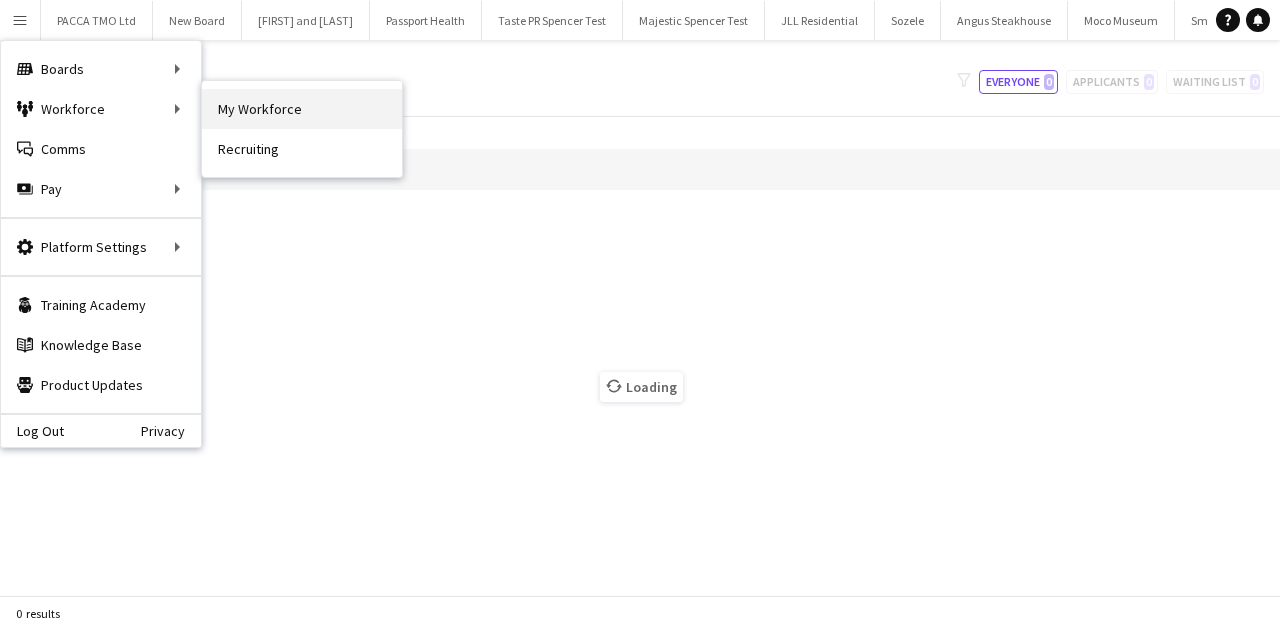 click on "My Workforce" at bounding box center [302, 109] 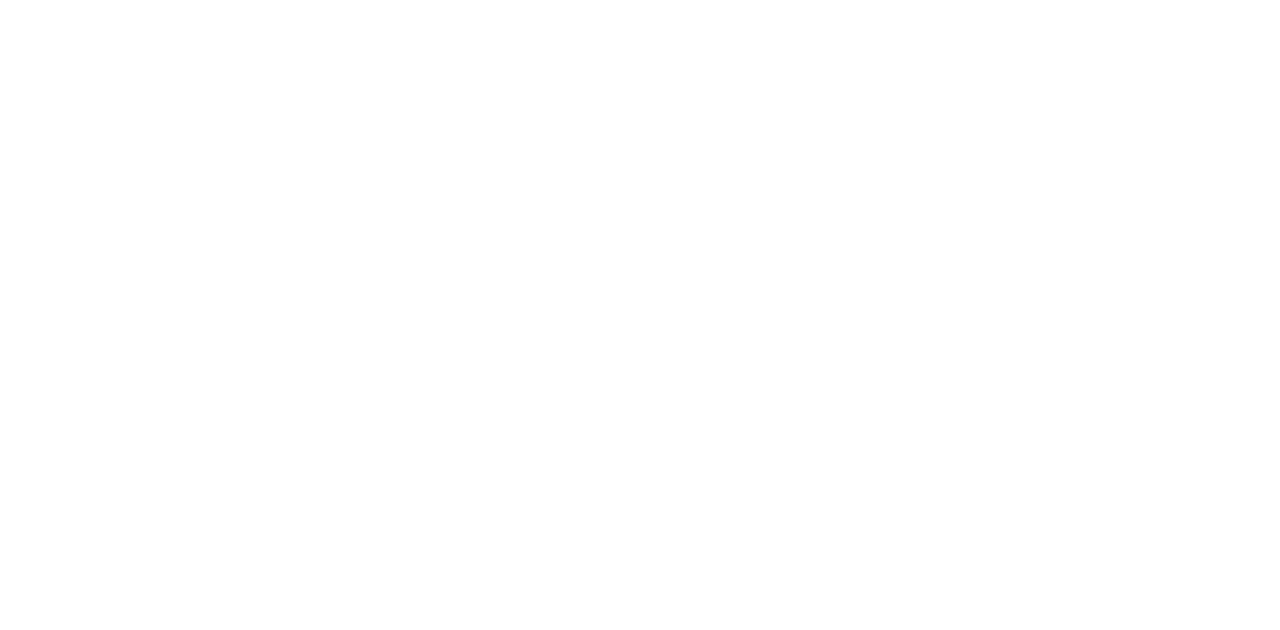 scroll, scrollTop: 0, scrollLeft: 0, axis: both 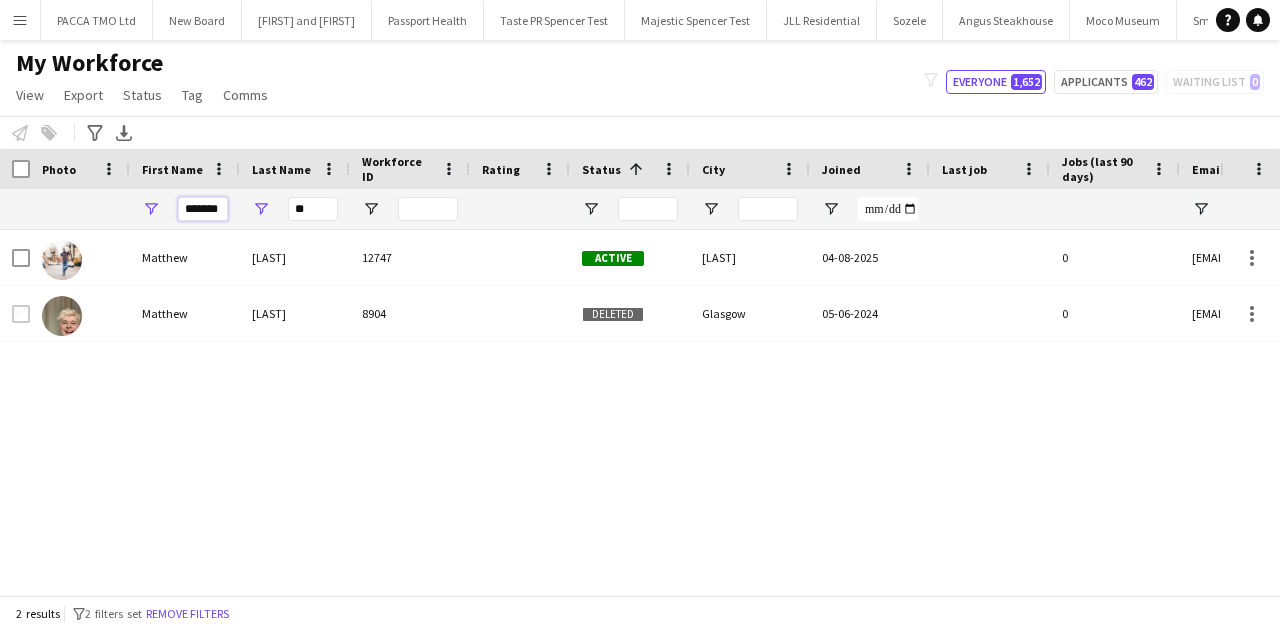 click on "*******" at bounding box center [203, 209] 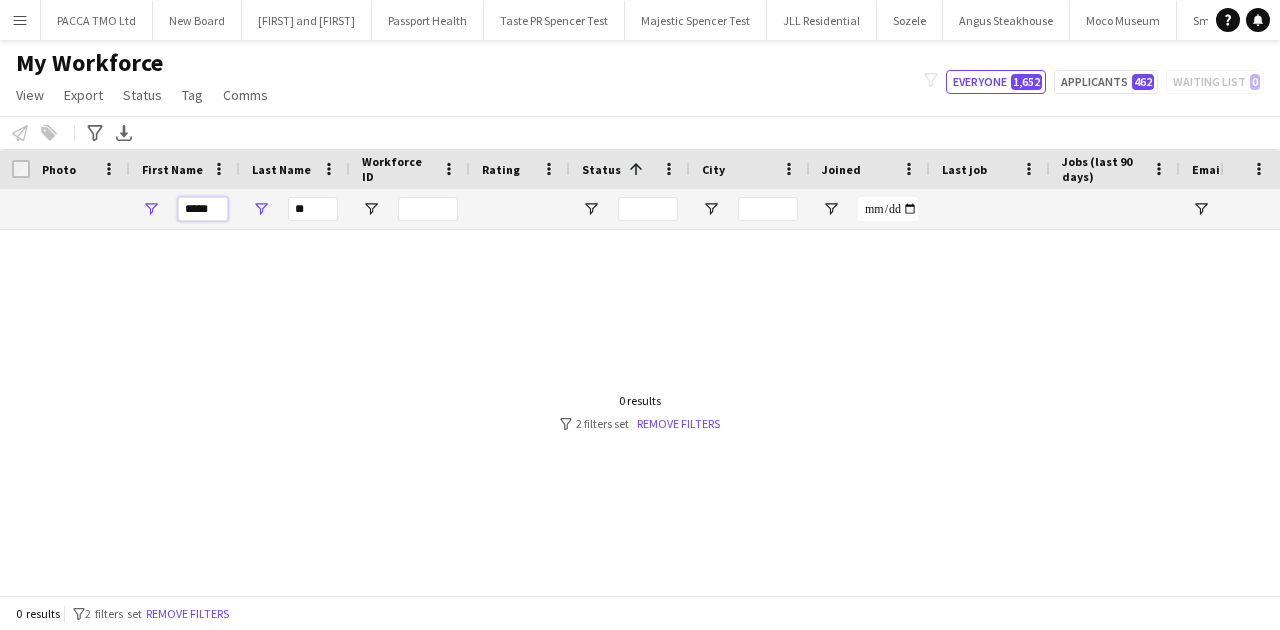 type on "*****" 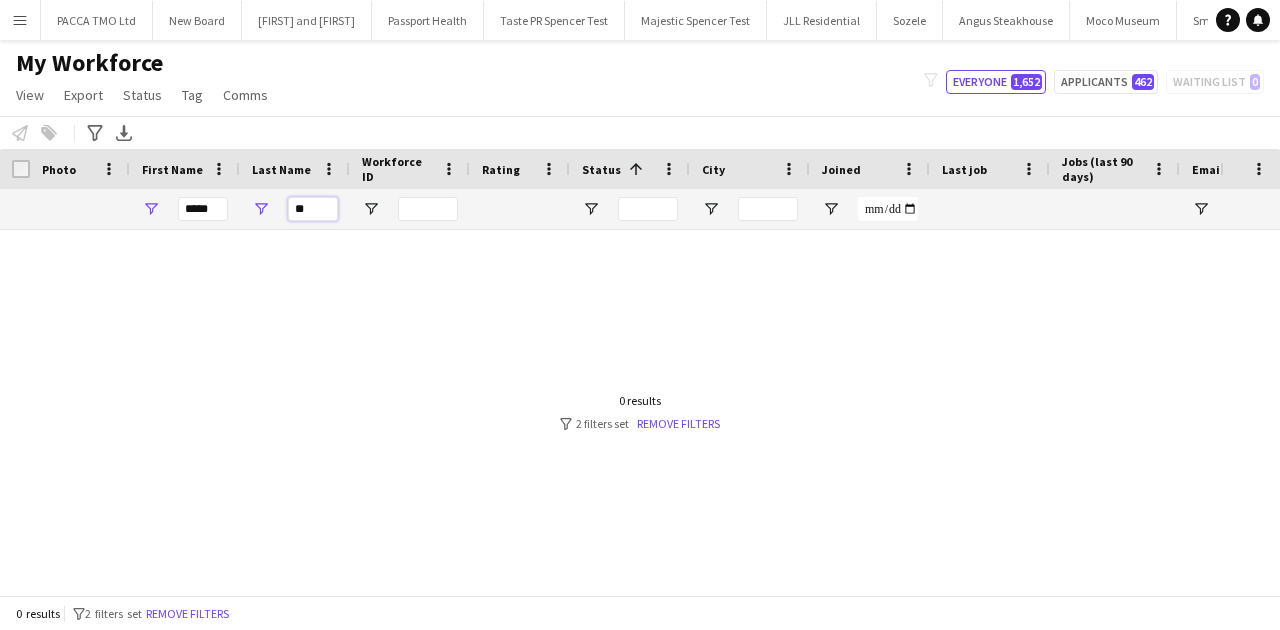 click on "**" at bounding box center (313, 209) 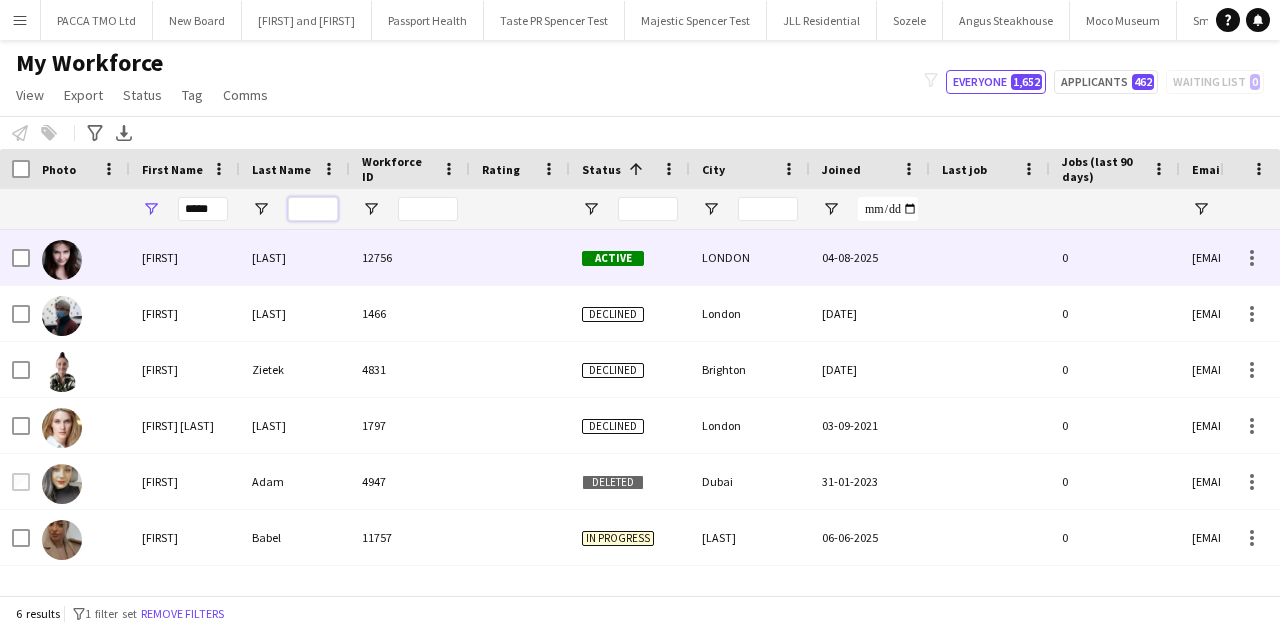 type 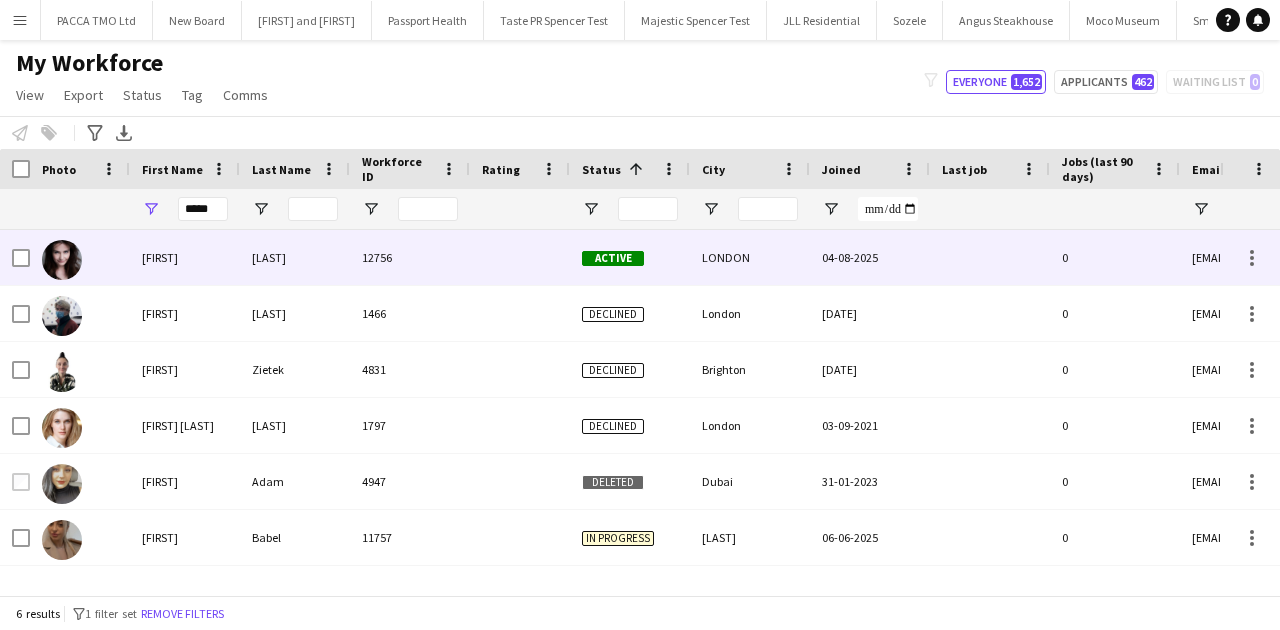 click on "Gregorovitch" at bounding box center [295, 257] 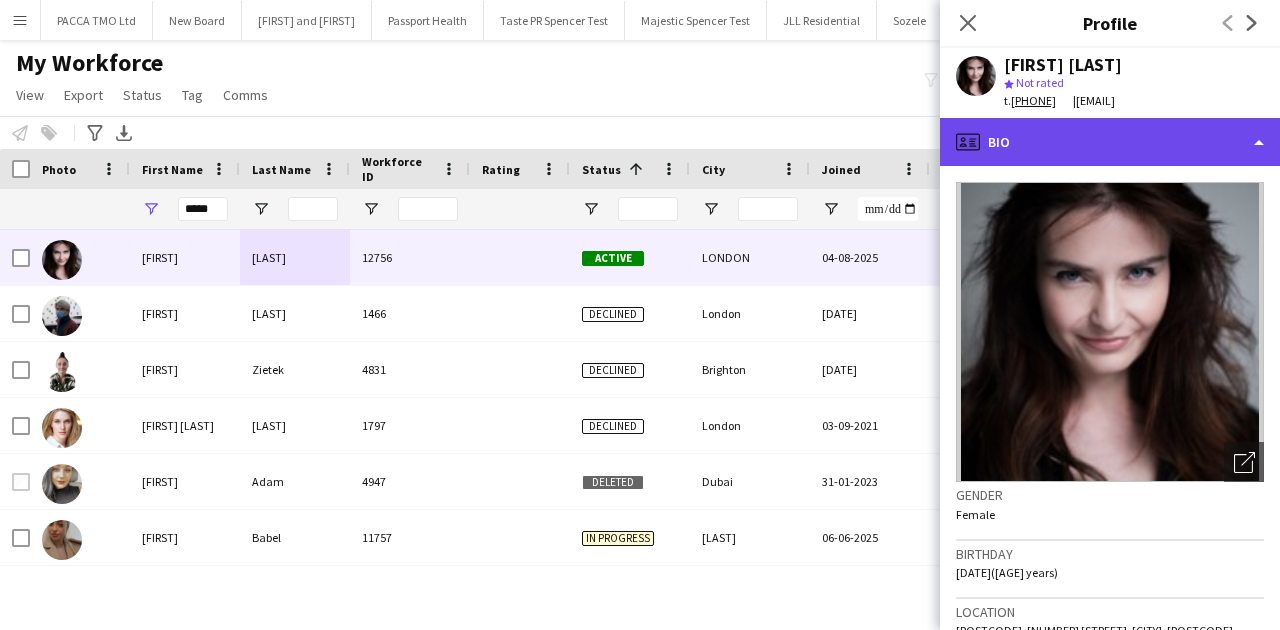 click on "profile
Bio" 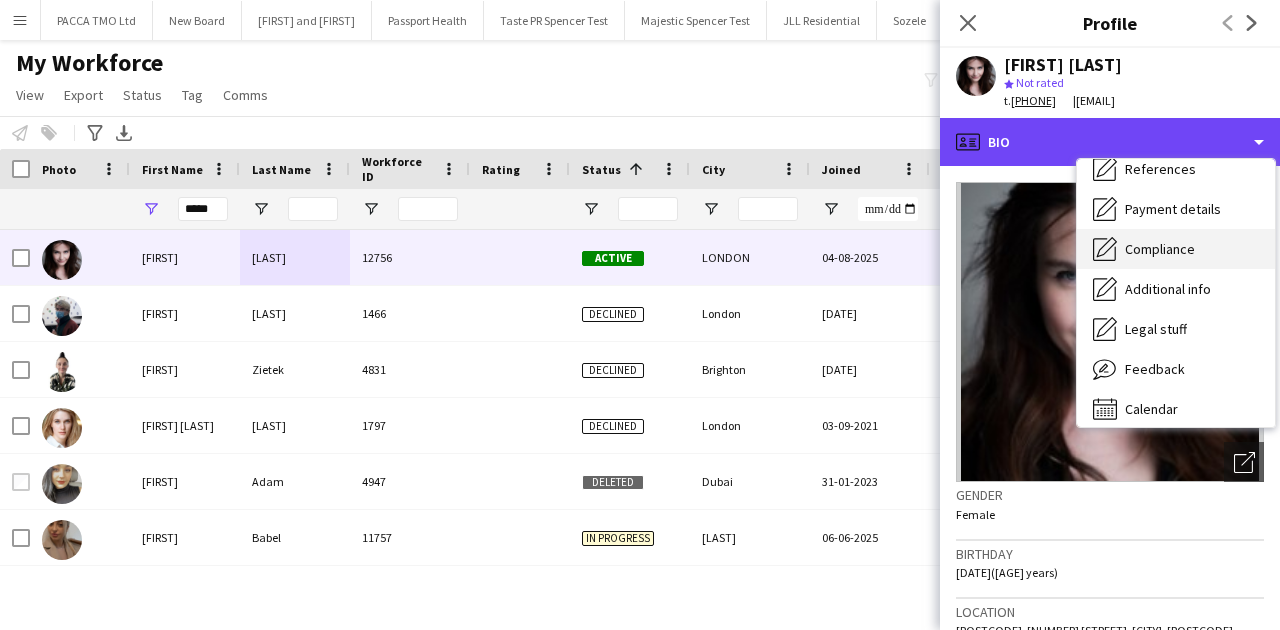 scroll, scrollTop: 228, scrollLeft: 0, axis: vertical 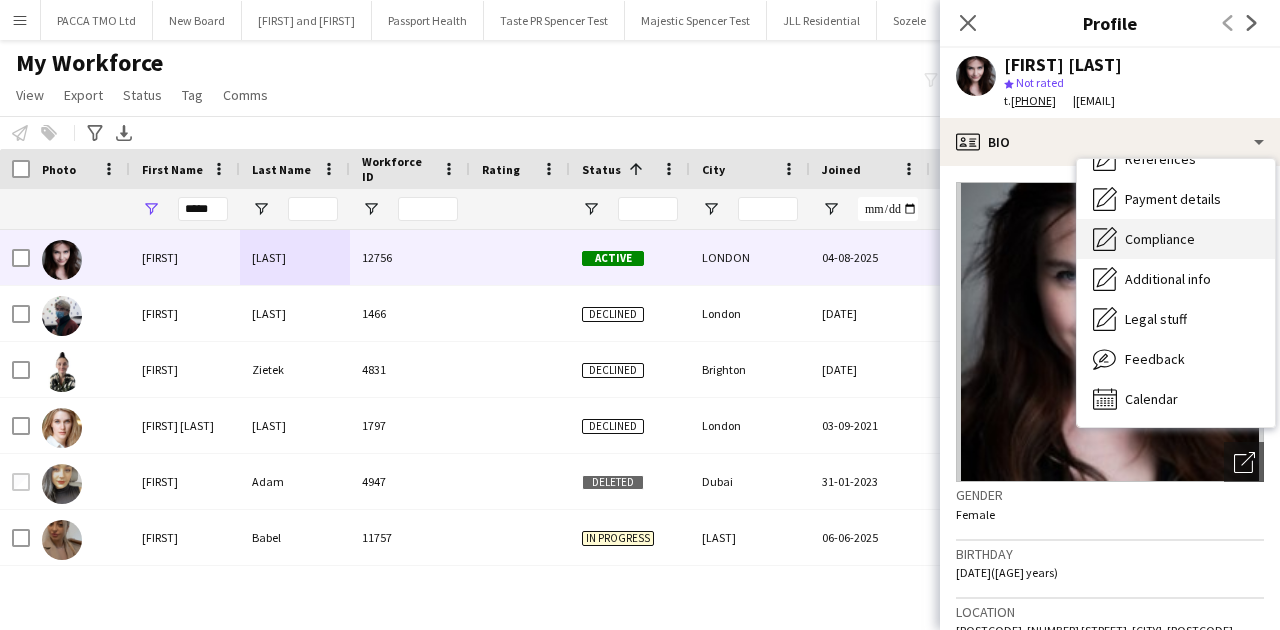 click on "Compliance" at bounding box center (1160, 239) 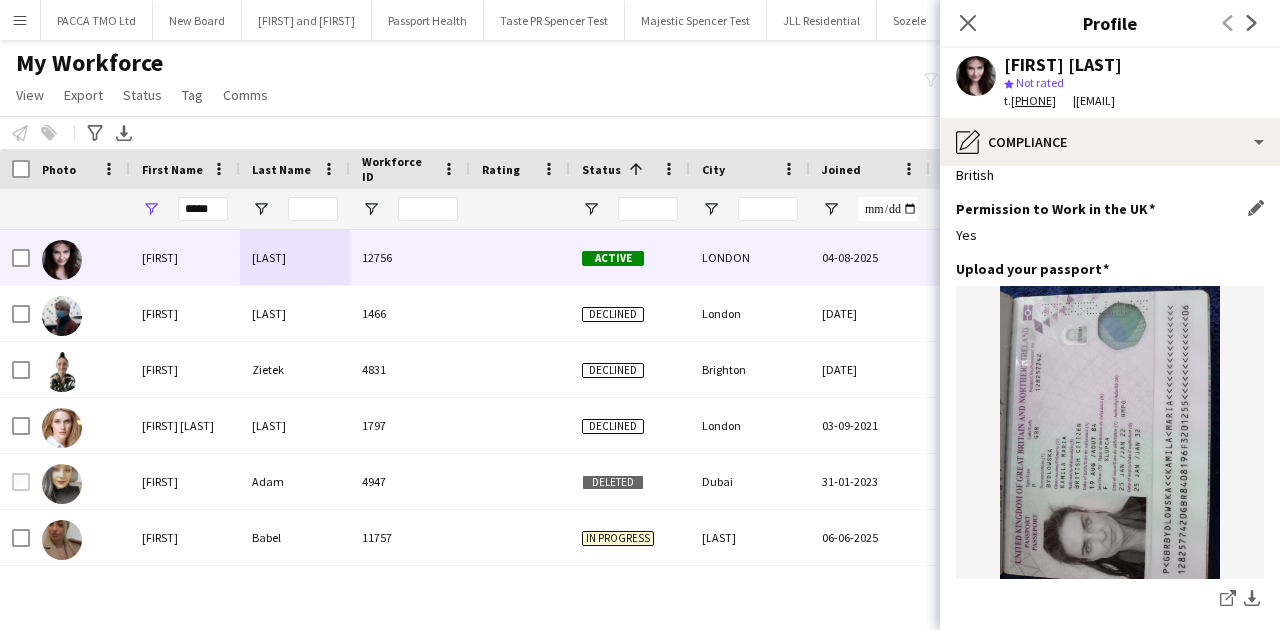 scroll, scrollTop: 200, scrollLeft: 0, axis: vertical 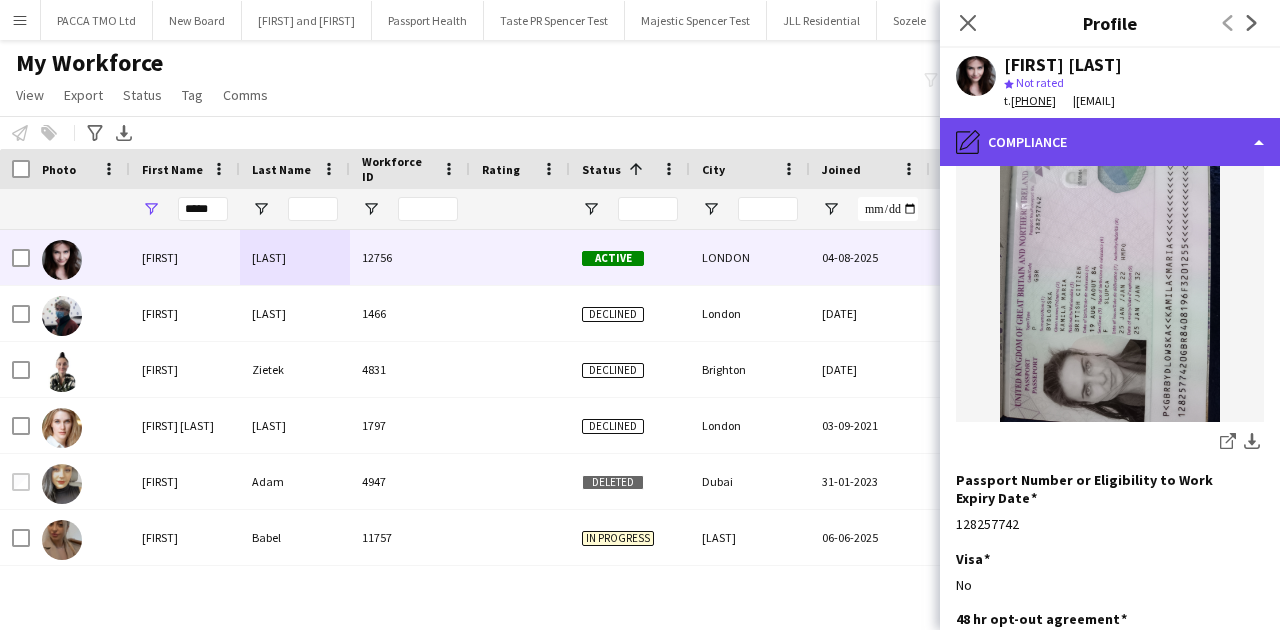 click on "pencil4
Compliance" 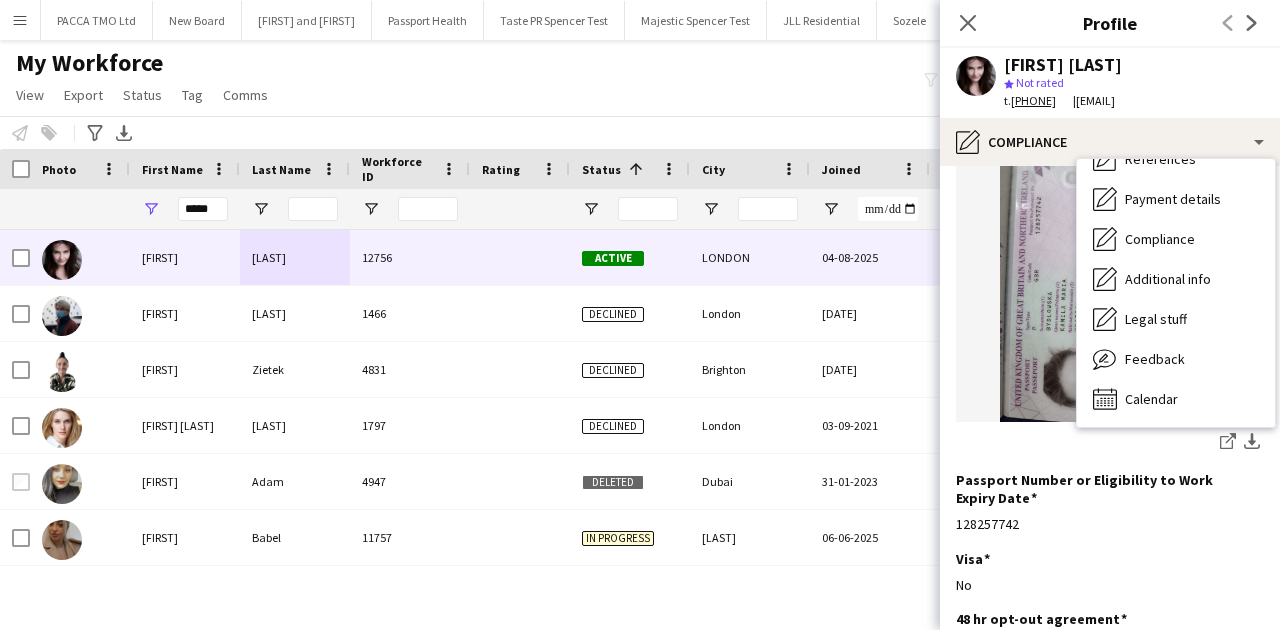 click on "Kamilla Gregorovitch
star
Not rated   t.  +447513674999    |   kamila_bydlowska@hotmail.com" 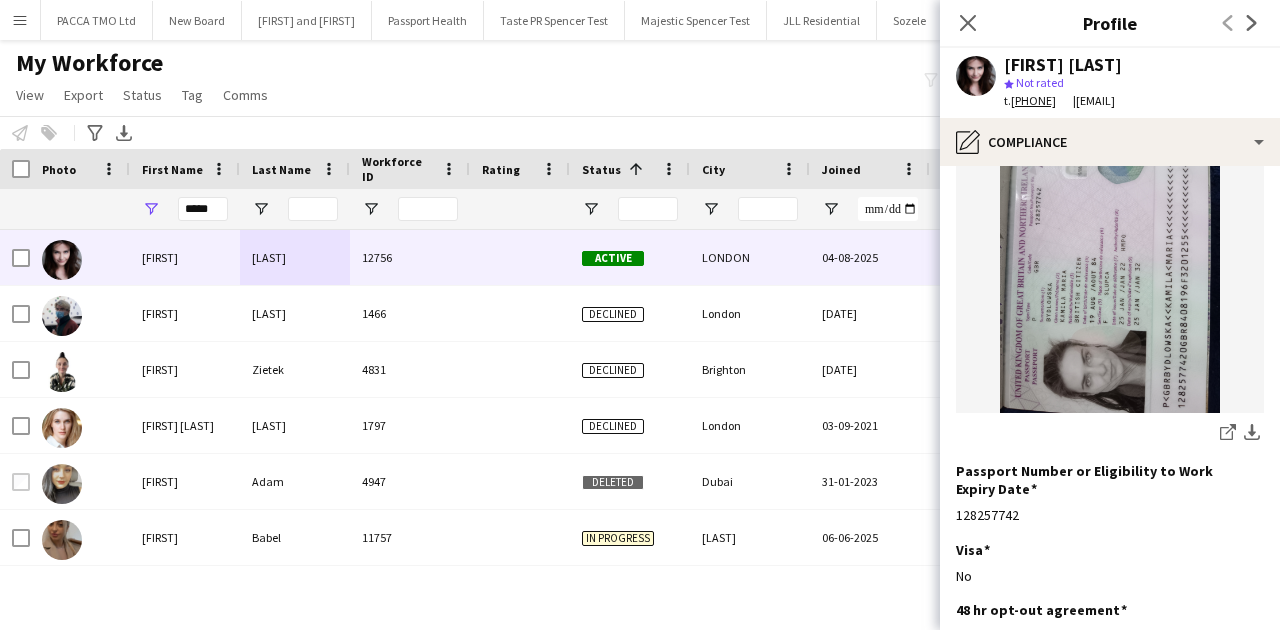scroll, scrollTop: 400, scrollLeft: 0, axis: vertical 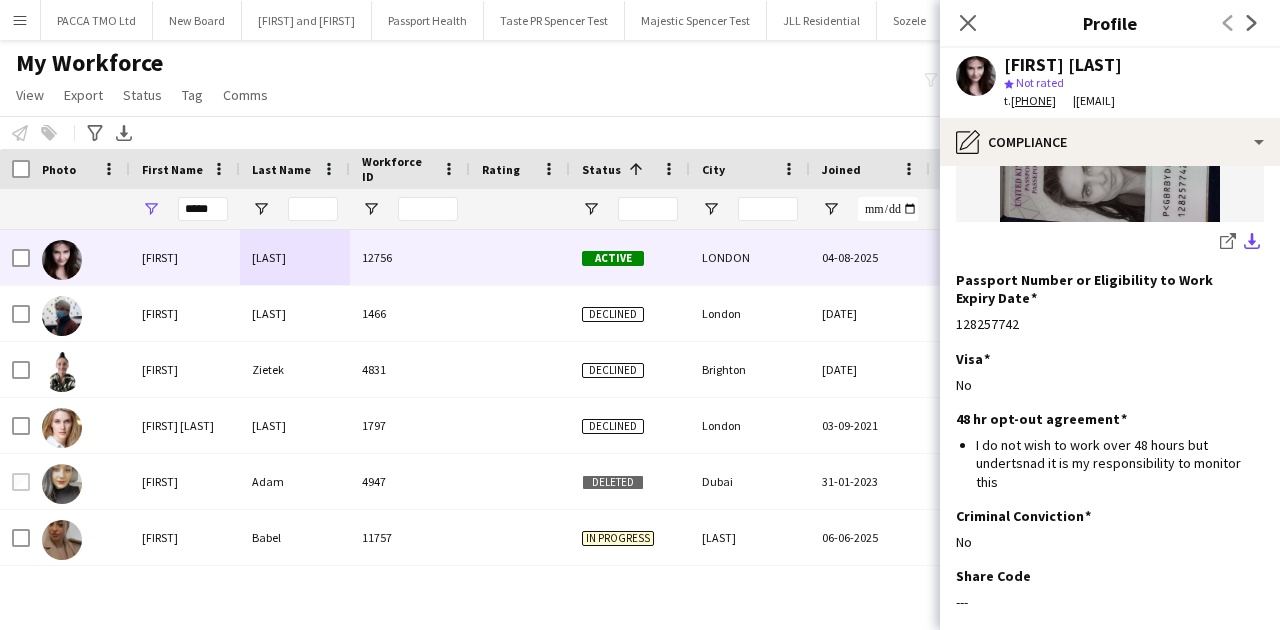 click on "download-bottom" 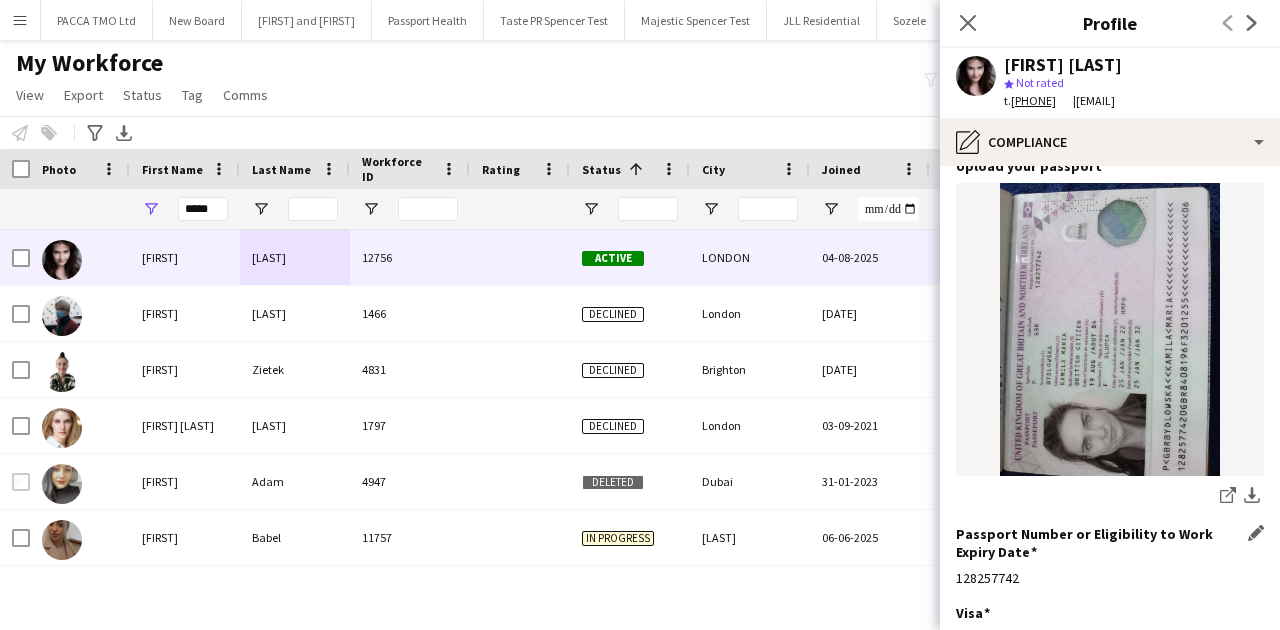 scroll, scrollTop: 266, scrollLeft: 0, axis: vertical 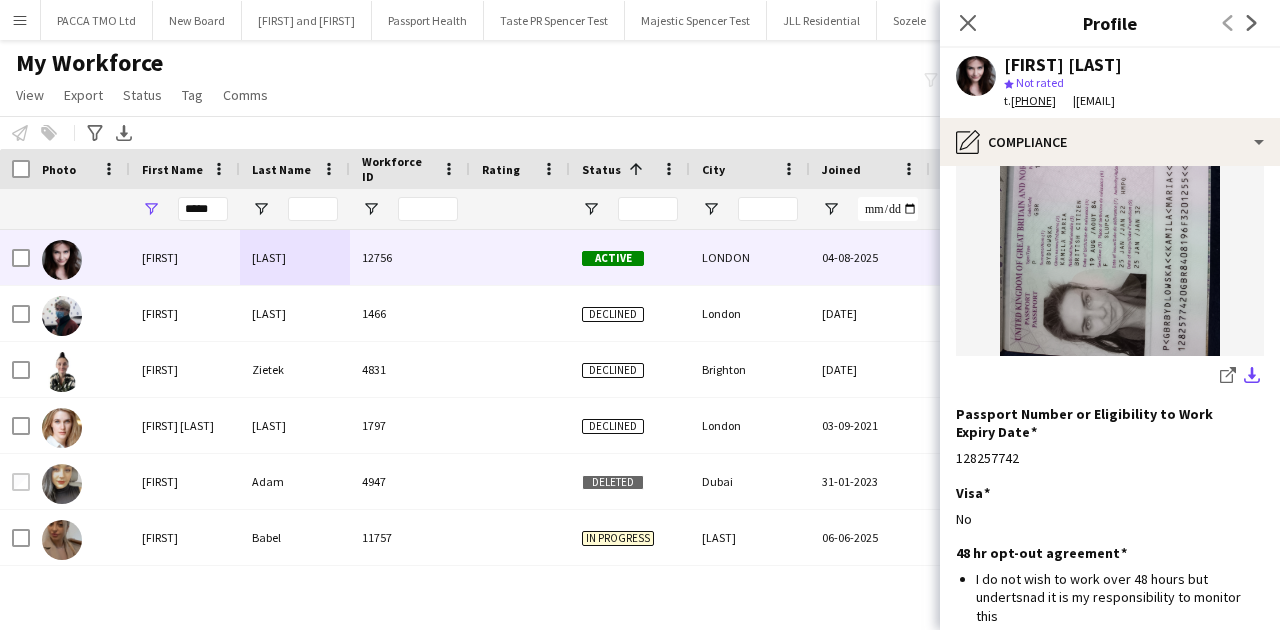 click on "download-bottom" 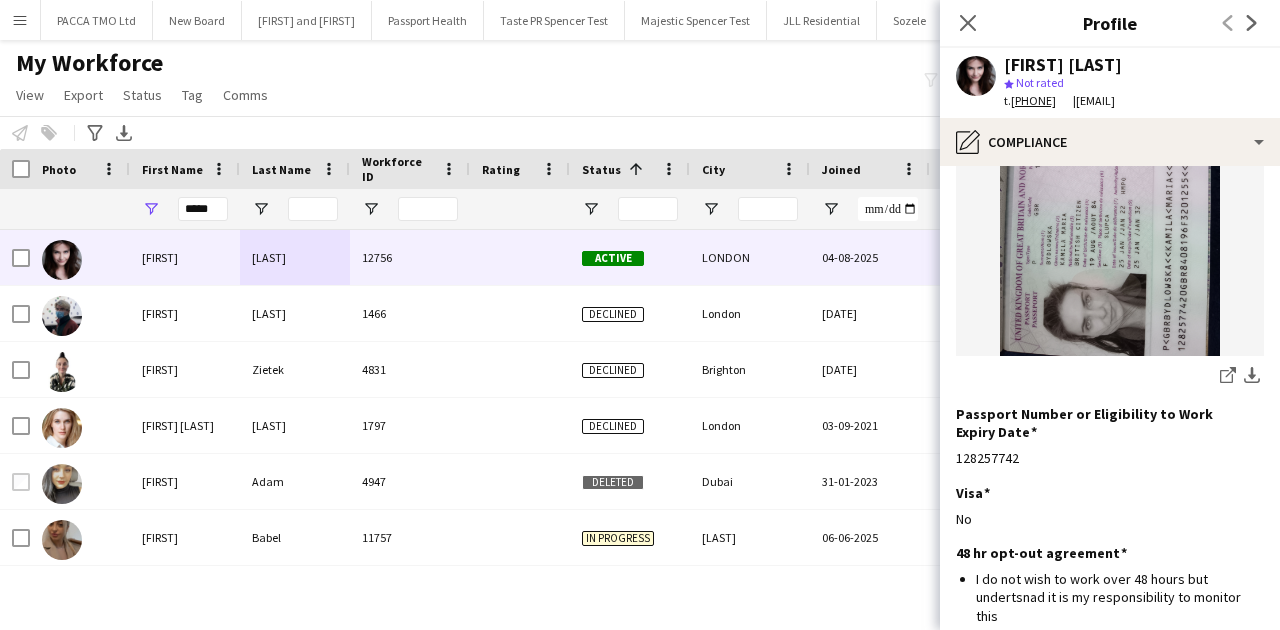 click 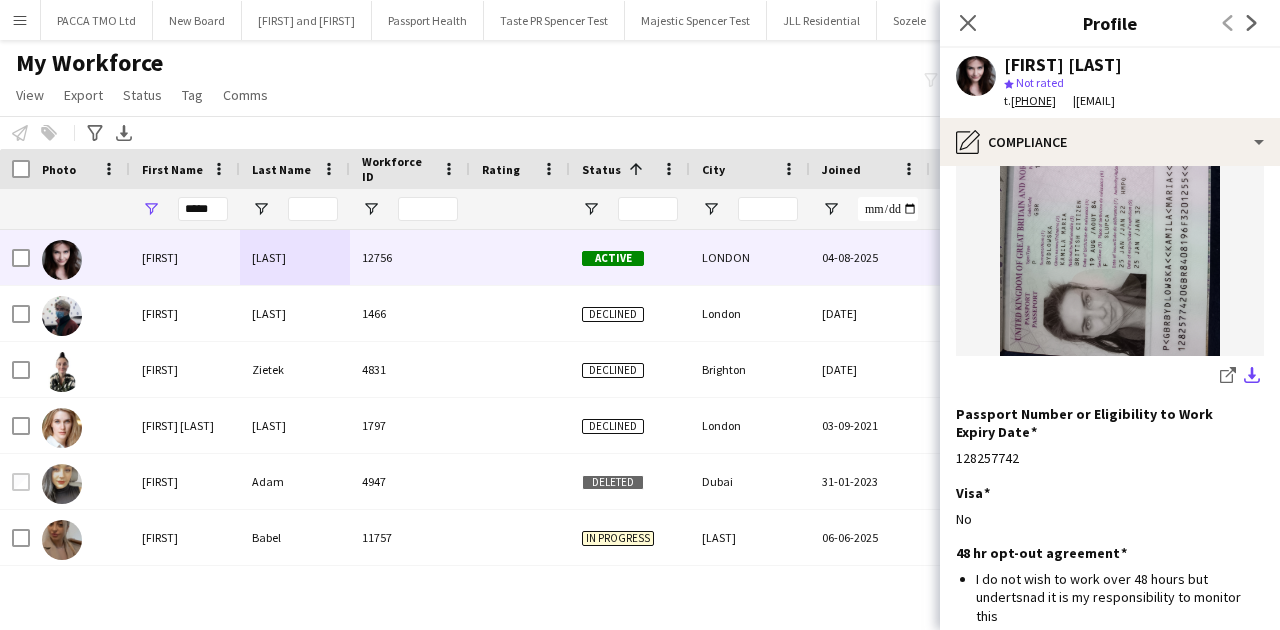 click on "download-bottom" 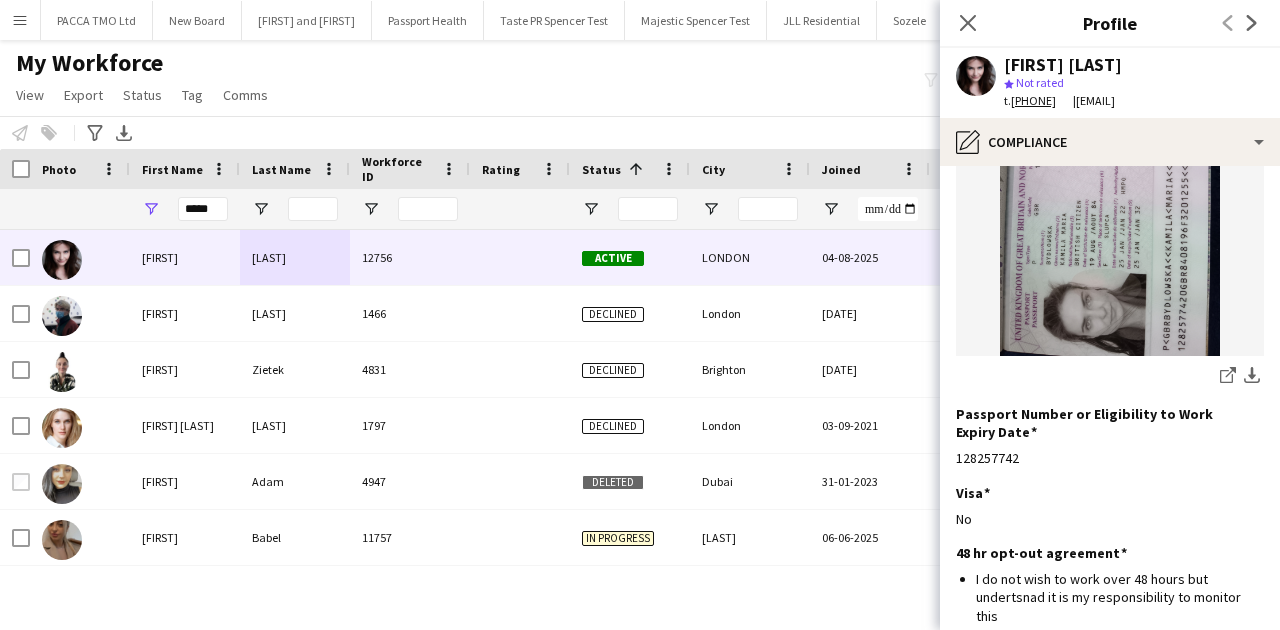 click on "Close pop-in" 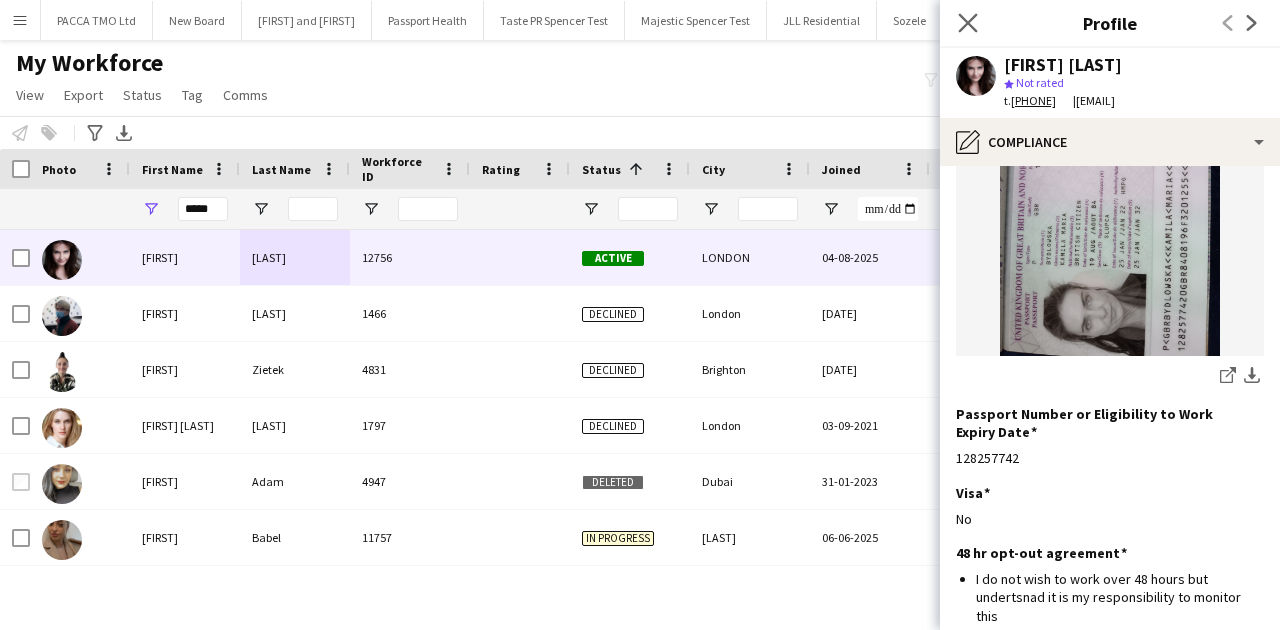 click on "Close pop-in" 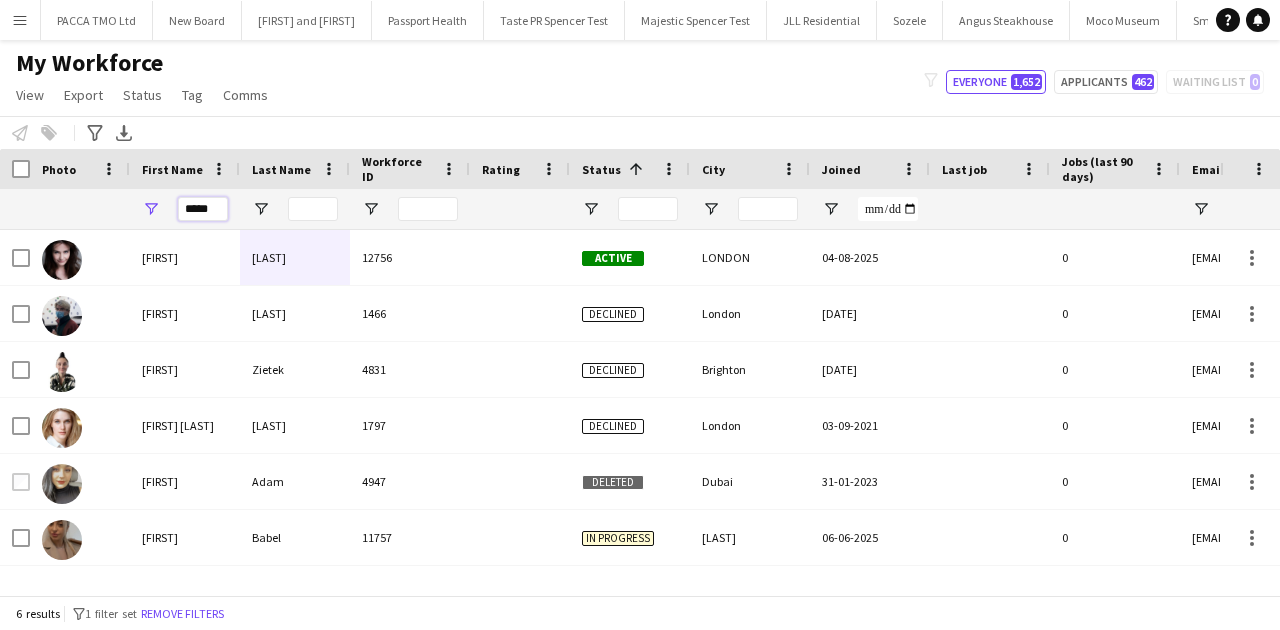 click on "*****" at bounding box center [203, 209] 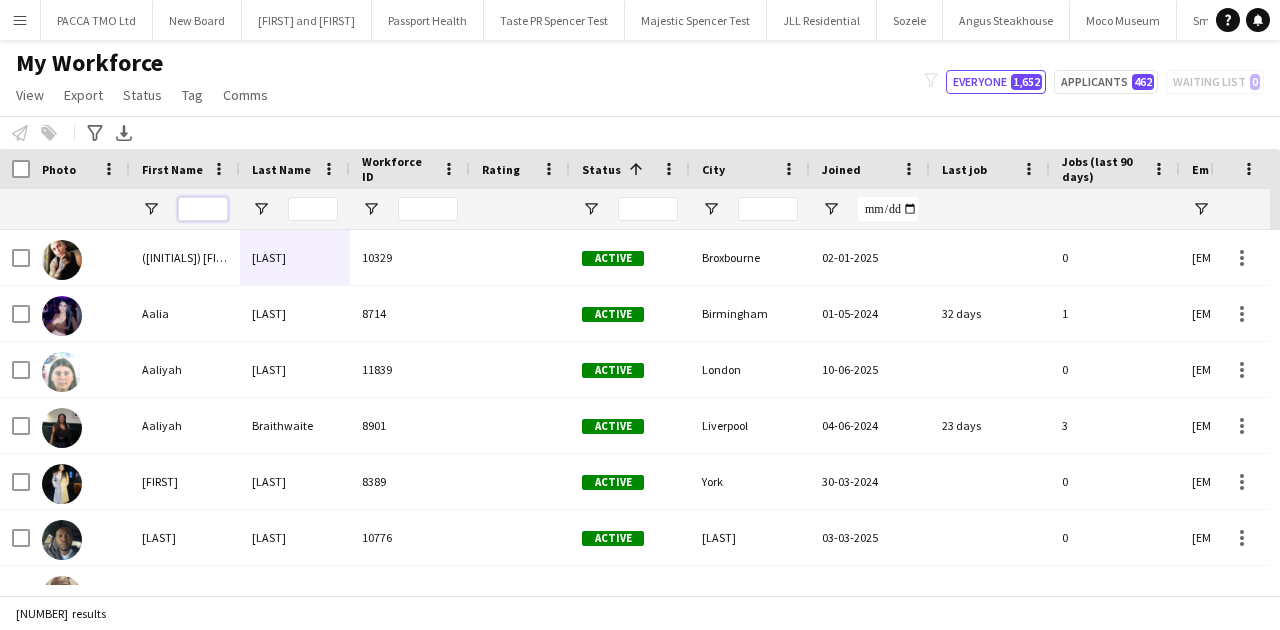 type 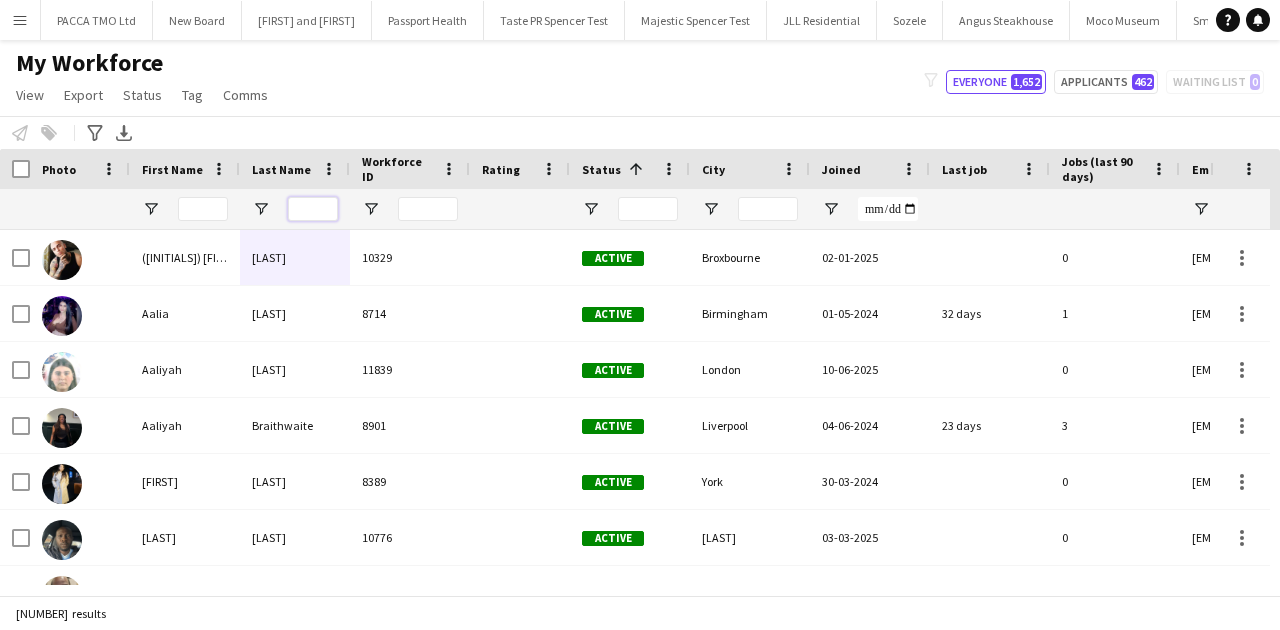 click at bounding box center (313, 209) 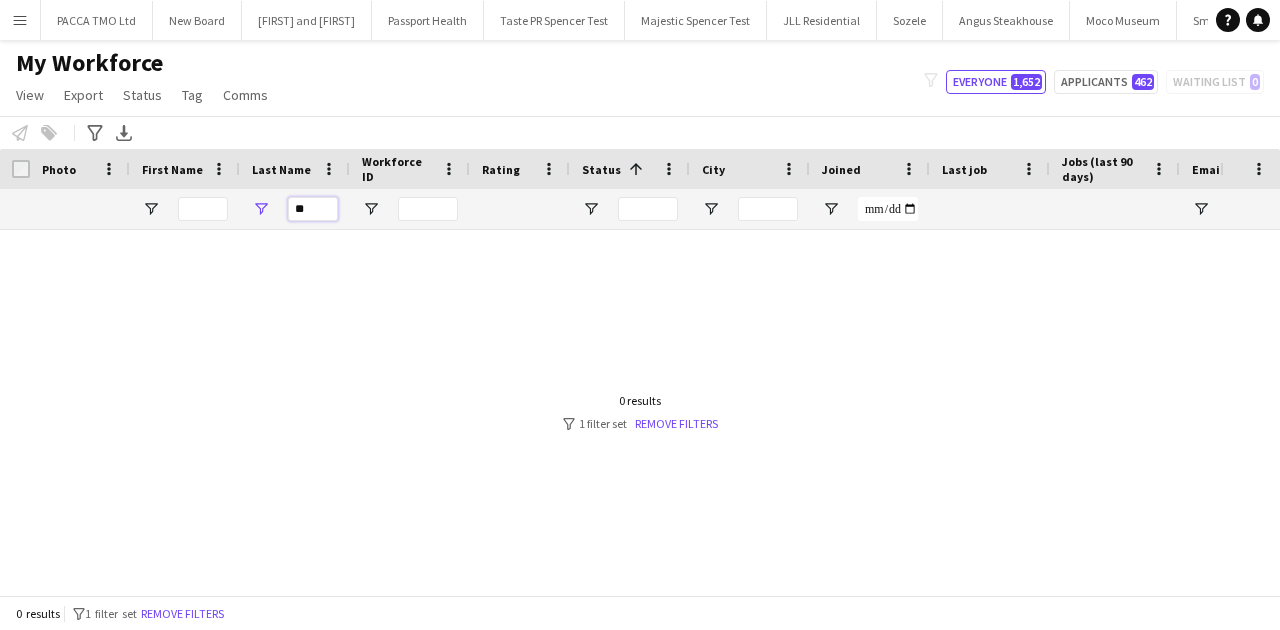 type on "*" 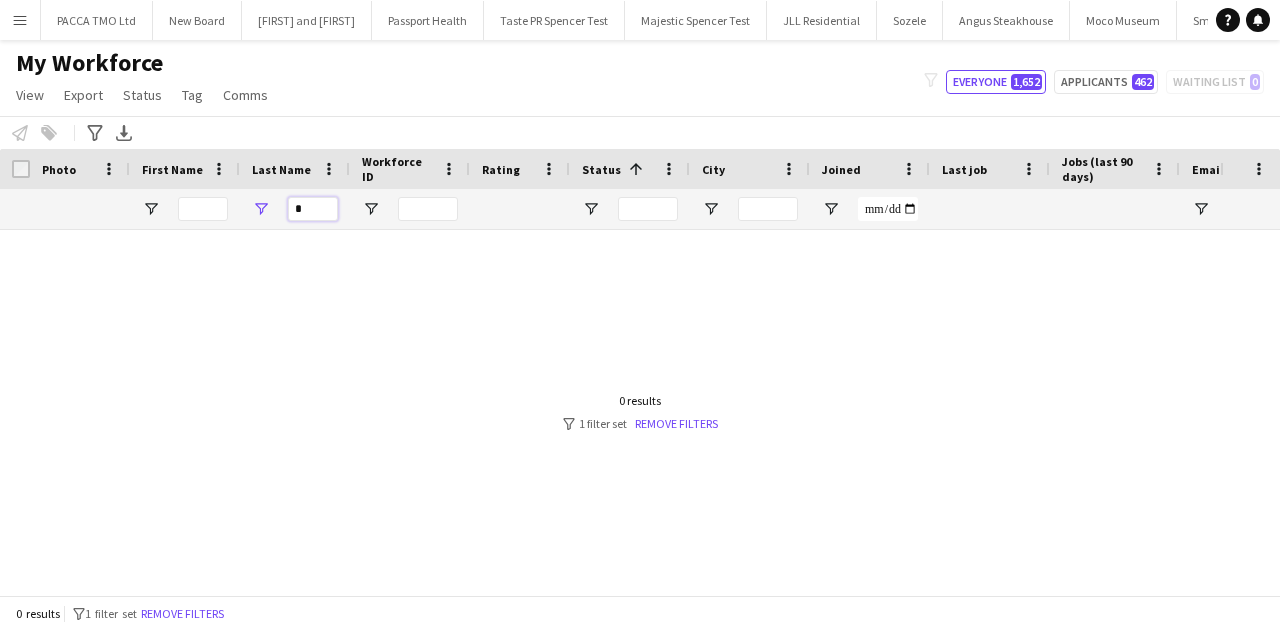 type 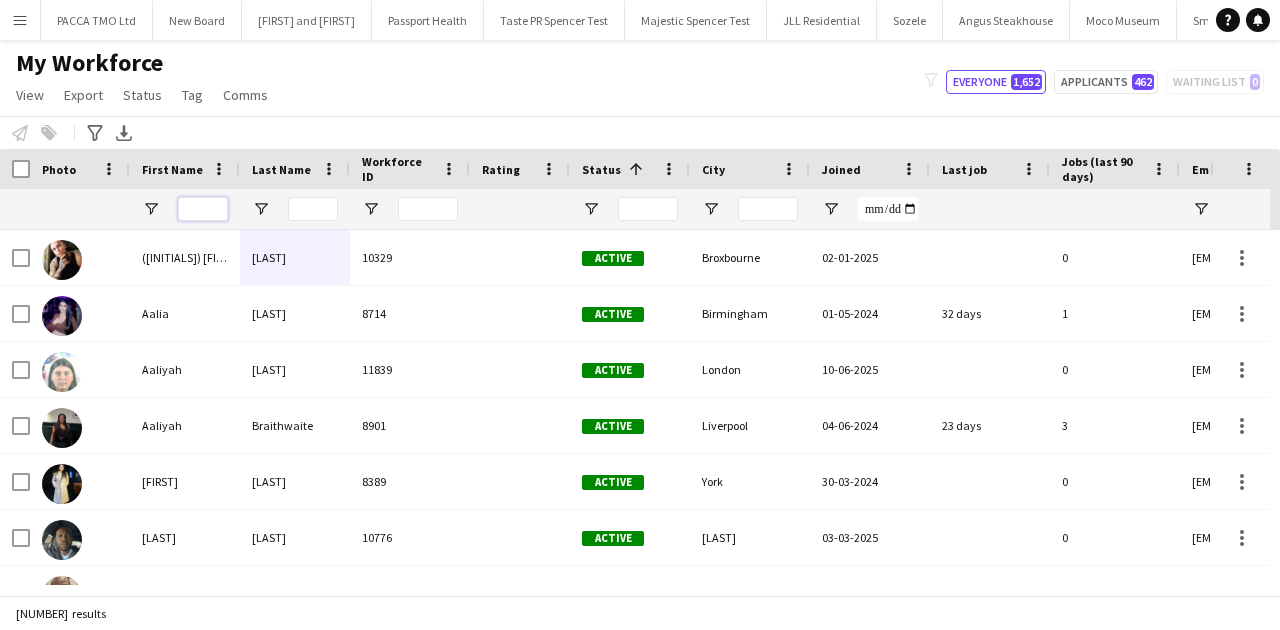 click at bounding box center [203, 209] 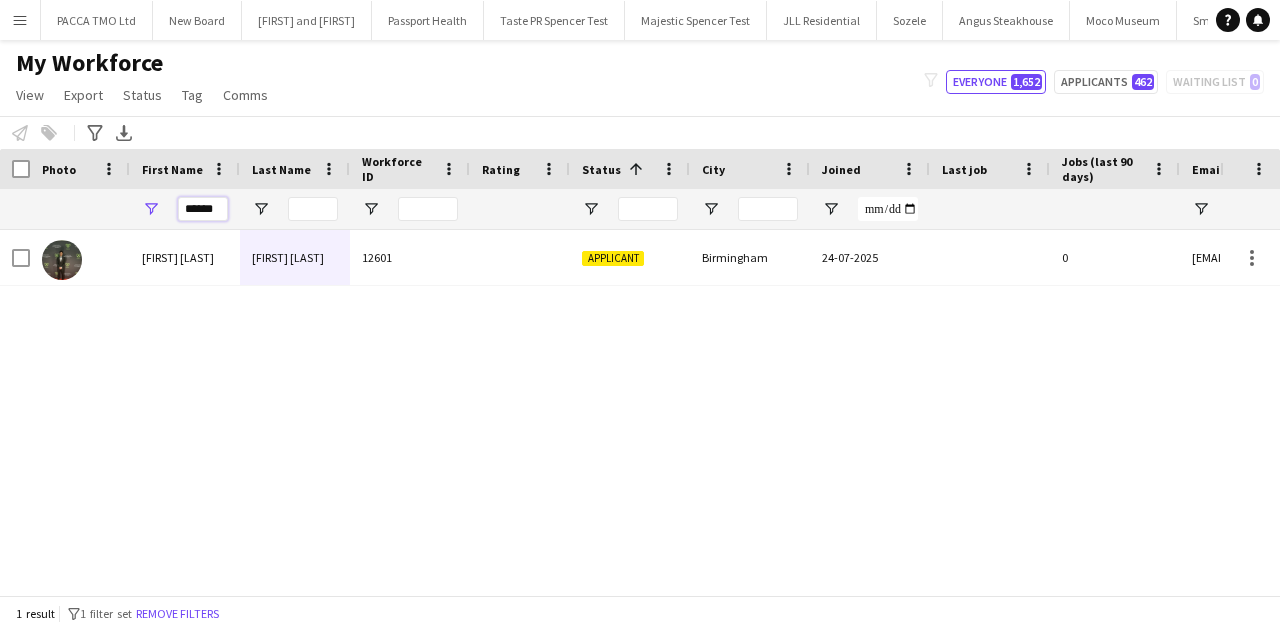 type on "******" 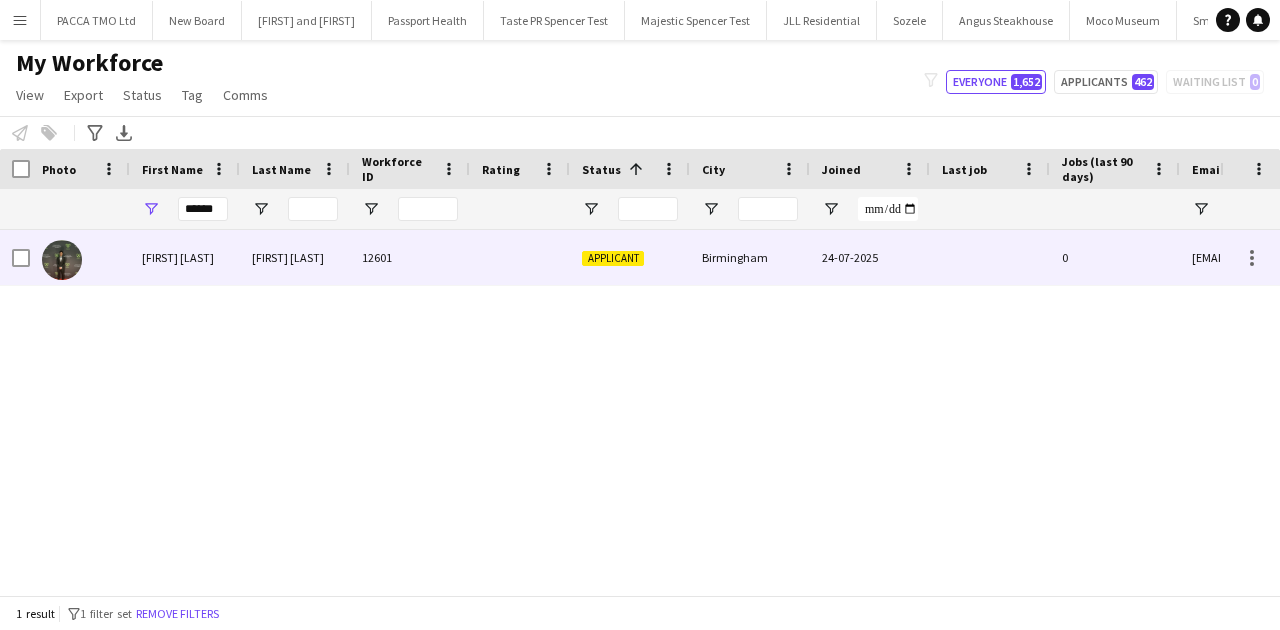 click on "Muhammad Hasnain" at bounding box center [185, 257] 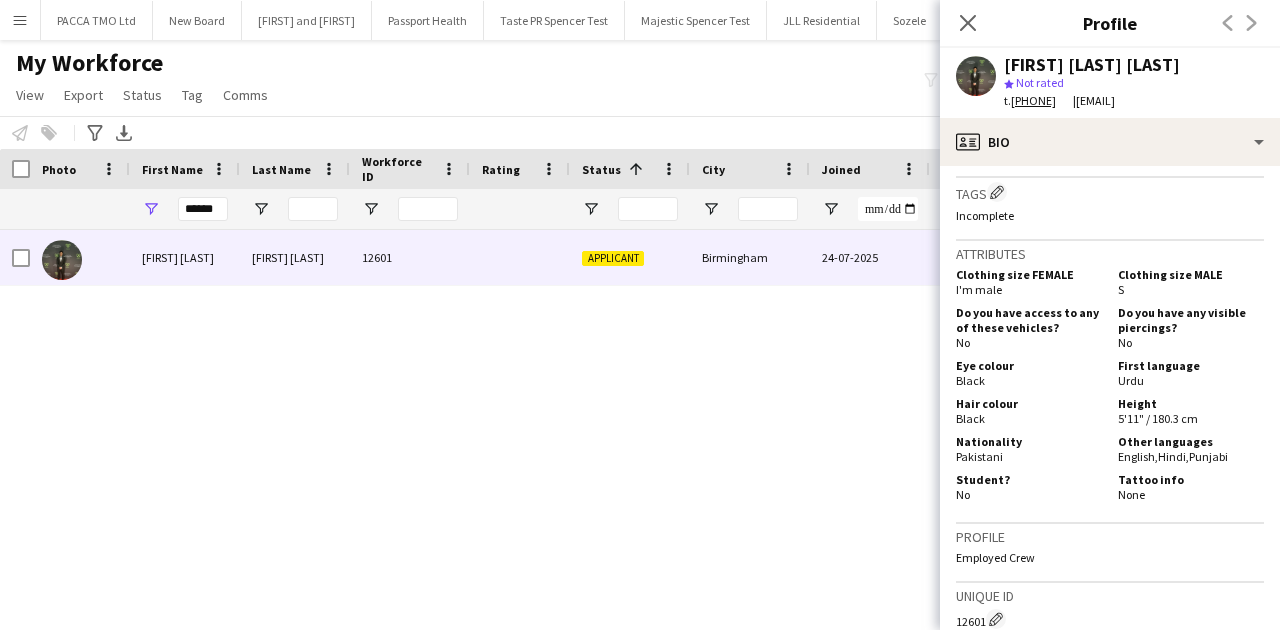 scroll, scrollTop: 747, scrollLeft: 0, axis: vertical 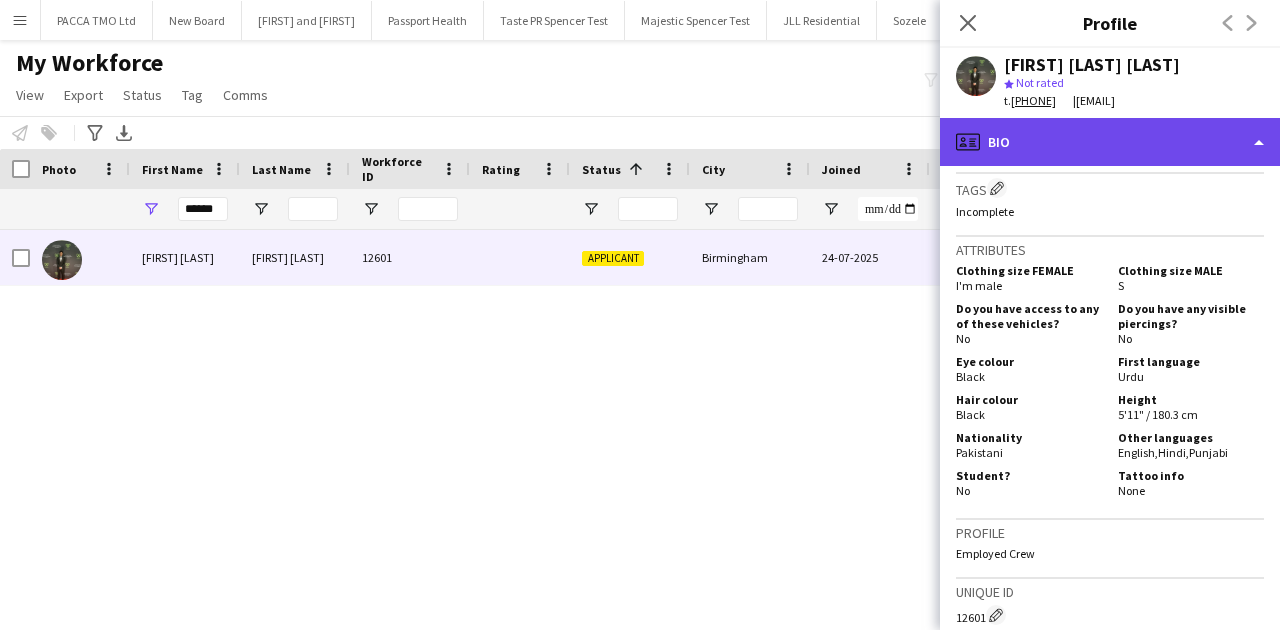 click on "profile
Bio" 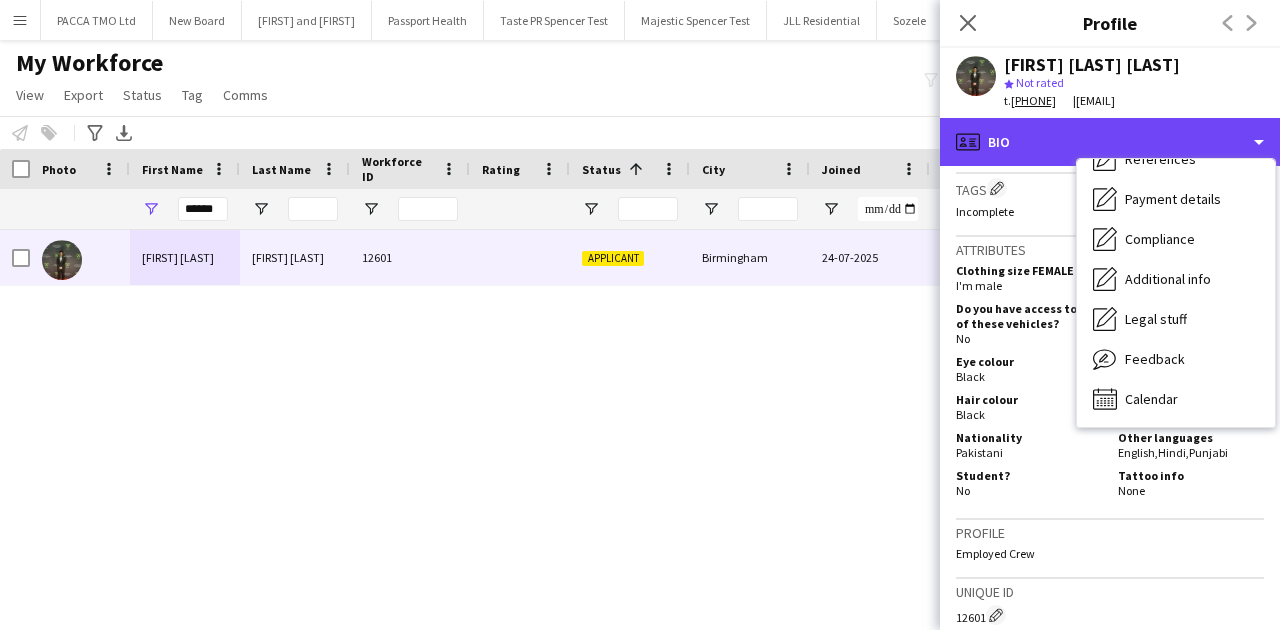 scroll, scrollTop: 228, scrollLeft: 0, axis: vertical 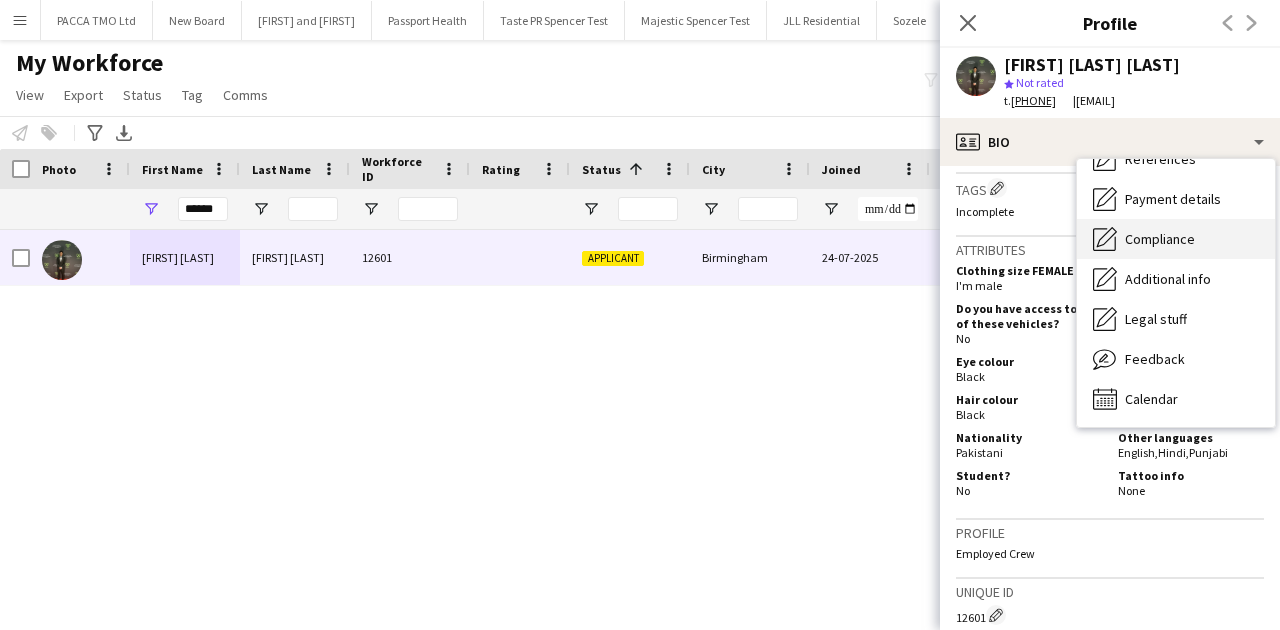 click on "Compliance" at bounding box center (1160, 239) 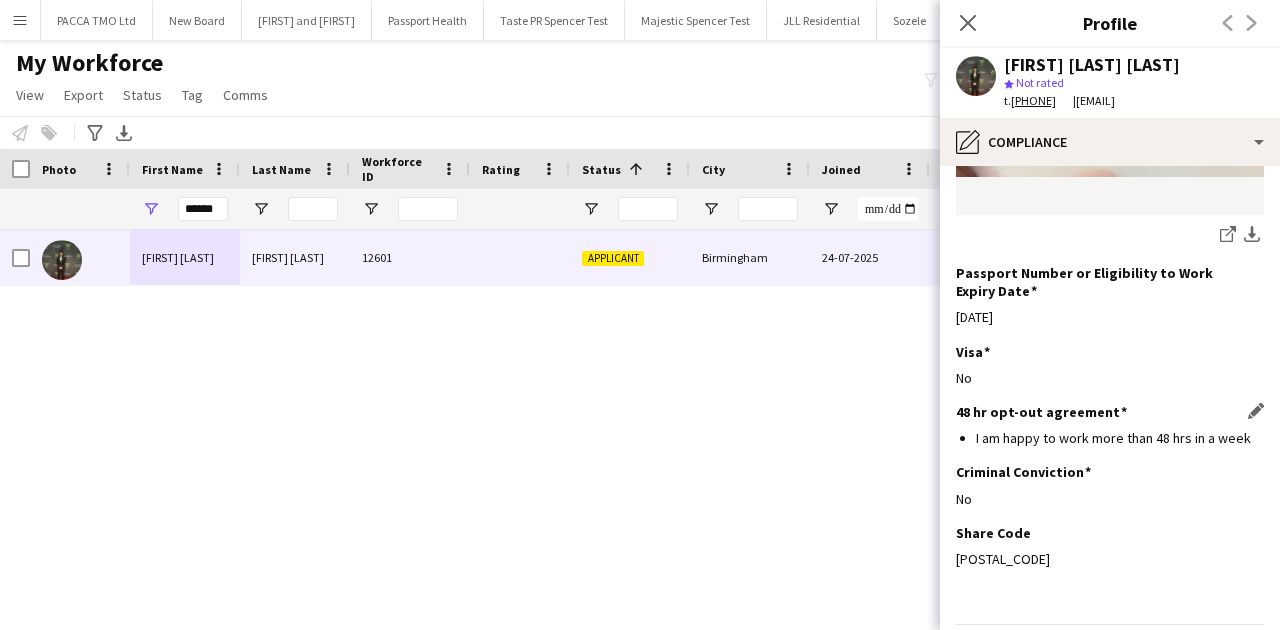 scroll, scrollTop: 510, scrollLeft: 0, axis: vertical 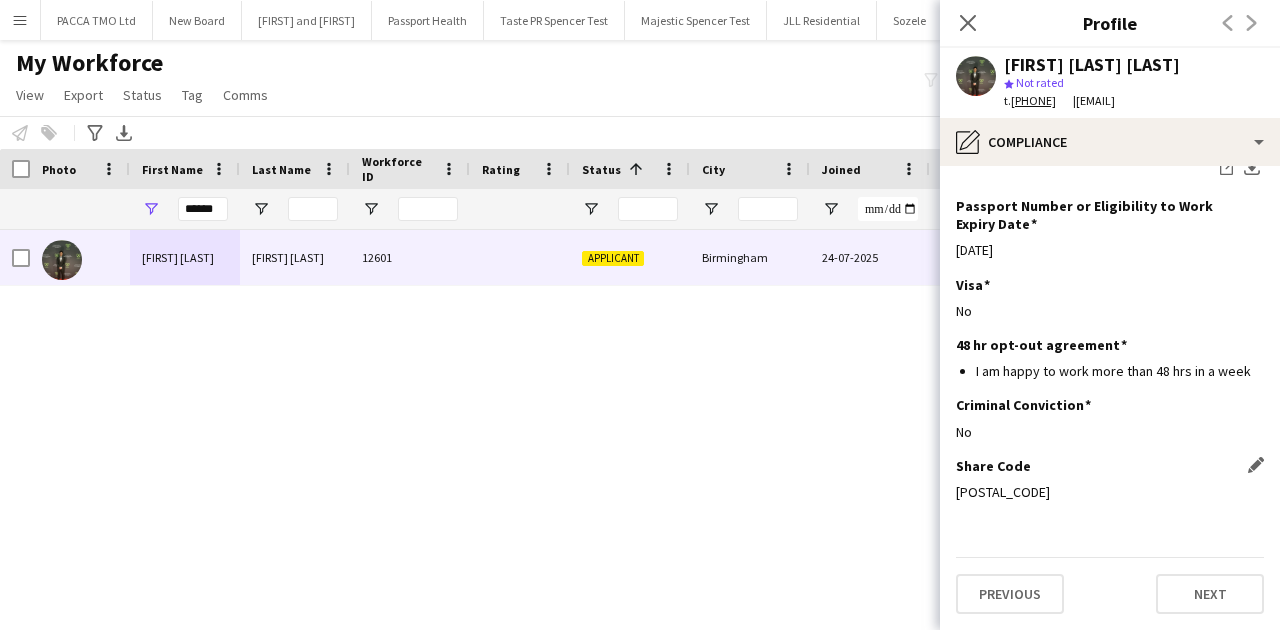 click on "WLC SH8 6CS" 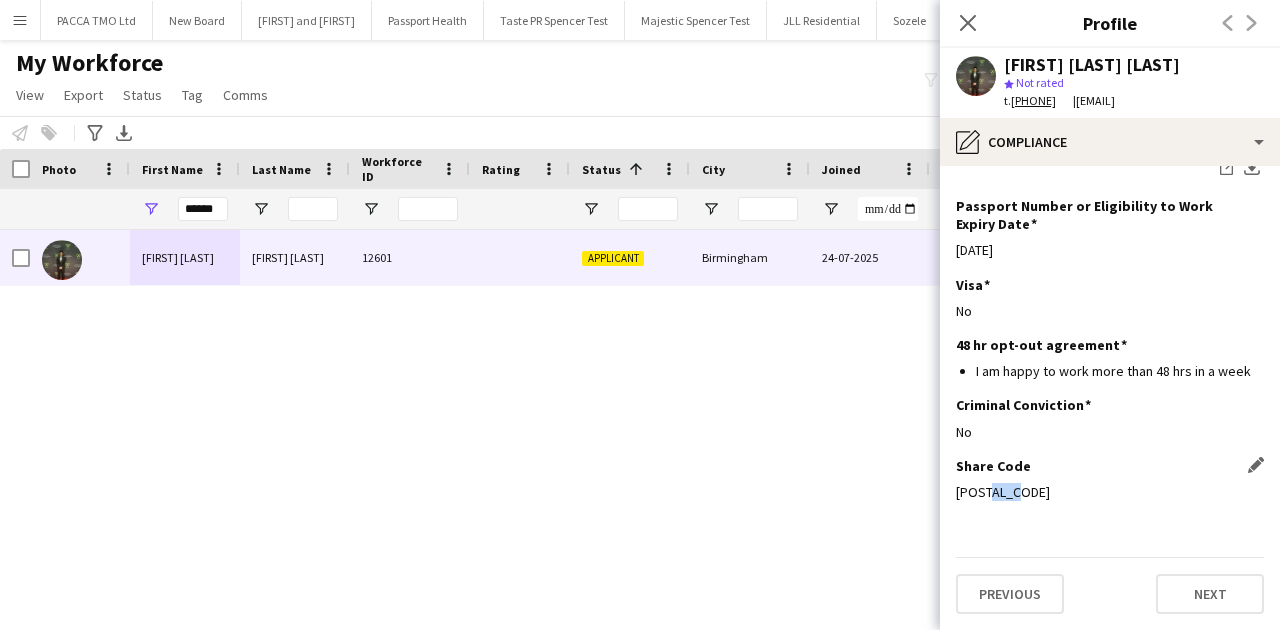 click on "WLC SH8 6CS" 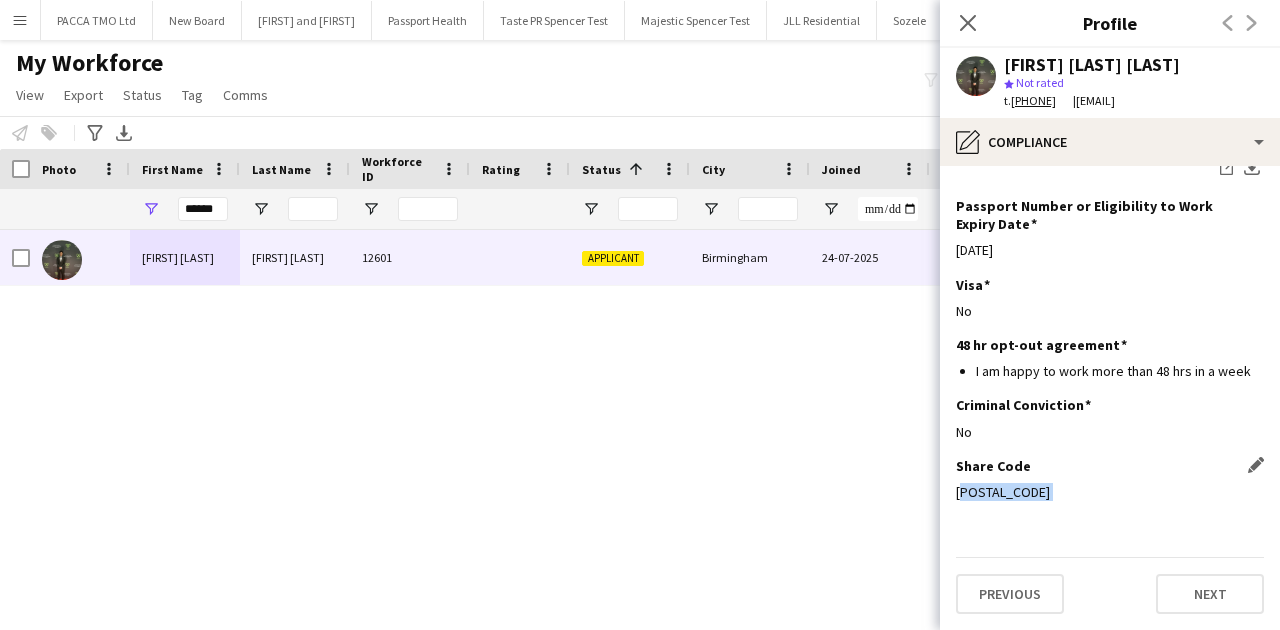 click on "WLC SH8 6CS" 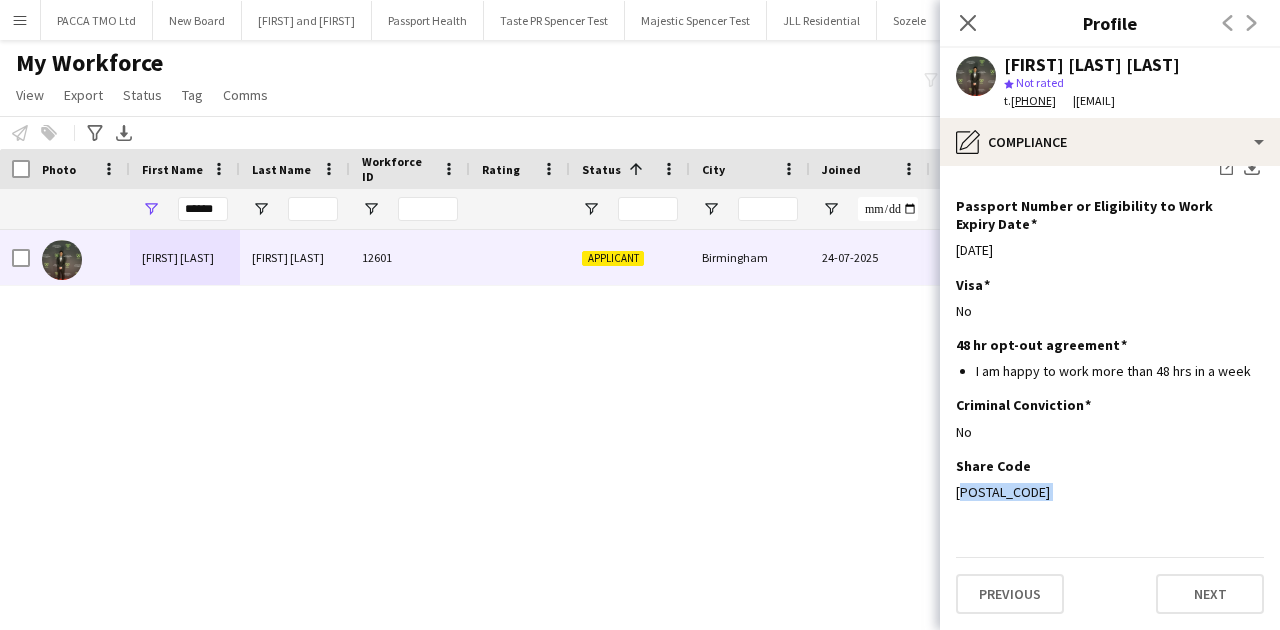 copy on "WLC SH8 6CS" 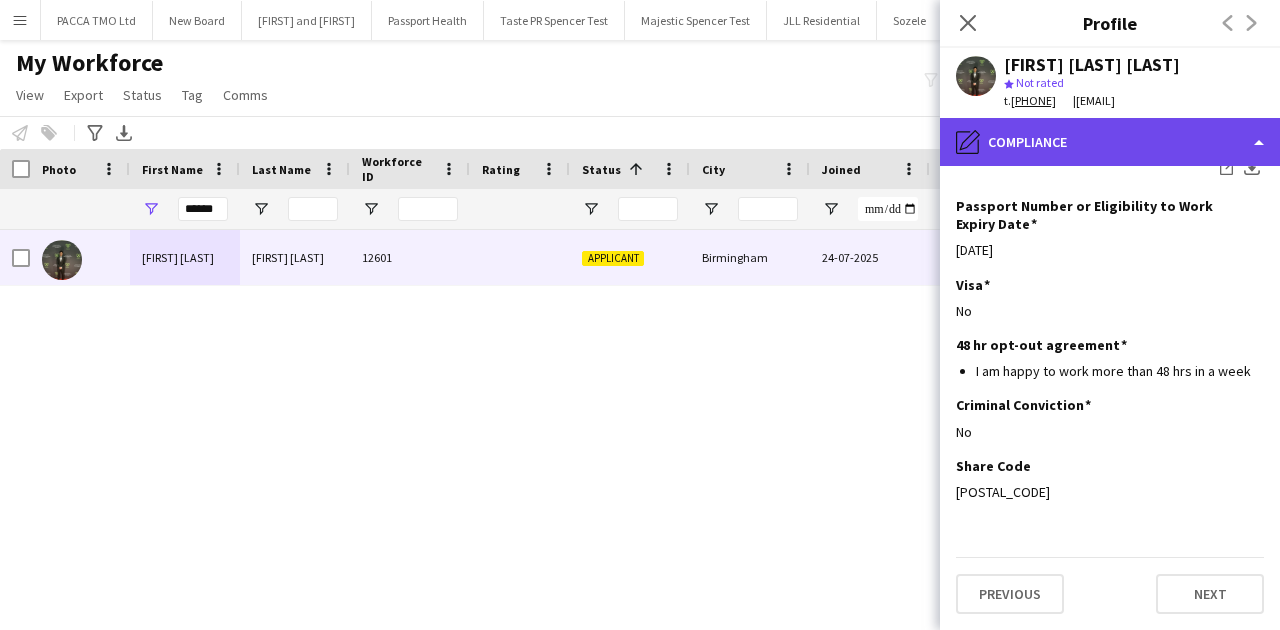 click on "pencil4
Compliance" 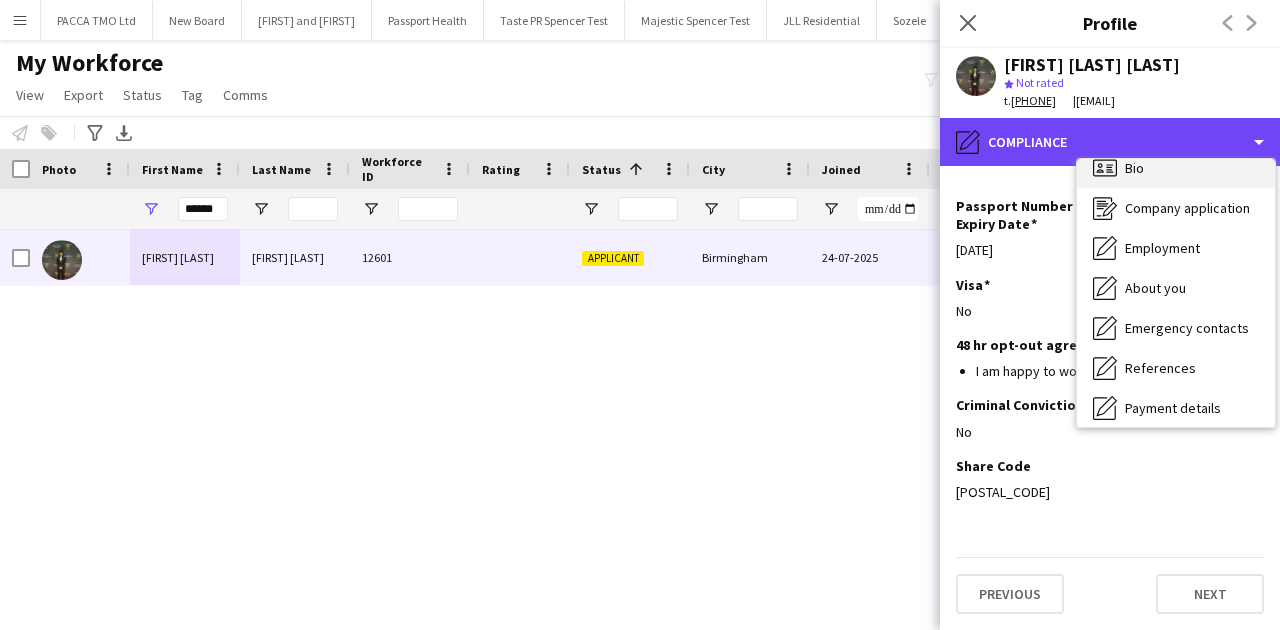 scroll, scrollTop: 0, scrollLeft: 0, axis: both 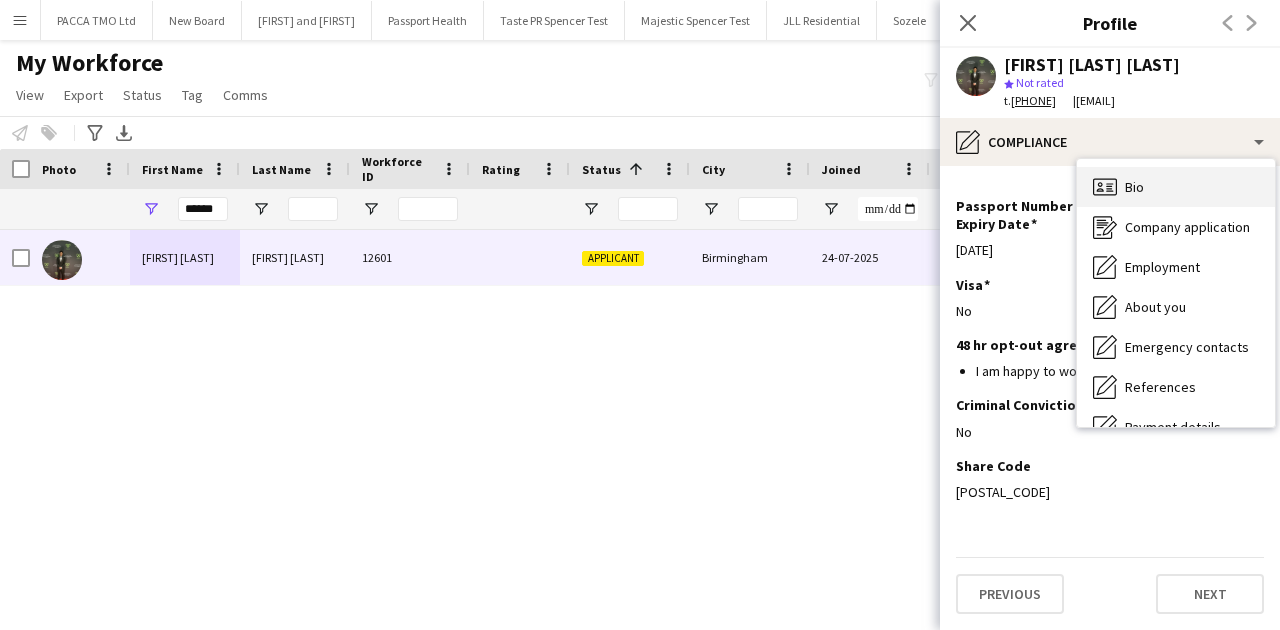 click on "Bio
Bio" at bounding box center (1176, 187) 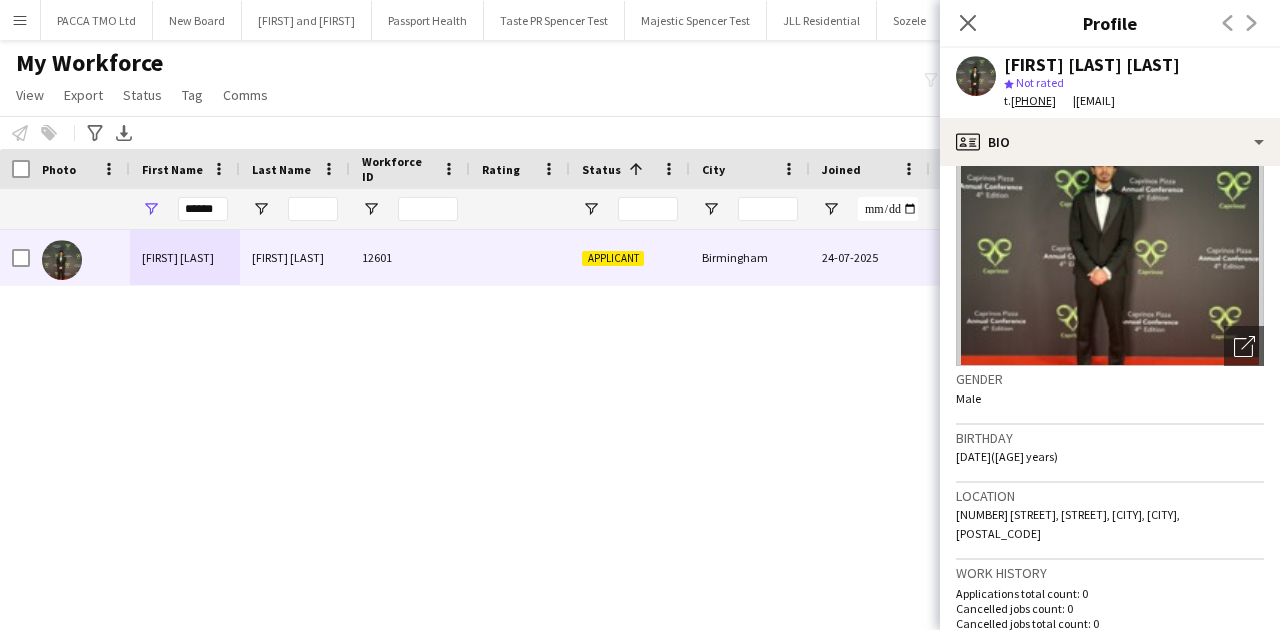 scroll, scrollTop: 200, scrollLeft: 0, axis: vertical 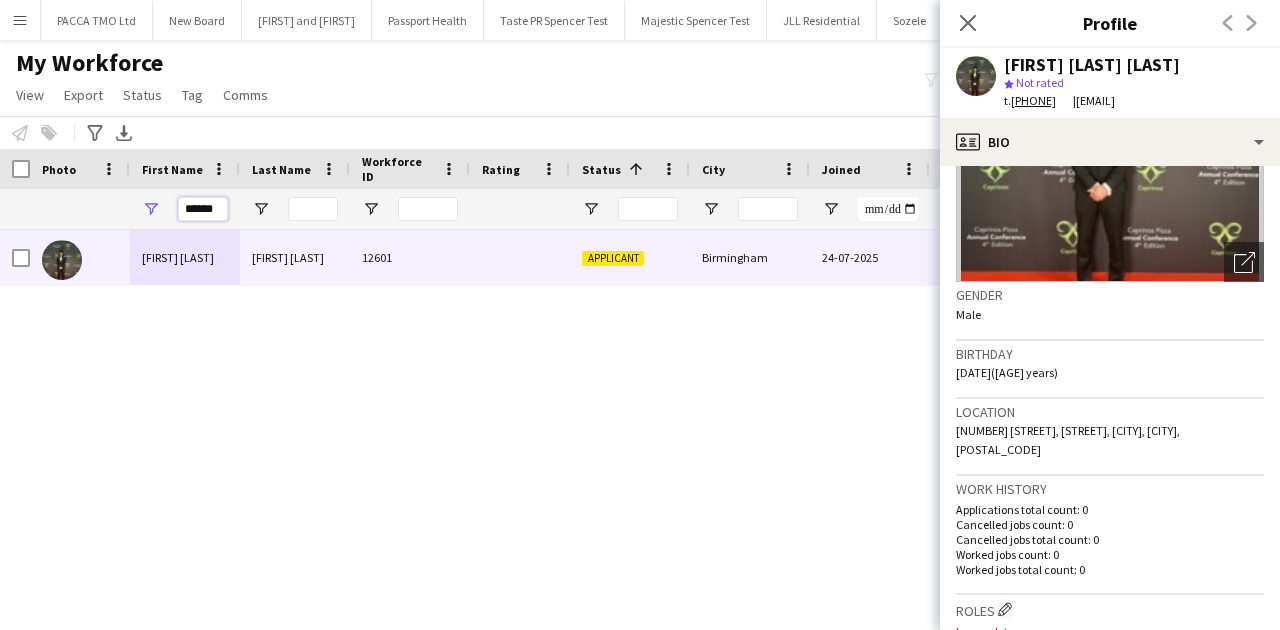 click on "******" at bounding box center [203, 209] 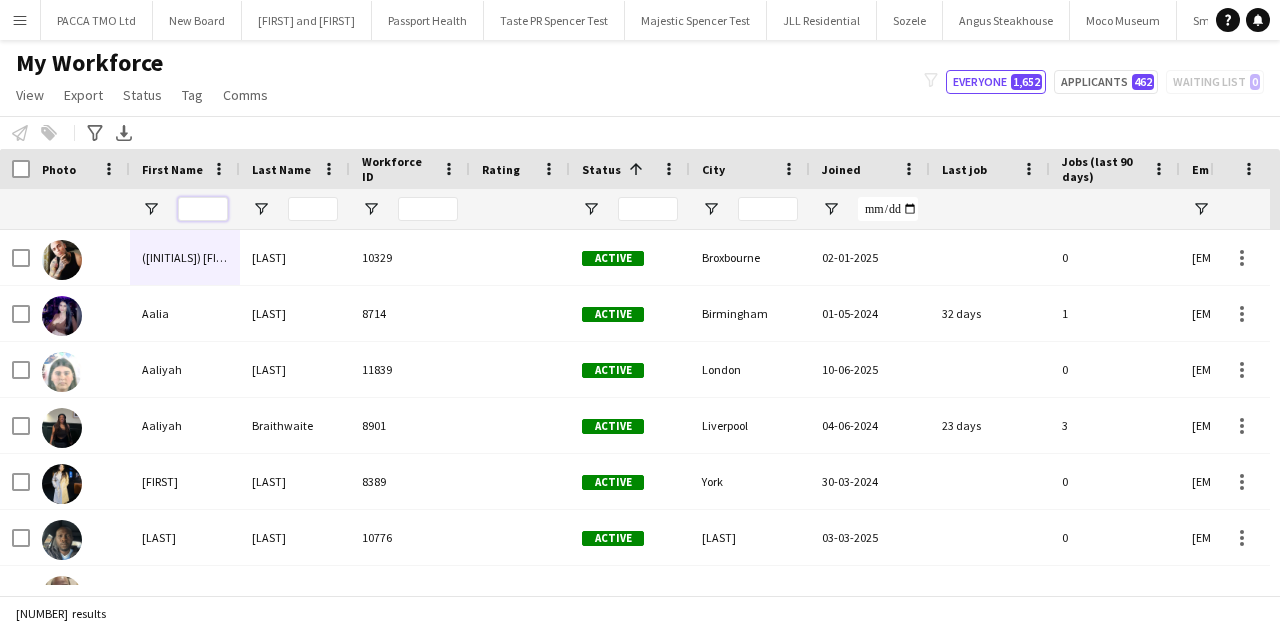 type 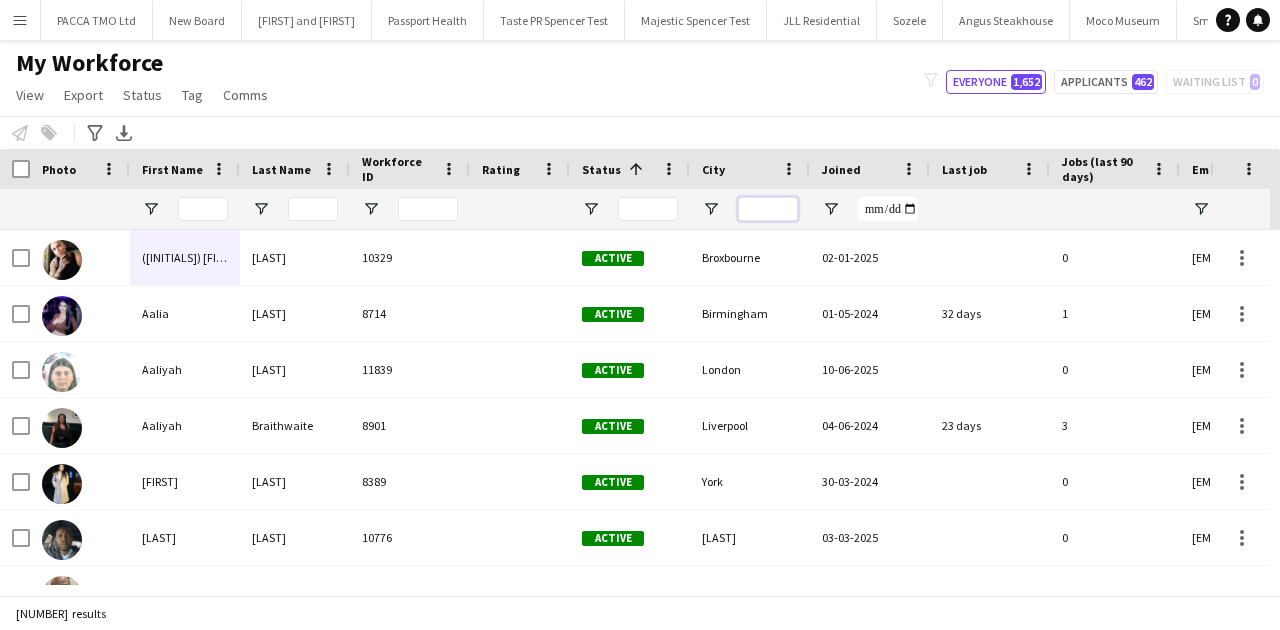 click at bounding box center [768, 209] 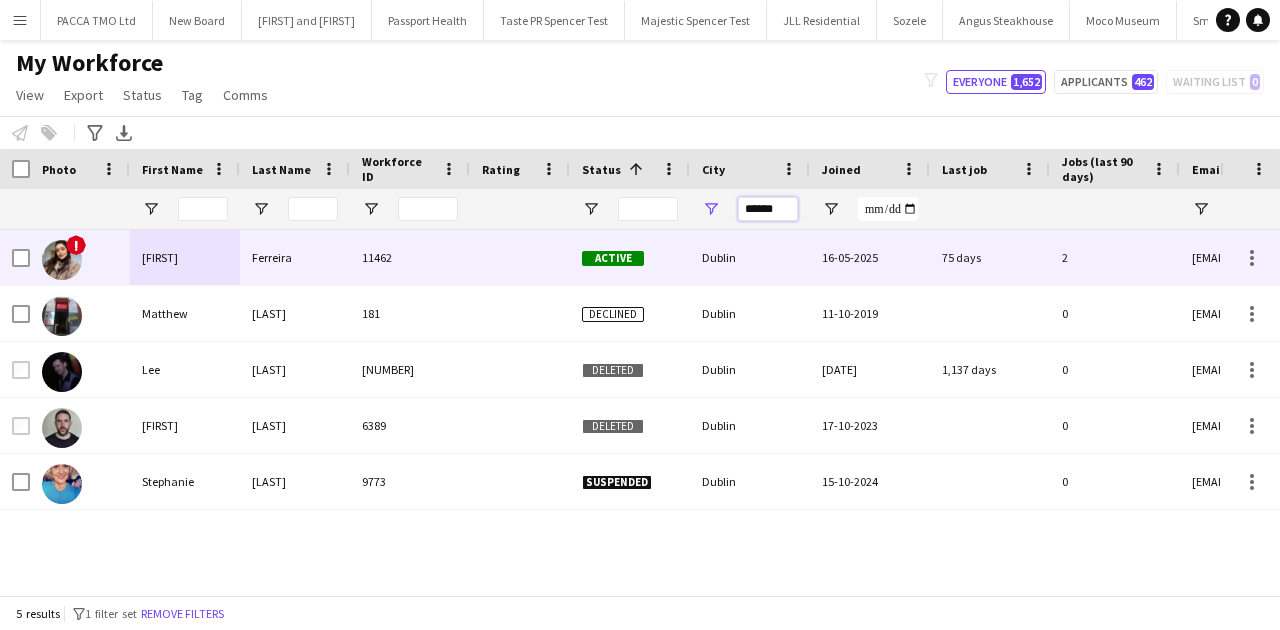 type on "******" 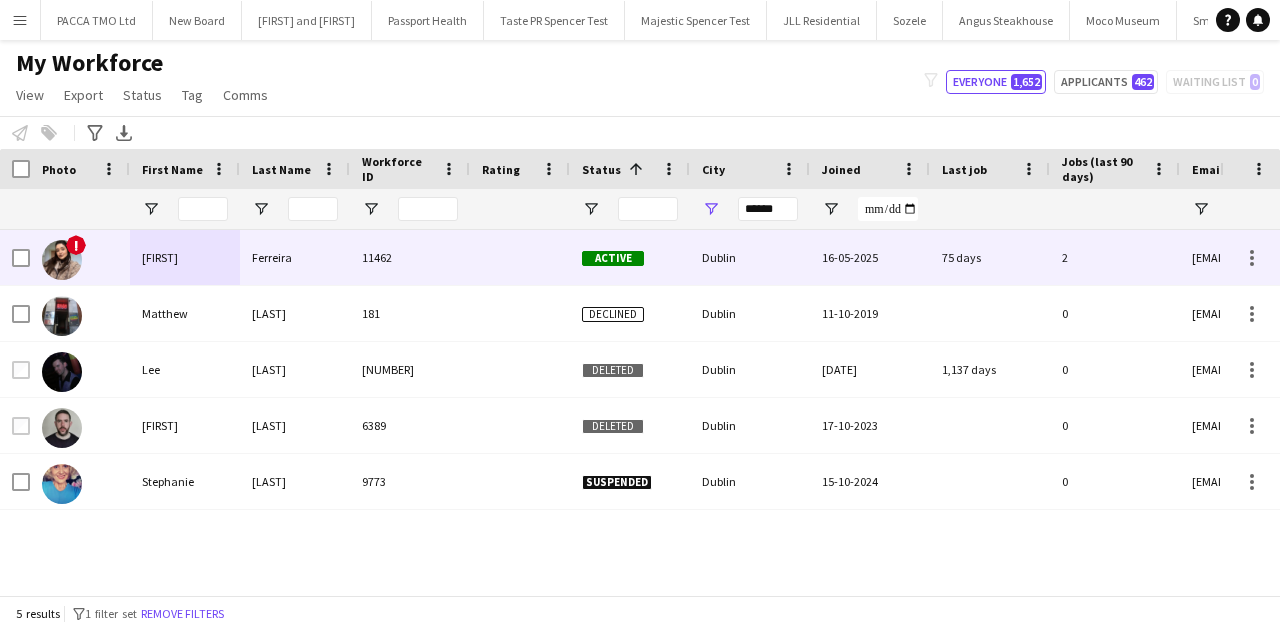 click at bounding box center [520, 257] 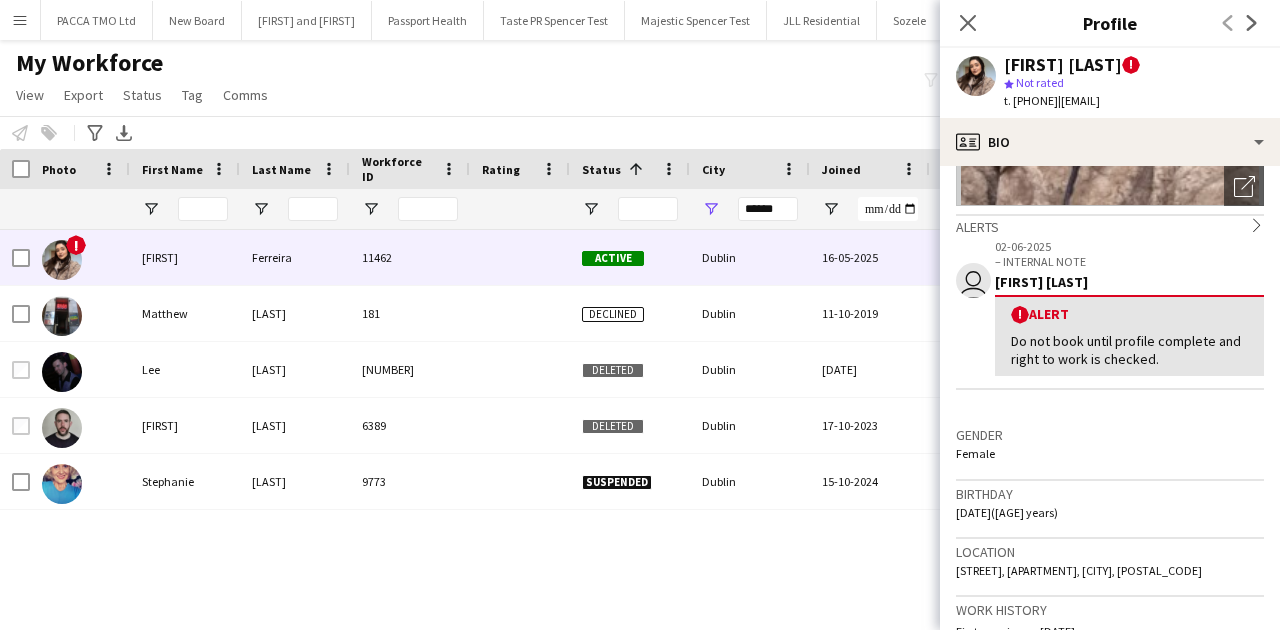 scroll, scrollTop: 276, scrollLeft: 0, axis: vertical 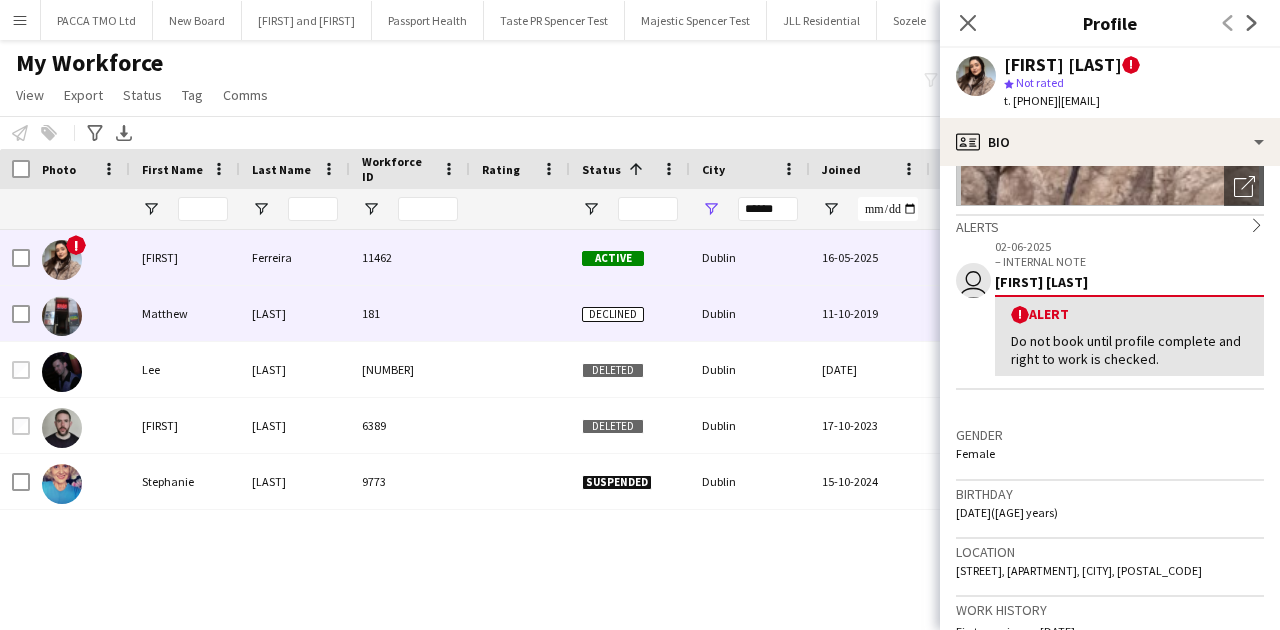 click on "Dublin" at bounding box center (750, 313) 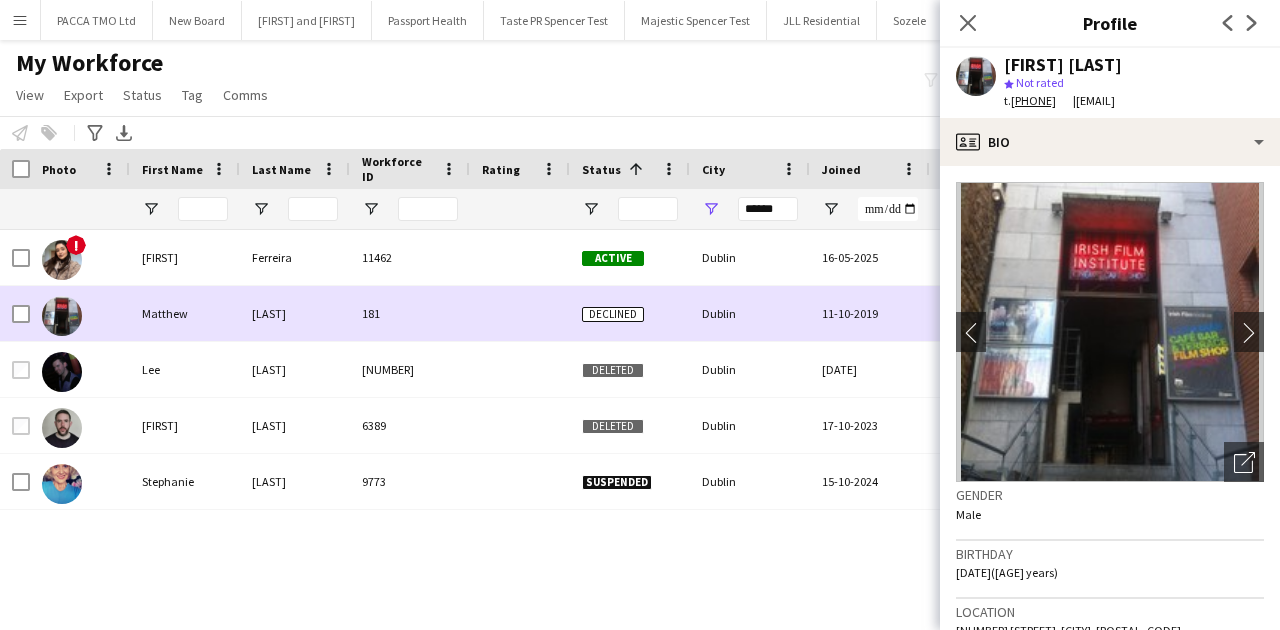 scroll, scrollTop: 0, scrollLeft: 160, axis: horizontal 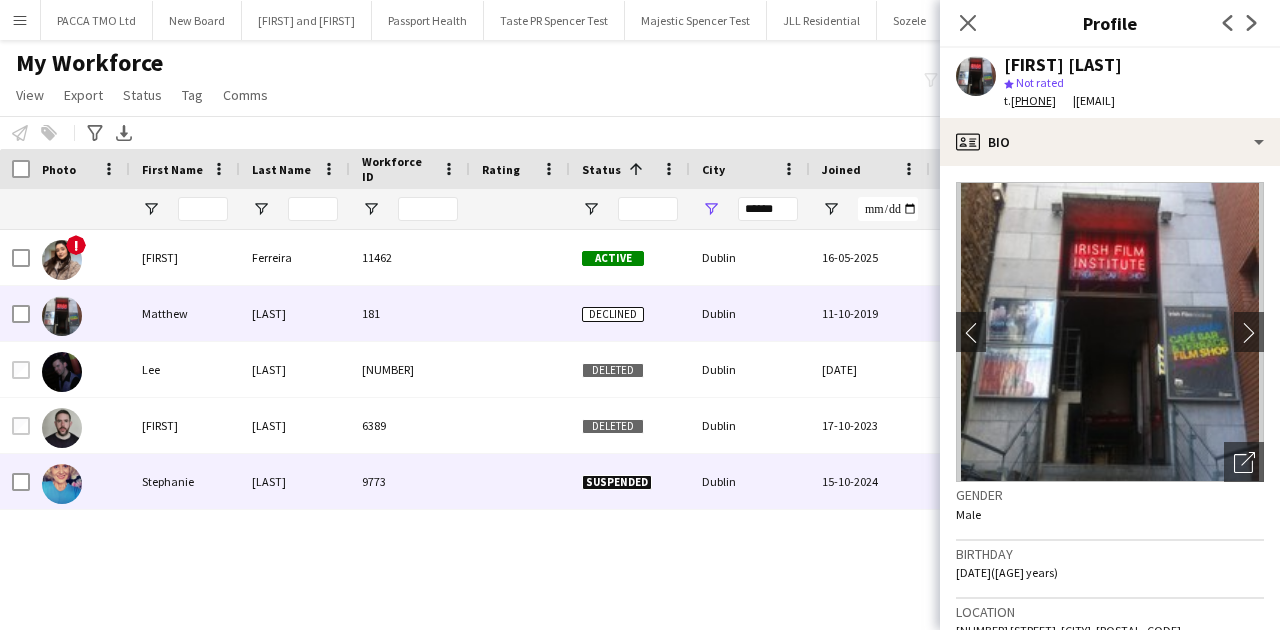click on "Suspended" at bounding box center [630, 481] 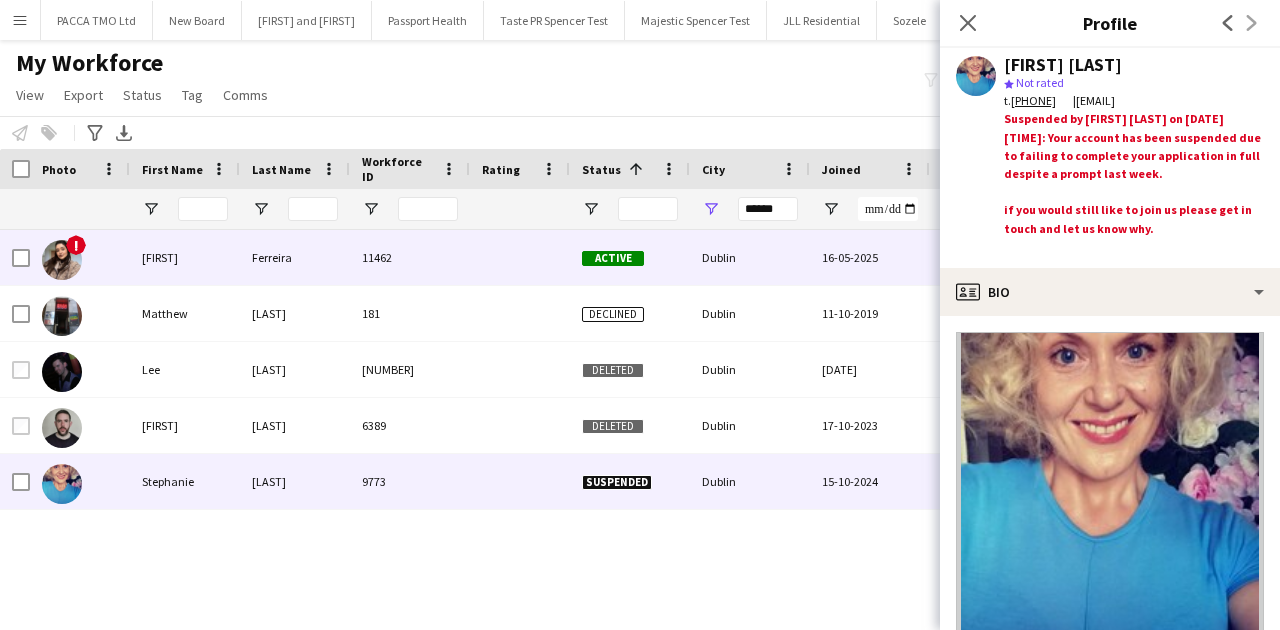 click on "11462" at bounding box center (410, 257) 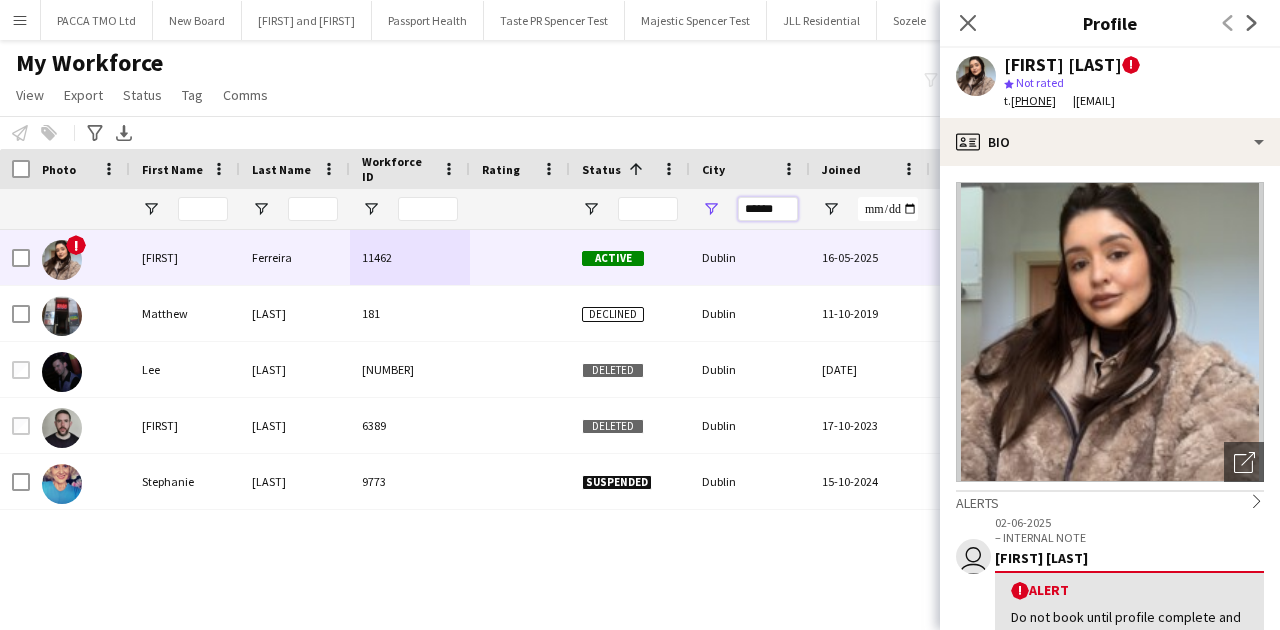 click on "******" at bounding box center (768, 209) 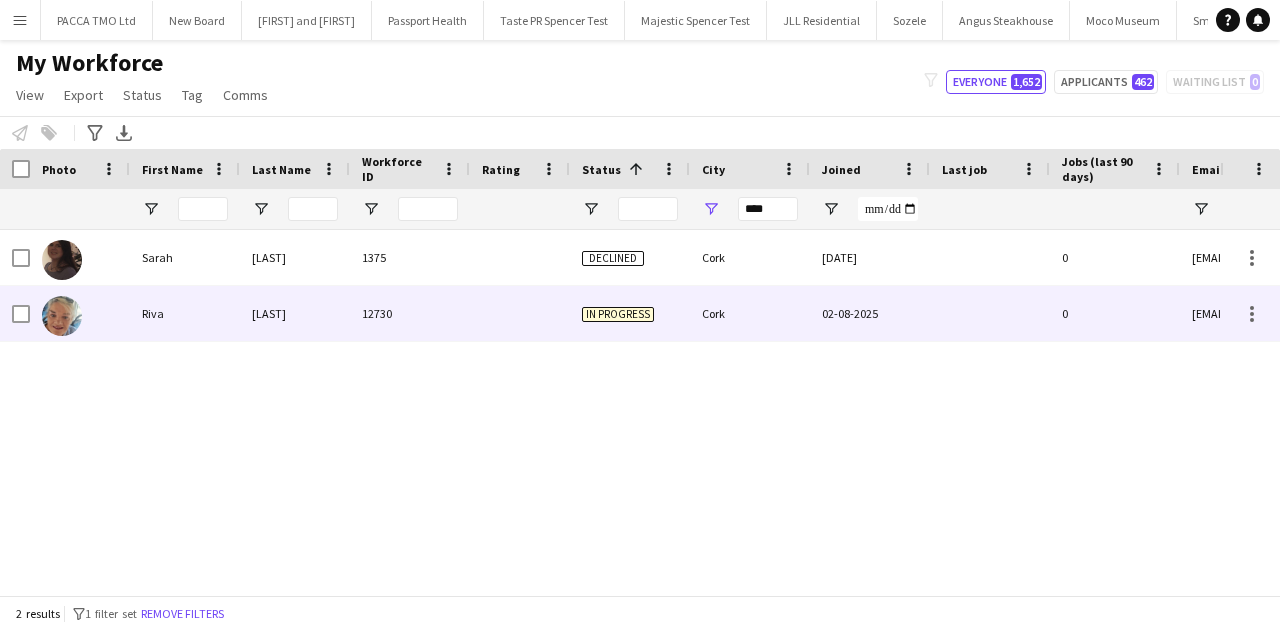 click on "In progress" at bounding box center [630, 313] 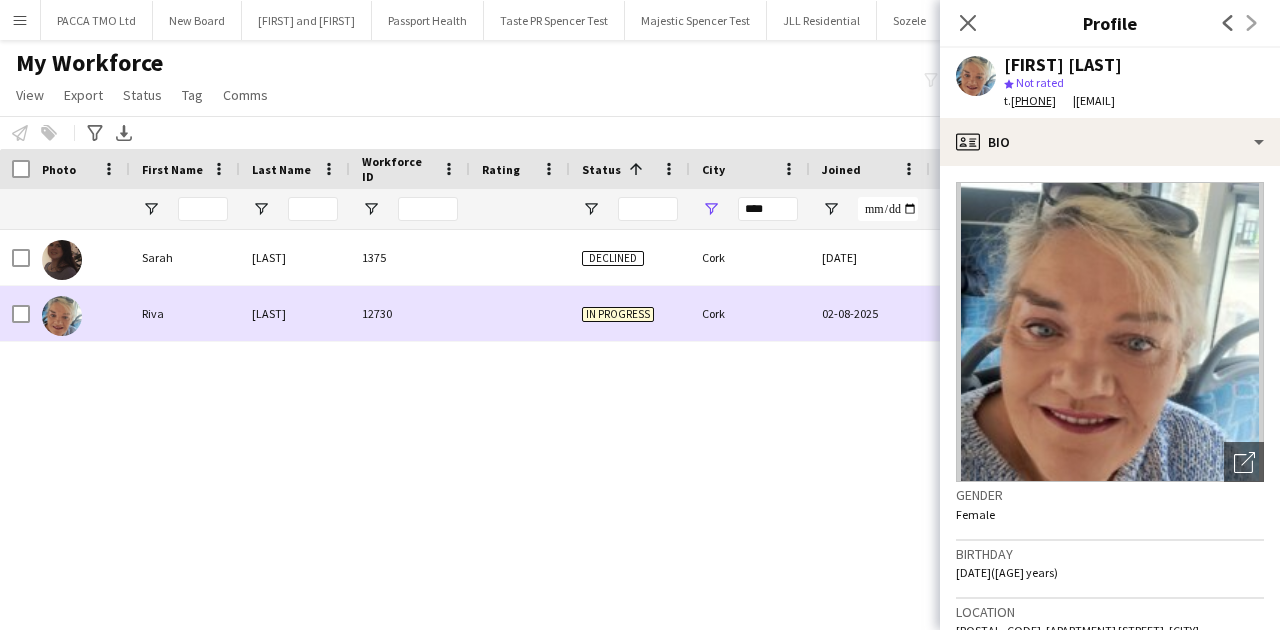 scroll, scrollTop: 0, scrollLeft: 222, axis: horizontal 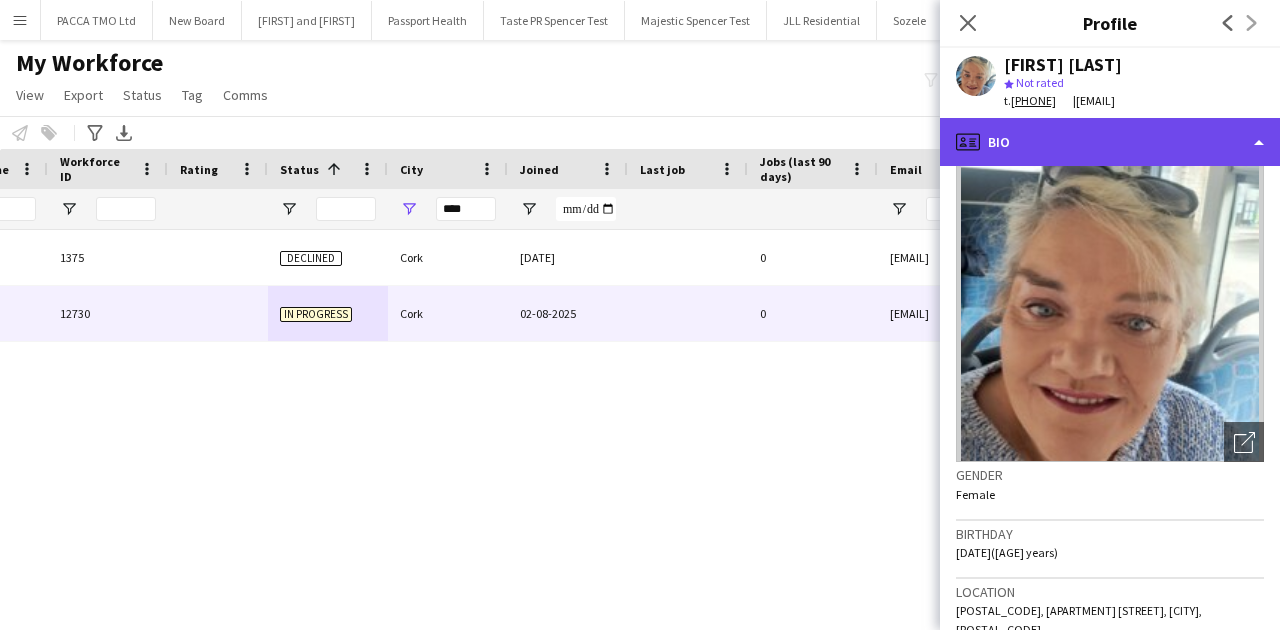 click on "profile
Bio" 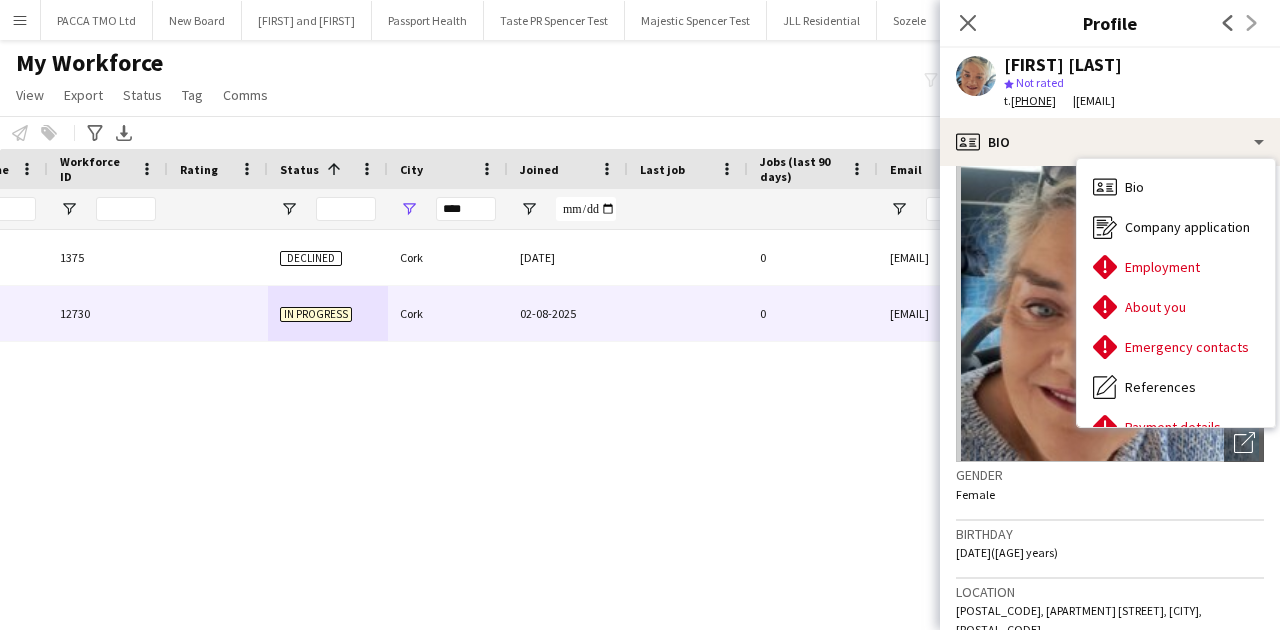 drag, startPoint x: 1012, startPoint y: 100, endPoint x: 1094, endPoint y: 105, distance: 82.1523 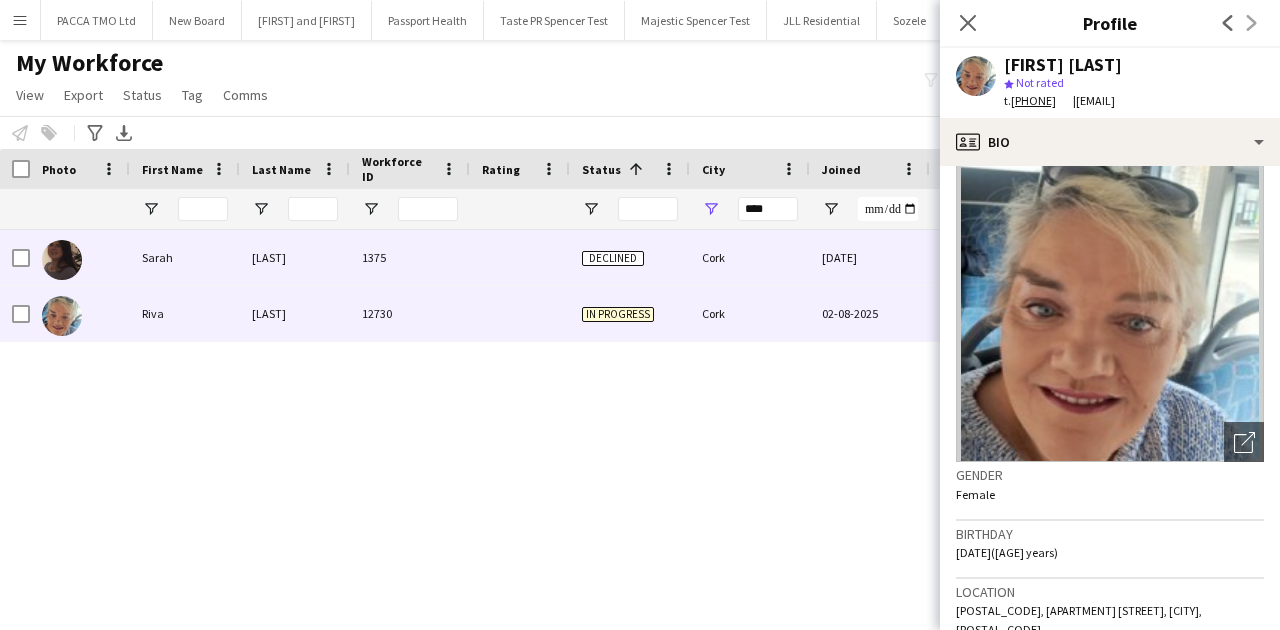click at bounding box center [520, 257] 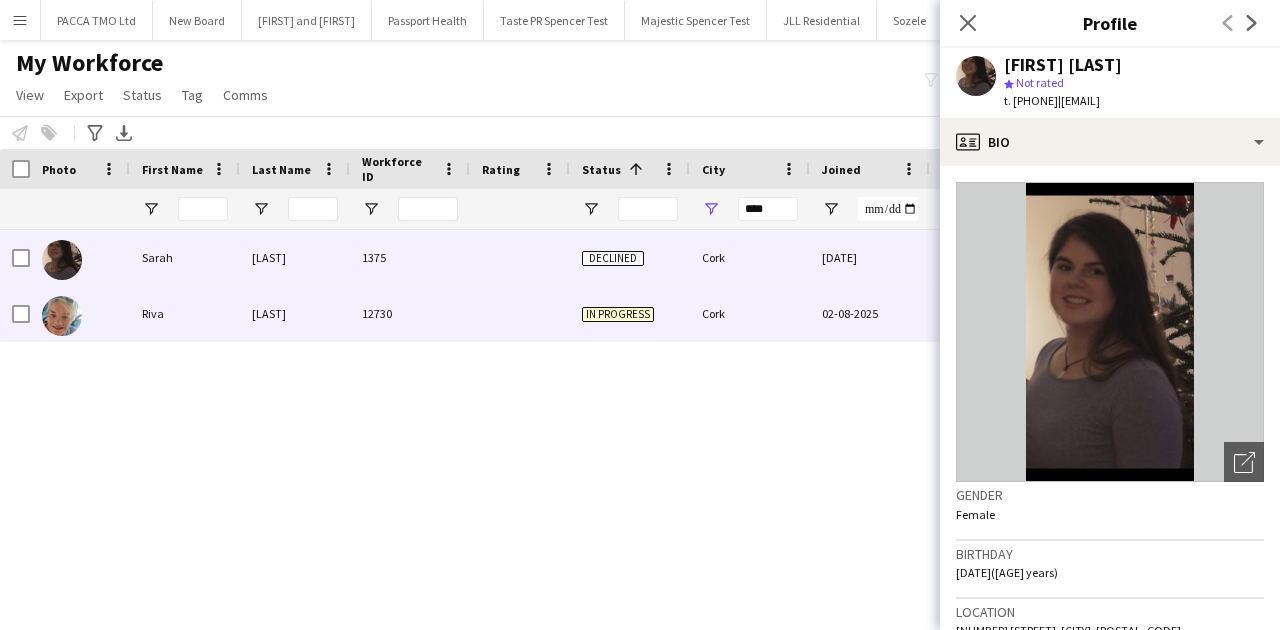 click at bounding box center [520, 313] 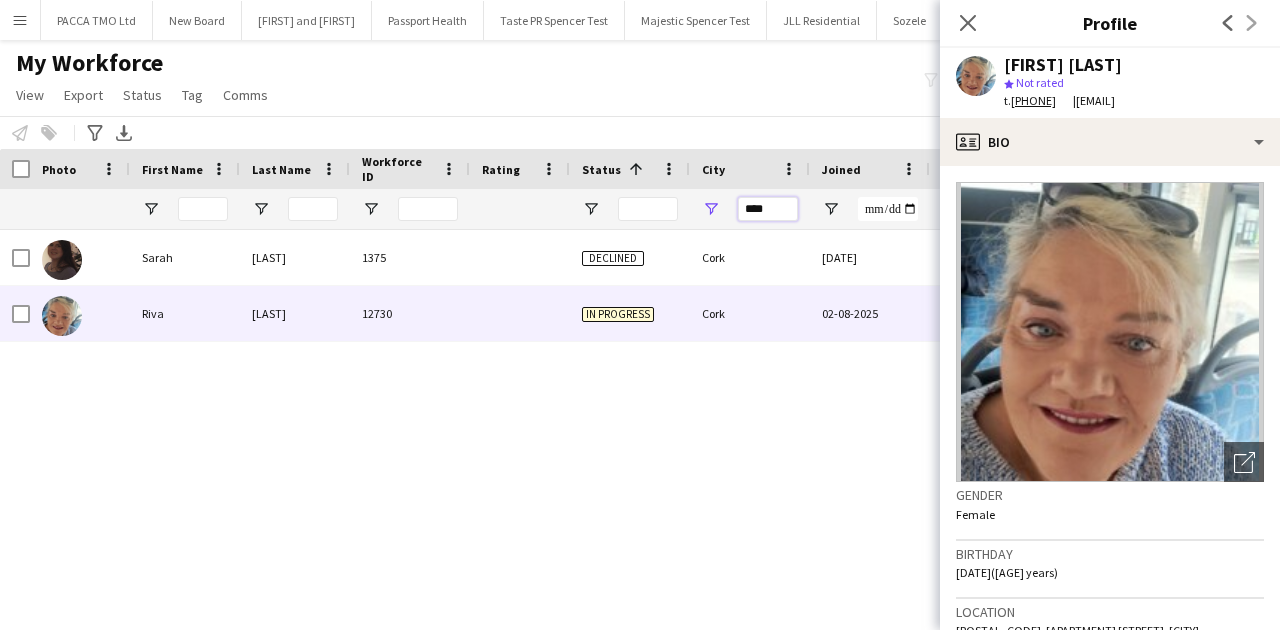 click on "****" at bounding box center (768, 209) 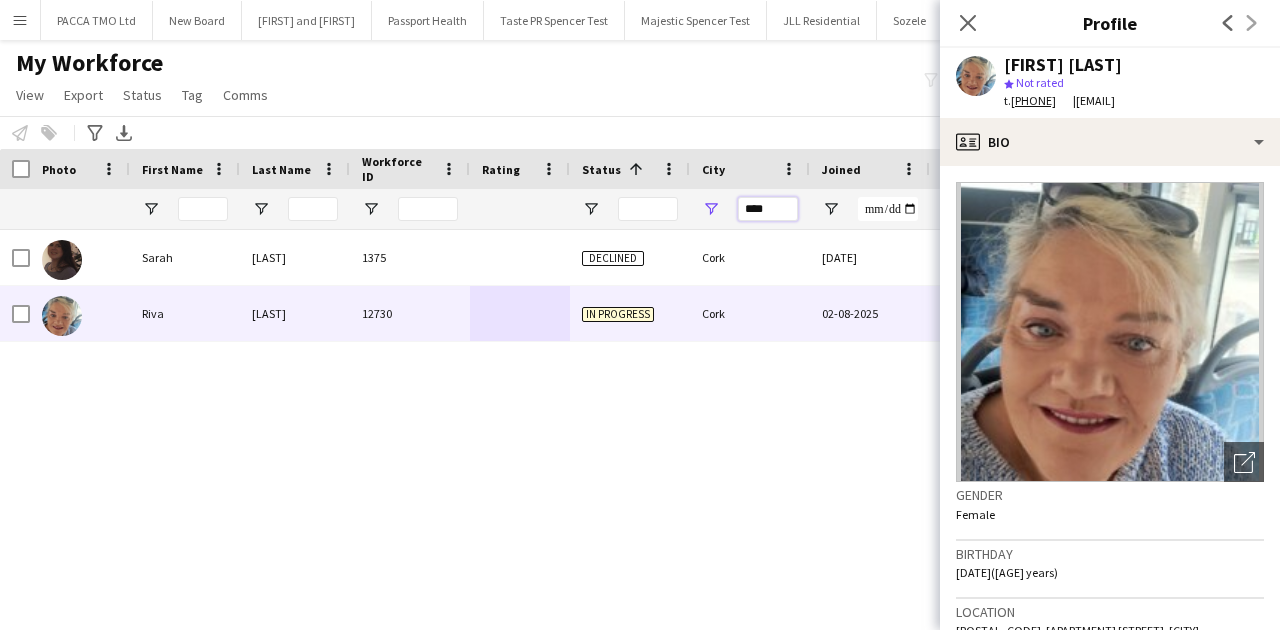 click on "****" at bounding box center (768, 209) 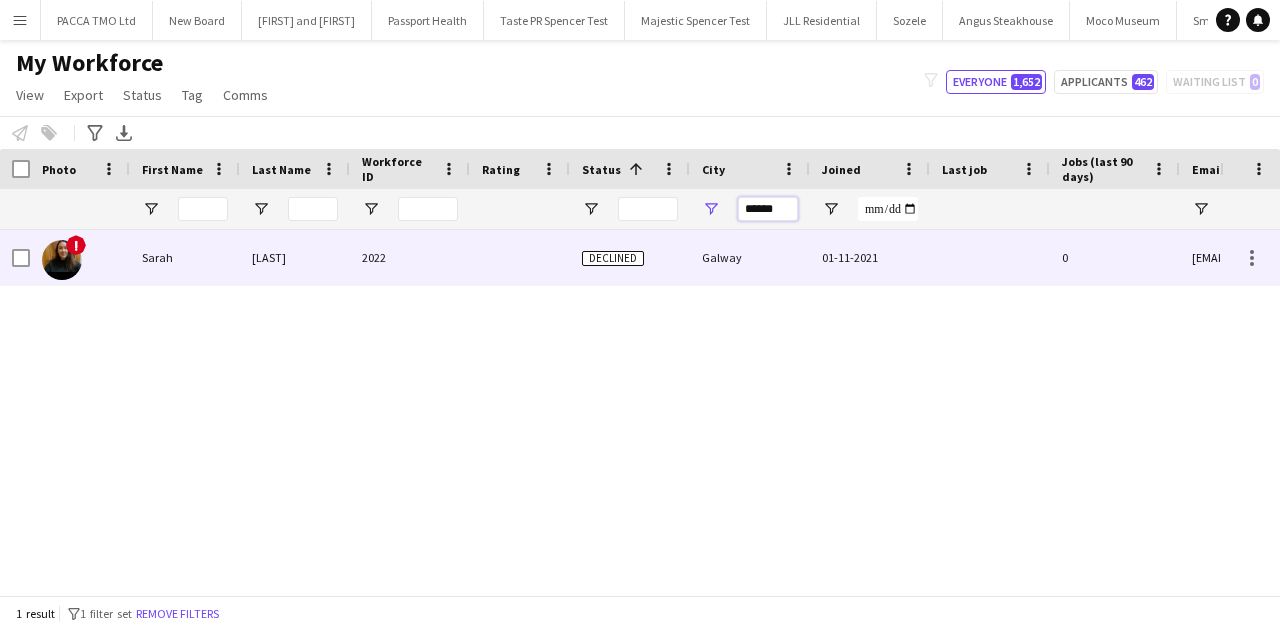 type on "******" 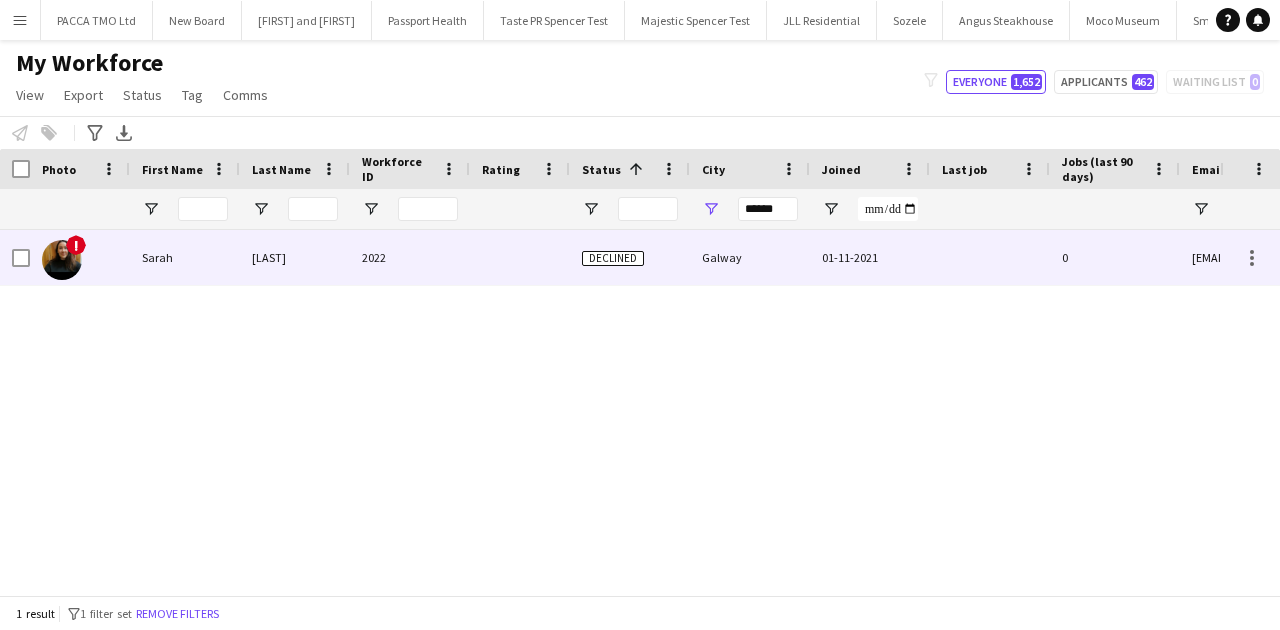 click on "Galway" at bounding box center [750, 257] 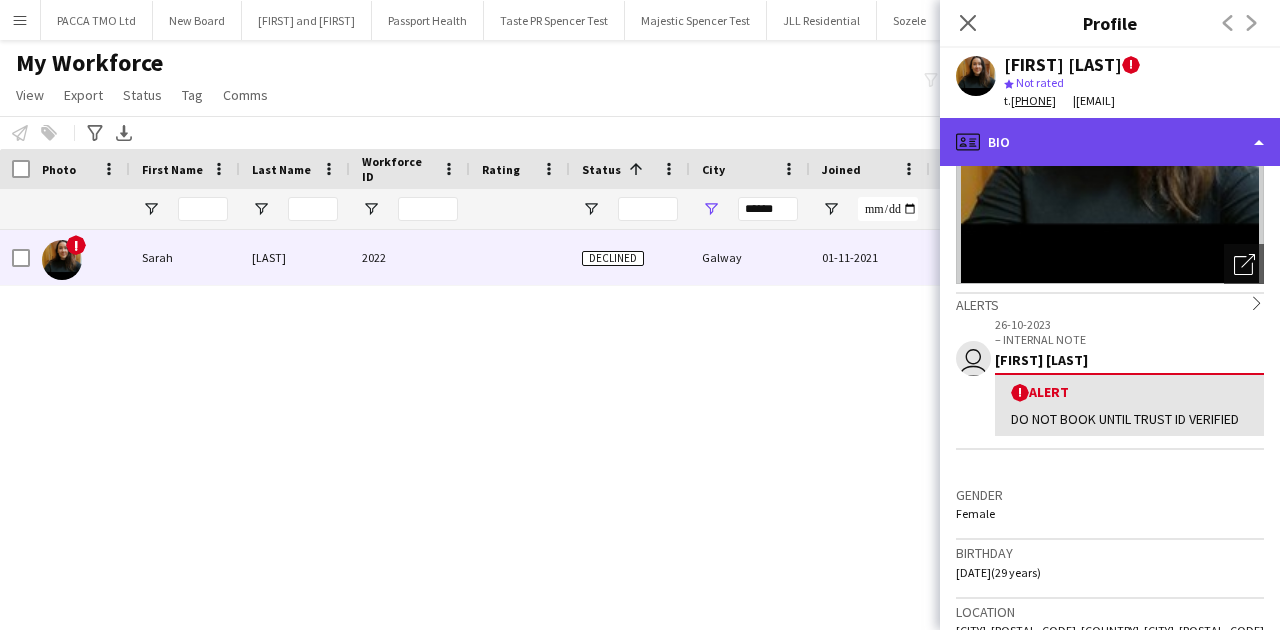 click on "profile
Bio" 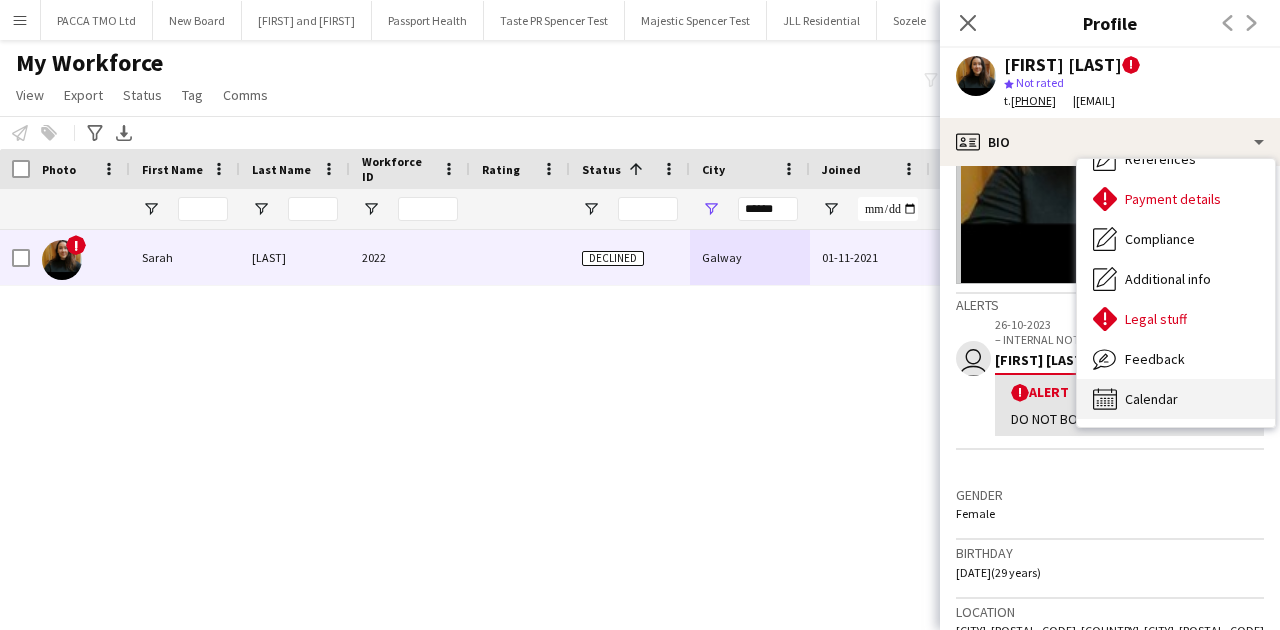 click on "Calendar" at bounding box center [1151, 399] 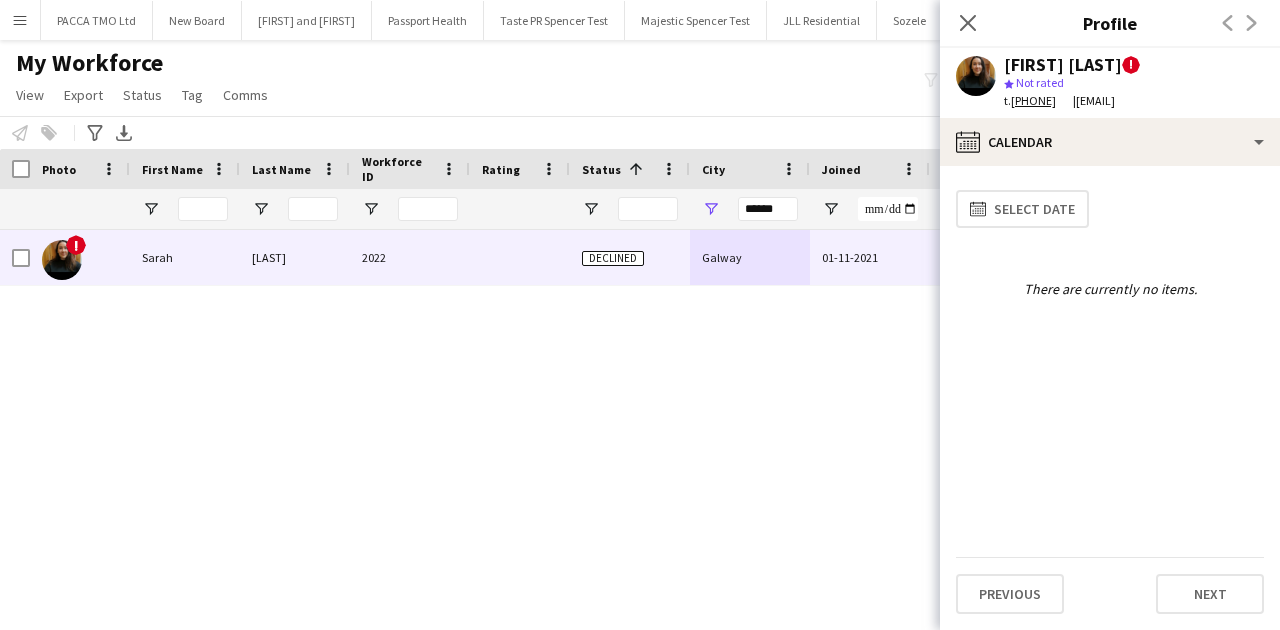 click on "Close pop-in" 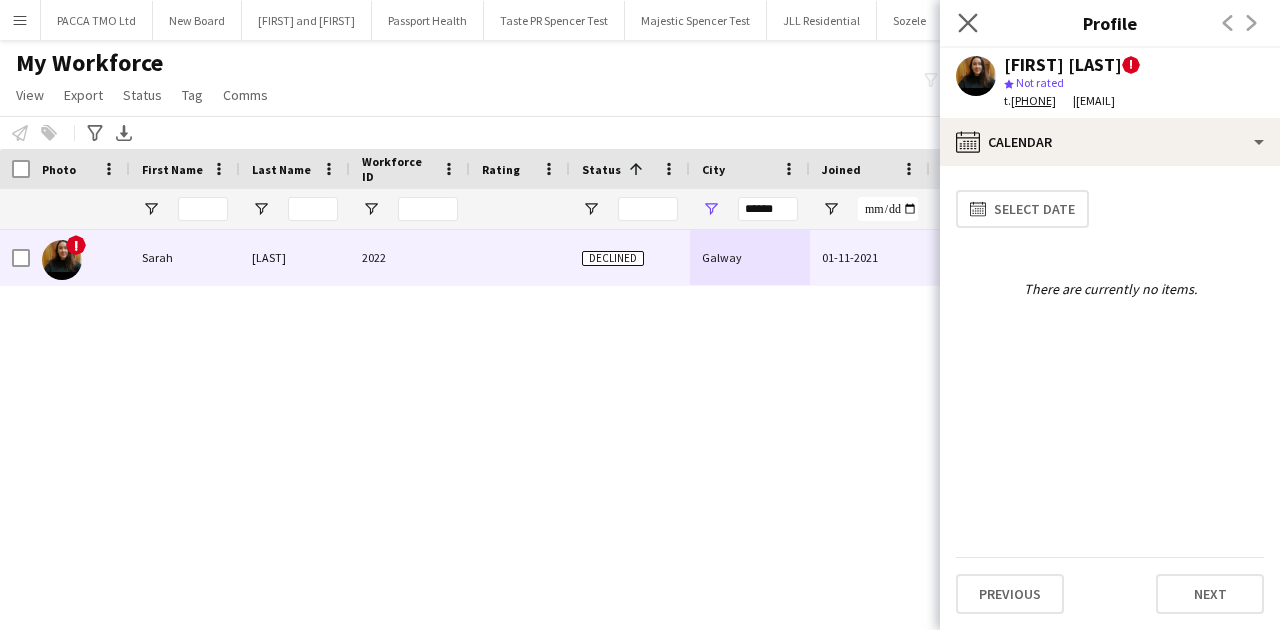 click on "Close pop-in" 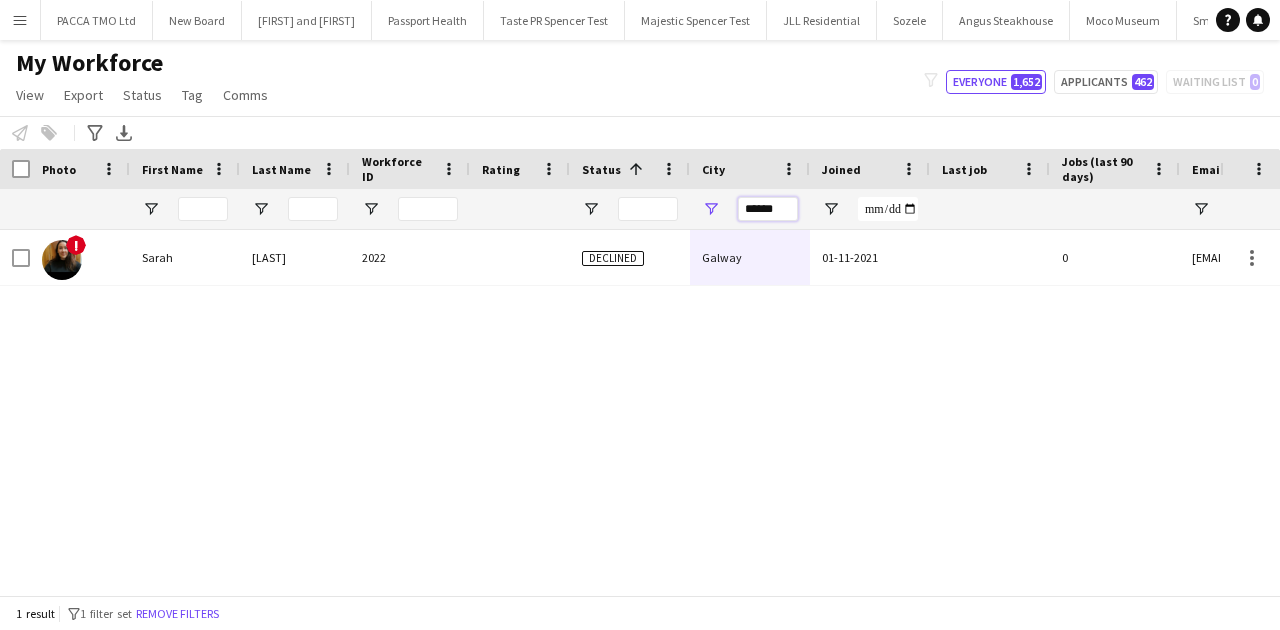 click on "******" at bounding box center (768, 209) 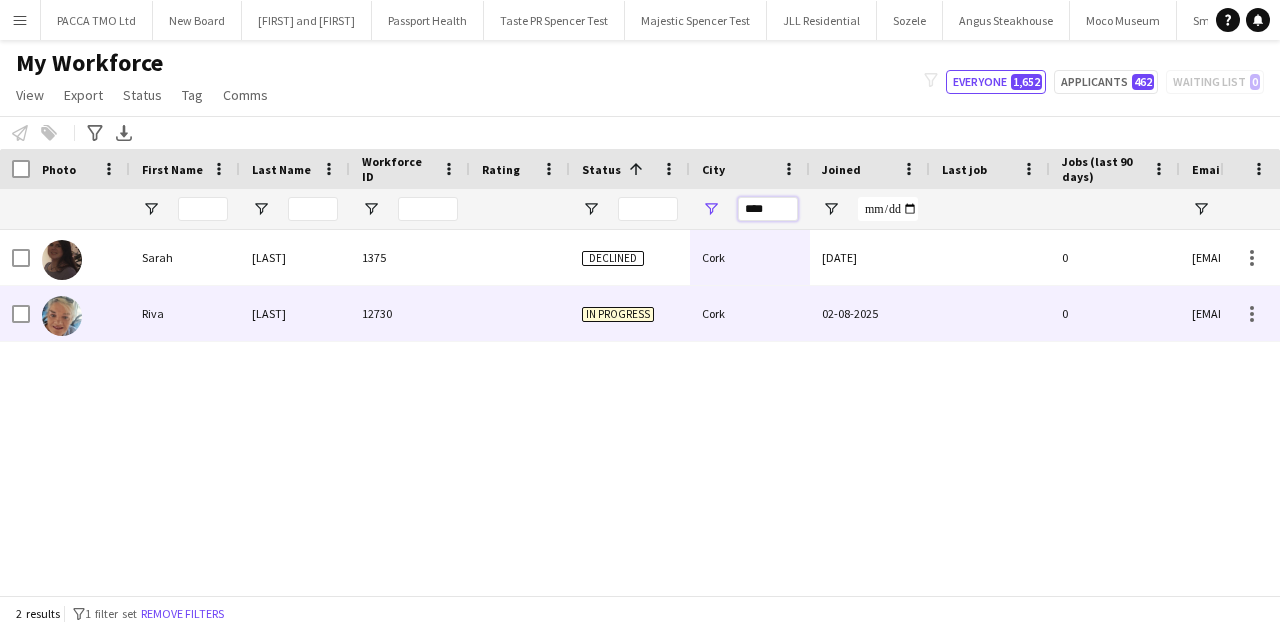 type on "****" 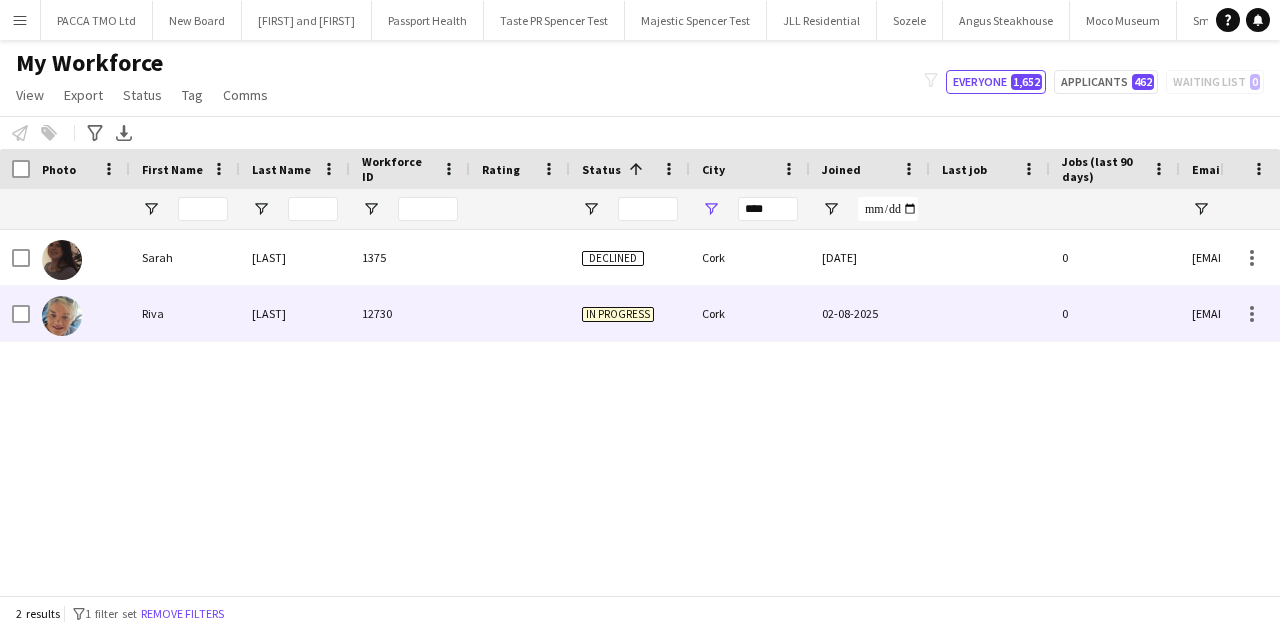 click on "Cork" at bounding box center [750, 313] 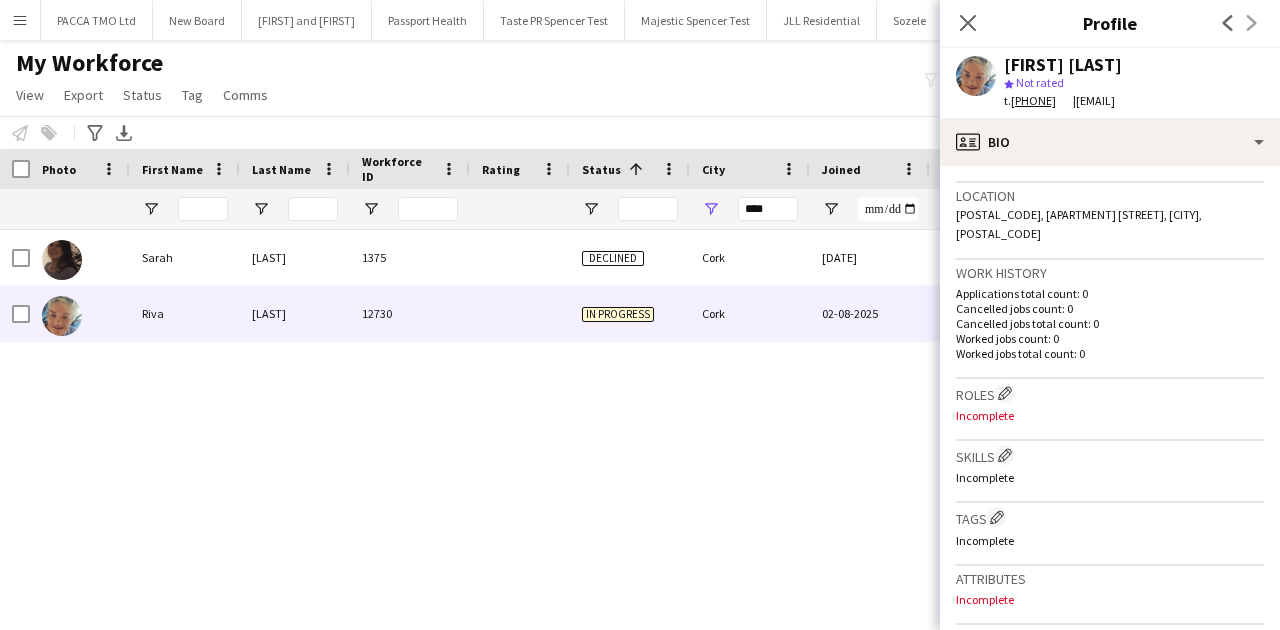 click on "Birthday   01-06-1971   (54 years)" 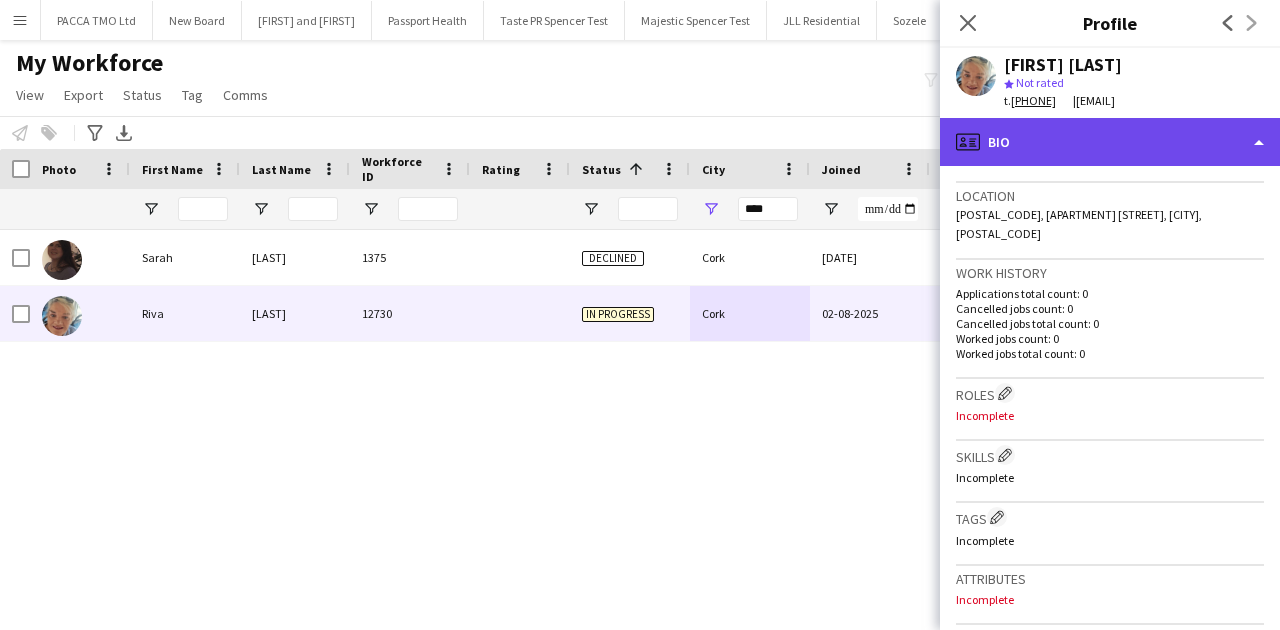 click on "profile
Bio" 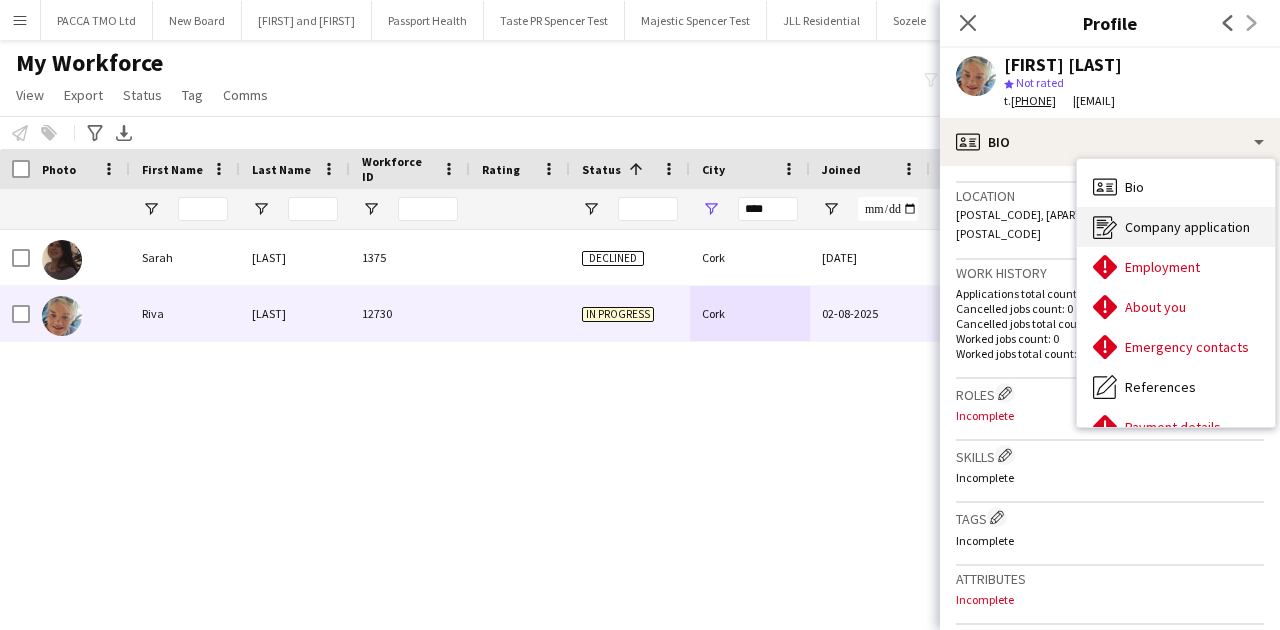 click on "Company application" at bounding box center [1187, 227] 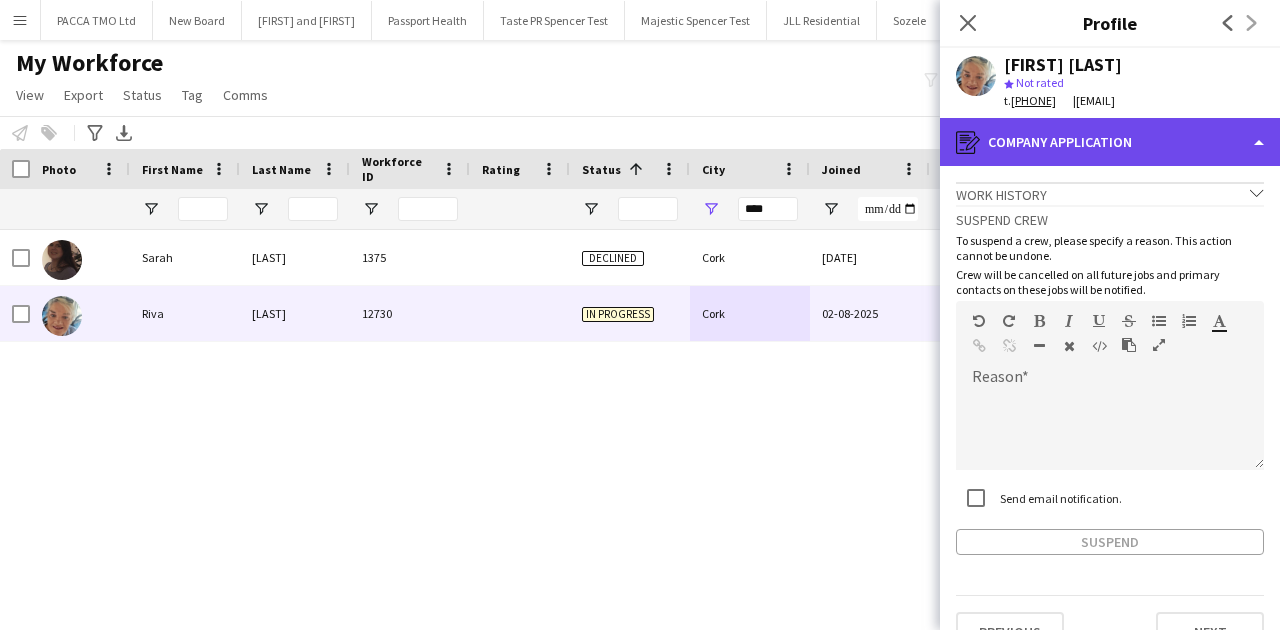 click on "register
Company application" 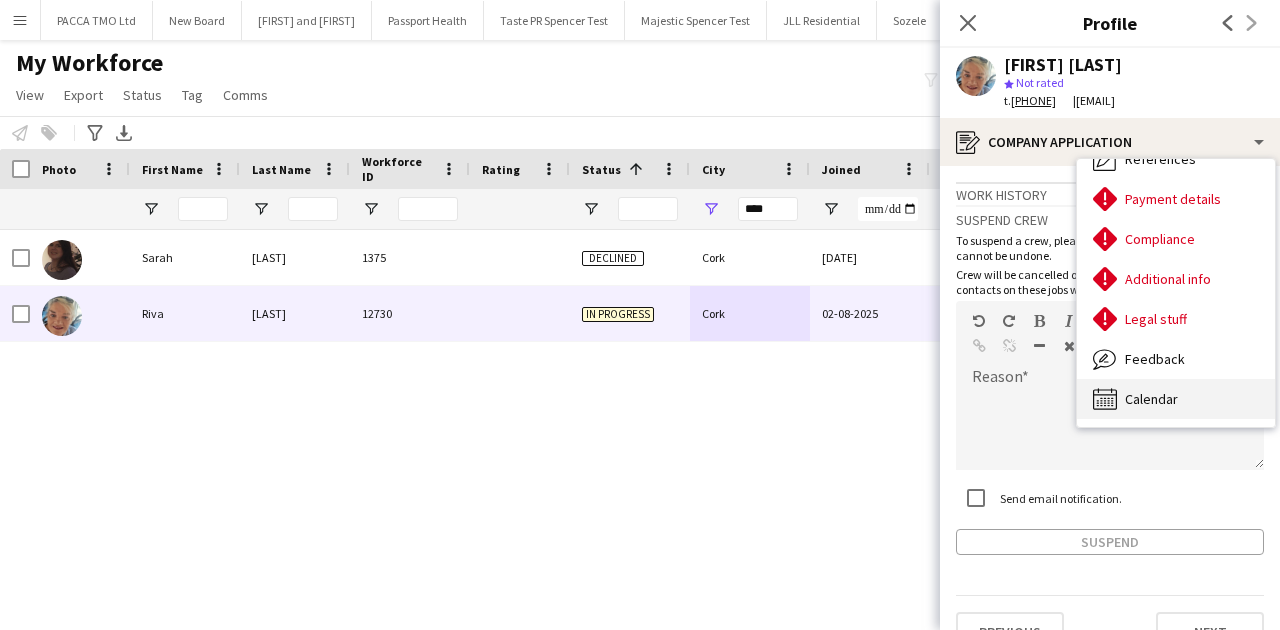 click on "Calendar
Calendar" at bounding box center (1176, 399) 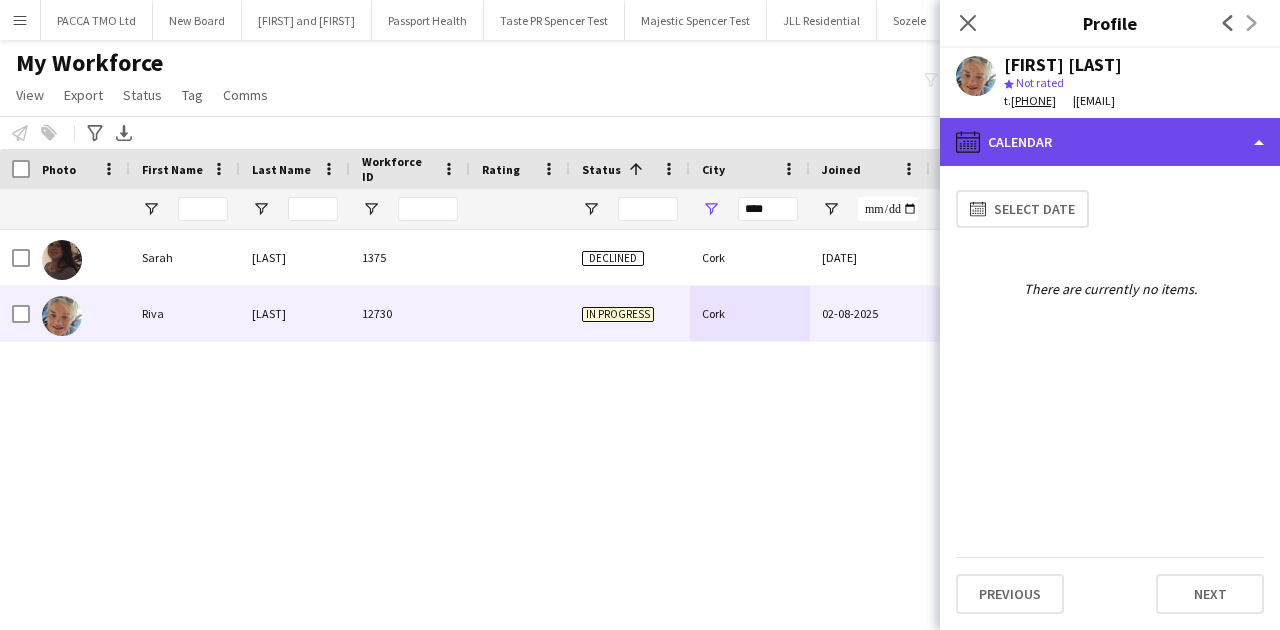 click on "calendar-full
Calendar" 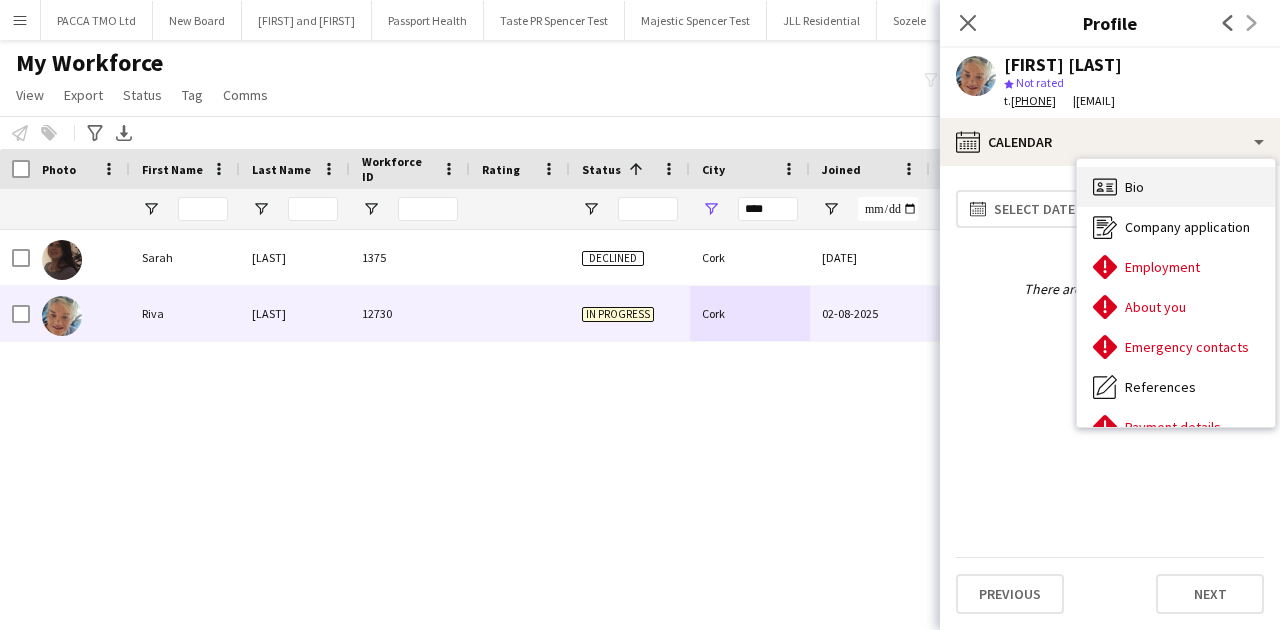 click on "Bio
Bio" at bounding box center [1176, 187] 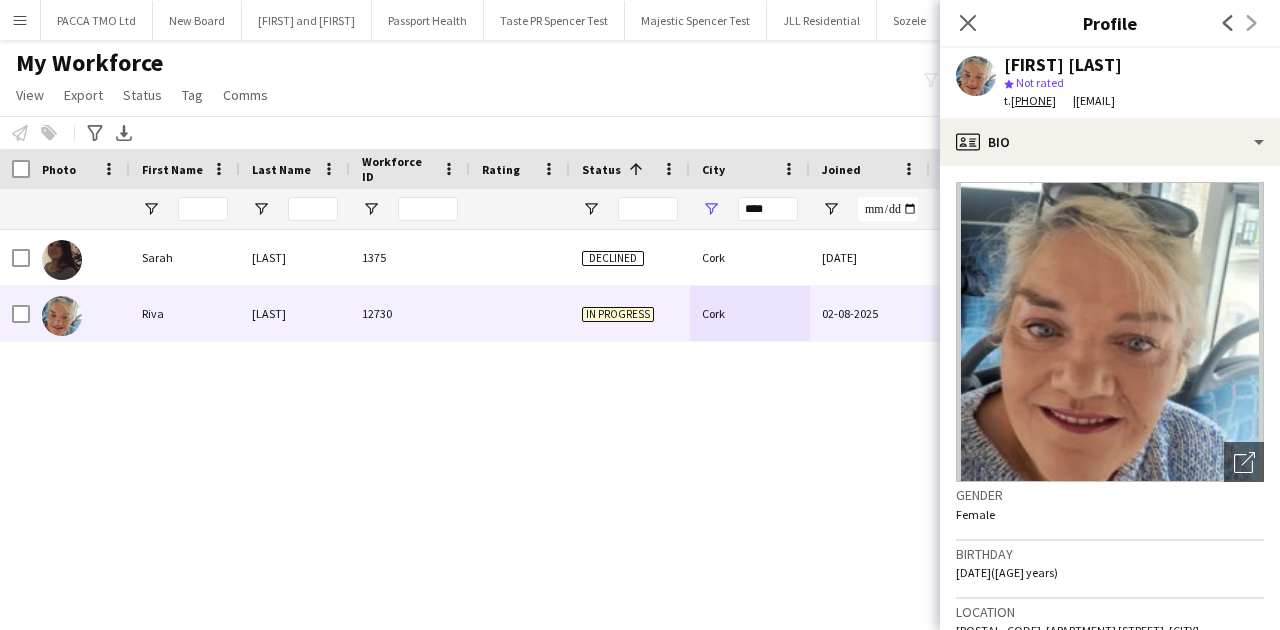 drag, startPoint x: 1010, startPoint y: 100, endPoint x: 1093, endPoint y: 104, distance: 83.09633 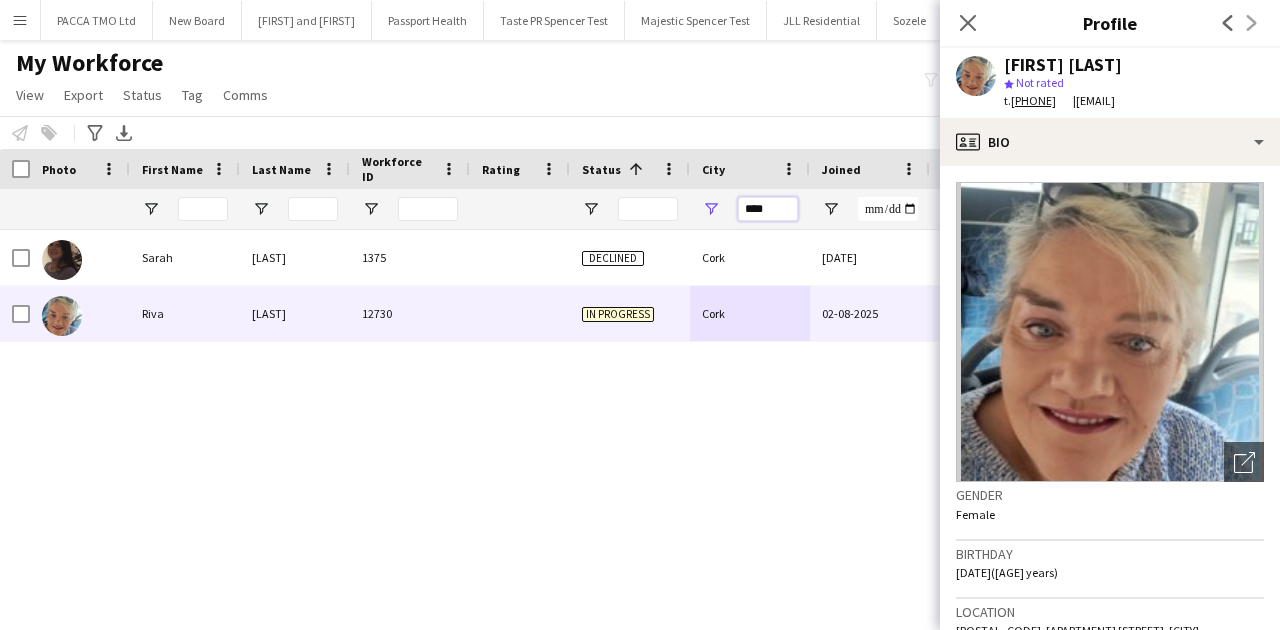 click on "****" at bounding box center (768, 209) 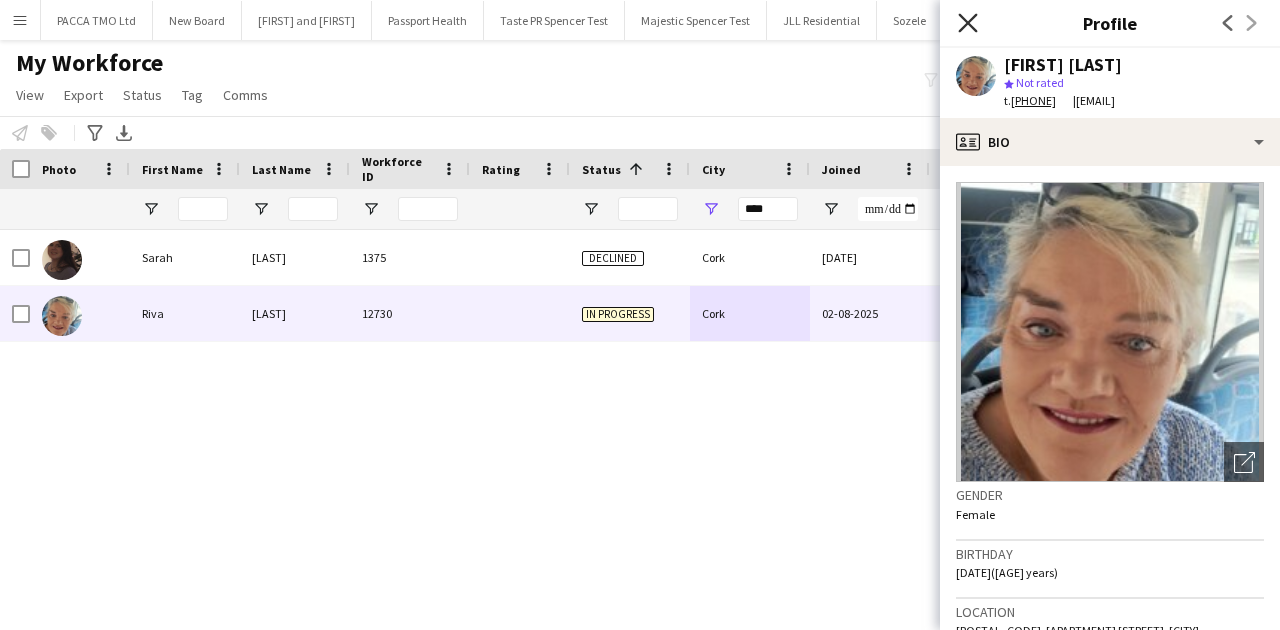 click on "Close pop-in" 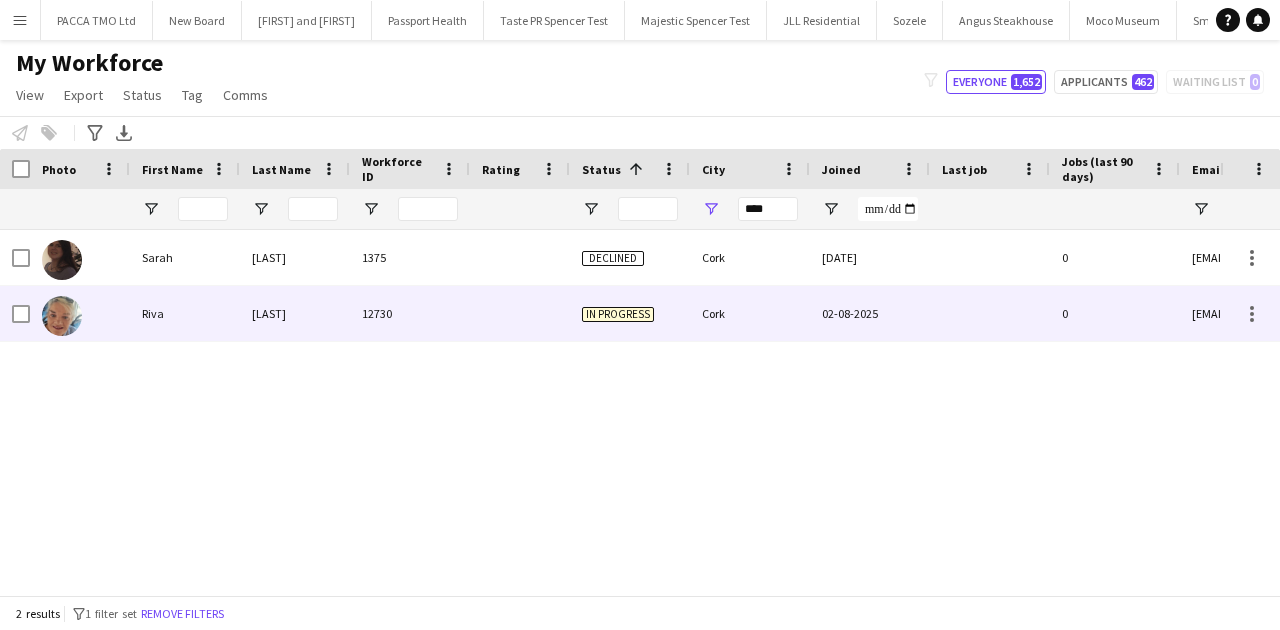 click on "In progress" at bounding box center [630, 313] 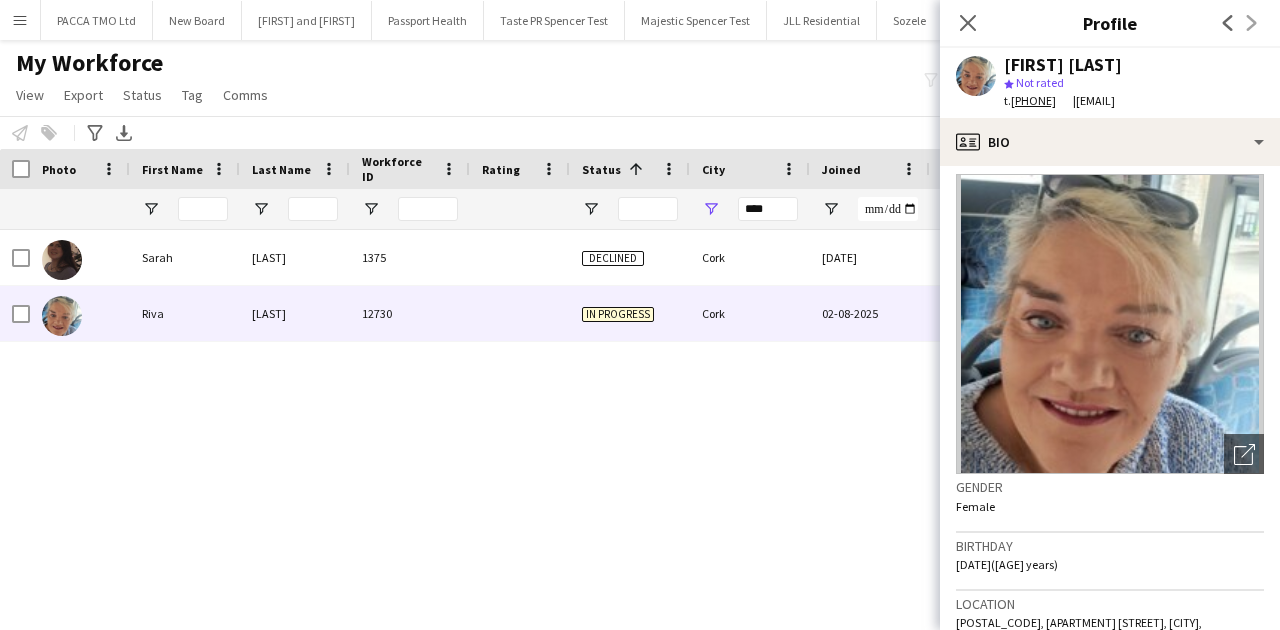 scroll, scrollTop: 0, scrollLeft: 0, axis: both 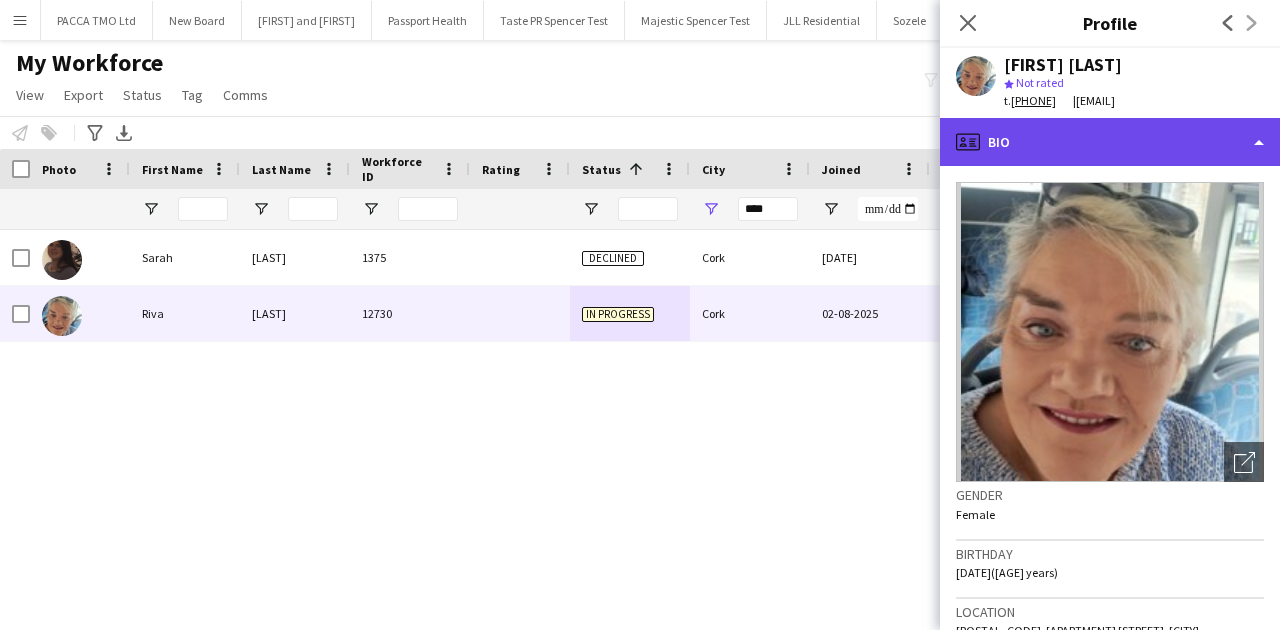 click on "profile
Bio" 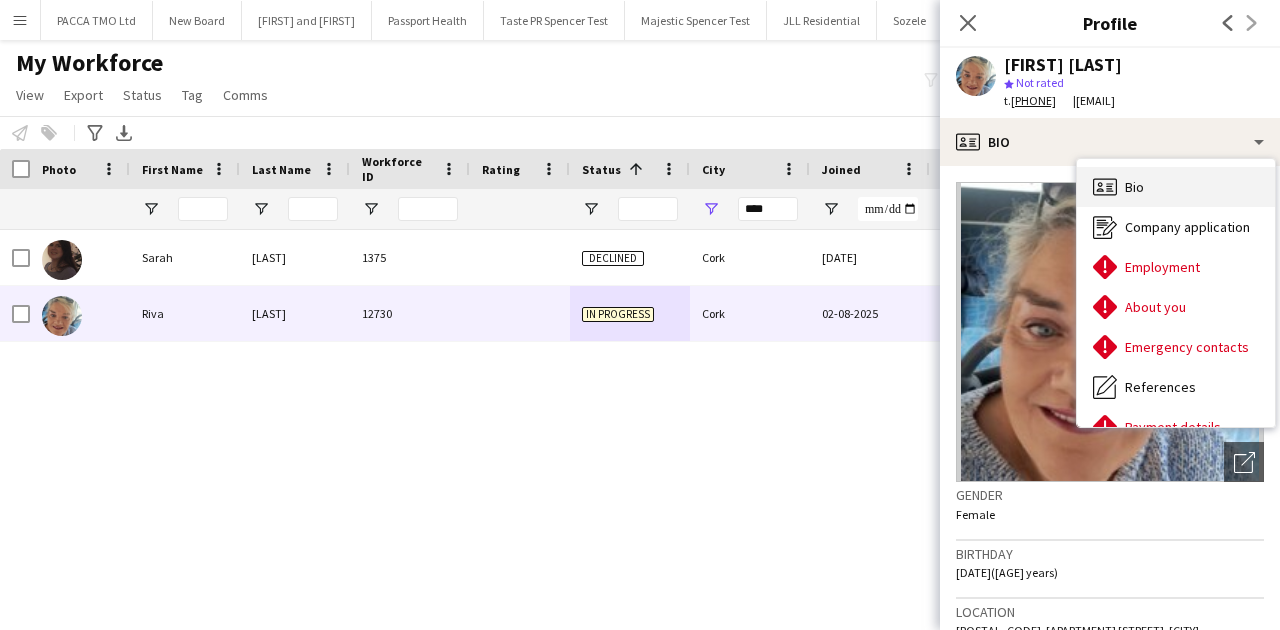 click on "Bio
Bio" at bounding box center (1176, 187) 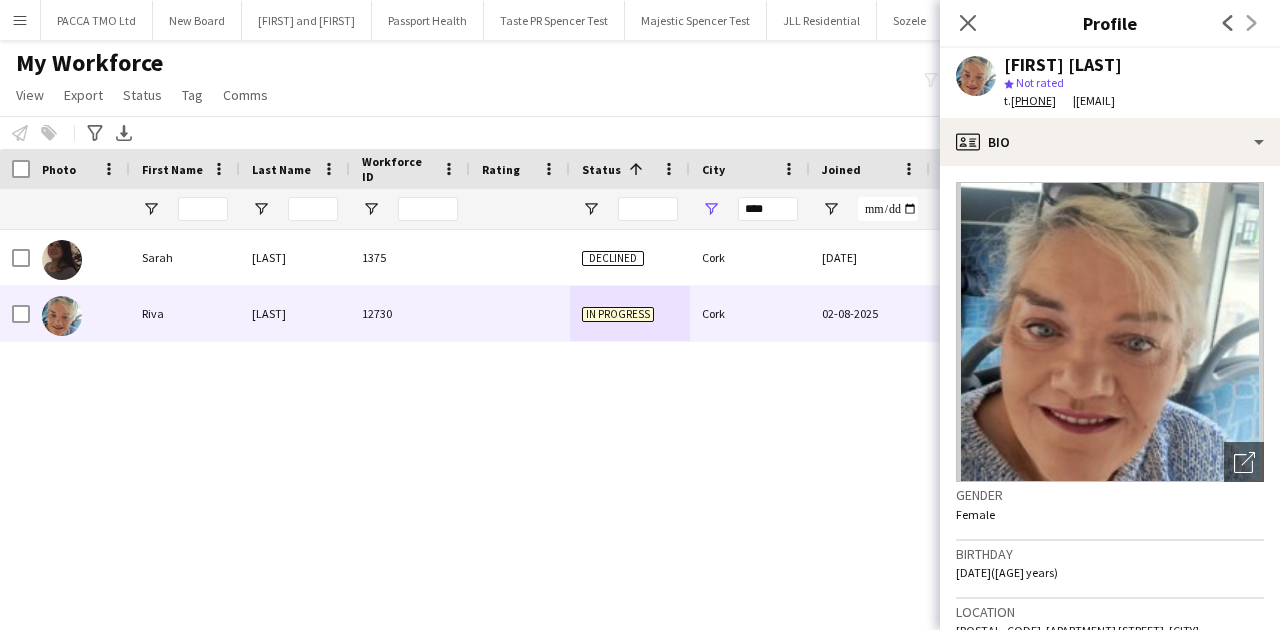 click on "Close pop-in" 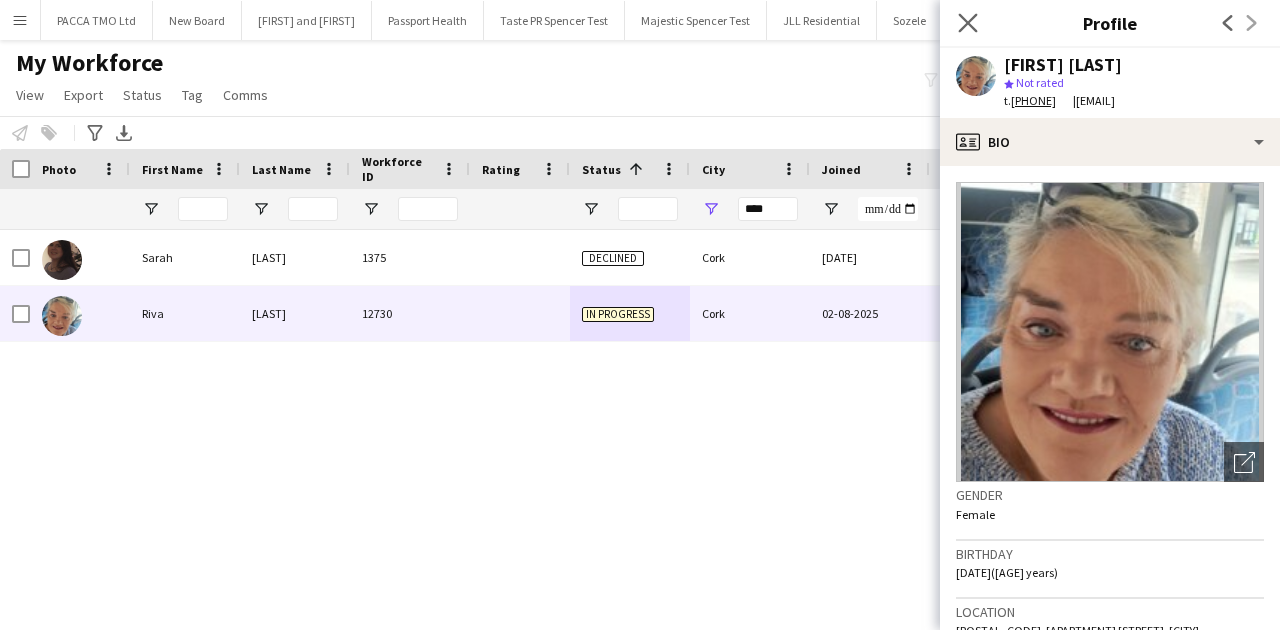 click on "Close pop-in" 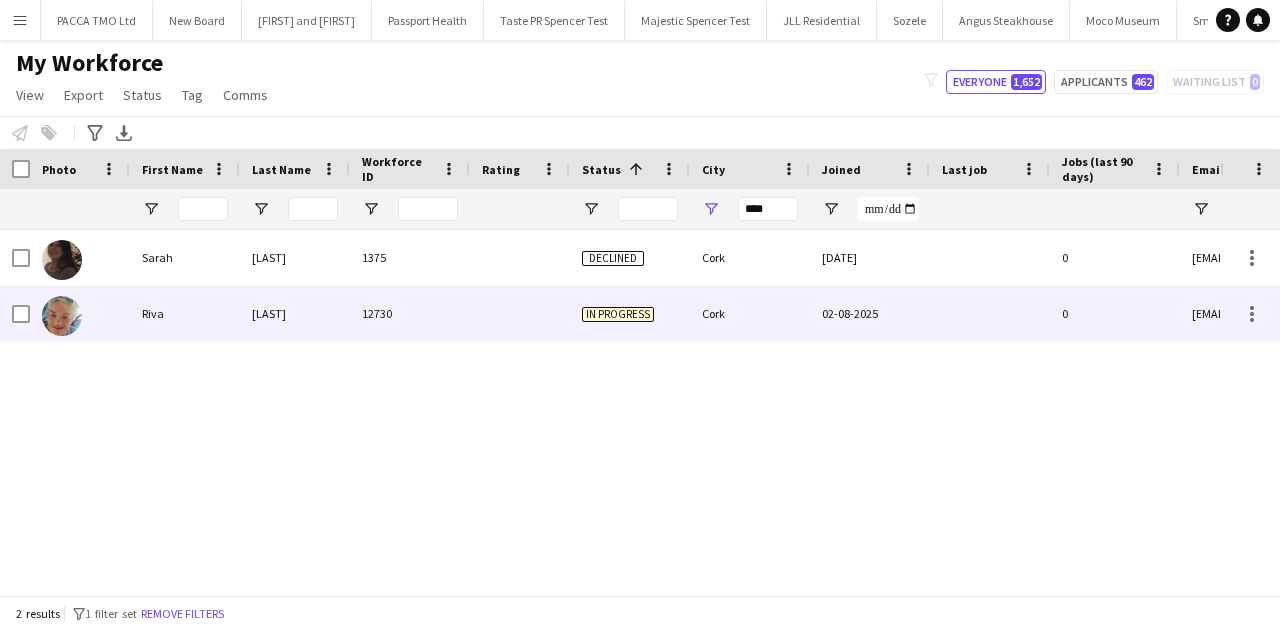 click on "Lawlor" at bounding box center (295, 313) 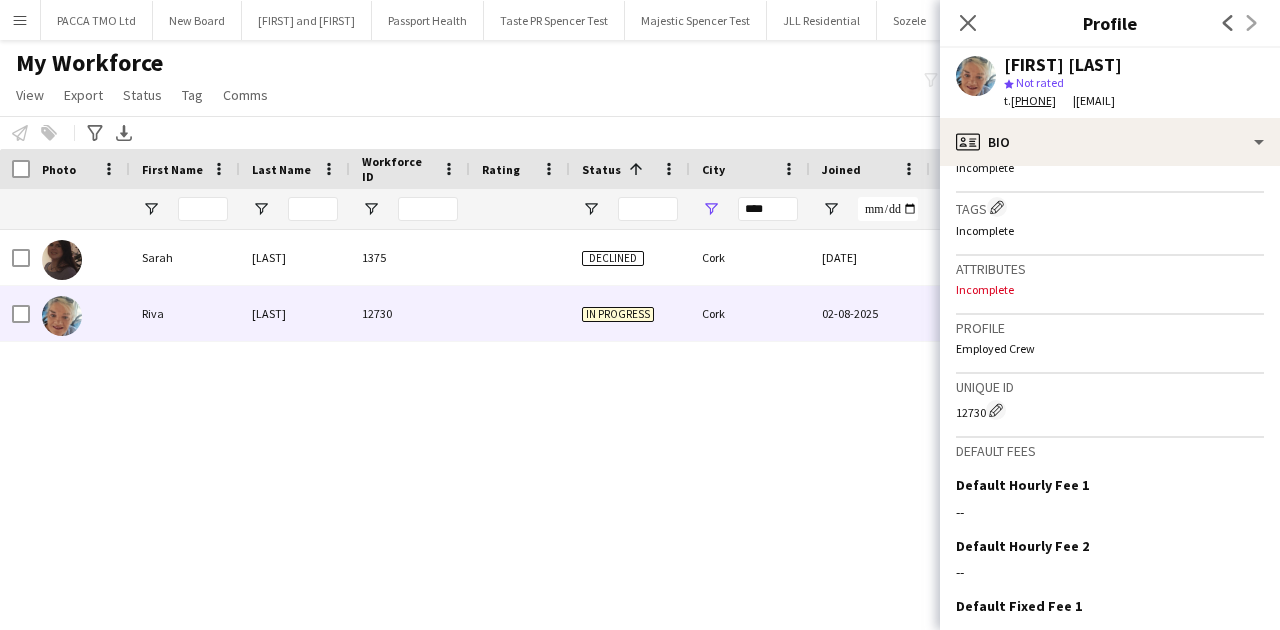 scroll, scrollTop: 727, scrollLeft: 0, axis: vertical 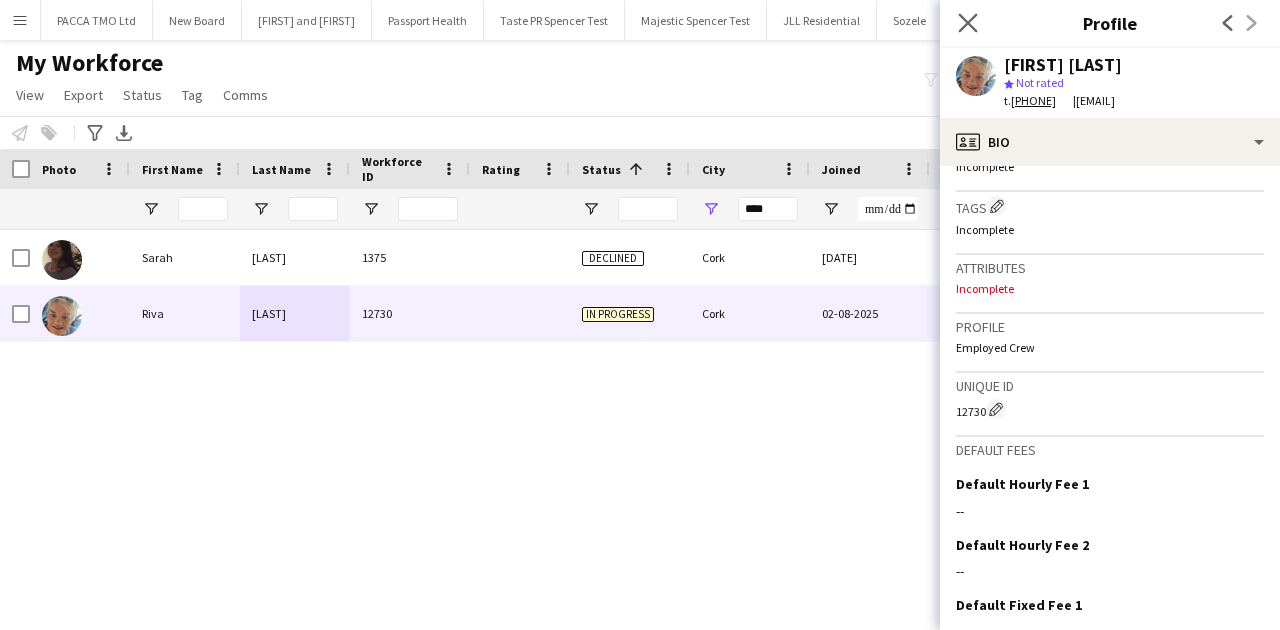 click on "Close pop-in" 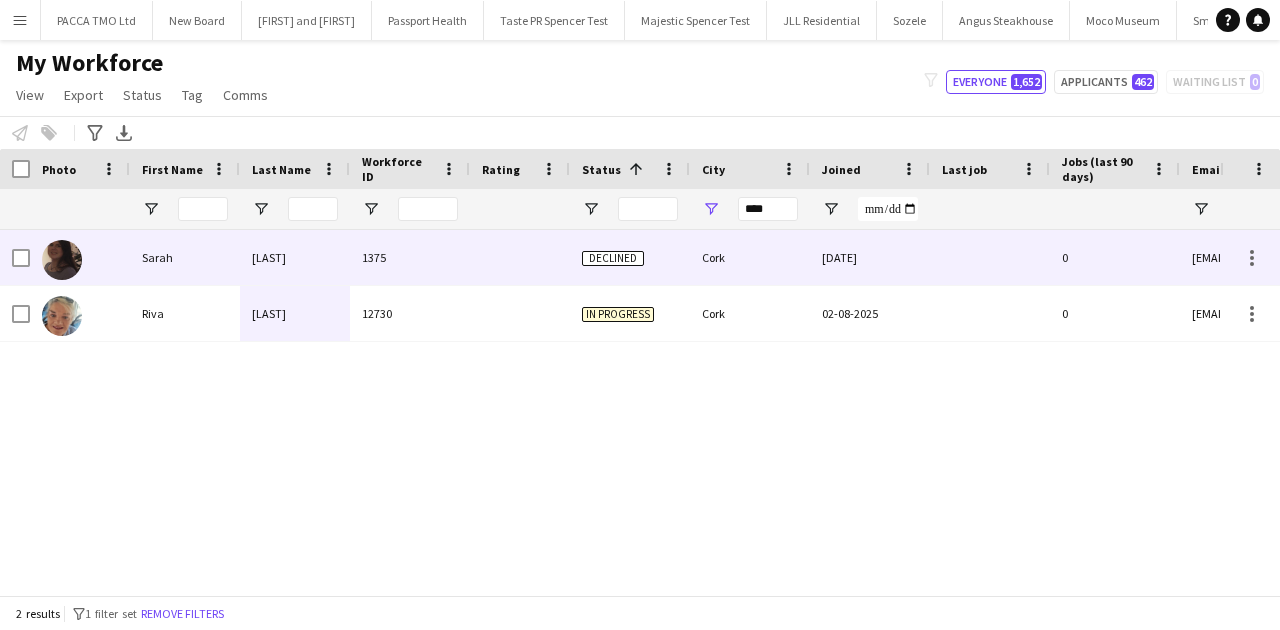 click on "04-08-2020" at bounding box center [870, 257] 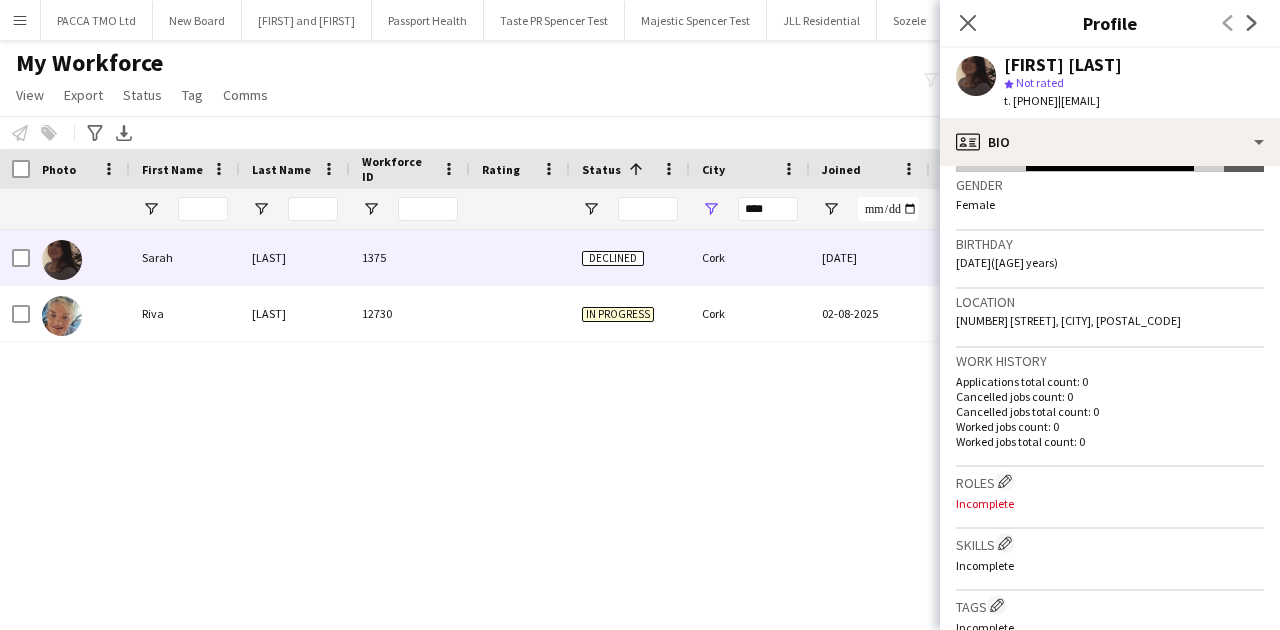 scroll, scrollTop: 298, scrollLeft: 0, axis: vertical 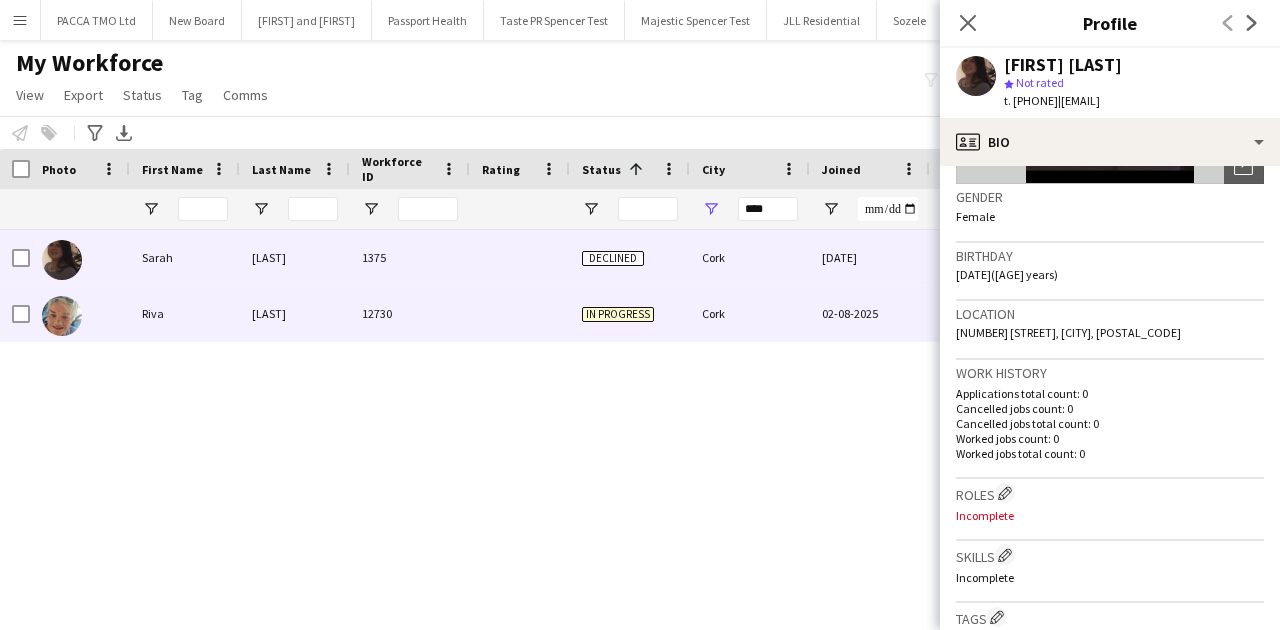 click on "02-08-2025" at bounding box center [870, 313] 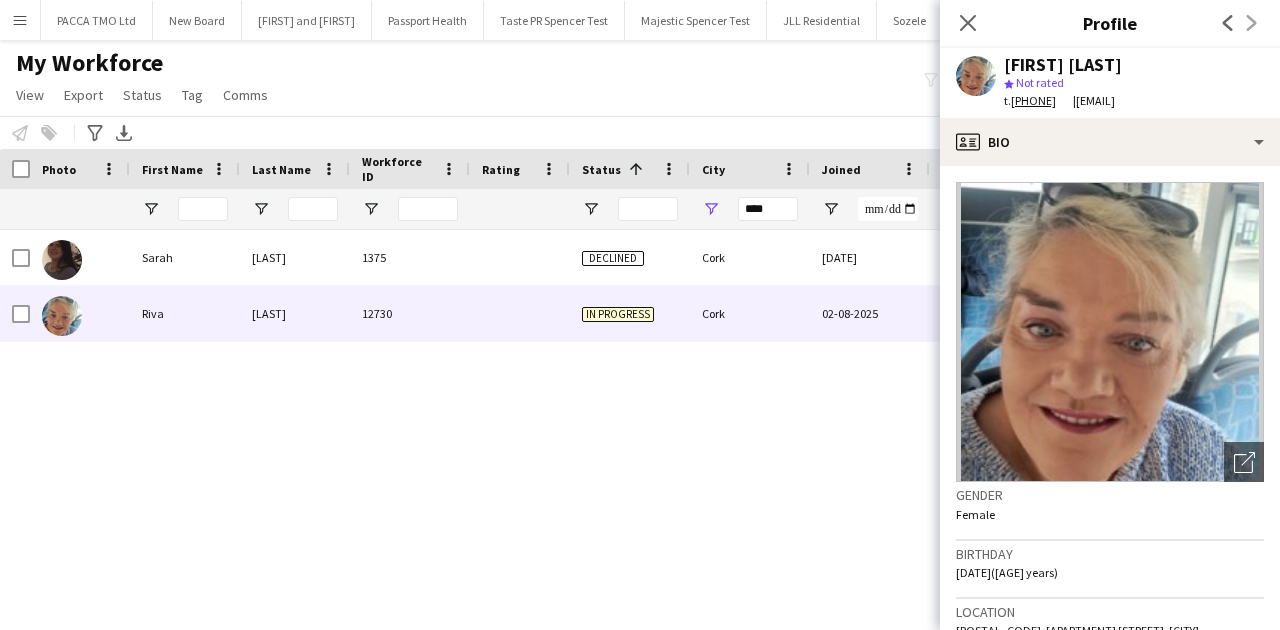 scroll, scrollTop: 82, scrollLeft: 0, axis: vertical 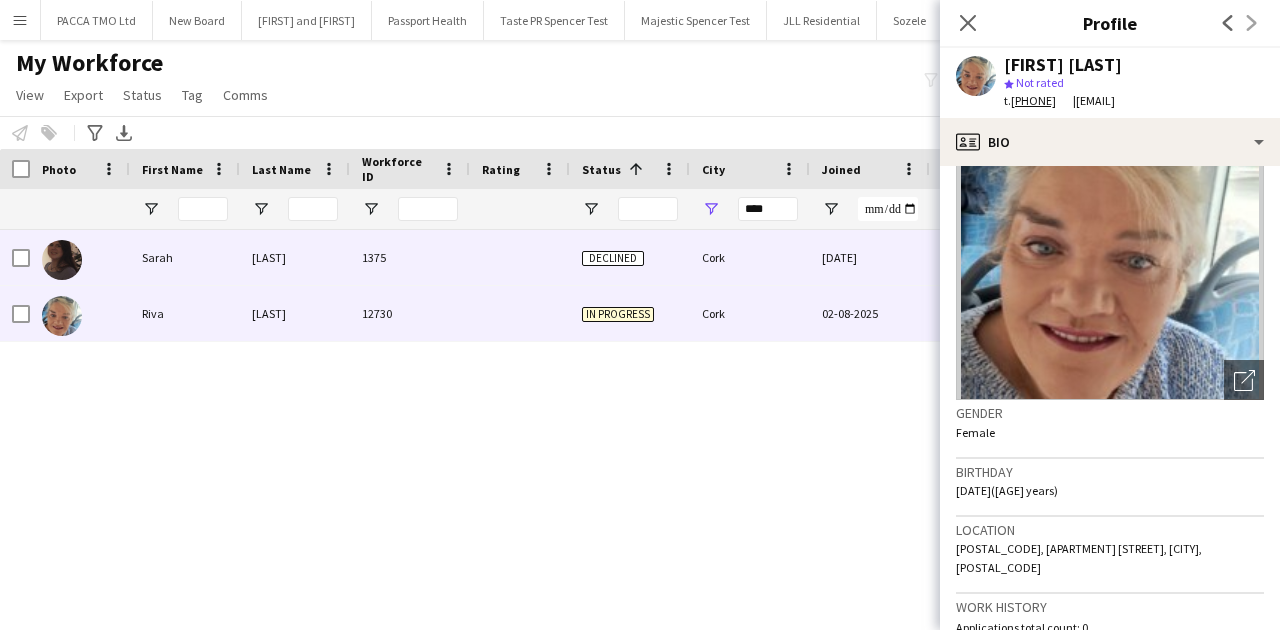 click on "Cork" at bounding box center (750, 257) 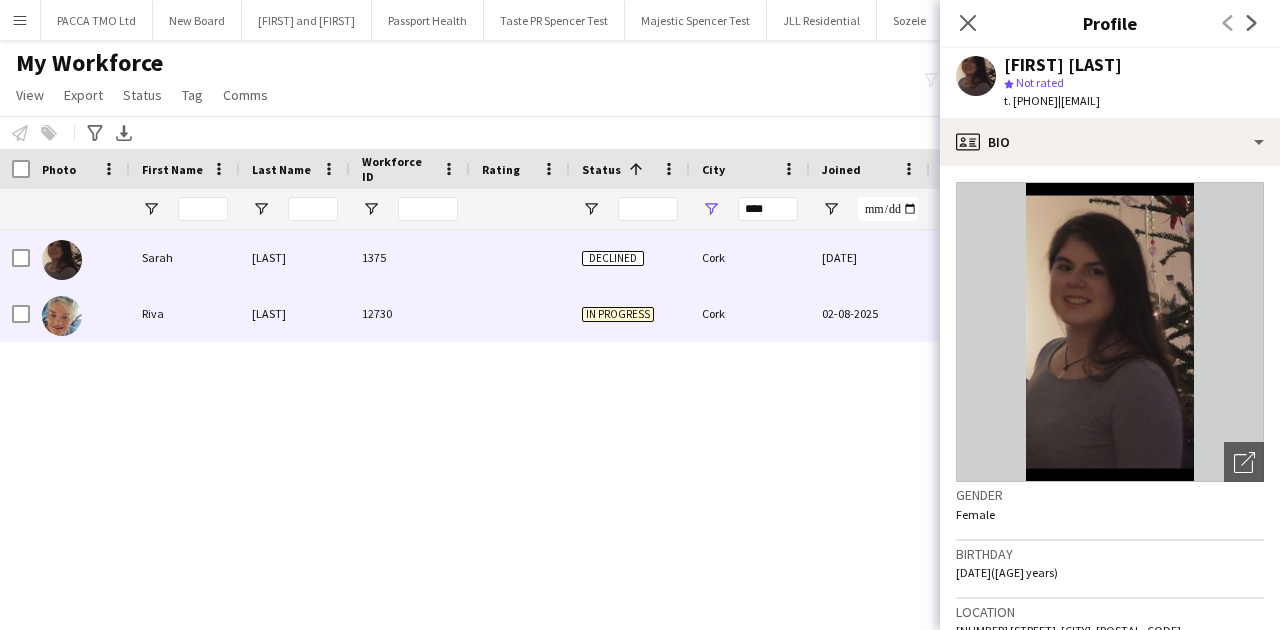 click on "02-08-2025" at bounding box center [870, 313] 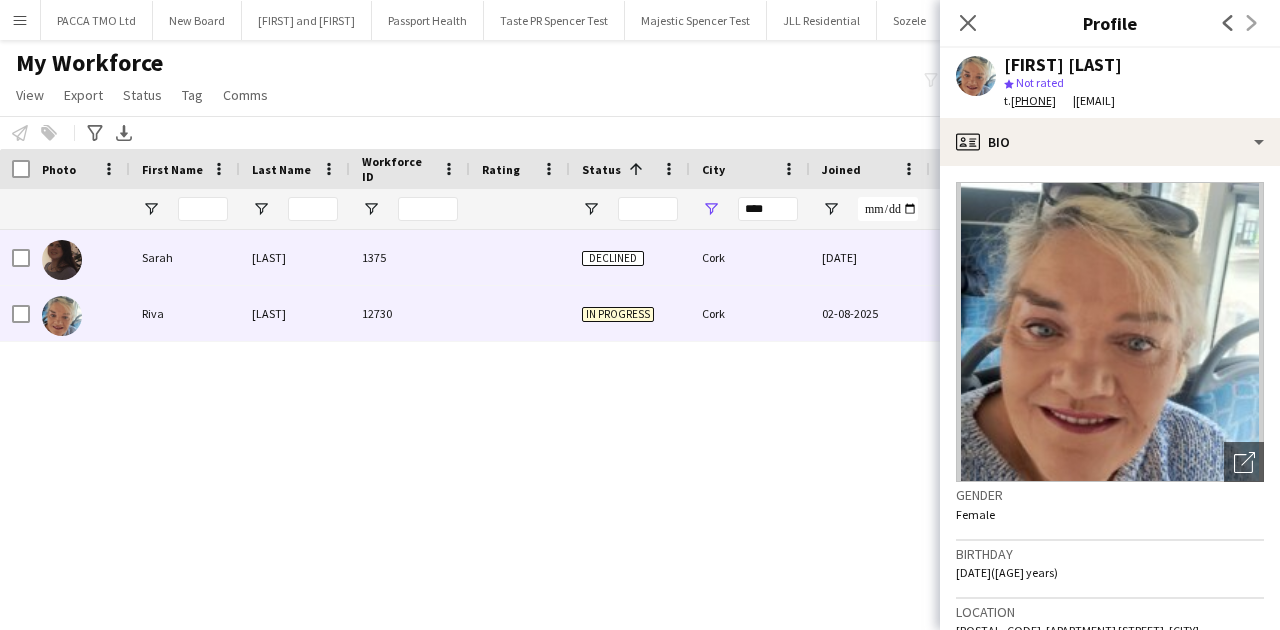 click on "Cork" at bounding box center (750, 257) 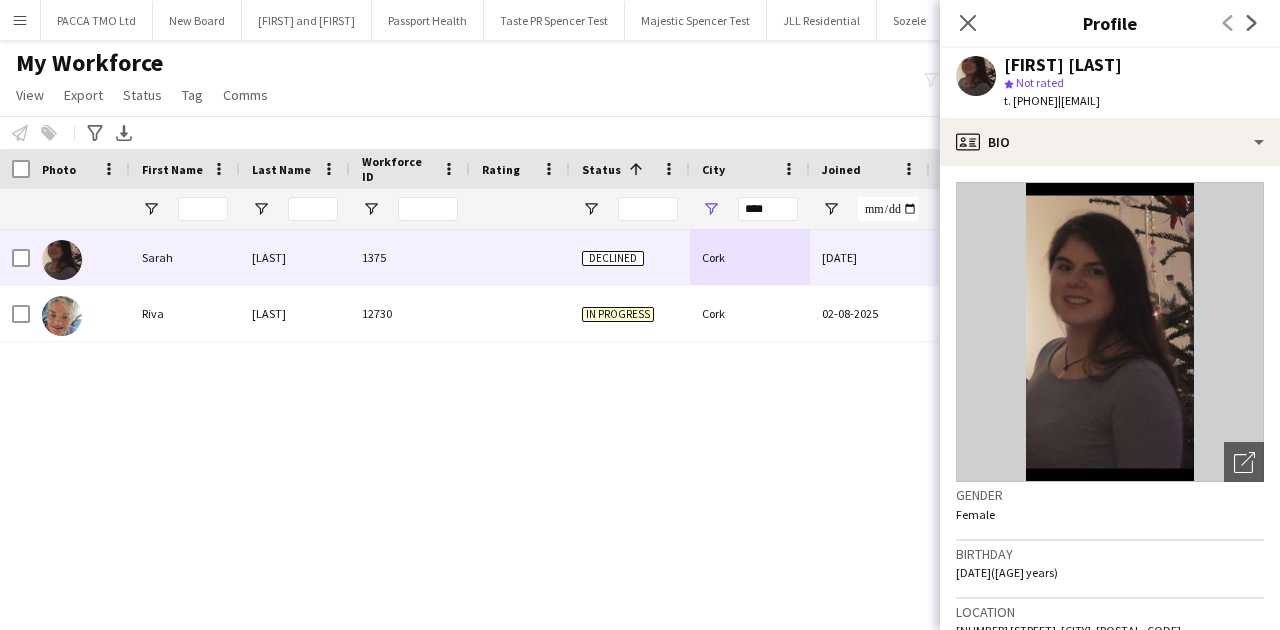 drag, startPoint x: 1013, startPoint y: 104, endPoint x: 877, endPoint y: 4, distance: 168.80759 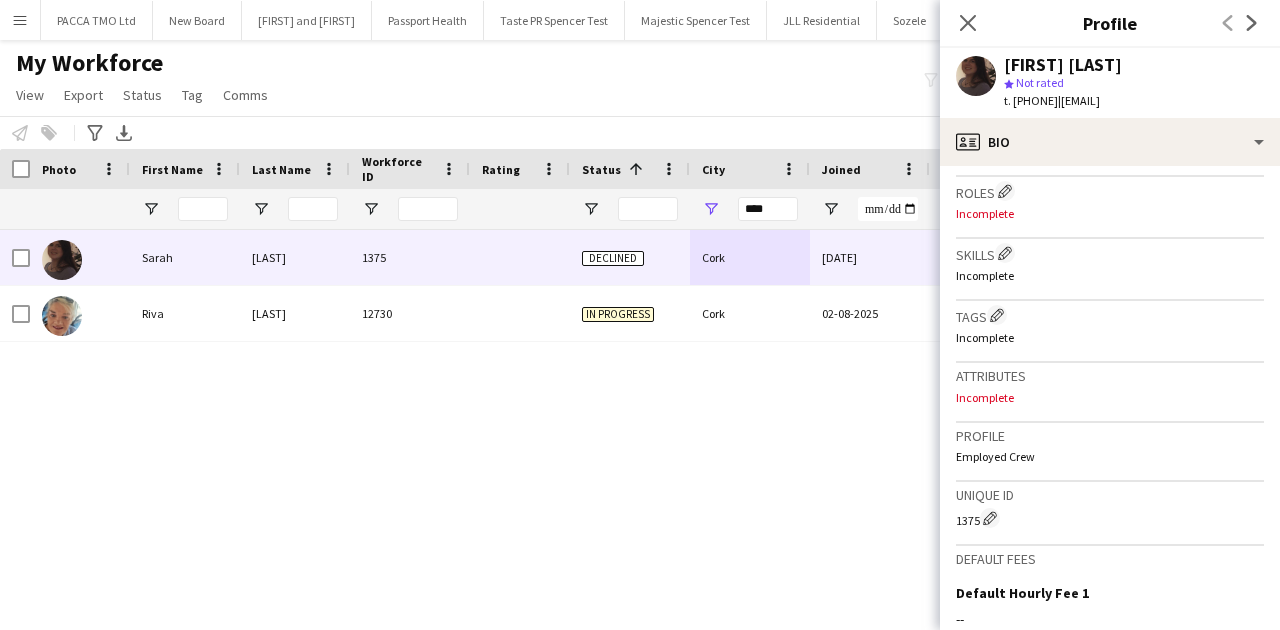 scroll, scrollTop: 596, scrollLeft: 0, axis: vertical 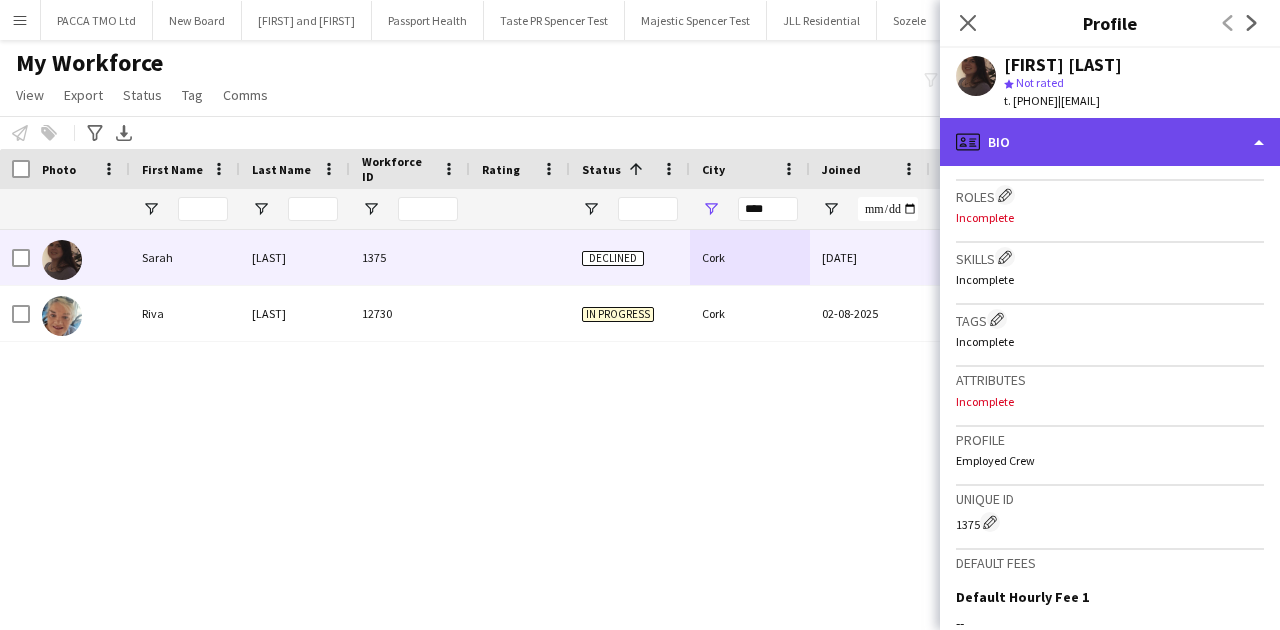 click on "profile
Bio" 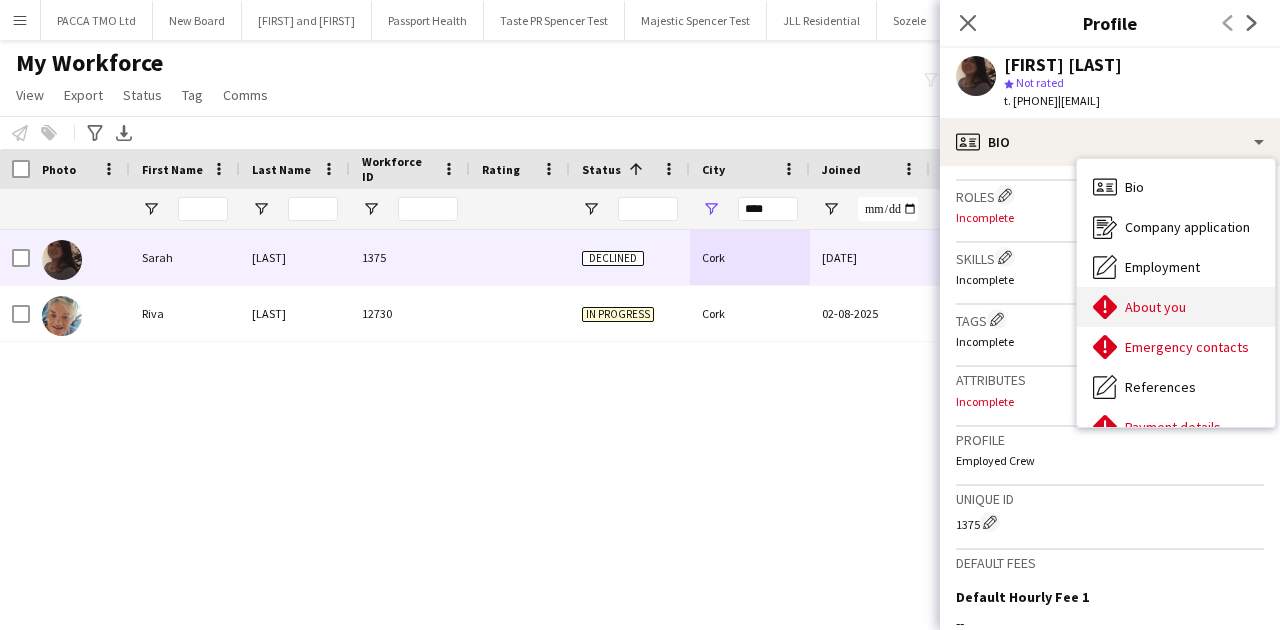 click on "About you" at bounding box center (1155, 307) 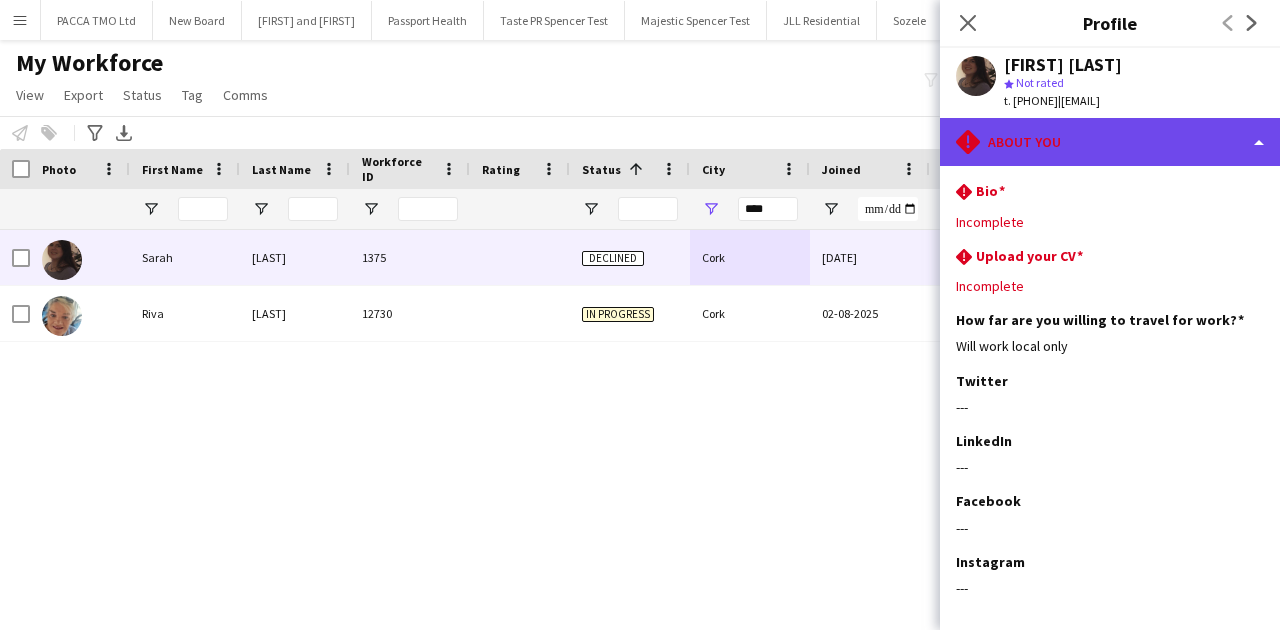 click on "rhombus-alert
About you" 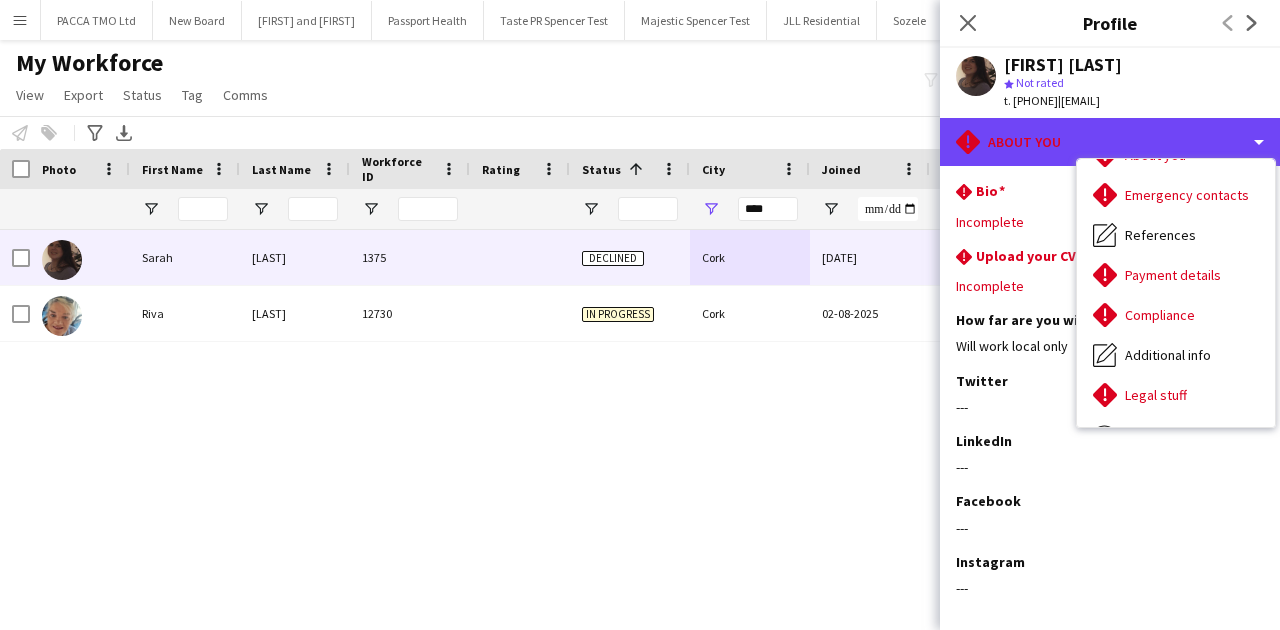 scroll, scrollTop: 154, scrollLeft: 0, axis: vertical 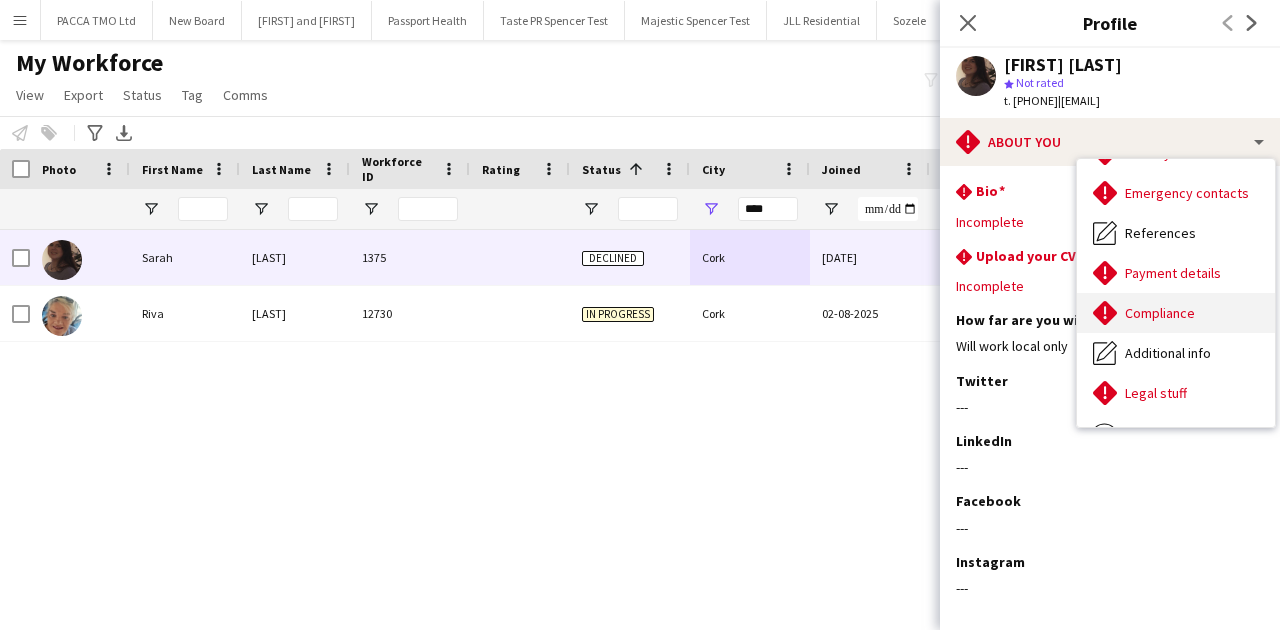 click on "Compliance" at bounding box center (1160, 313) 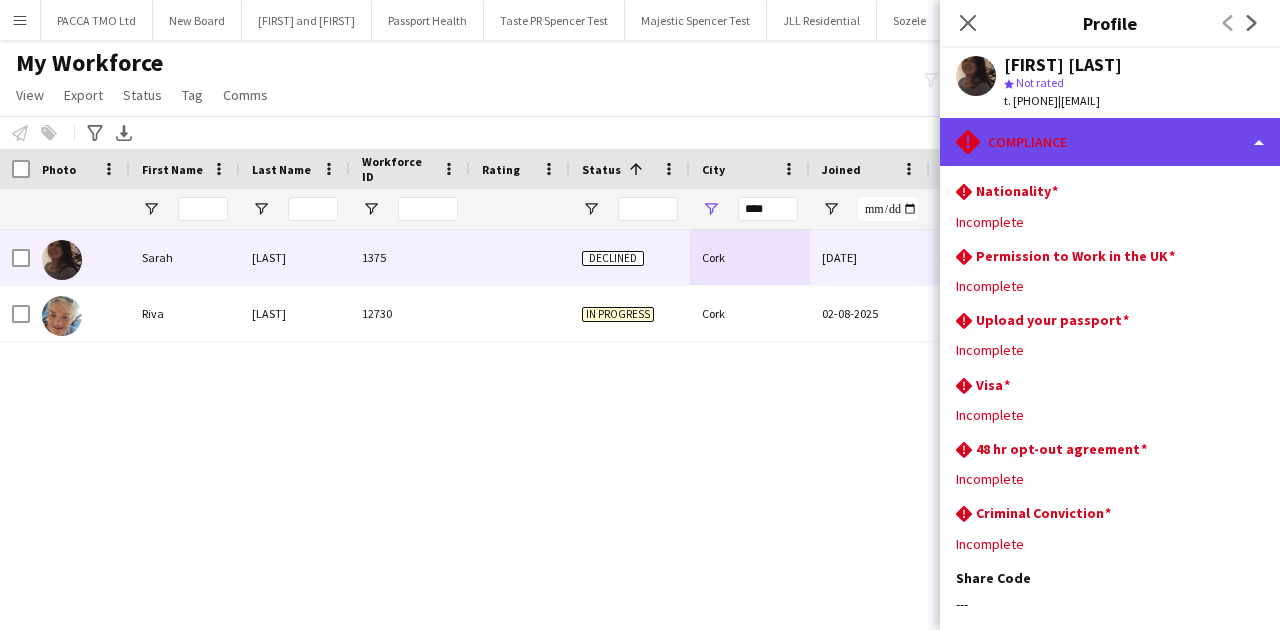 click on "rhombus-alert
Compliance" 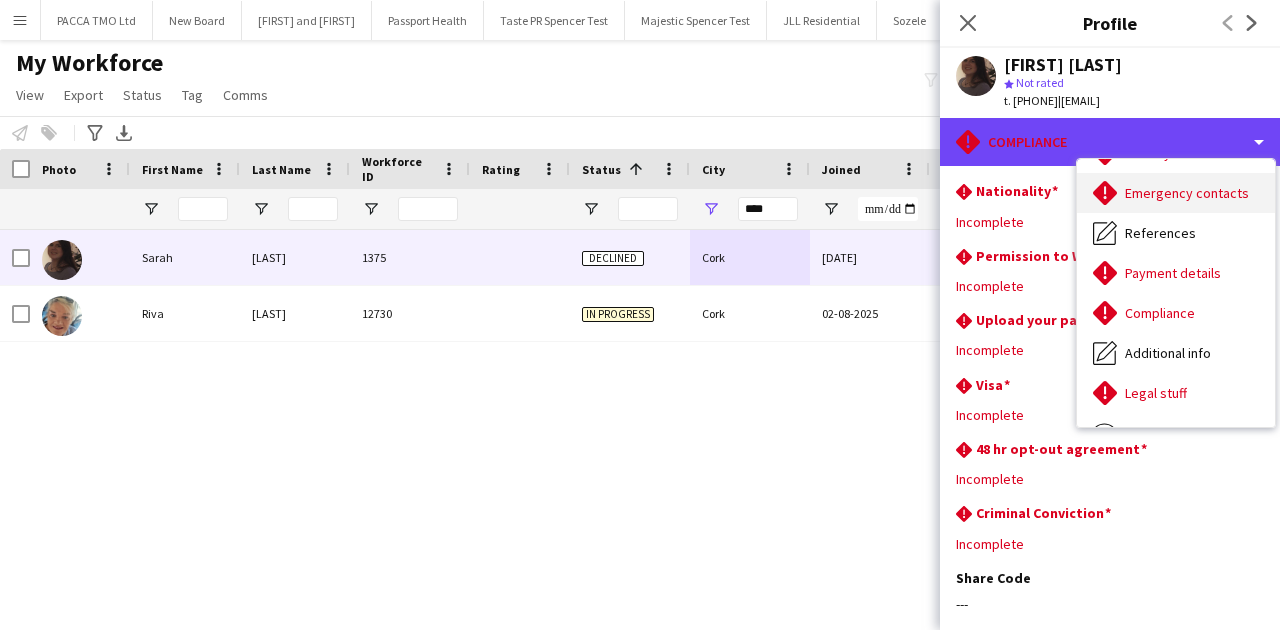 scroll, scrollTop: 0, scrollLeft: 0, axis: both 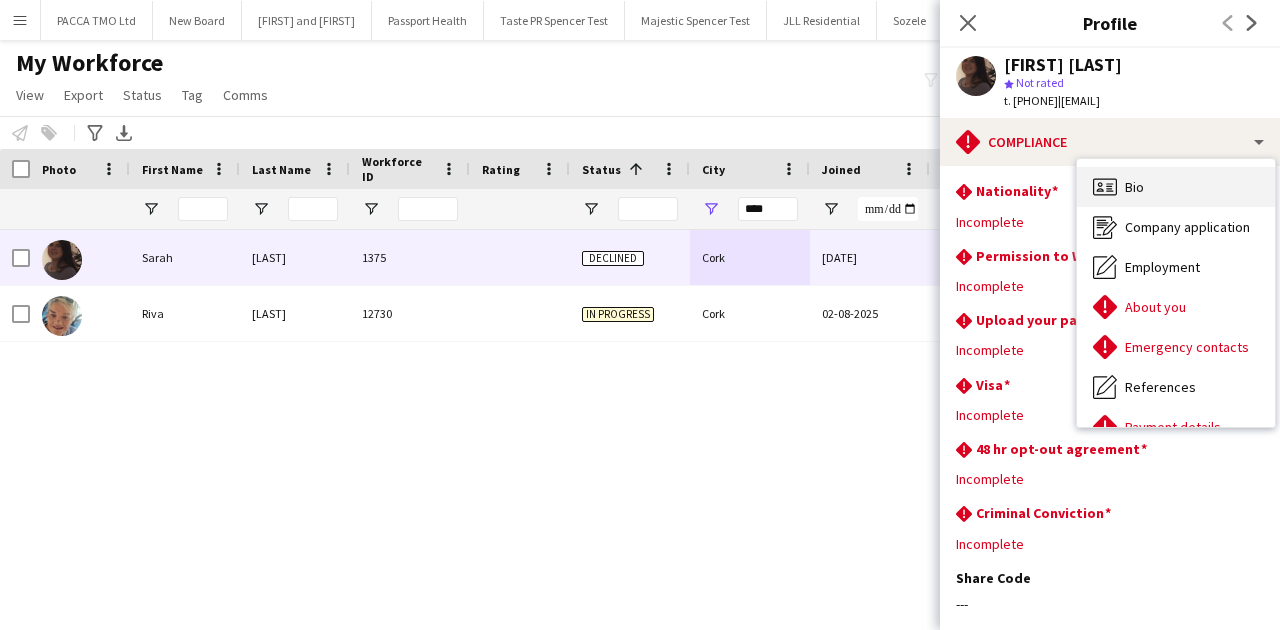click 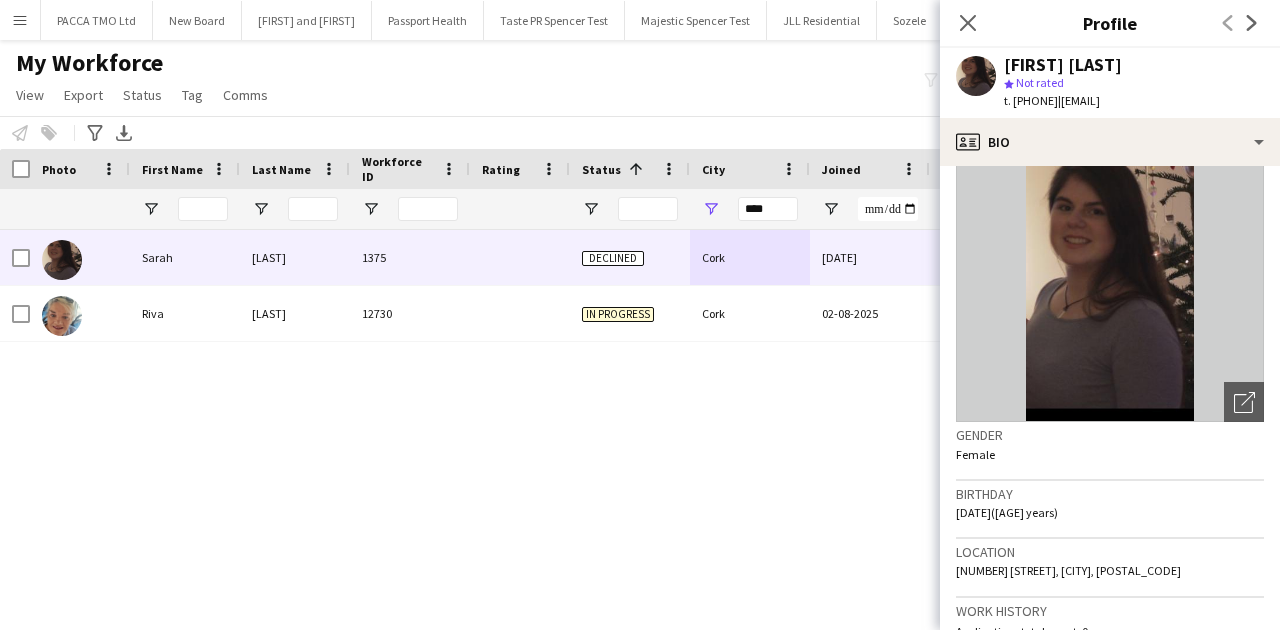 scroll, scrollTop: 61, scrollLeft: 0, axis: vertical 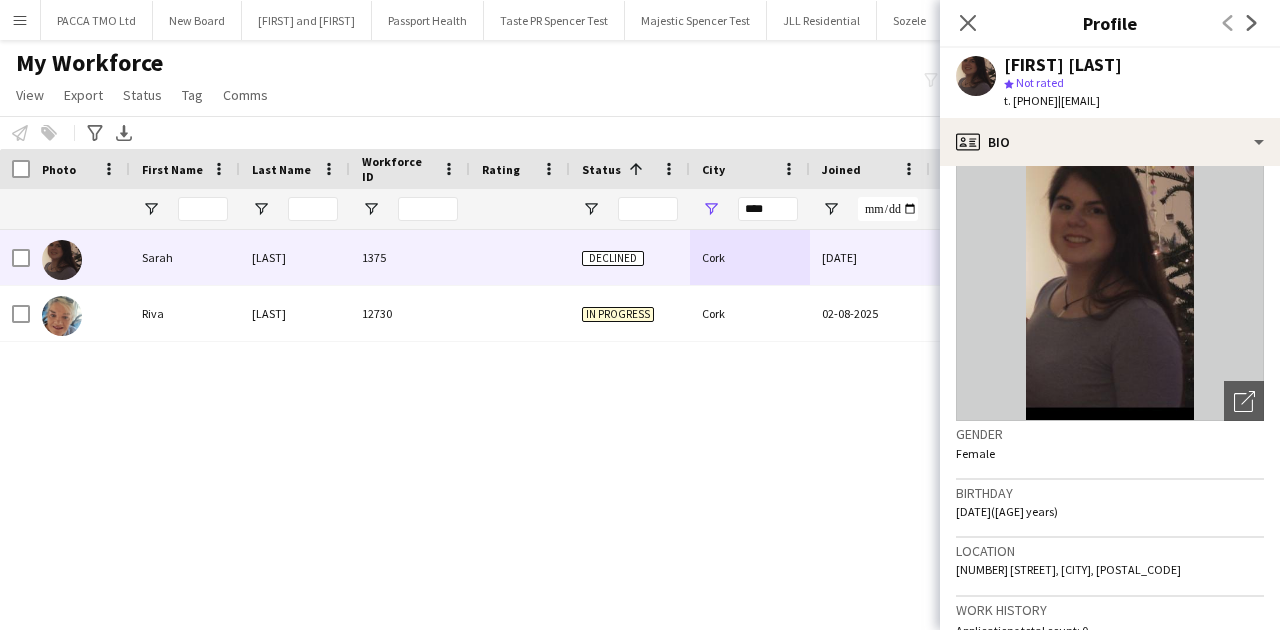 click on "Menu" at bounding box center [20, 20] 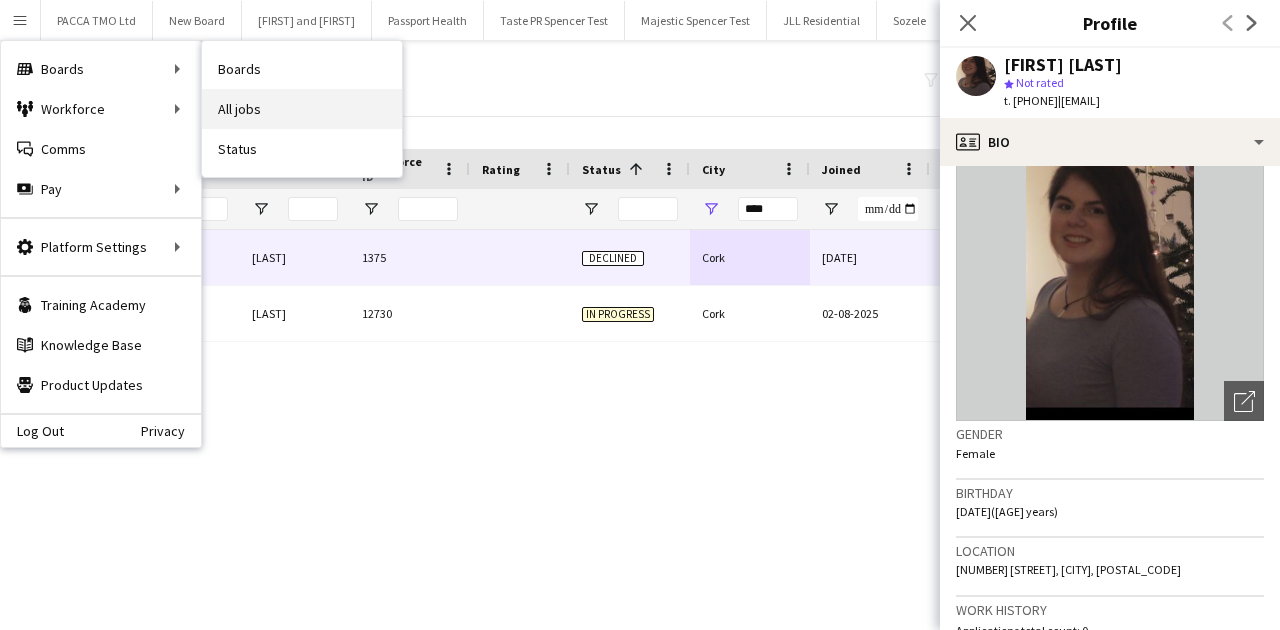 click on "All jobs" at bounding box center (302, 109) 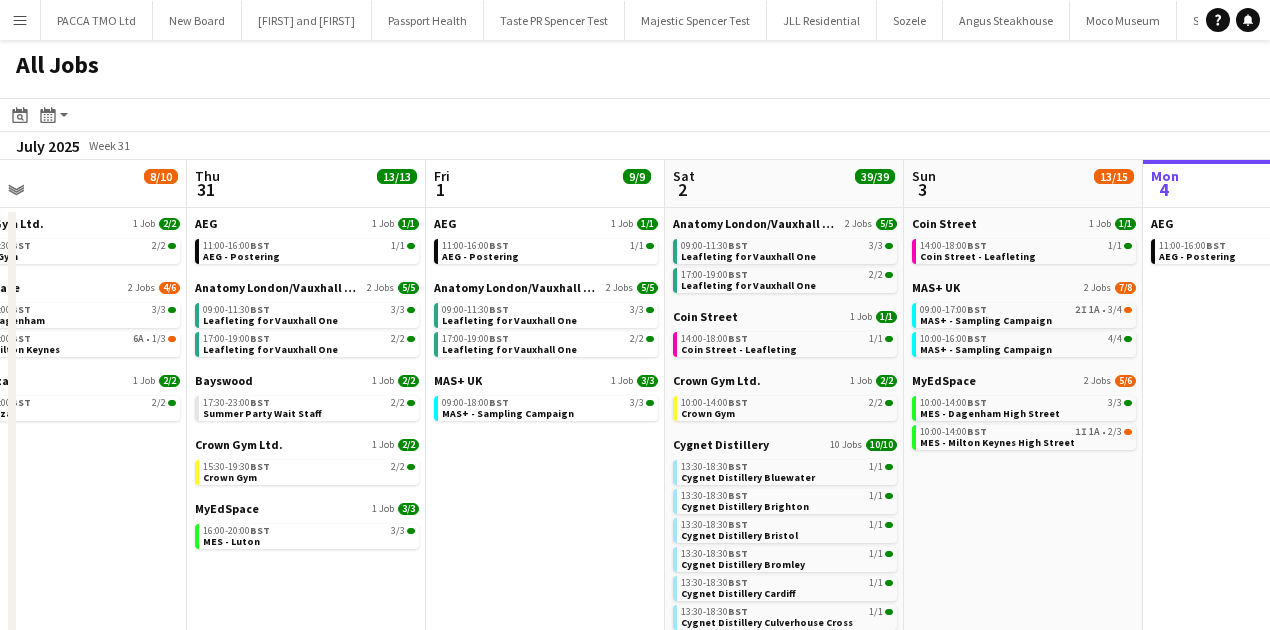scroll, scrollTop: 0, scrollLeft: 536, axis: horizontal 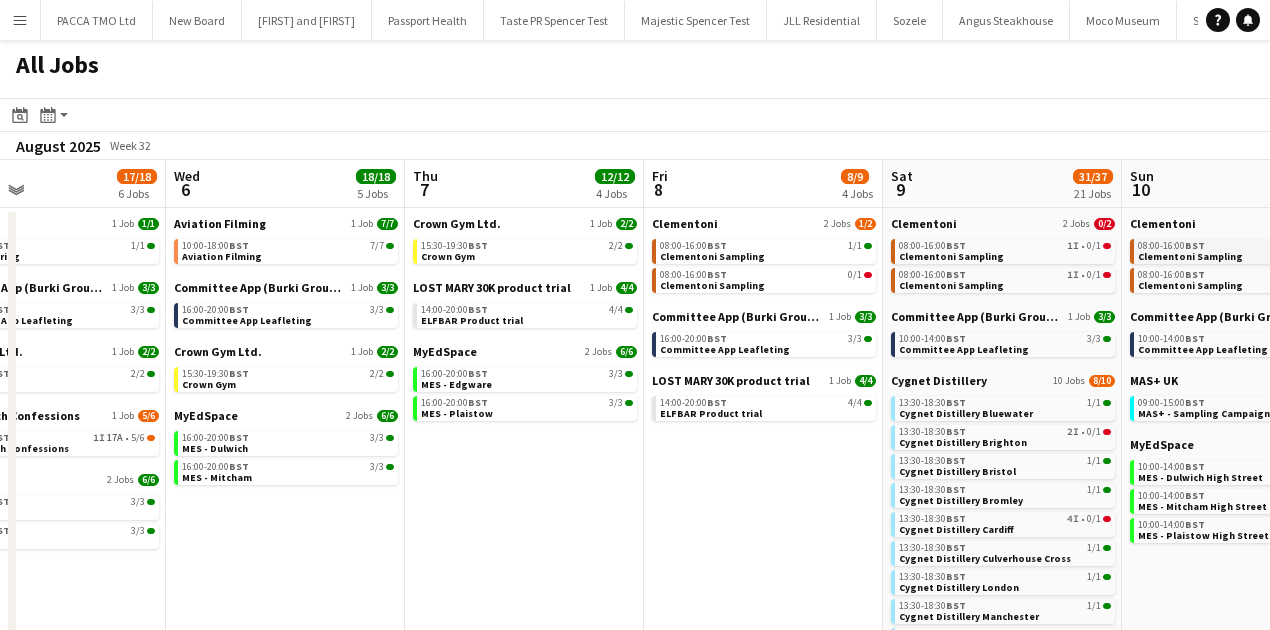 click on "Clementoni Sampling" at bounding box center (1190, 256) 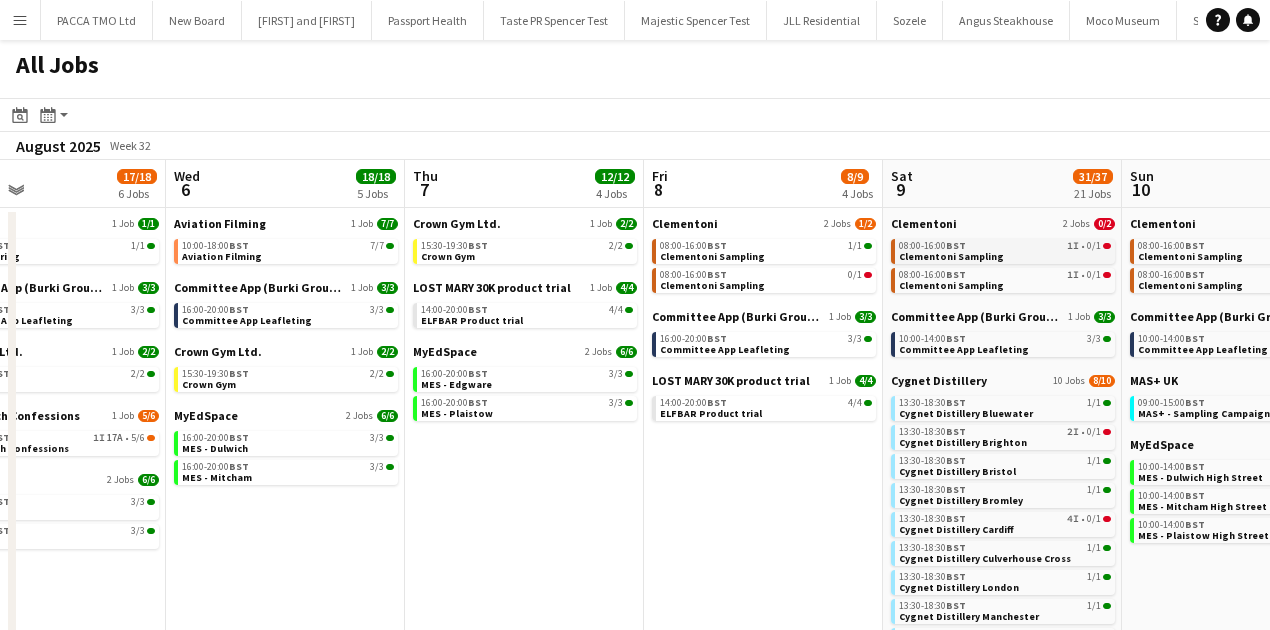 click on "08:00-16:00    BST" at bounding box center [932, 246] 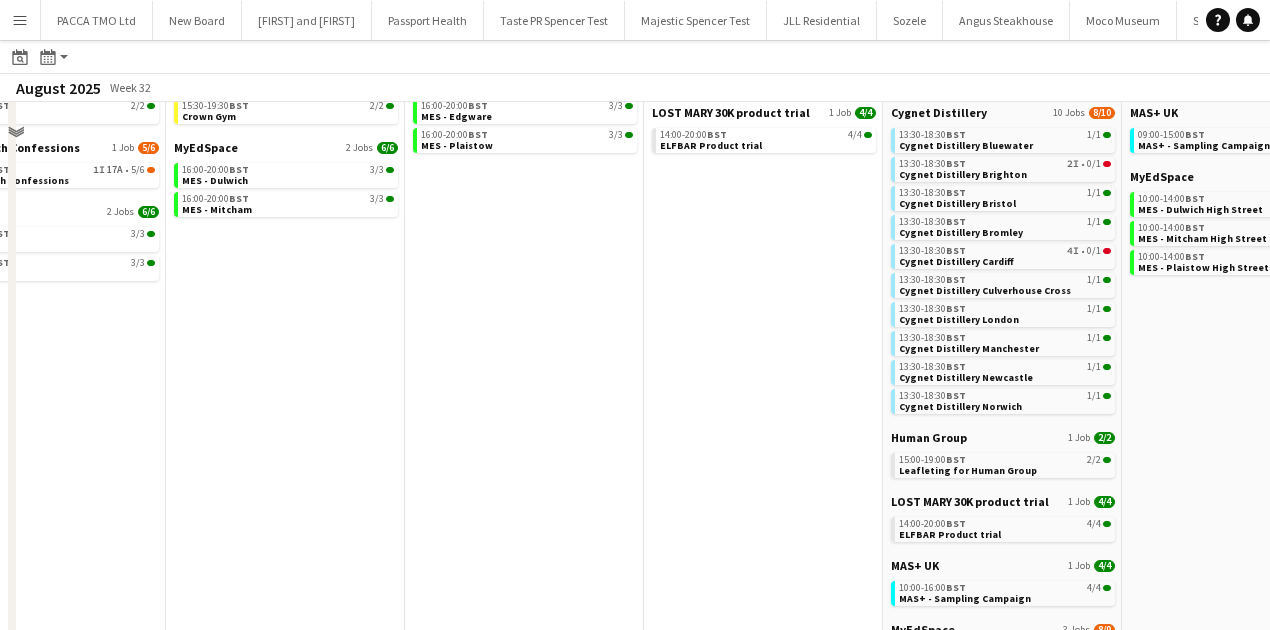 scroll, scrollTop: 0, scrollLeft: 0, axis: both 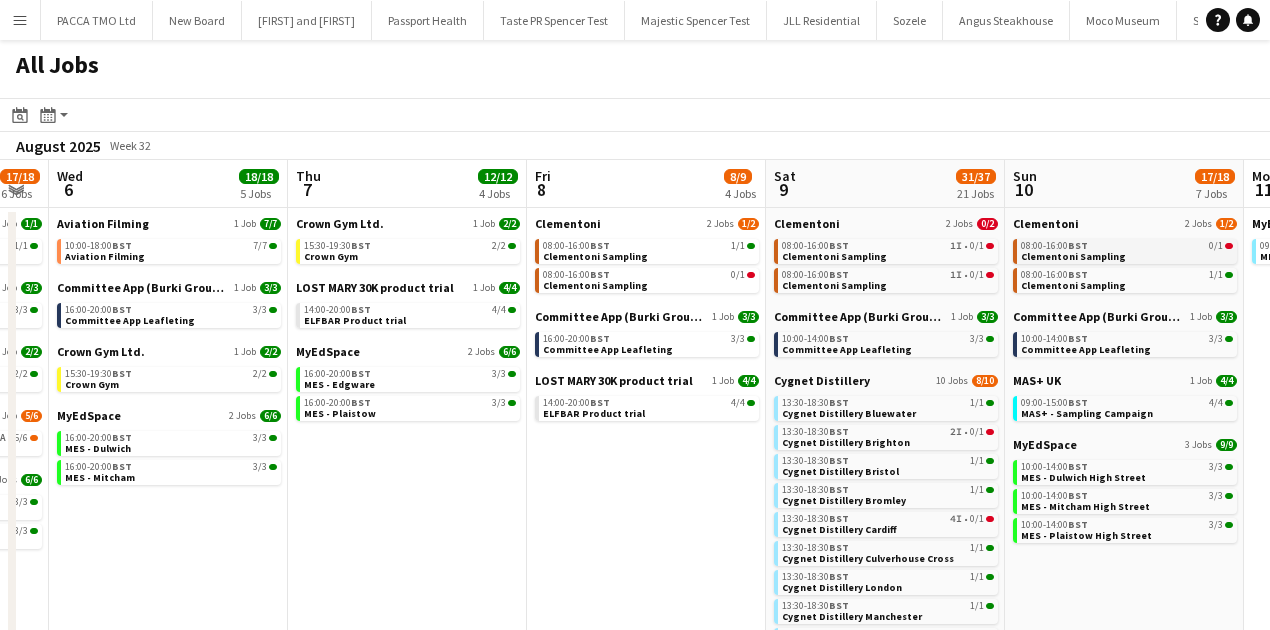 click on "08:00-16:00    BST" at bounding box center [1054, 246] 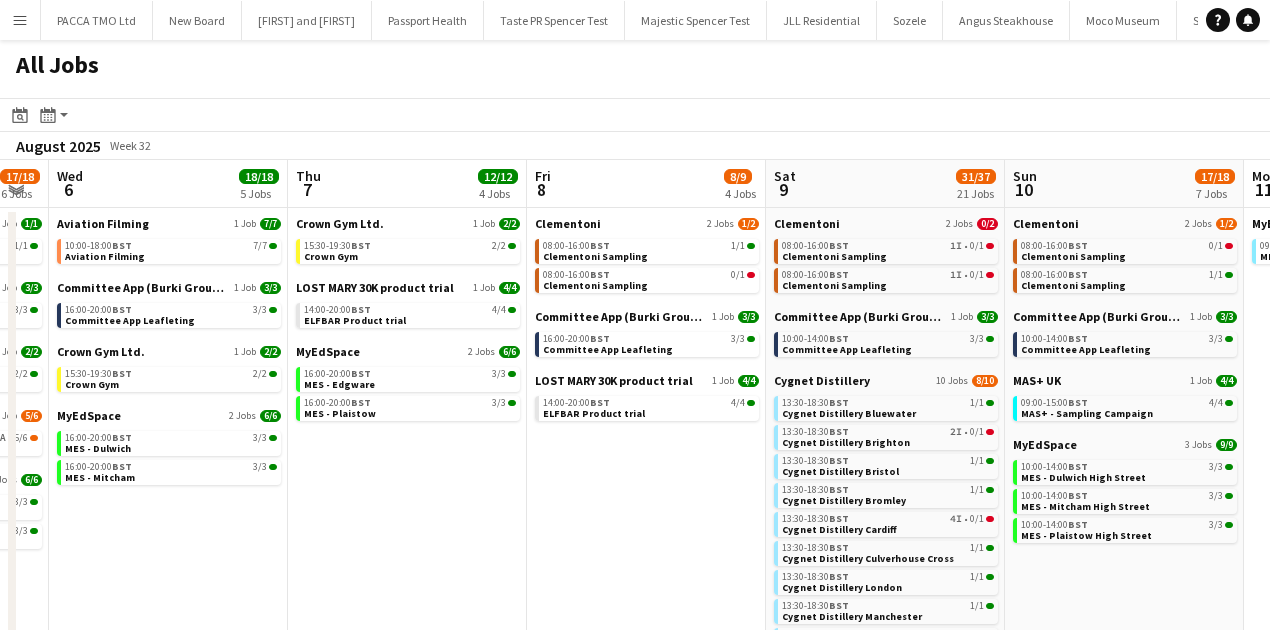click on "Menu" at bounding box center (20, 20) 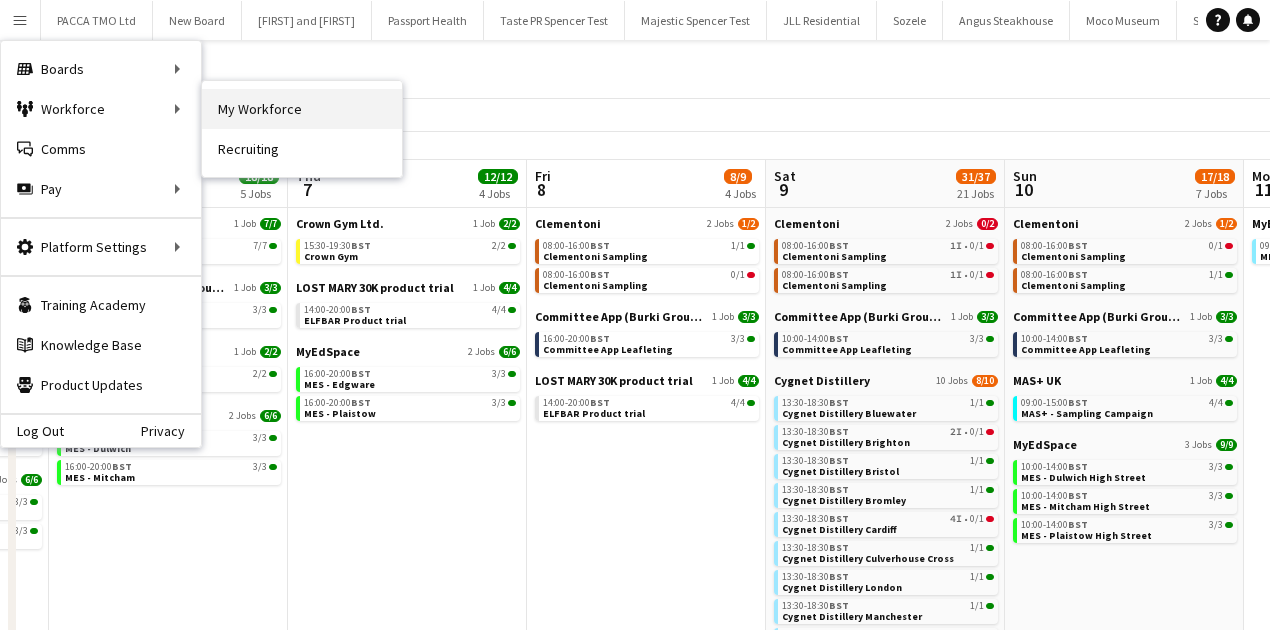 click on "My Workforce" at bounding box center (302, 109) 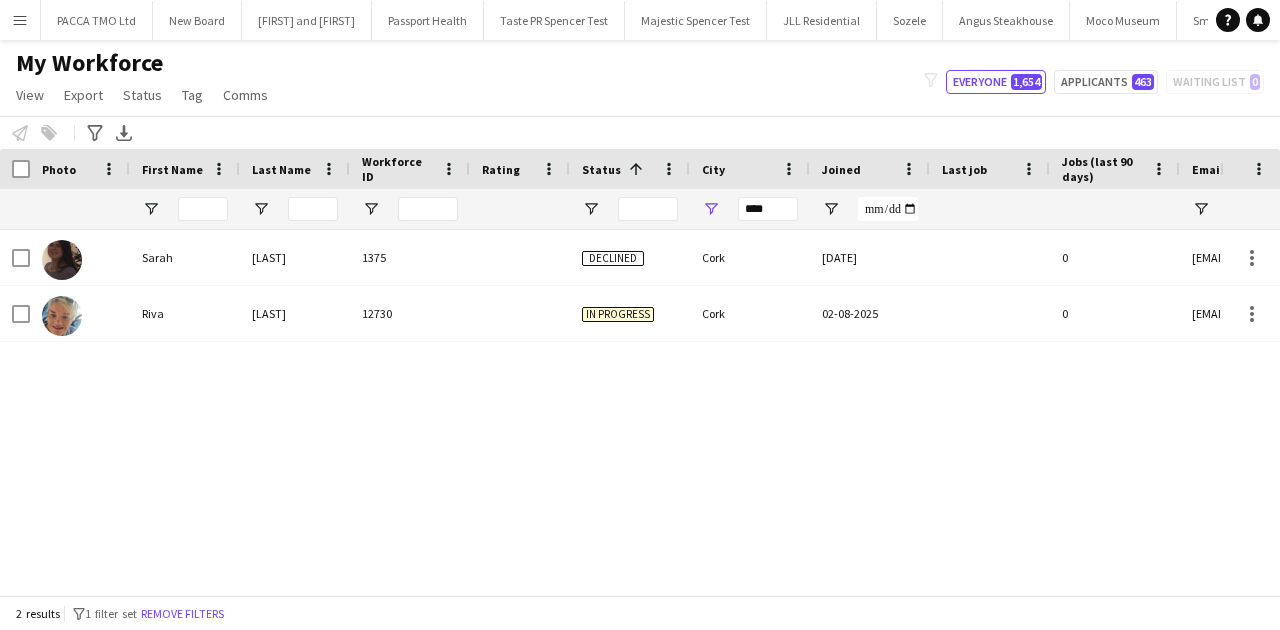 click on "****" at bounding box center [750, 209] 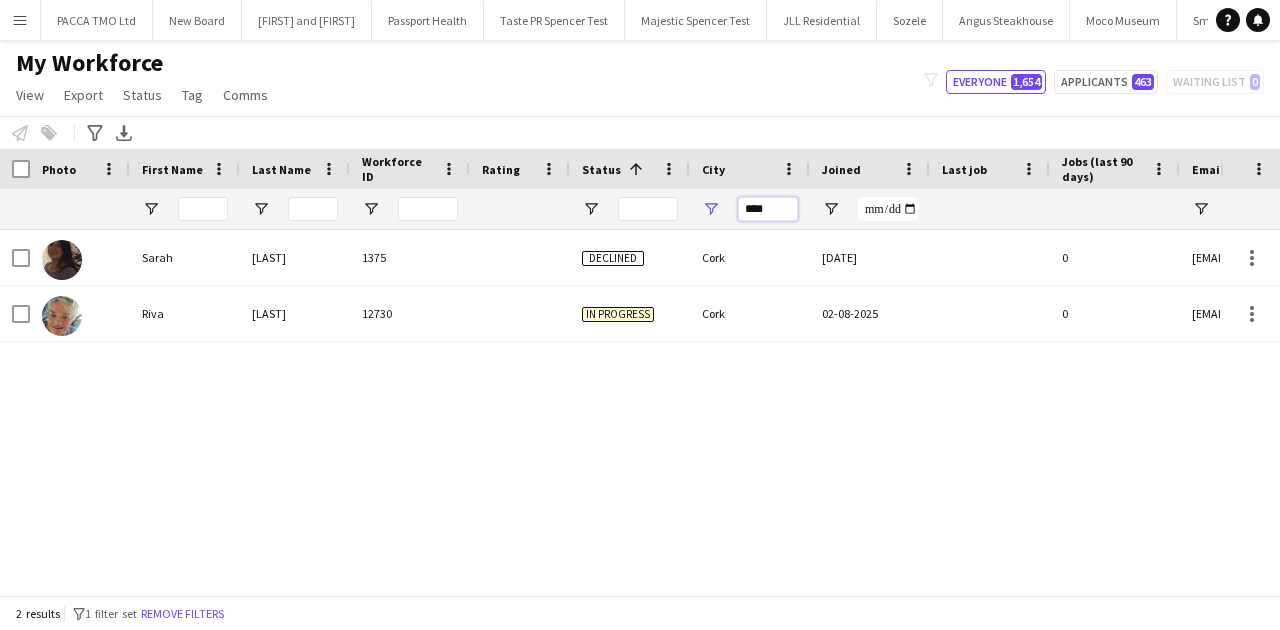 click on "****" at bounding box center (768, 209) 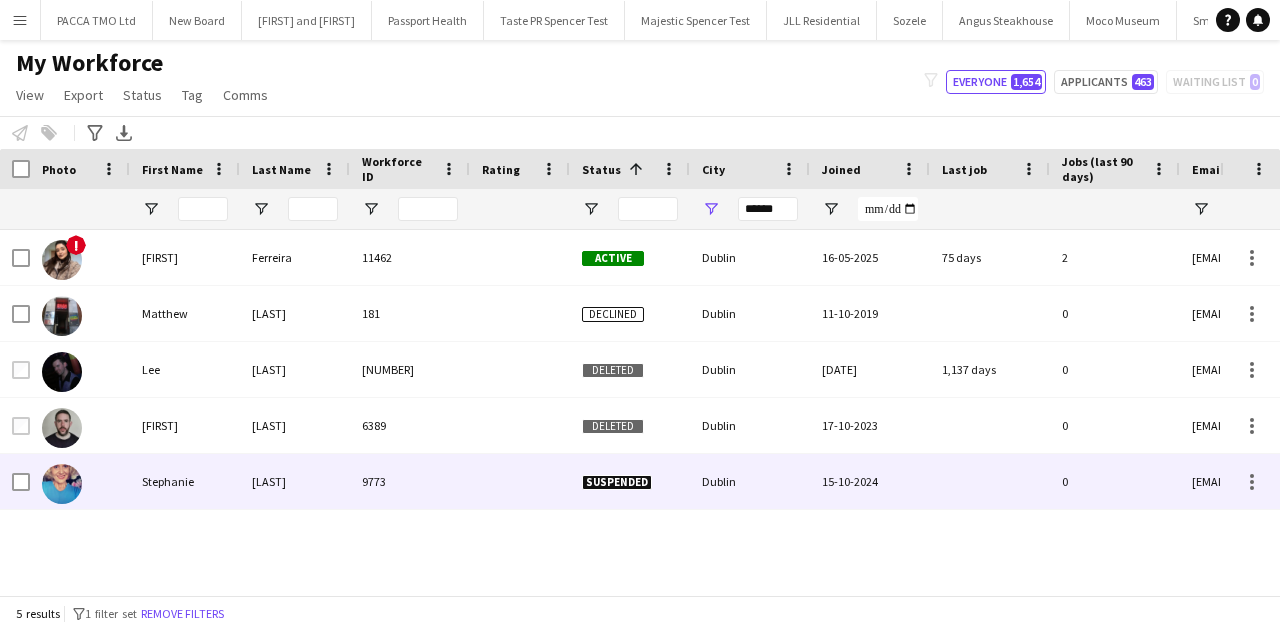 click on "Behan" at bounding box center [295, 481] 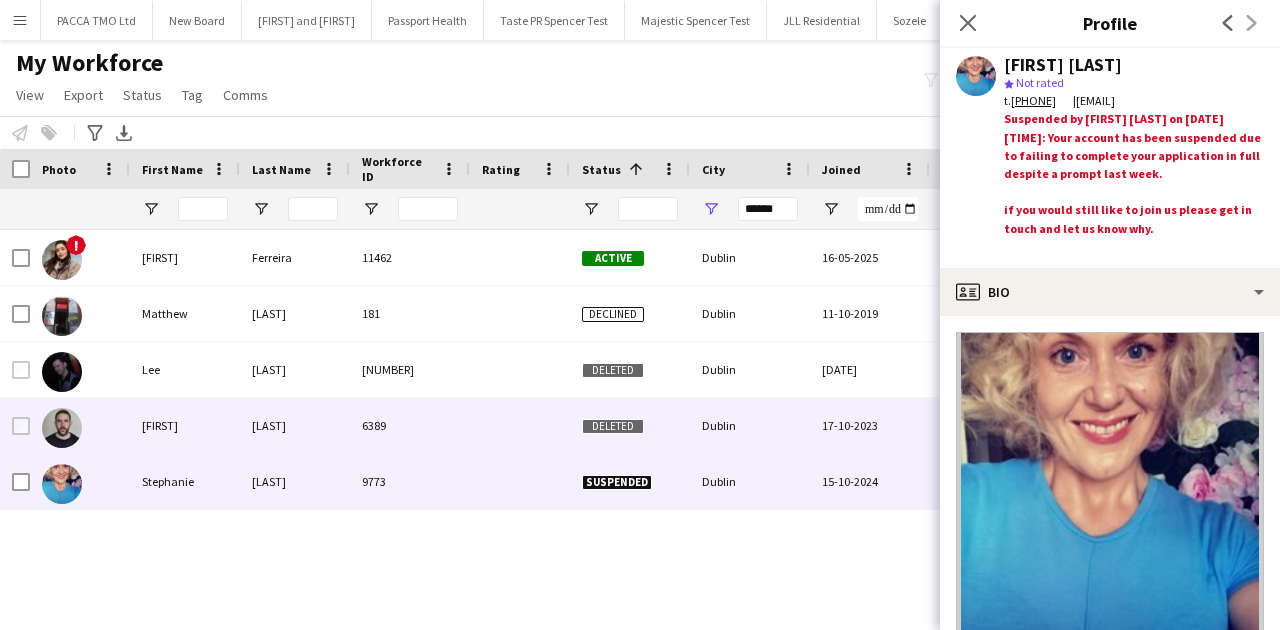 click on "6389" at bounding box center (410, 425) 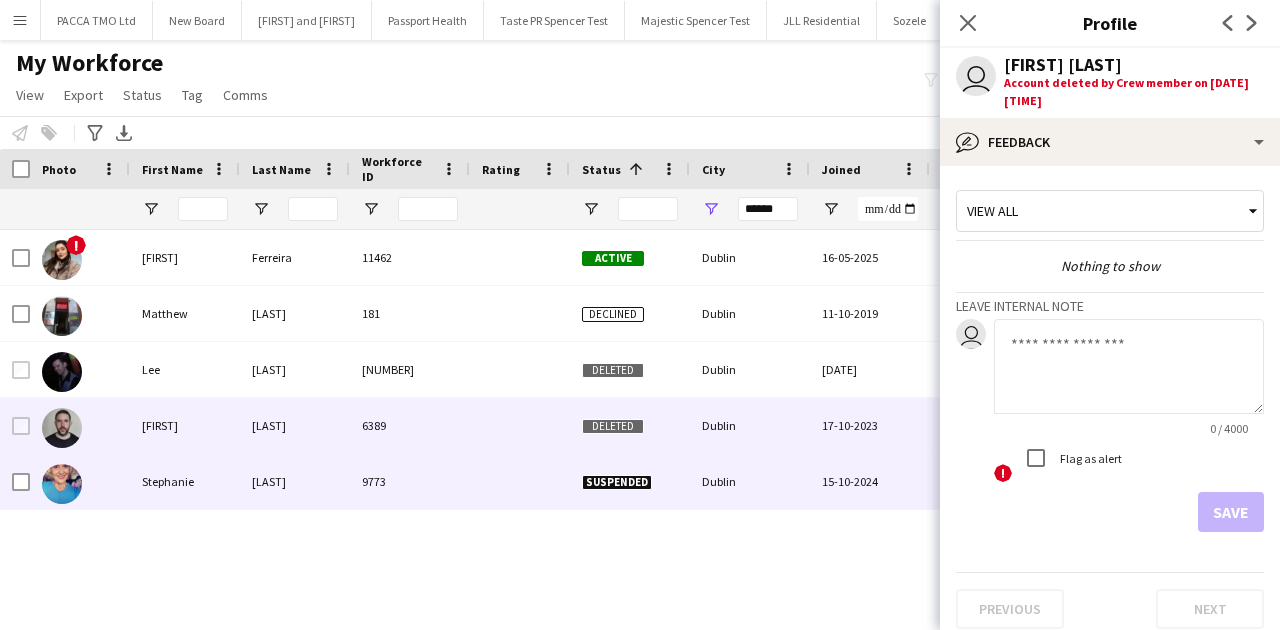click on "9773" at bounding box center [410, 481] 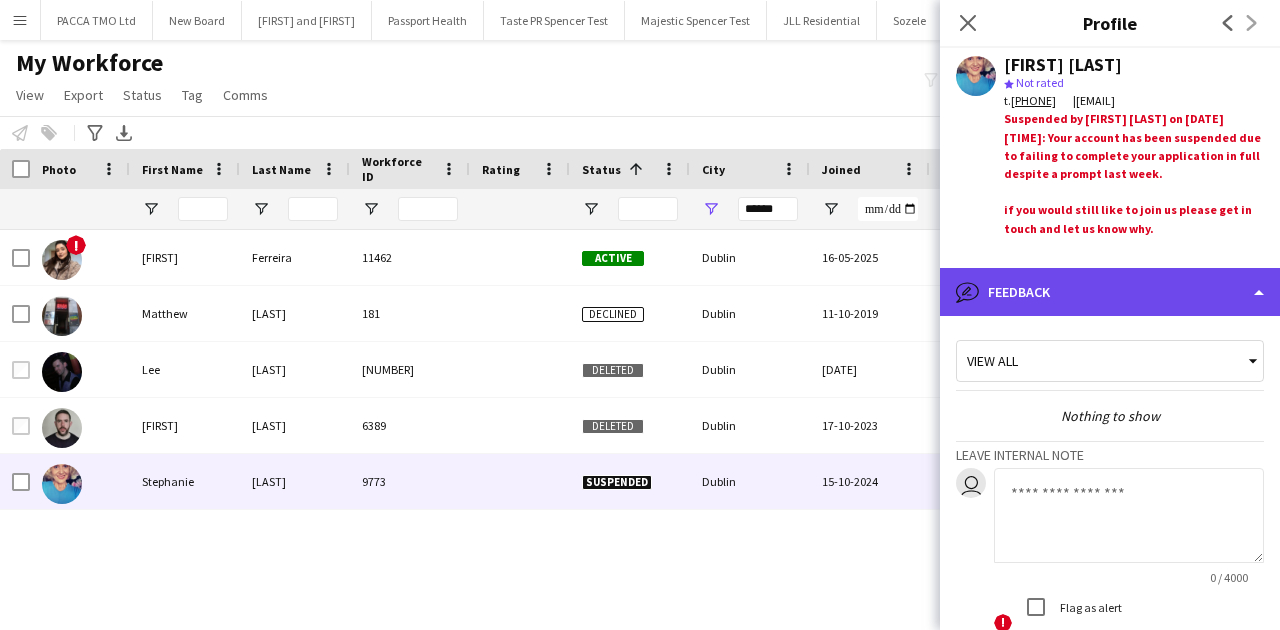 click on "bubble-pencil
Feedback" 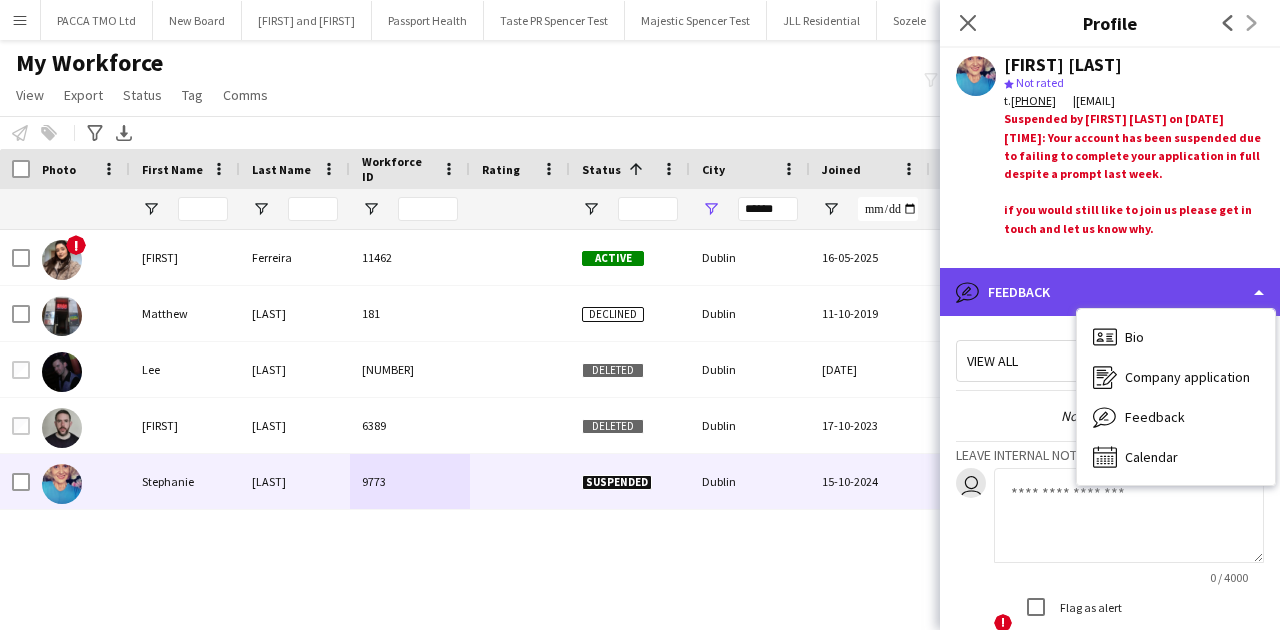 click on "bubble-pencil
Feedback" 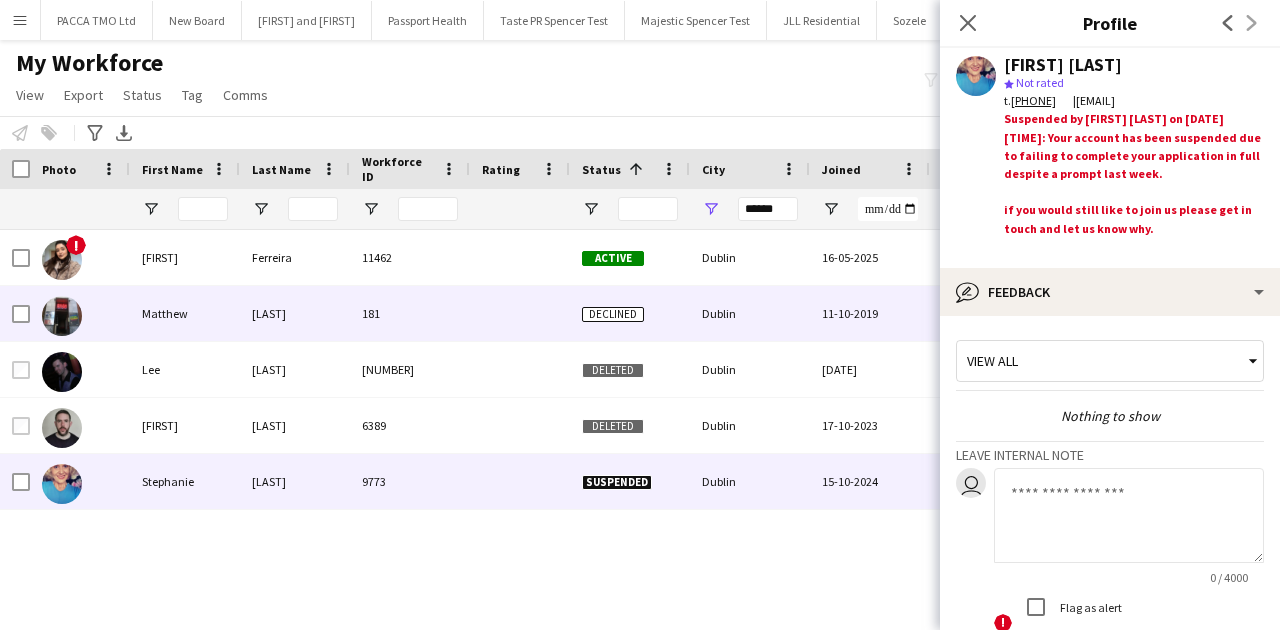 click on "Declined" at bounding box center (630, 313) 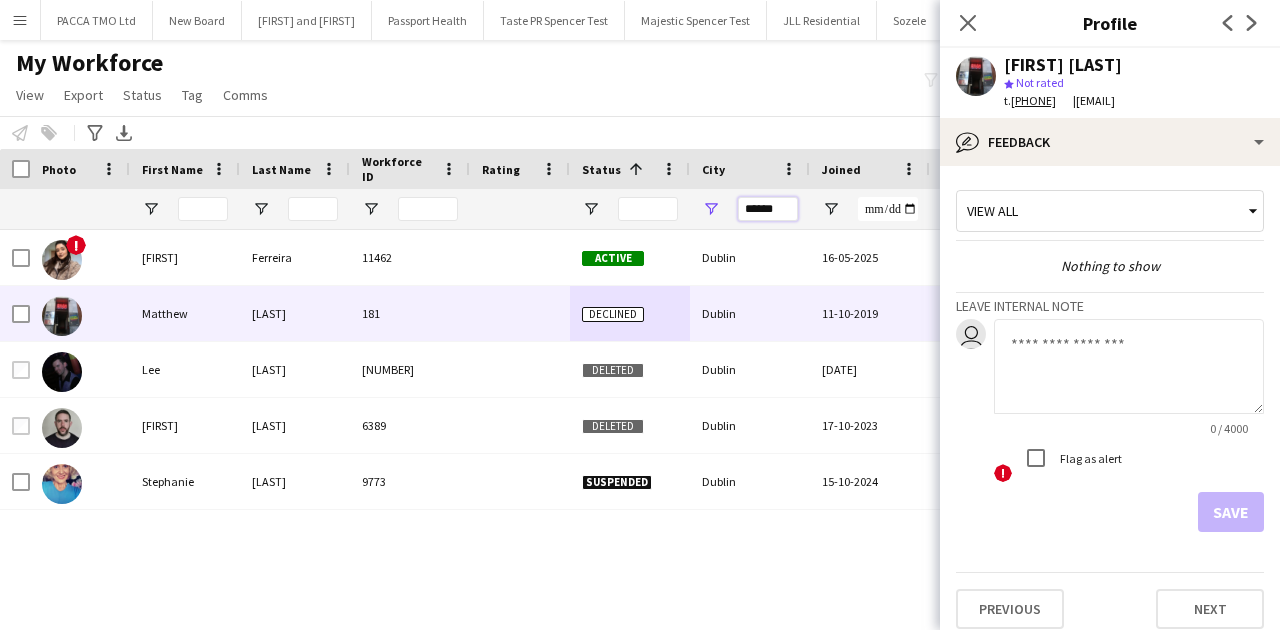 click on "******" at bounding box center [768, 209] 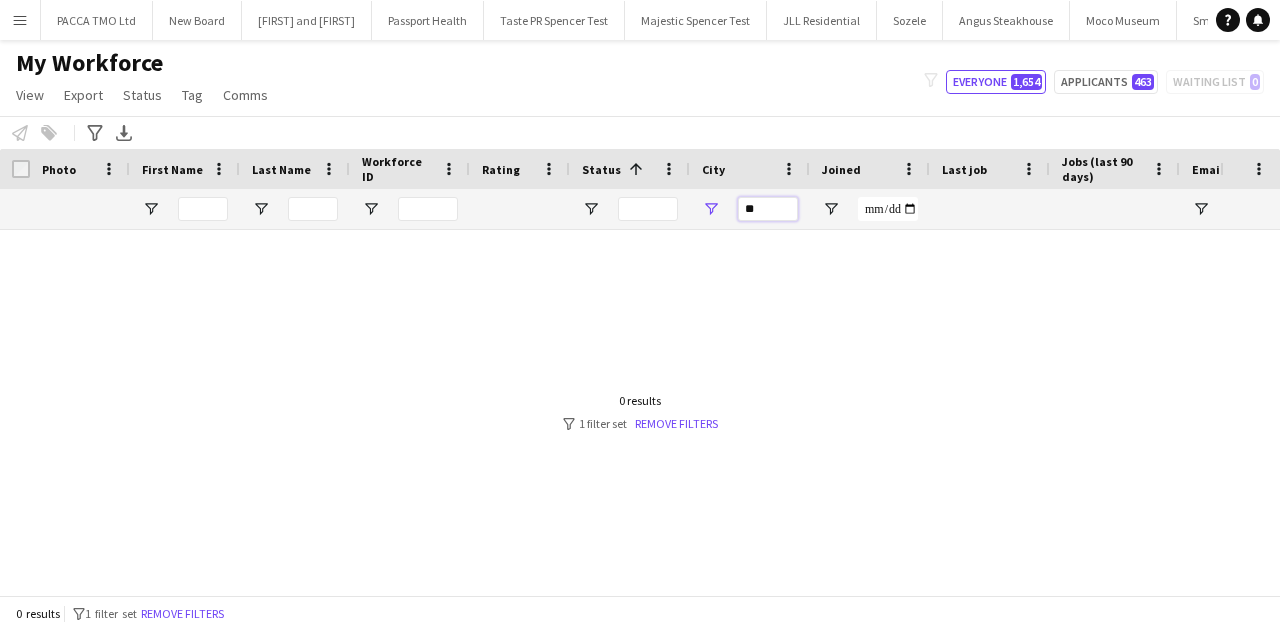 type on "*" 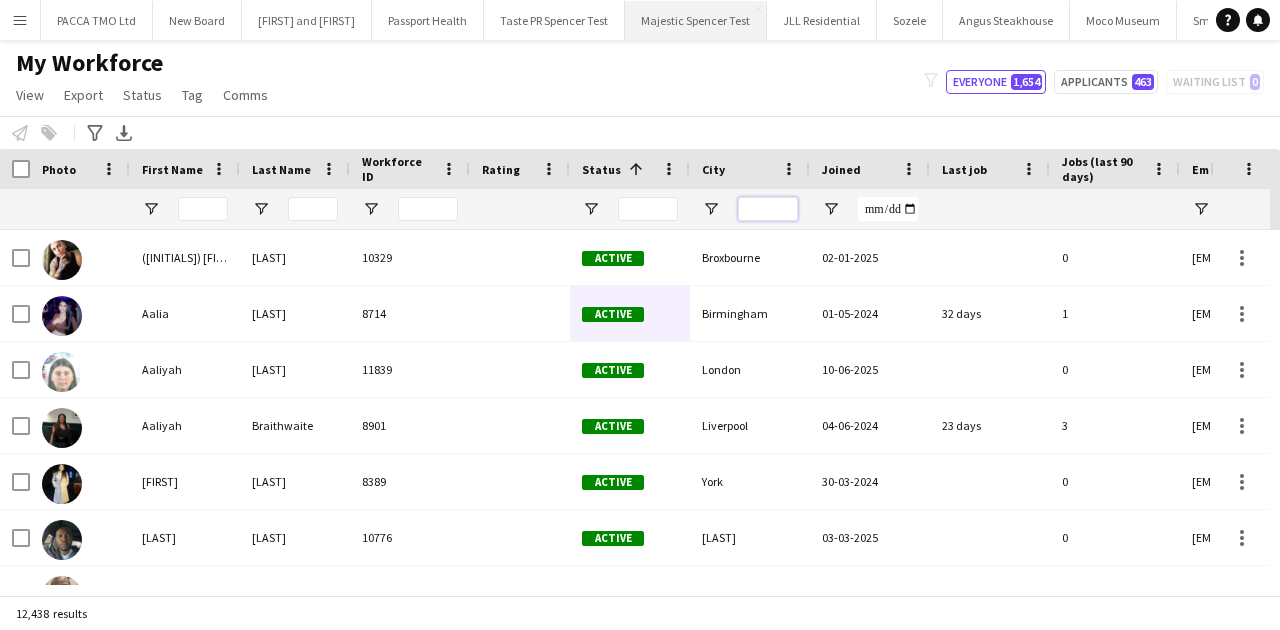 type 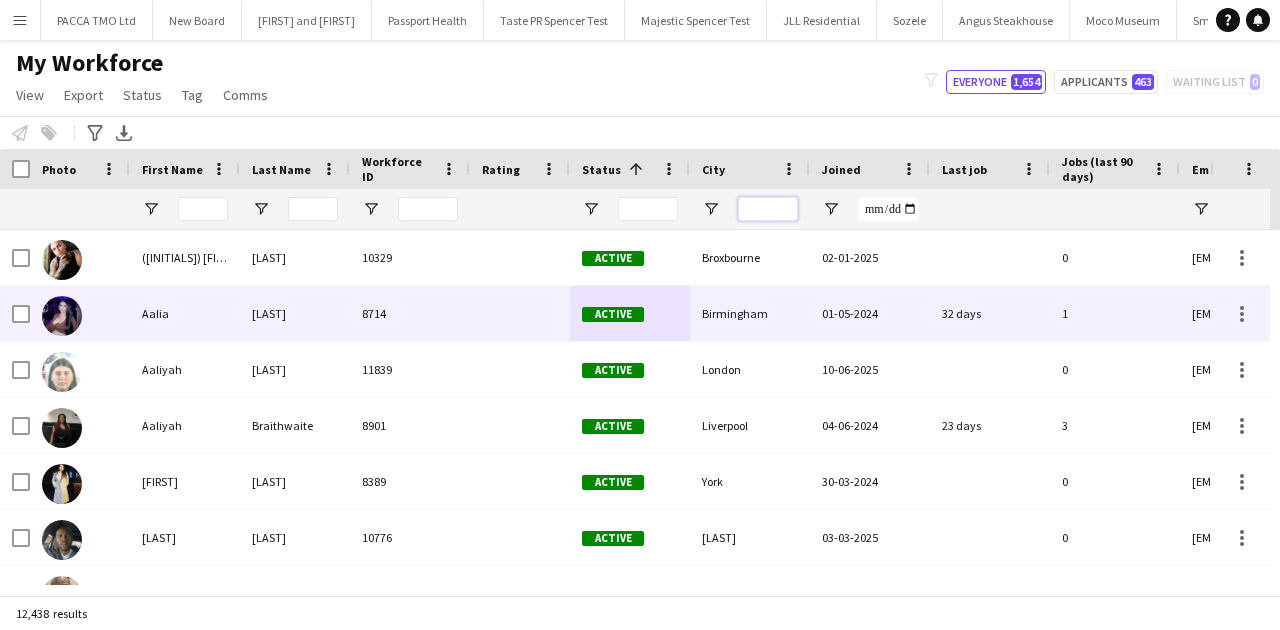 scroll, scrollTop: 0, scrollLeft: 406, axis: horizontal 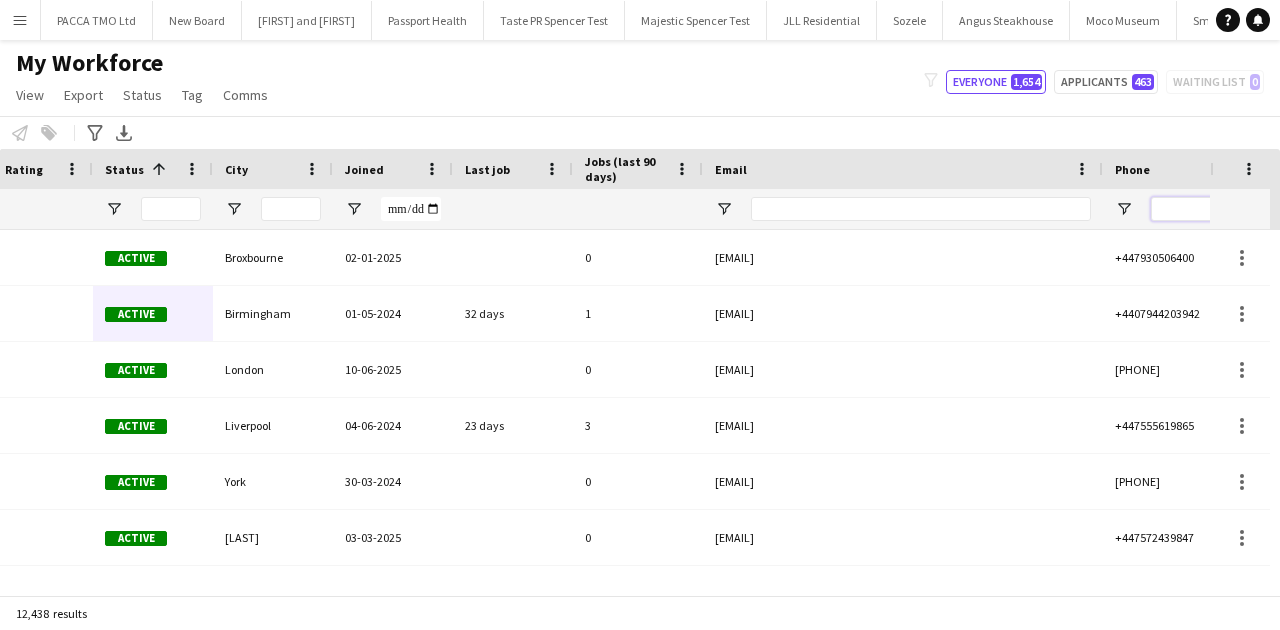click at bounding box center [1249, 209] 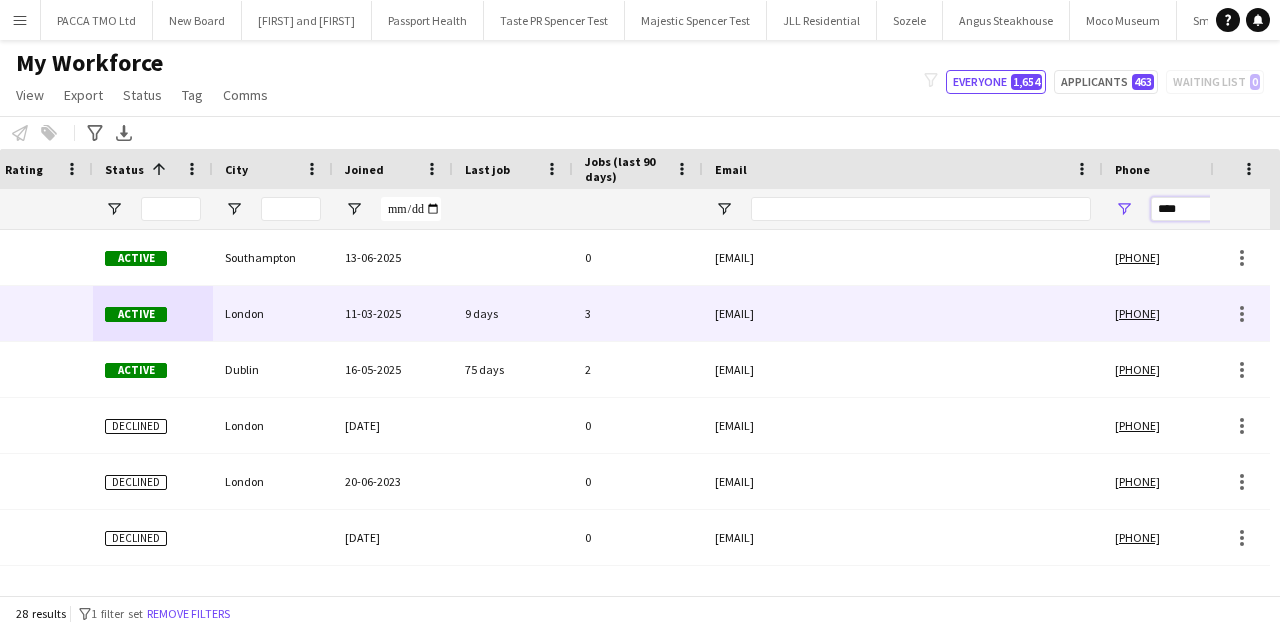scroll, scrollTop: 0, scrollLeft: 171, axis: horizontal 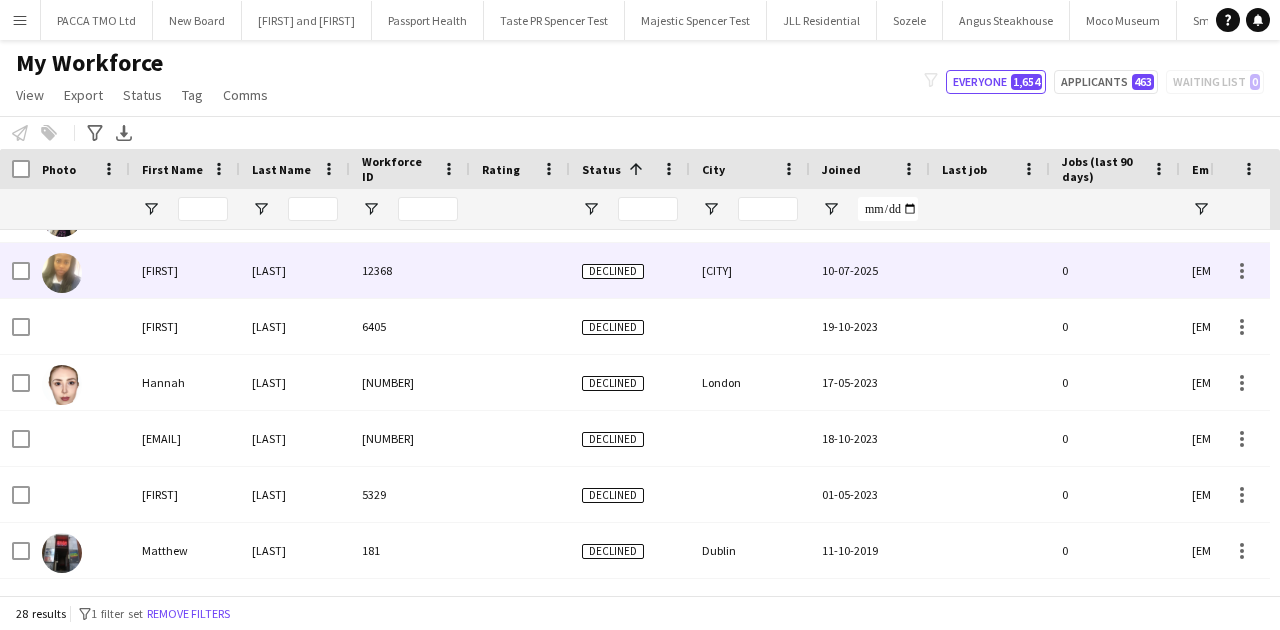 type on "****" 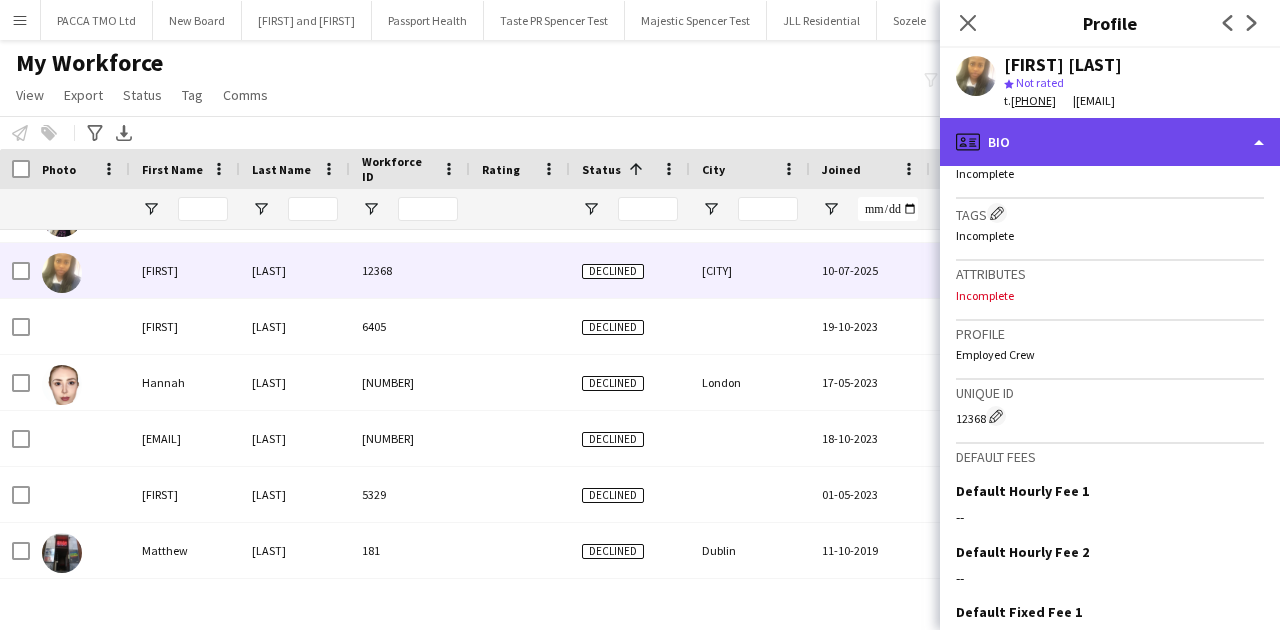 click on "profile
Bio" 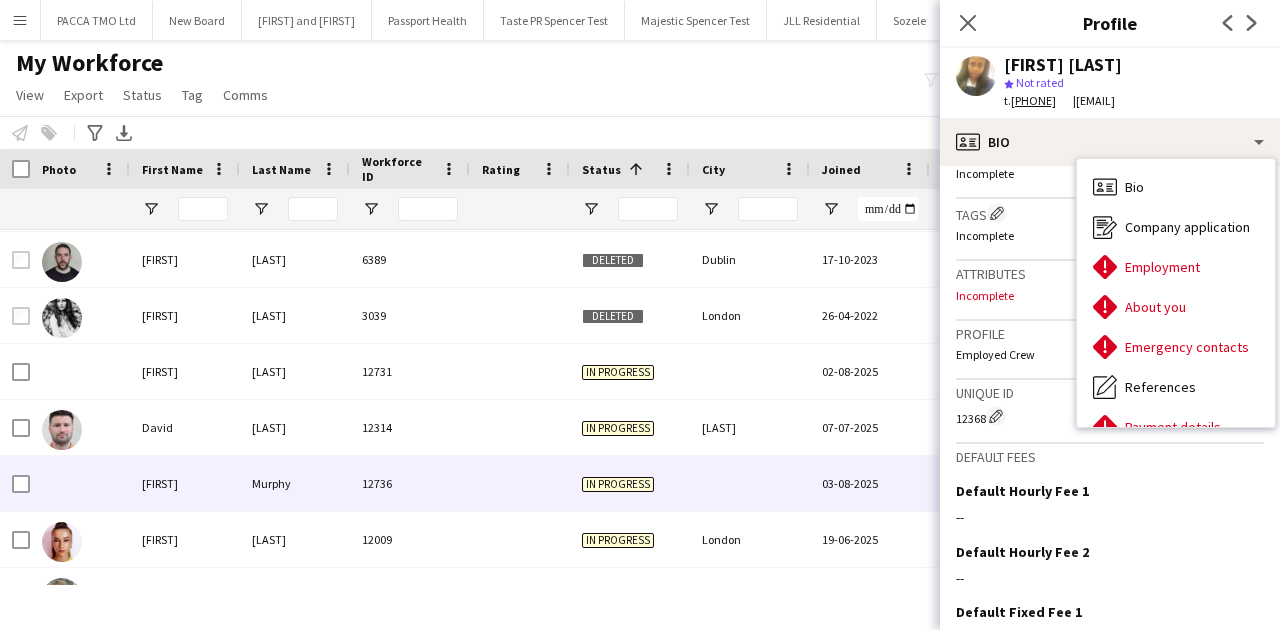 click at bounding box center (750, 483) 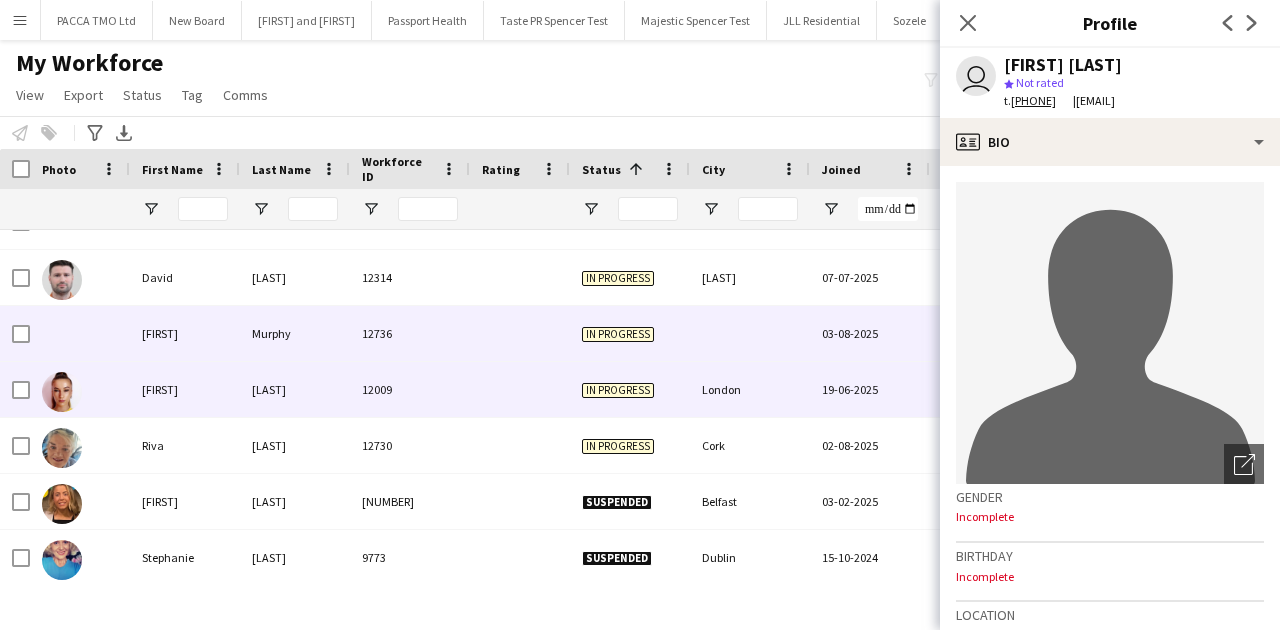 click on "19-06-2025" at bounding box center (870, 389) 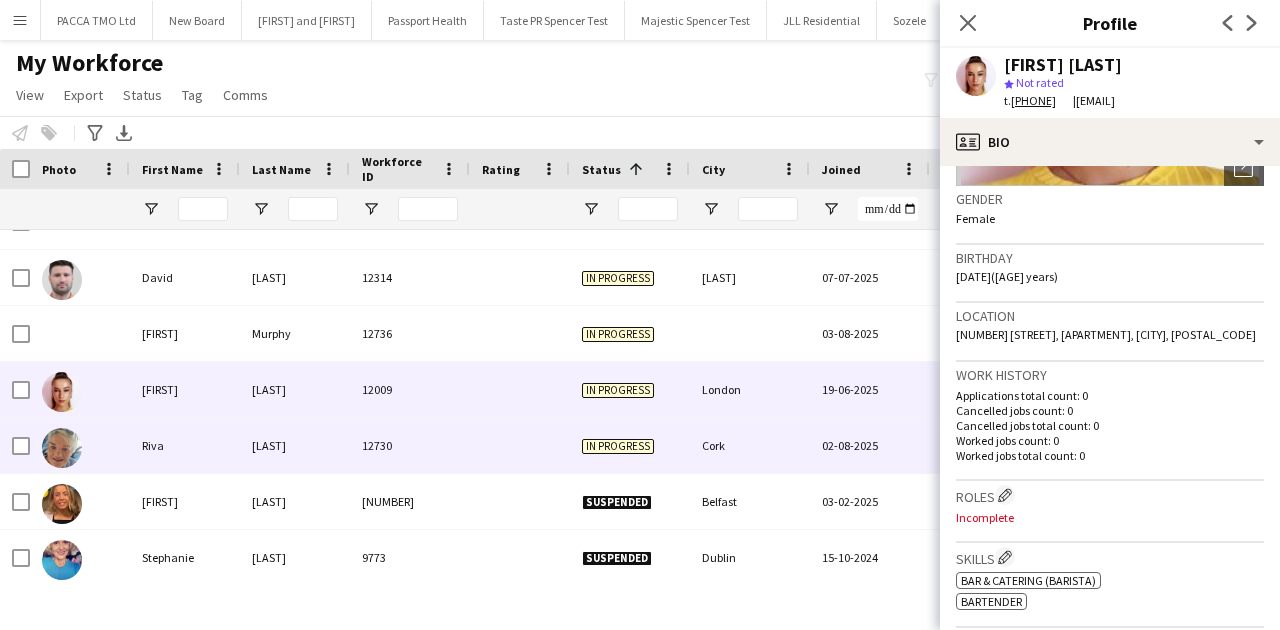 click on "Cork" at bounding box center (750, 445) 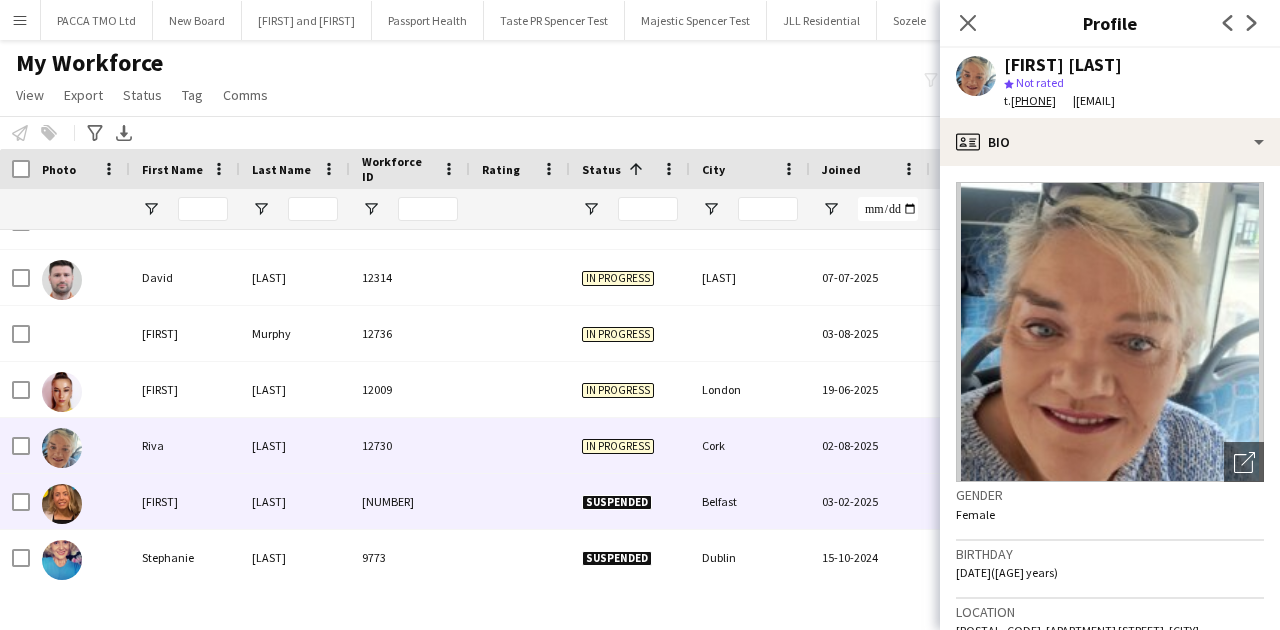 click on "Belfast" at bounding box center (750, 501) 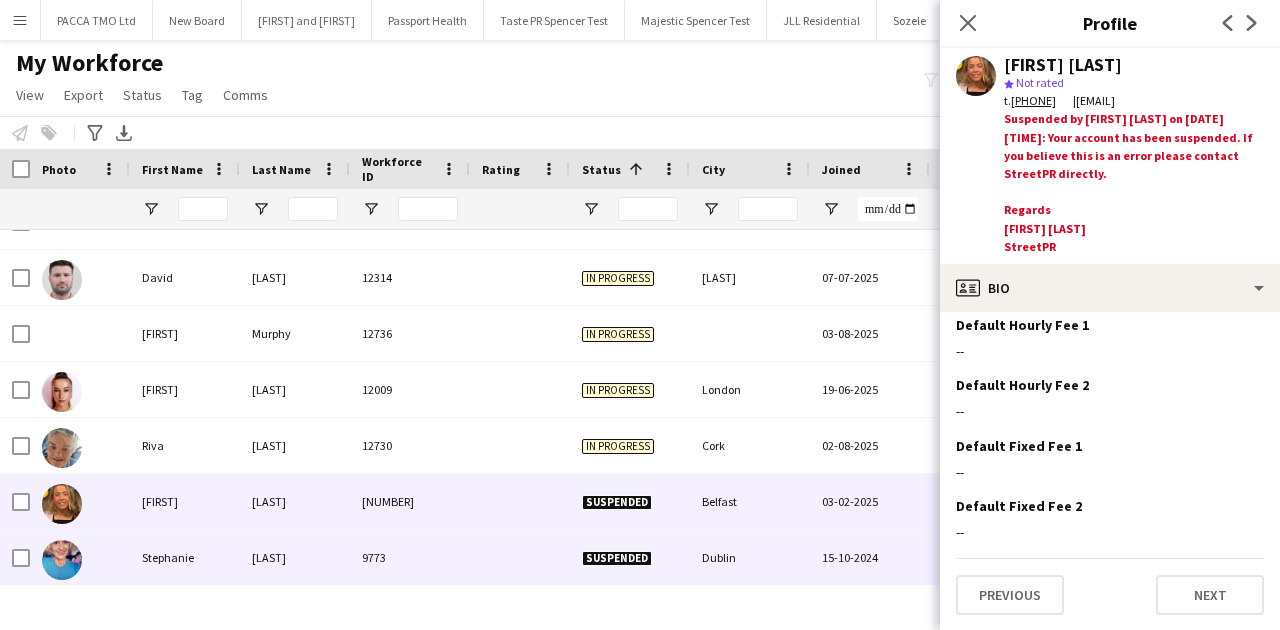 click on "Dublin" at bounding box center (750, 557) 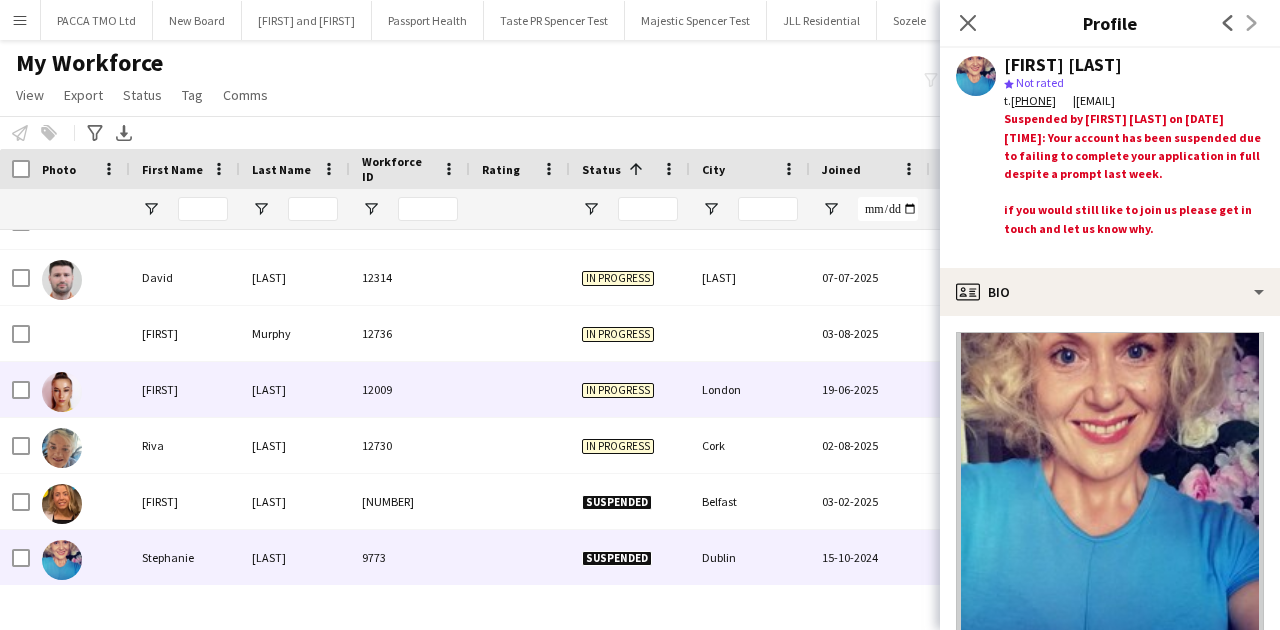 scroll, scrollTop: 809, scrollLeft: 0, axis: vertical 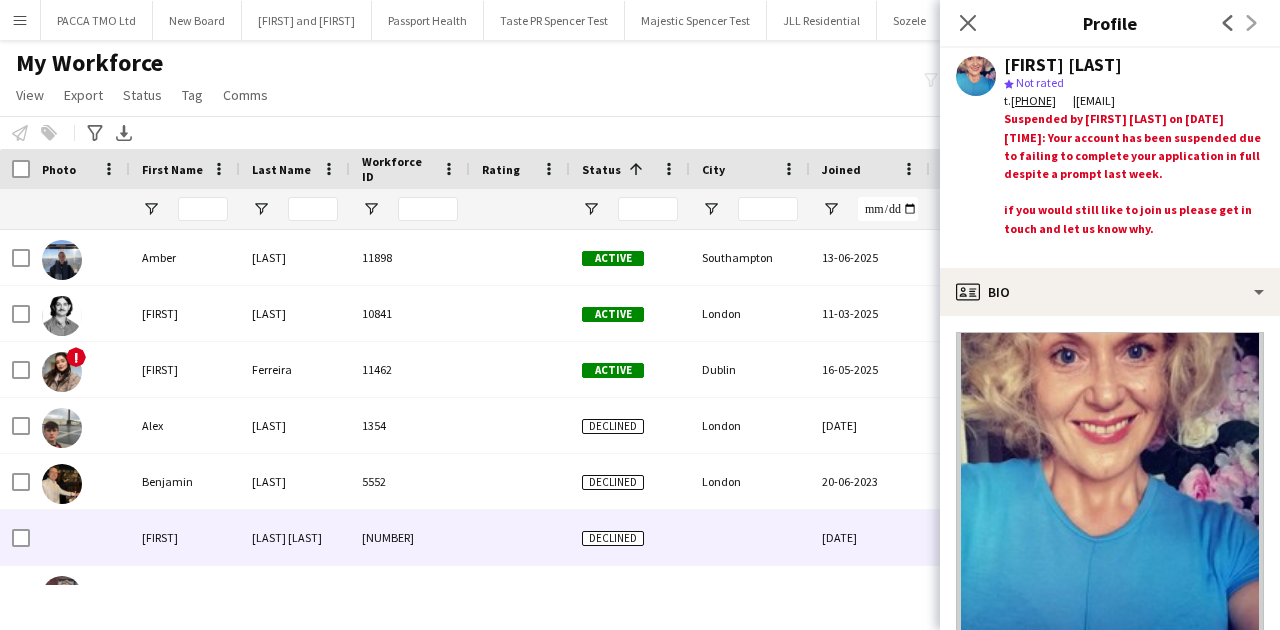 click at bounding box center [520, 537] 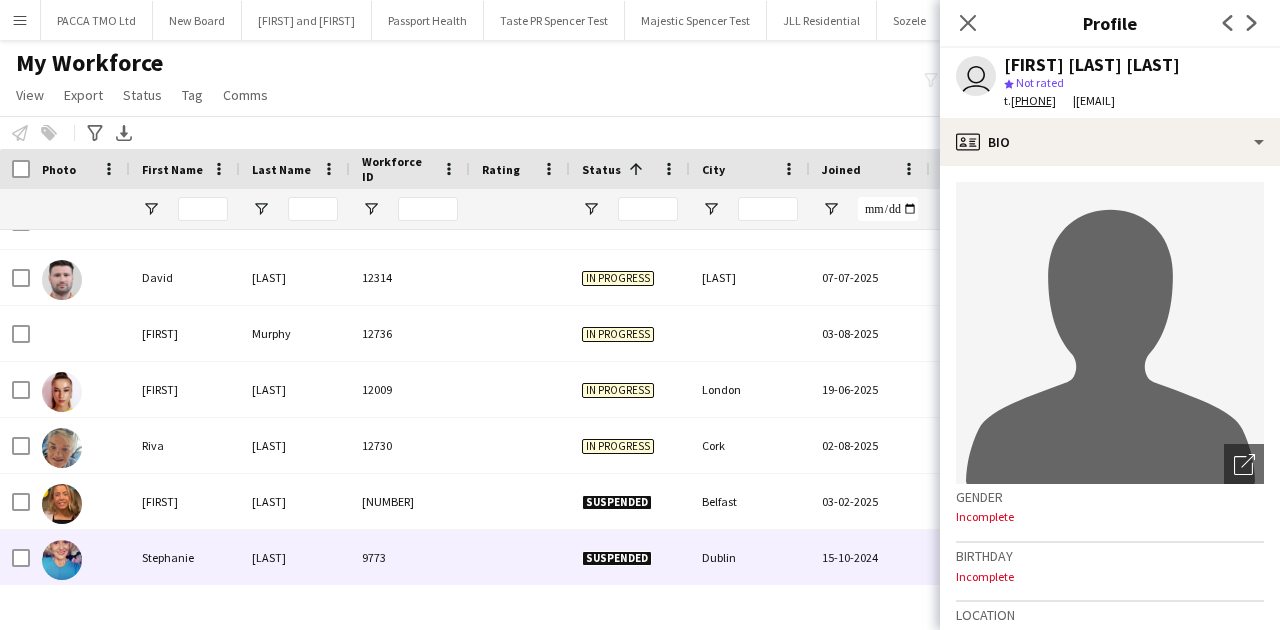 click at bounding box center [520, 557] 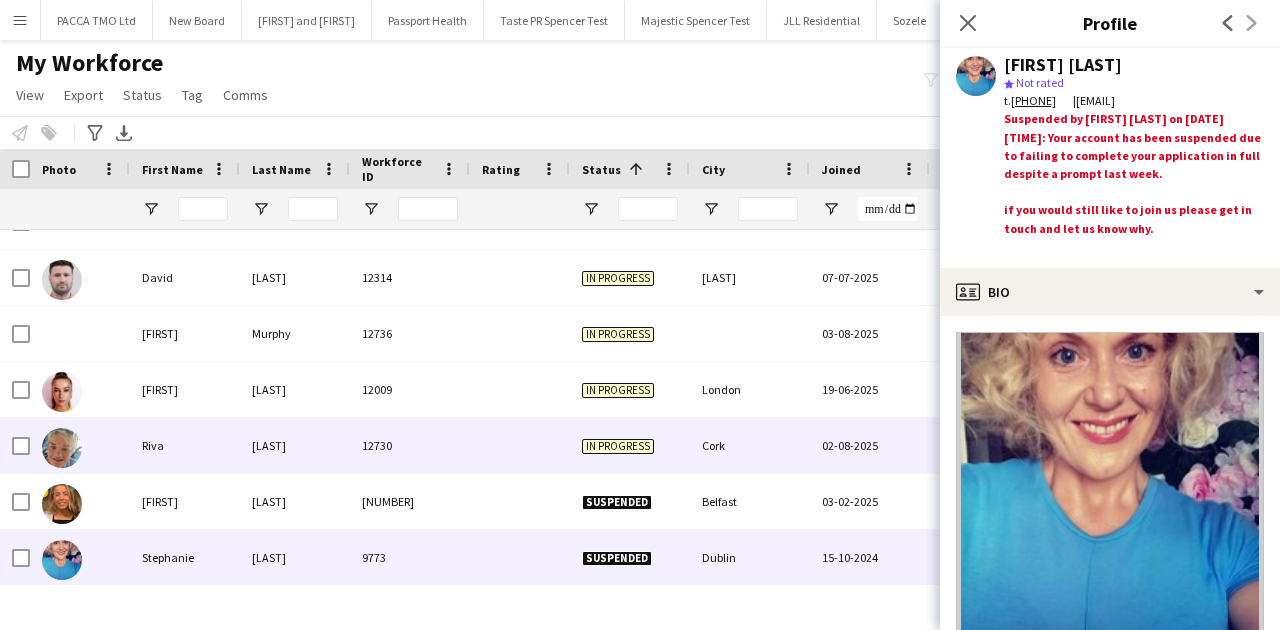 click at bounding box center (520, 445) 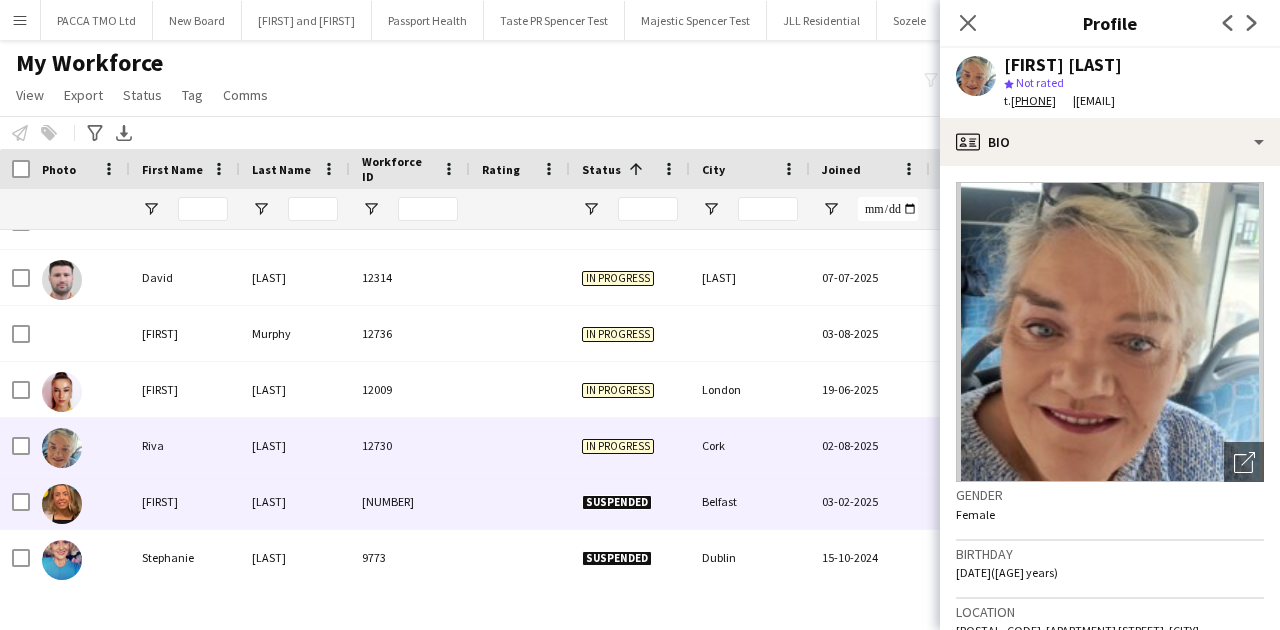 click at bounding box center [520, 501] 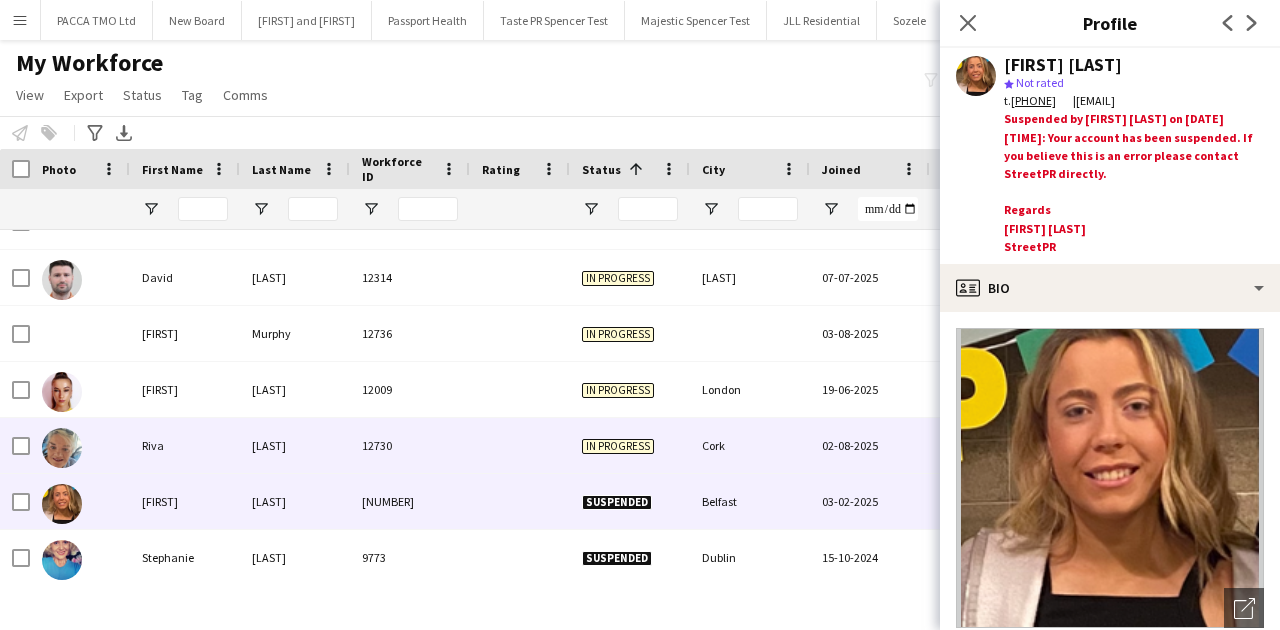 click at bounding box center (520, 445) 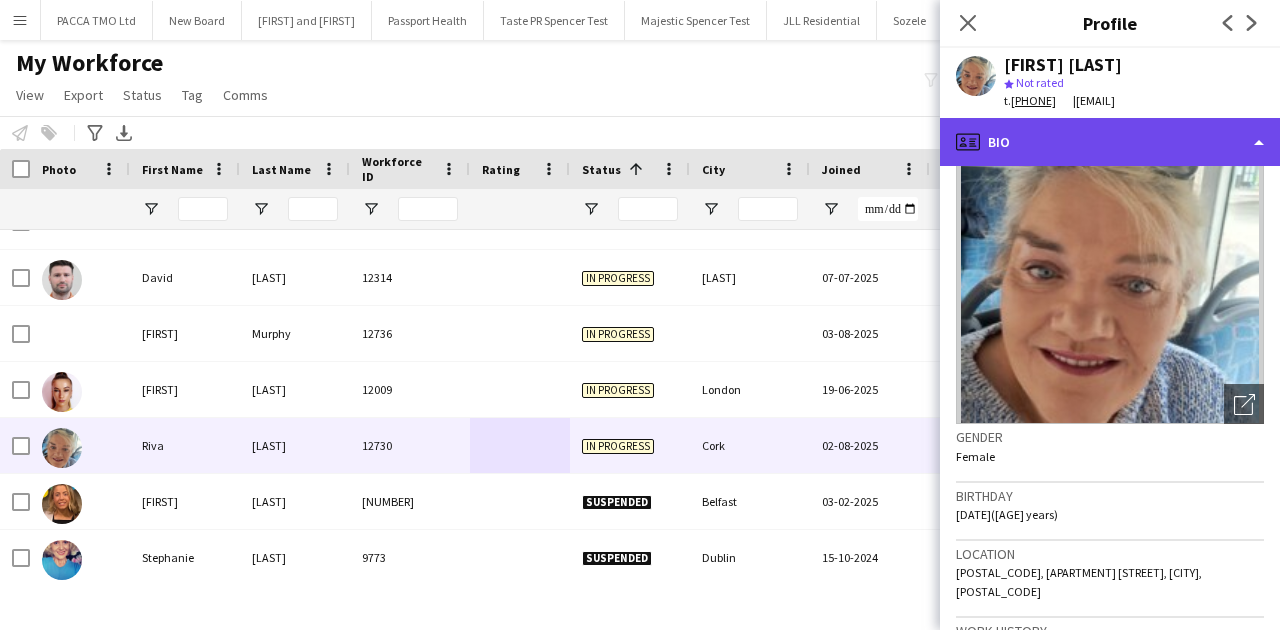 click on "profile
Bio" 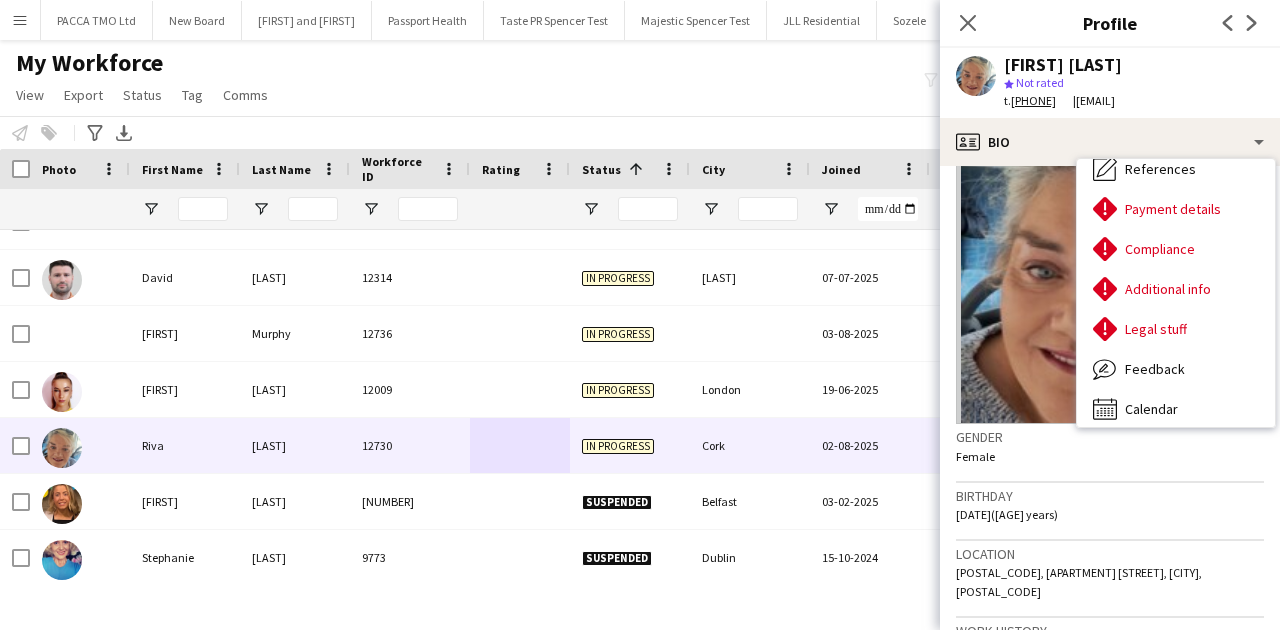 click on "My Workforce   View   Views  Default view New view Update view Delete view Edit name Customise view Customise filters Reset Filters Reset View Reset All  Export  New starters report Export as XLSX Export as PDF  Status  Edit  Tag  New tag  Edit tag  ACTIVE LONDON (81) Completion email sent 01/04 (4) Completion email sent 02/05 (7) Completion email sent 30/04 (30) Induction booked (14) Induction invite 01/05 (1) Induction invite sent 01/05 (1) Induction invite sent 02/05 (1) Induction invite sent 30/04 (28) Missed Induction 02/05 (2)  Add to tag  ACTIVE LONDON (81) Completion email sent 01/04 (4) Completion email sent 02/05 (7) Completion email sent 30/04 (30) Induction booked (14) Induction invite 01/05 (1) Induction invite sent 01/05 (1) Induction invite sent 02/05 (1) Induction invite sent 30/04 (28) Missed Induction 02/05 (2)  Untag  ACTIVE LONDON (81) Completion email sent 01/04 (4) Completion email sent 02/05 (7) Completion email sent 30/04 (30) Induction booked (14) Induction invite 01/05 (1)  Comms" 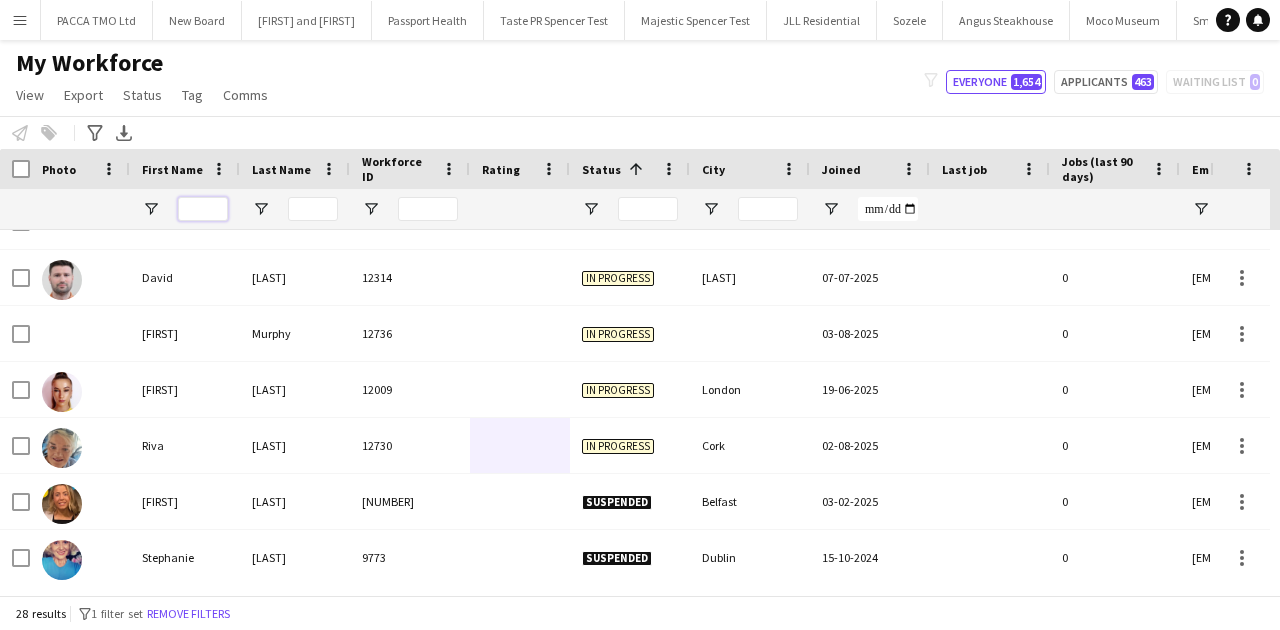 click at bounding box center [203, 209] 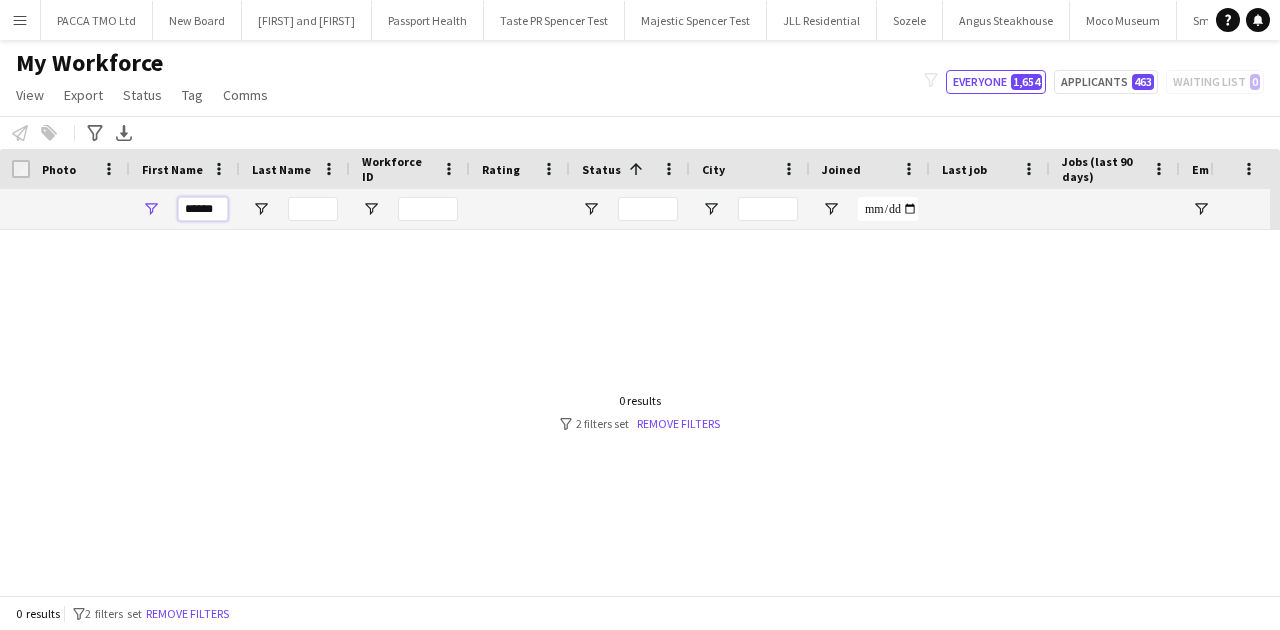 scroll, scrollTop: 0, scrollLeft: 0, axis: both 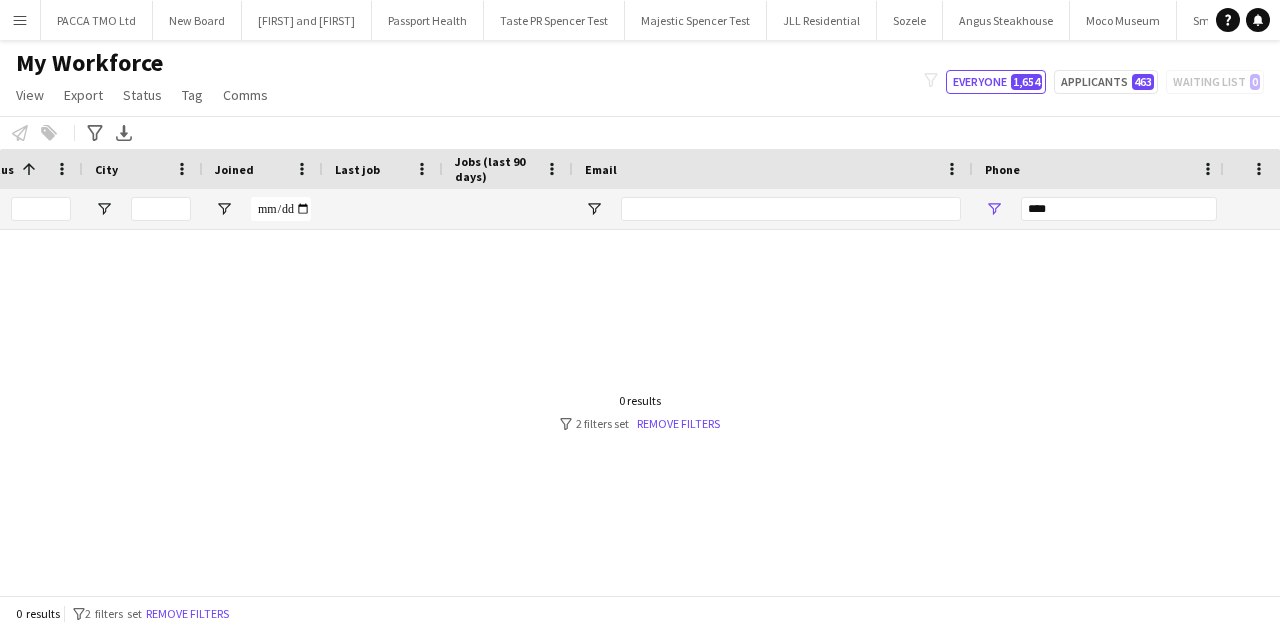 type on "******" 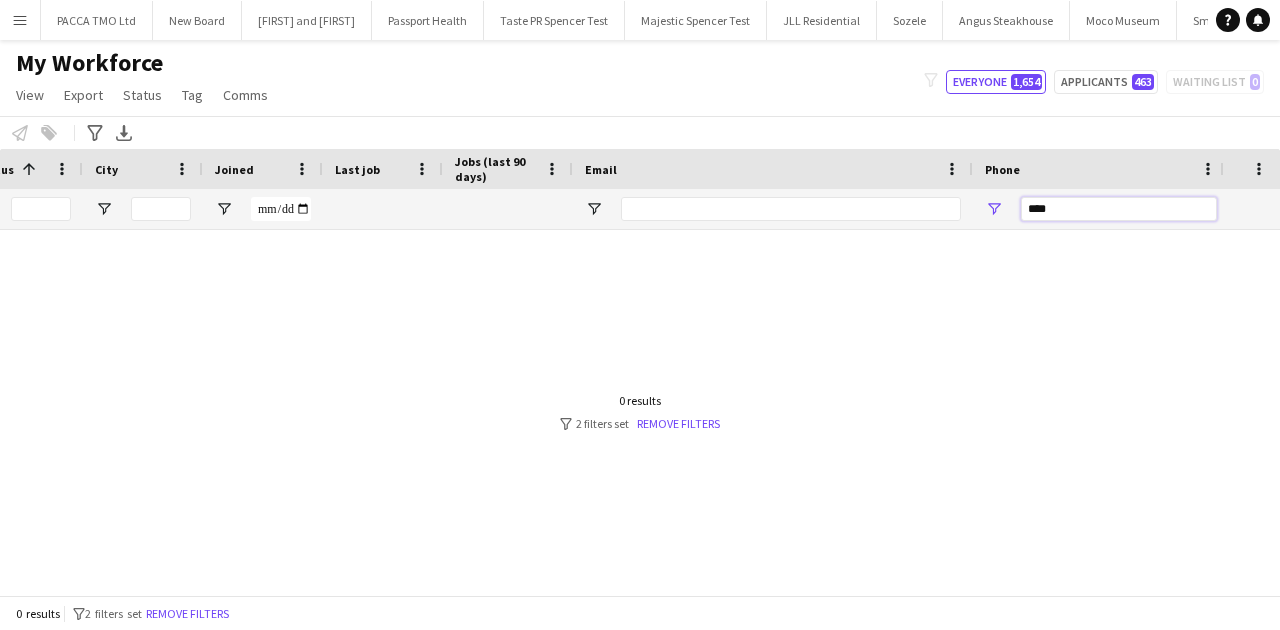 click on "****" at bounding box center [1119, 209] 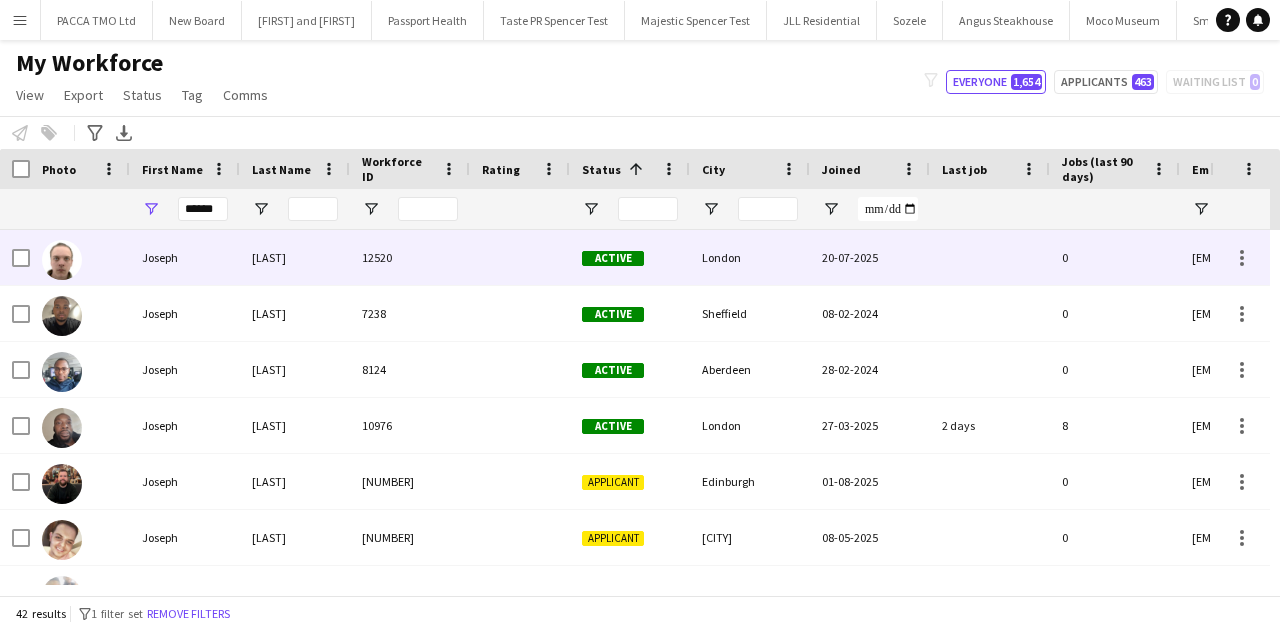 type 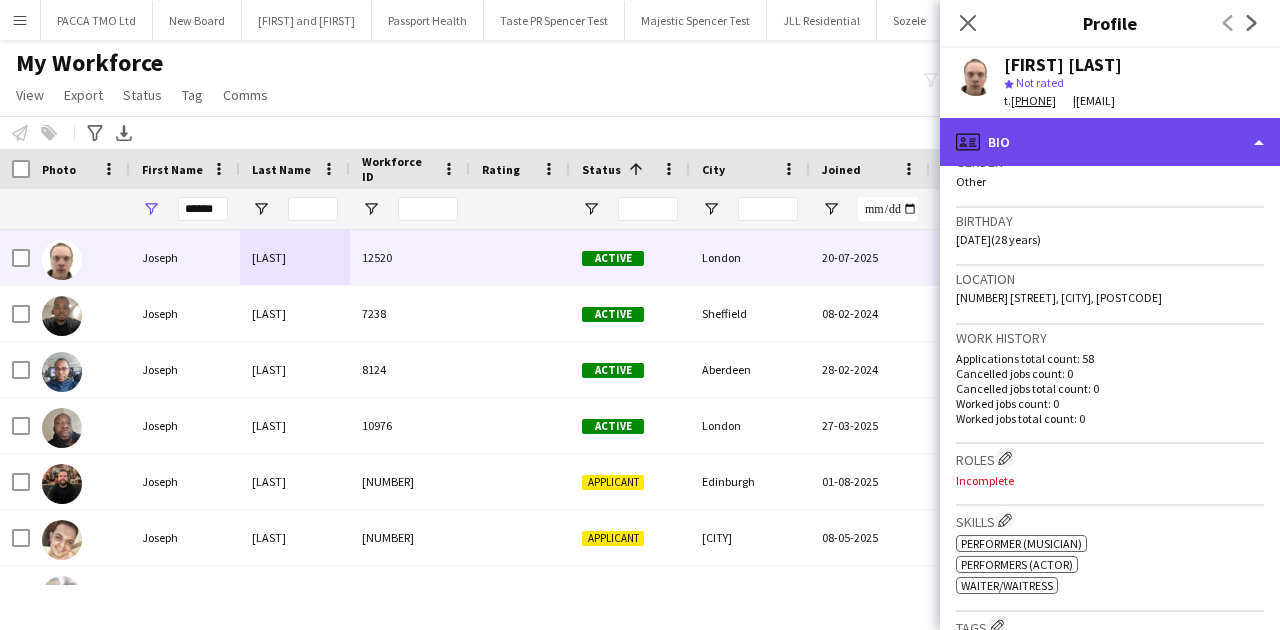 click on "profile
Bio" 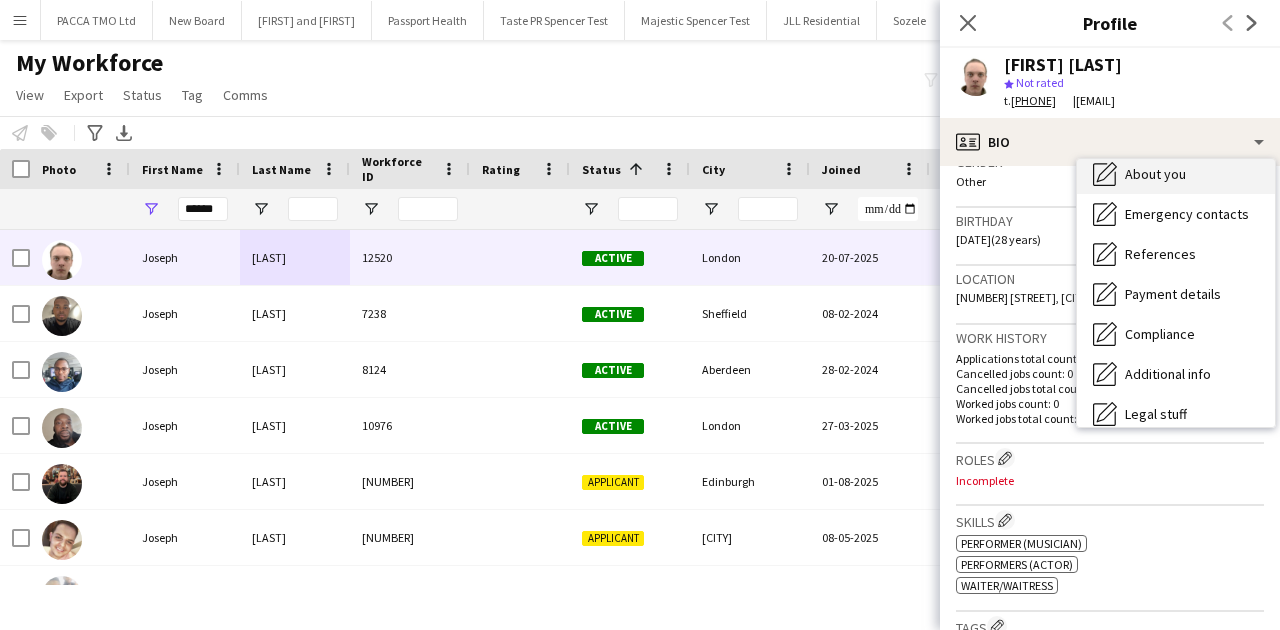 click on "About you
About you" at bounding box center [1176, 174] 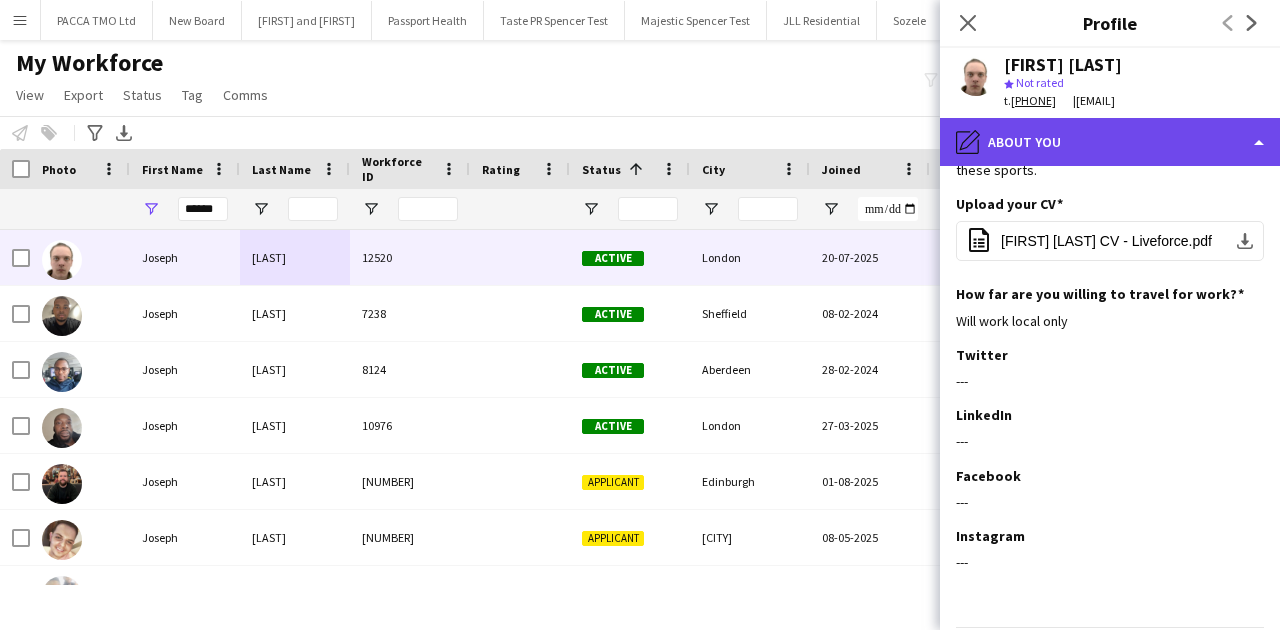 click on "pencil4
About you" 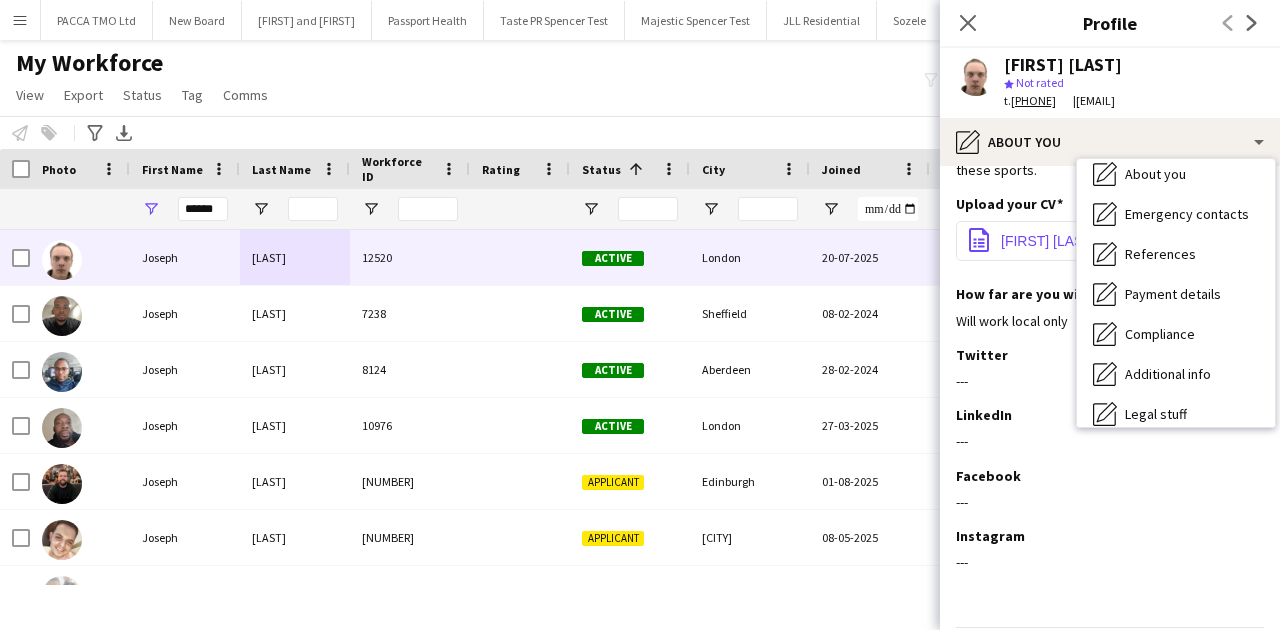 click on "Joseph Bartrick CV - Liveforce.pdf" 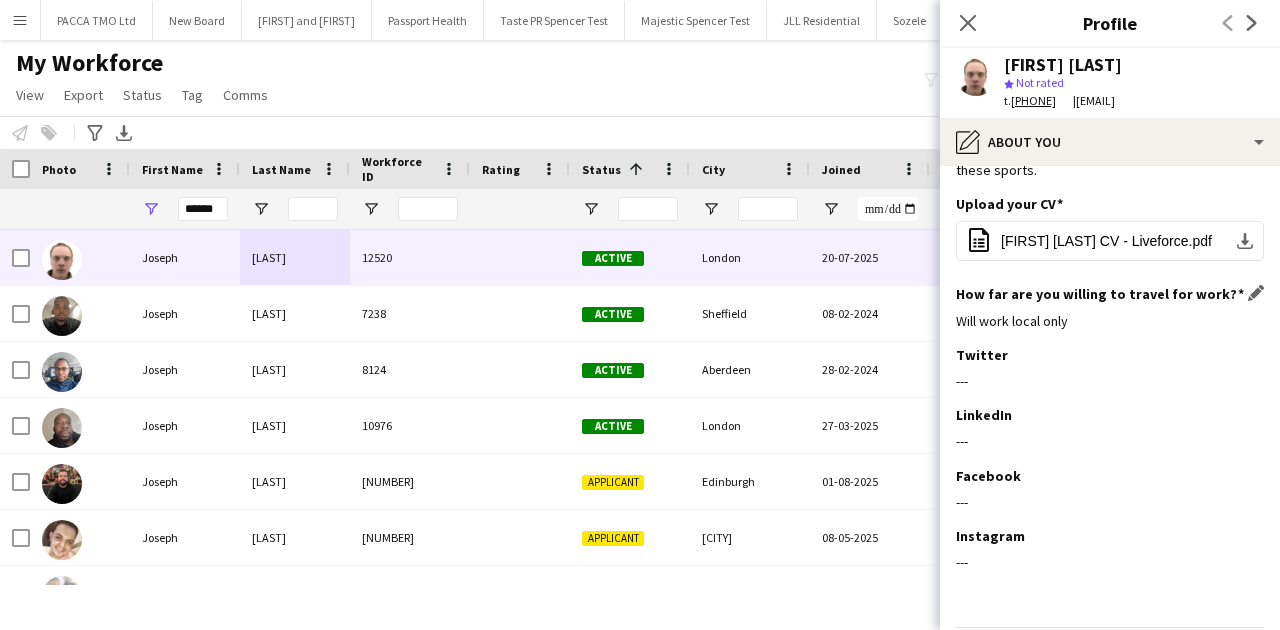 scroll, scrollTop: 0, scrollLeft: 0, axis: both 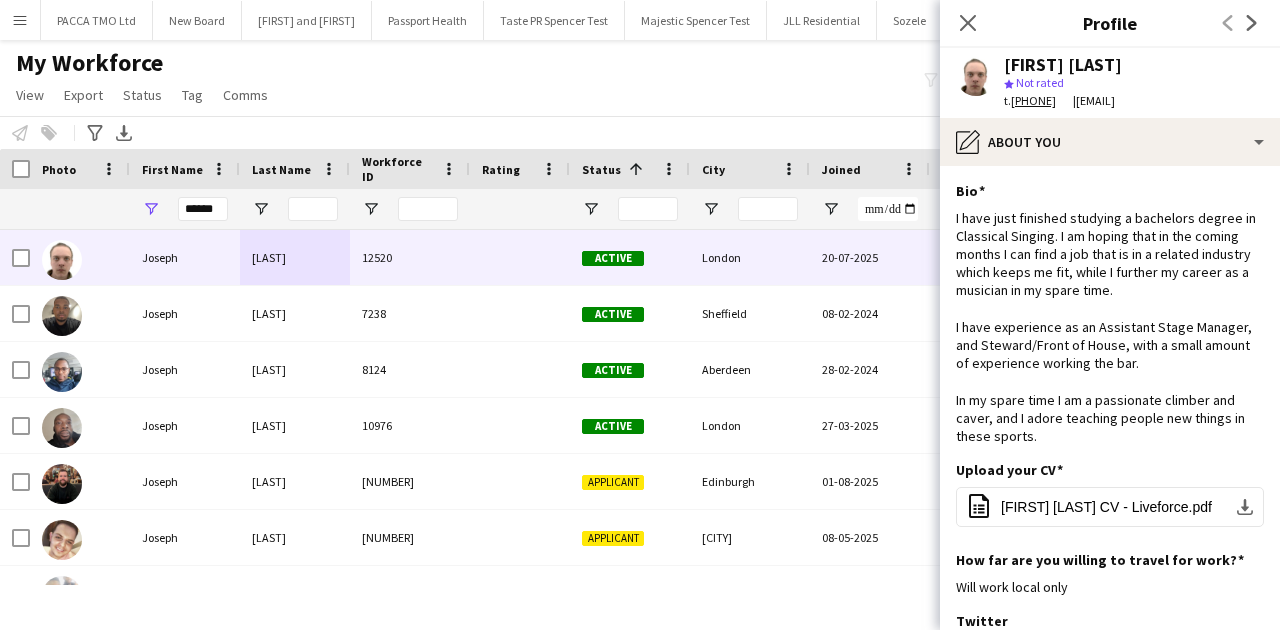 click on "Joseph Bartrick
star
Not rated   t.  +447455073754    |   josephbartrick@gmail.com" 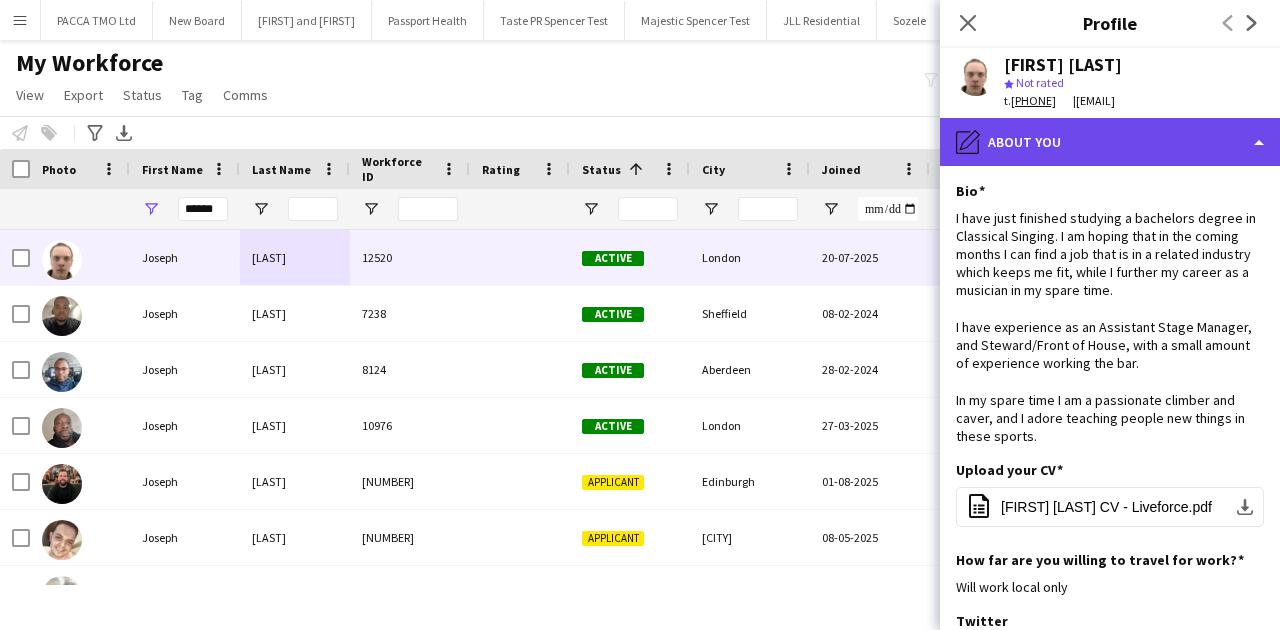 click on "pencil4
About you" 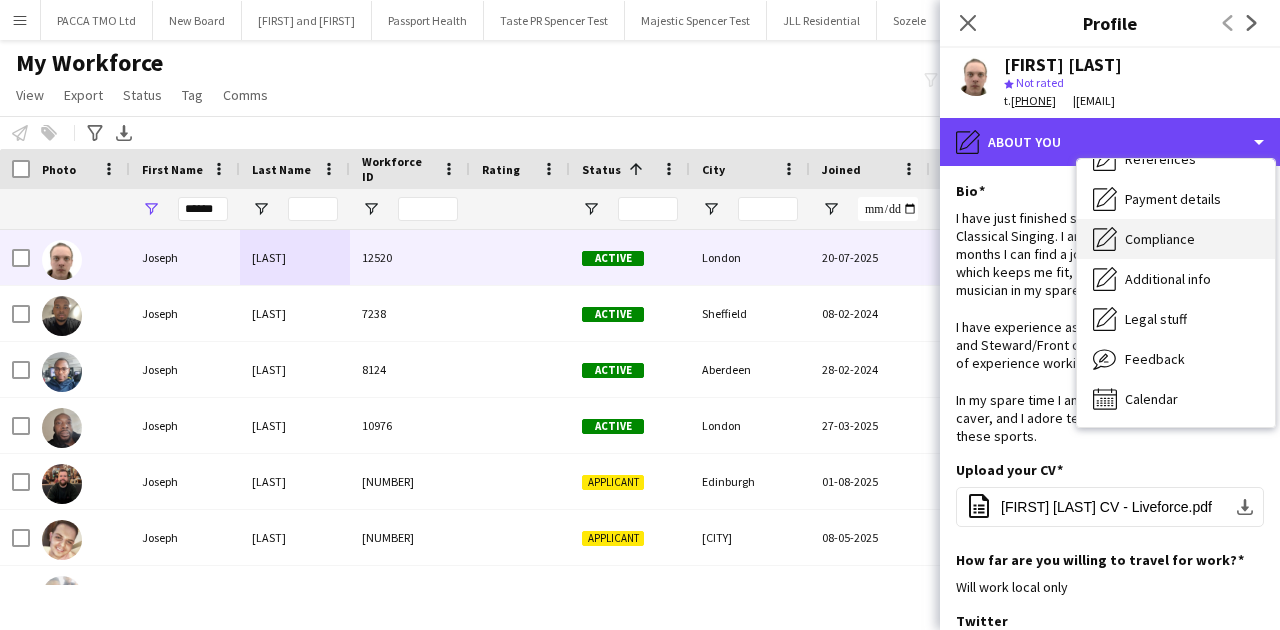scroll, scrollTop: 161, scrollLeft: 0, axis: vertical 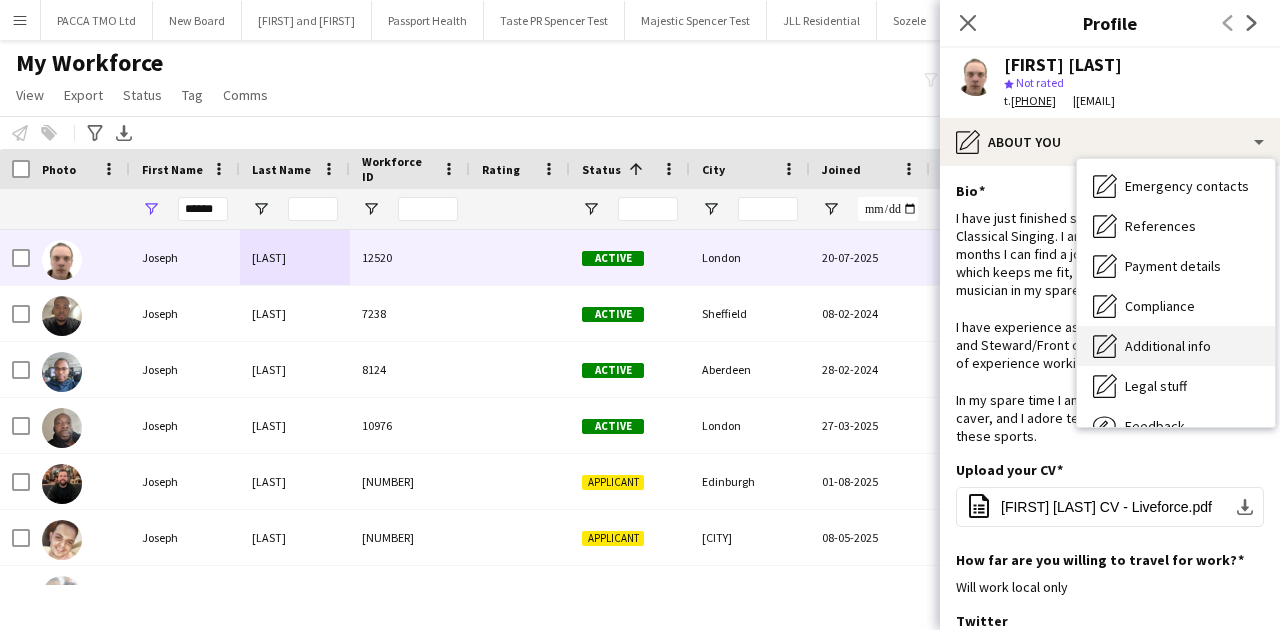 click on "Additional info
Additional info" at bounding box center (1176, 346) 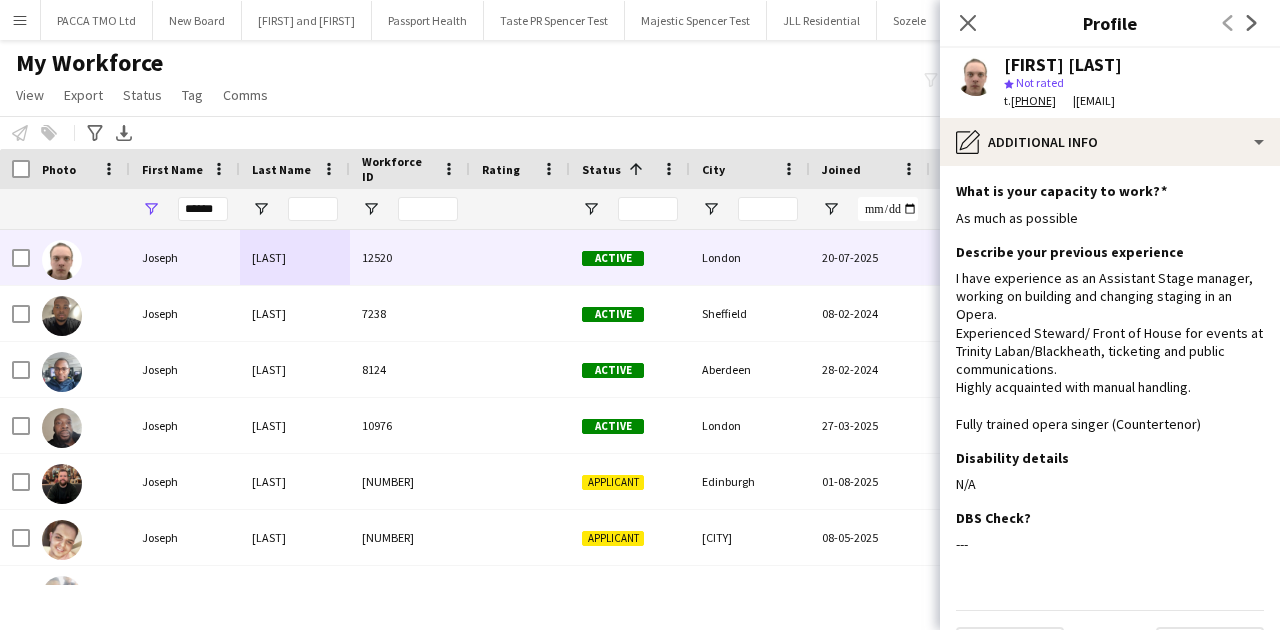 click on "I have experience as an Assistant Stage manager, working on building and changing staging in an Opera.
Experienced Steward/ Front of House for events at Trinity Laban/Blackheath, ticketing and public communications.
Highly acquainted with manual handling.
Fully trained opera singer (Countertenor)" 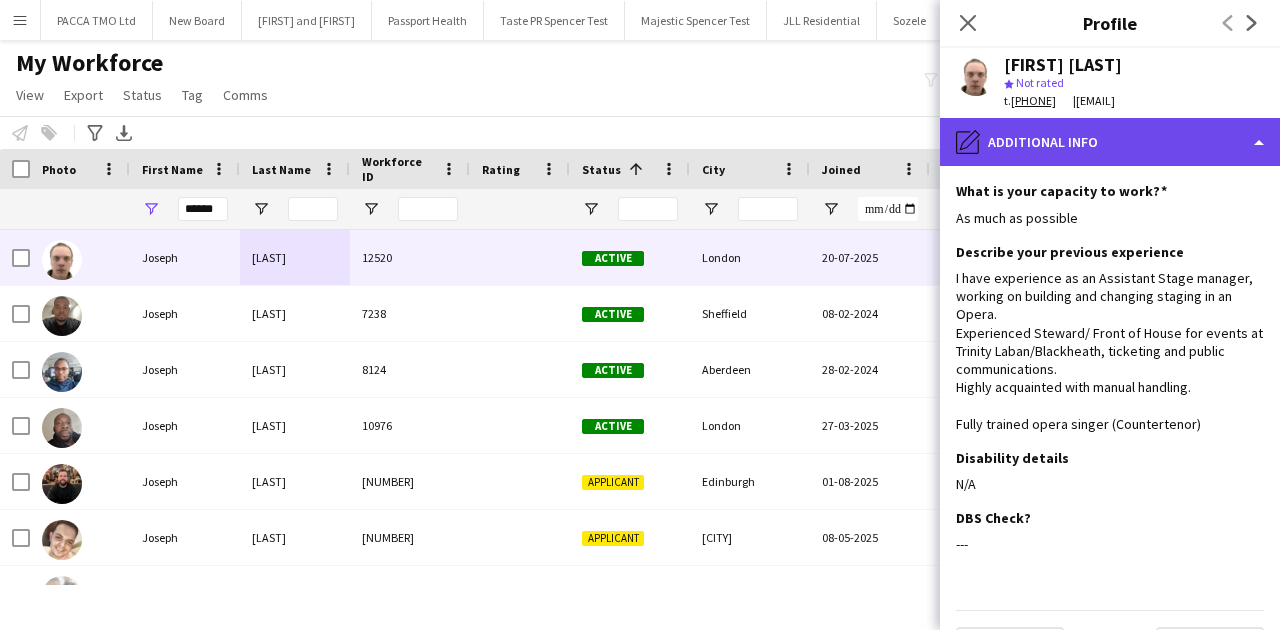 click on "pencil4
Additional info" 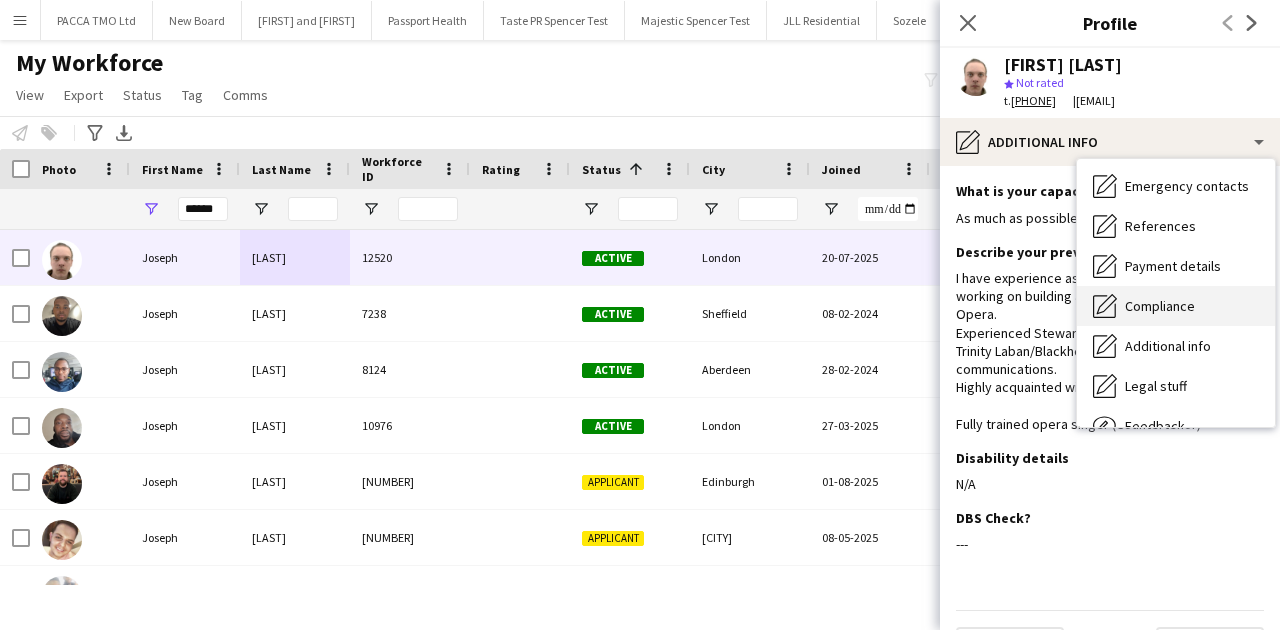 click on "Compliance
Compliance" at bounding box center [1176, 306] 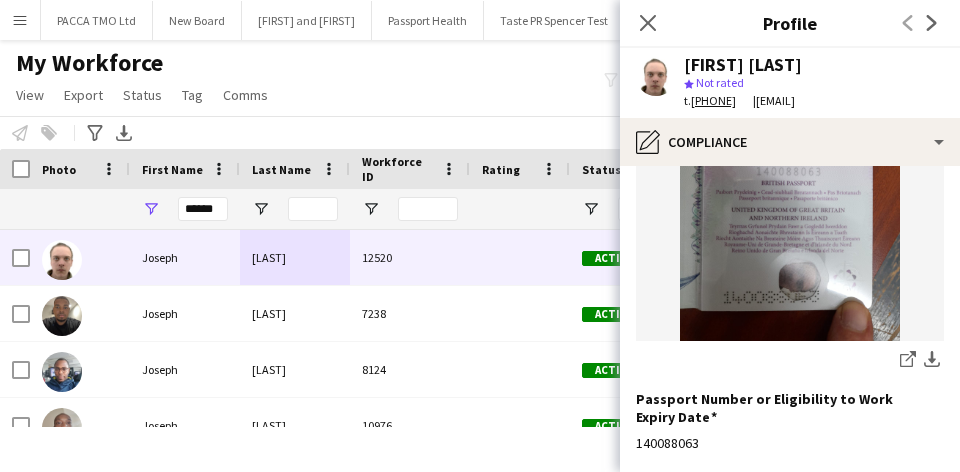 scroll, scrollTop: 523, scrollLeft: 0, axis: vertical 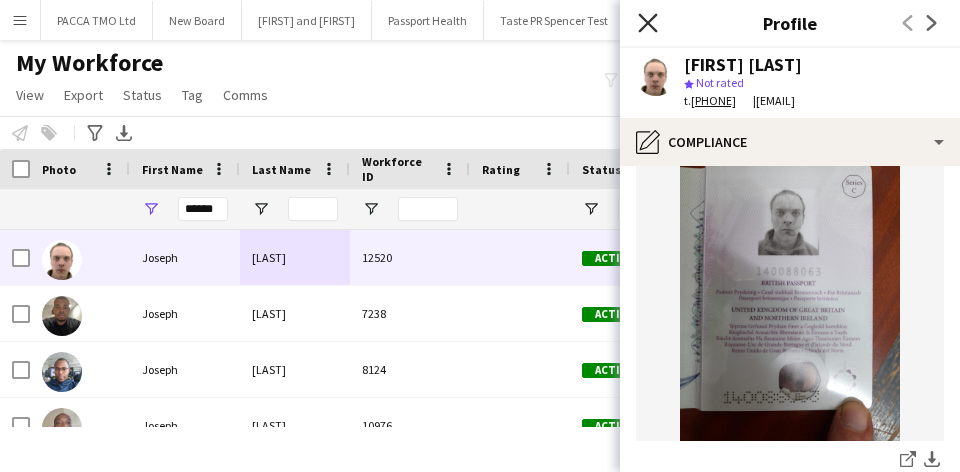 click 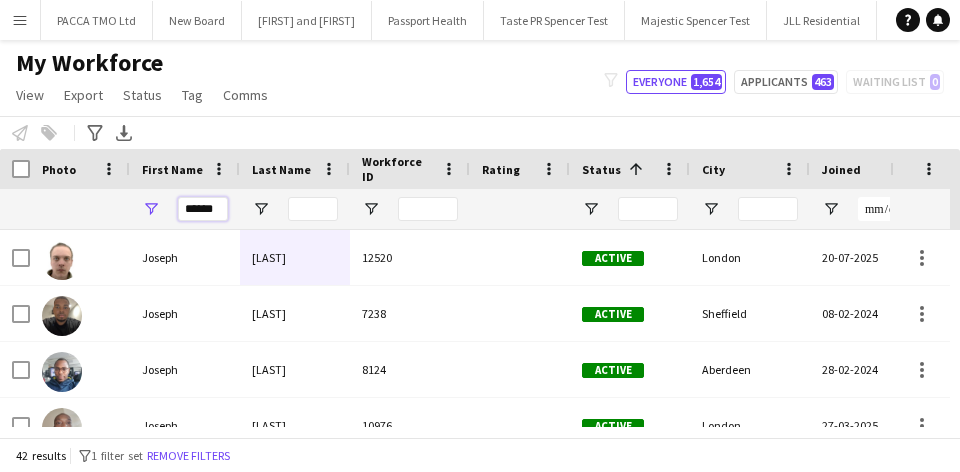 click on "******" at bounding box center (203, 209) 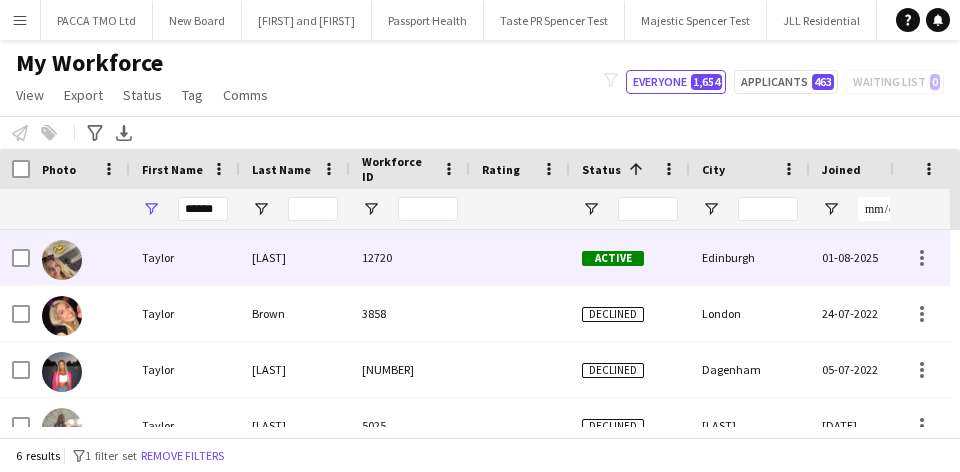 click on "Taylor" at bounding box center (185, 257) 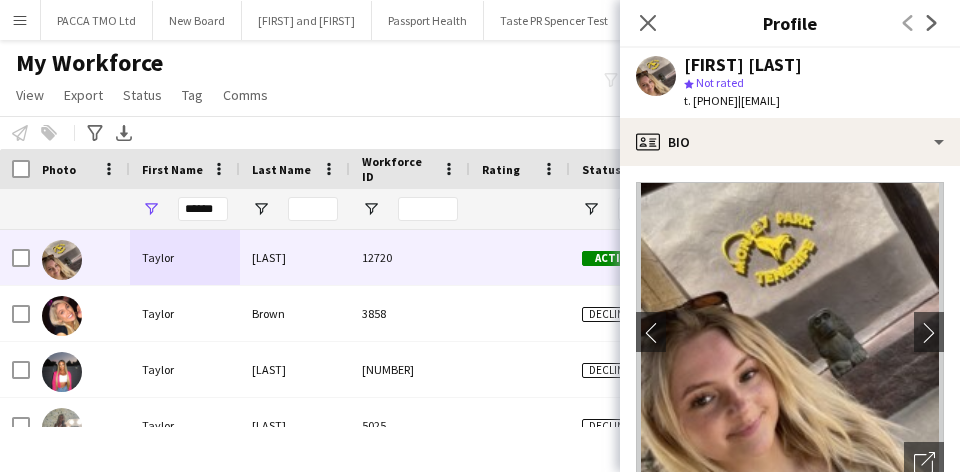 click on "Taylor Robertson
star
Not rated   t. +447765989025   |   taylorrobertson1@sky.com" 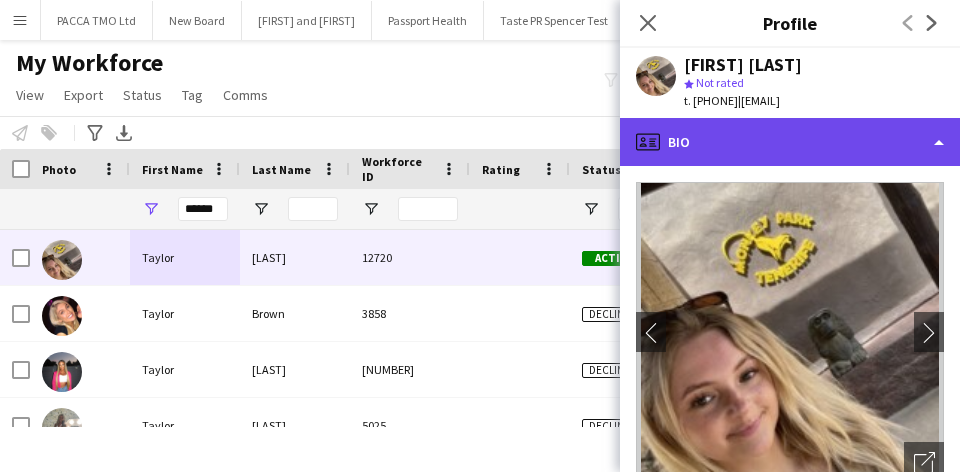 click on "profile
Bio" 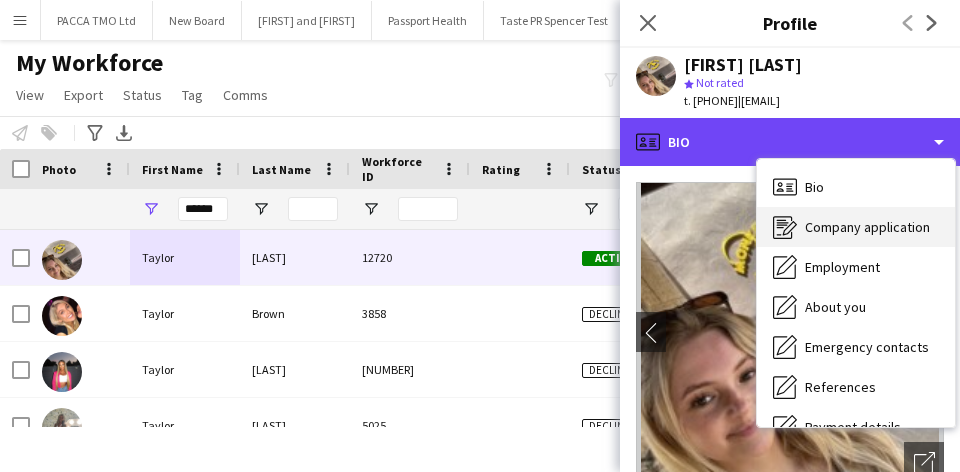 scroll, scrollTop: 228, scrollLeft: 0, axis: vertical 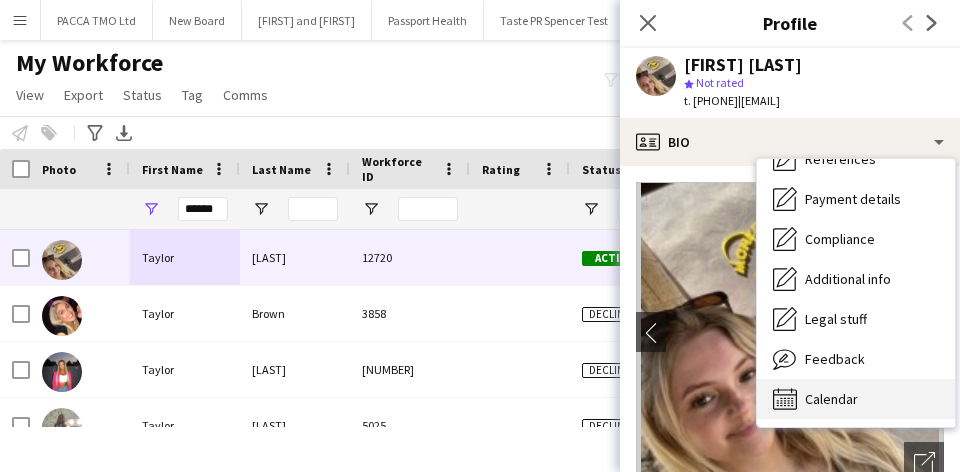 click on "Calendar" at bounding box center [831, 399] 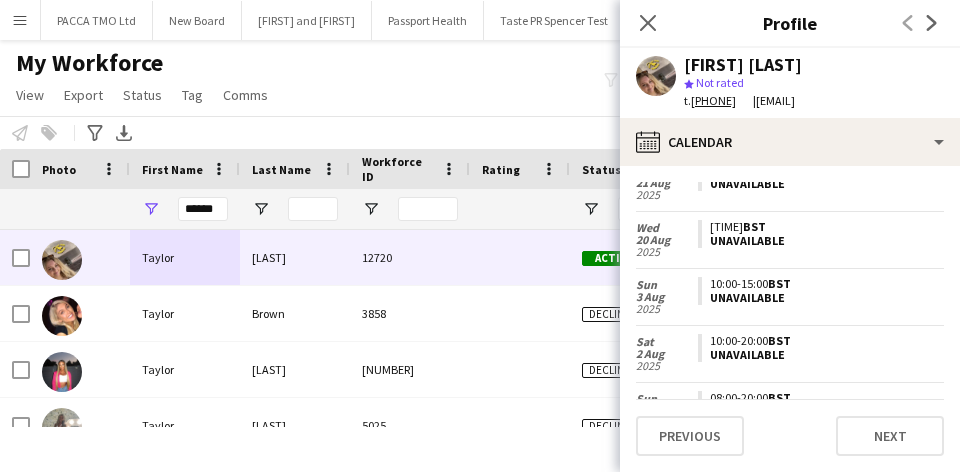 scroll, scrollTop: 424, scrollLeft: 0, axis: vertical 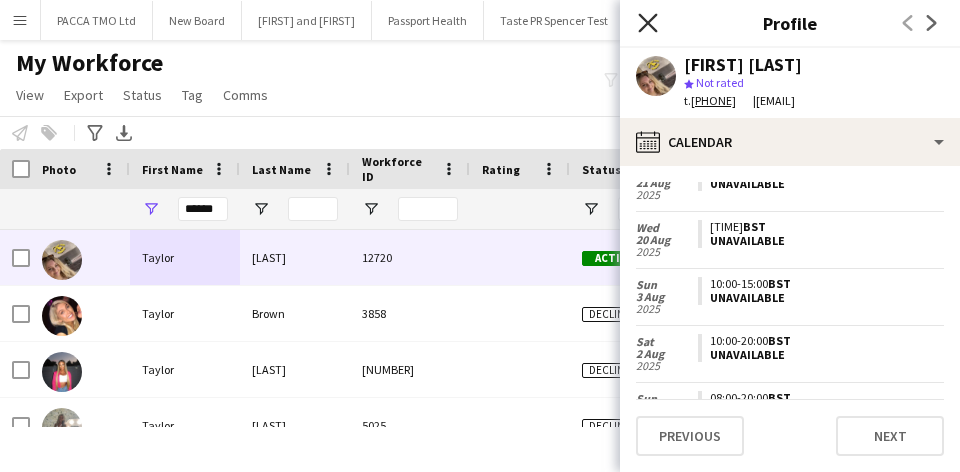 click on "Close pop-in" 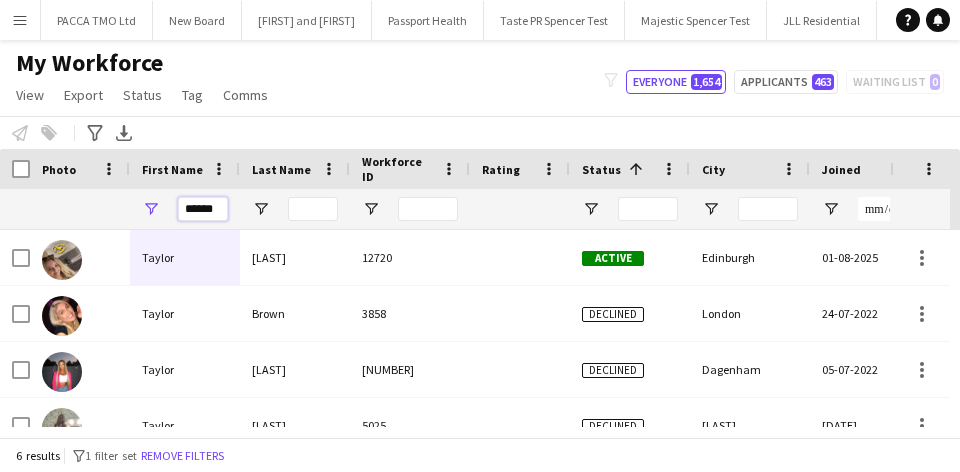 click on "******" at bounding box center (203, 209) 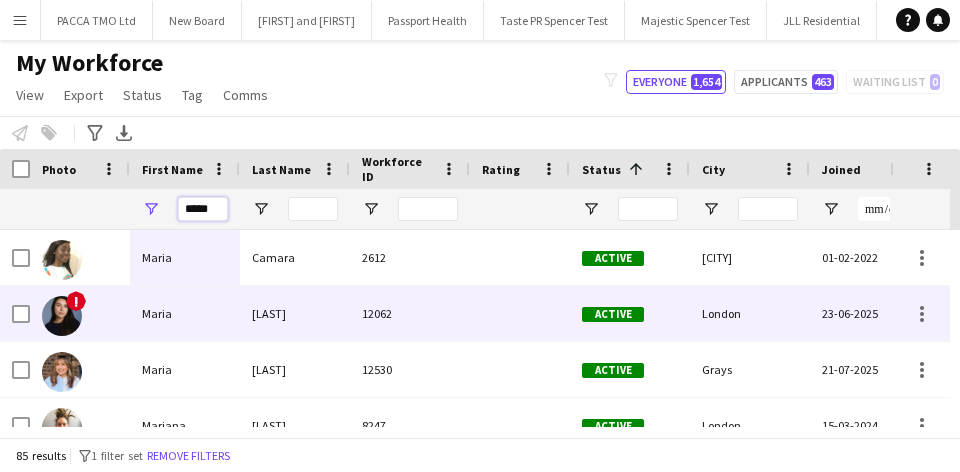 scroll, scrollTop: 200, scrollLeft: 0, axis: vertical 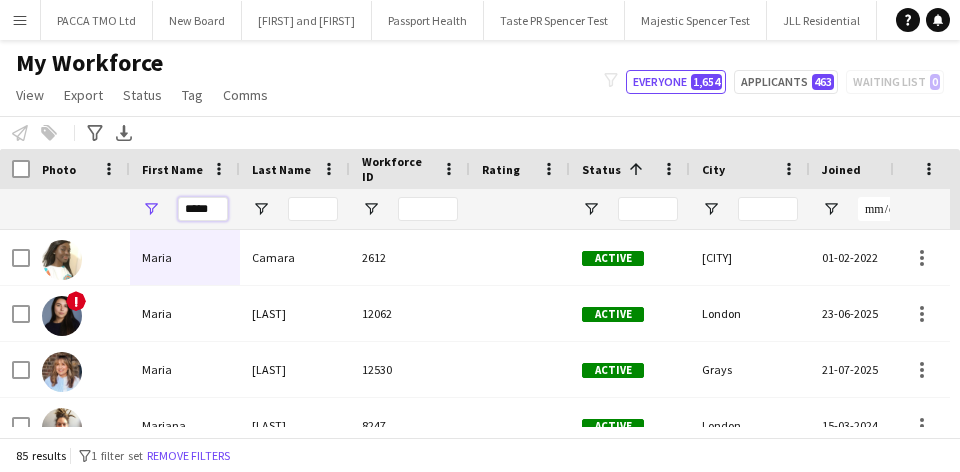 type on "*****" 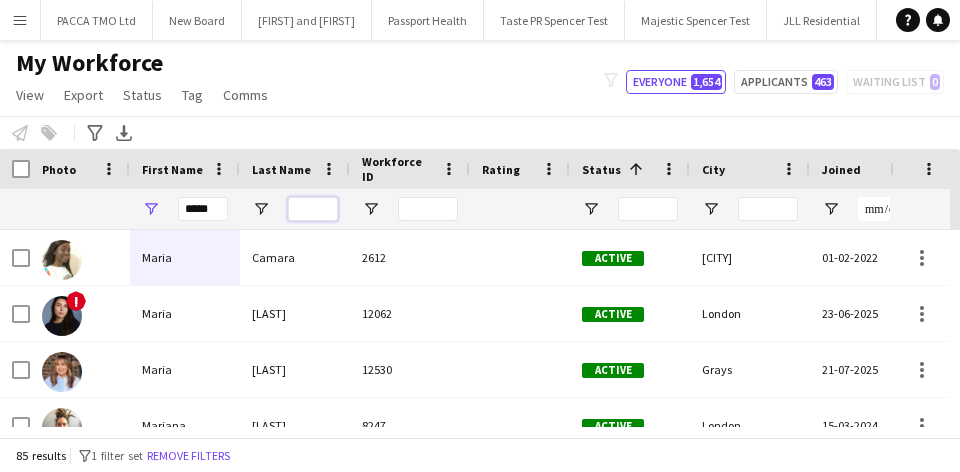 click at bounding box center [313, 209] 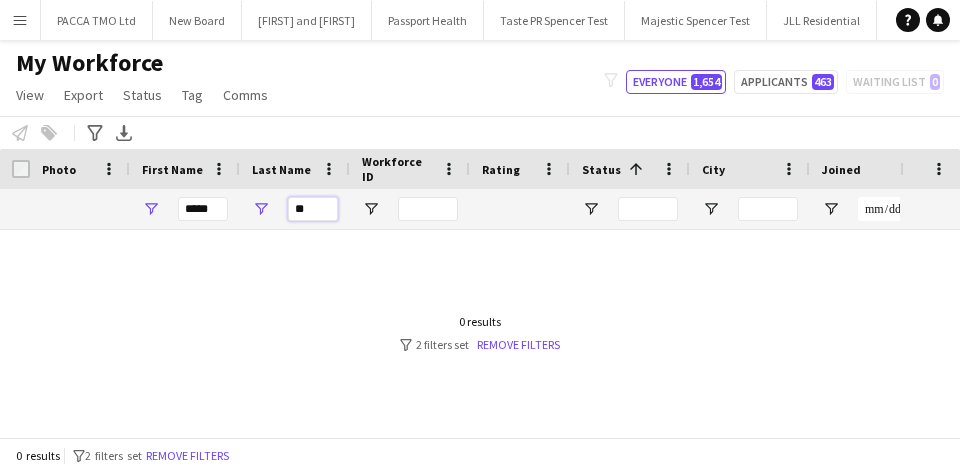 type on "*" 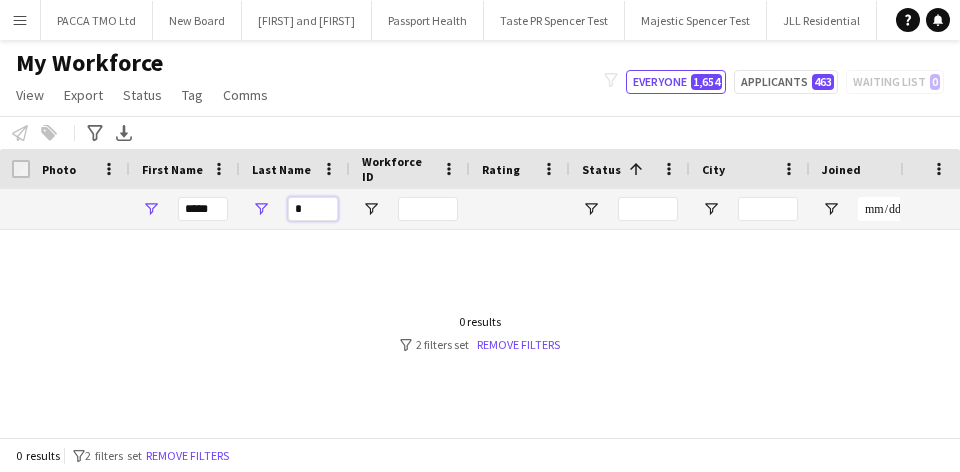 type 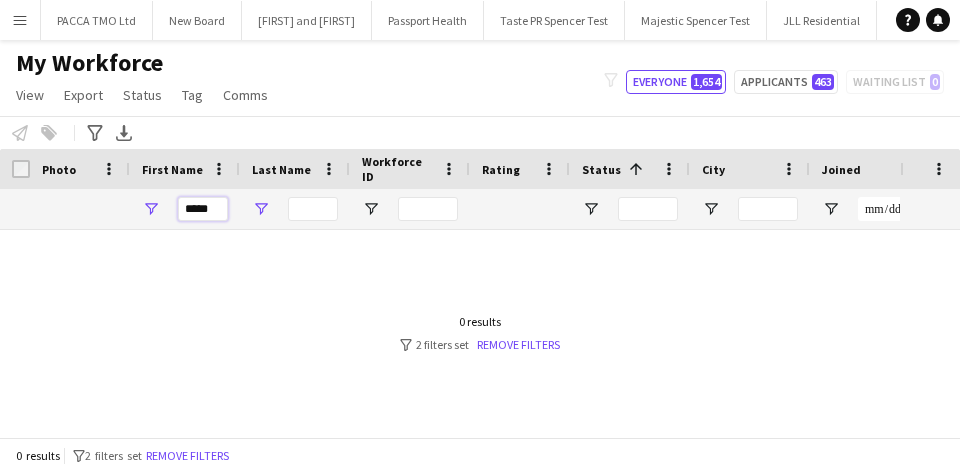 click on "*****" at bounding box center [203, 209] 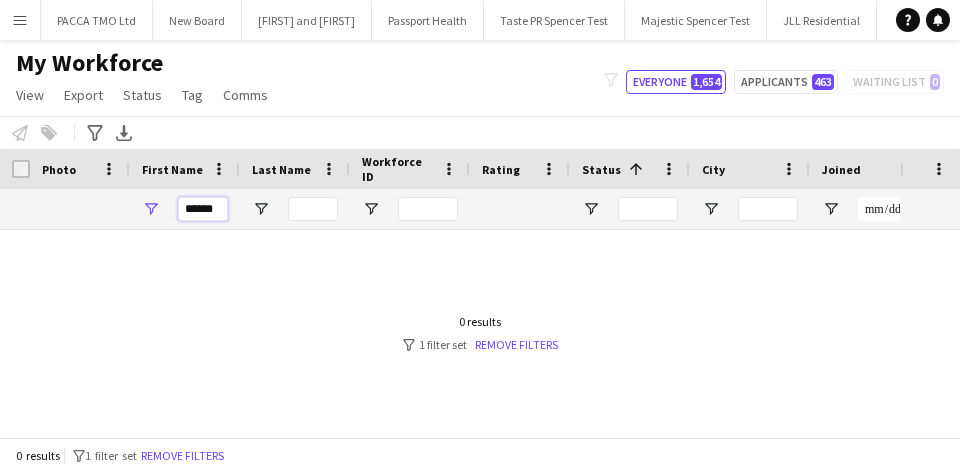 type on "*****" 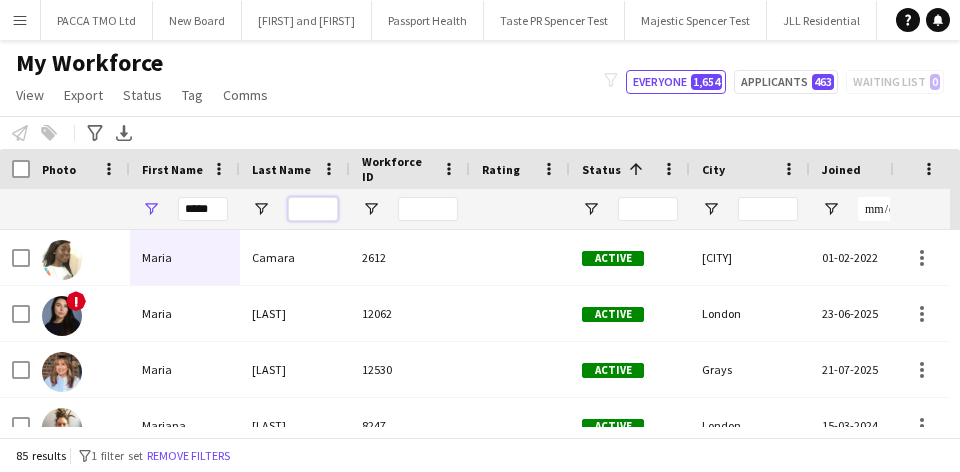 click at bounding box center [313, 209] 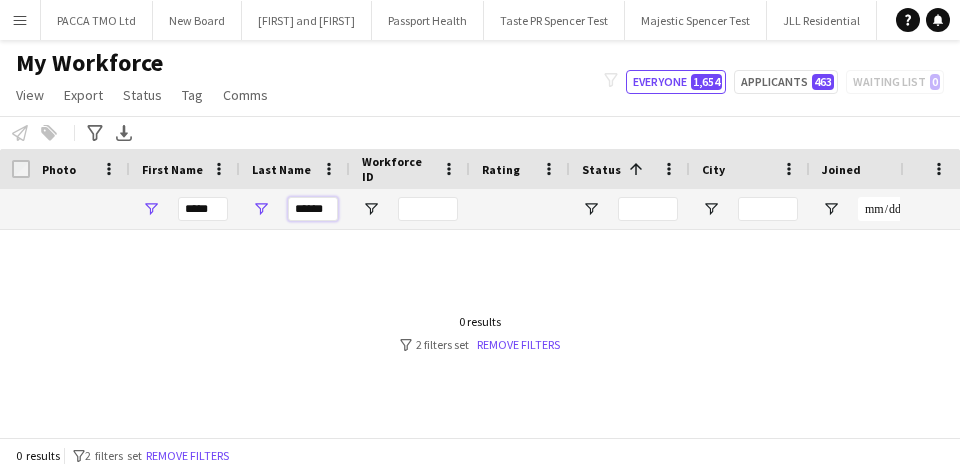 type on "******" 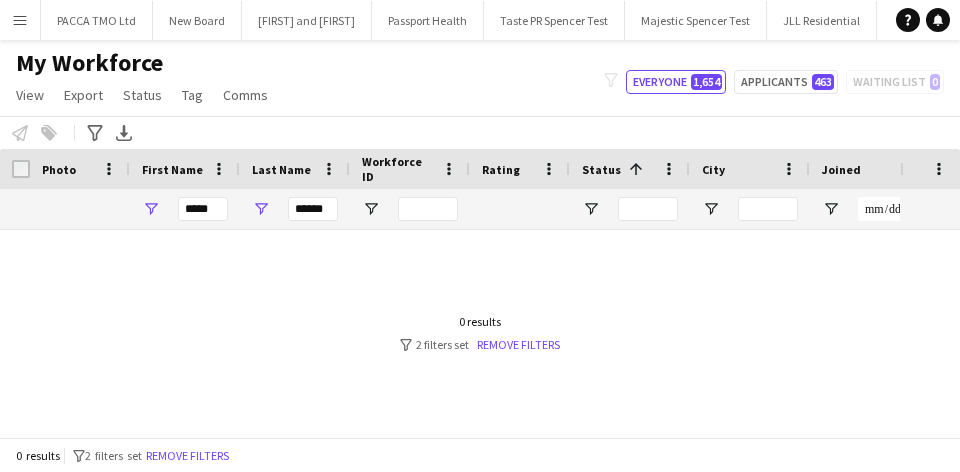 click on "*****" at bounding box center [203, 209] 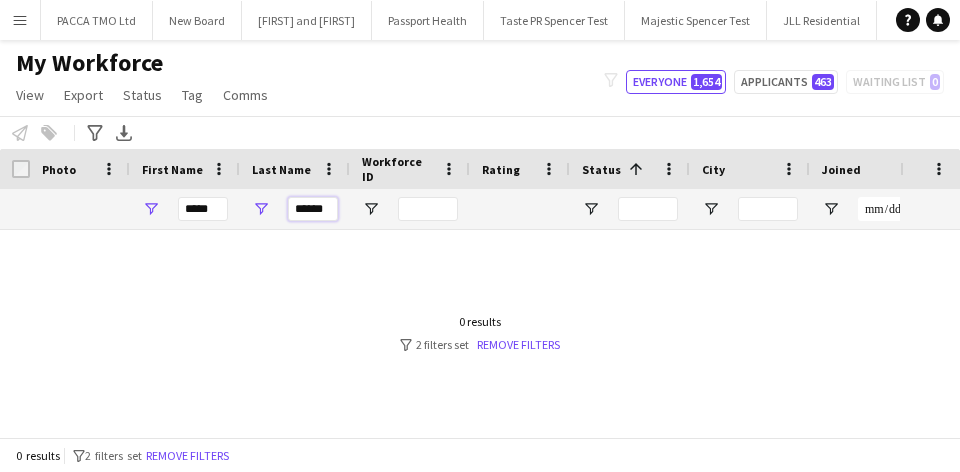 click on "******" at bounding box center (313, 209) 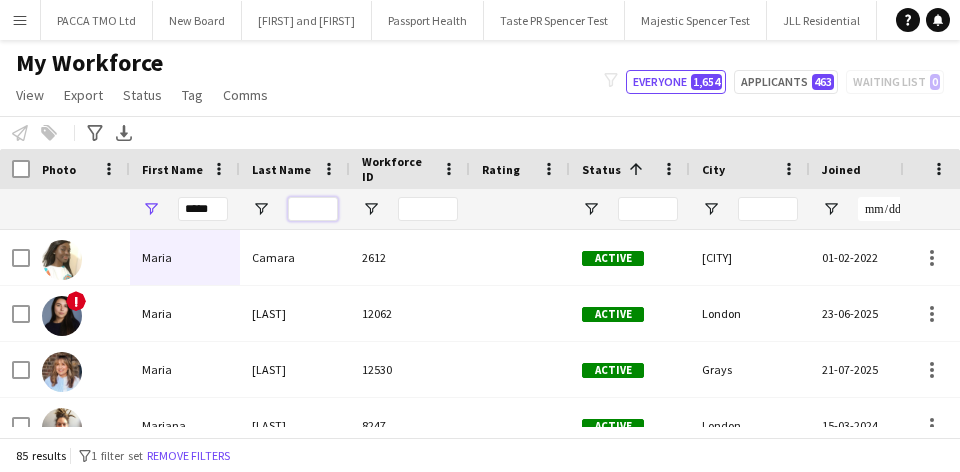 type 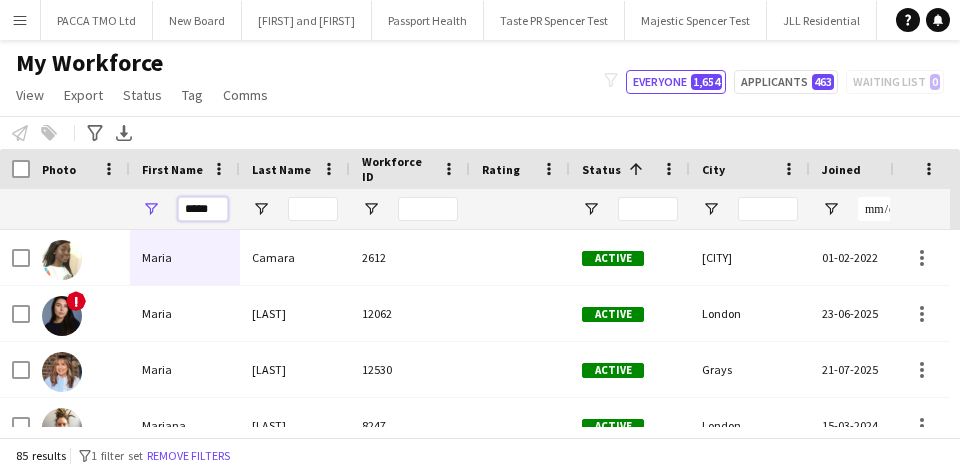 click on "*****" at bounding box center [203, 209] 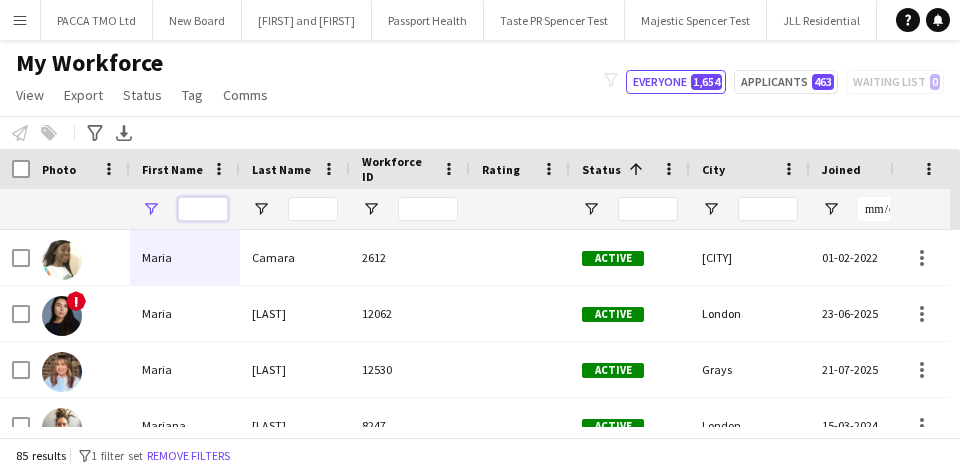 type 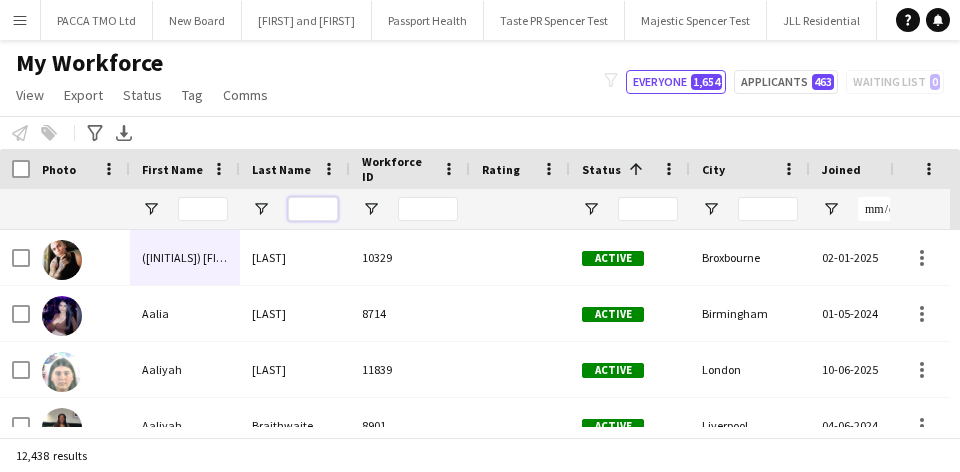 click at bounding box center [313, 209] 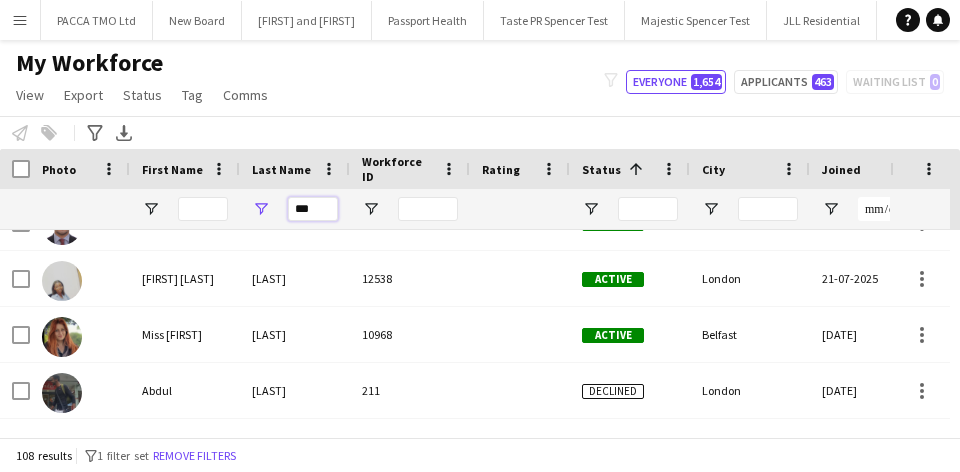 type on "***" 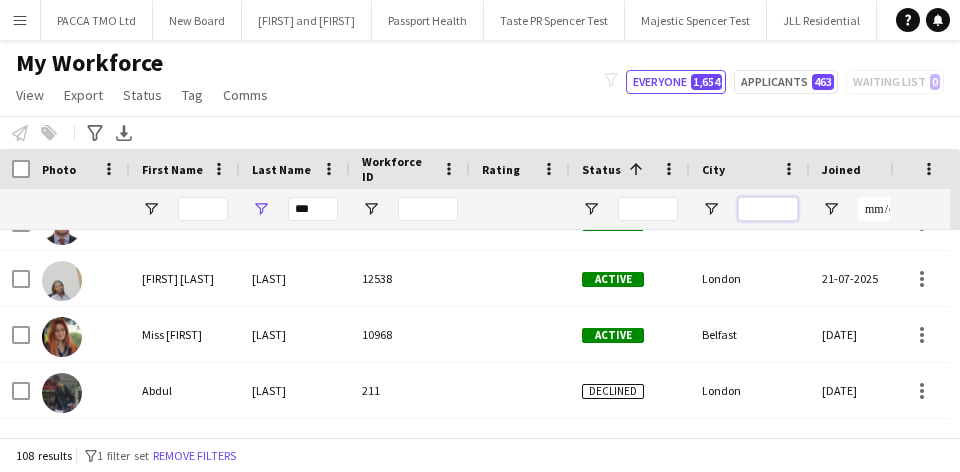 click at bounding box center (768, 209) 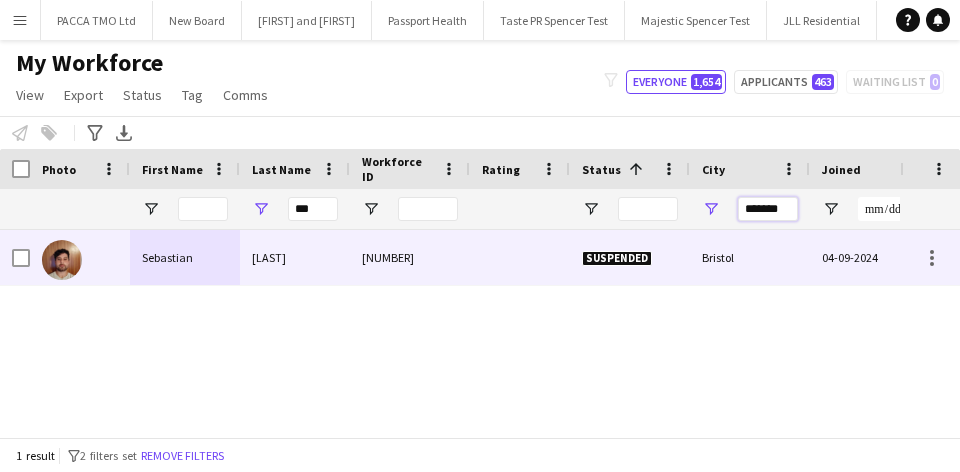 type on "*******" 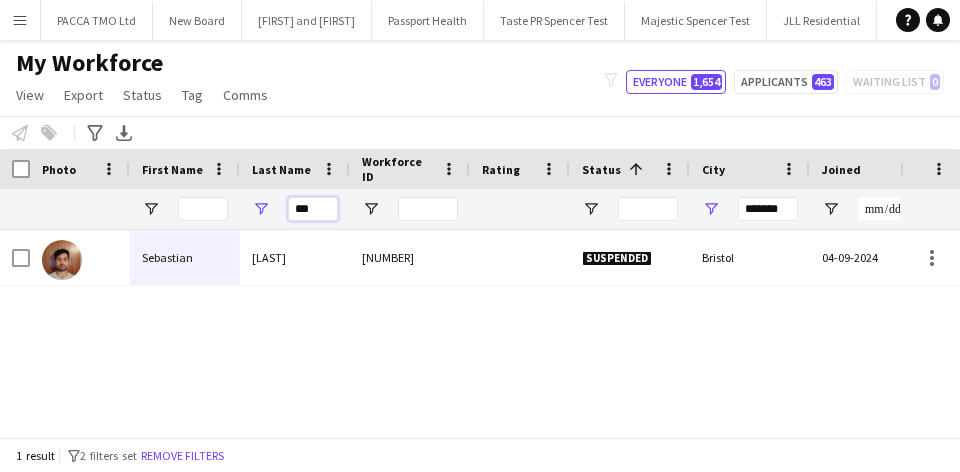 click on "***" at bounding box center [313, 209] 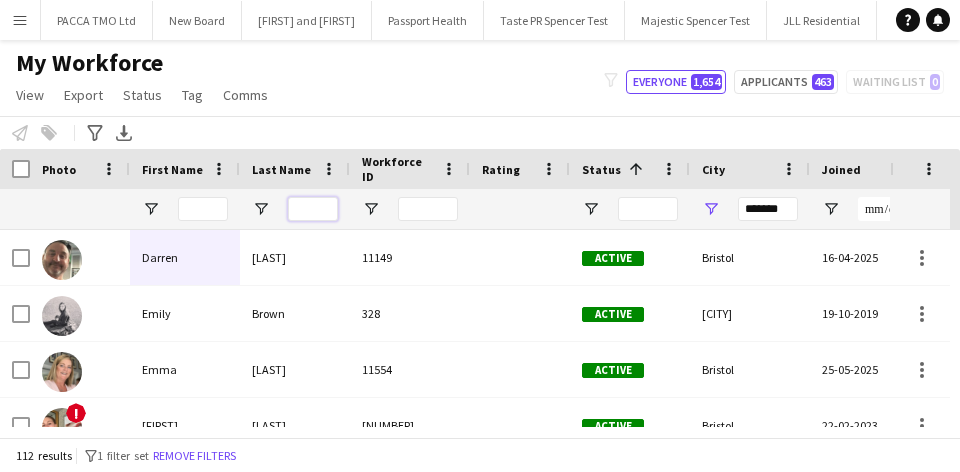 type 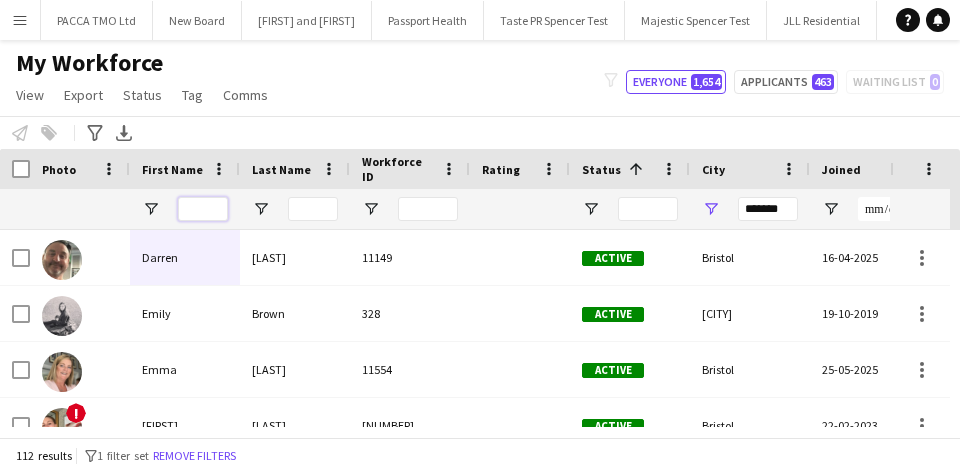 click at bounding box center (203, 209) 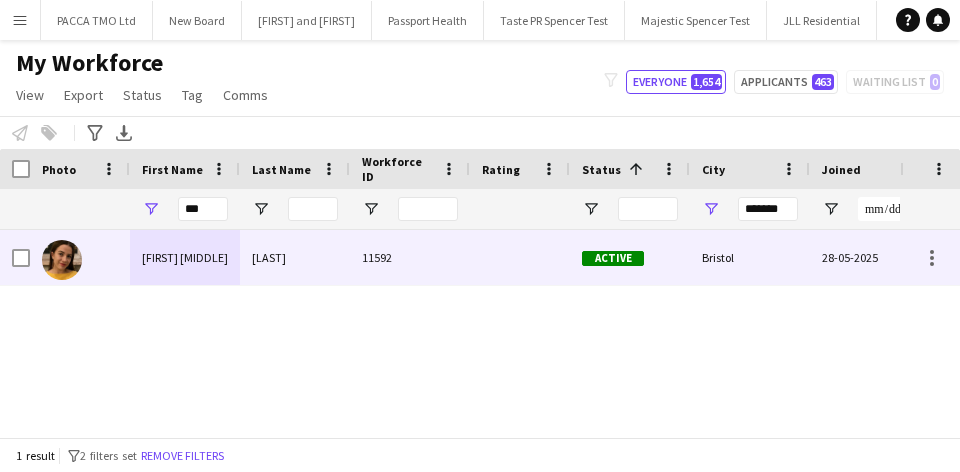 click on "María Alejandra" at bounding box center [185, 257] 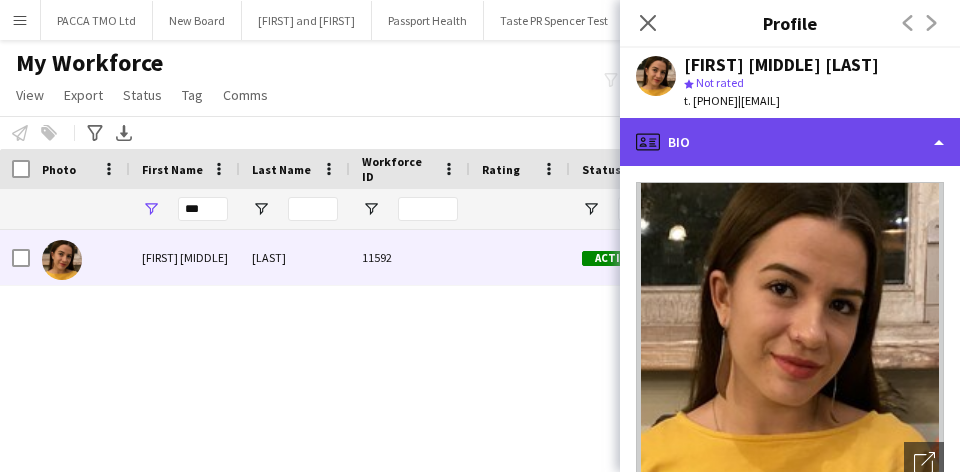 click on "profile
Bio" 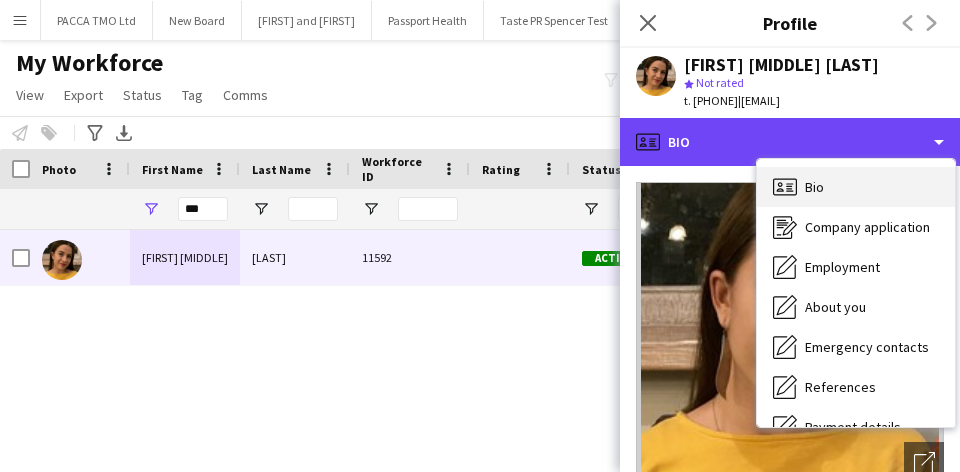 scroll, scrollTop: 228, scrollLeft: 0, axis: vertical 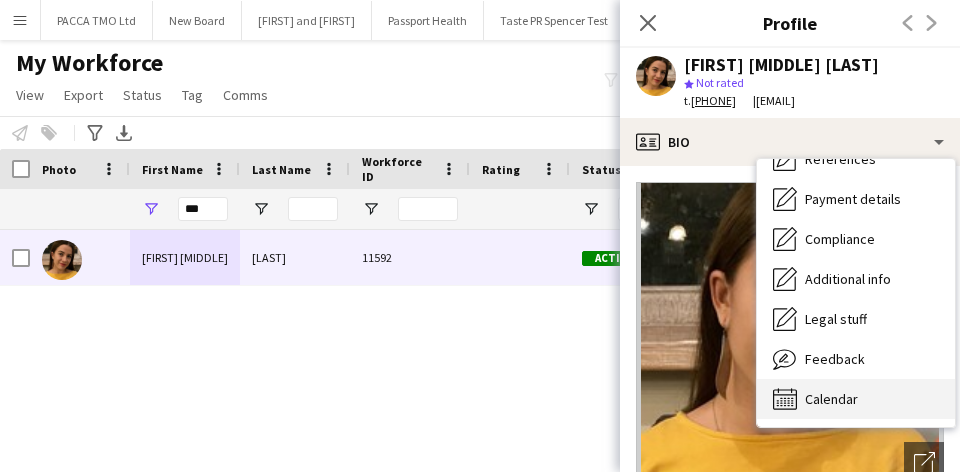 click on "Calendar
Calendar" at bounding box center [856, 399] 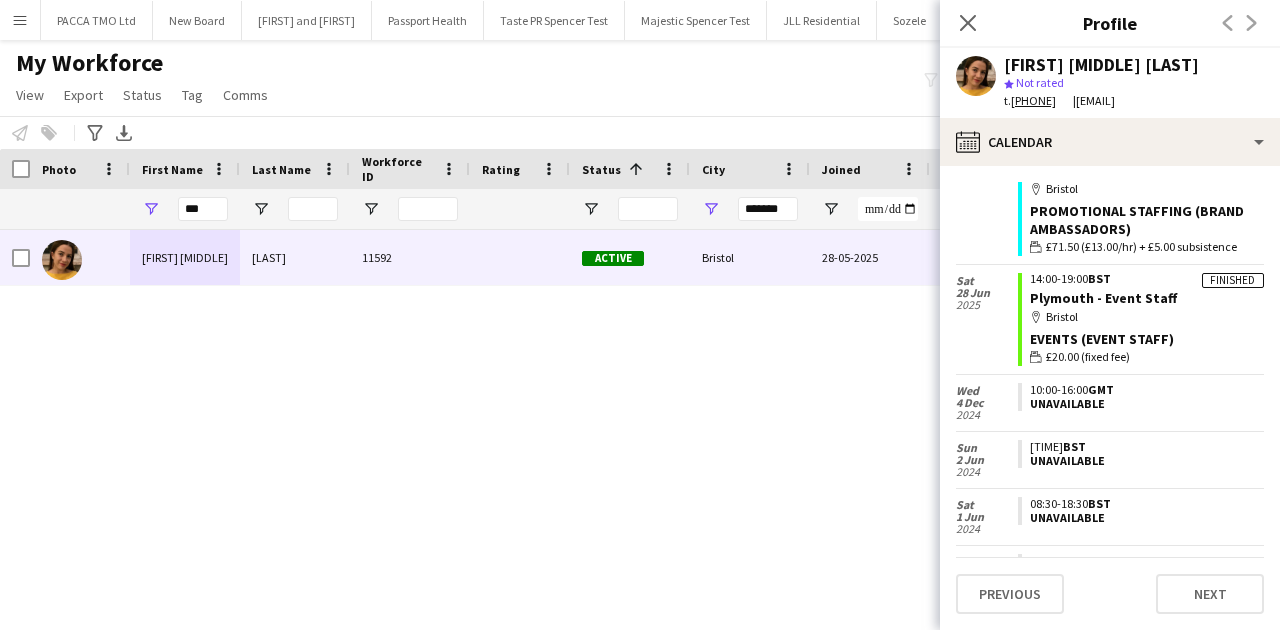 scroll, scrollTop: 100, scrollLeft: 0, axis: vertical 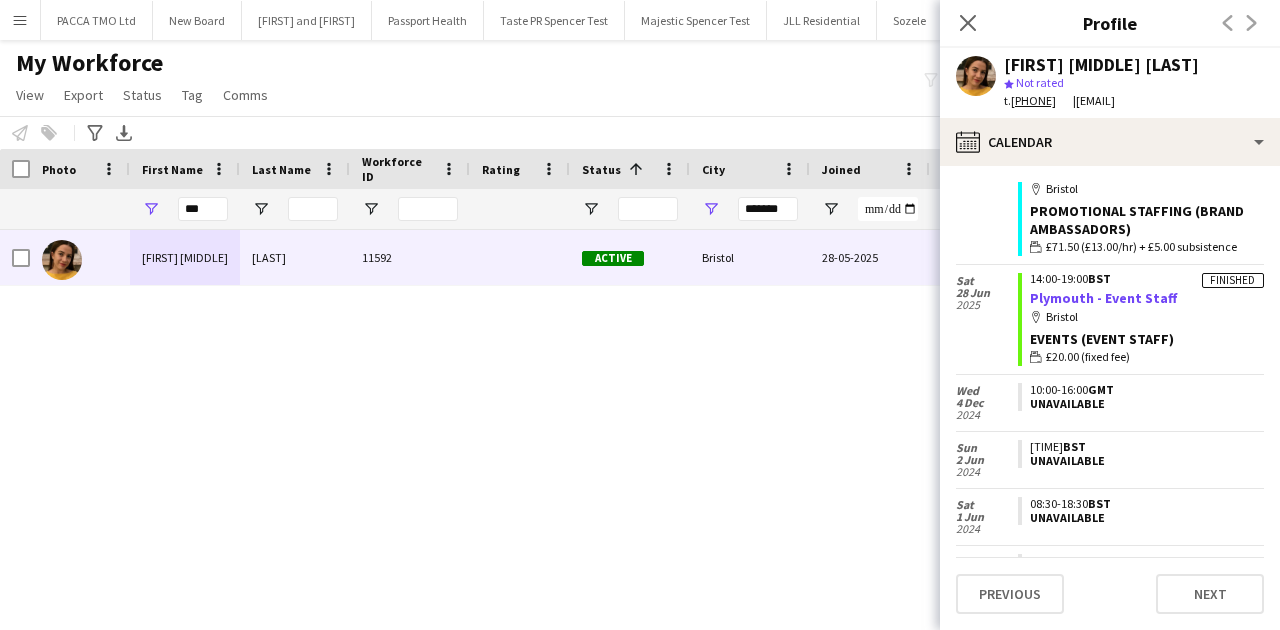 click on "Plymouth - Event Staff" 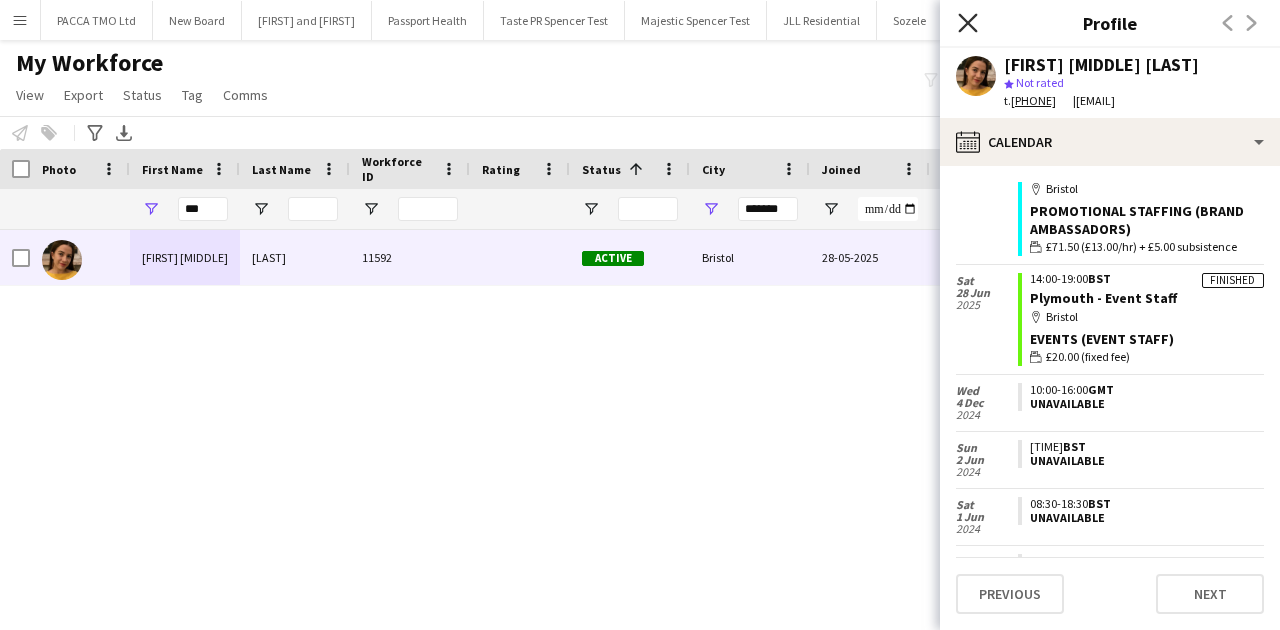 click 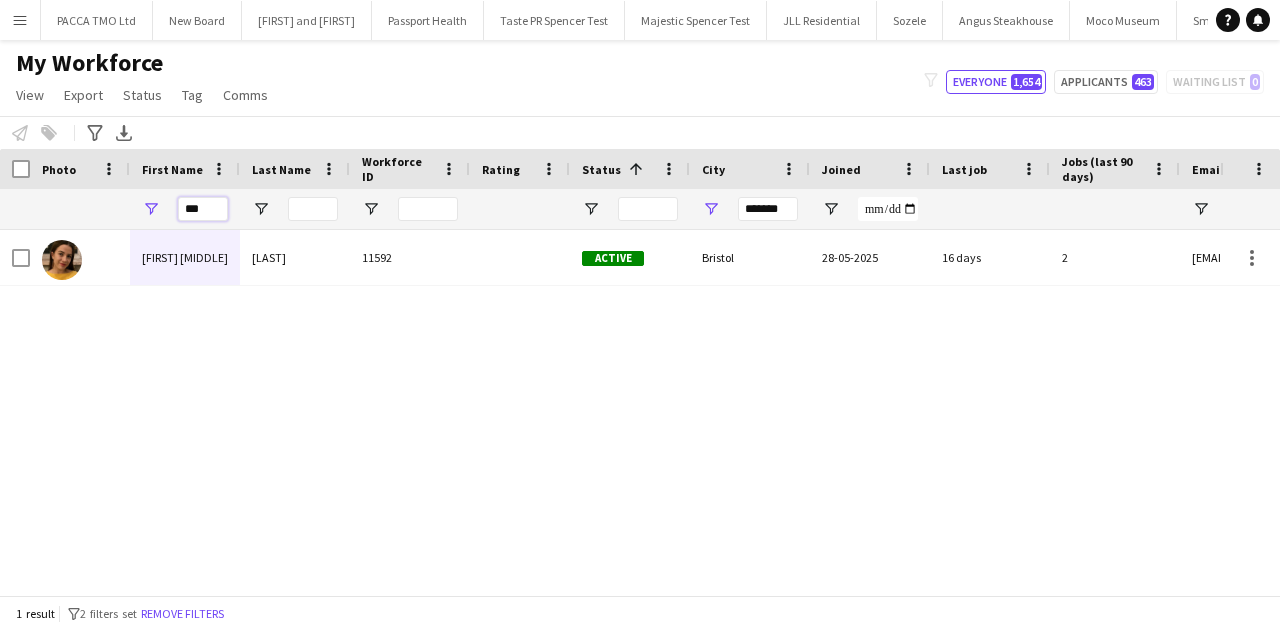 click on "***" at bounding box center [203, 209] 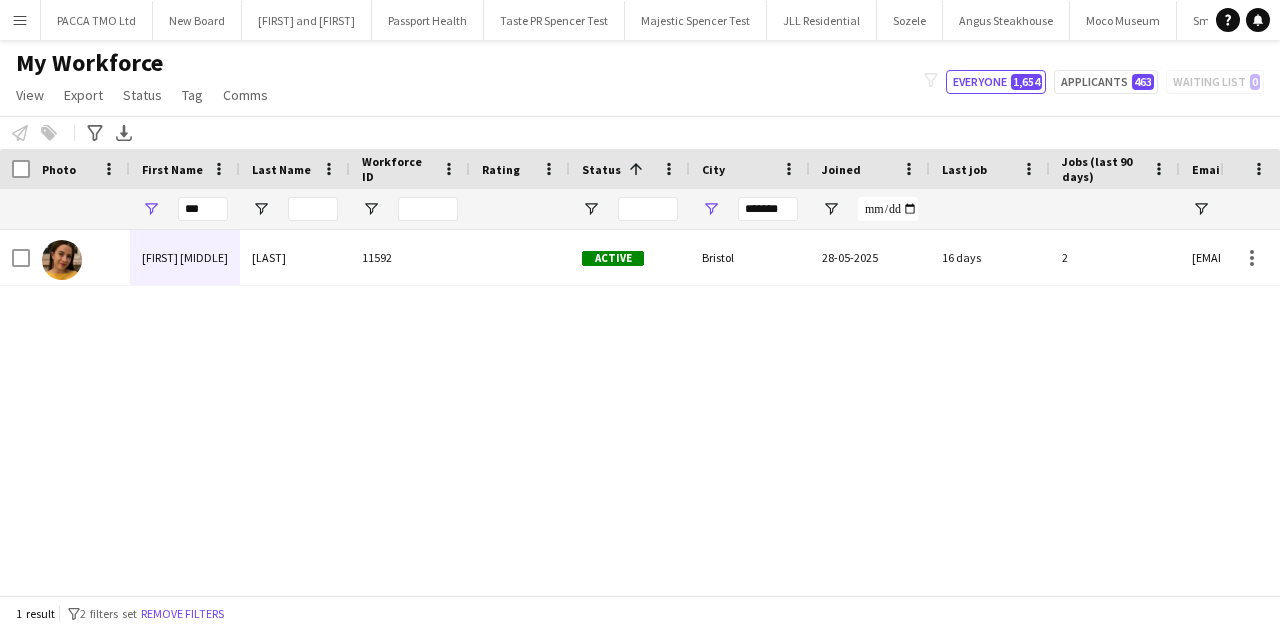 click on "Menu" at bounding box center (20, 20) 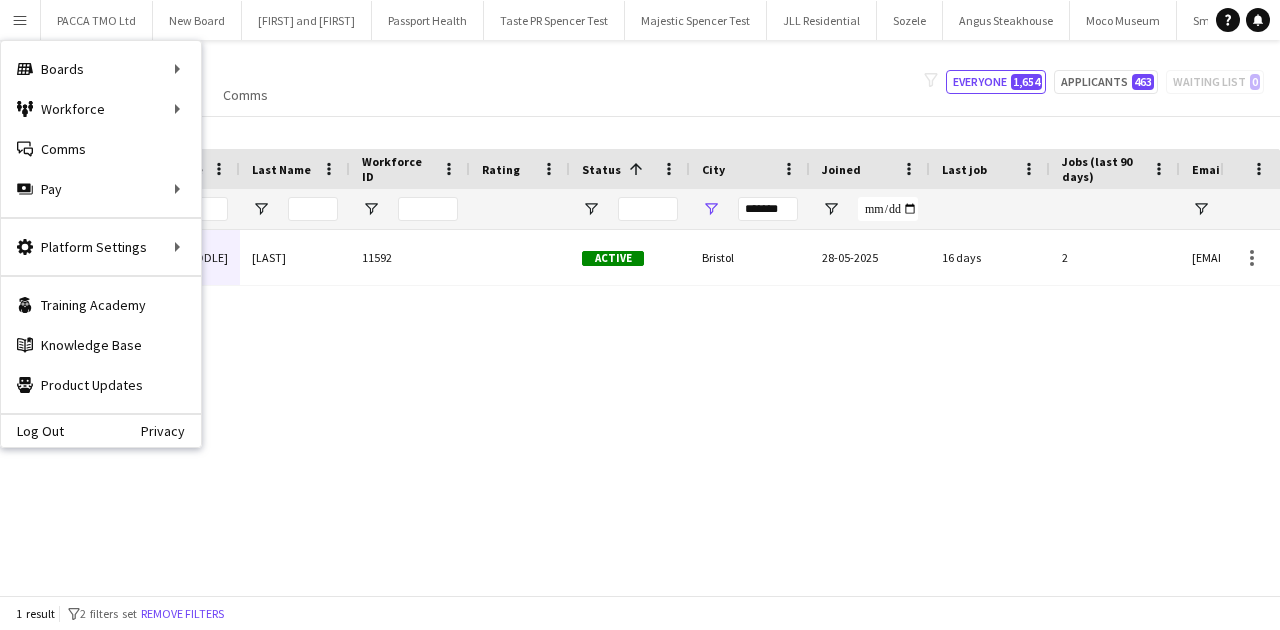 drag, startPoint x: 312, startPoint y: 92, endPoint x: 294, endPoint y: 126, distance: 38.470768 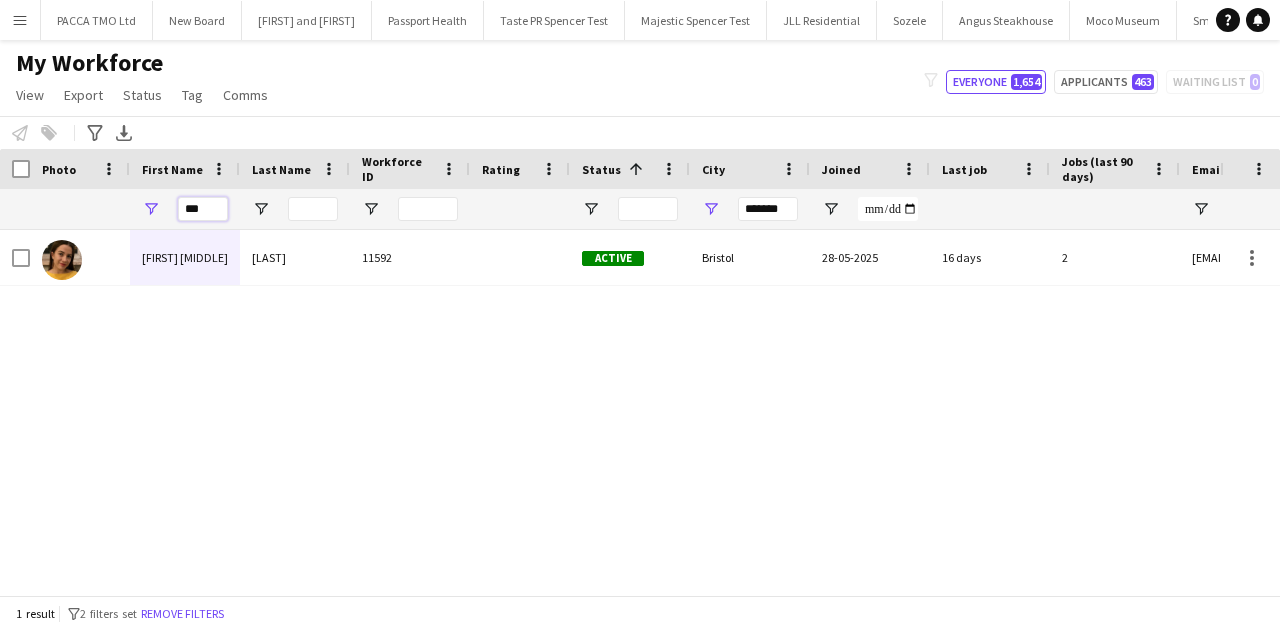 click on "***" at bounding box center [203, 209] 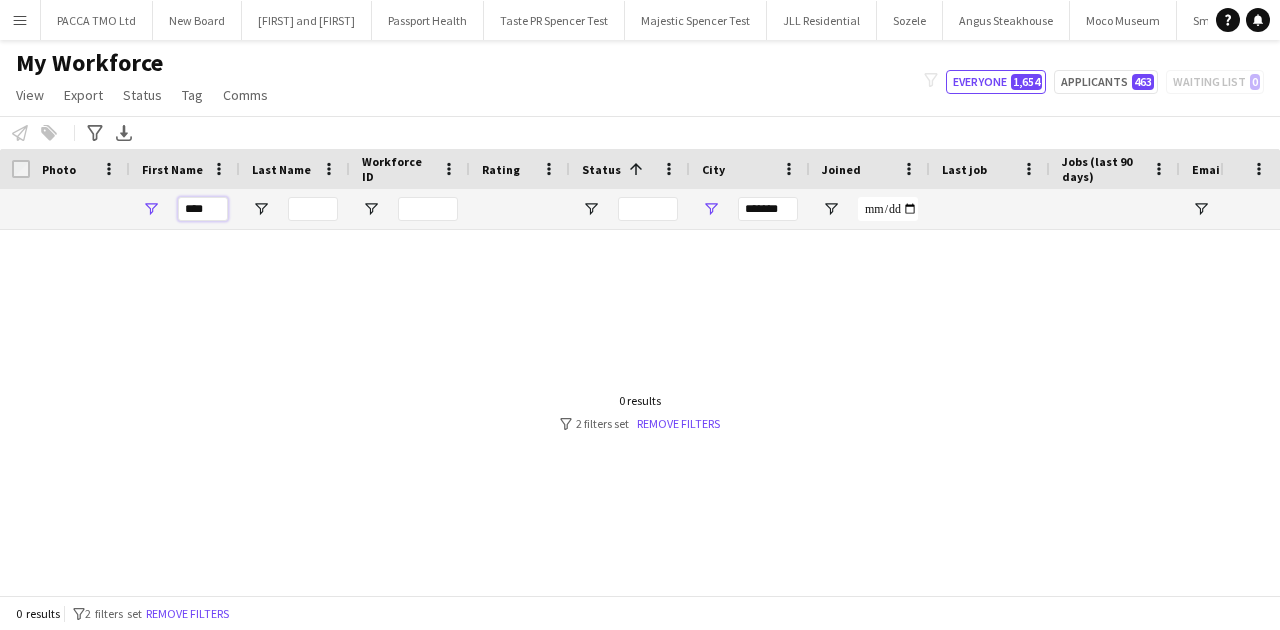 type on "****" 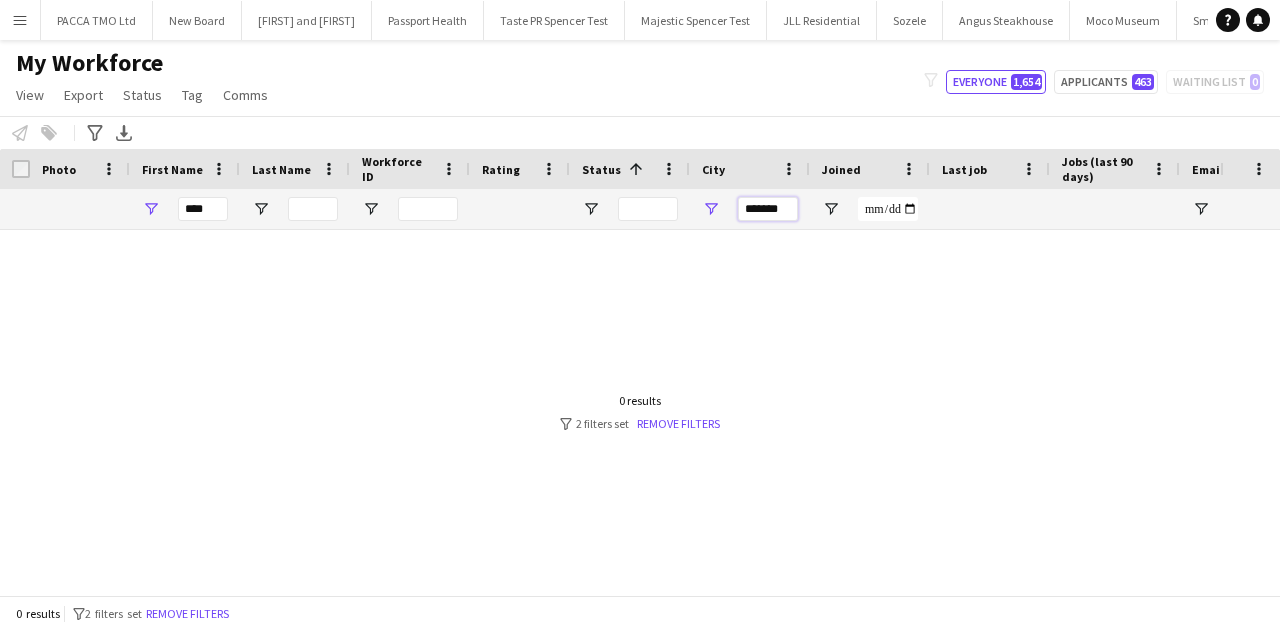 click on "*******" at bounding box center (768, 209) 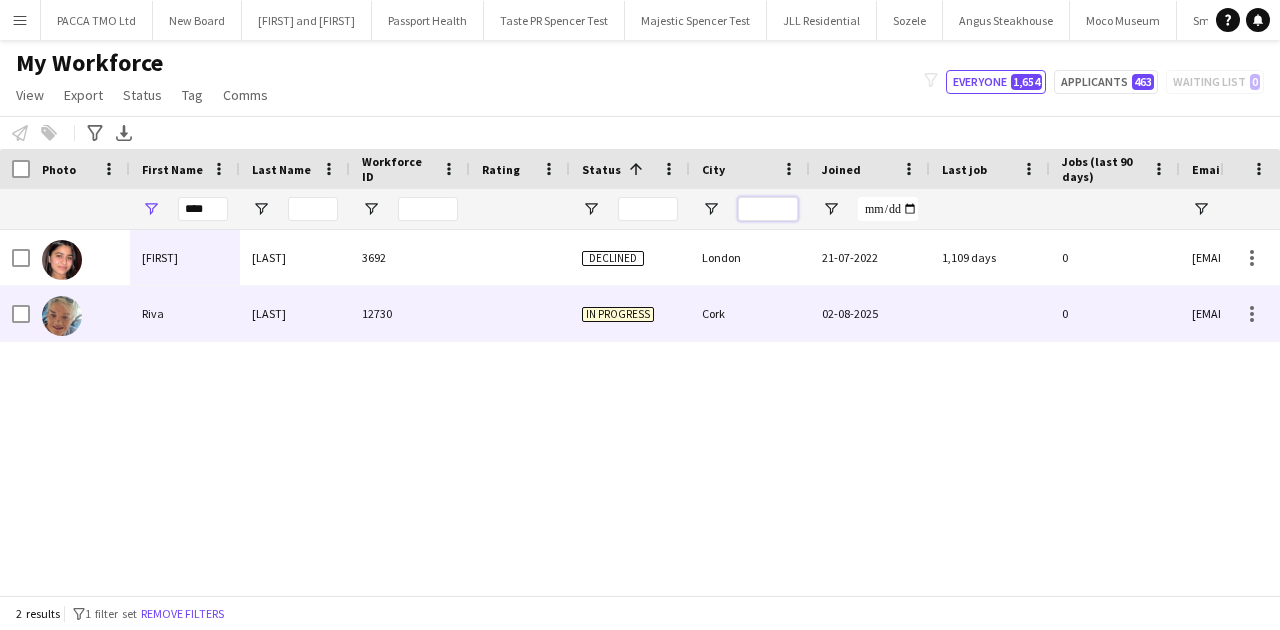 type 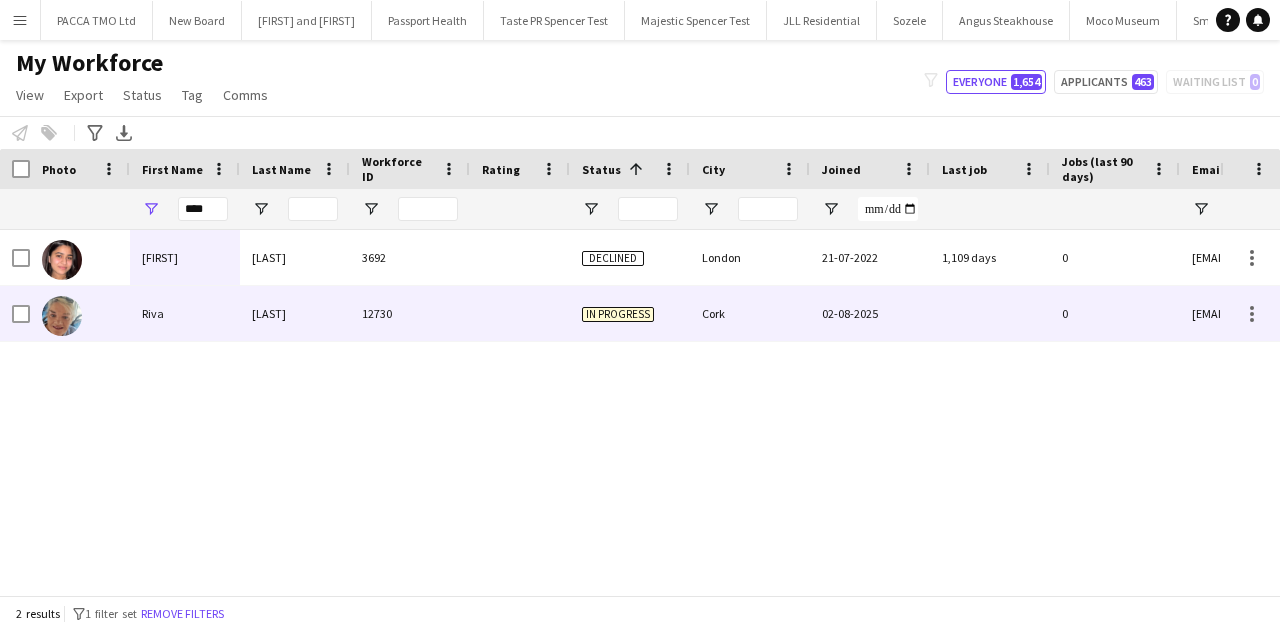 click on "12730" at bounding box center [410, 313] 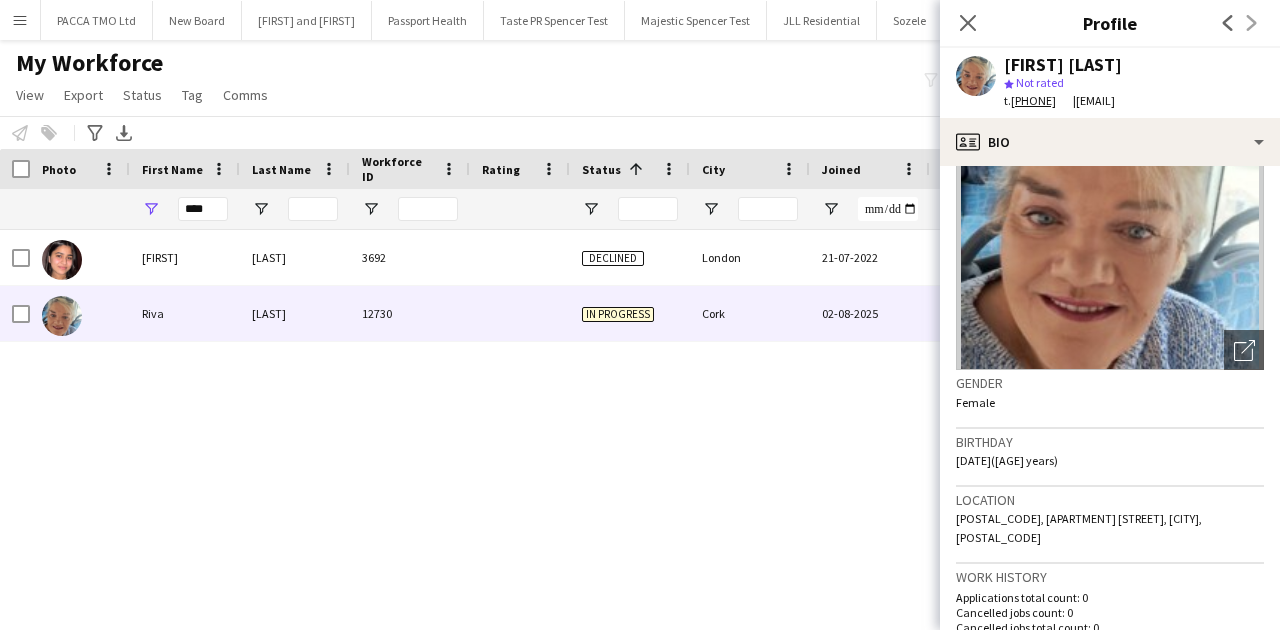 scroll, scrollTop: 92, scrollLeft: 0, axis: vertical 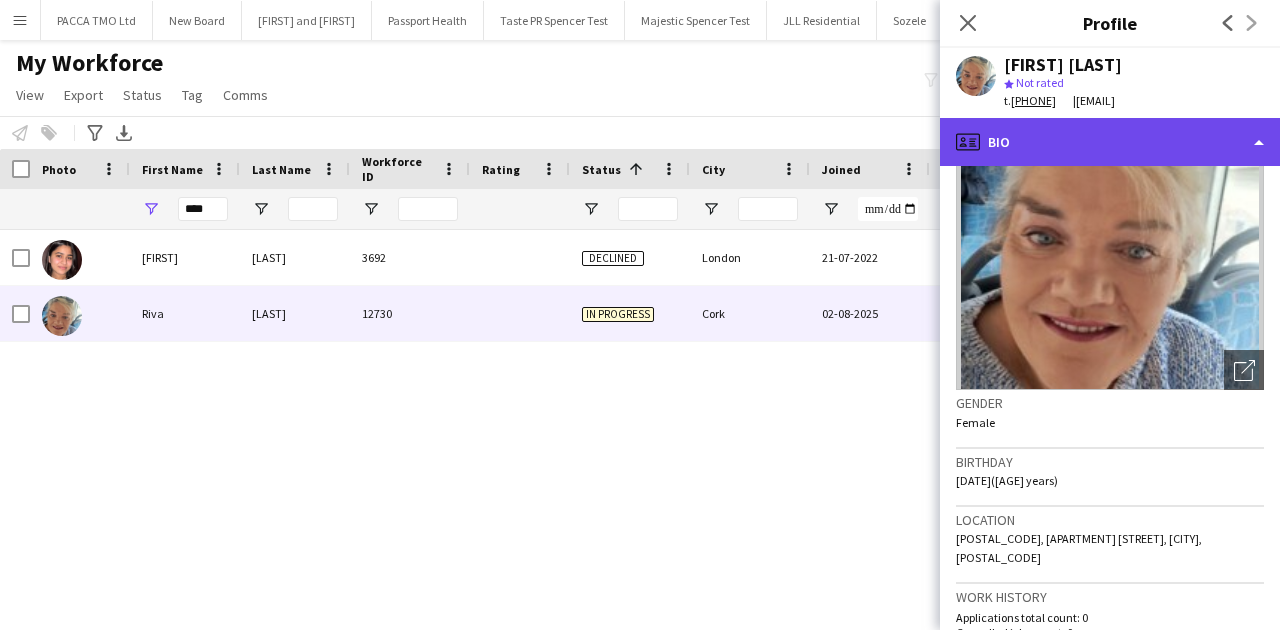 click on "profile
Bio" 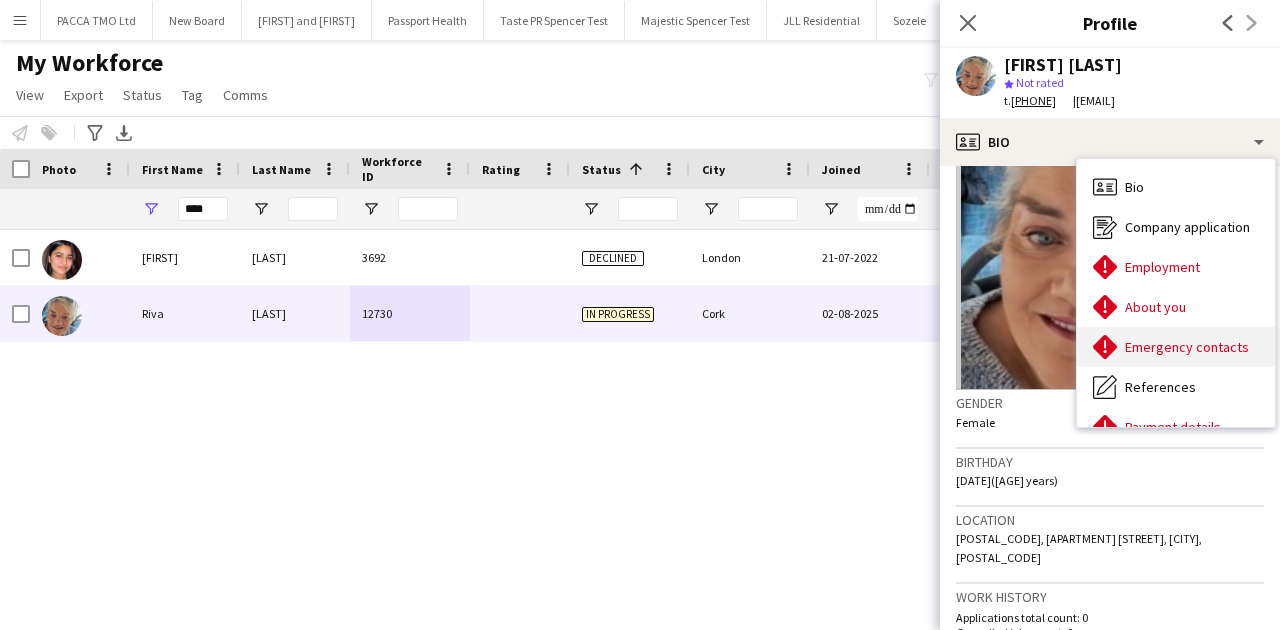 click on "Emergency contacts
Emergency contacts" at bounding box center [1176, 347] 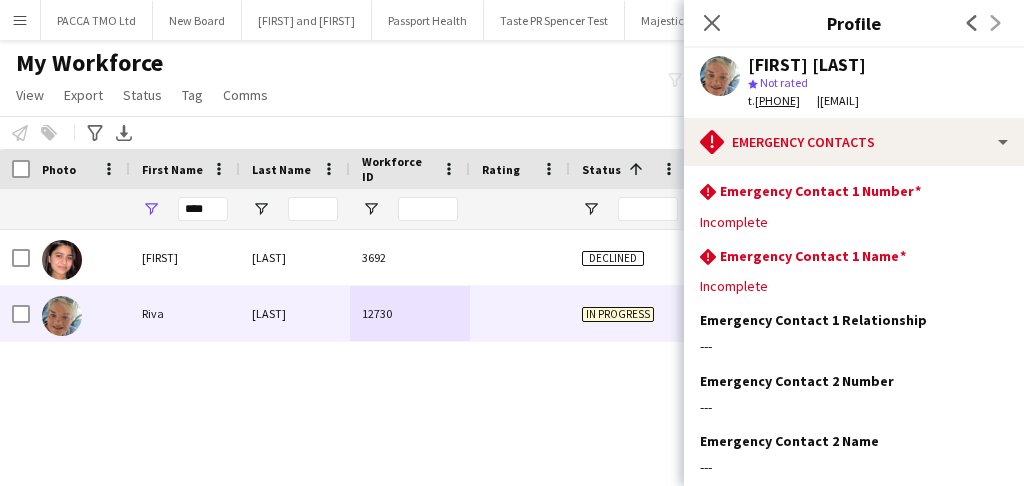 click on "Close pop-in" 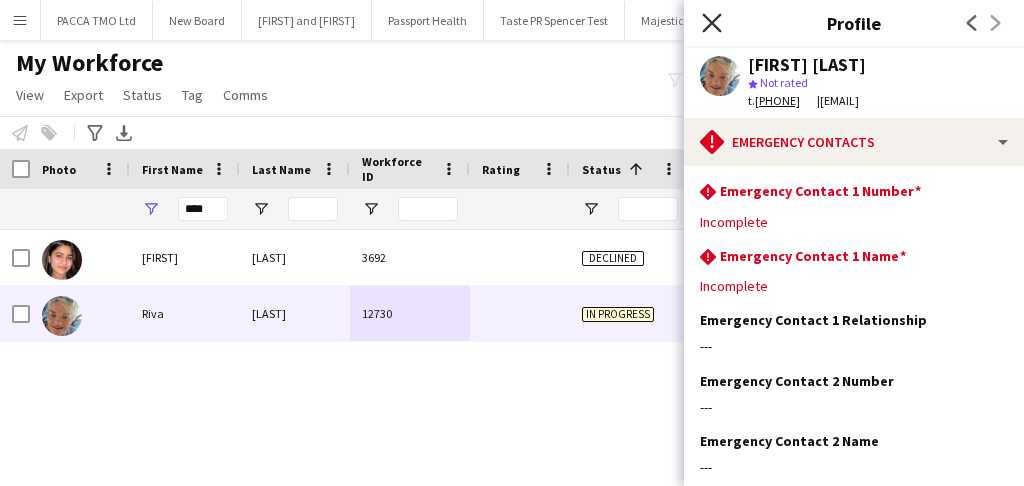 click on "Close pop-in" 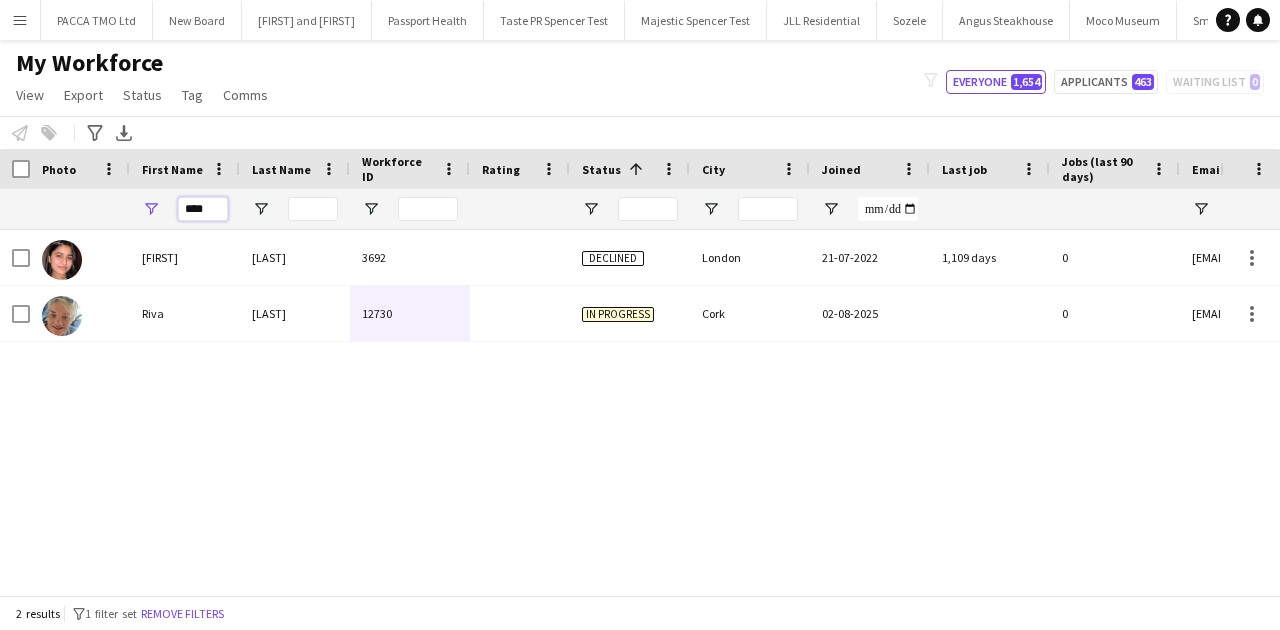click on "****" at bounding box center (203, 209) 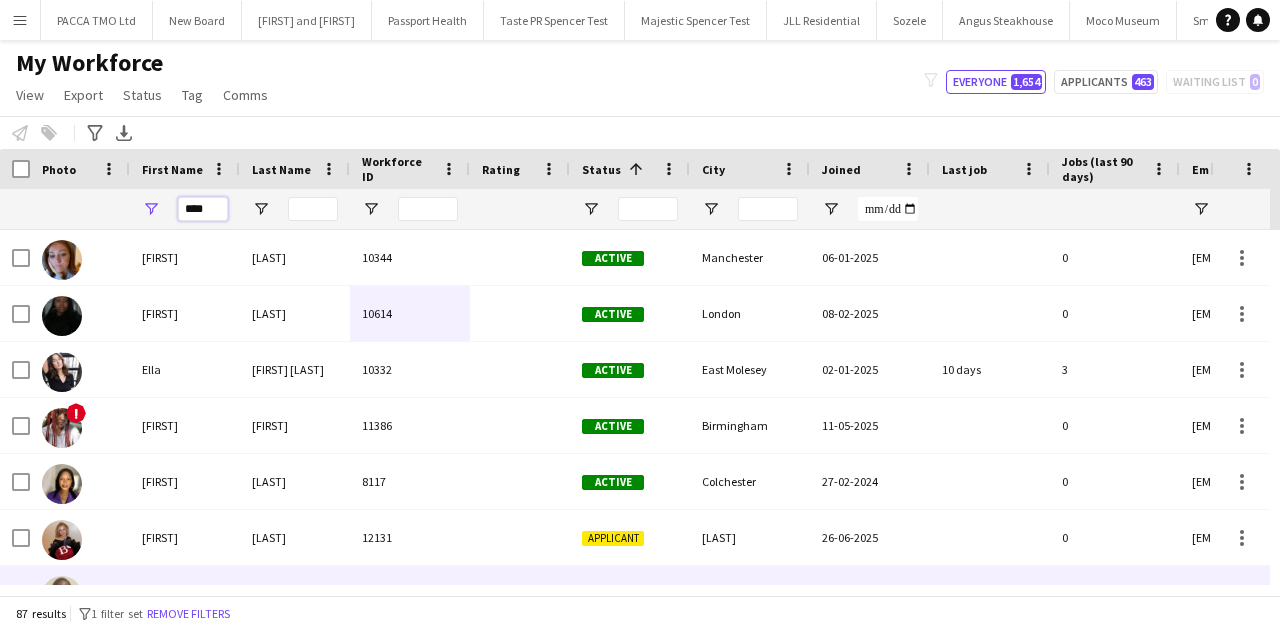 scroll, scrollTop: 160, scrollLeft: 0, axis: vertical 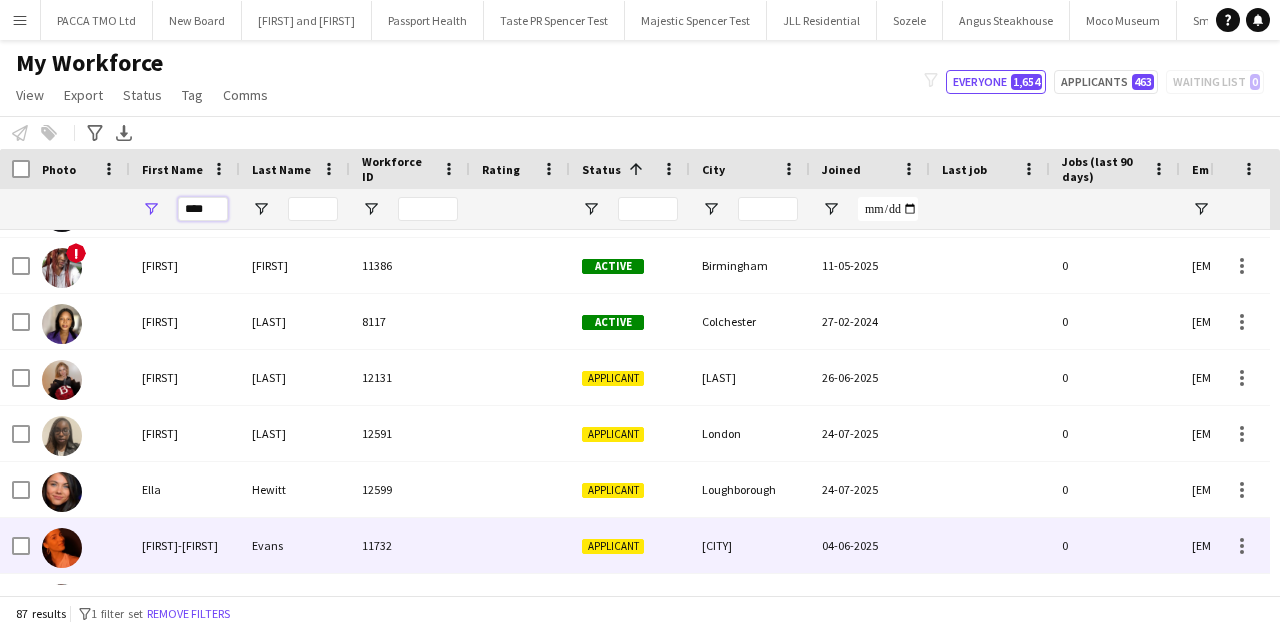 type on "****" 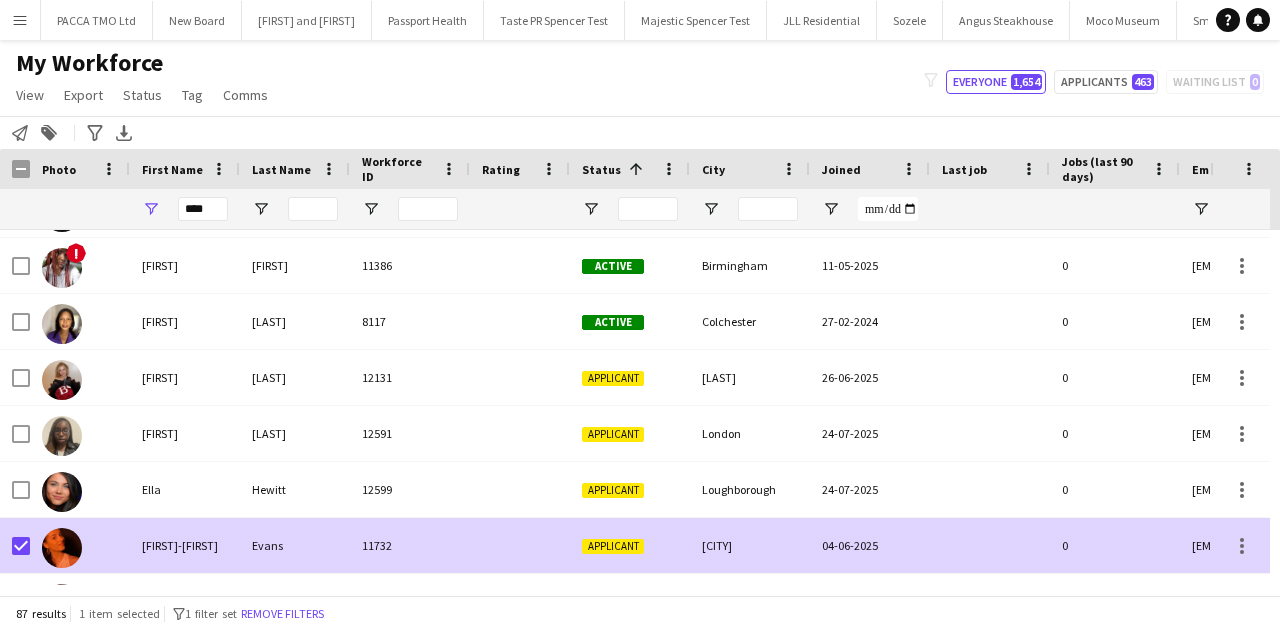 click on "Ella-Marie" at bounding box center (185, 545) 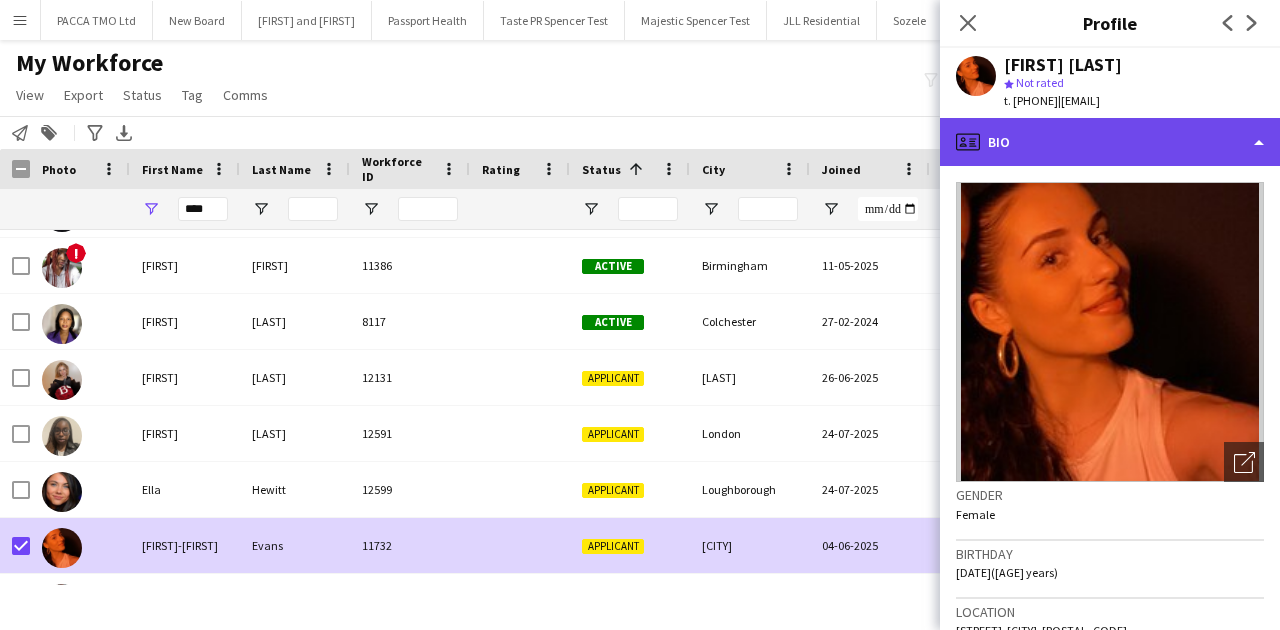click on "profile
Bio" 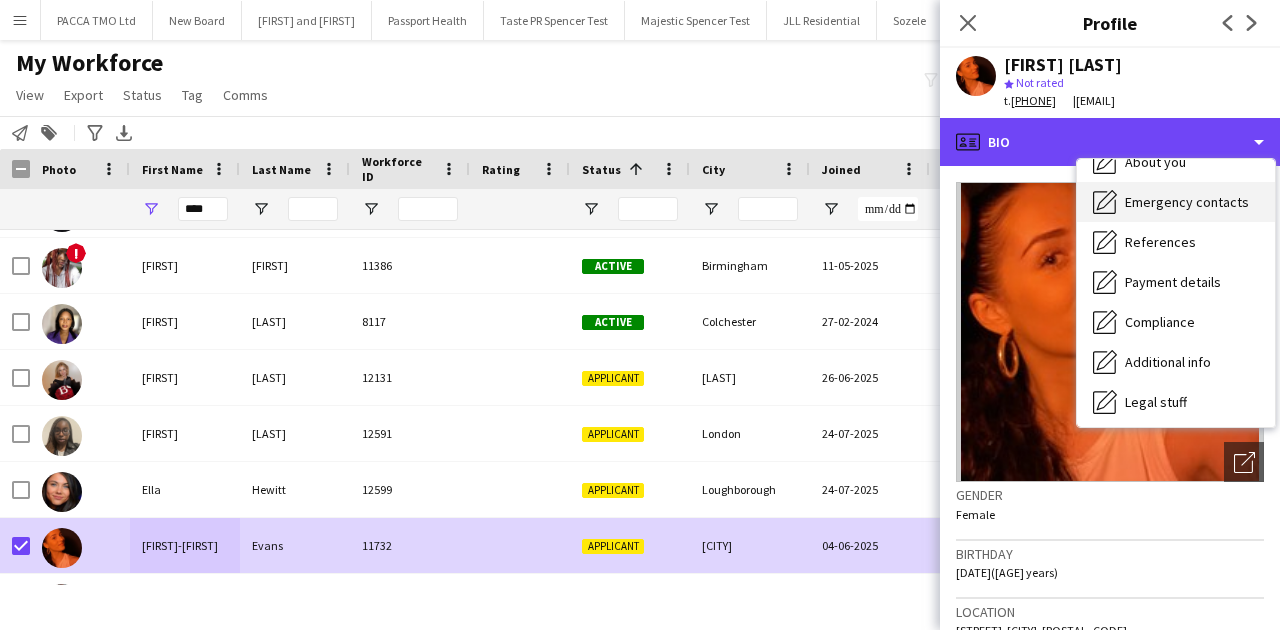 scroll, scrollTop: 66, scrollLeft: 0, axis: vertical 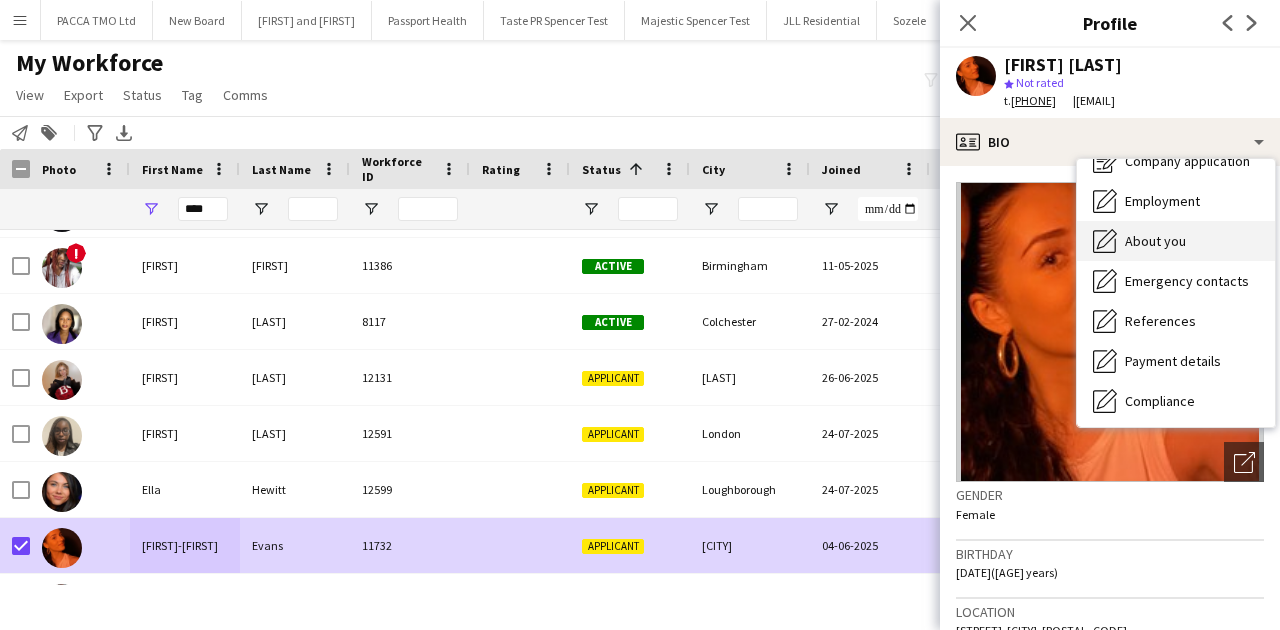 click on "About you
About you" at bounding box center [1176, 241] 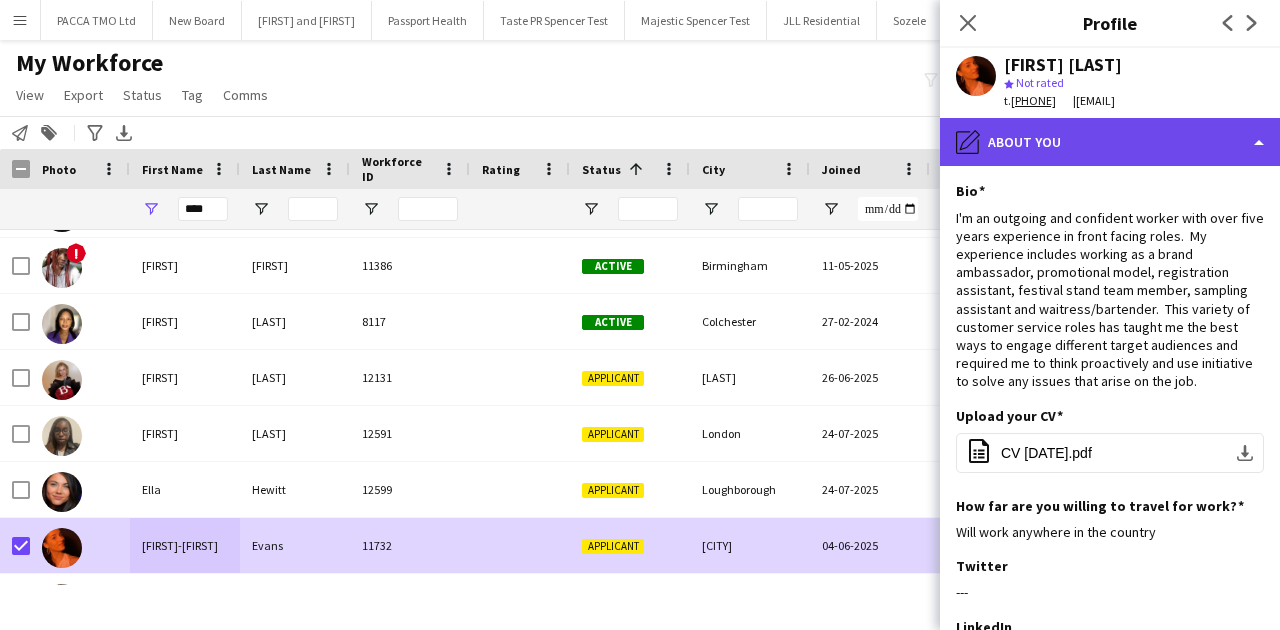 click on "pencil4
About you" 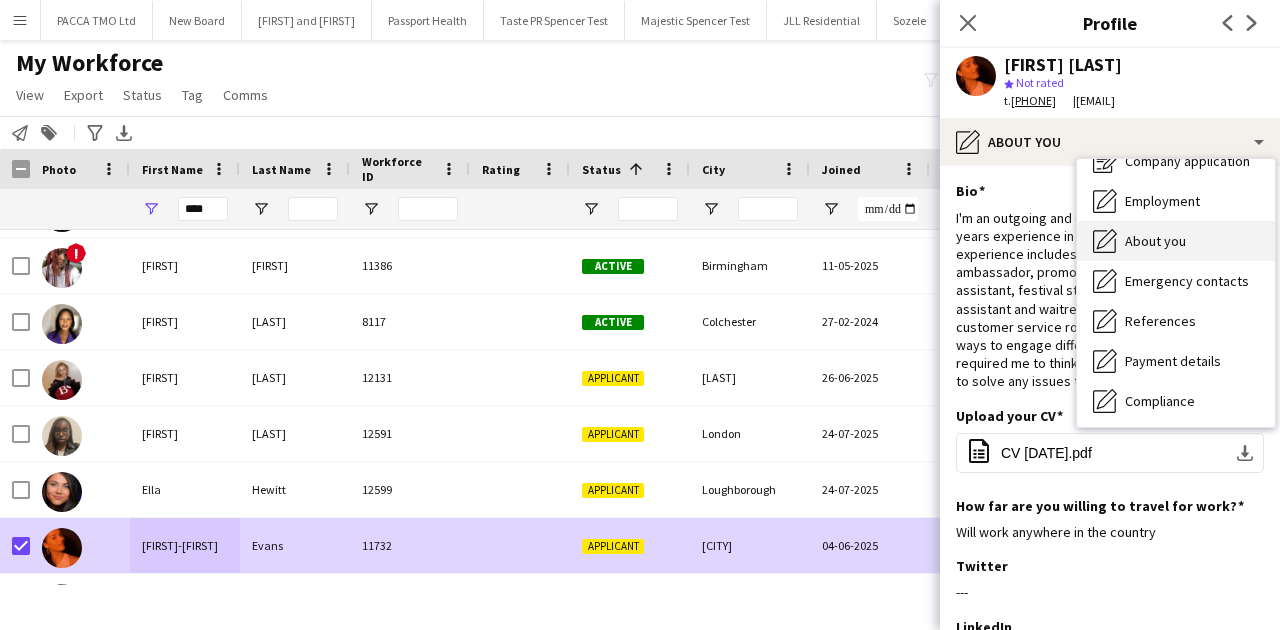 click on "About you" at bounding box center (1155, 241) 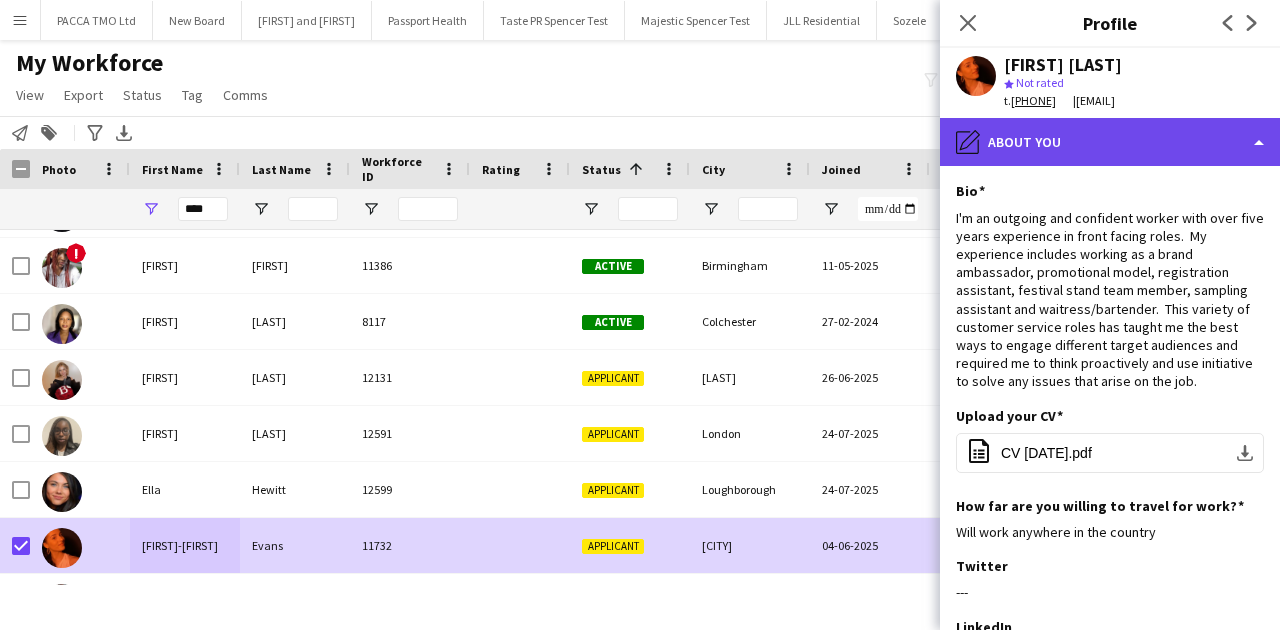 click on "pencil4
About you" 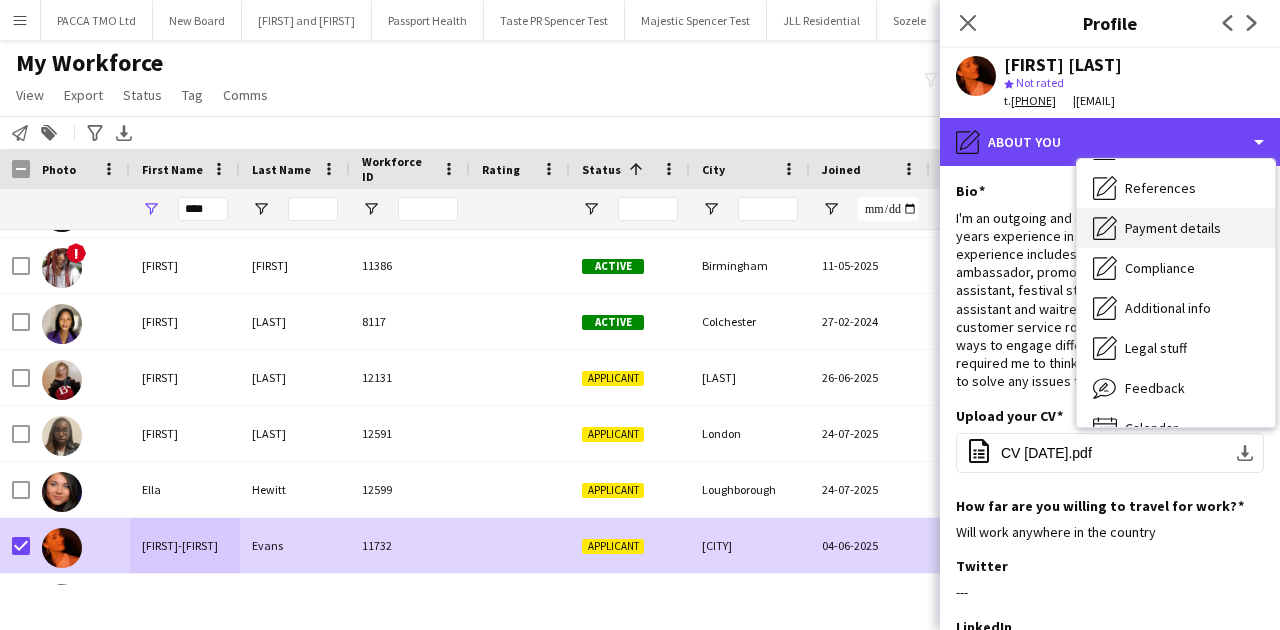 scroll, scrollTop: 200, scrollLeft: 0, axis: vertical 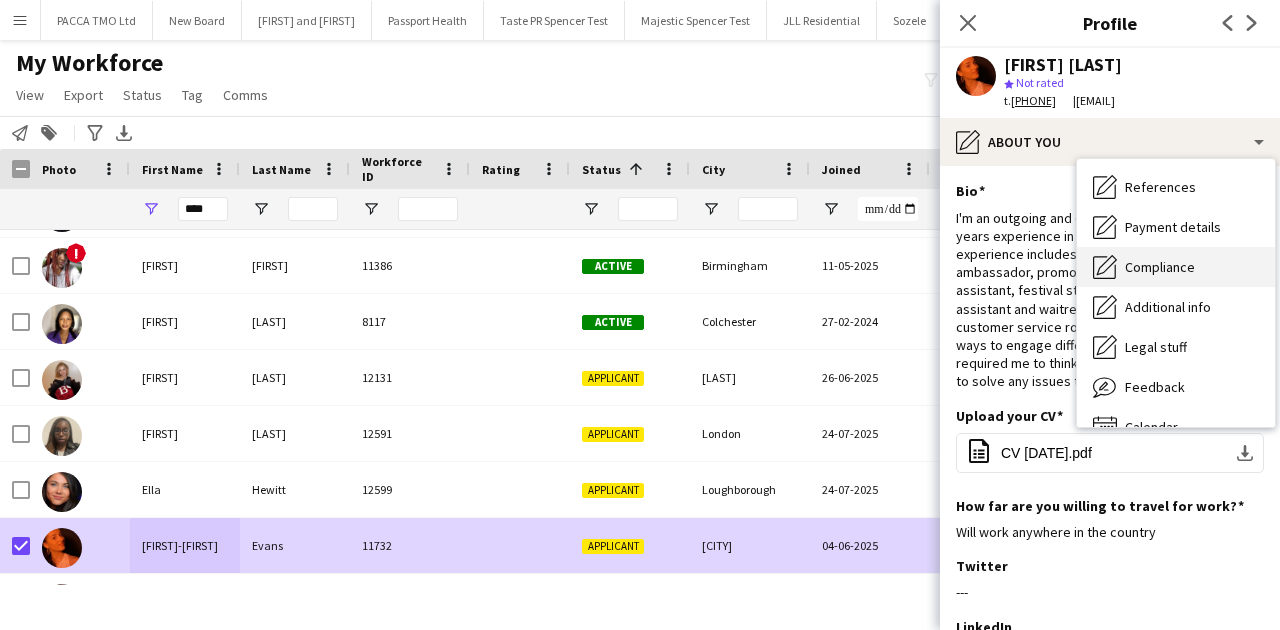 click on "Compliance" at bounding box center (1160, 267) 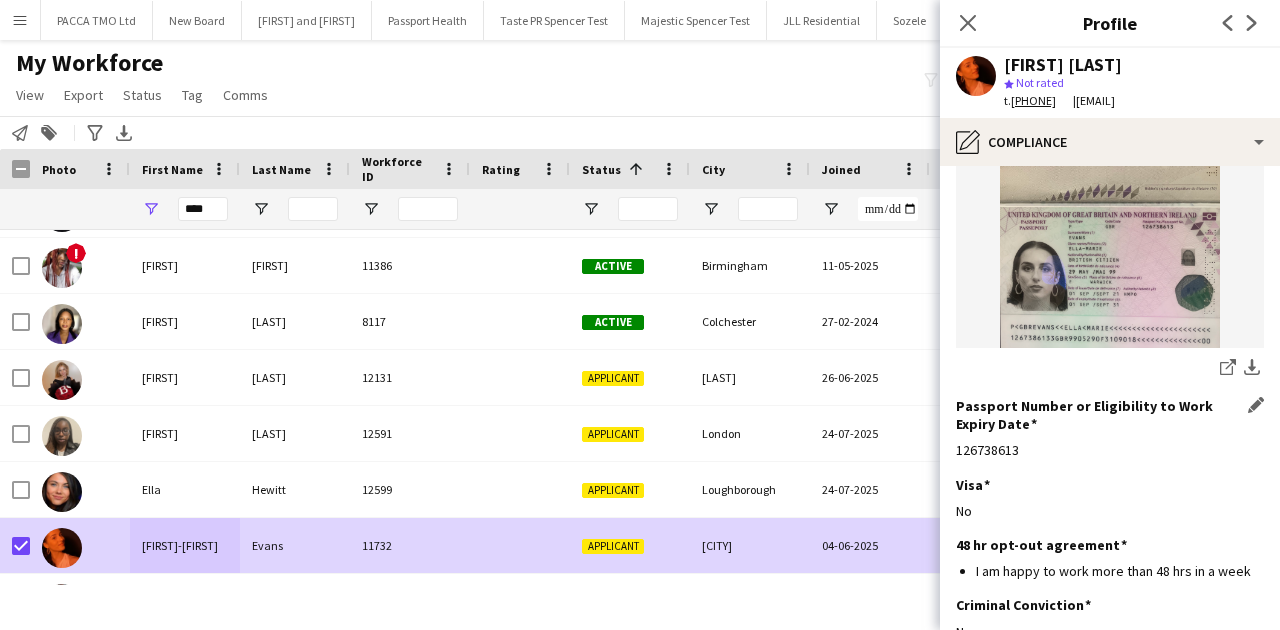 scroll, scrollTop: 200, scrollLeft: 0, axis: vertical 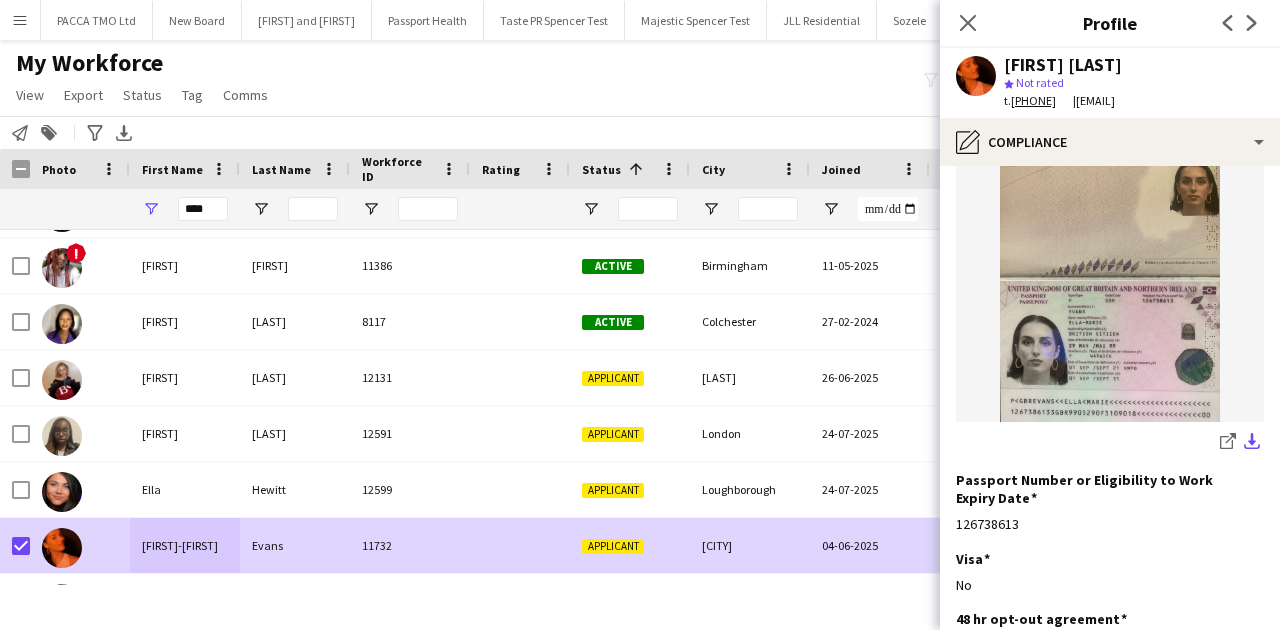 click on "download-bottom" 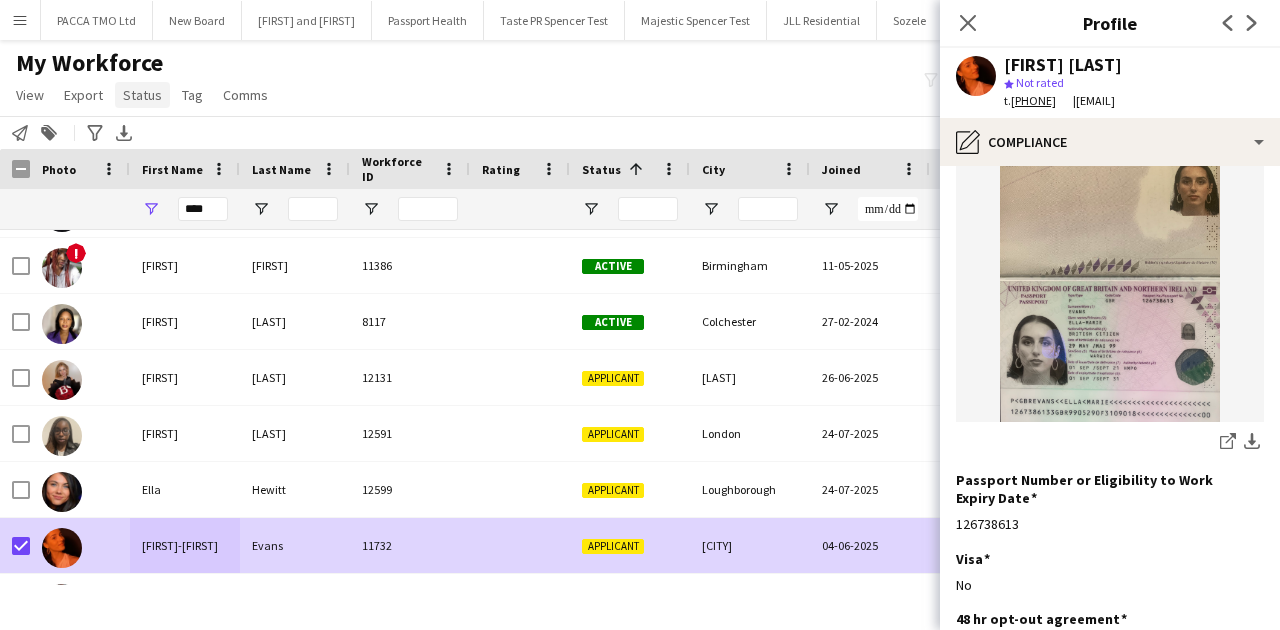 click on "Status" 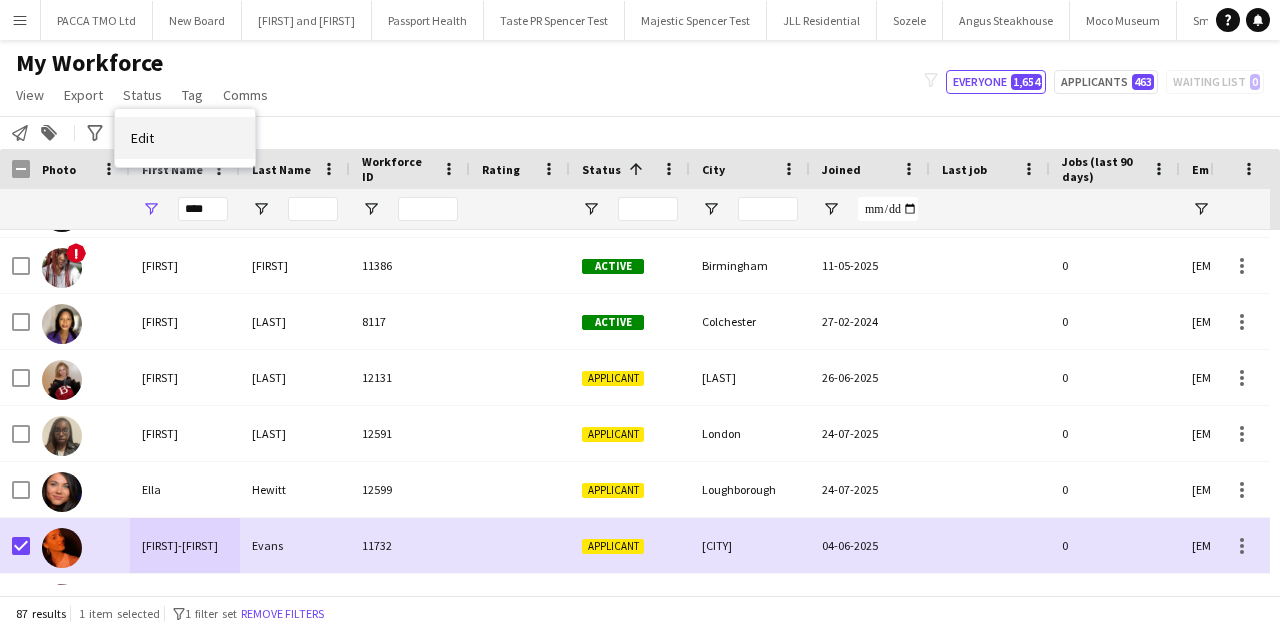 click on "Edit" at bounding box center (185, 138) 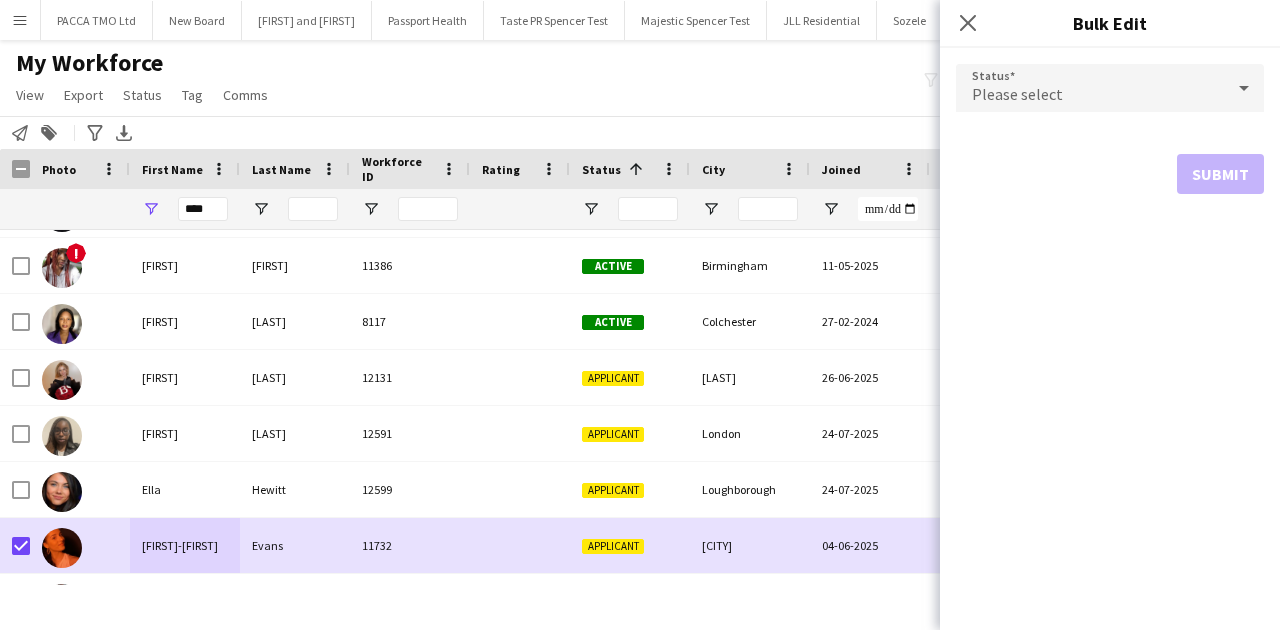 click on "Please select" at bounding box center [1017, 94] 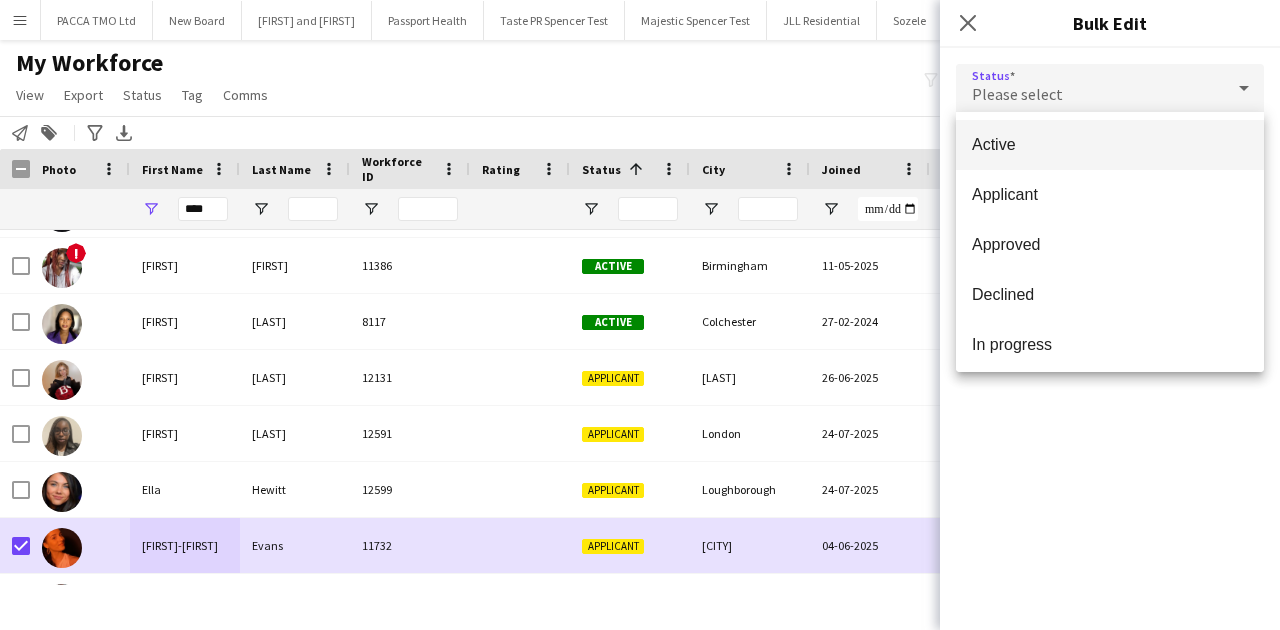 click on "Active" at bounding box center [1110, 145] 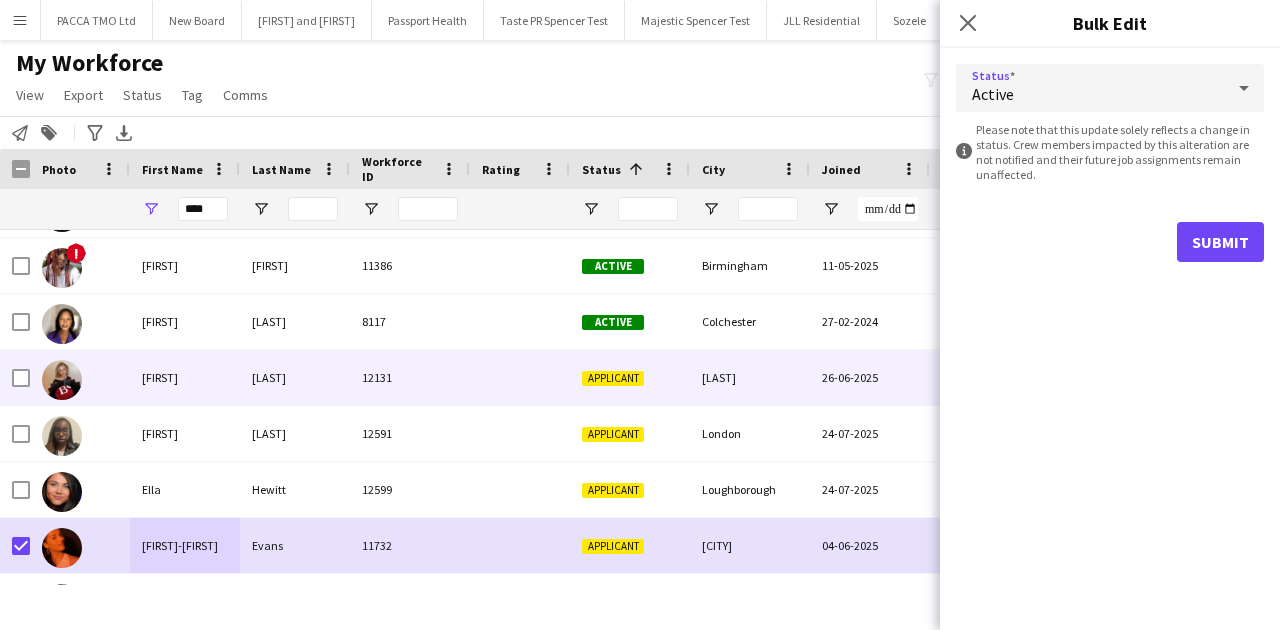 scroll, scrollTop: 381, scrollLeft: 0, axis: vertical 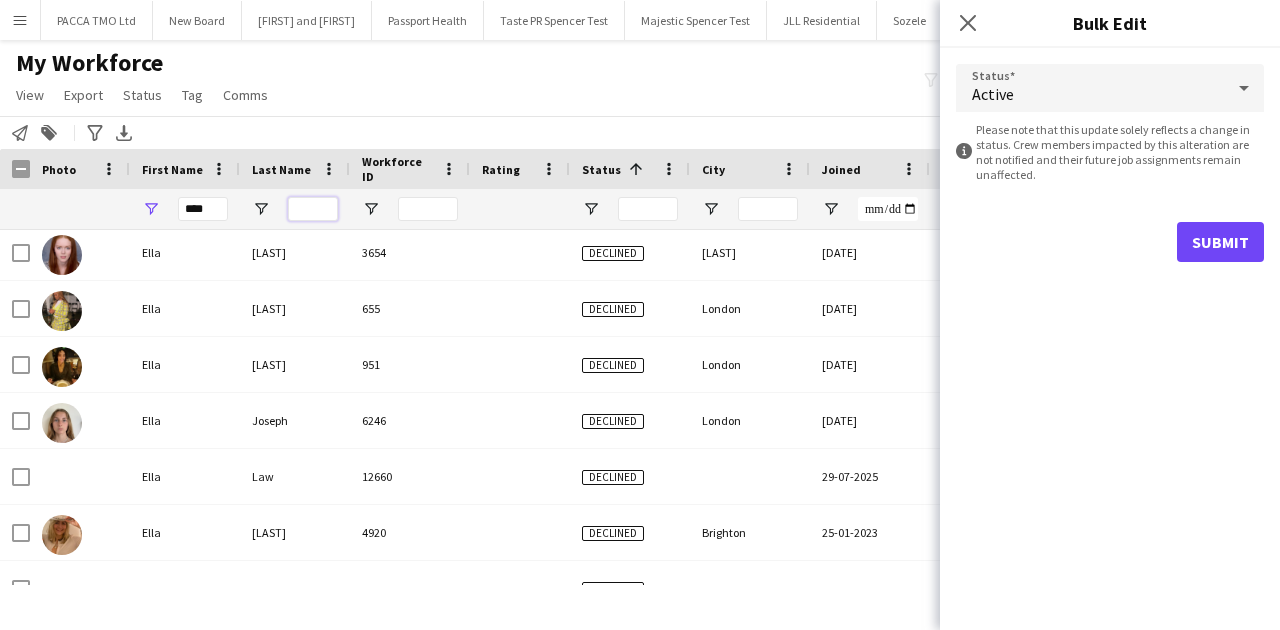 click at bounding box center (313, 209) 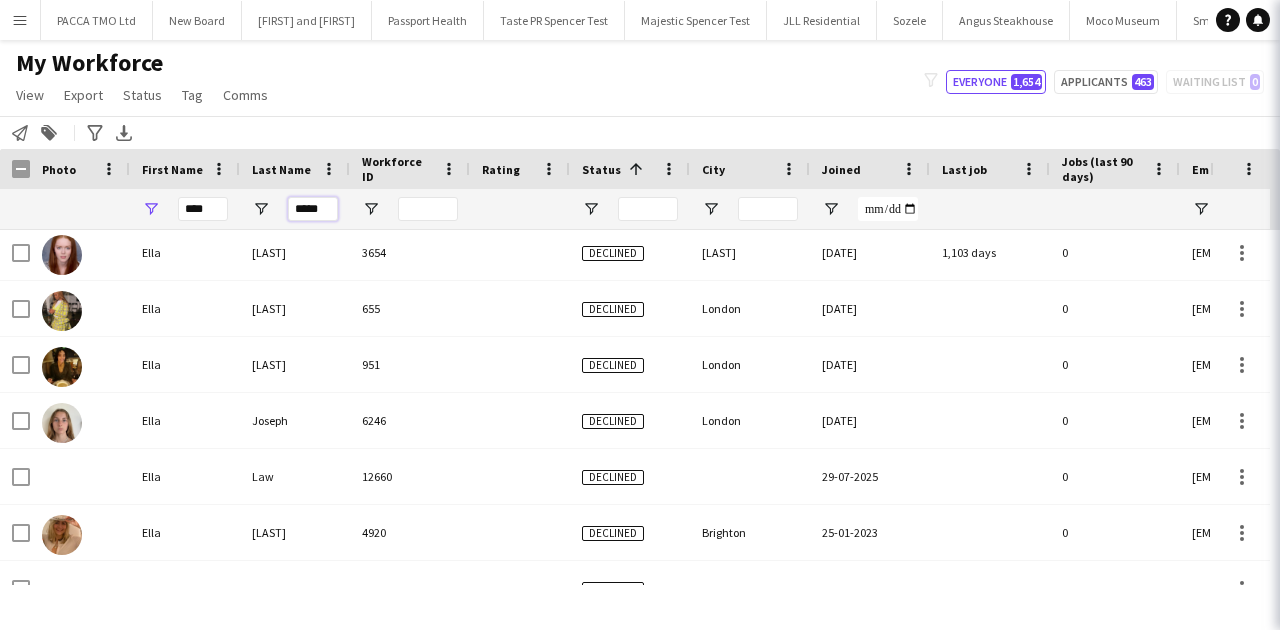 scroll, scrollTop: 0, scrollLeft: 0, axis: both 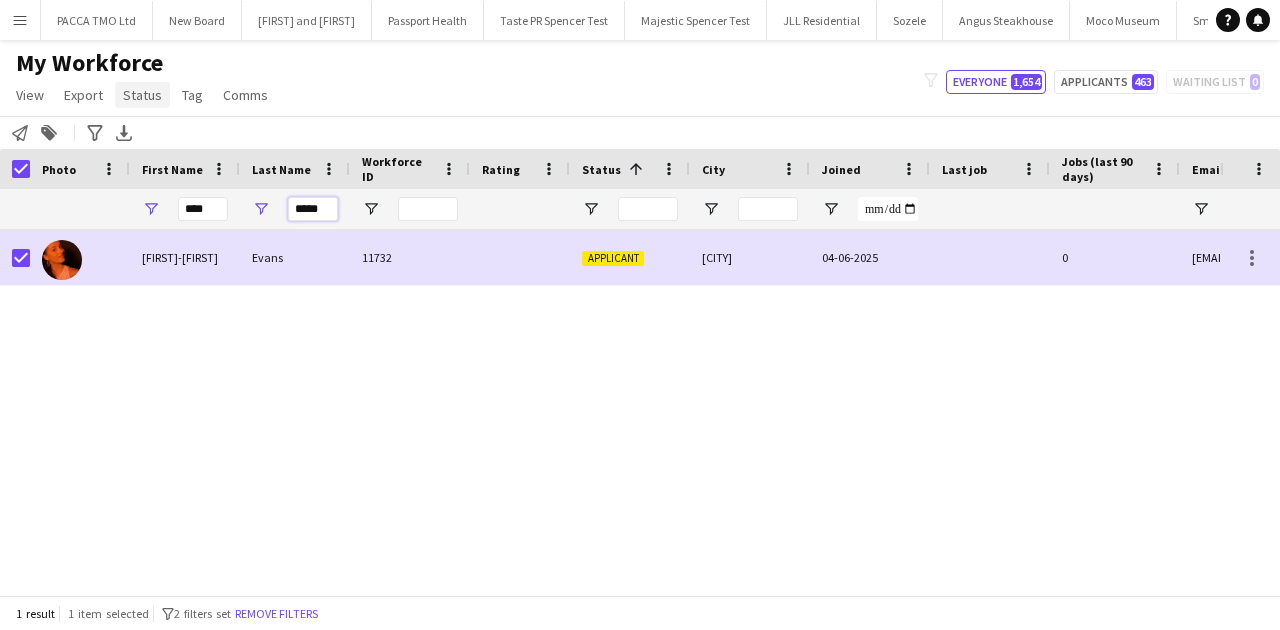 type on "*****" 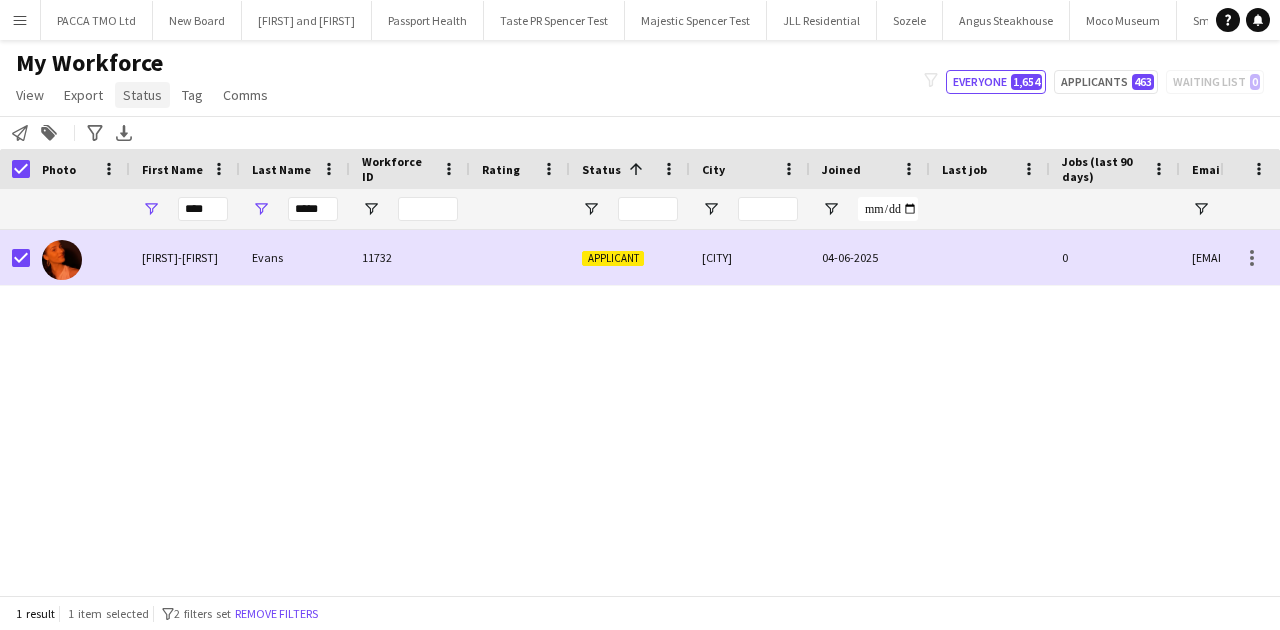 click on "Status" 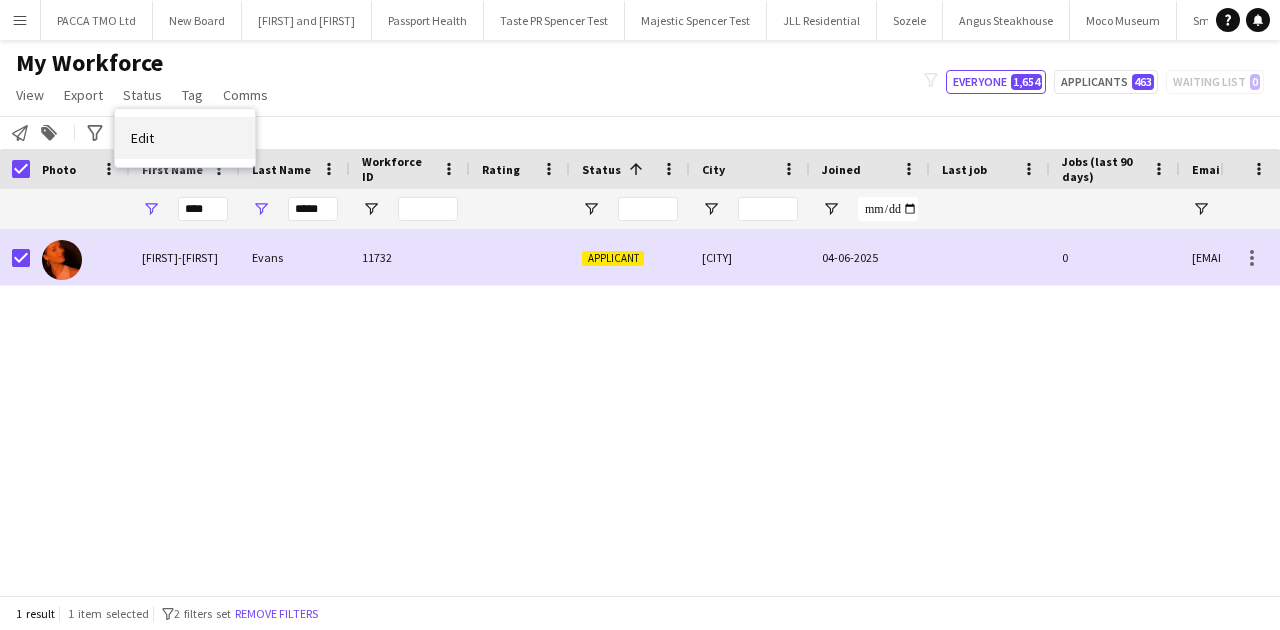 click on "Edit" at bounding box center (185, 138) 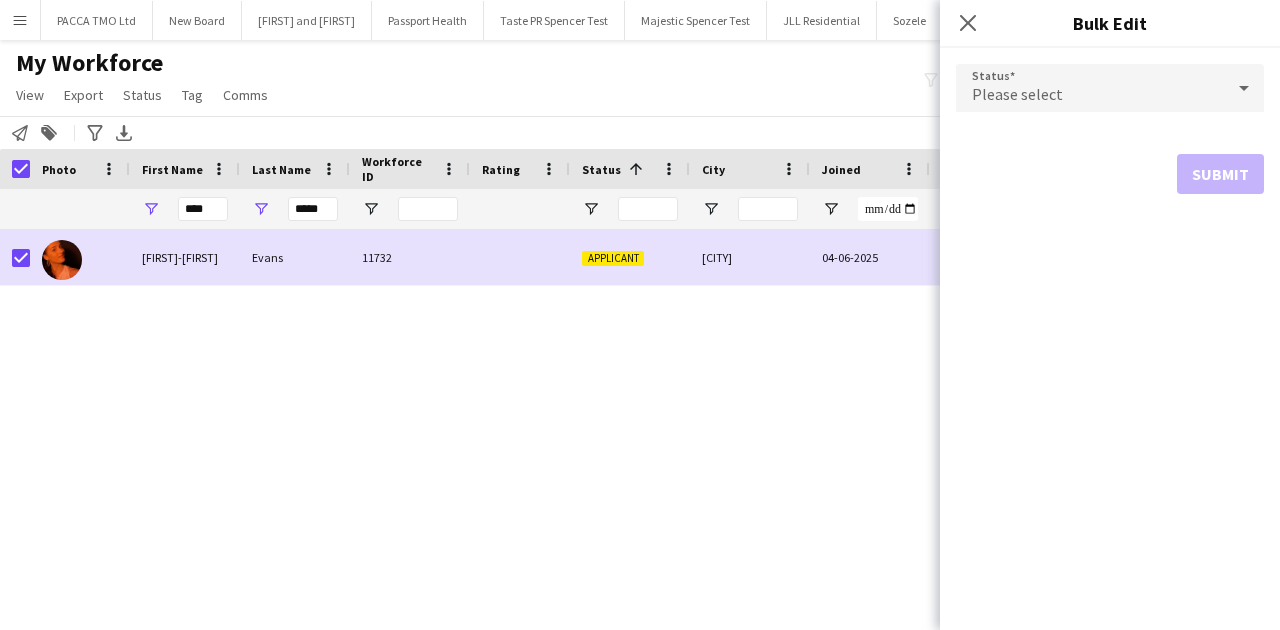 click on "Please select" at bounding box center (1090, 88) 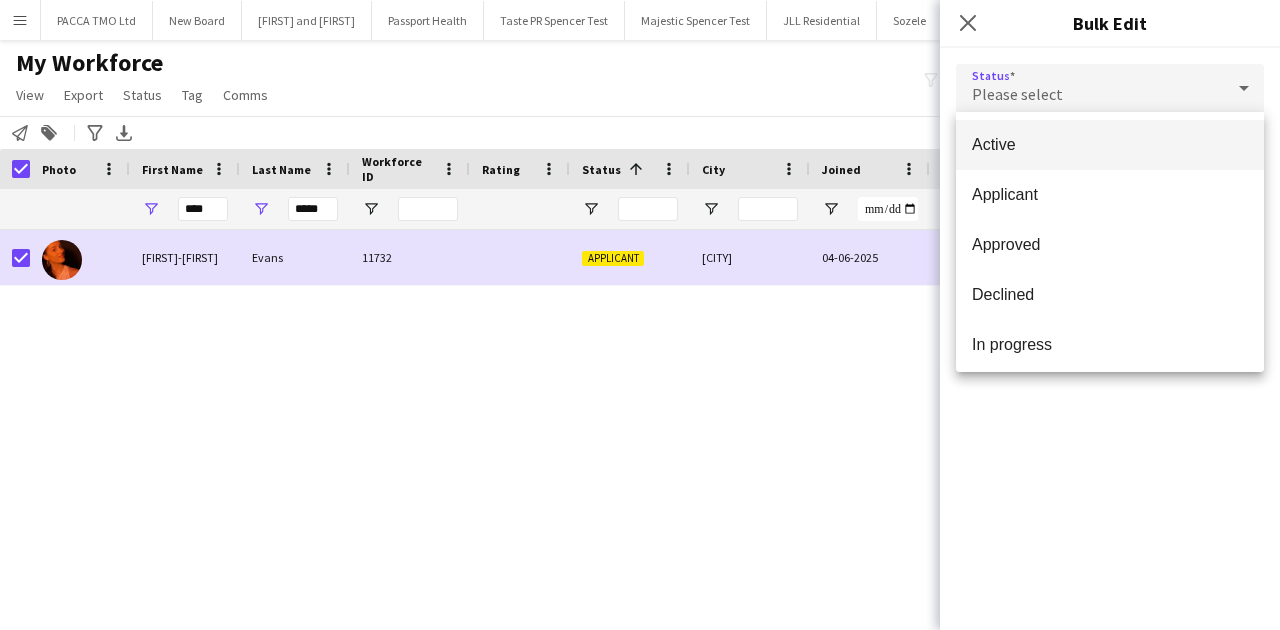 click on "Active" at bounding box center [1110, 144] 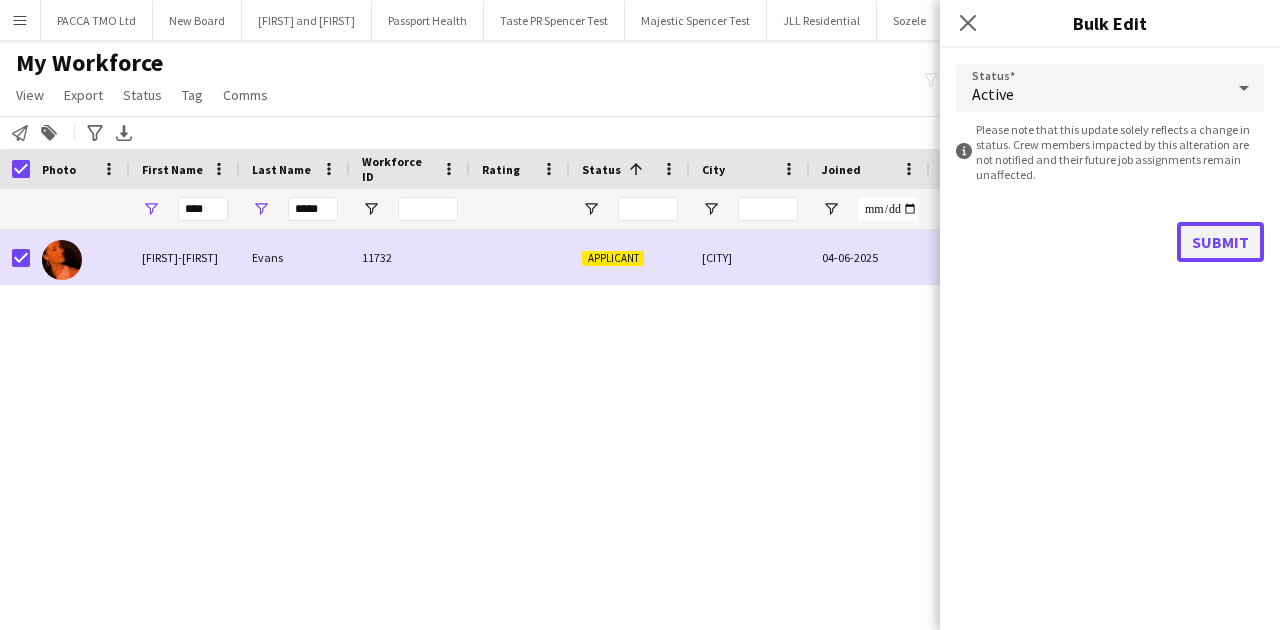 click on "Submit" 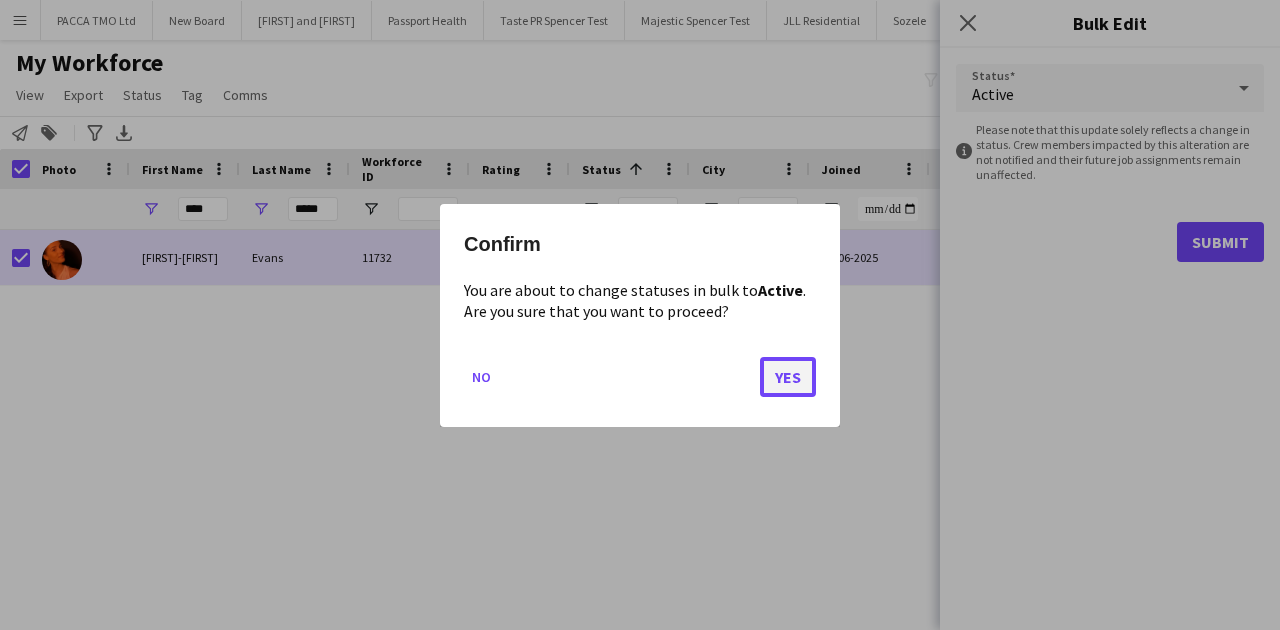 click on "Yes" 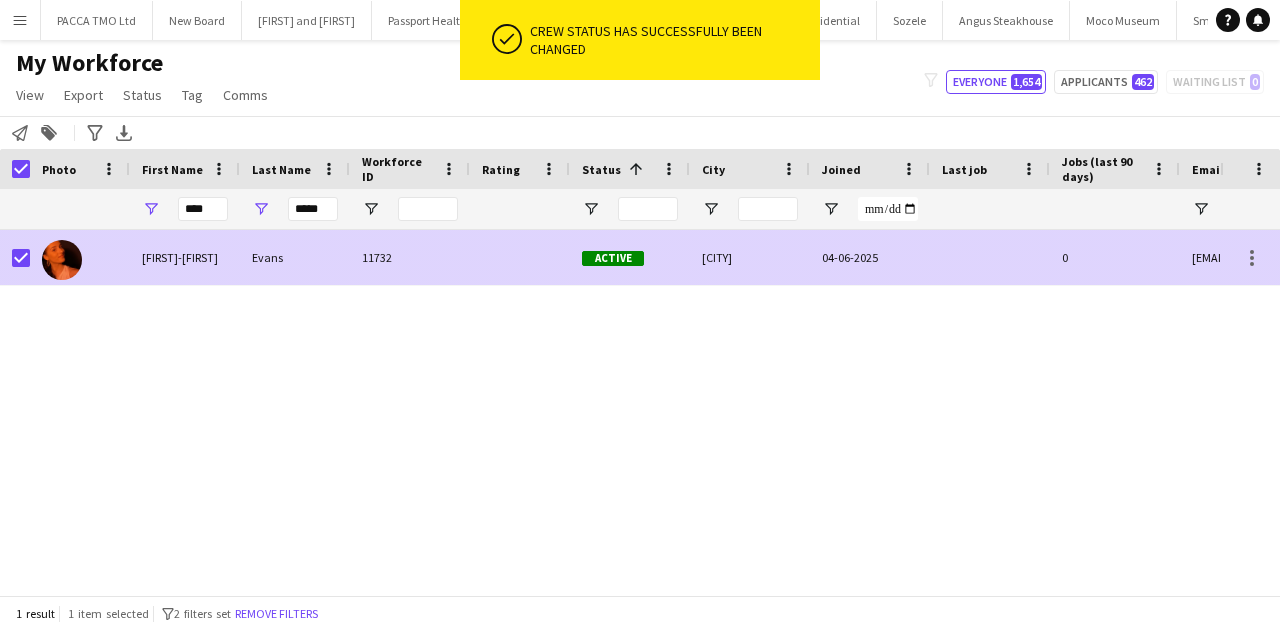 click at bounding box center (520, 257) 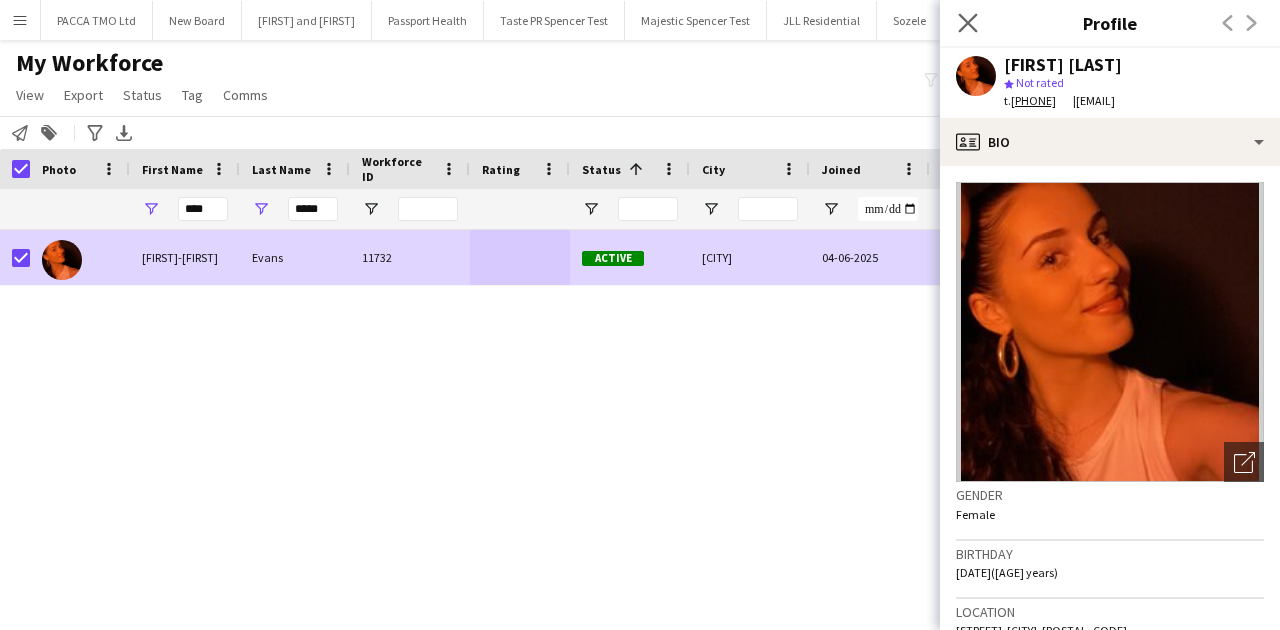 click on "Close pop-in" 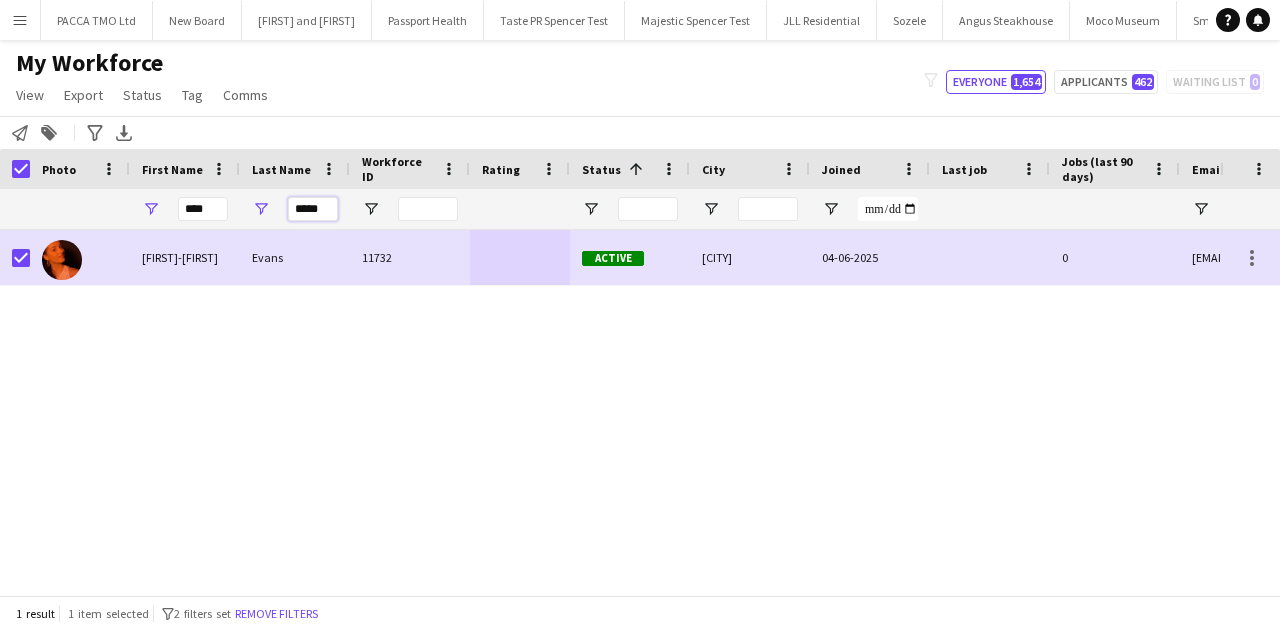 click on "*****" at bounding box center [313, 209] 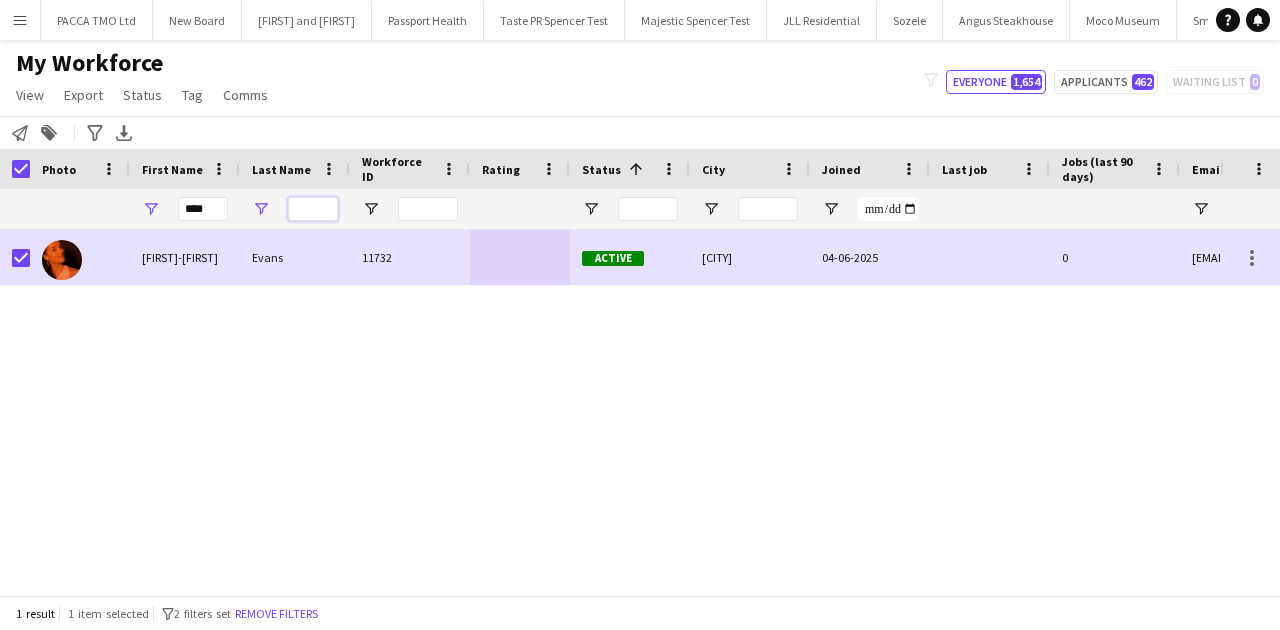 type 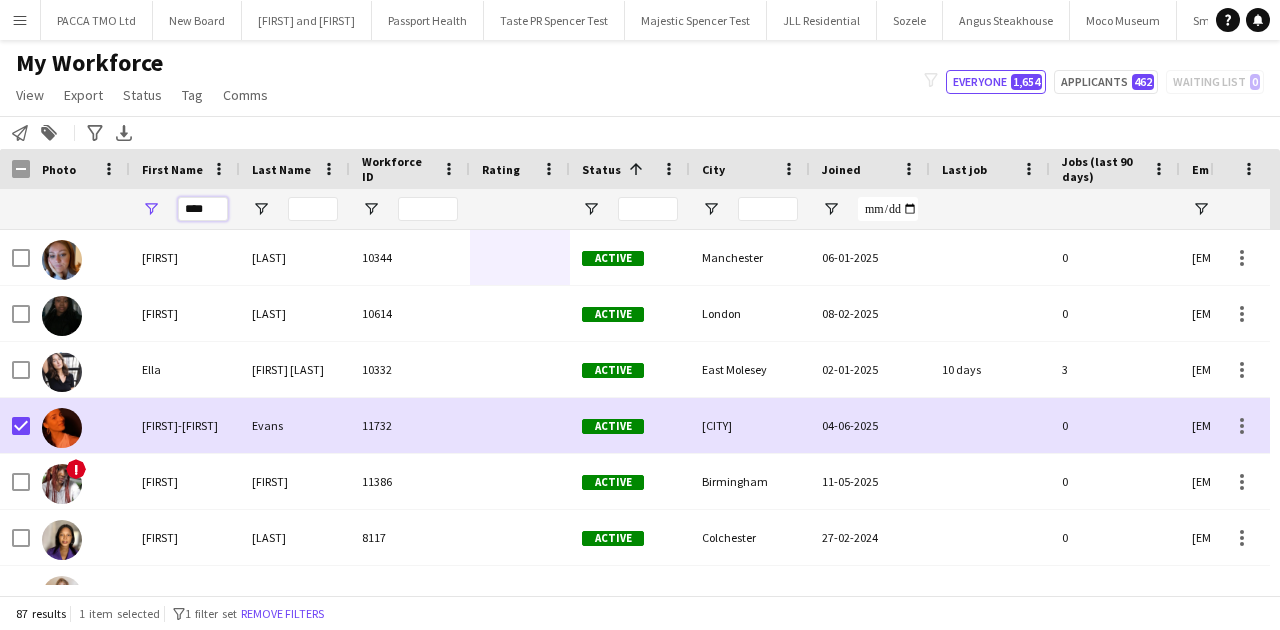 click on "****" at bounding box center (203, 209) 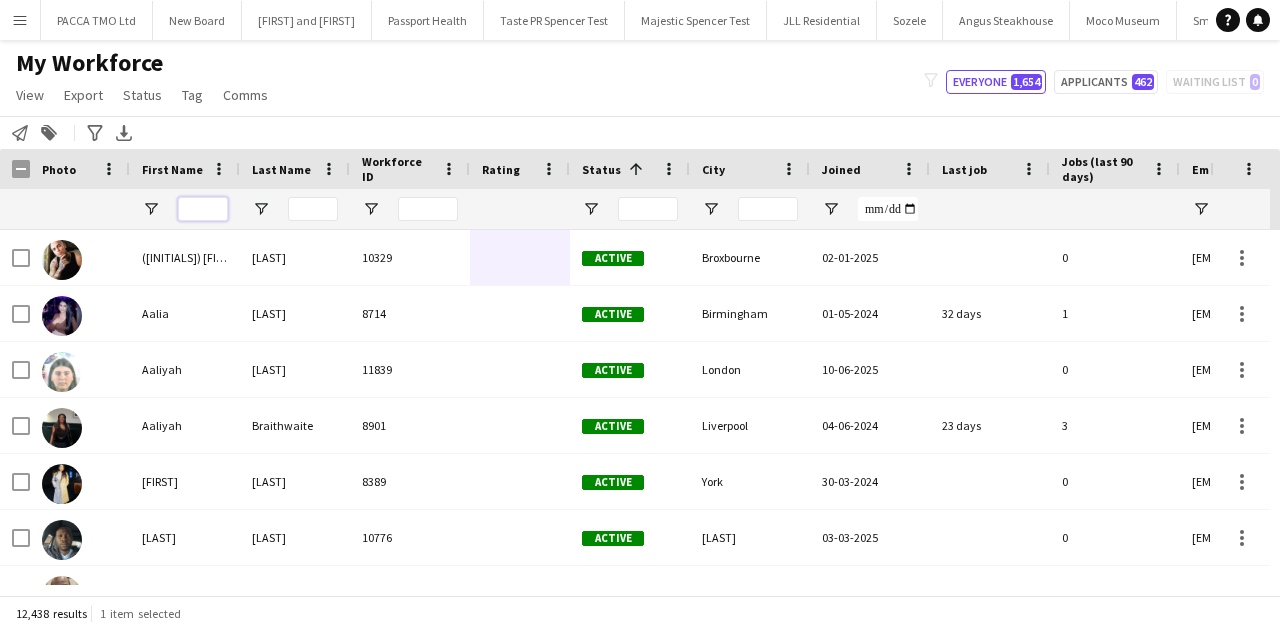 type 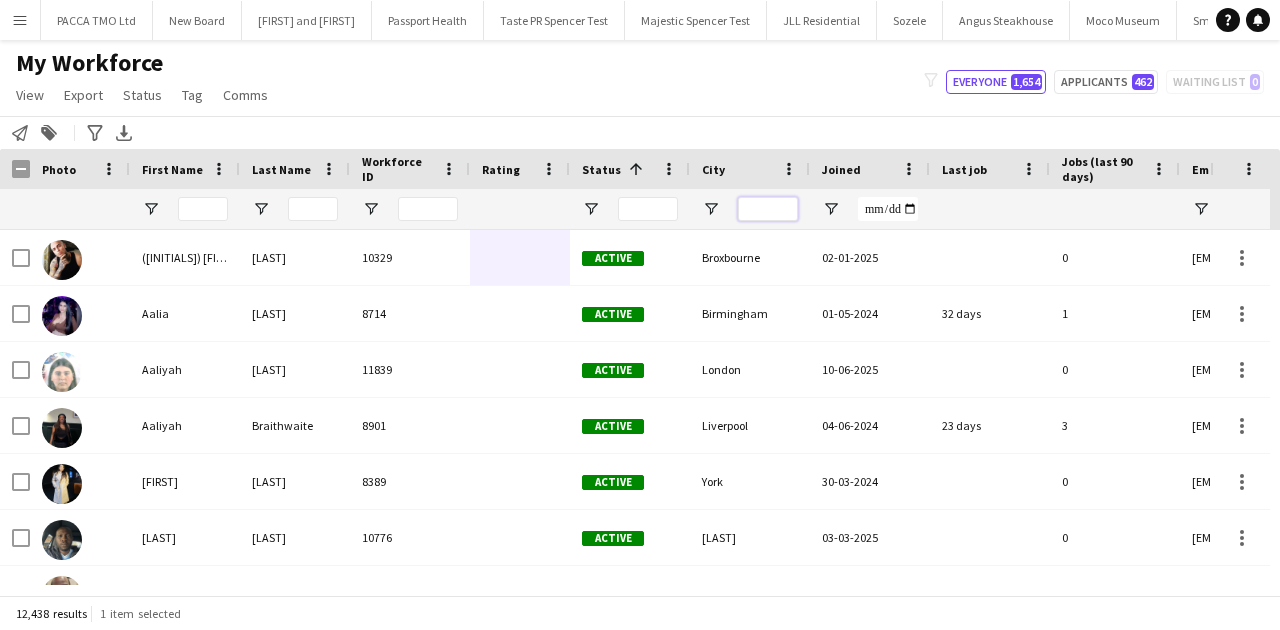 click at bounding box center [768, 209] 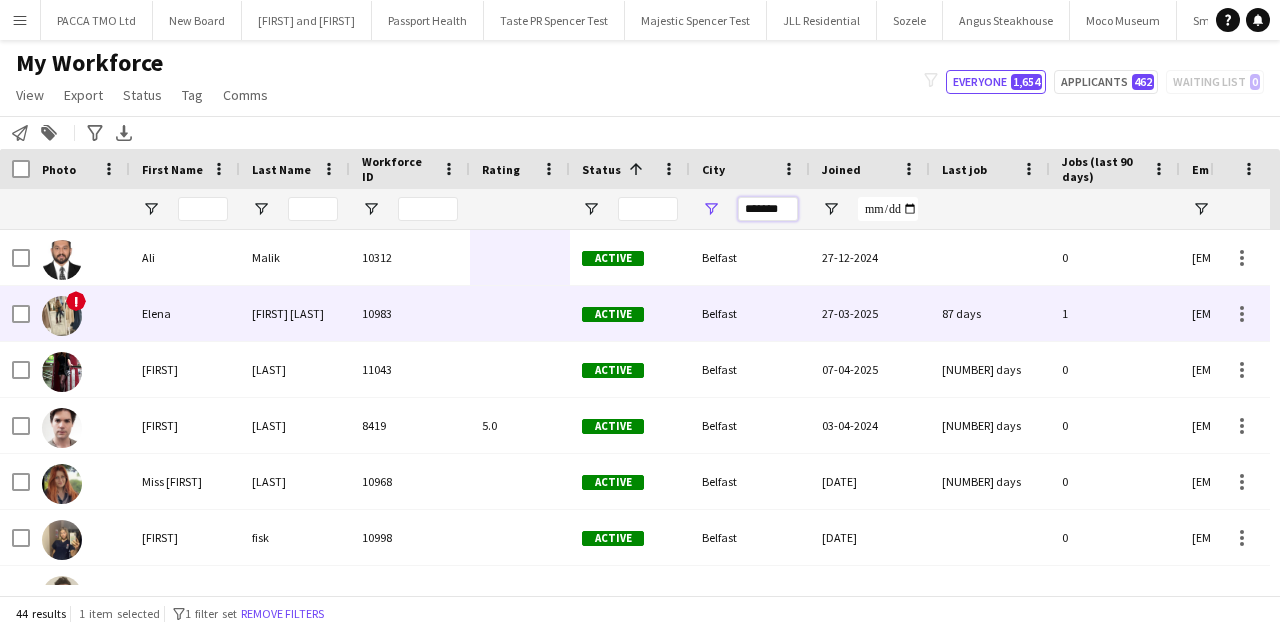 scroll, scrollTop: 29, scrollLeft: 0, axis: vertical 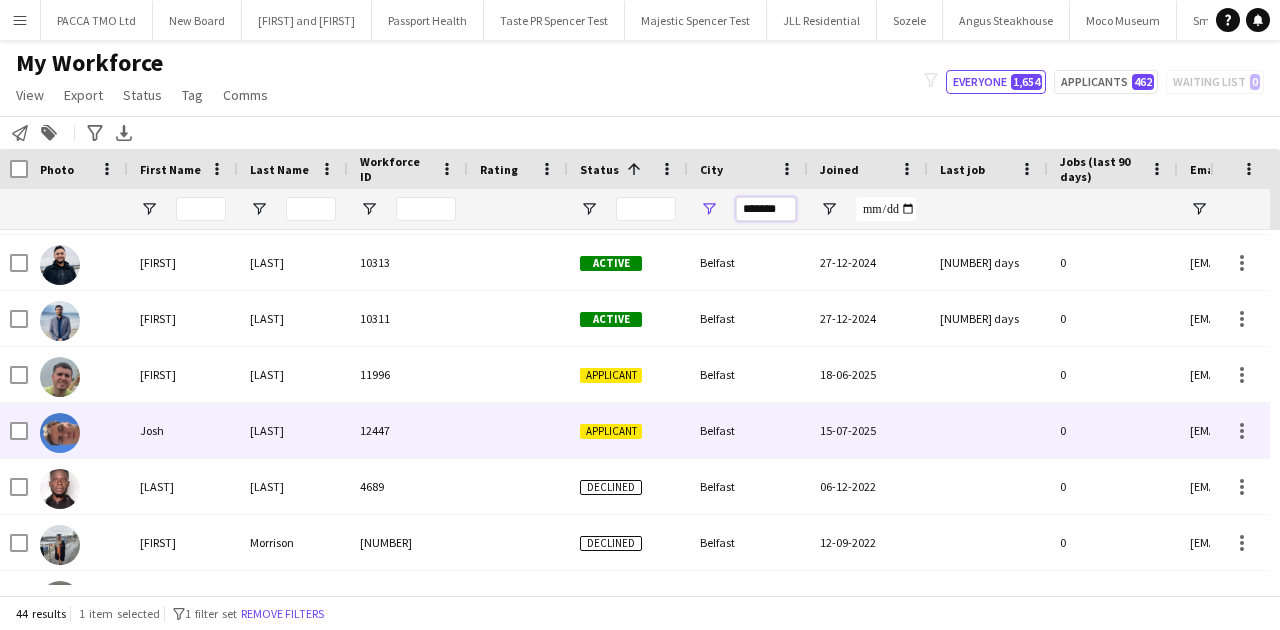 type on "*******" 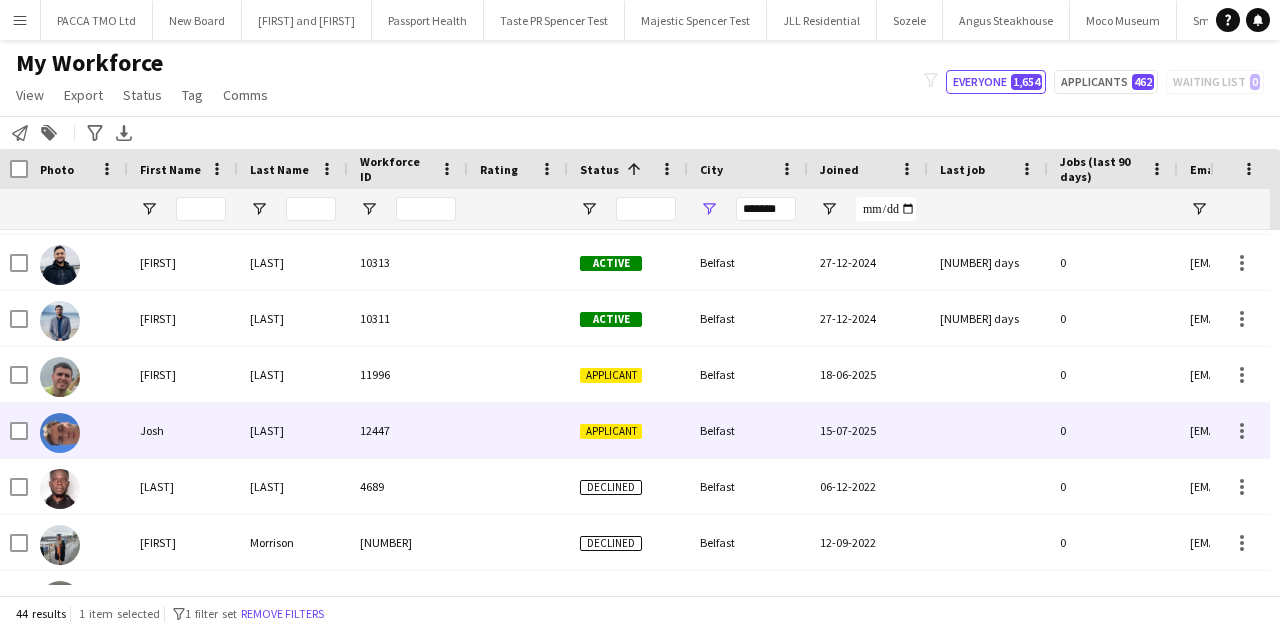 click at bounding box center (518, 430) 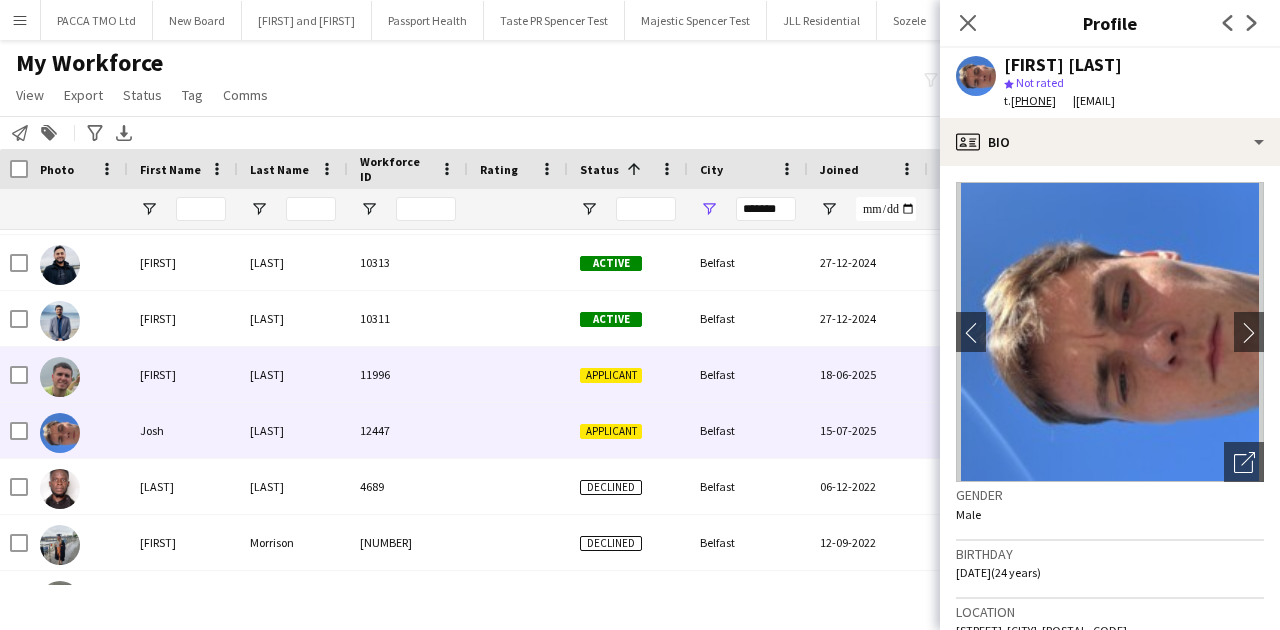 click at bounding box center [518, 374] 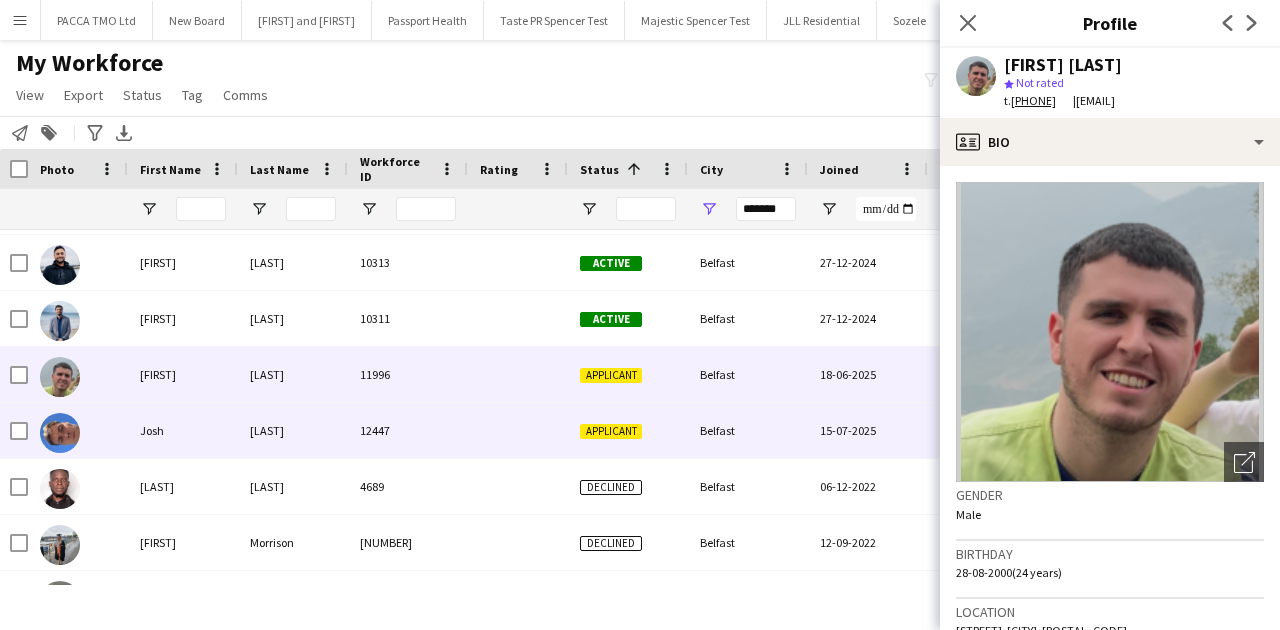 click on "12447" at bounding box center (408, 430) 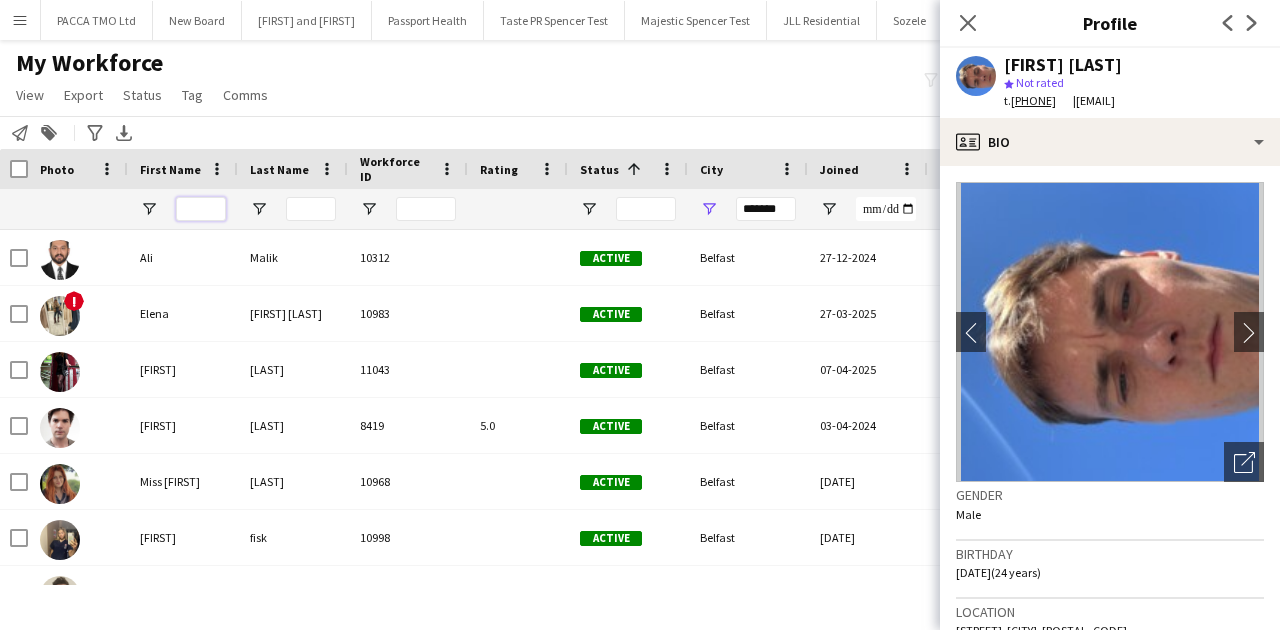 click at bounding box center [201, 209] 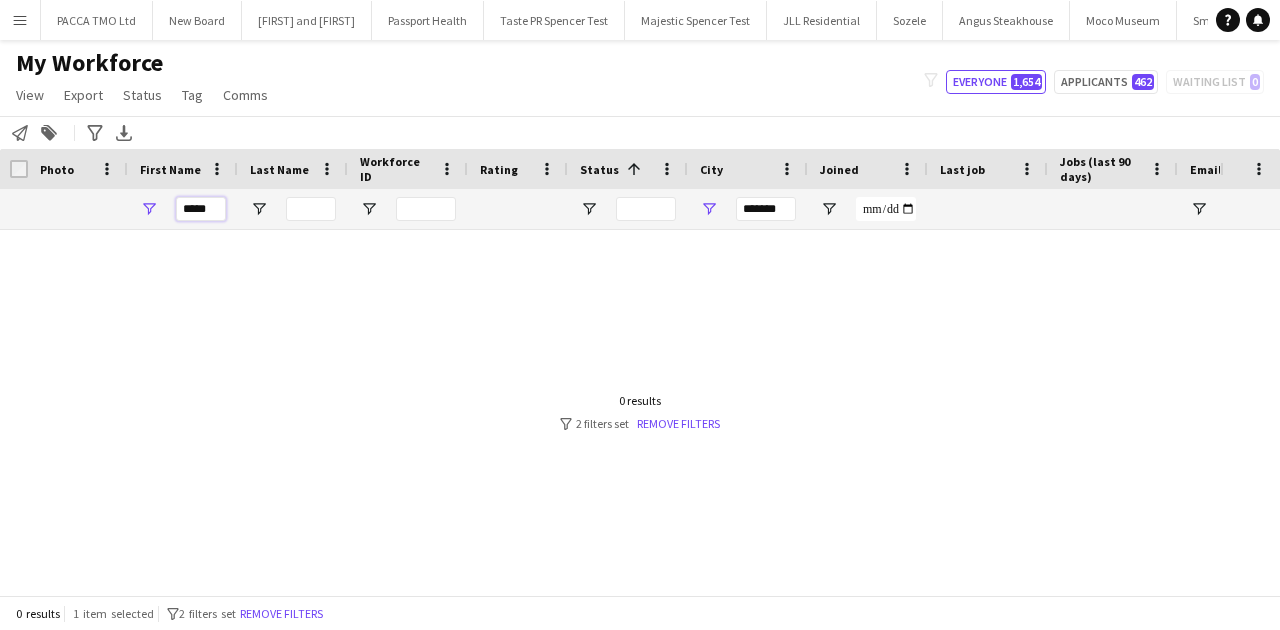 type on "*****" 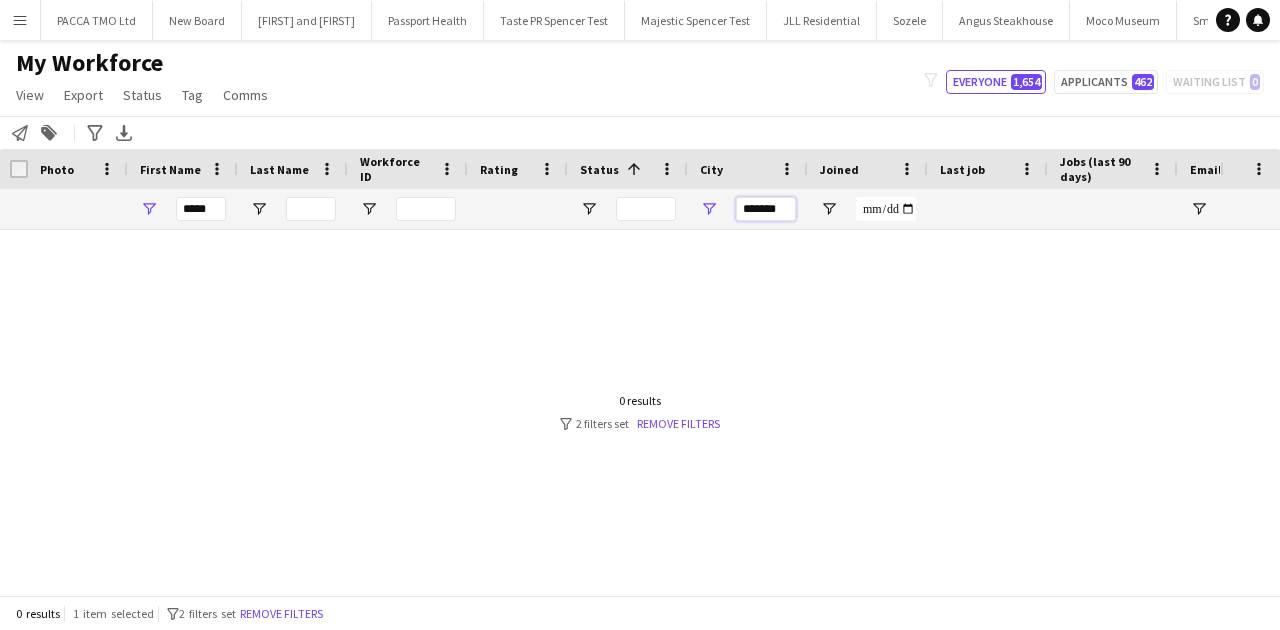 click on "*******" at bounding box center [766, 209] 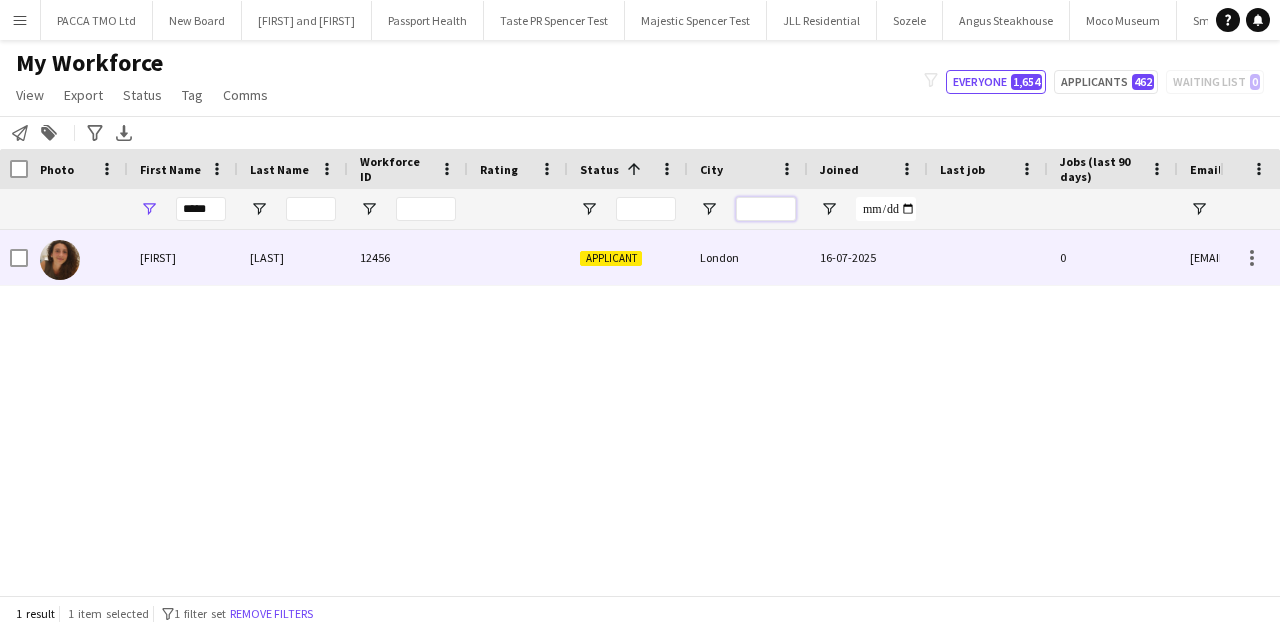 type 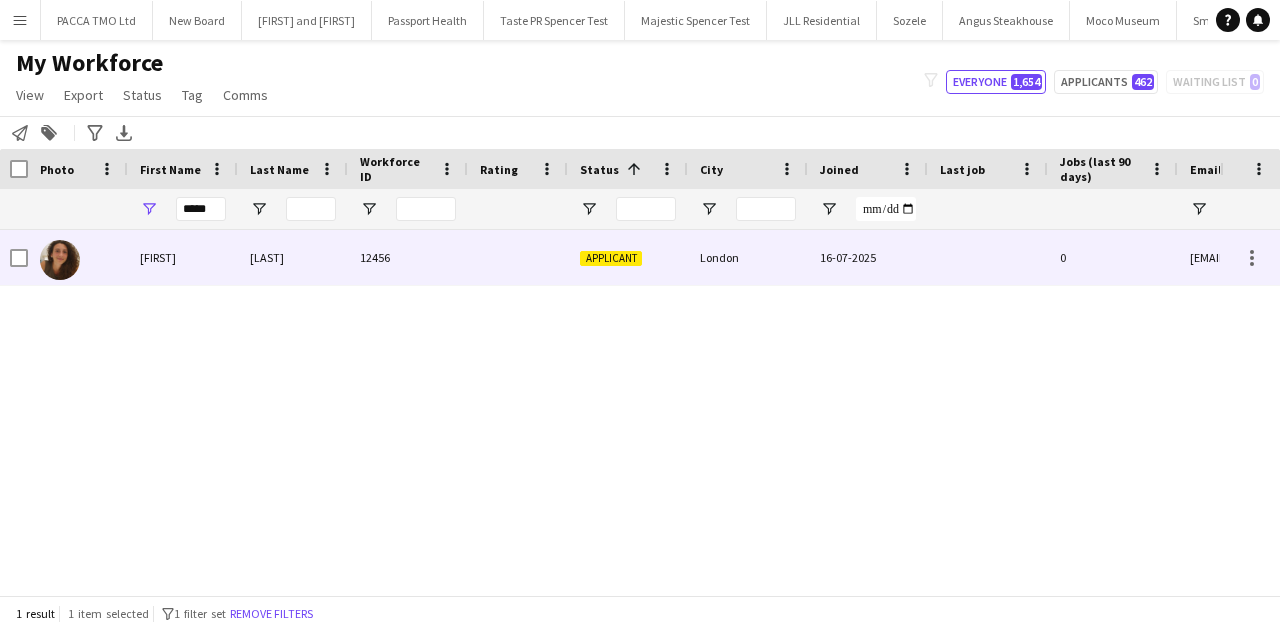 click on "Passarini" at bounding box center (293, 257) 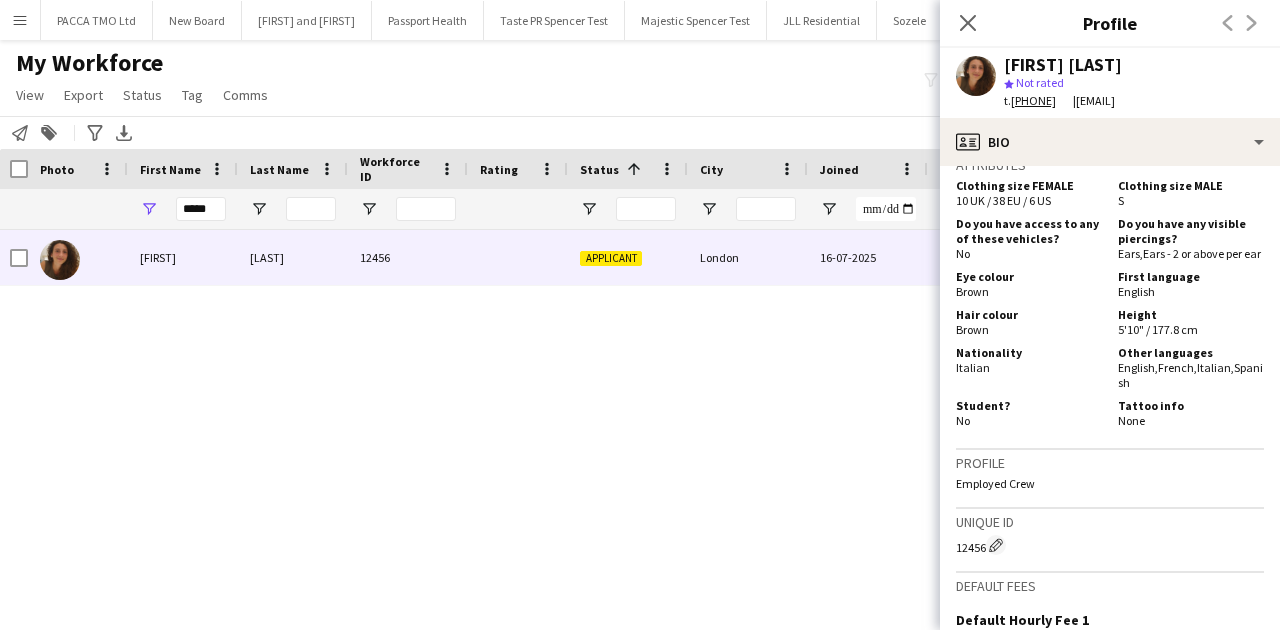 scroll, scrollTop: 959, scrollLeft: 0, axis: vertical 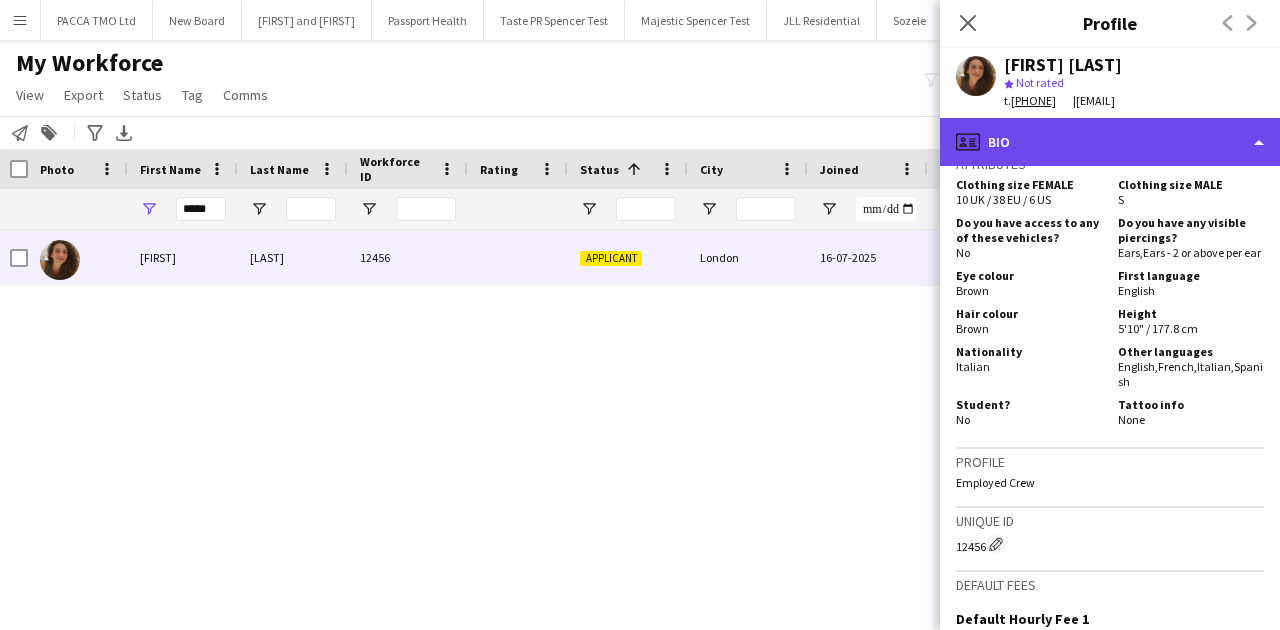 click on "profile
Bio" 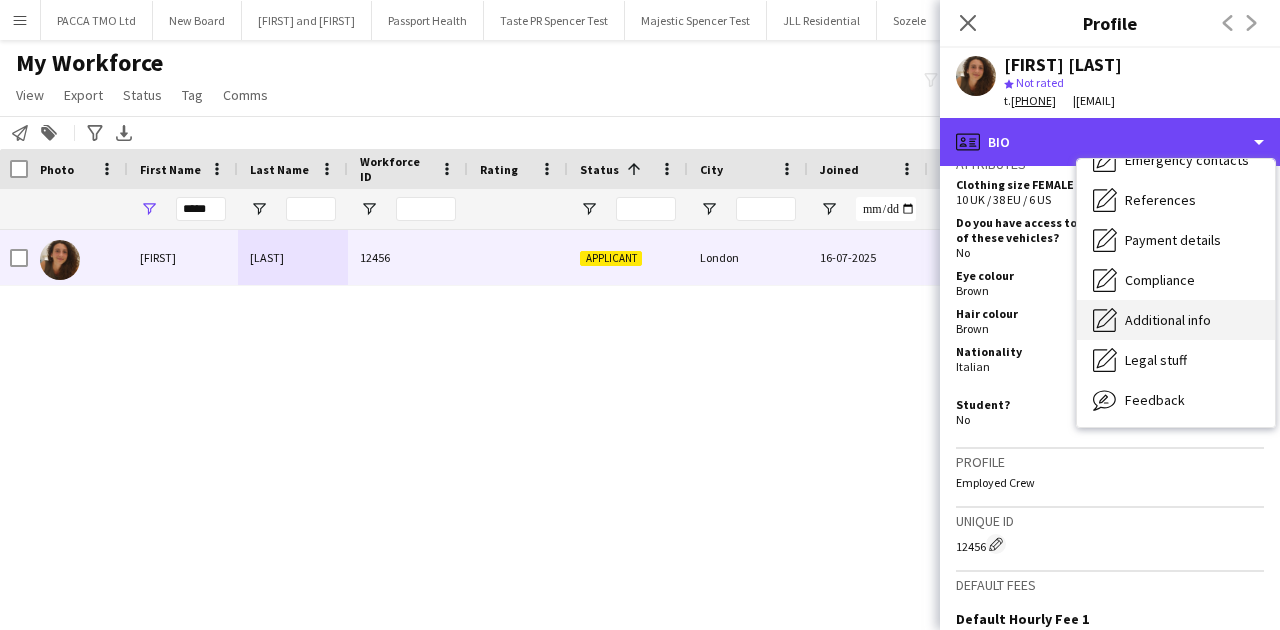 scroll, scrollTop: 188, scrollLeft: 0, axis: vertical 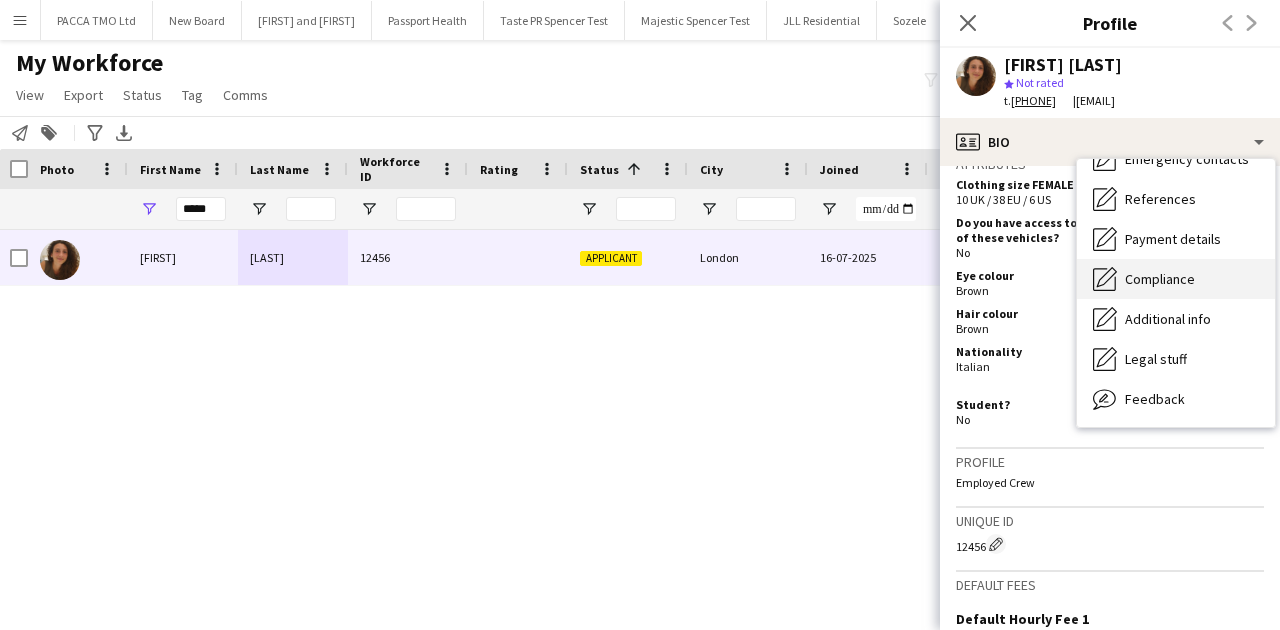 click on "Compliance
Compliance" at bounding box center [1176, 279] 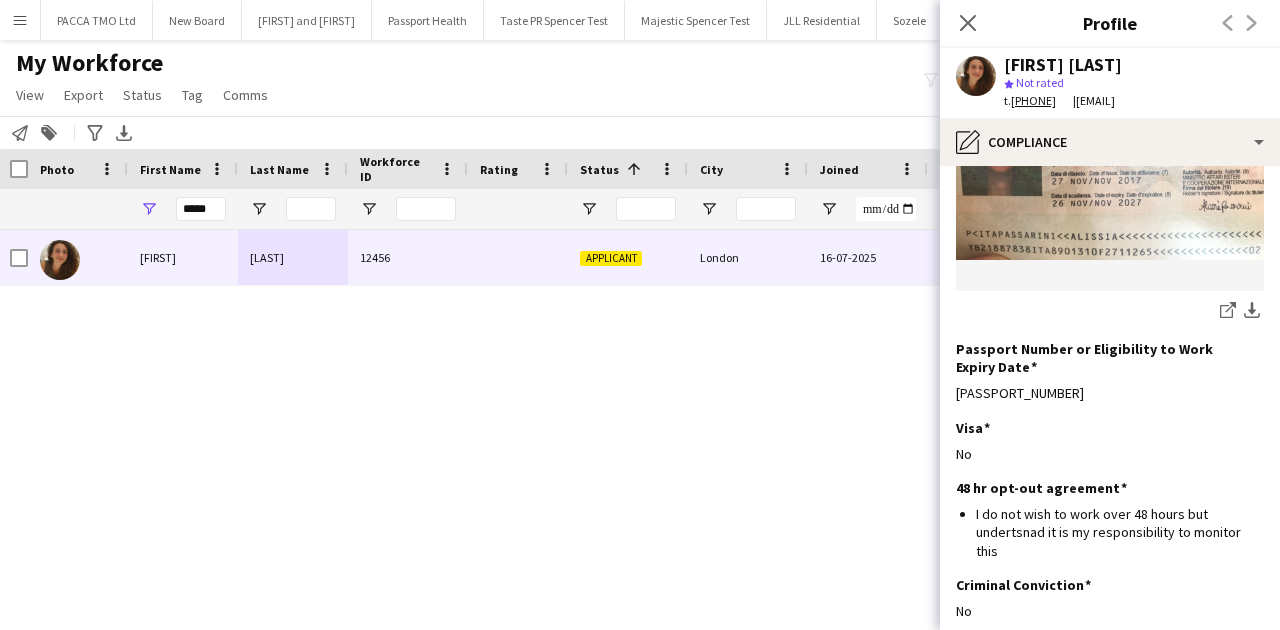 scroll, scrollTop: 510, scrollLeft: 0, axis: vertical 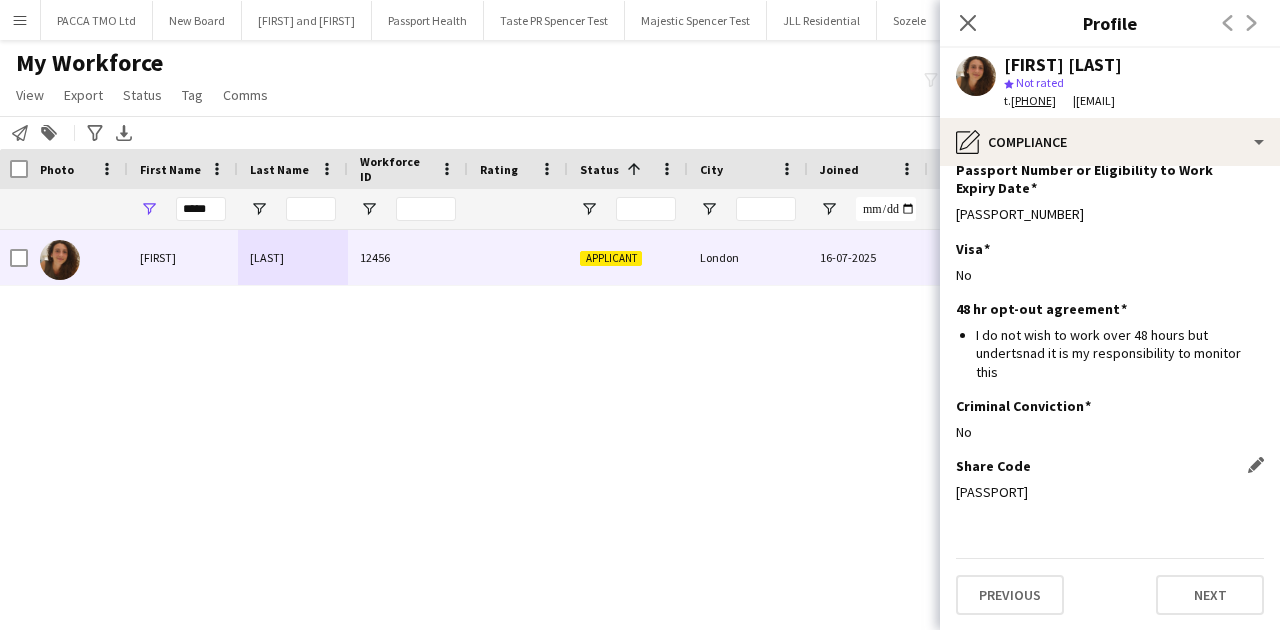 click on "Share Code
Edit this field
W2C9H767G" 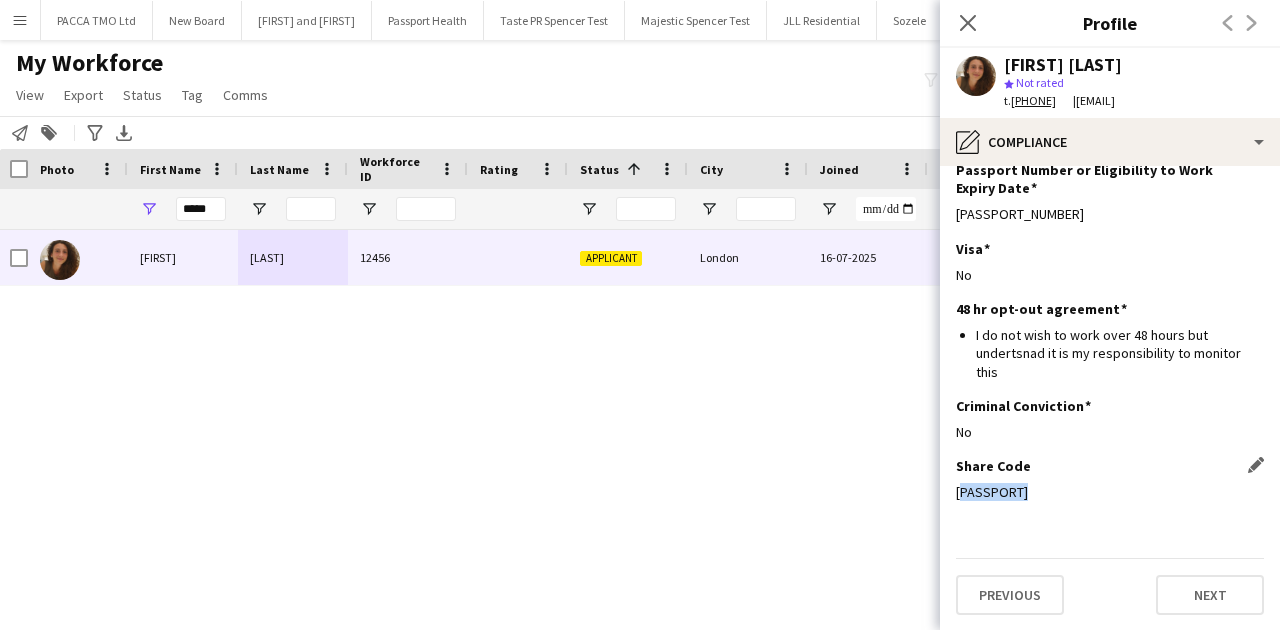 click on "Share Code
Edit this field
W2C9H767G" 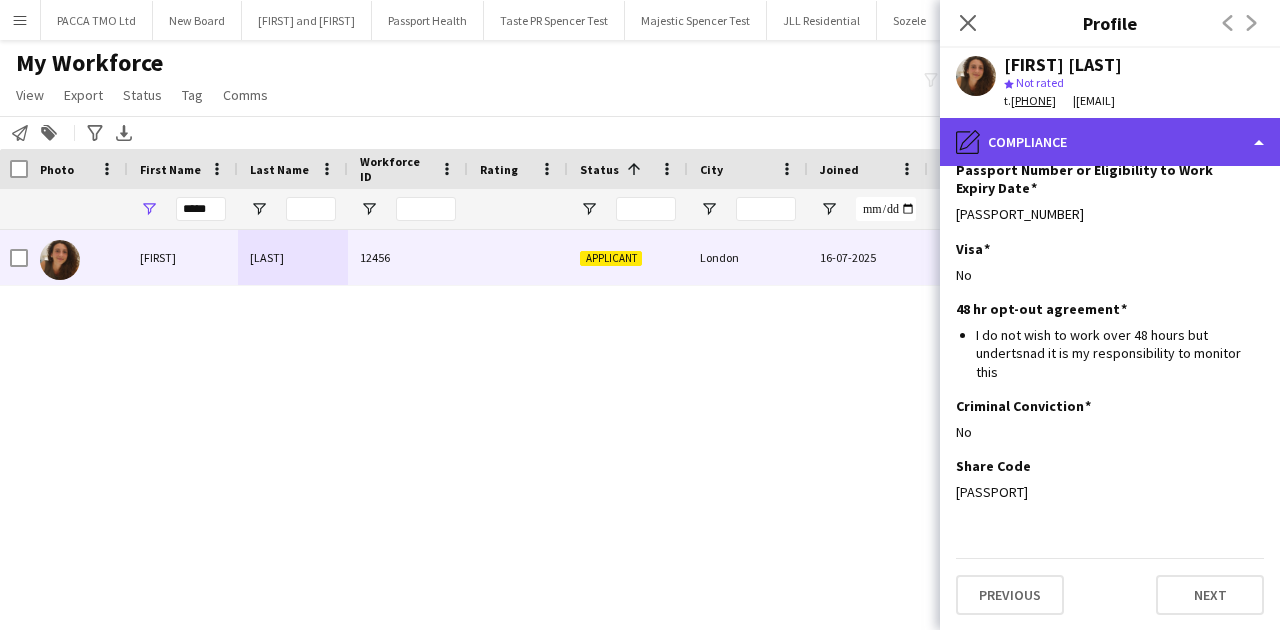 click on "pencil4
Compliance" 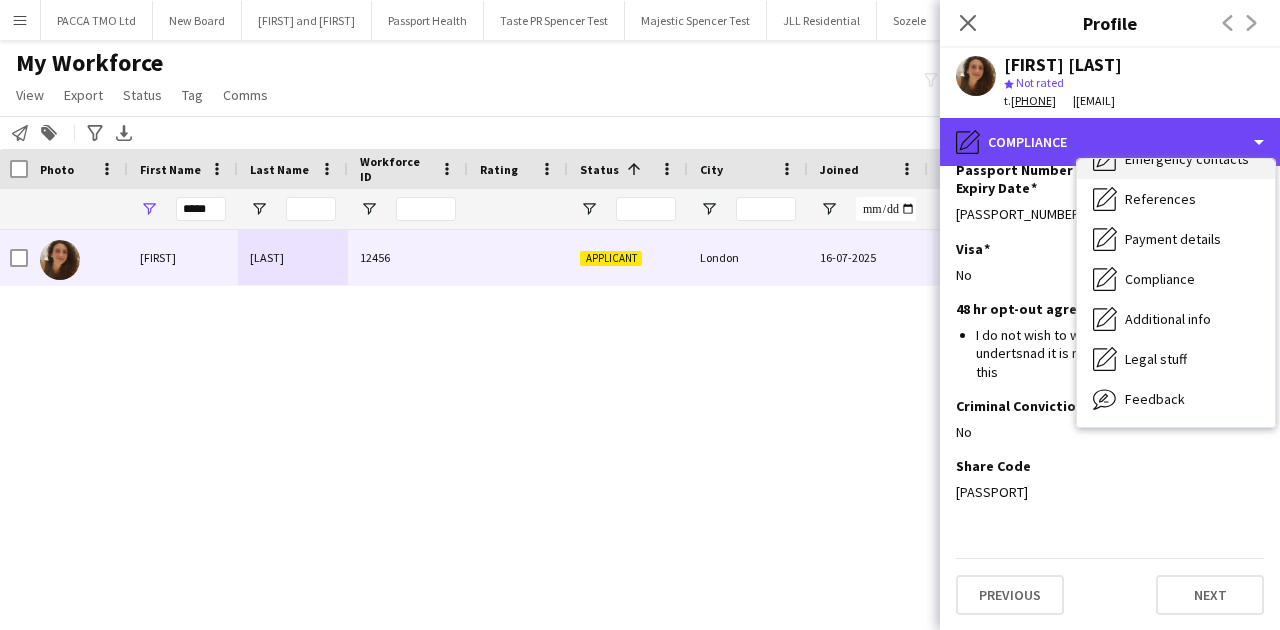scroll, scrollTop: 0, scrollLeft: 0, axis: both 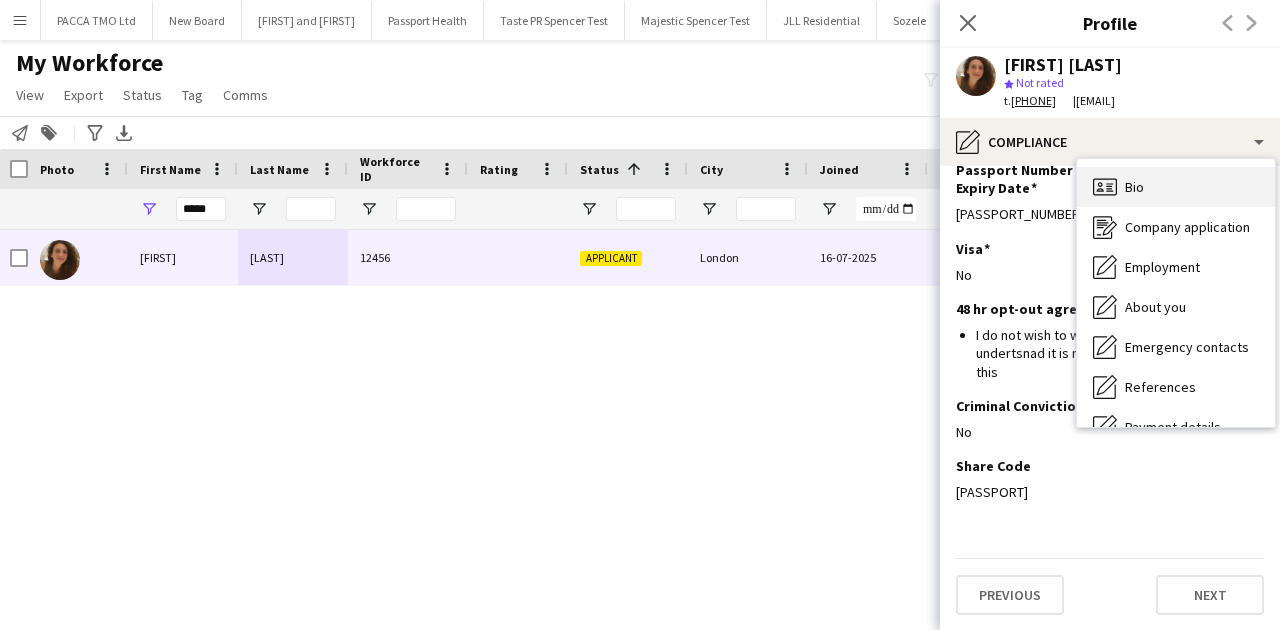 click on "Bio
Bio" at bounding box center (1176, 187) 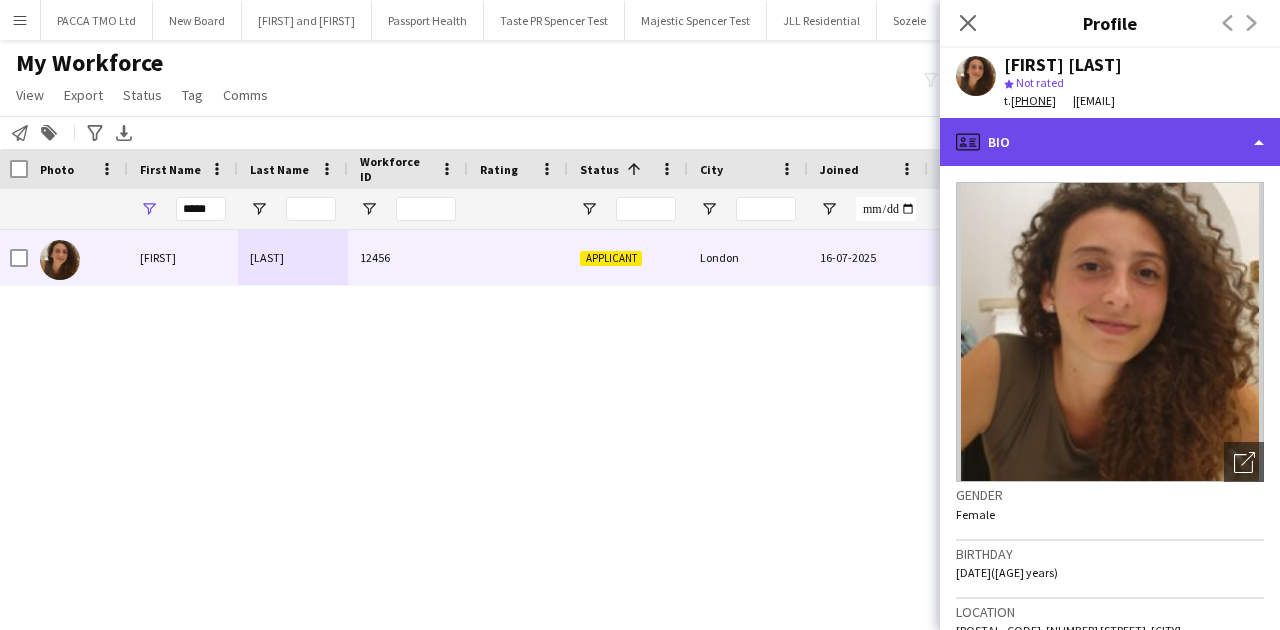 click on "profile
Bio" 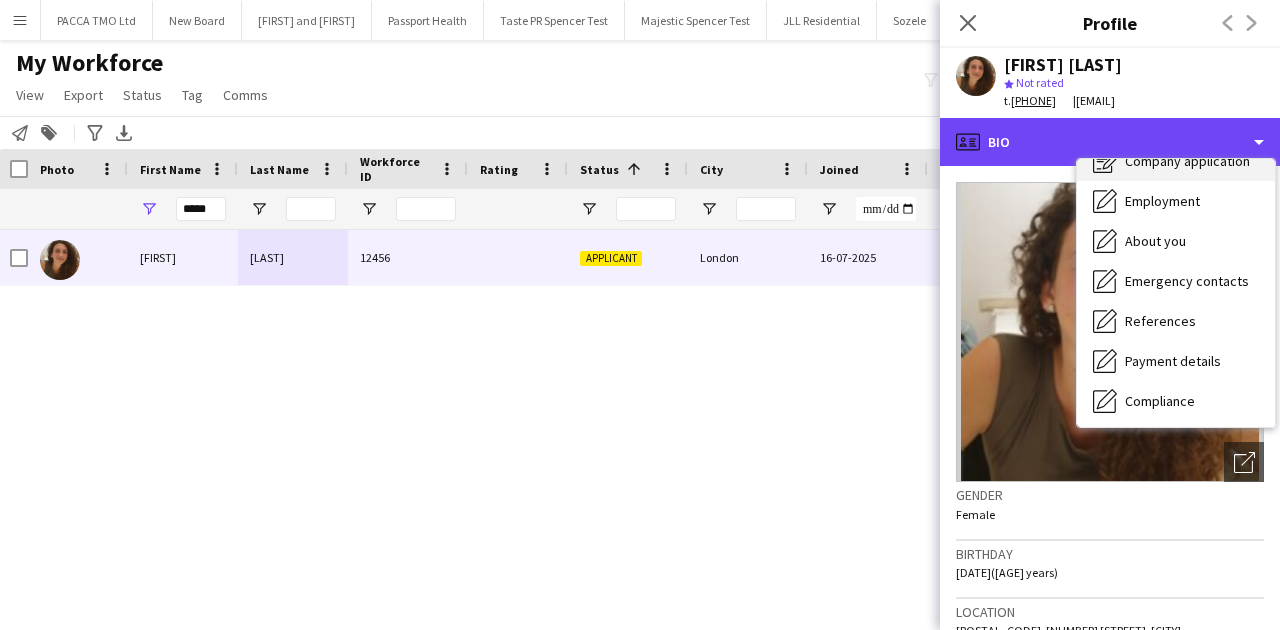 scroll, scrollTop: 133, scrollLeft: 0, axis: vertical 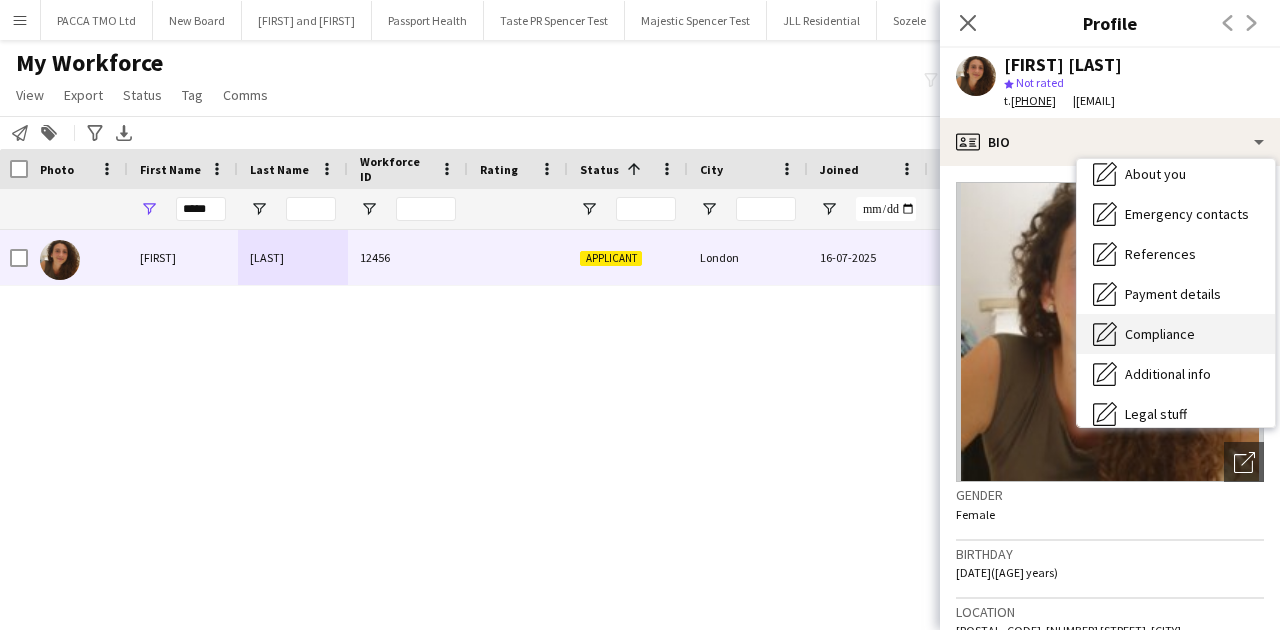 click on "Compliance" at bounding box center (1160, 334) 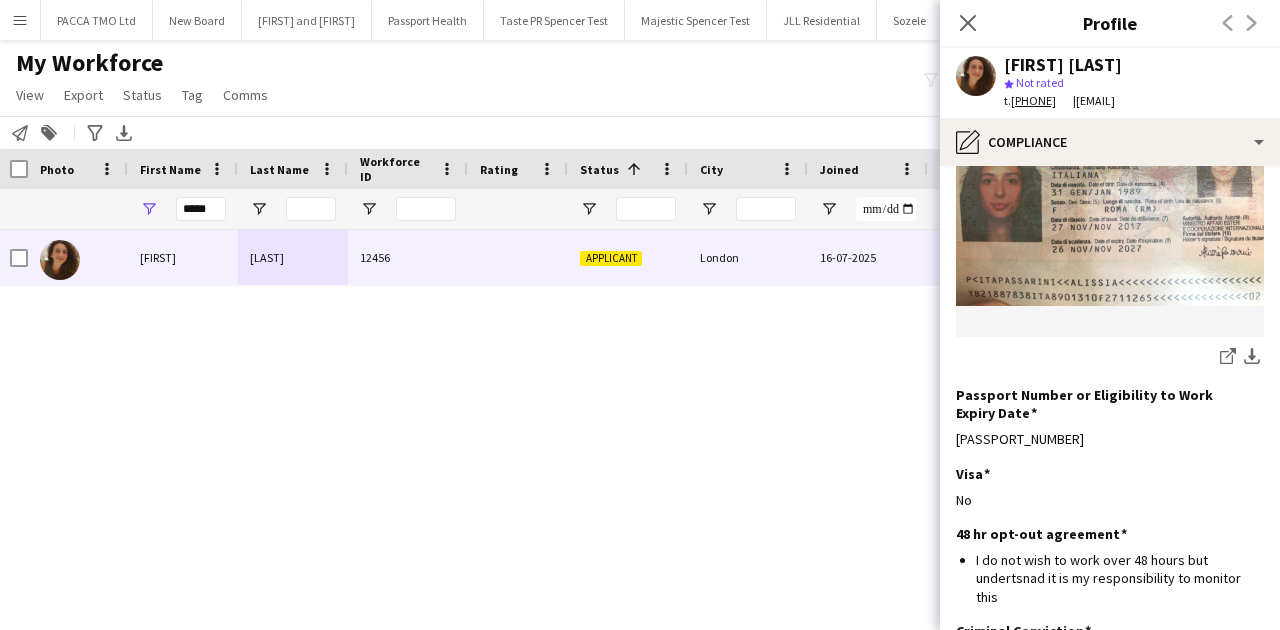 scroll, scrollTop: 510, scrollLeft: 0, axis: vertical 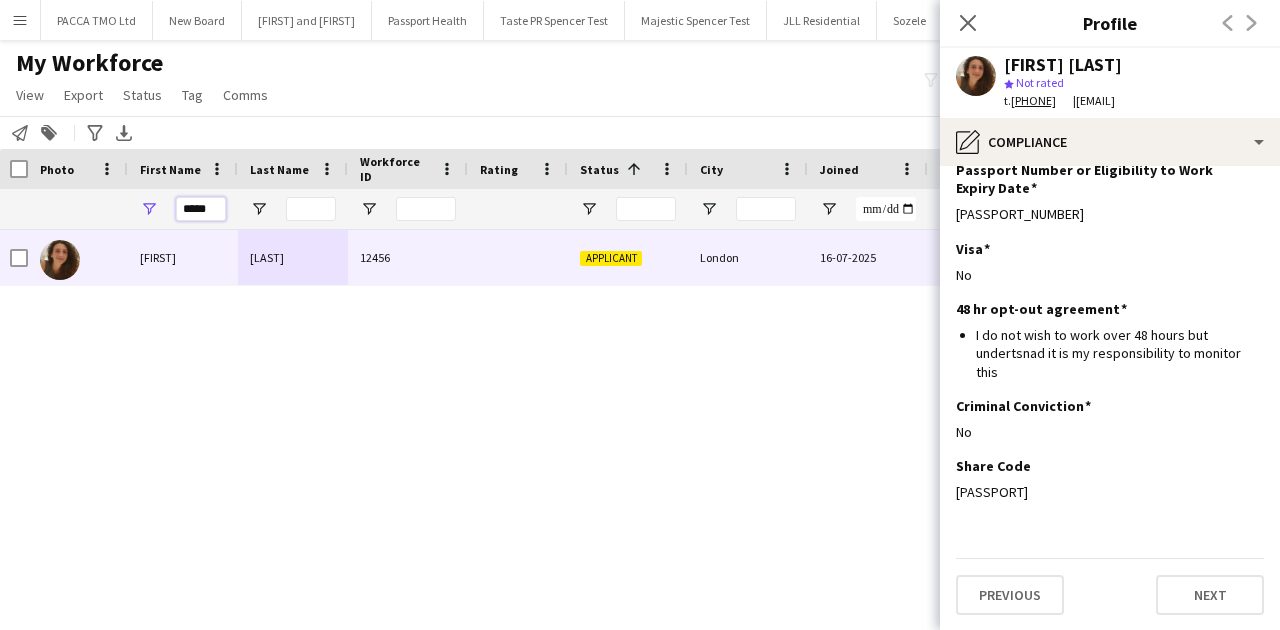 click on "*****" at bounding box center [201, 209] 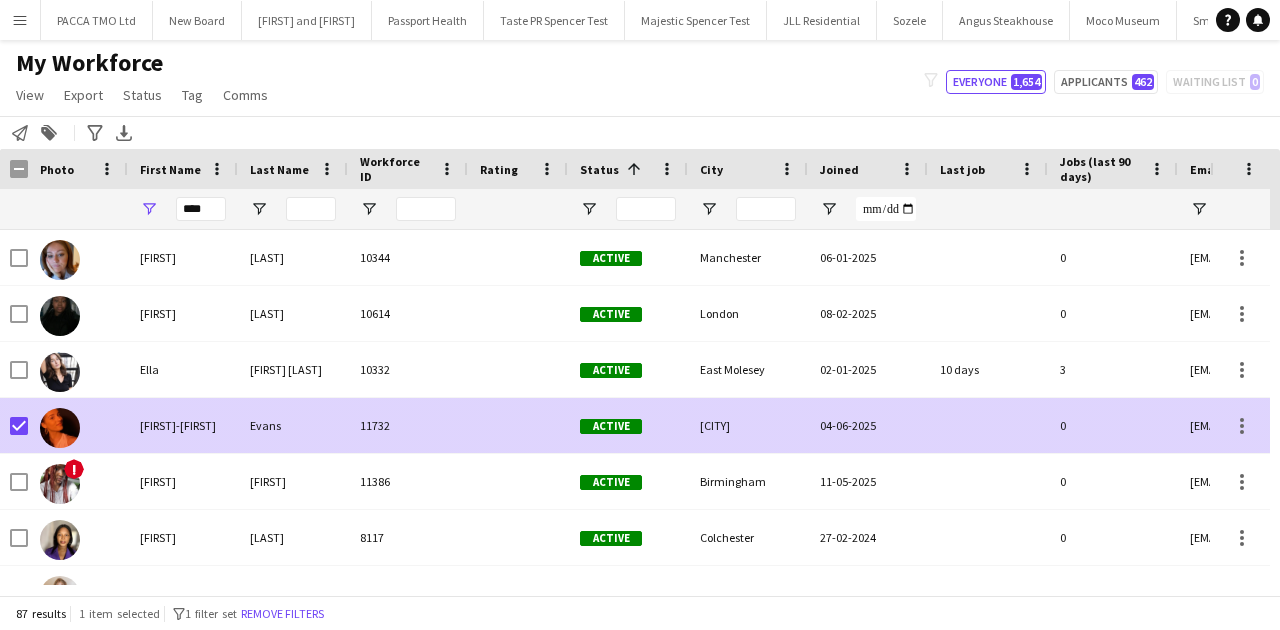 click at bounding box center (518, 425) 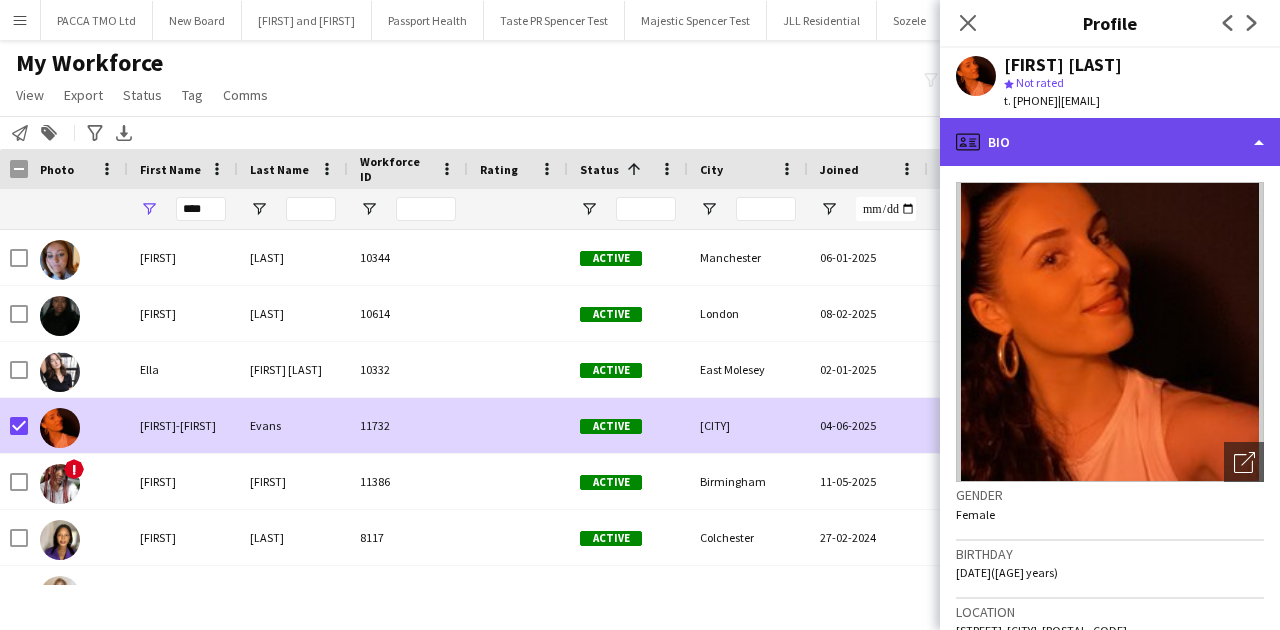 click on "profile
Bio" 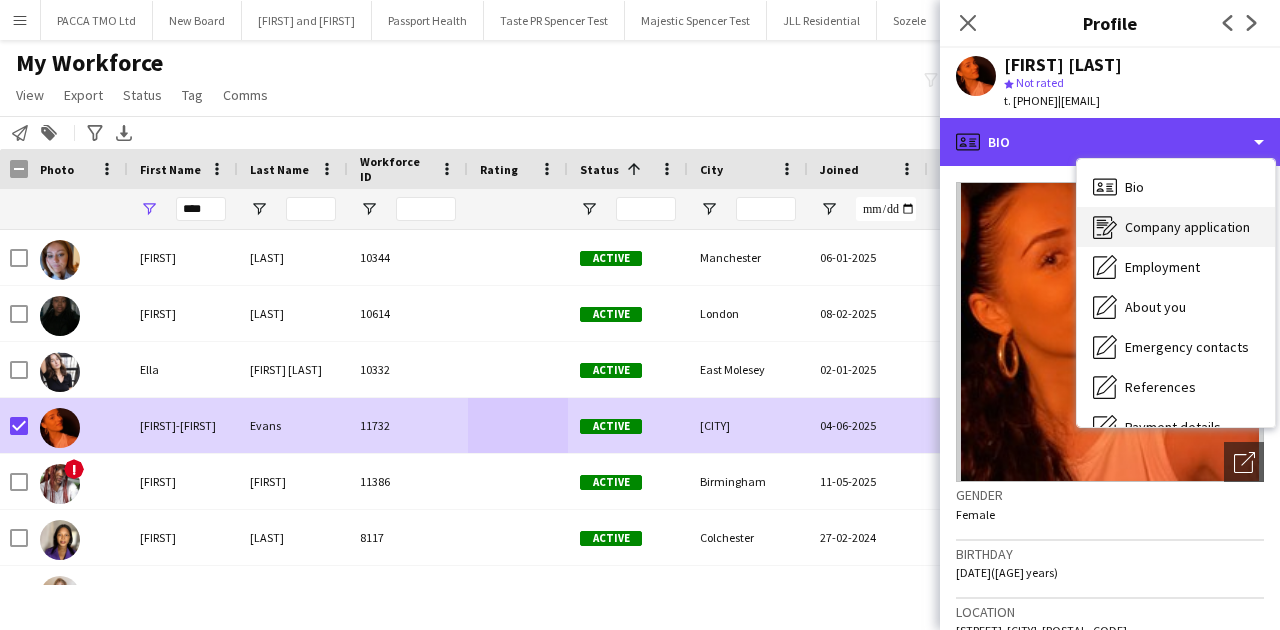 scroll, scrollTop: 228, scrollLeft: 0, axis: vertical 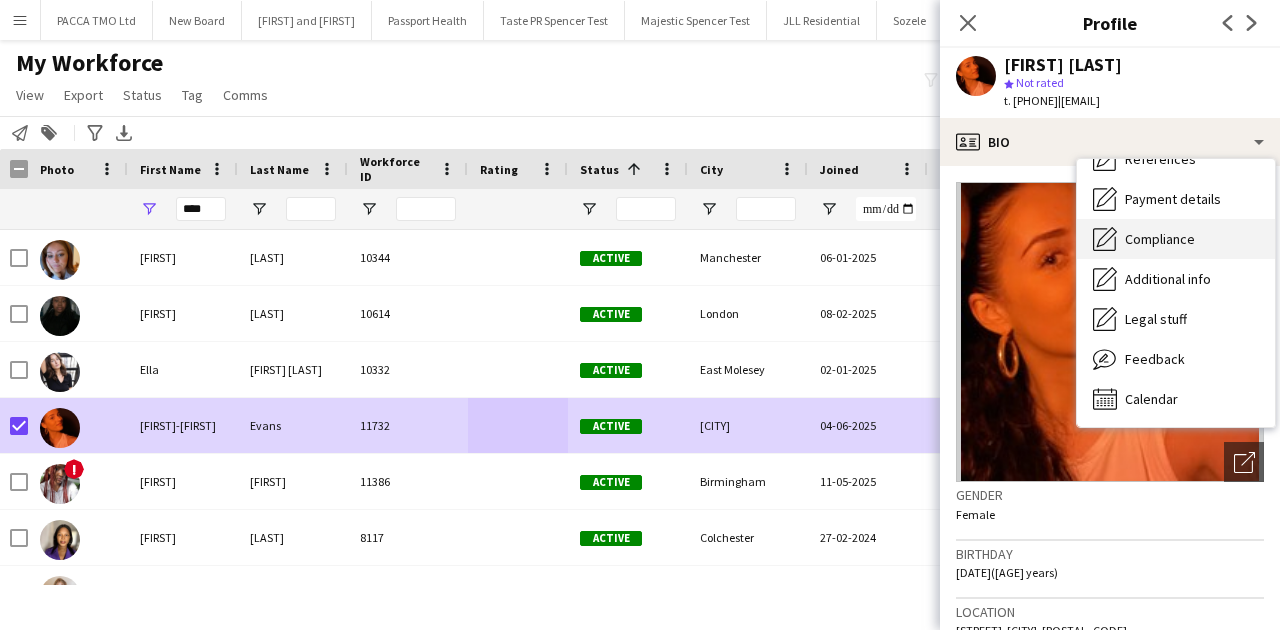 click on "Compliance" at bounding box center (1160, 239) 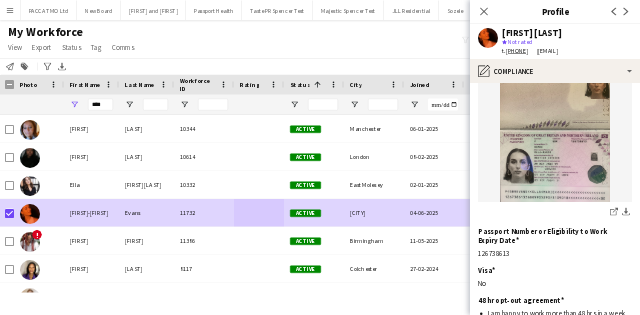 scroll, scrollTop: 218, scrollLeft: 0, axis: vertical 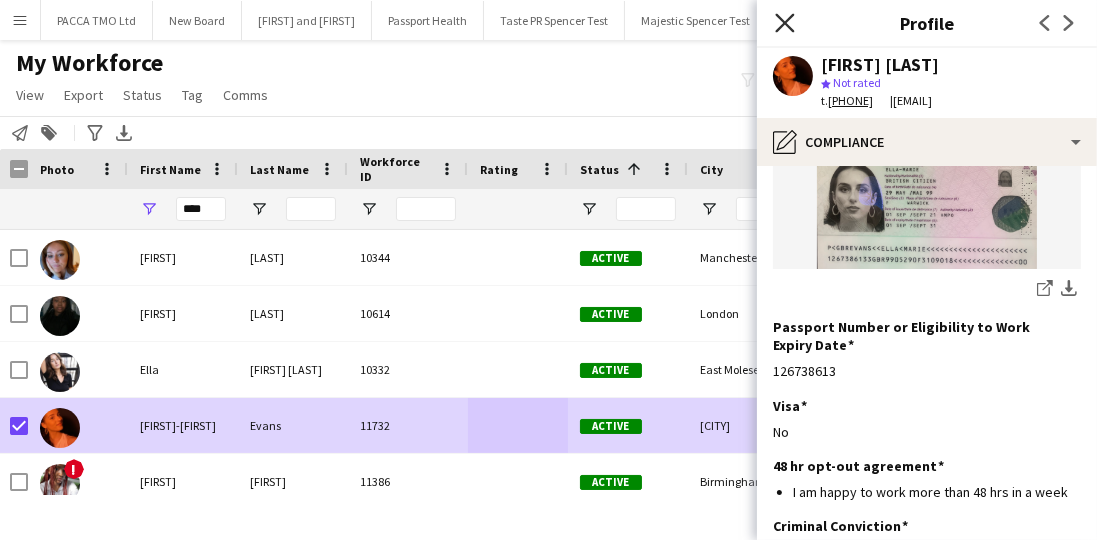 click 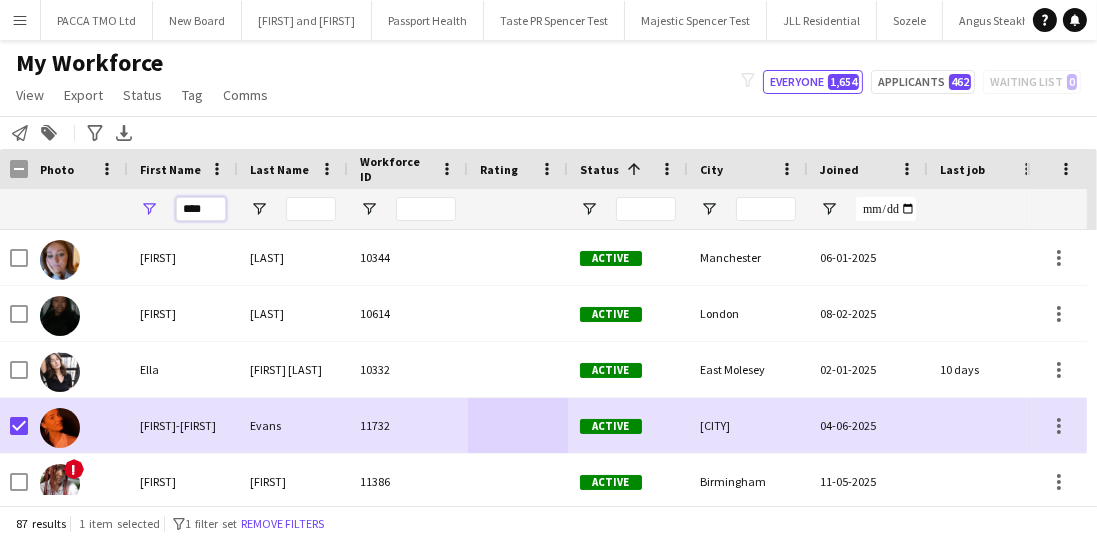click on "****" at bounding box center (201, 209) 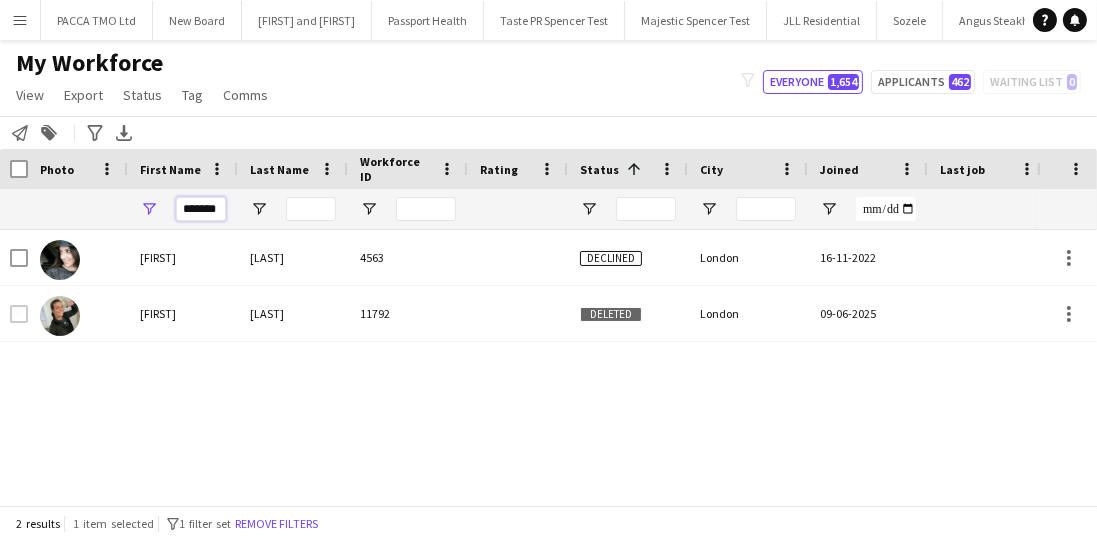 click on "*******" at bounding box center (201, 209) 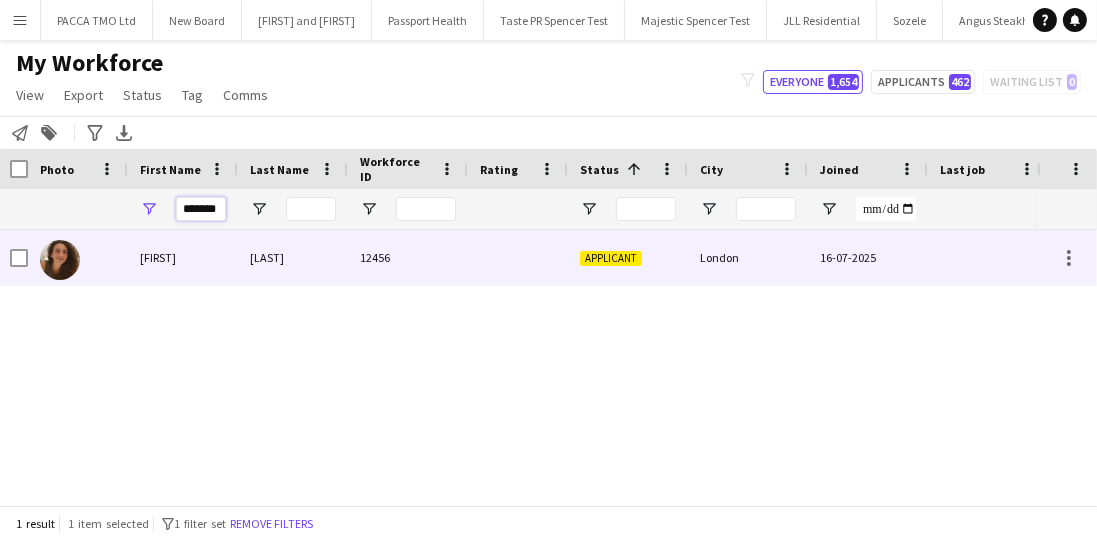 type on "*******" 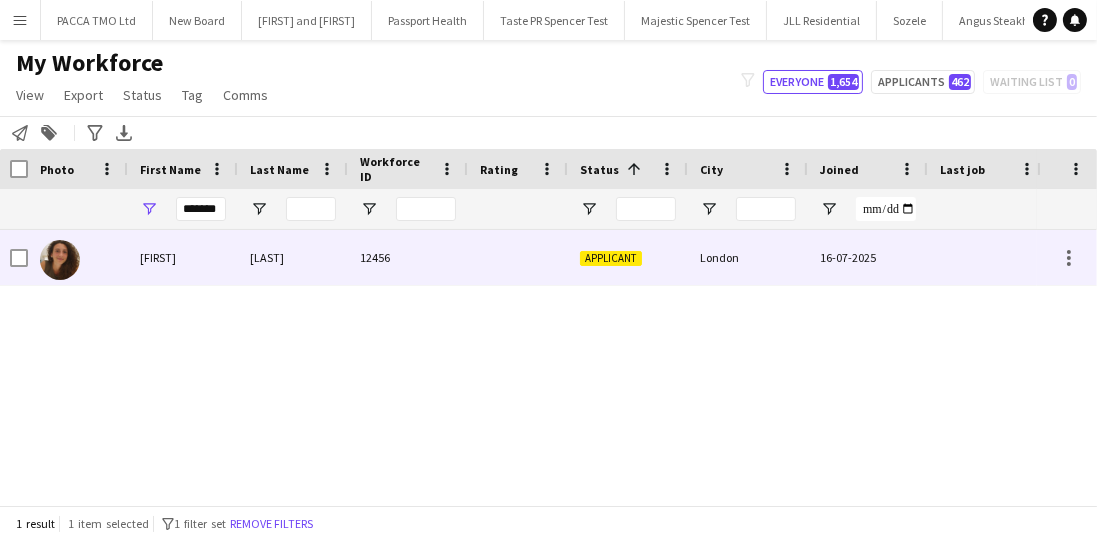 click on "Alissia" at bounding box center (183, 257) 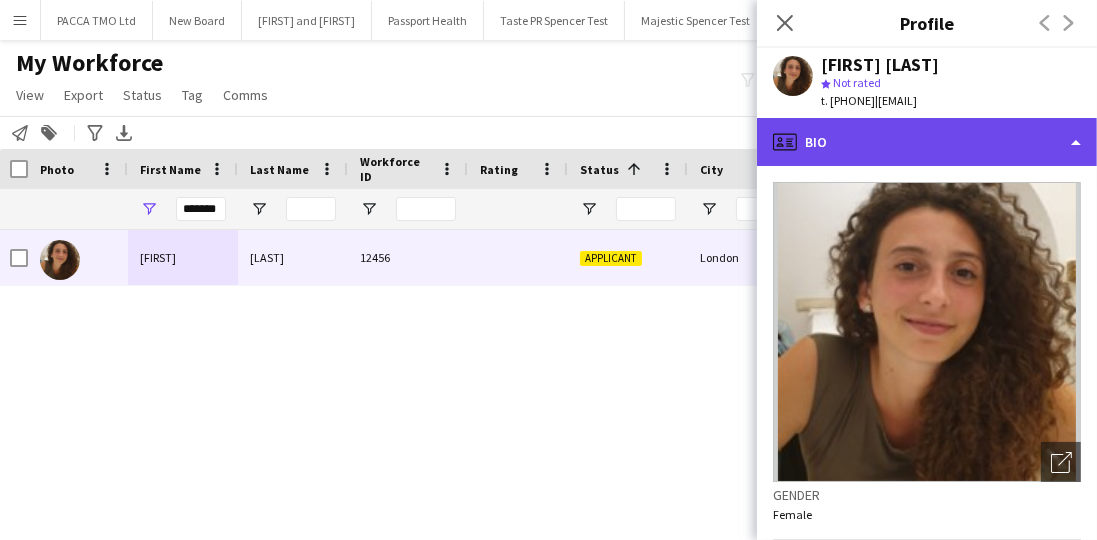 click on "profile
Bio" 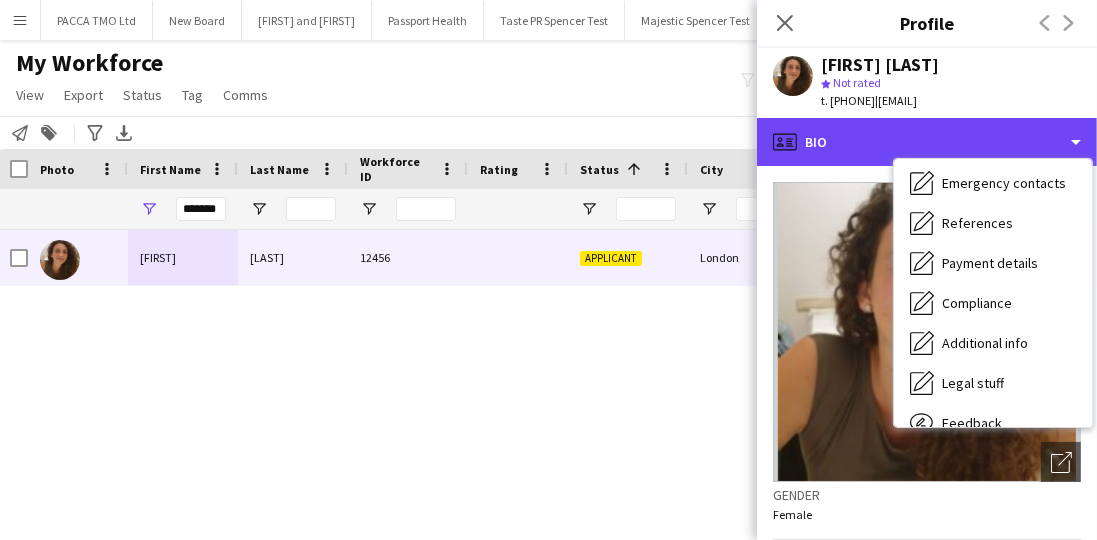 scroll, scrollTop: 171, scrollLeft: 0, axis: vertical 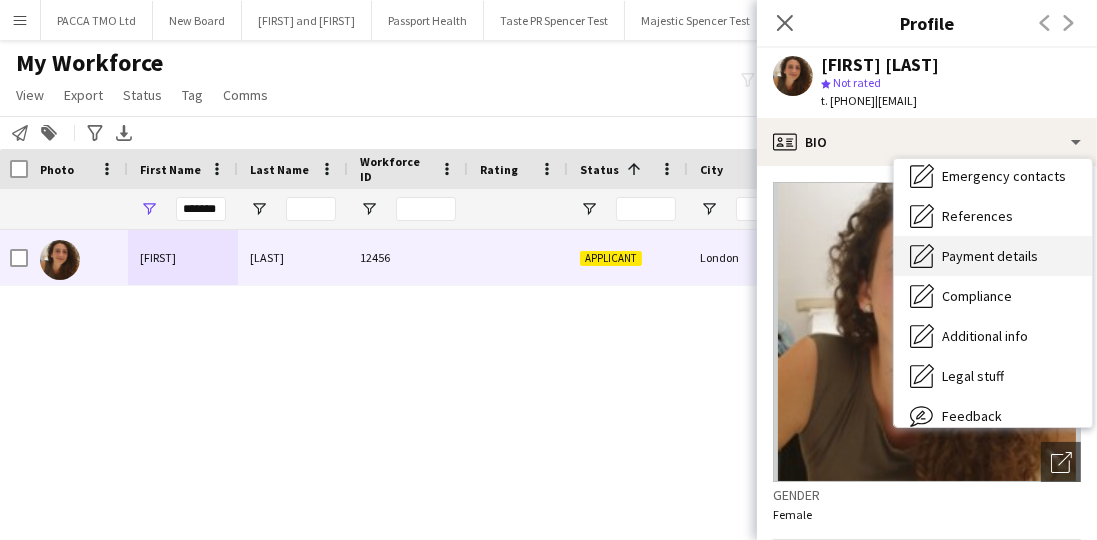 click on "Payment details
Payment details" at bounding box center (993, 256) 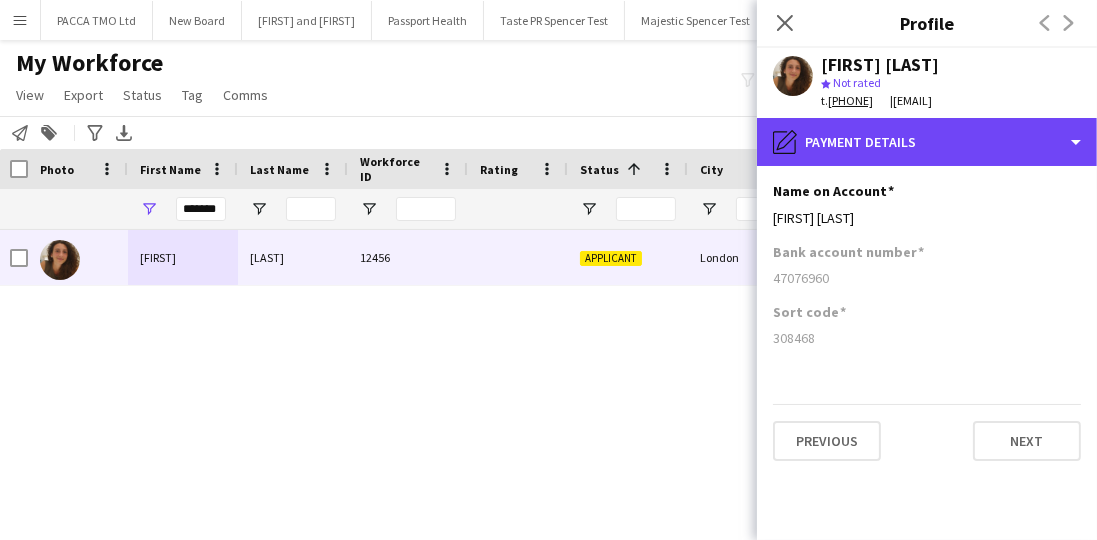 drag, startPoint x: 966, startPoint y: 148, endPoint x: 1020, endPoint y: 268, distance: 131.59027 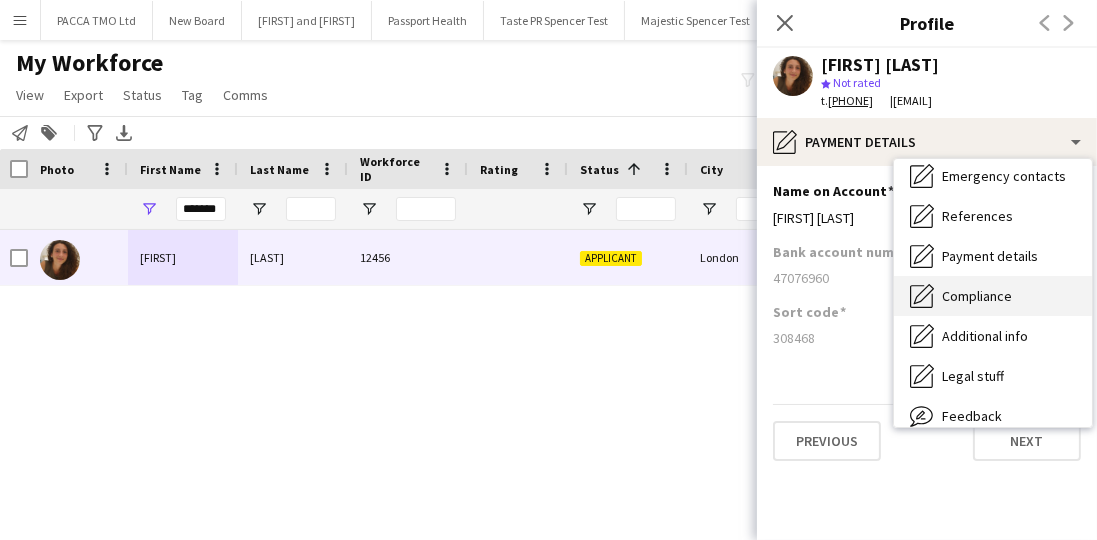 click on "Compliance
Compliance" at bounding box center [993, 296] 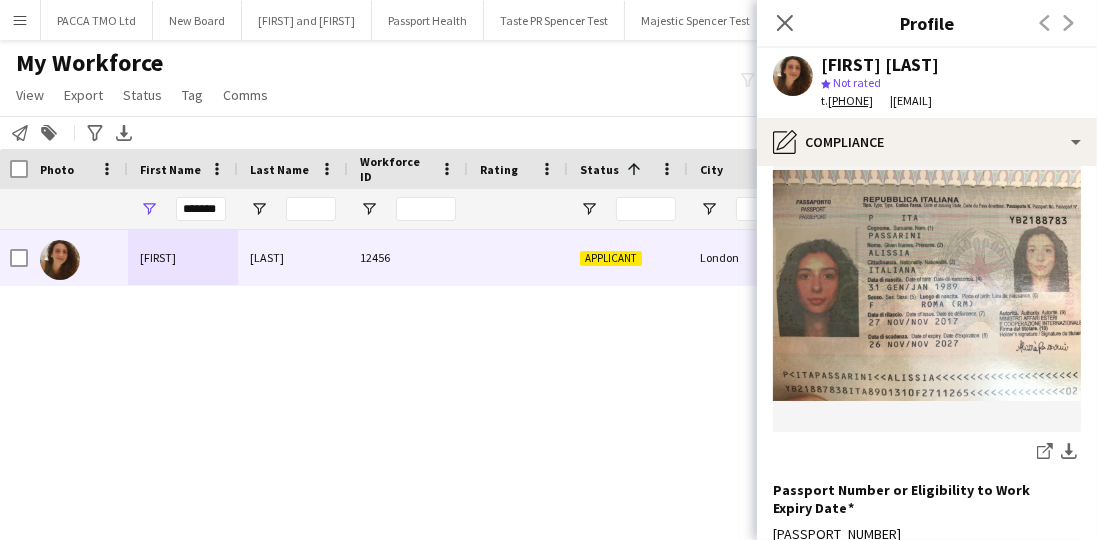 scroll, scrollTop: 171, scrollLeft: 0, axis: vertical 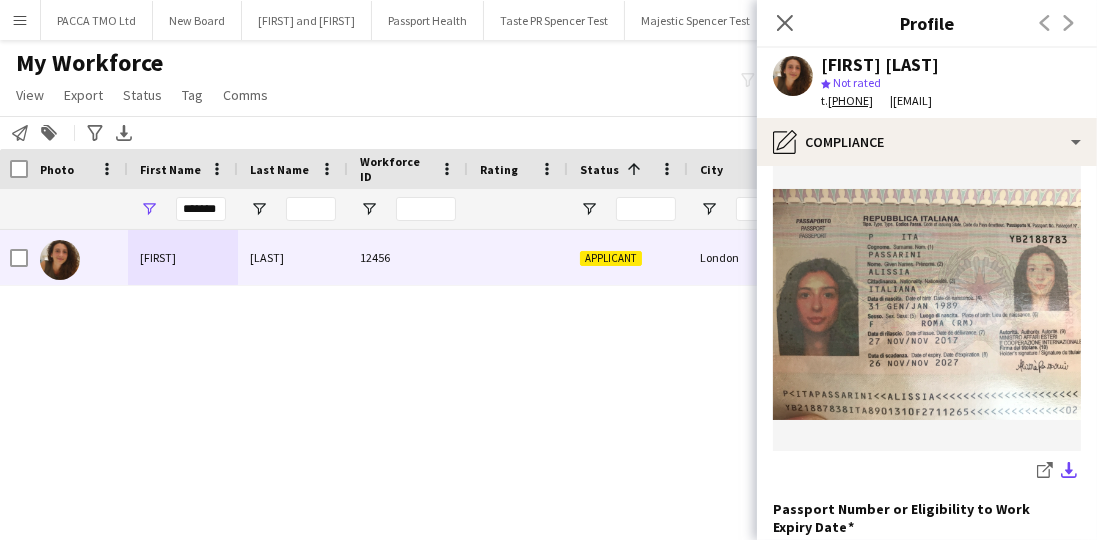 click on "download-bottom" 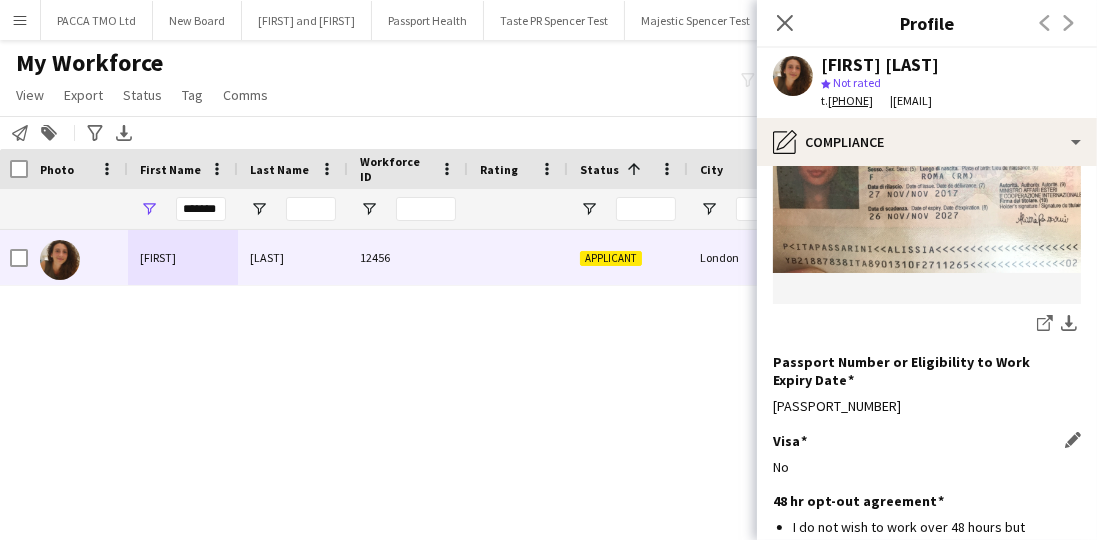 scroll, scrollTop: 514, scrollLeft: 0, axis: vertical 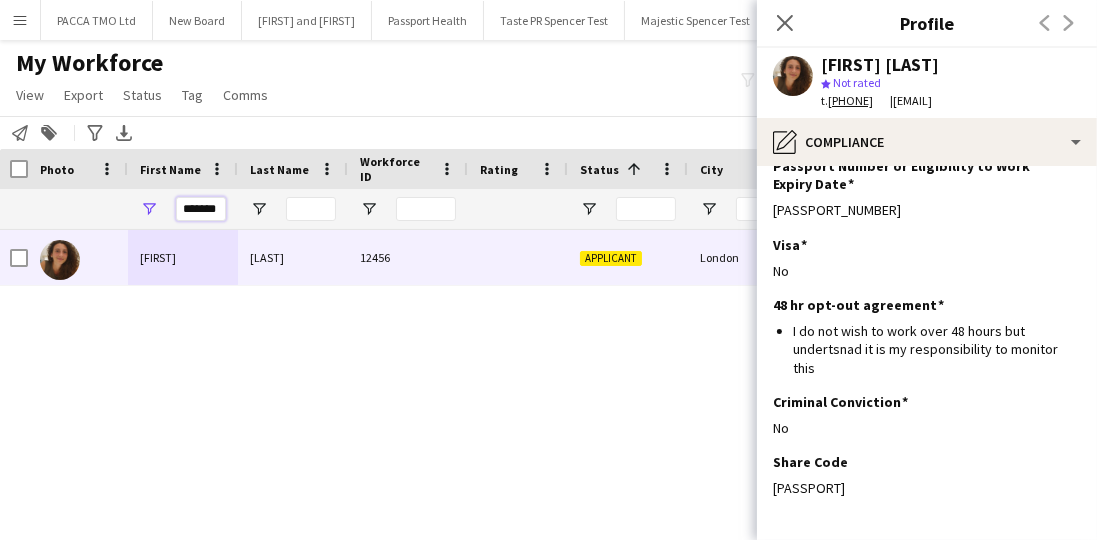 click on "*******" at bounding box center (201, 209) 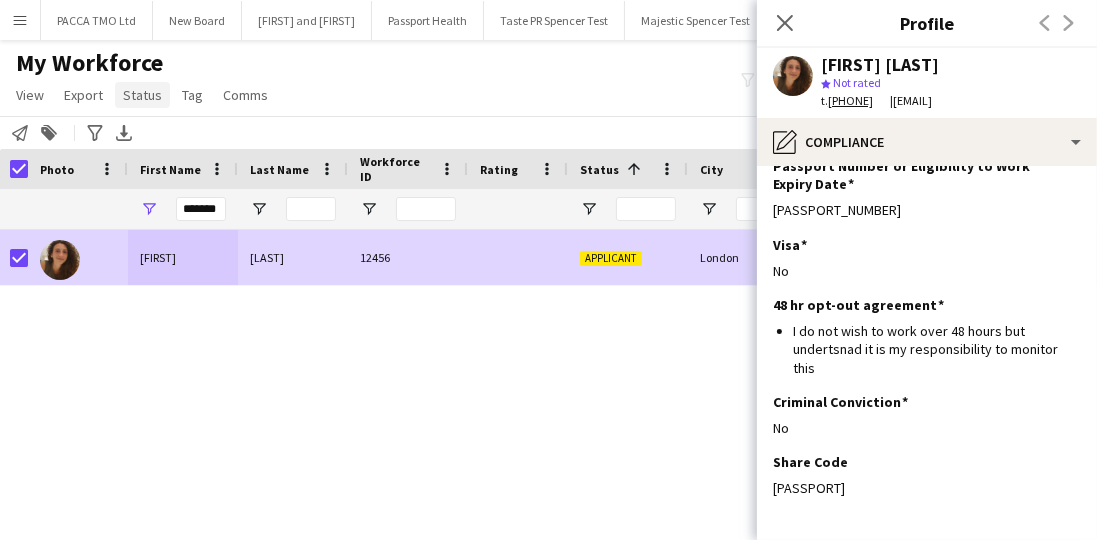 click on "Status" 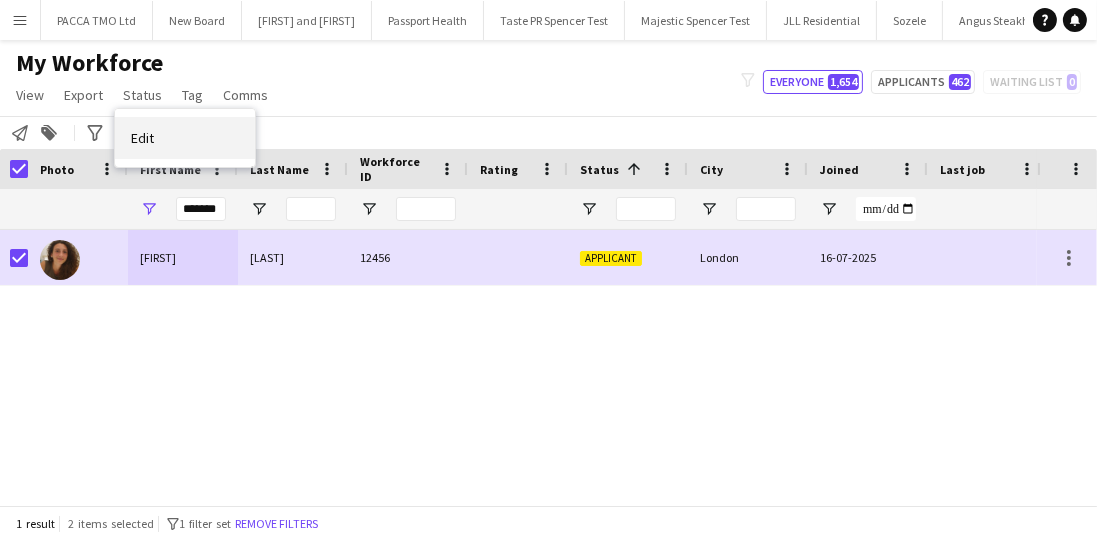 click on "Edit" at bounding box center [185, 138] 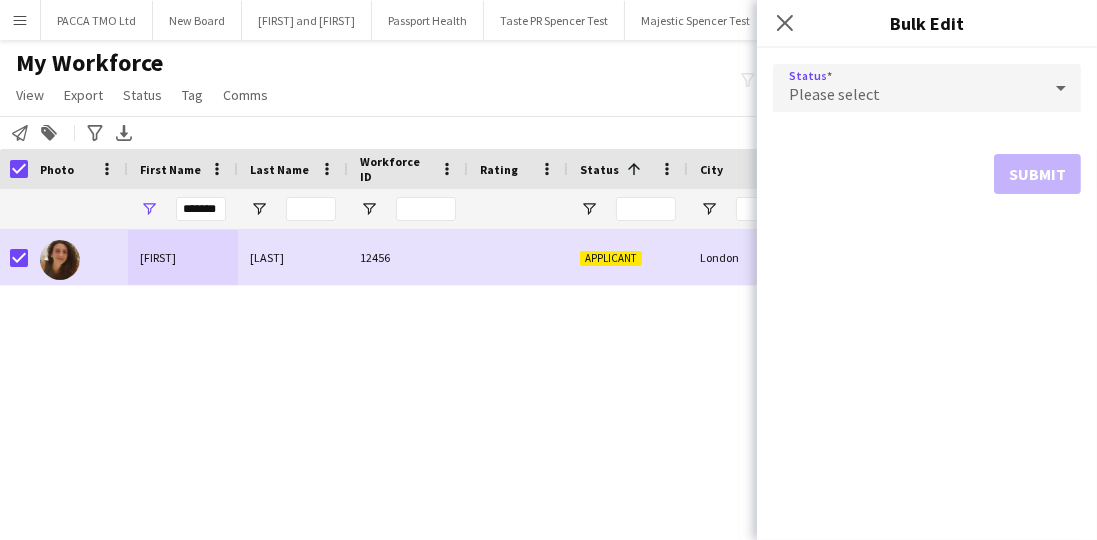 click on "Please select" at bounding box center (907, 88) 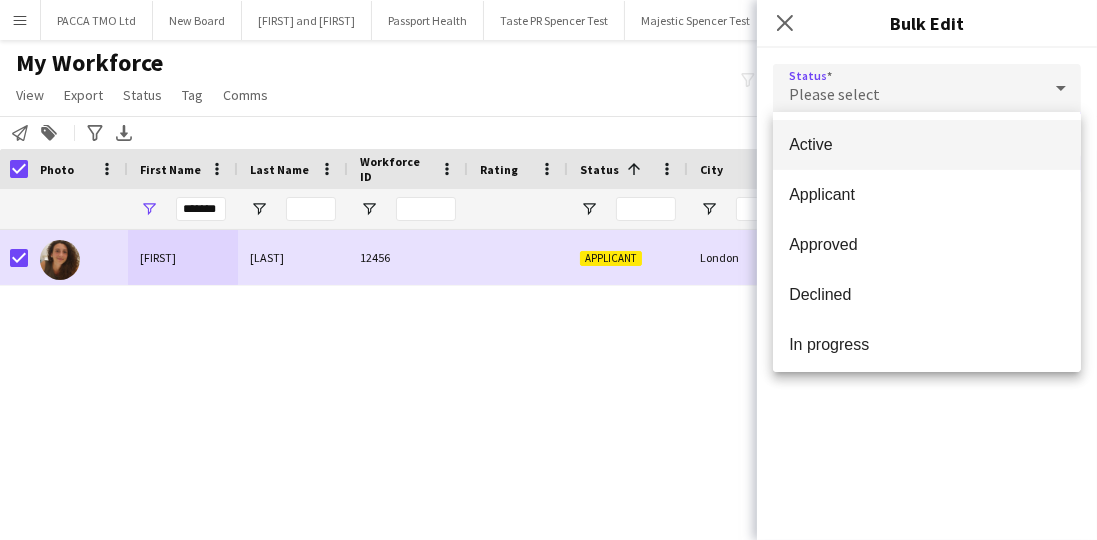 click on "Active" at bounding box center (927, 144) 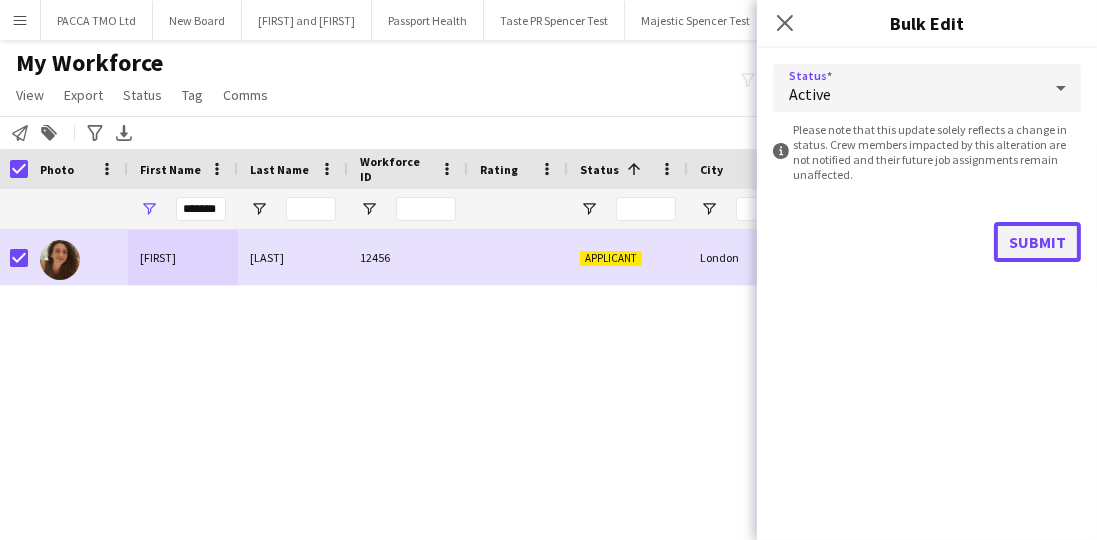 click on "Submit" 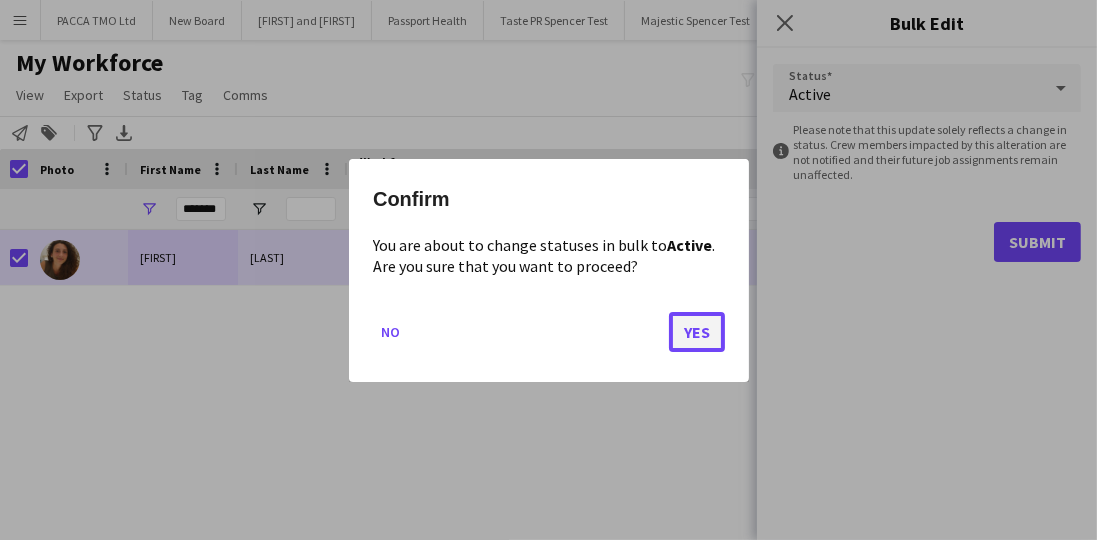 click on "Yes" 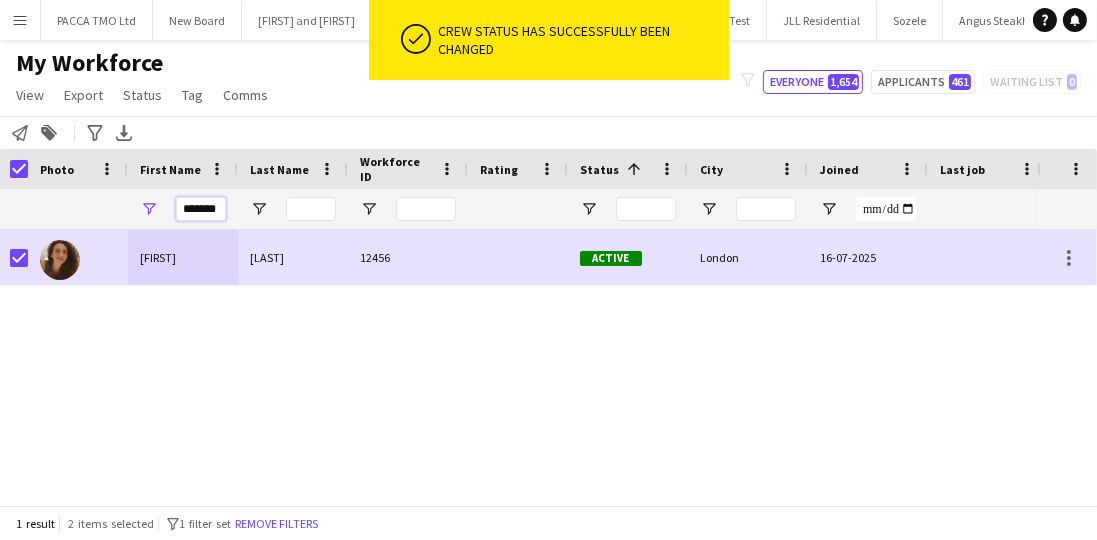 click on "*******" at bounding box center (201, 209) 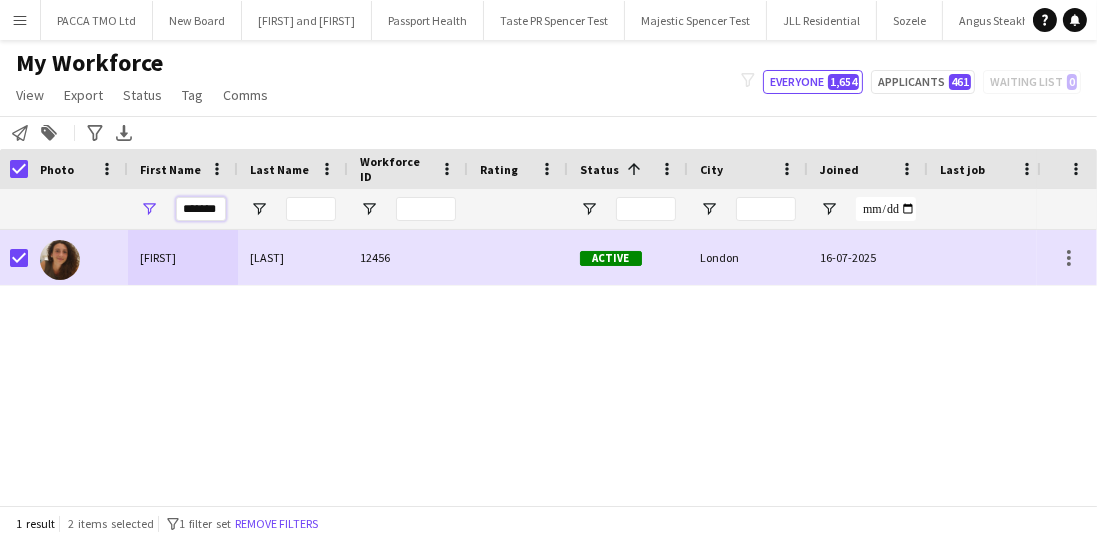 click on "*******" at bounding box center [201, 209] 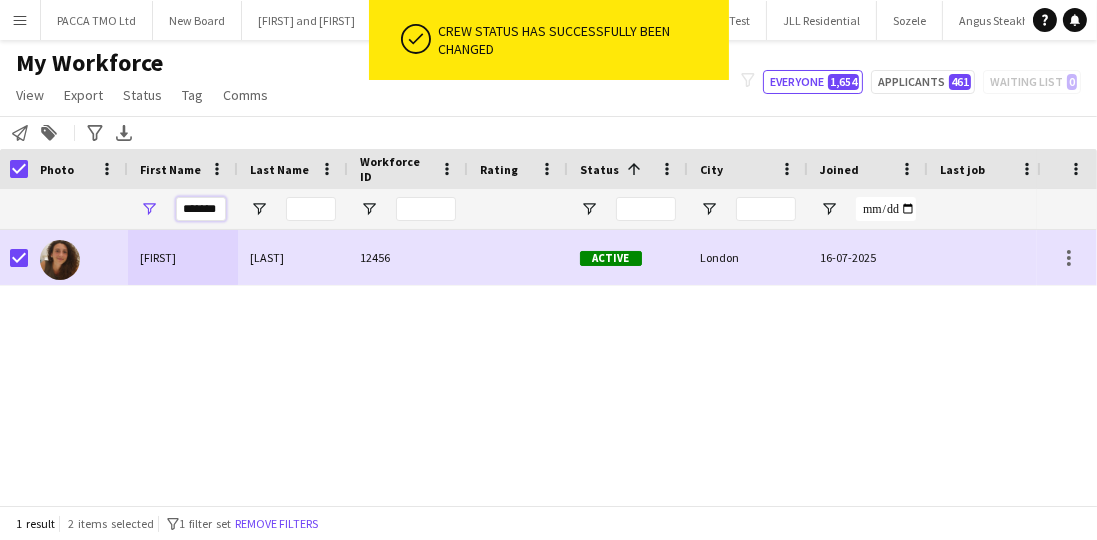 click on "*******" at bounding box center (201, 209) 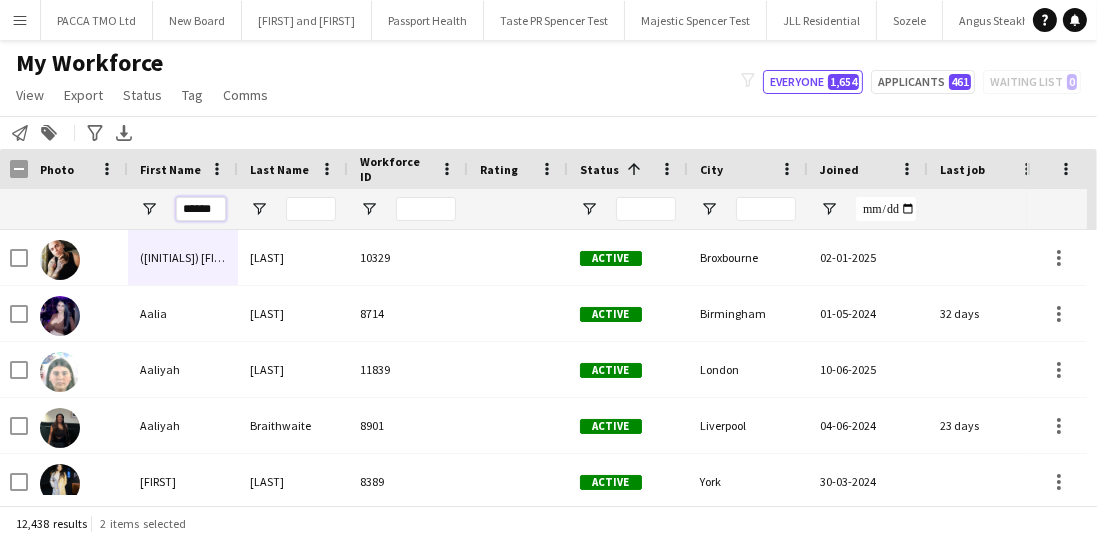 type on "*******" 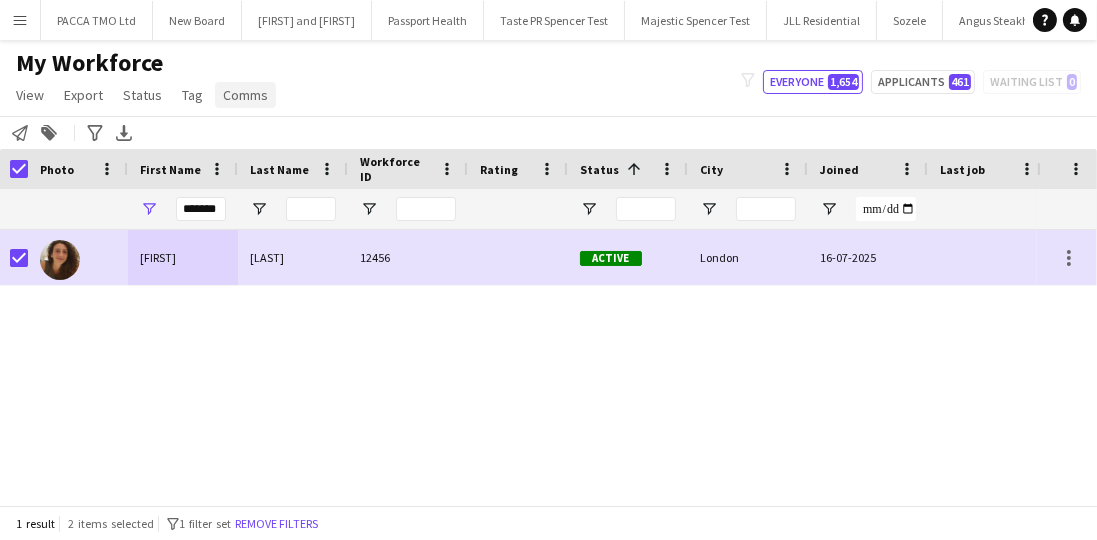 click on "Comms" 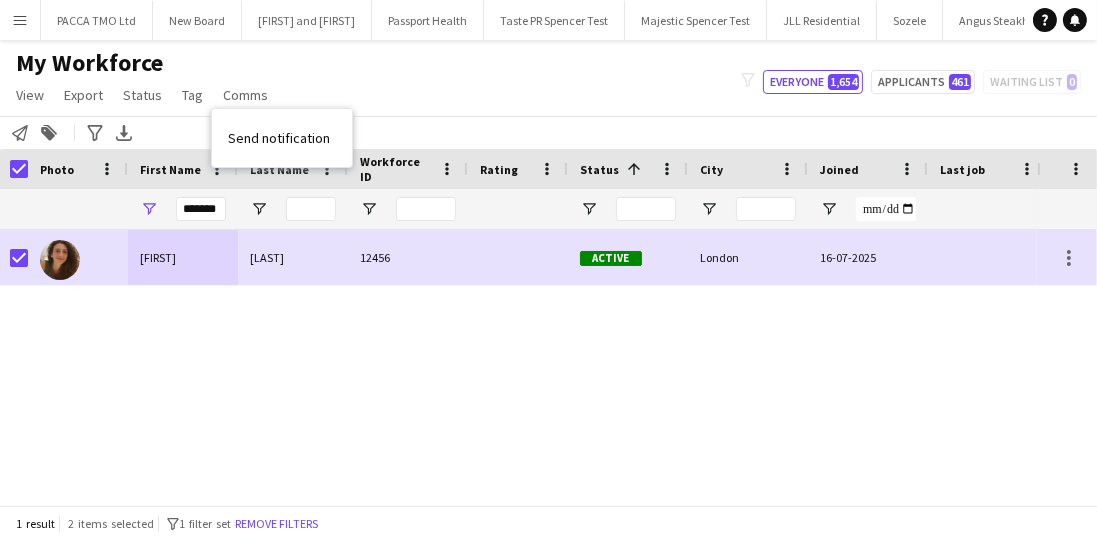 click on "My Workforce   View   Views  Default view New view Update view Delete view Edit name Customise view Customise filters Reset Filters Reset View Reset All  Export  New starters report Export as XLSX Export as PDF  Status  Edit  Tag  New tag  Edit tag  ACTIVE LONDON (81) Completion email sent 01/04 (4) Completion email sent 02/05 (7) Completion email sent 30/04 (30) Induction booked (14) Induction invite 01/05 (1) Induction invite sent 01/05 (1) Induction invite sent 02/05 (1) Induction invite sent 30/04 (28) Missed Induction 02/05 (2)  Add to tag  ACTIVE LONDON (81) Completion email sent 01/04 (4) Completion email sent 02/05 (7) Completion email sent 30/04 (30) Induction booked (14) Induction invite 01/05 (1) Induction invite sent 01/05 (1) Induction invite sent 02/05 (1) Induction invite sent 30/04 (28) Missed Induction 02/05 (2)  Untag  ACTIVE LONDON (81) Completion email sent 01/04 (4) Completion email sent 02/05 (7) Completion email sent 30/04 (30) Induction booked (14) Induction invite 01/05 (1)  Comms" 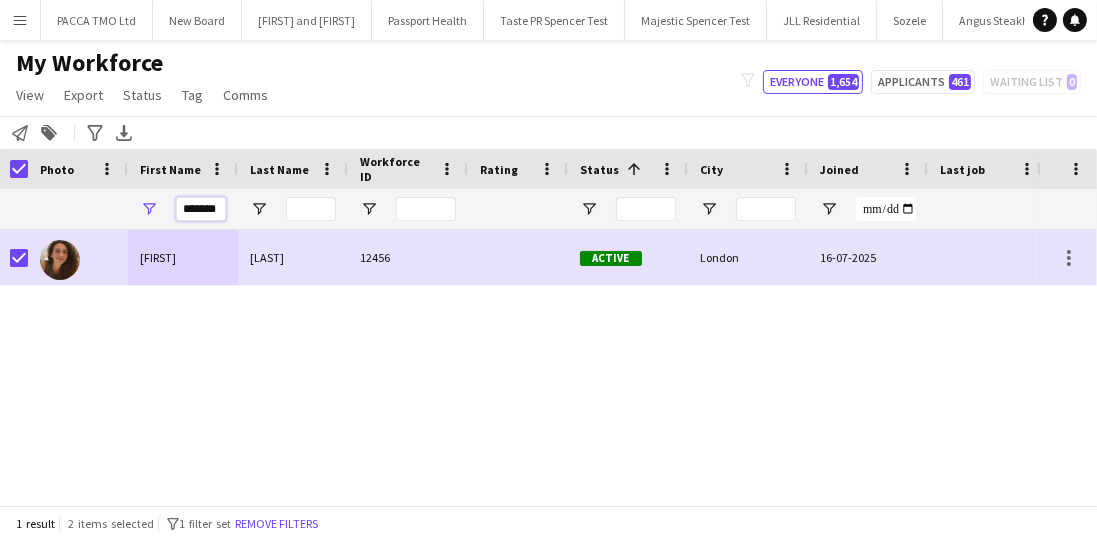 click on "*******" at bounding box center [201, 209] 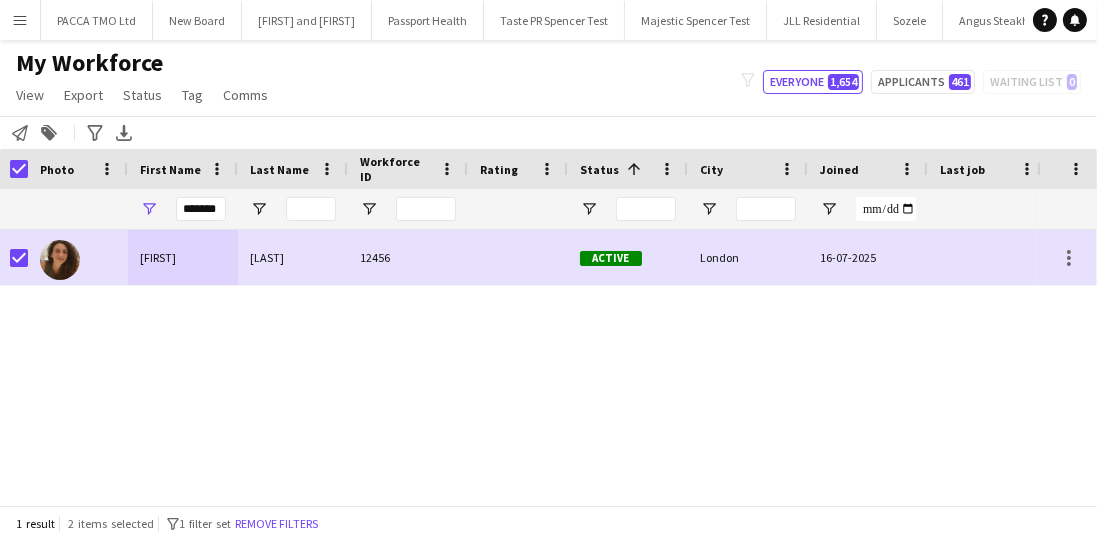 click on "Photo" at bounding box center (57, 169) 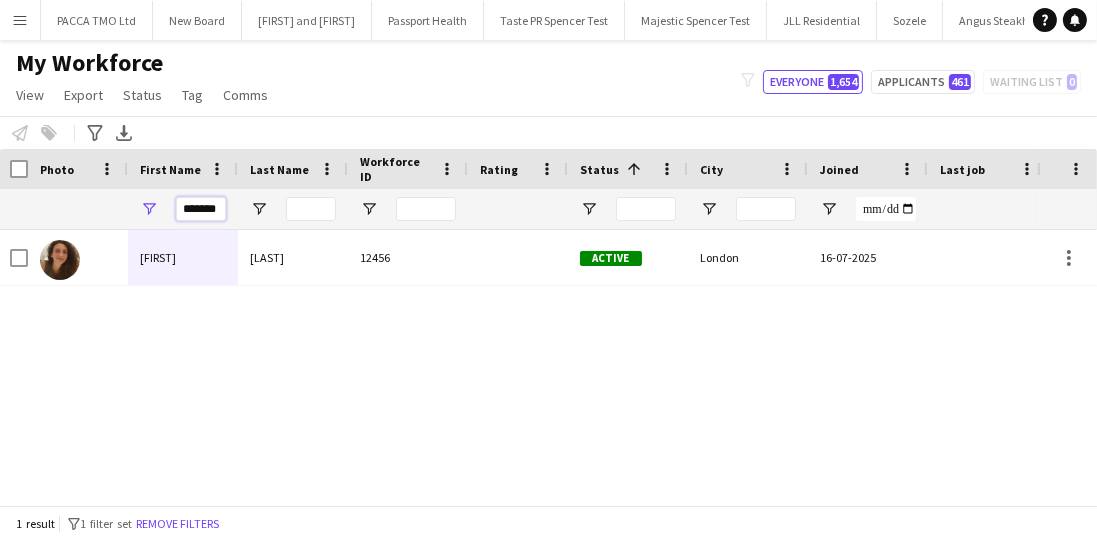 click on "*******" at bounding box center (201, 209) 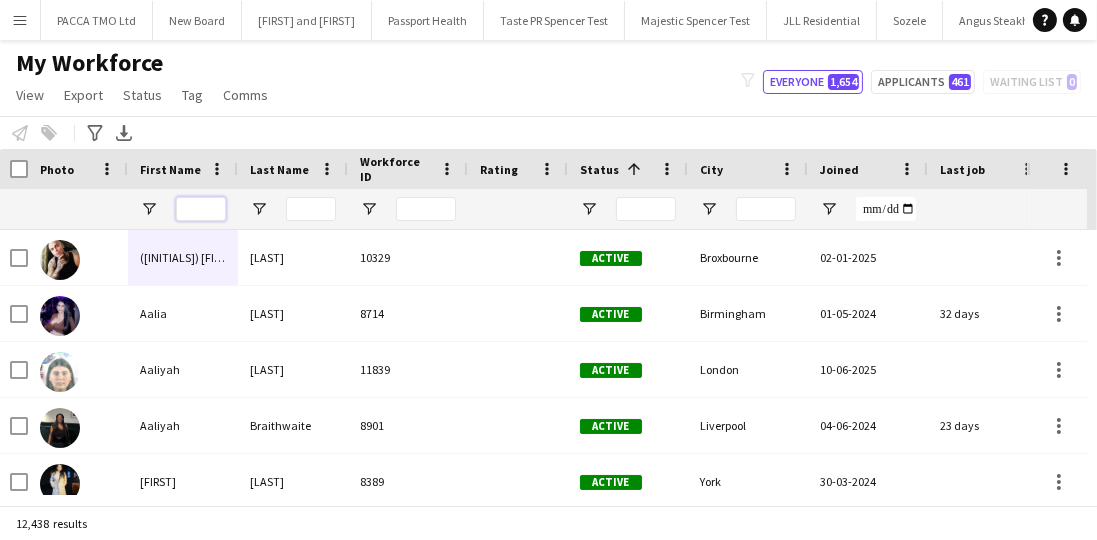 click at bounding box center (201, 209) 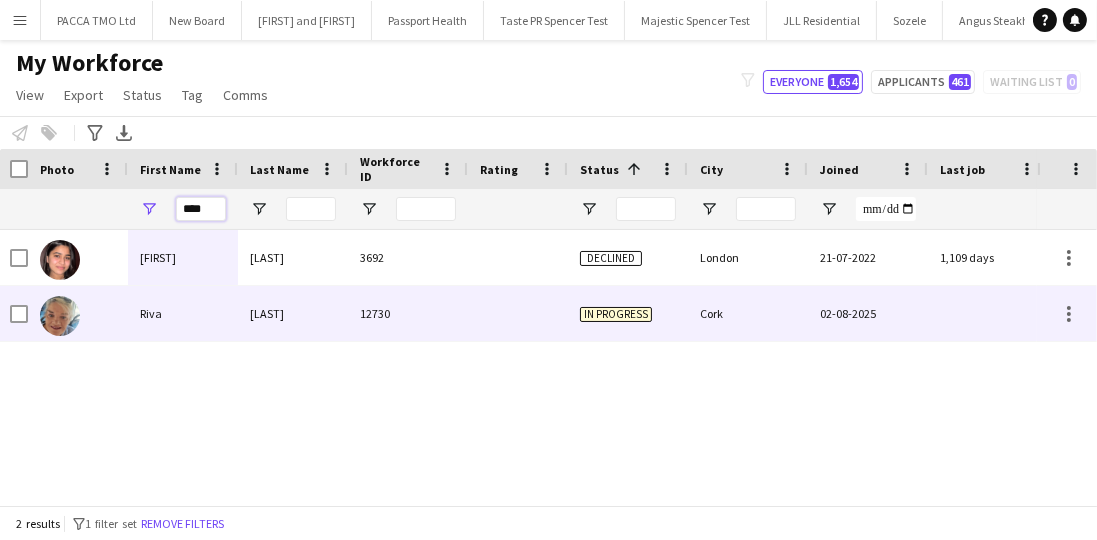 type on "****" 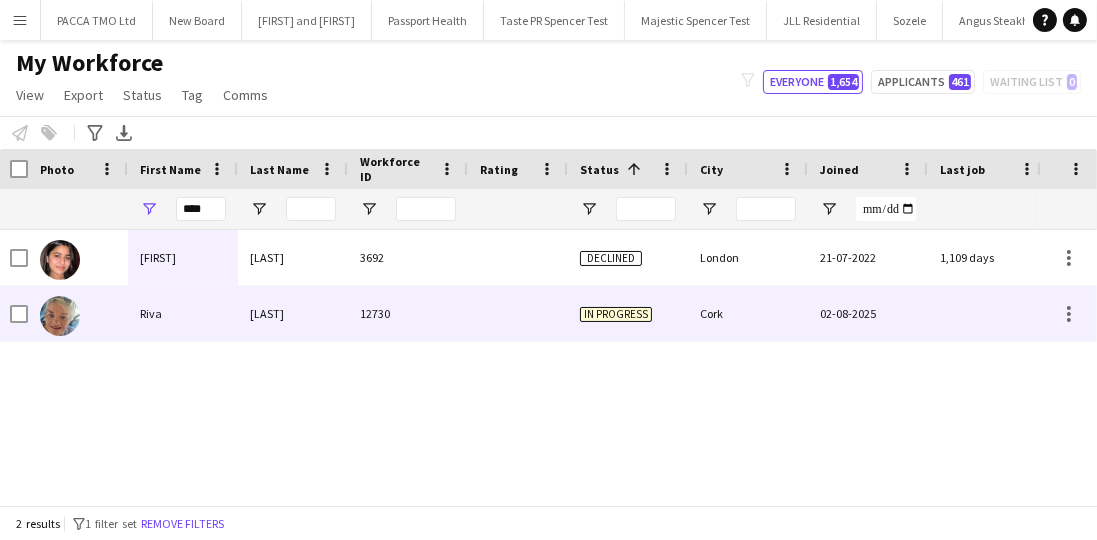 click on "Lawlor" at bounding box center [293, 313] 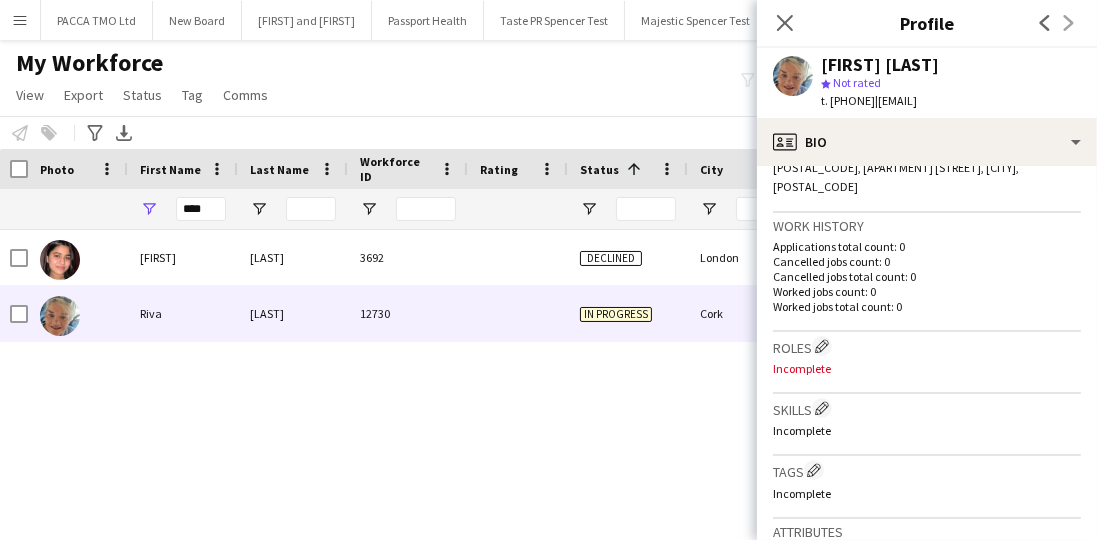 scroll, scrollTop: 462, scrollLeft: 0, axis: vertical 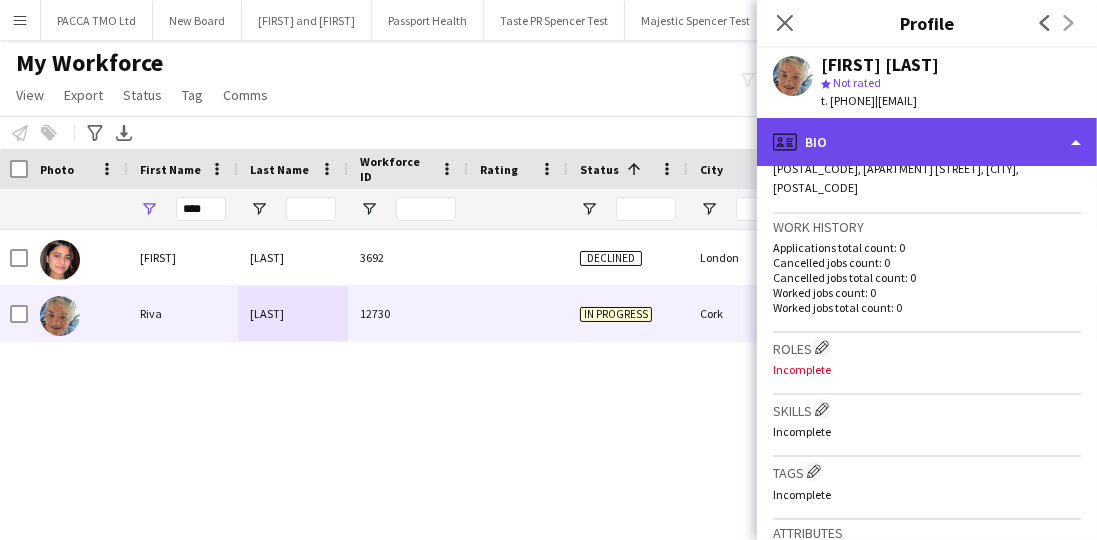 click on "profile
Bio" 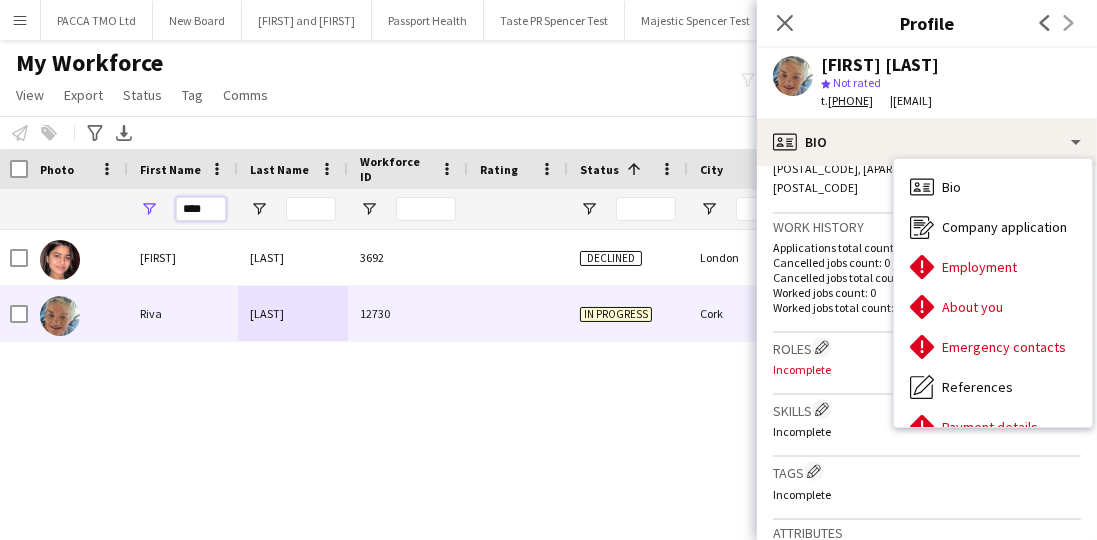 click on "****" at bounding box center [201, 209] 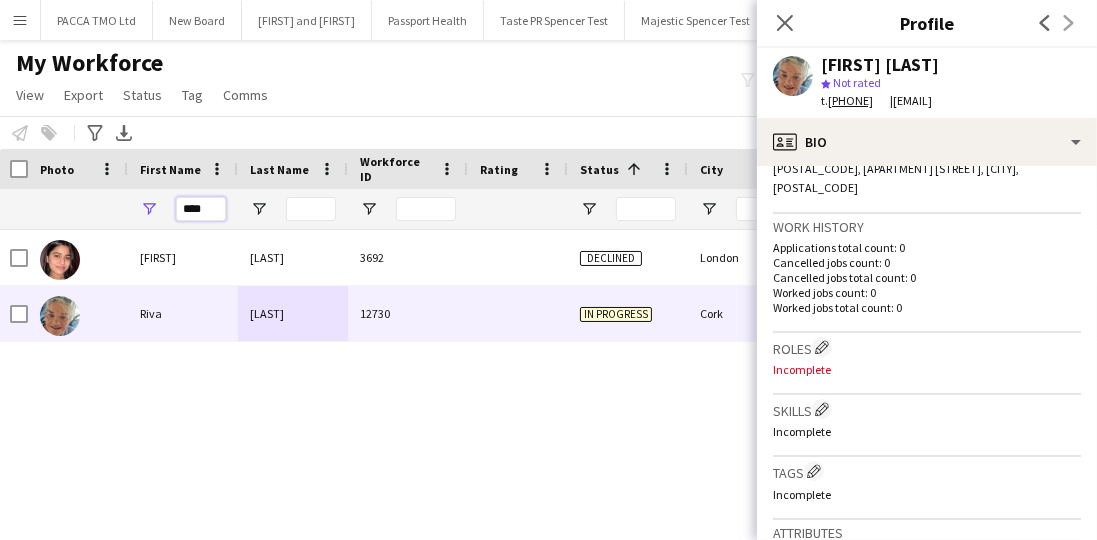 click on "****" at bounding box center (201, 209) 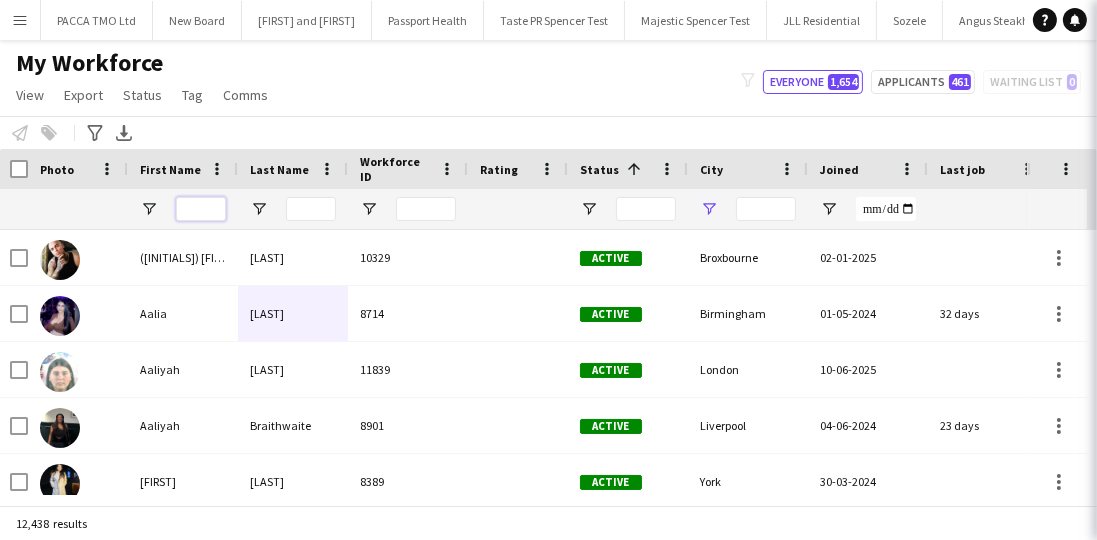 scroll, scrollTop: 0, scrollLeft: 121, axis: horizontal 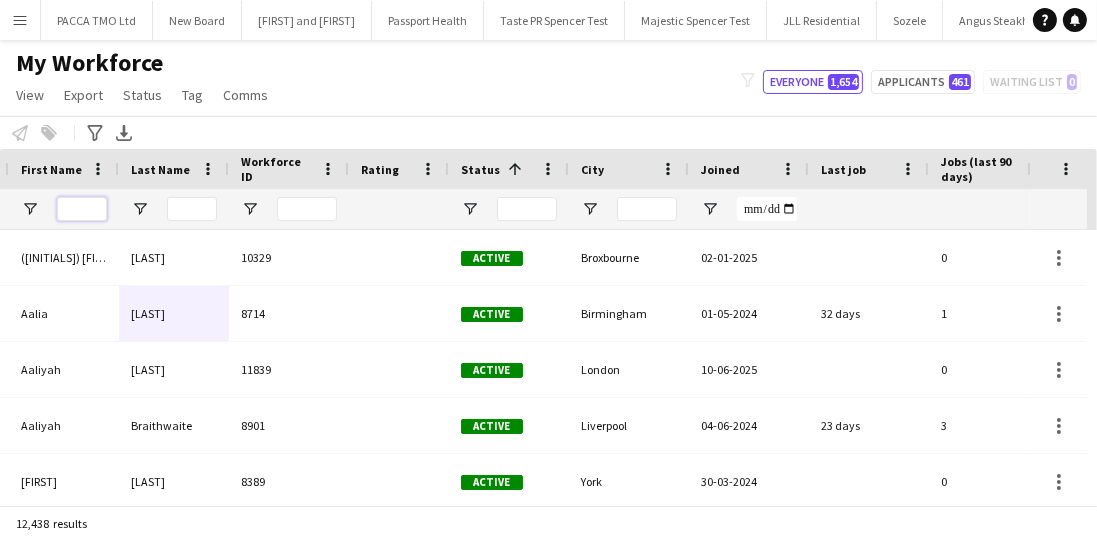 type 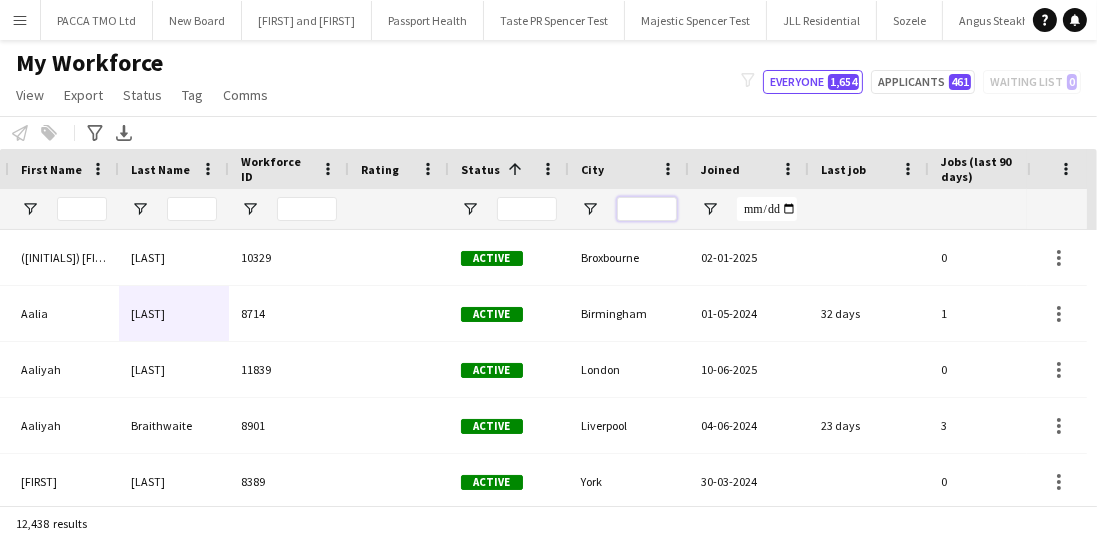 click at bounding box center [647, 209] 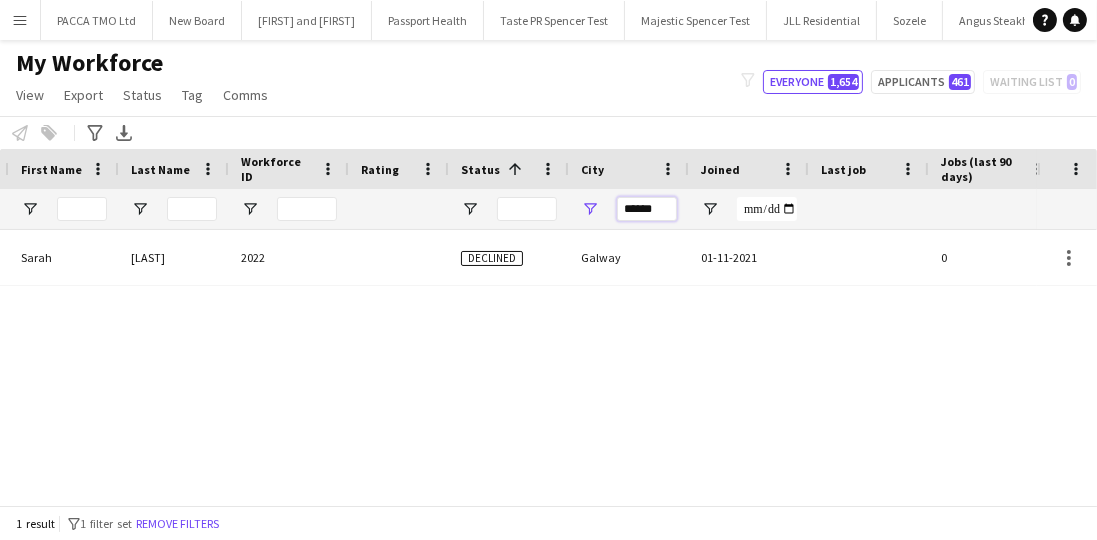 scroll, scrollTop: 0, scrollLeft: 0, axis: both 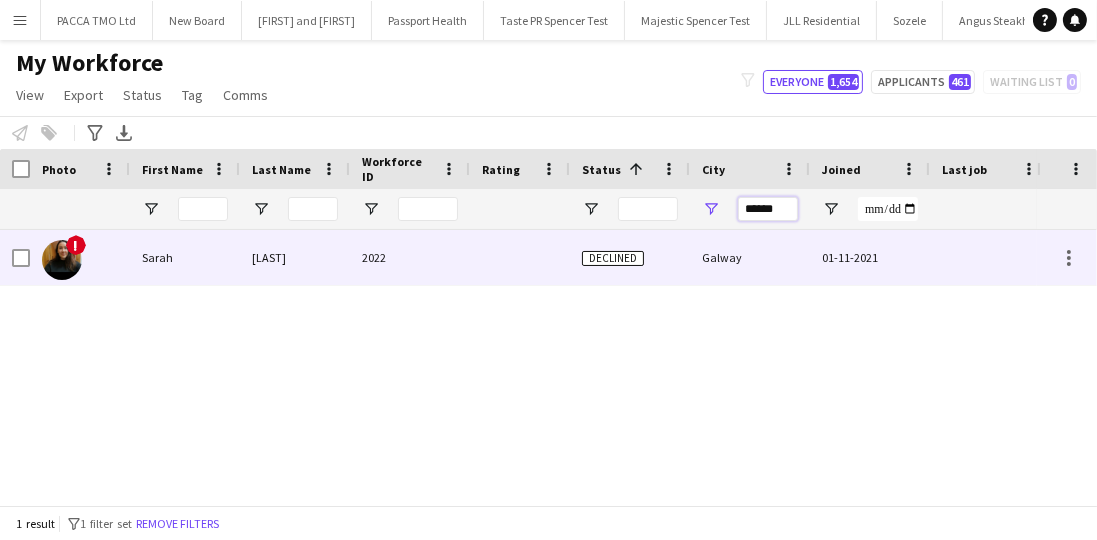 type on "******" 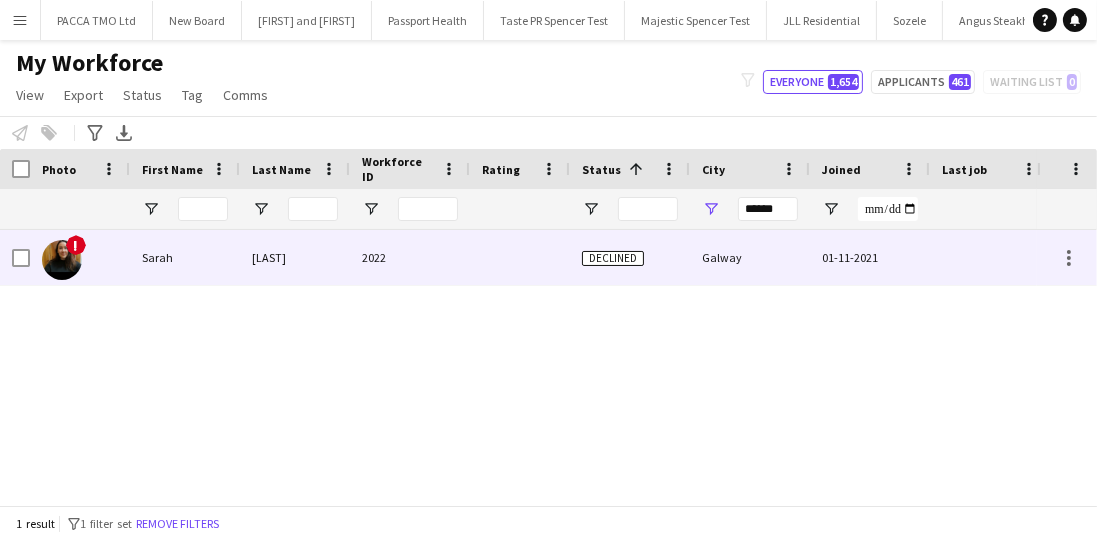 click at bounding box center (520, 257) 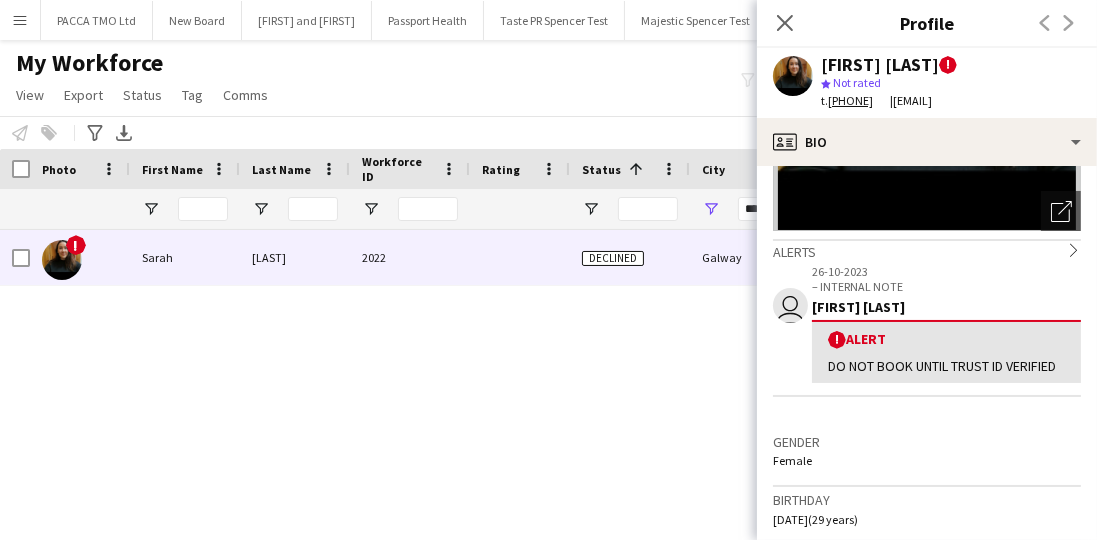 scroll, scrollTop: 251, scrollLeft: 0, axis: vertical 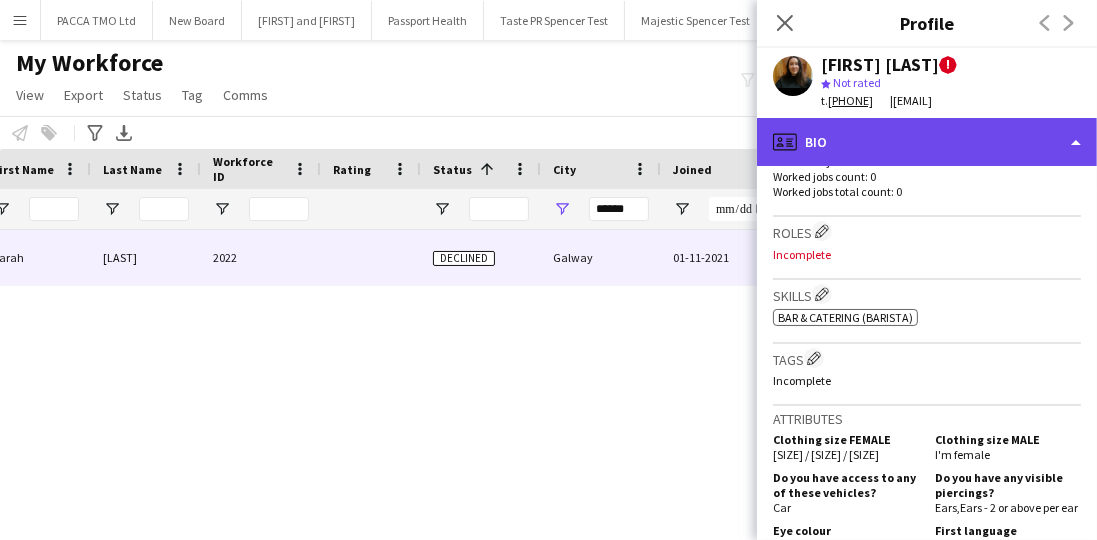 click on "profile
Bio" 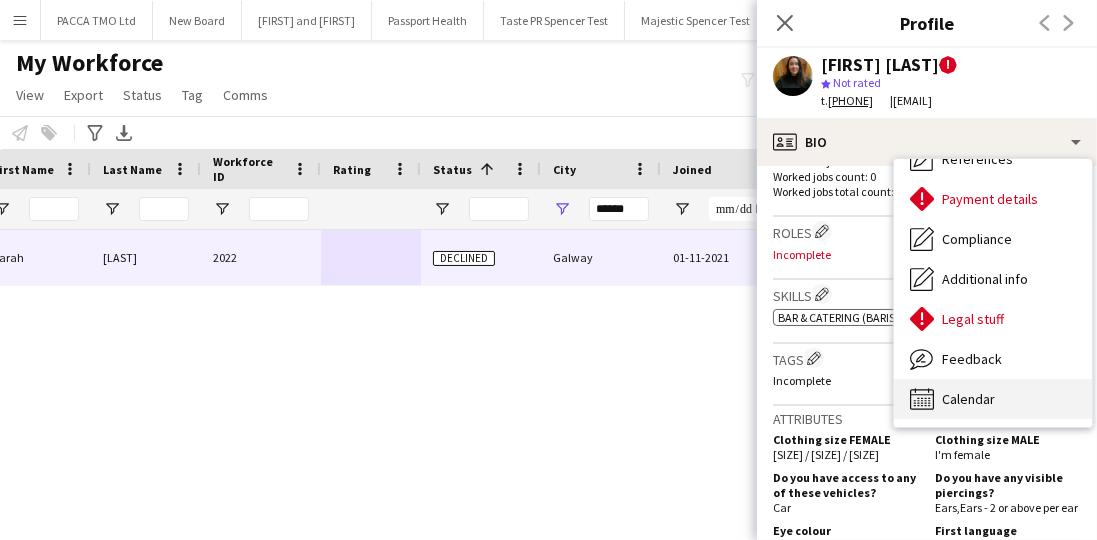 click on "Calendar
Calendar" at bounding box center (993, 399) 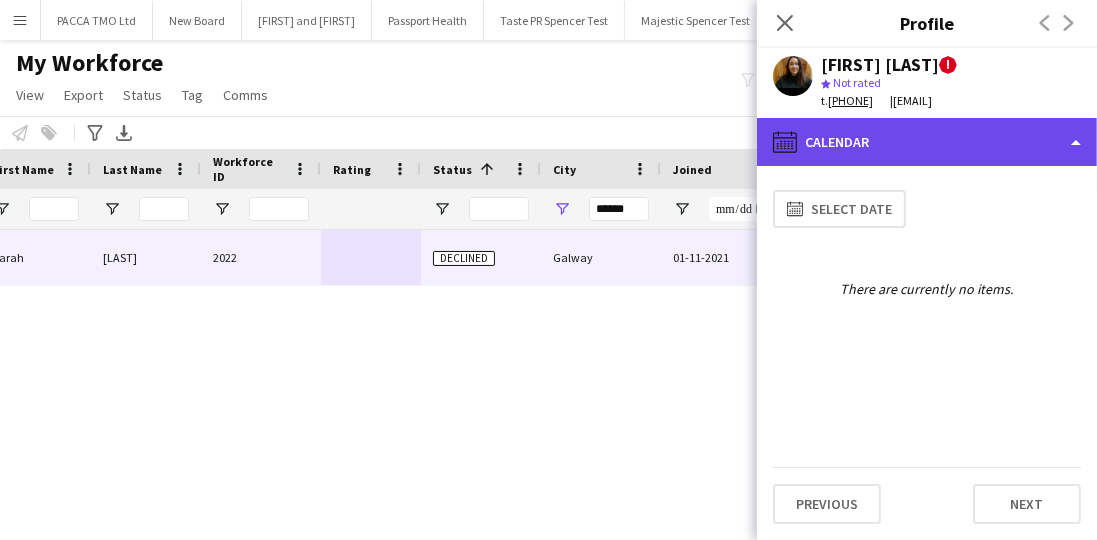 click on "calendar-full
Calendar" 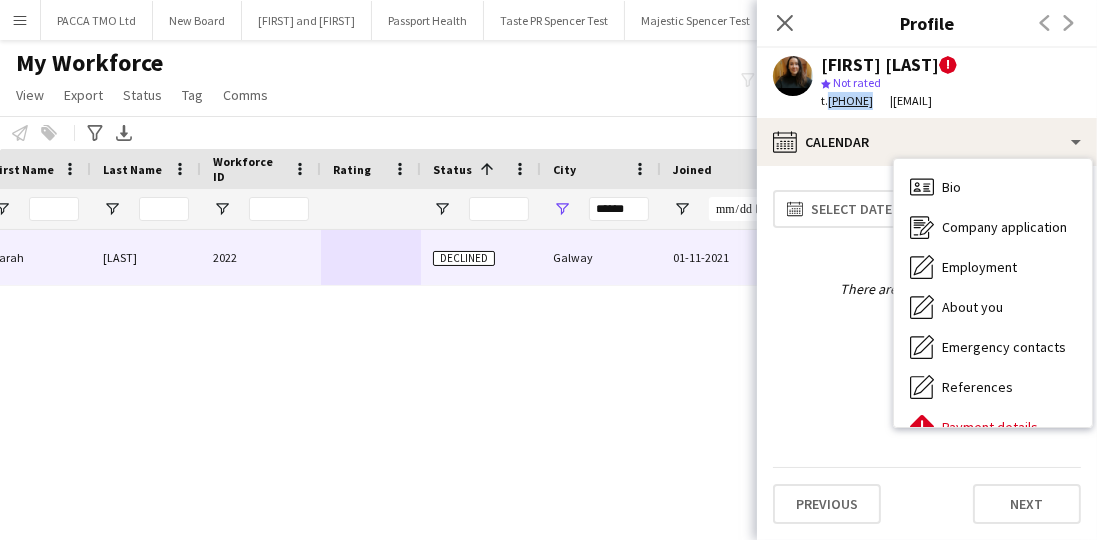 drag, startPoint x: 829, startPoint y: 101, endPoint x: 912, endPoint y: 106, distance: 83.15047 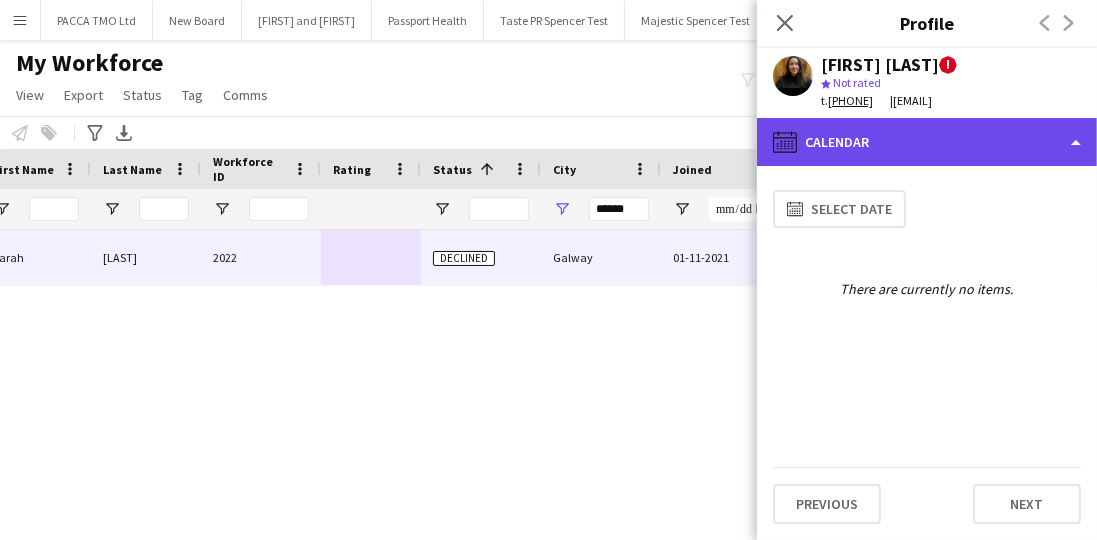 click on "calendar-full
Calendar" 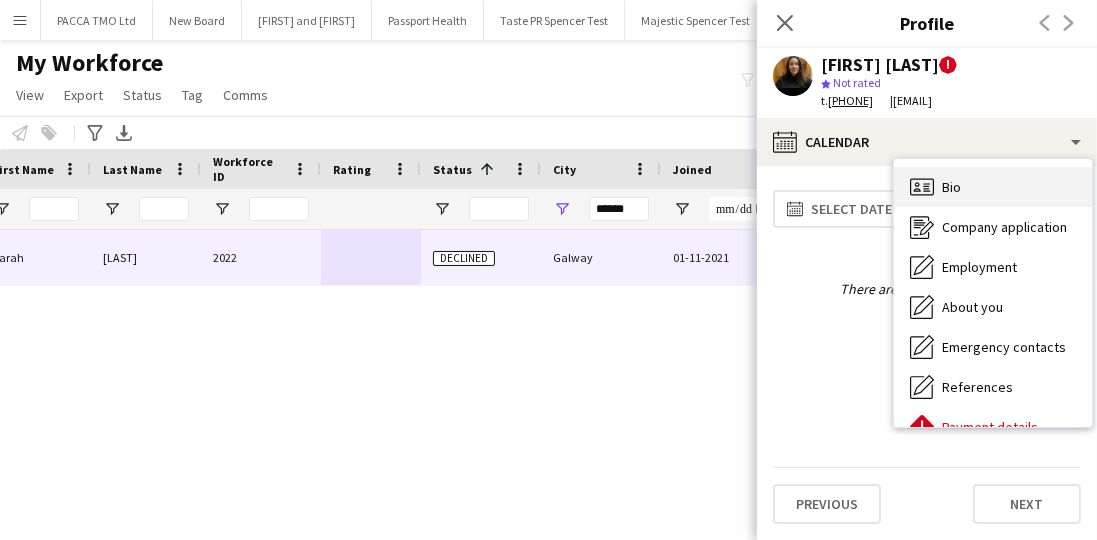 click on "Bio
Bio" at bounding box center [993, 187] 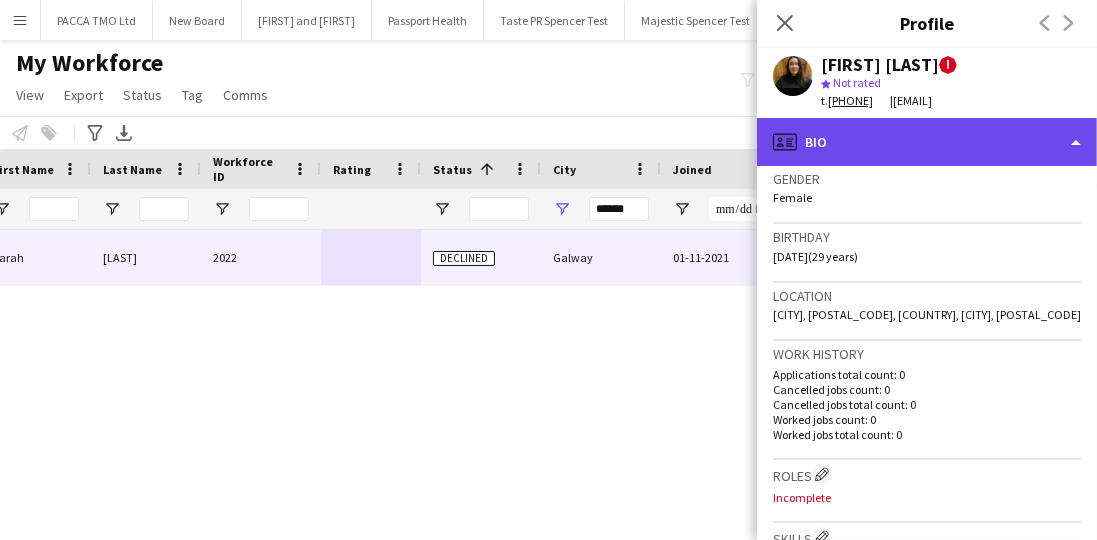 click on "profile
Bio" 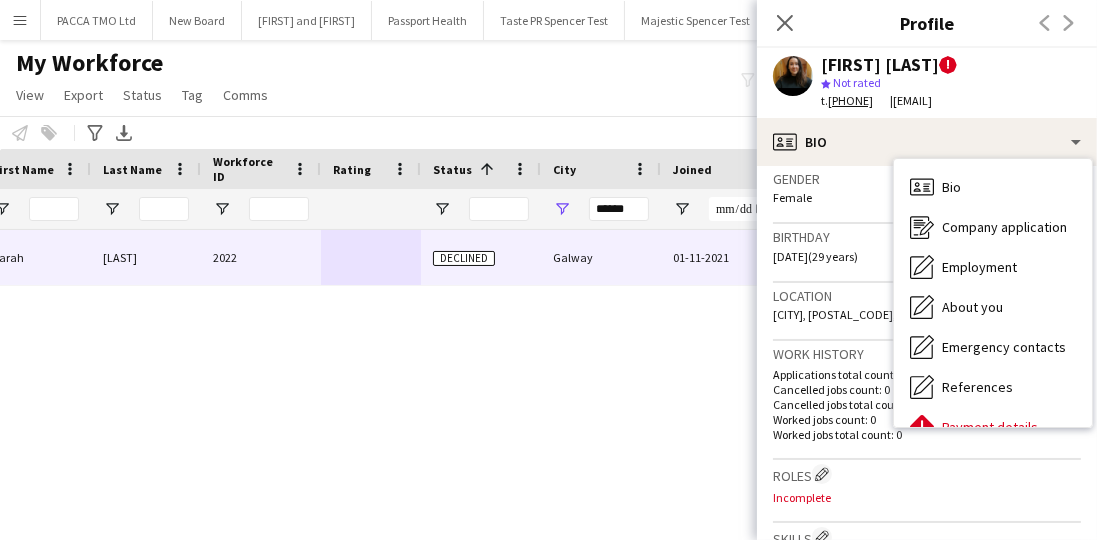 drag, startPoint x: 828, startPoint y: 104, endPoint x: 908, endPoint y: 102, distance: 80.024994 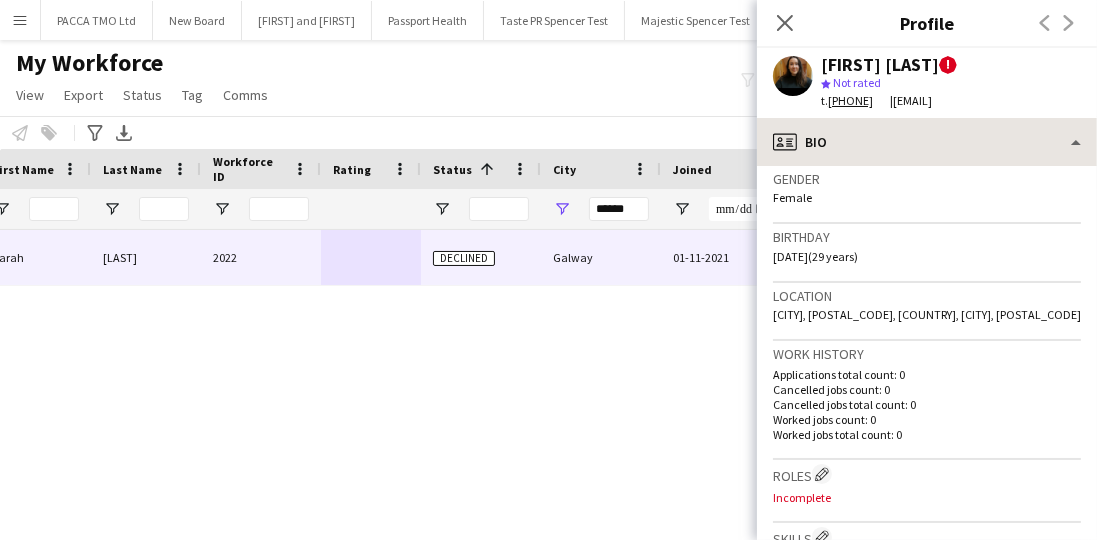 copy on "+447517457096" 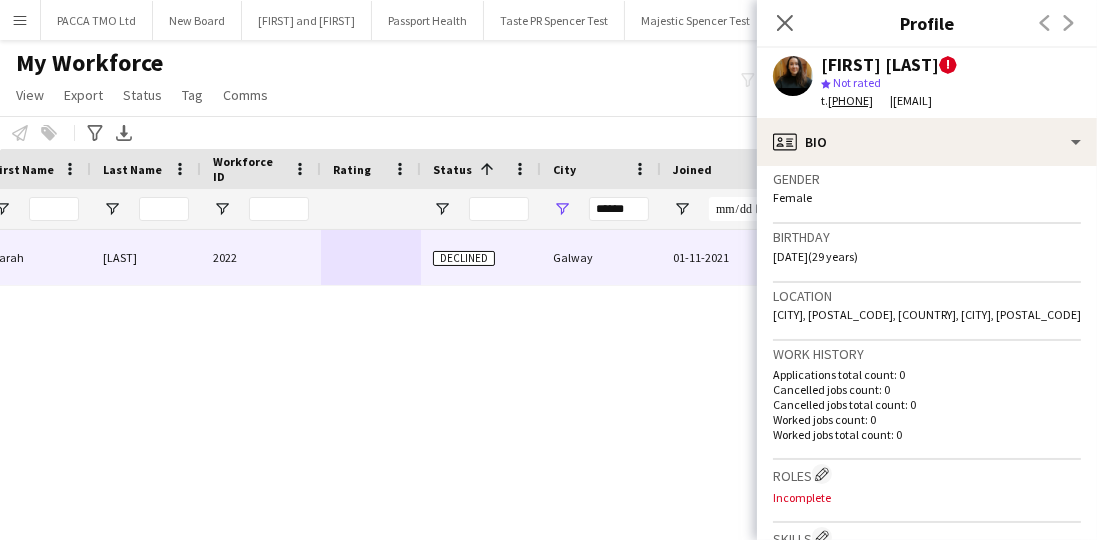 click on "t.  +447517457096" at bounding box center (855, 101) 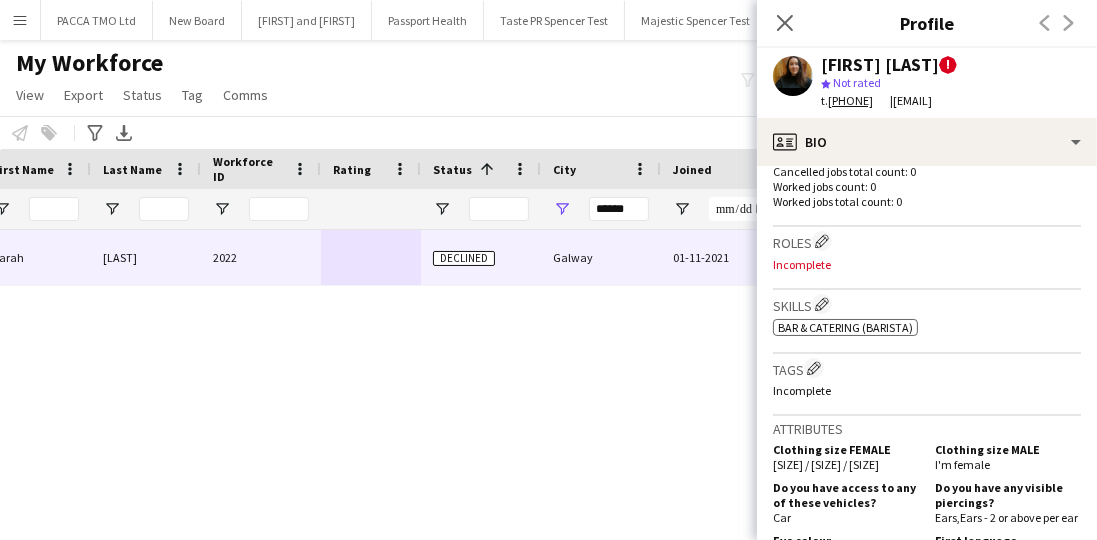 scroll, scrollTop: 971, scrollLeft: 0, axis: vertical 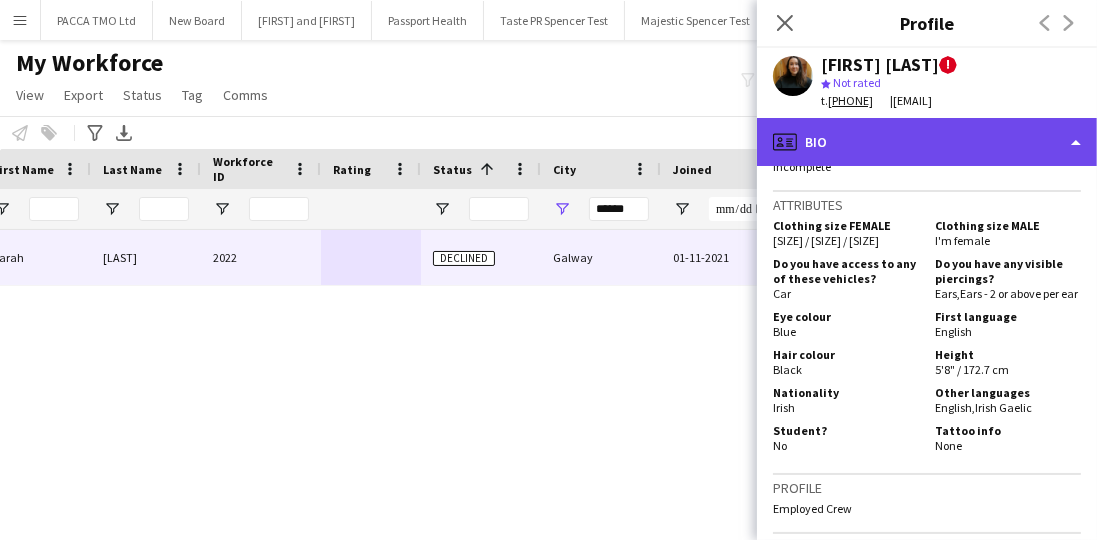 click on "profile
Bio" 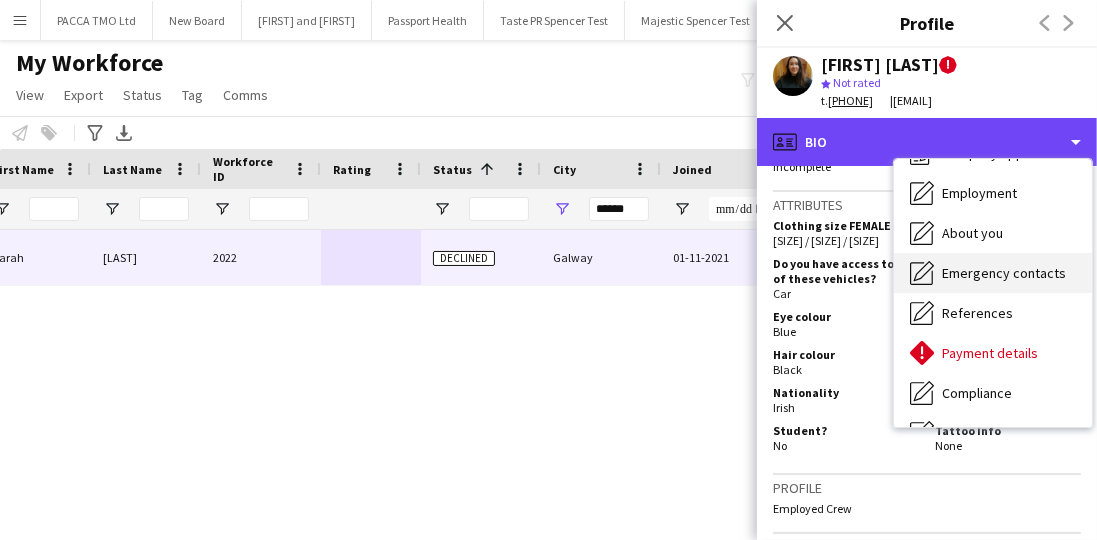 scroll, scrollTop: 57, scrollLeft: 0, axis: vertical 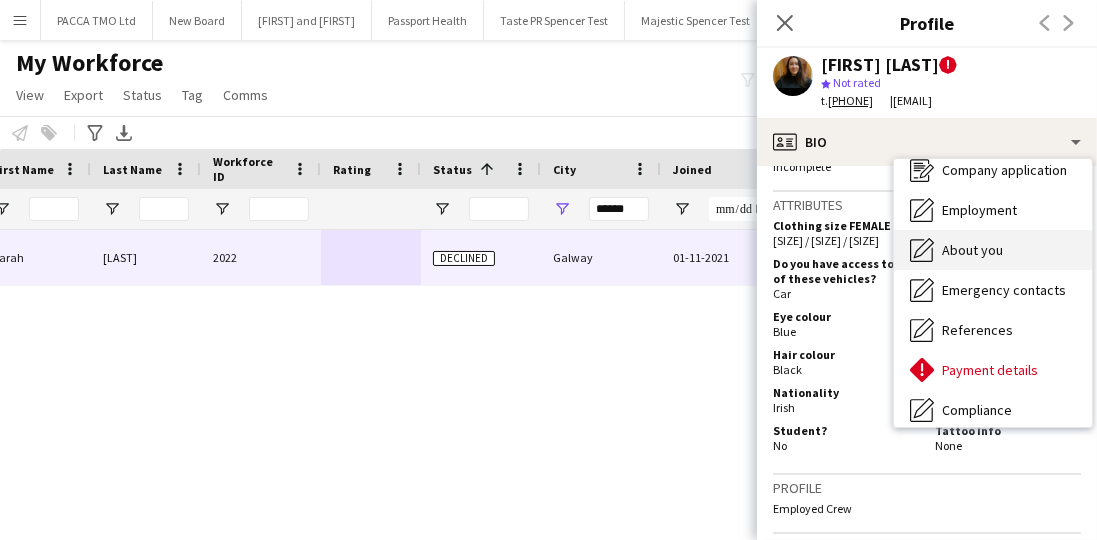 click on "About you" at bounding box center [972, 250] 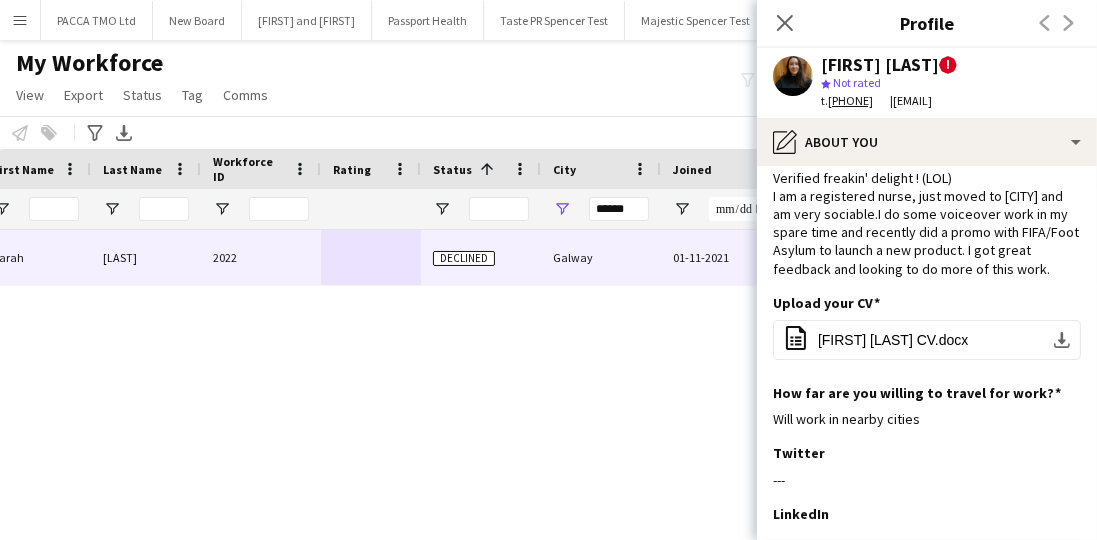 scroll, scrollTop: 57, scrollLeft: 0, axis: vertical 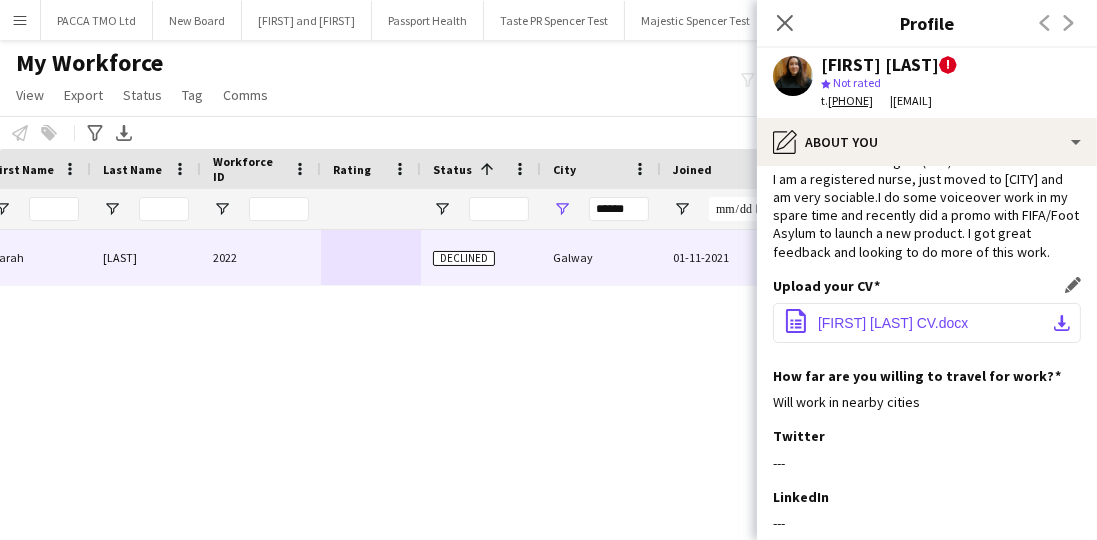 click on "Sarah Cahill CV.docx" 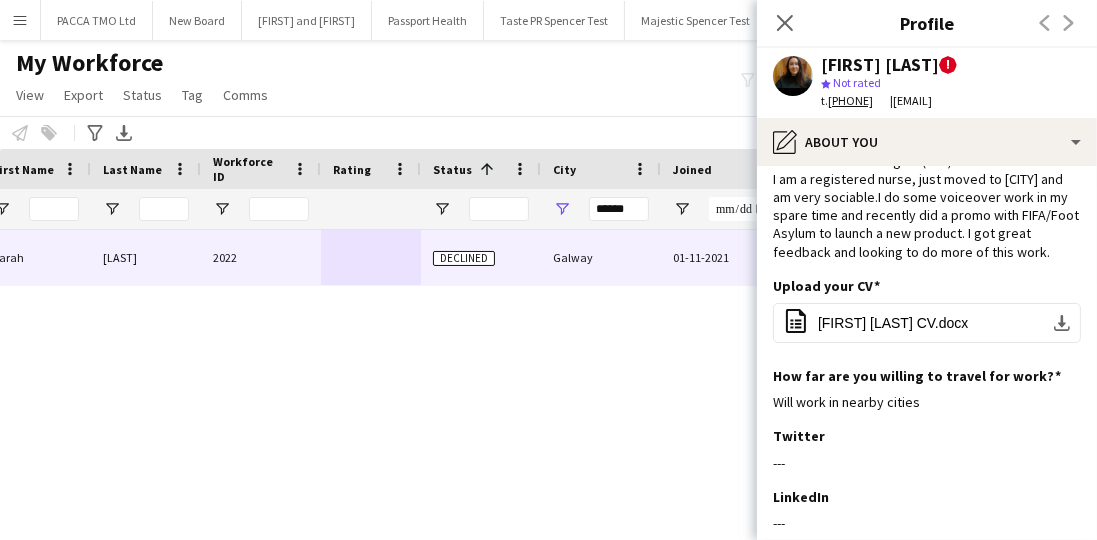 scroll, scrollTop: 0, scrollLeft: 0, axis: both 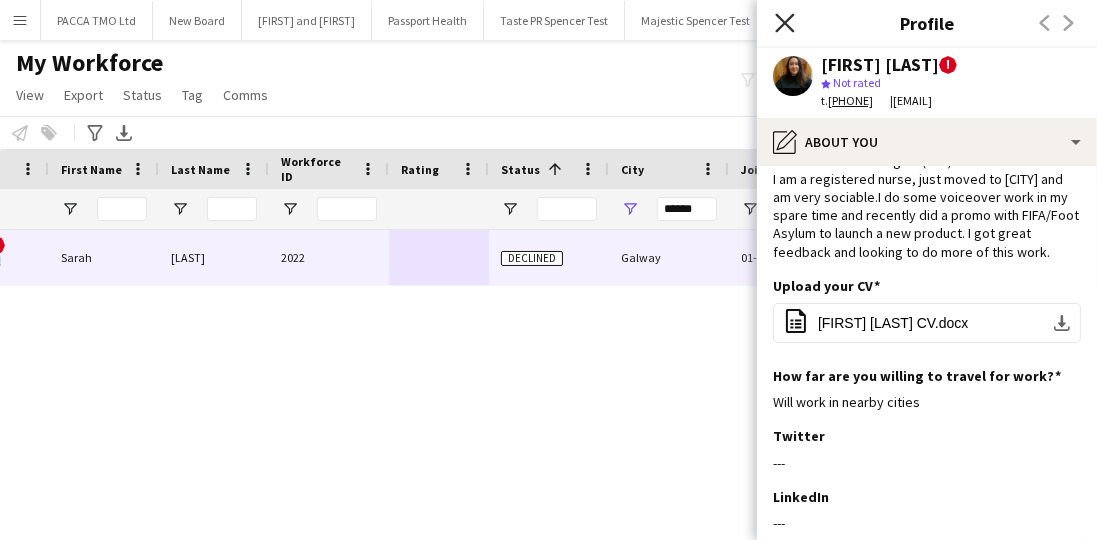 click on "Close pop-in" 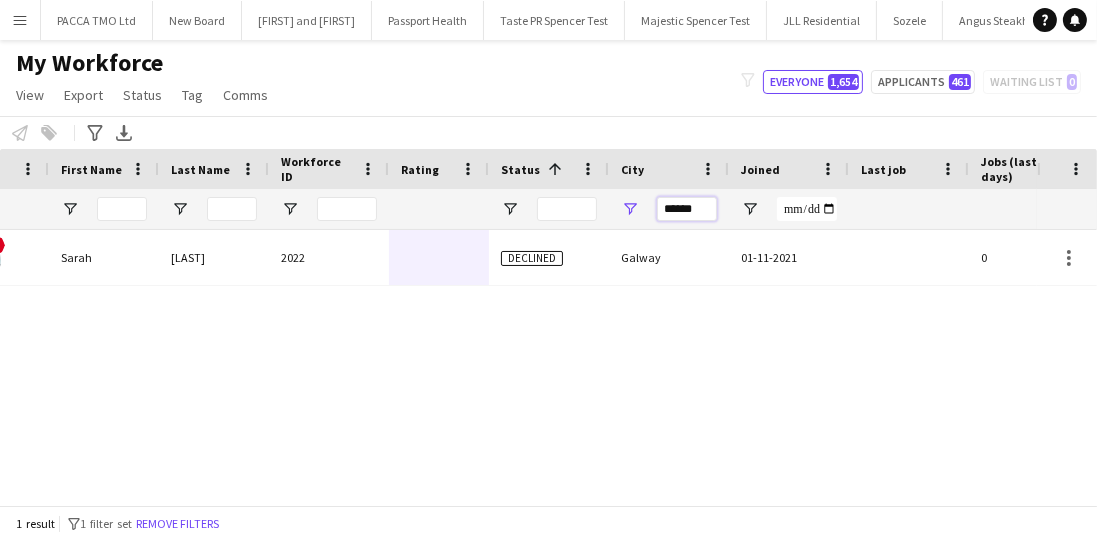 click on "******" at bounding box center [687, 209] 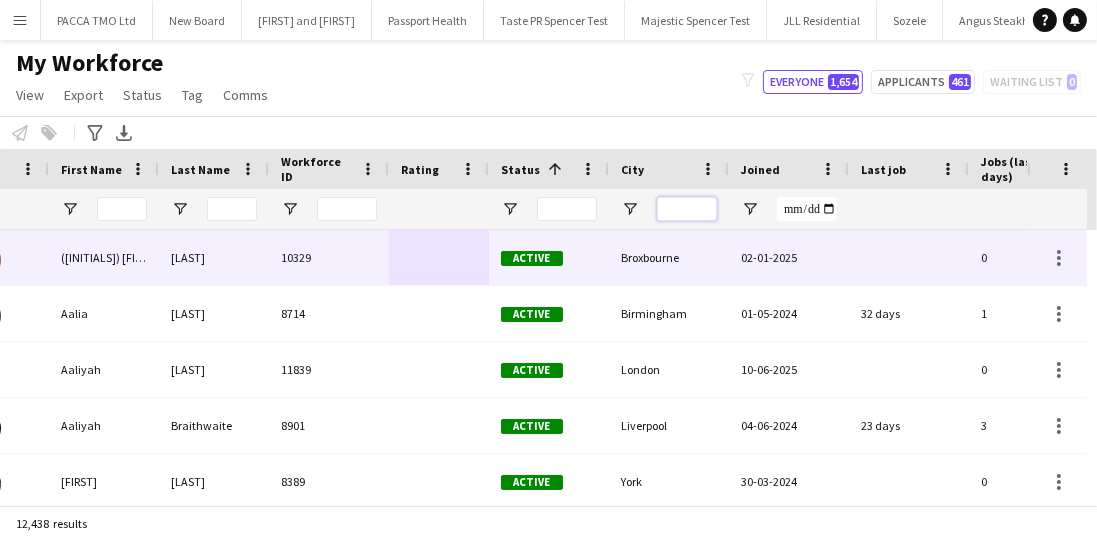 scroll, scrollTop: 0, scrollLeft: 0, axis: both 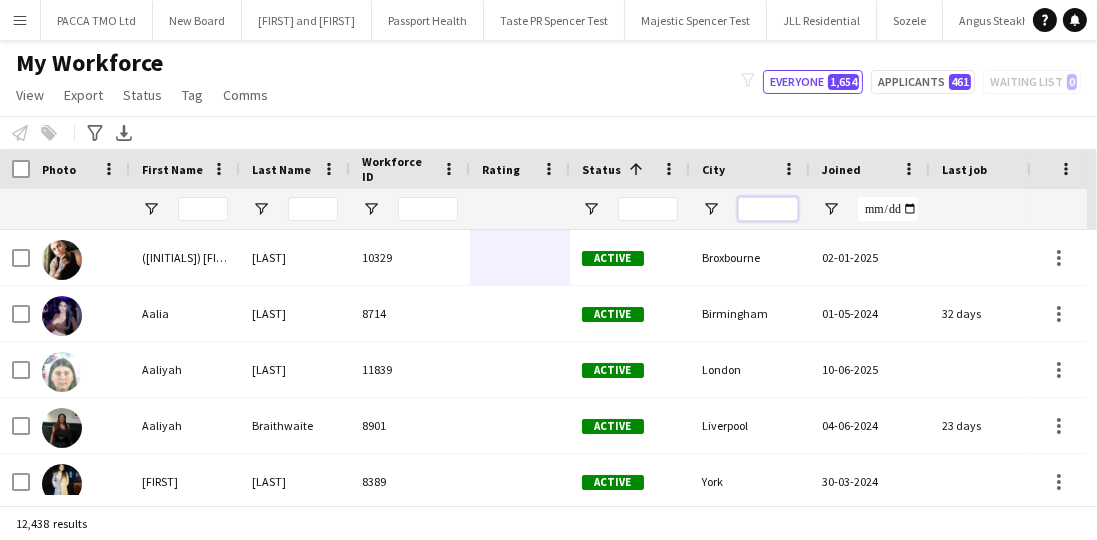 type 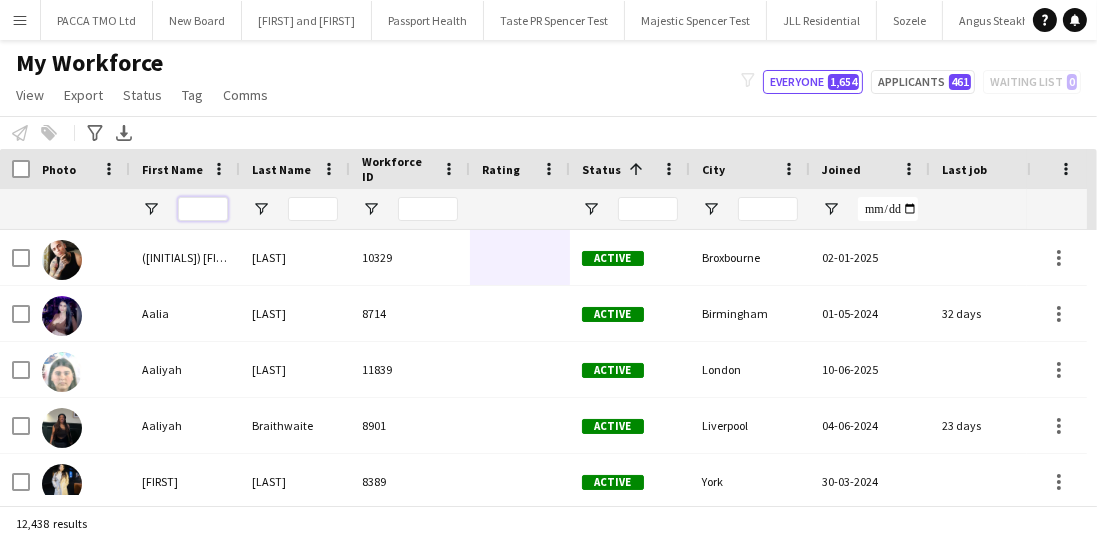 click at bounding box center [203, 209] 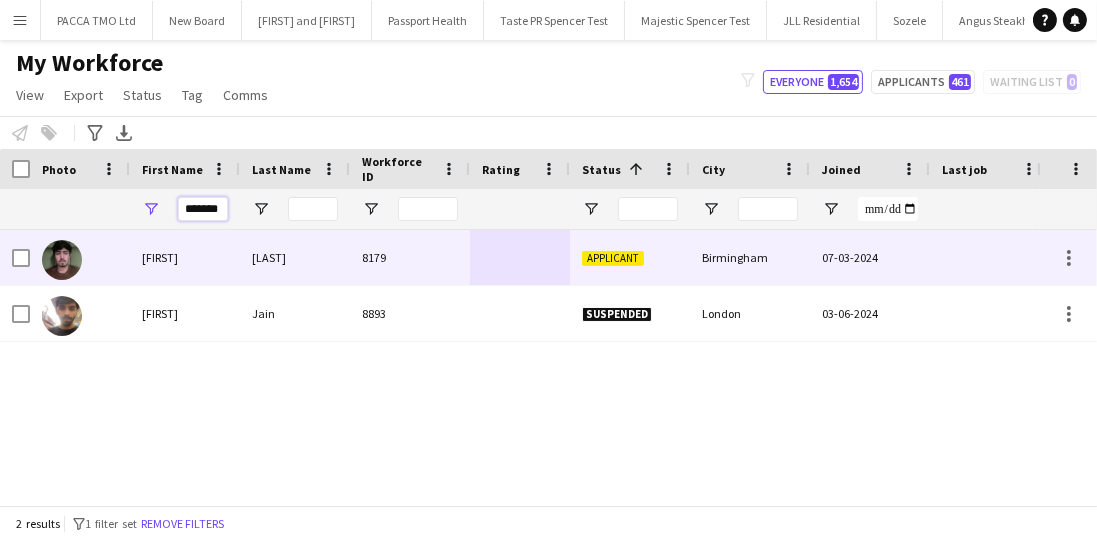type on "*******" 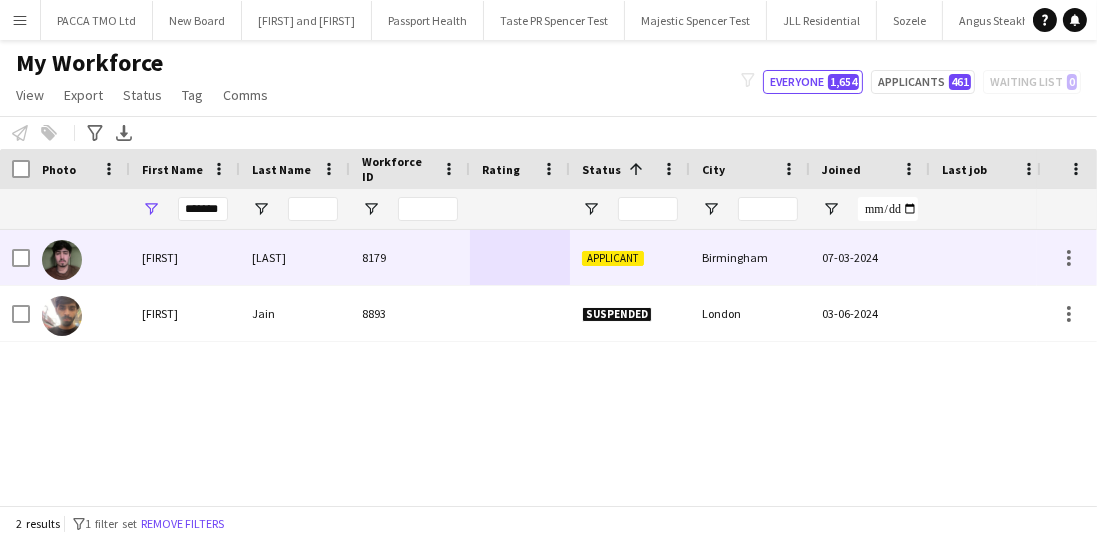 click on "Hrithik" at bounding box center [185, 257] 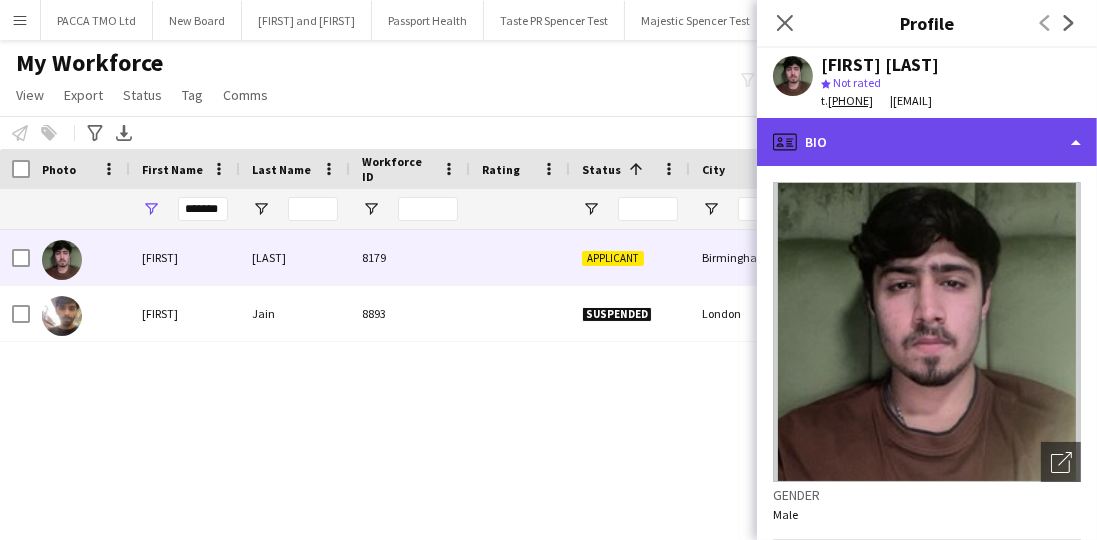 click on "profile
Bio" 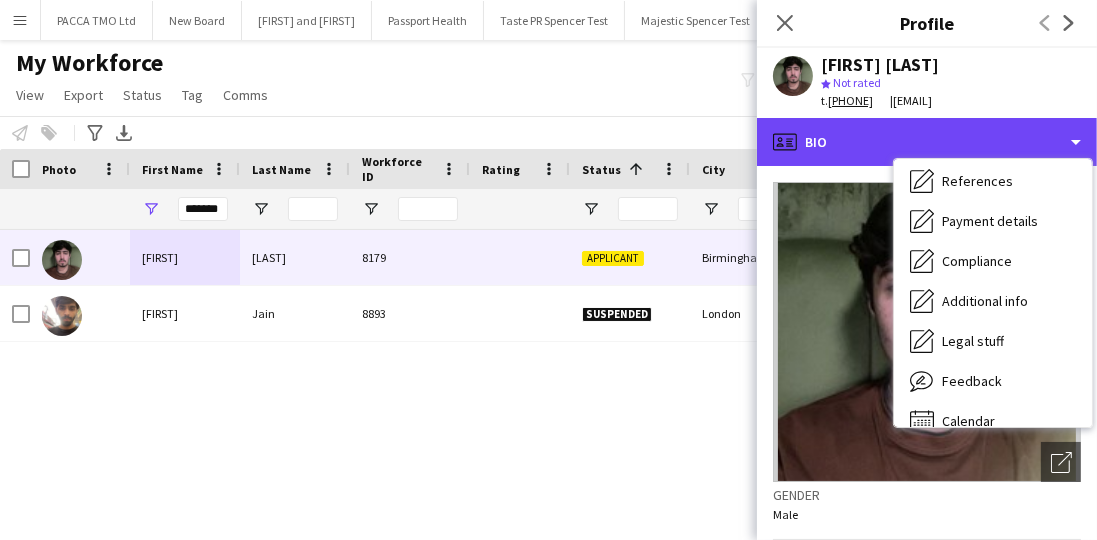 scroll, scrollTop: 205, scrollLeft: 0, axis: vertical 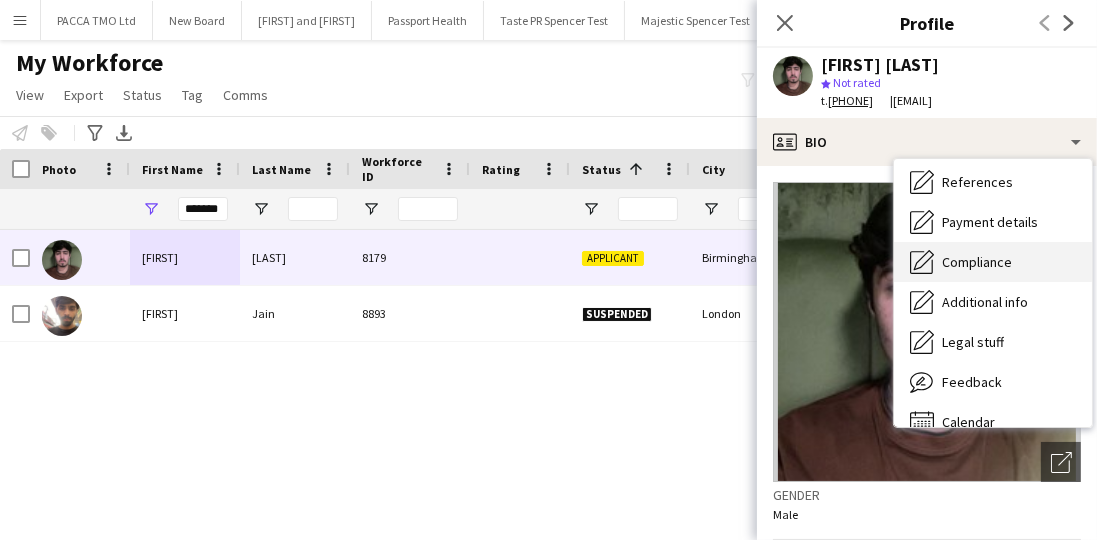 click on "Compliance" at bounding box center [977, 262] 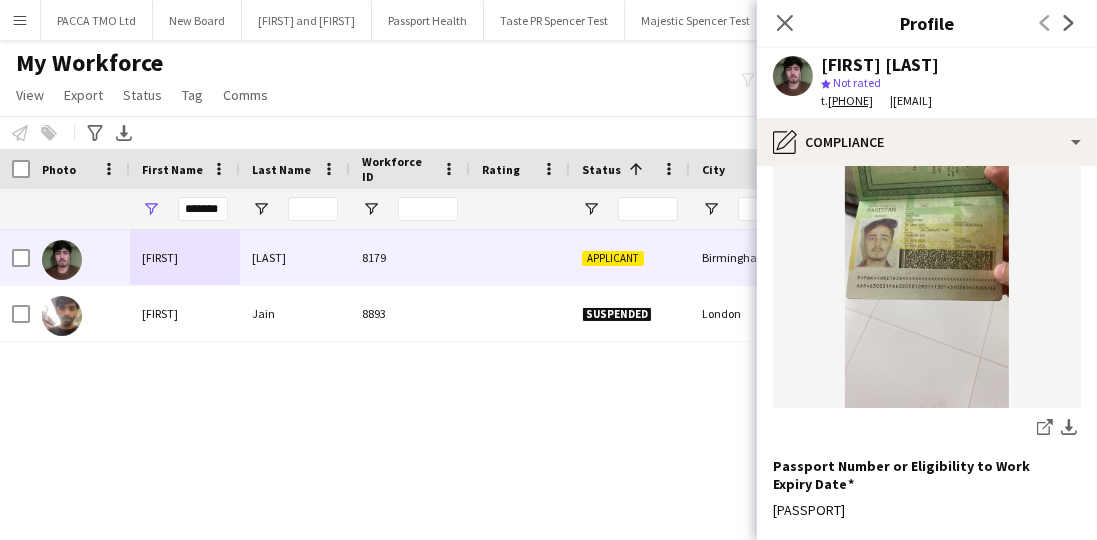 scroll, scrollTop: 215, scrollLeft: 0, axis: vertical 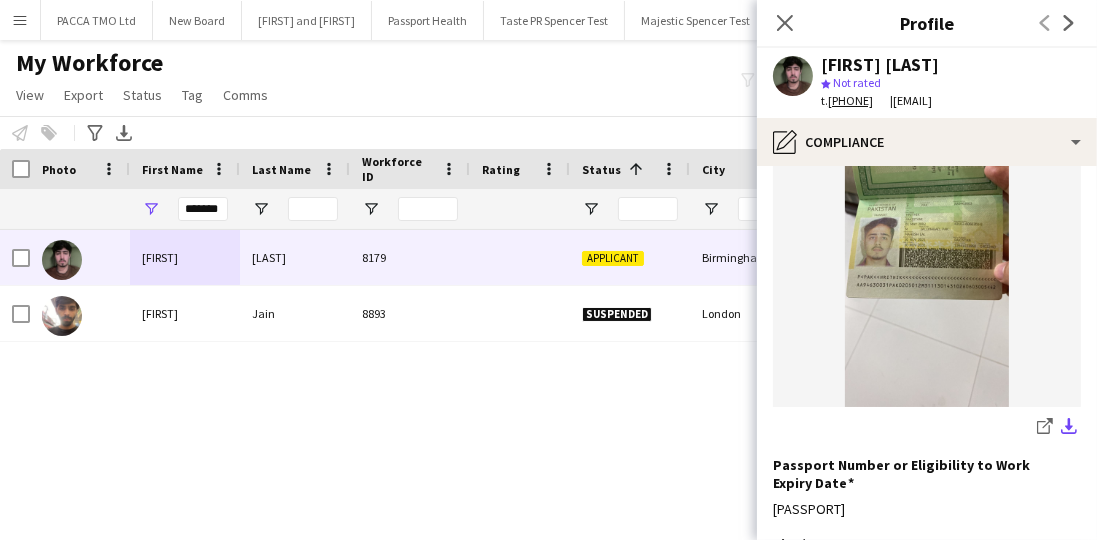 click on "download-bottom" 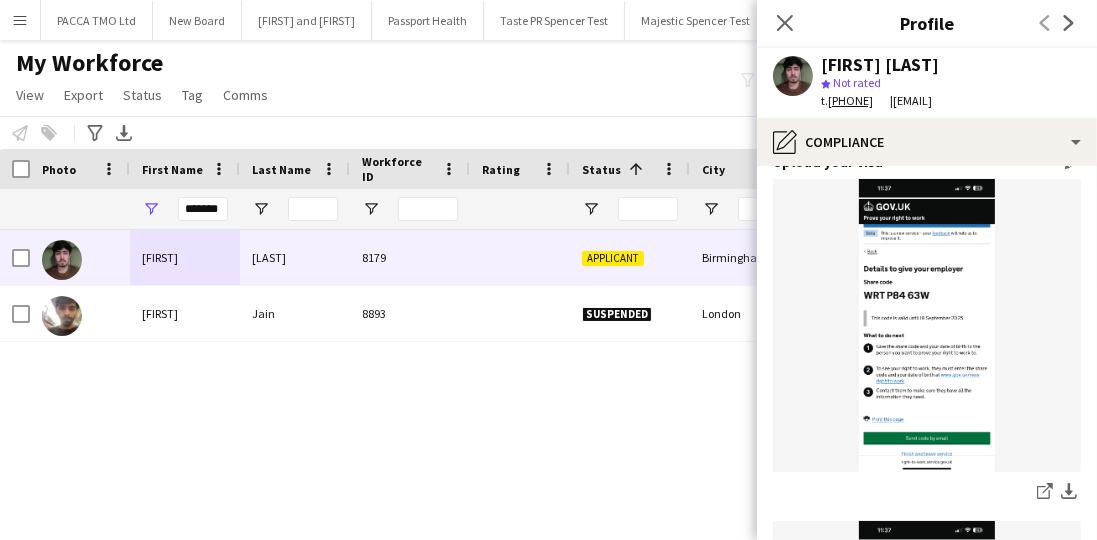 scroll, scrollTop: 657, scrollLeft: 0, axis: vertical 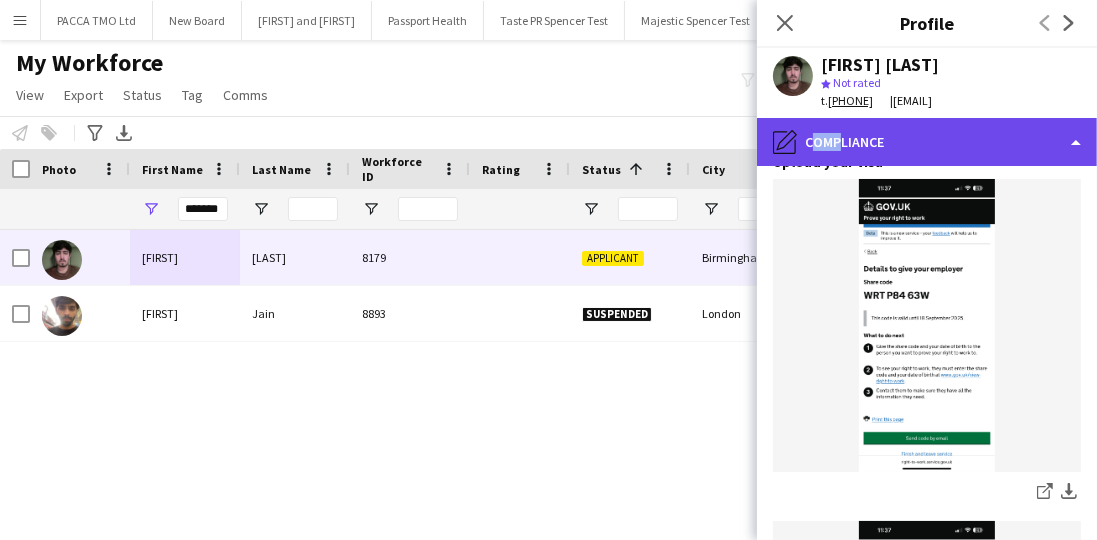 click on "pencil4
Compliance" 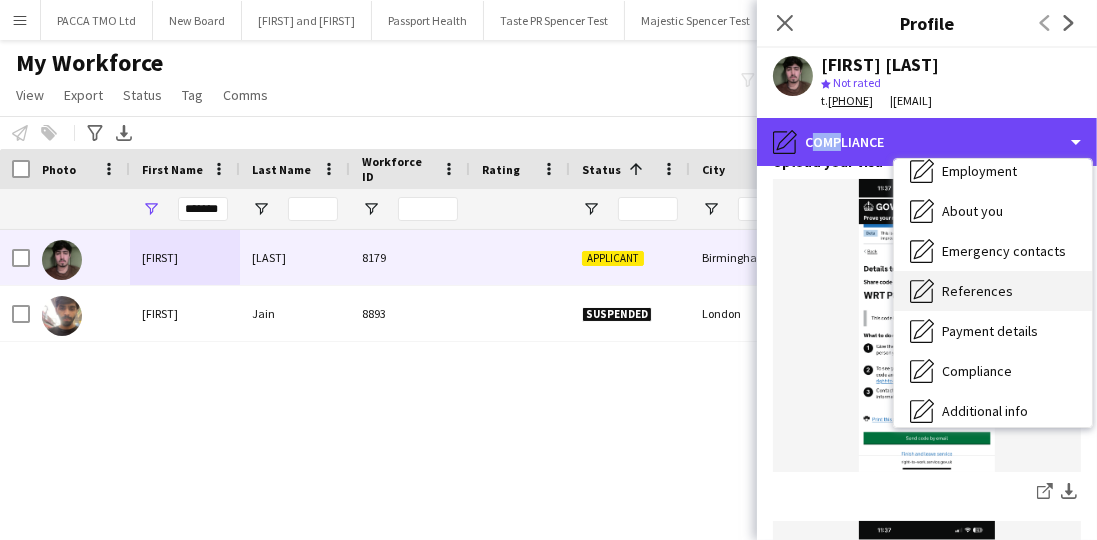 scroll, scrollTop: 0, scrollLeft: 0, axis: both 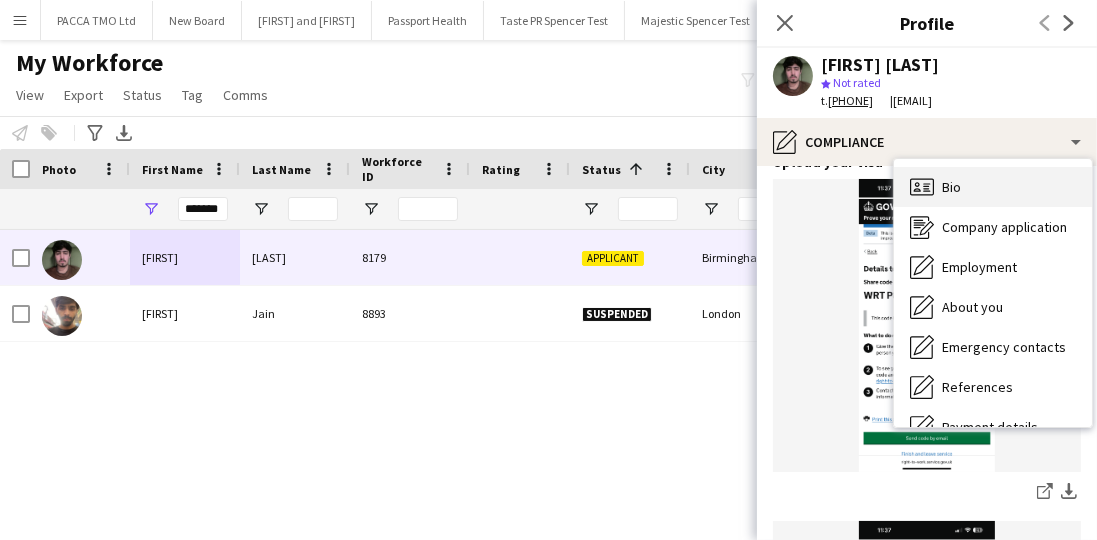 click 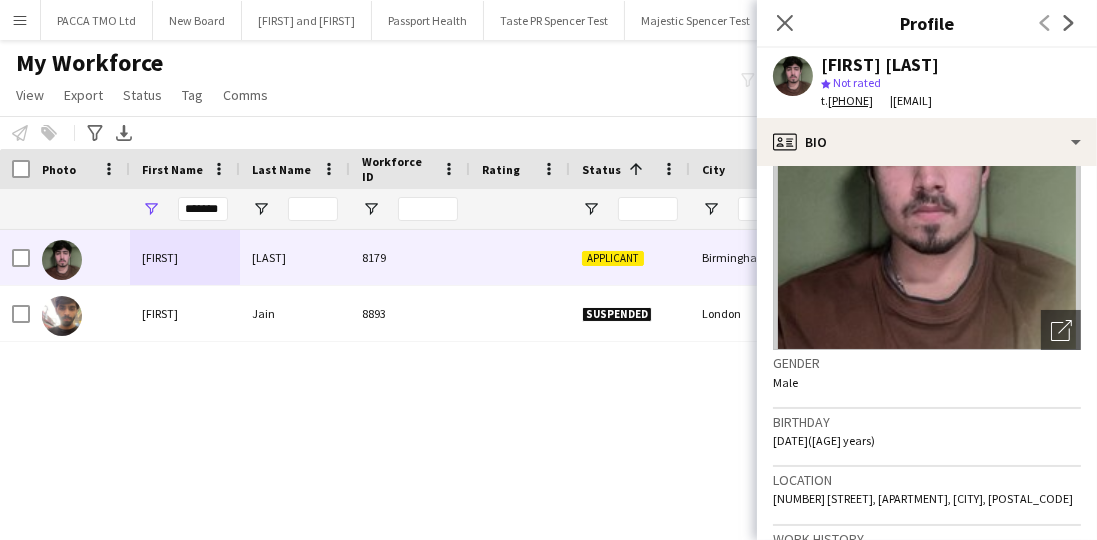 scroll, scrollTop: 133, scrollLeft: 0, axis: vertical 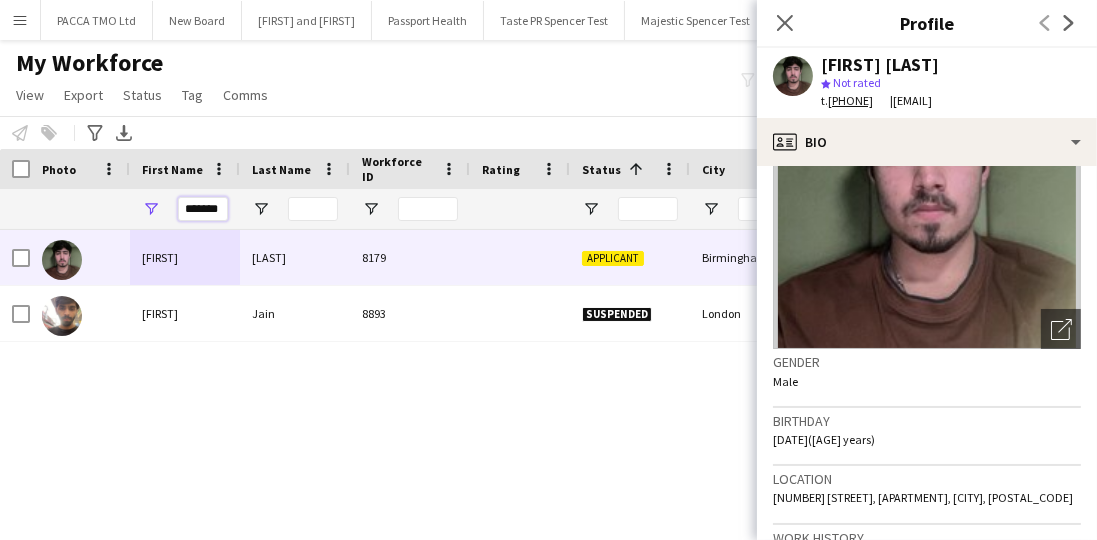 click on "*******" at bounding box center [203, 209] 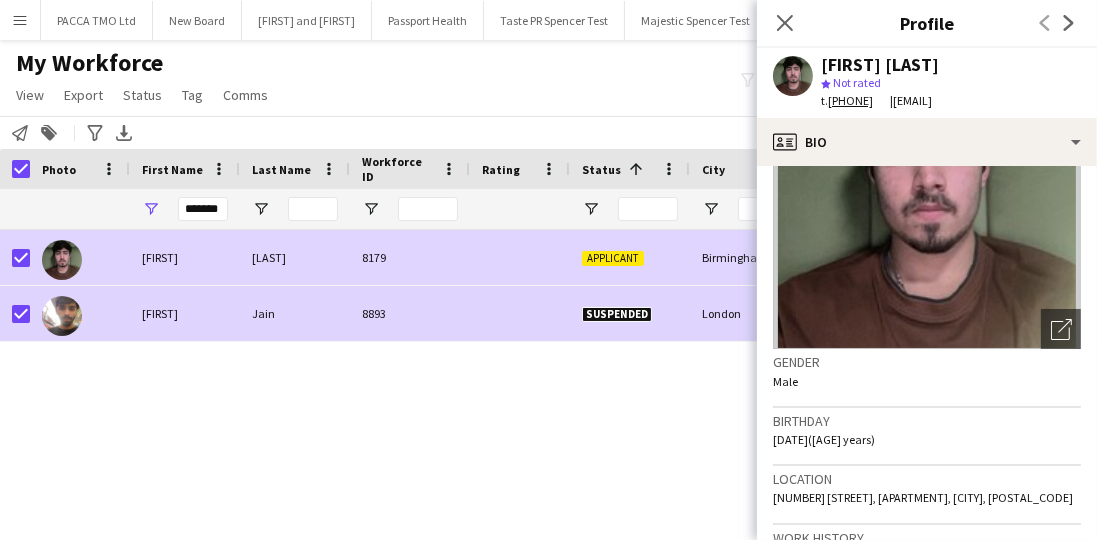 click at bounding box center (80, 313) 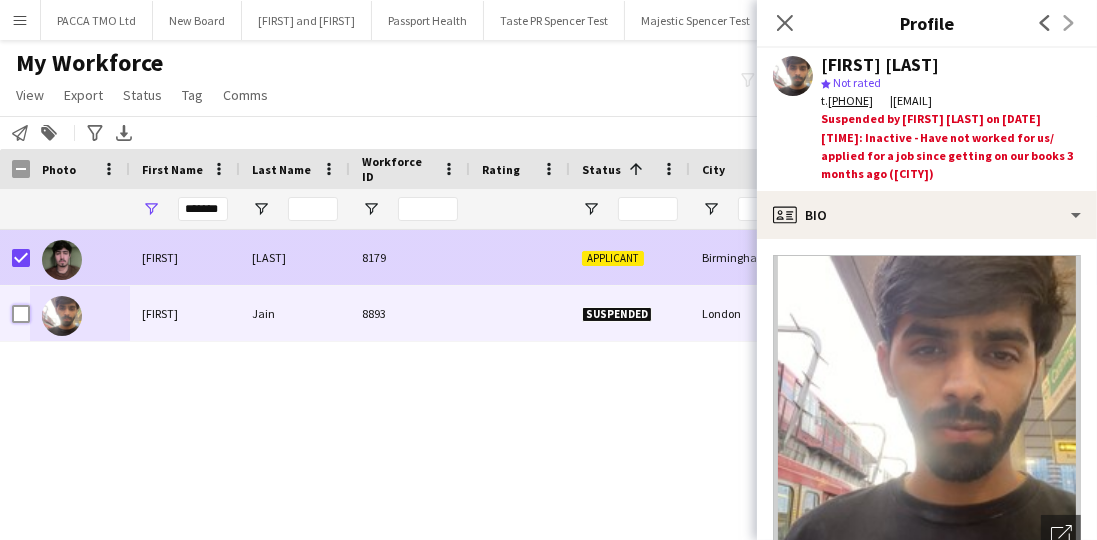 scroll, scrollTop: 0, scrollLeft: 204, axis: horizontal 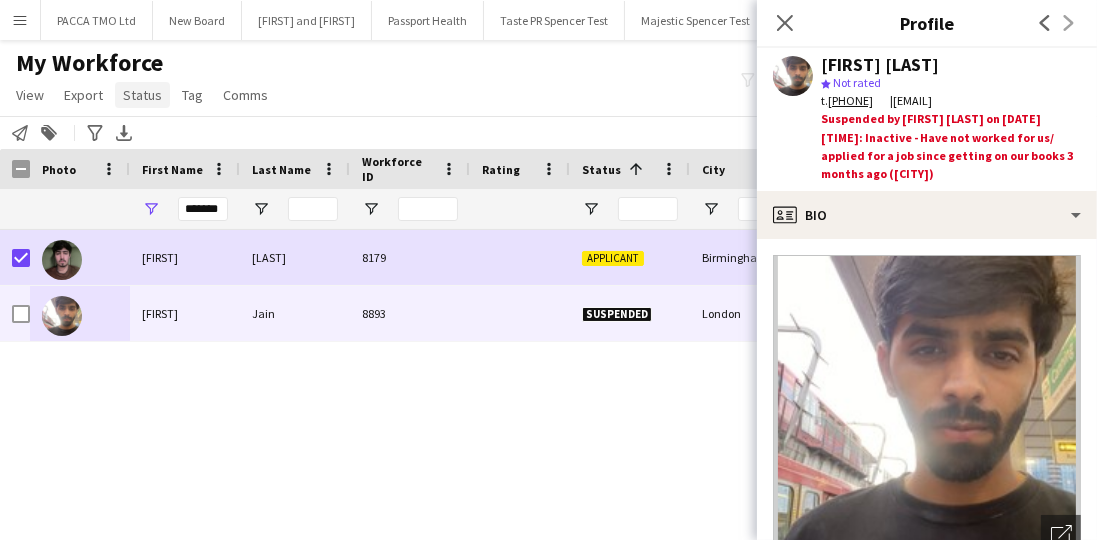 click on "Status" 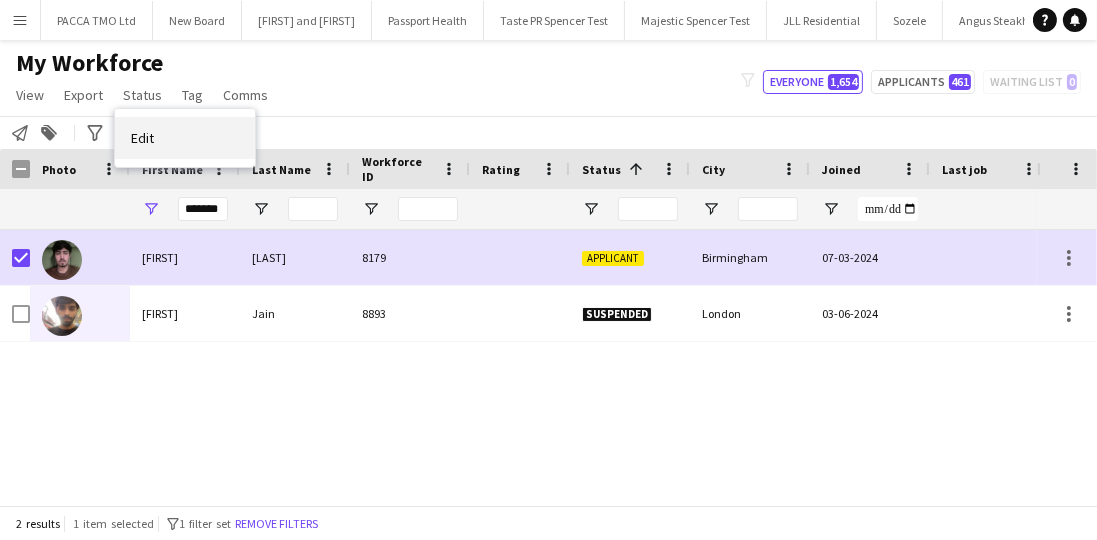 click on "Edit" at bounding box center [185, 138] 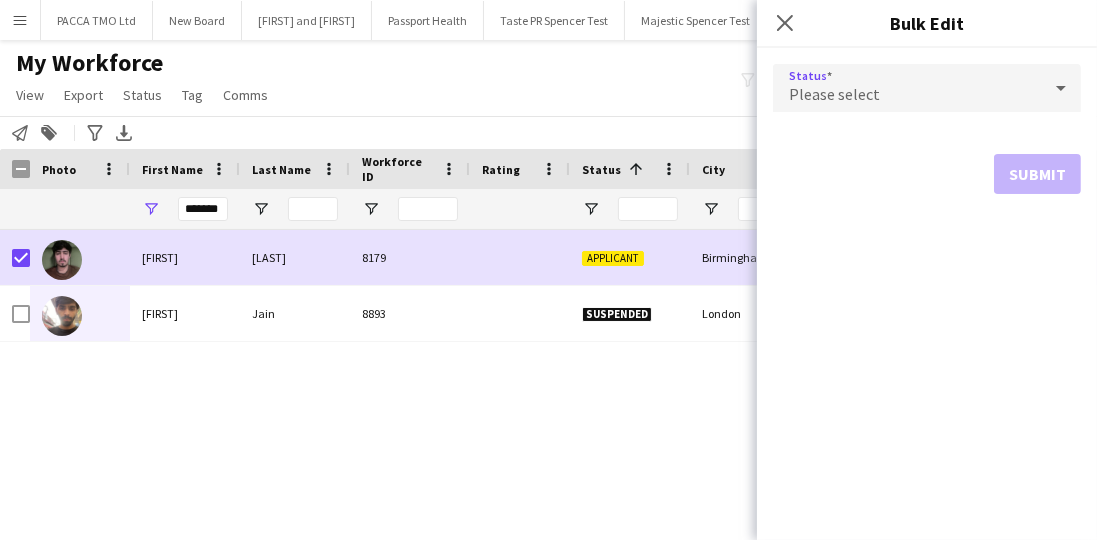 click on "Please select" at bounding box center (907, 88) 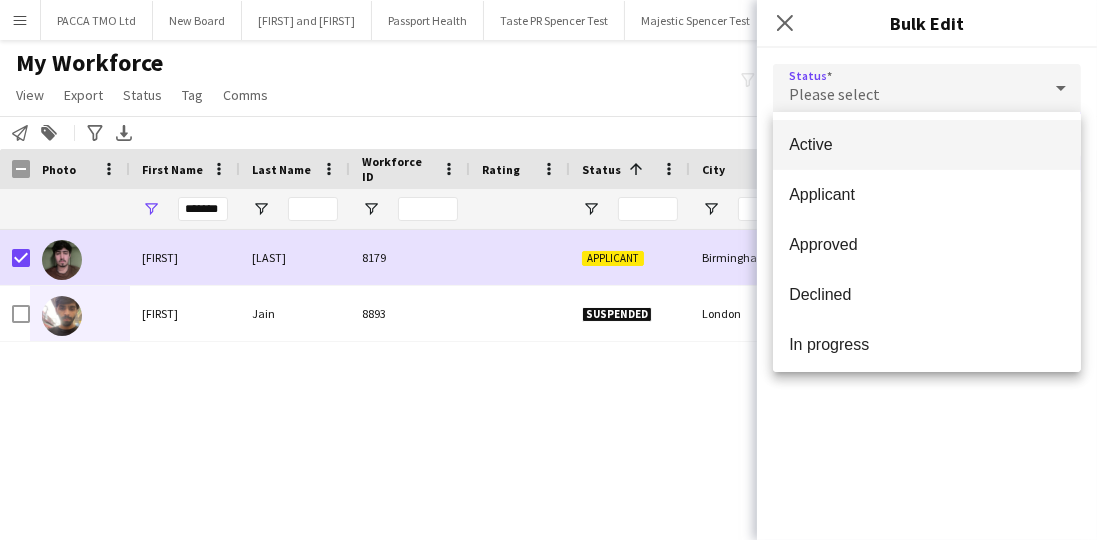click on "Active" at bounding box center [927, 144] 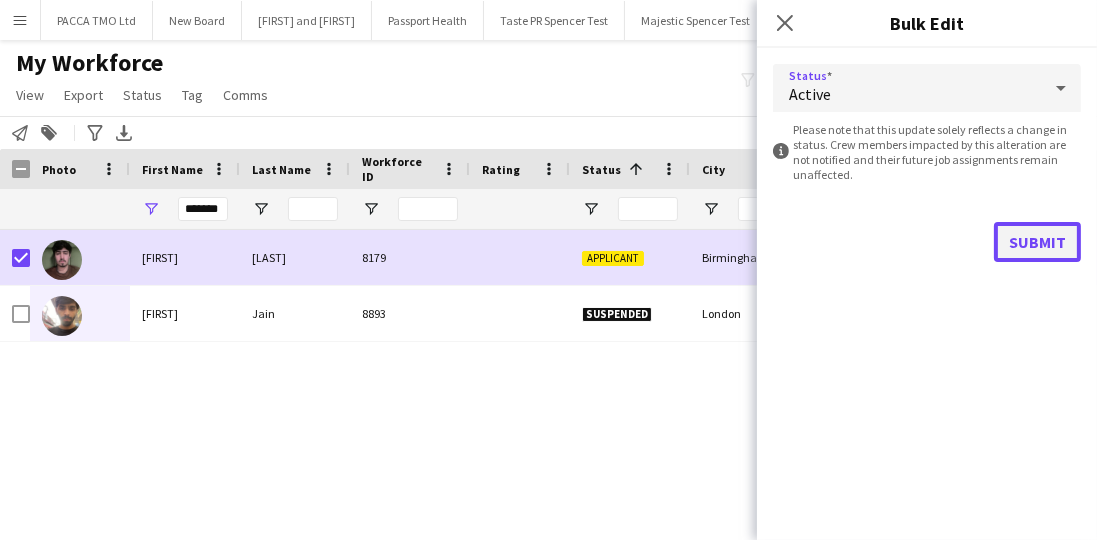 click on "Submit" 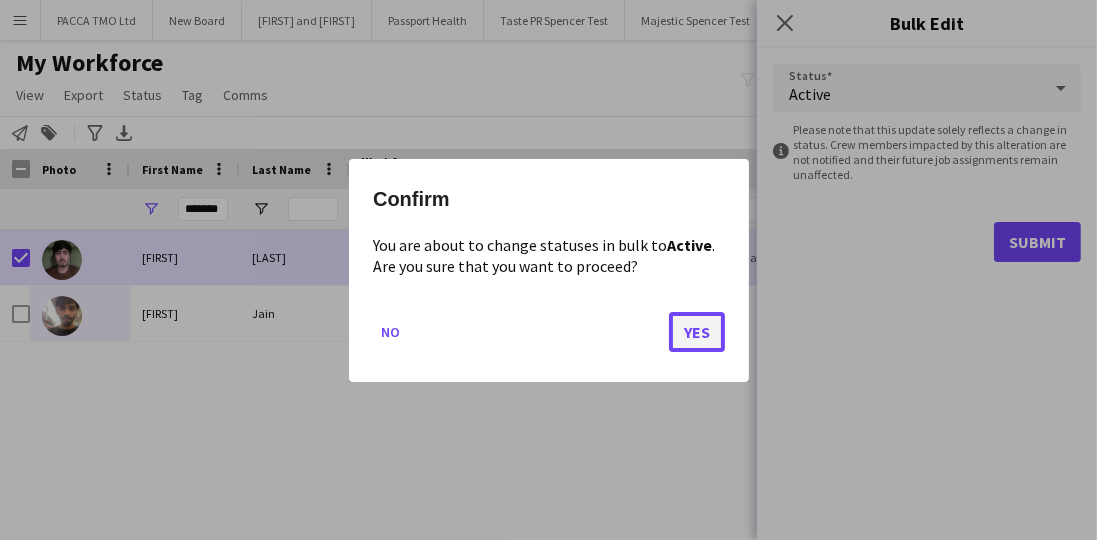 click on "Yes" 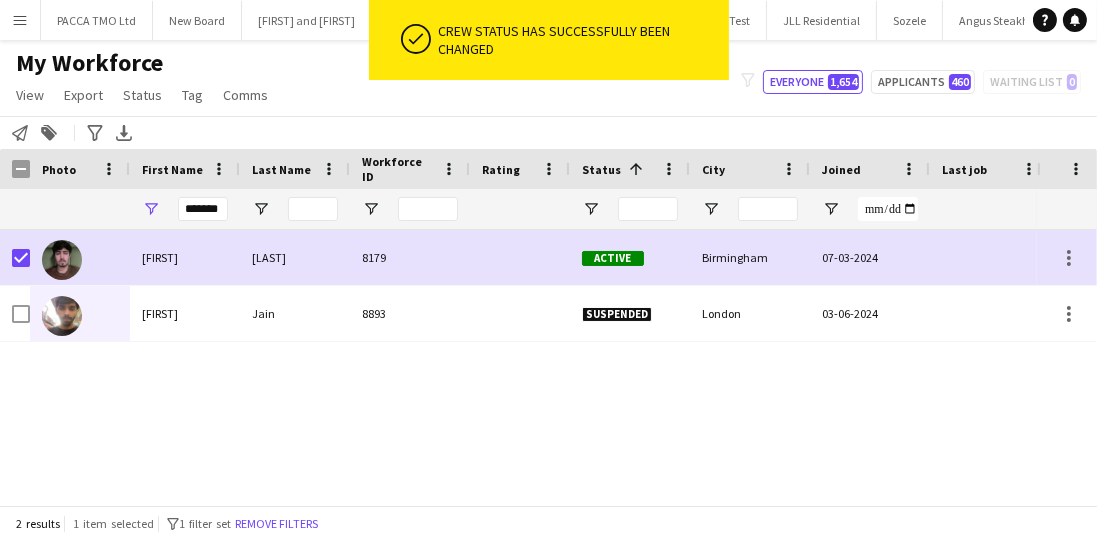 click at bounding box center (428, 209) 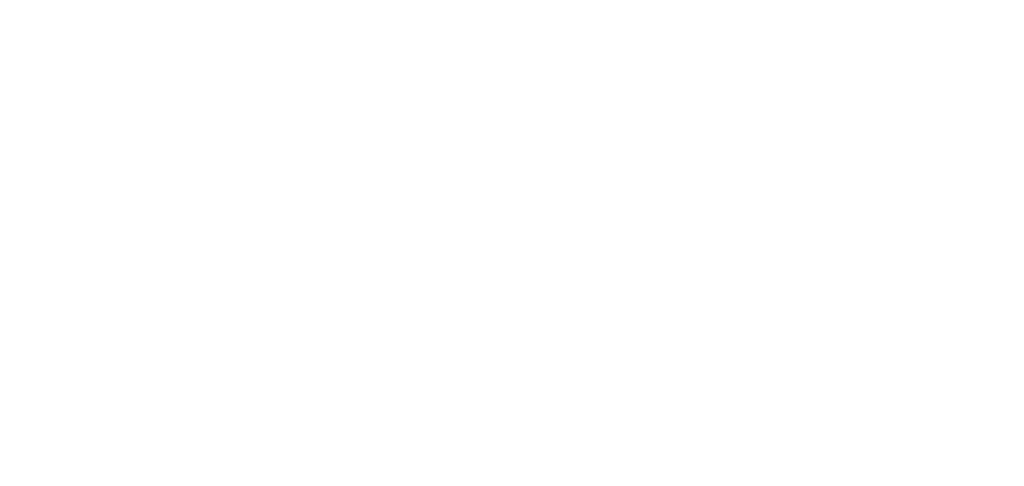 scroll, scrollTop: 0, scrollLeft: 0, axis: both 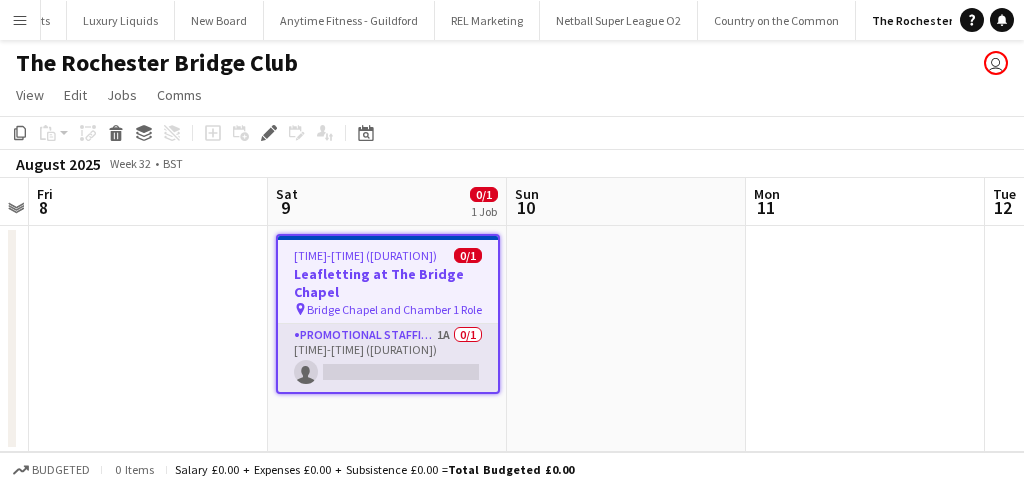 click on "Promotional Staffing (Brand Ambassadors)   1A   0/1   11:00-14:00 (3h)
single-neutral-actions" at bounding box center [388, 358] 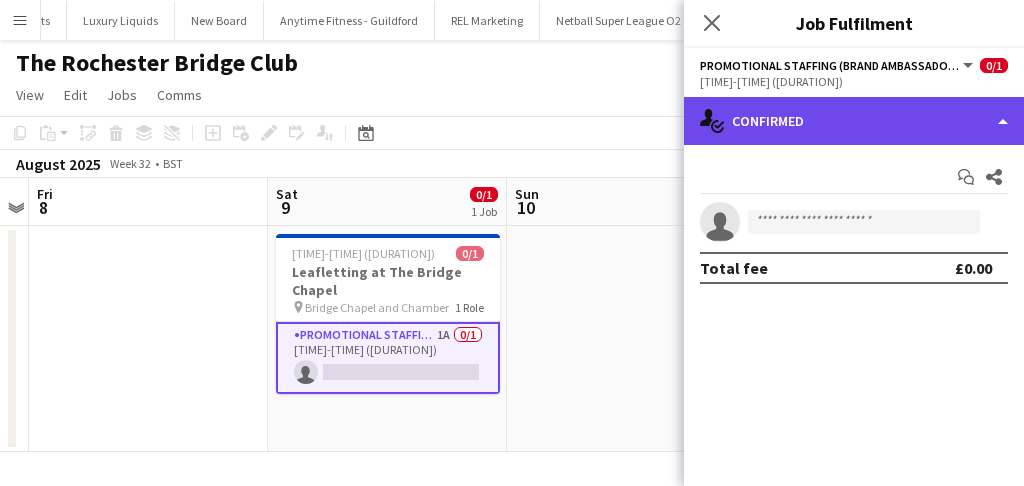 click on "single-neutral-actions-check-2
Confirmed" 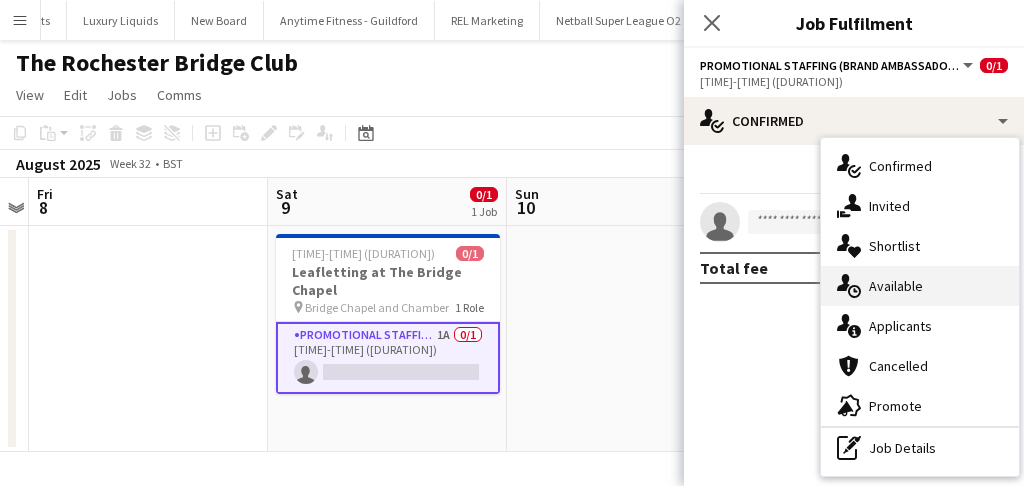 click on "single-neutral-actions-upload
Available" at bounding box center (920, 286) 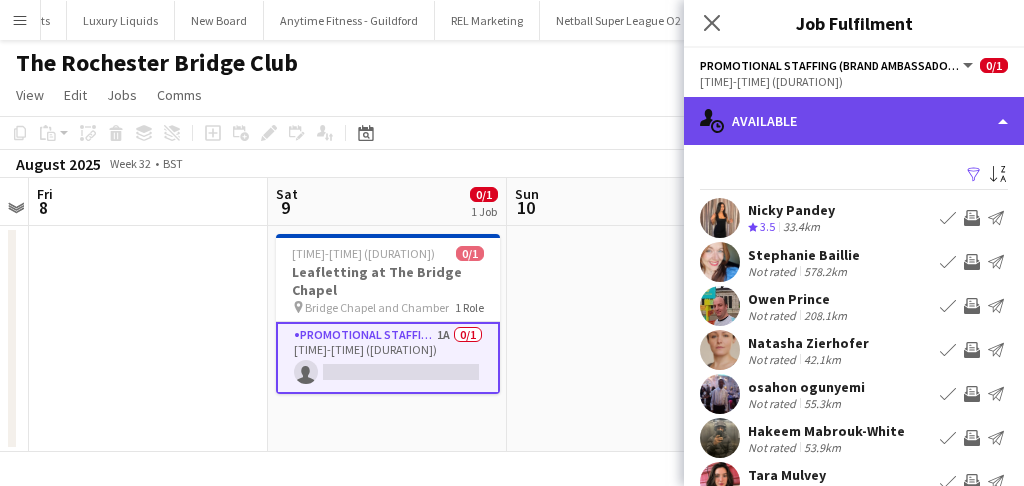 click on "single-neutral-actions-upload
Available" 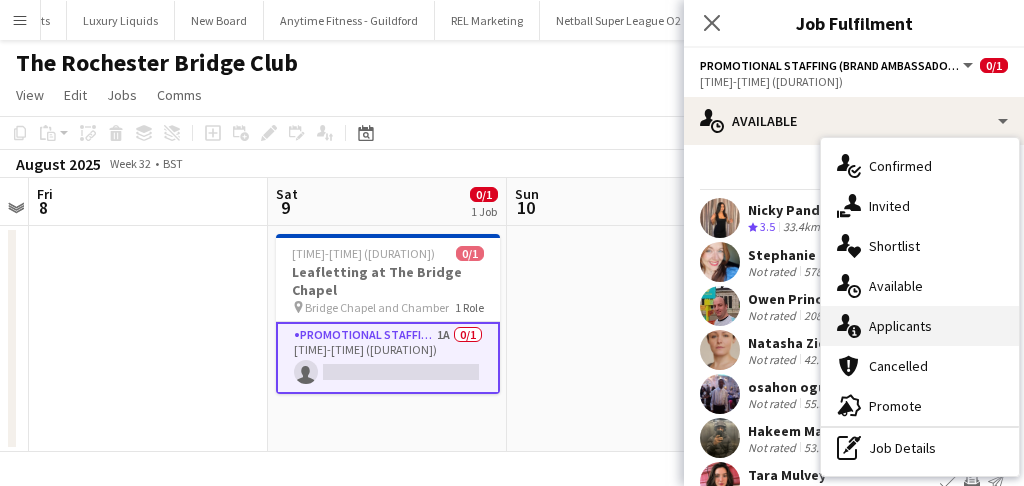 click on "single-neutral-actions-information
Applicants" at bounding box center [920, 326] 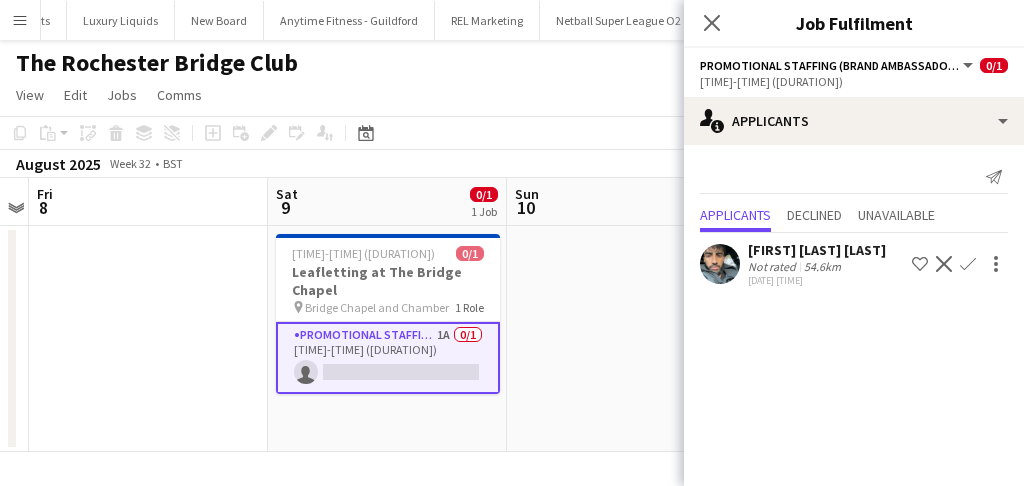 click on "54.6km" 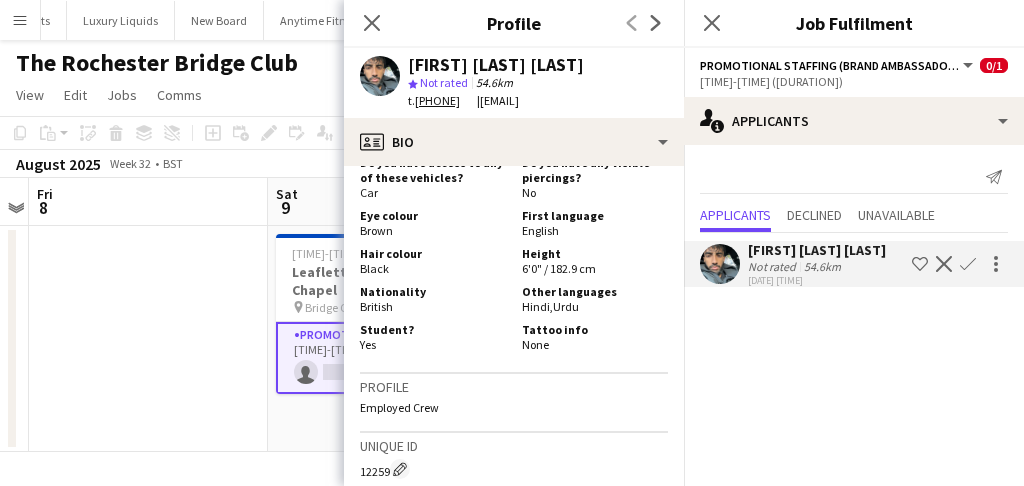 scroll, scrollTop: 919, scrollLeft: 0, axis: vertical 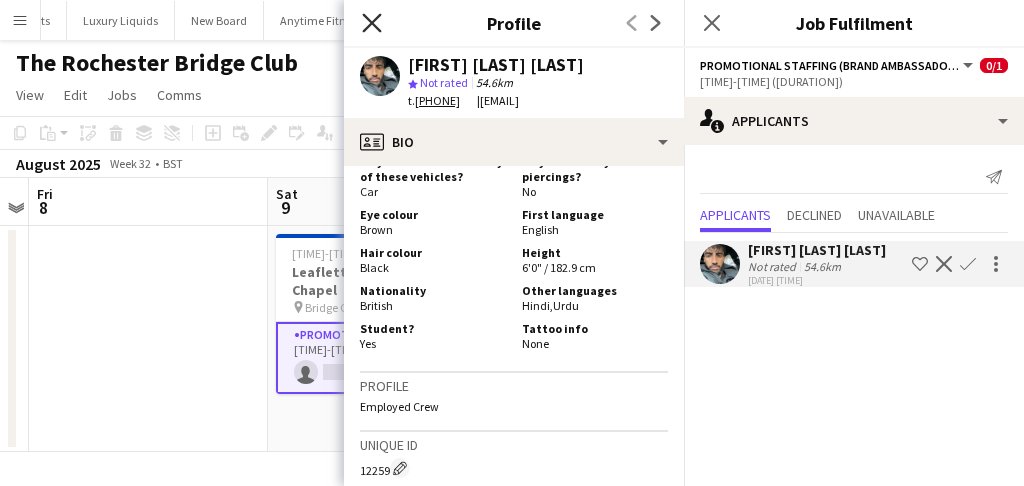 click 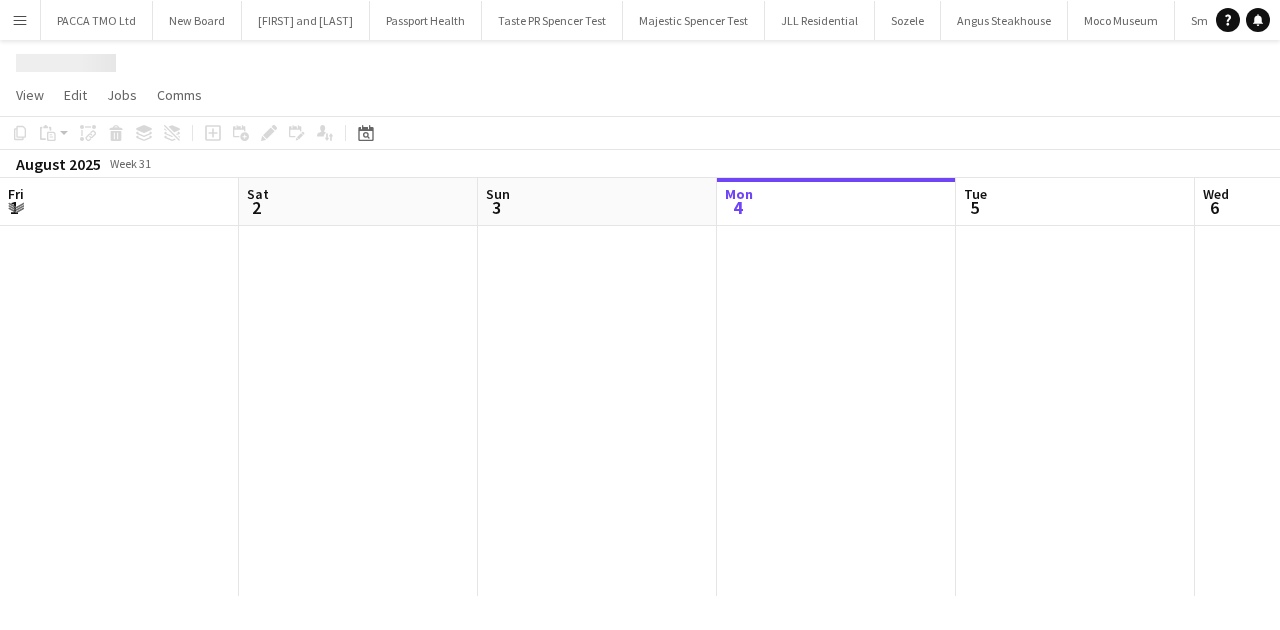scroll, scrollTop: 0, scrollLeft: 0, axis: both 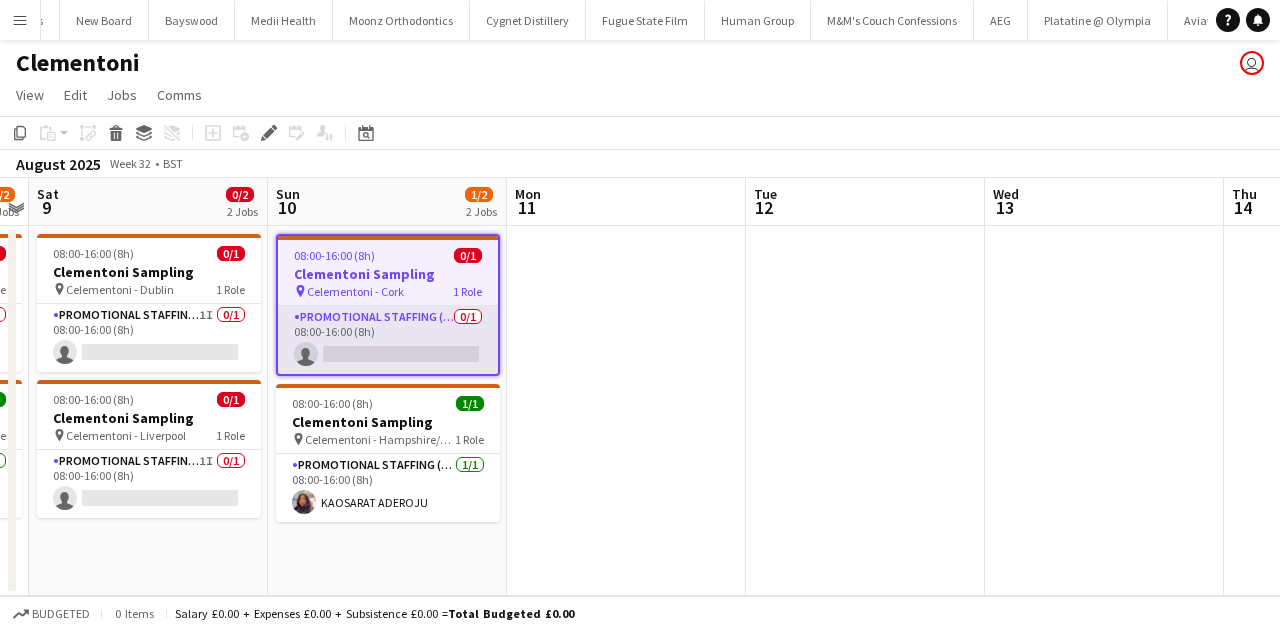 click on "Promotional Staffing (Brand Ambassadors)   0/1   08:00-16:00 (8h)
single-neutral-actions" at bounding box center (388, 340) 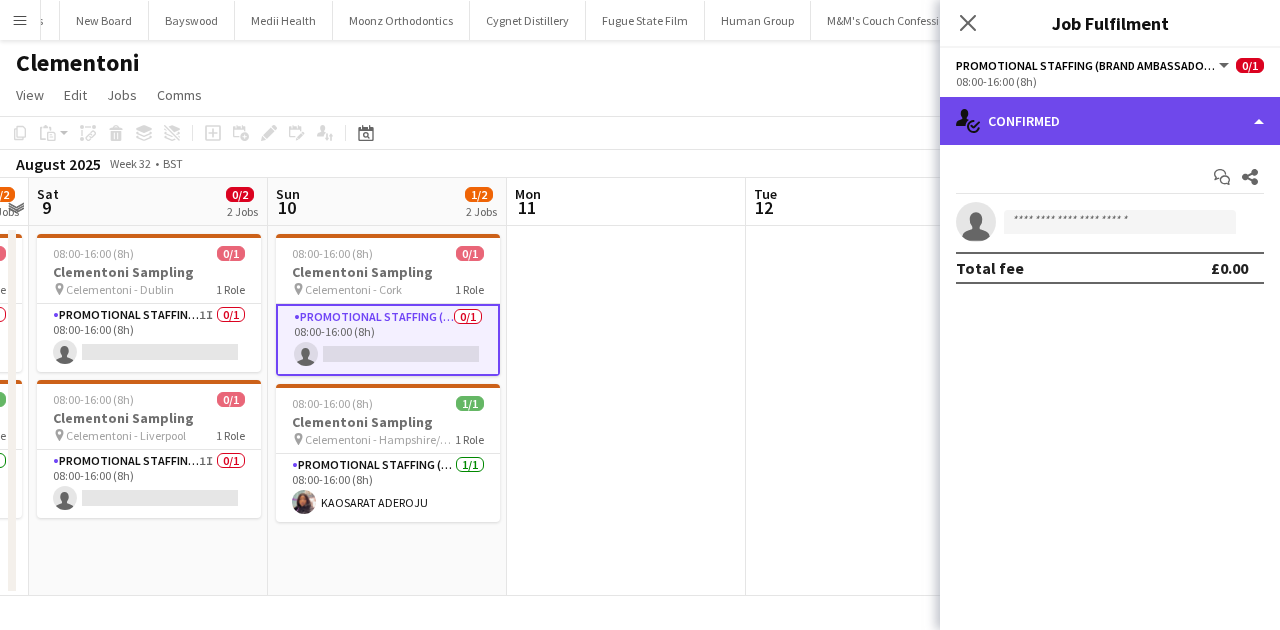 click on "single-neutral-actions-check-2
Confirmed" 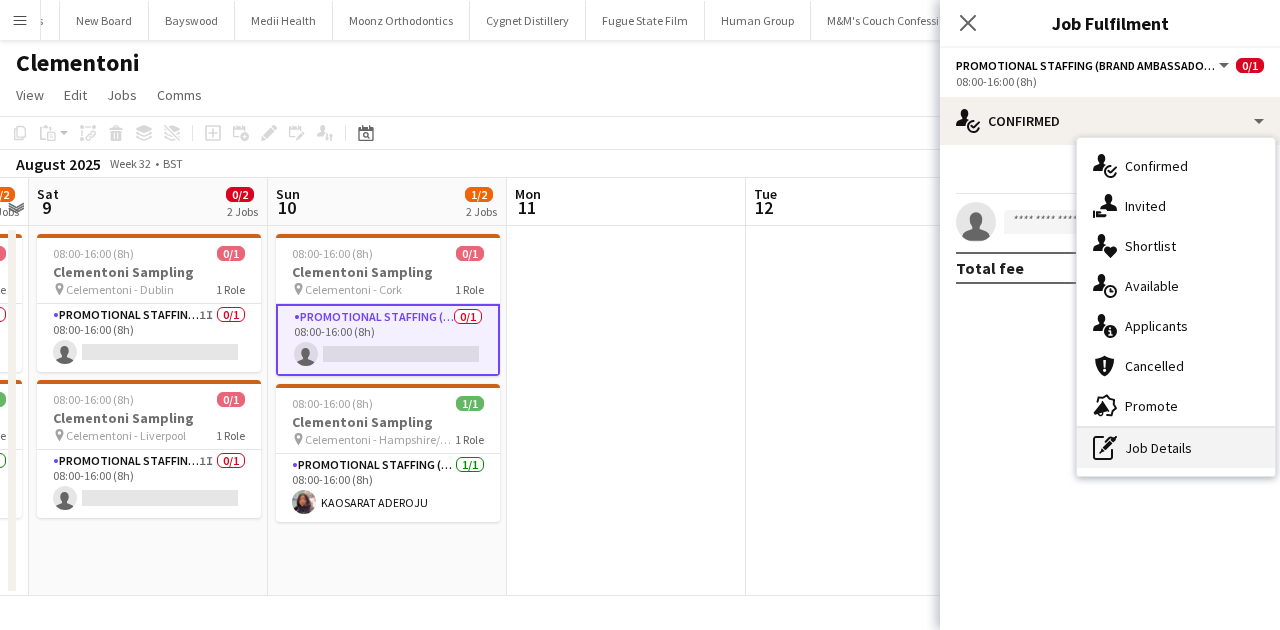 click on "pen-write
Job Details" at bounding box center (1176, 448) 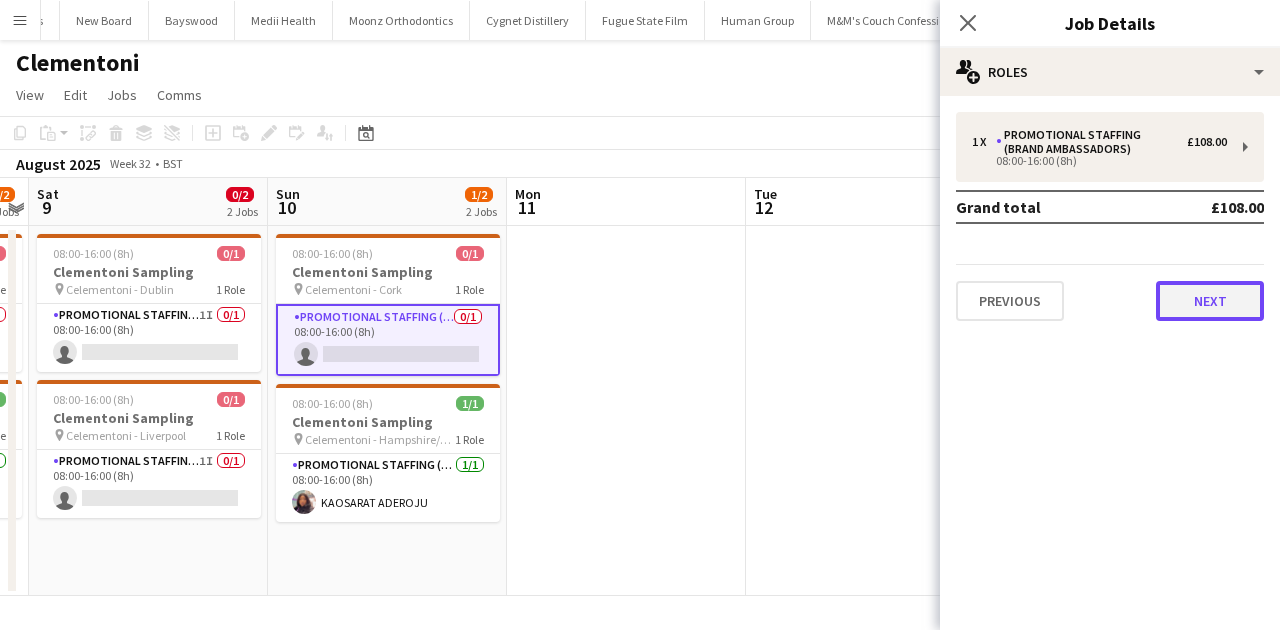 click on "Next" at bounding box center (1210, 301) 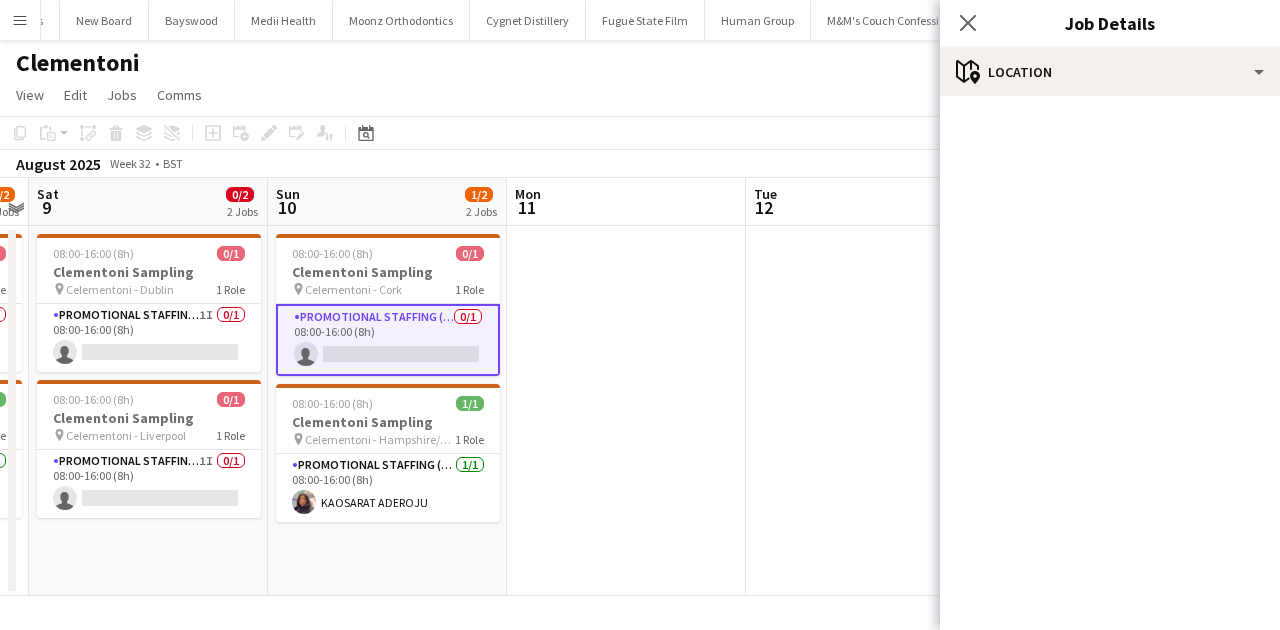 click on "Close pop-in" 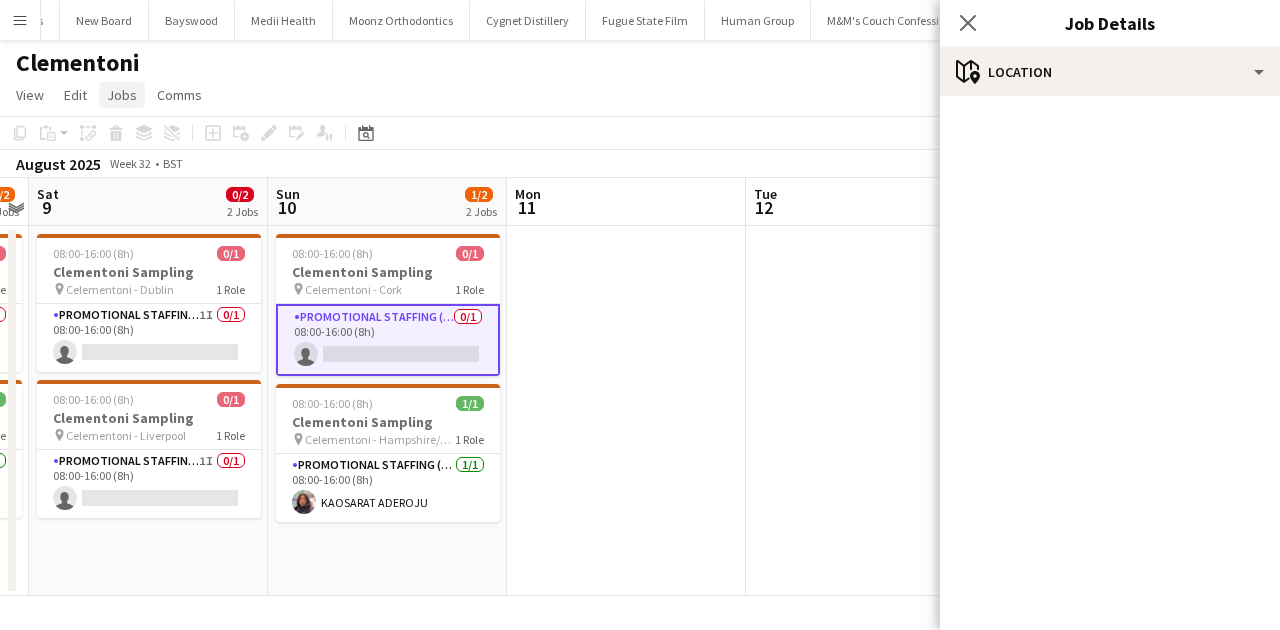click on "Jobs" 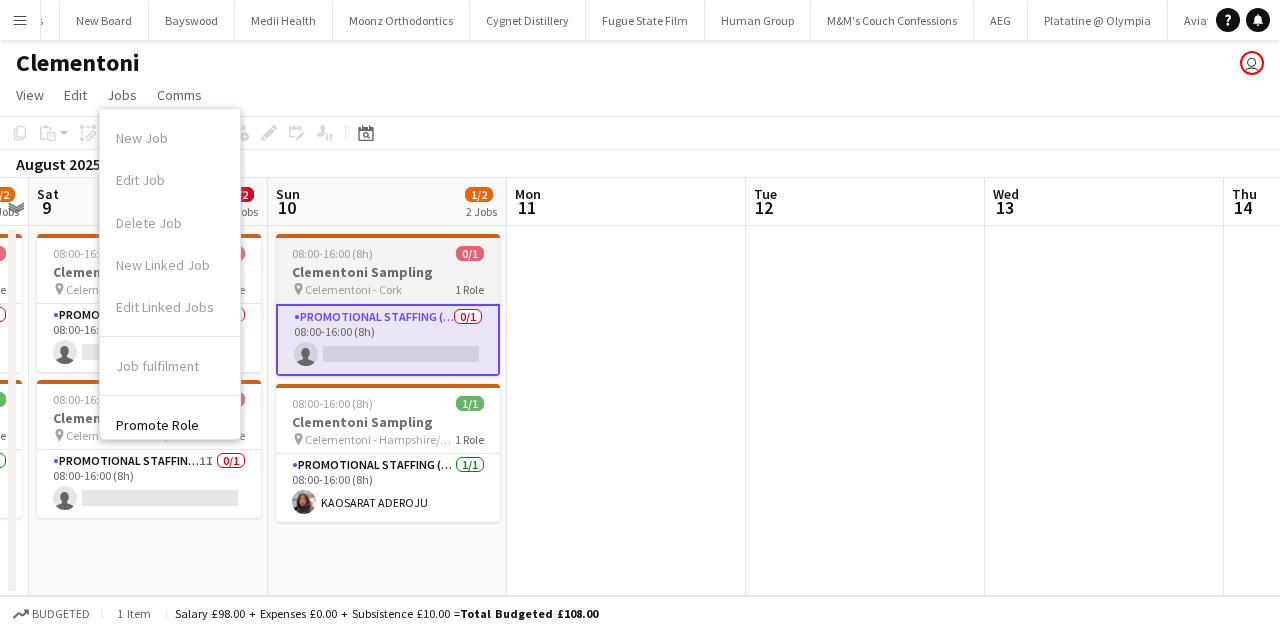click on "Celementoni - Cork" at bounding box center (353, 289) 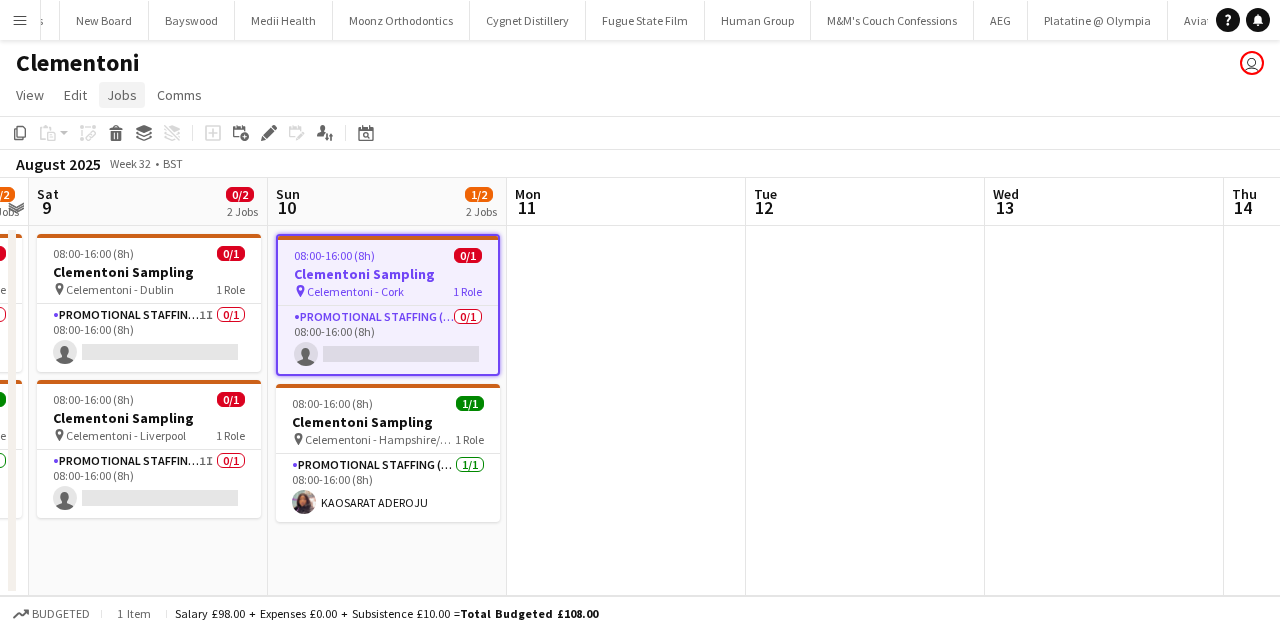 click on "Jobs" 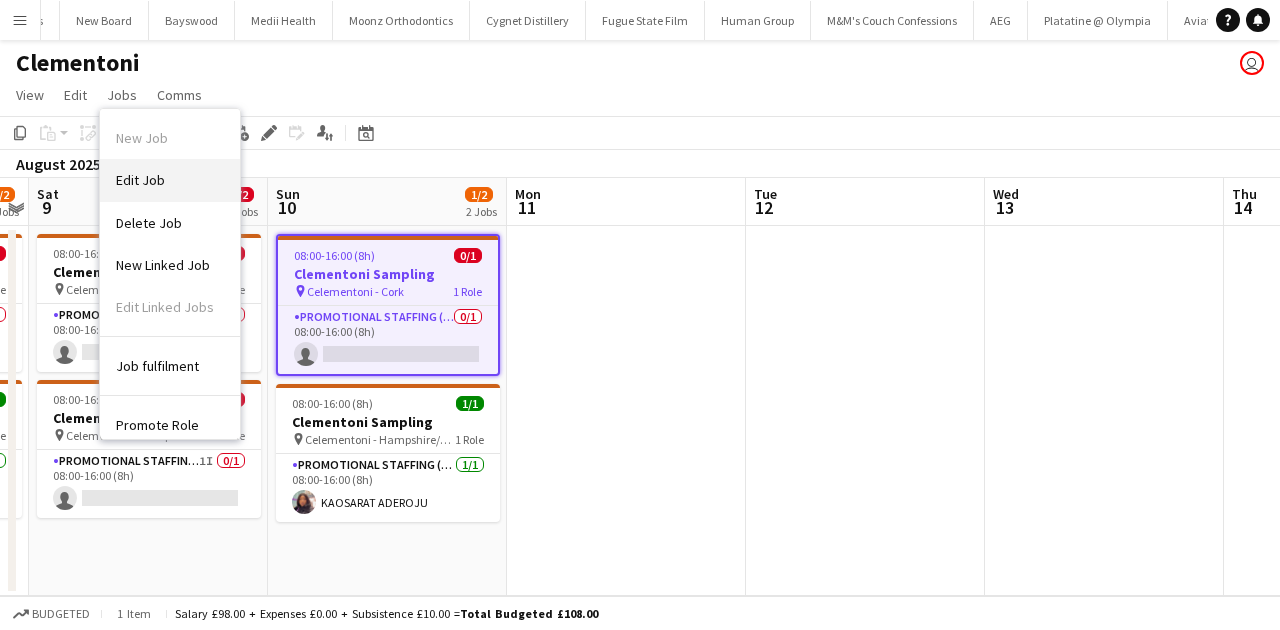 click on "Edit Job" at bounding box center (140, 180) 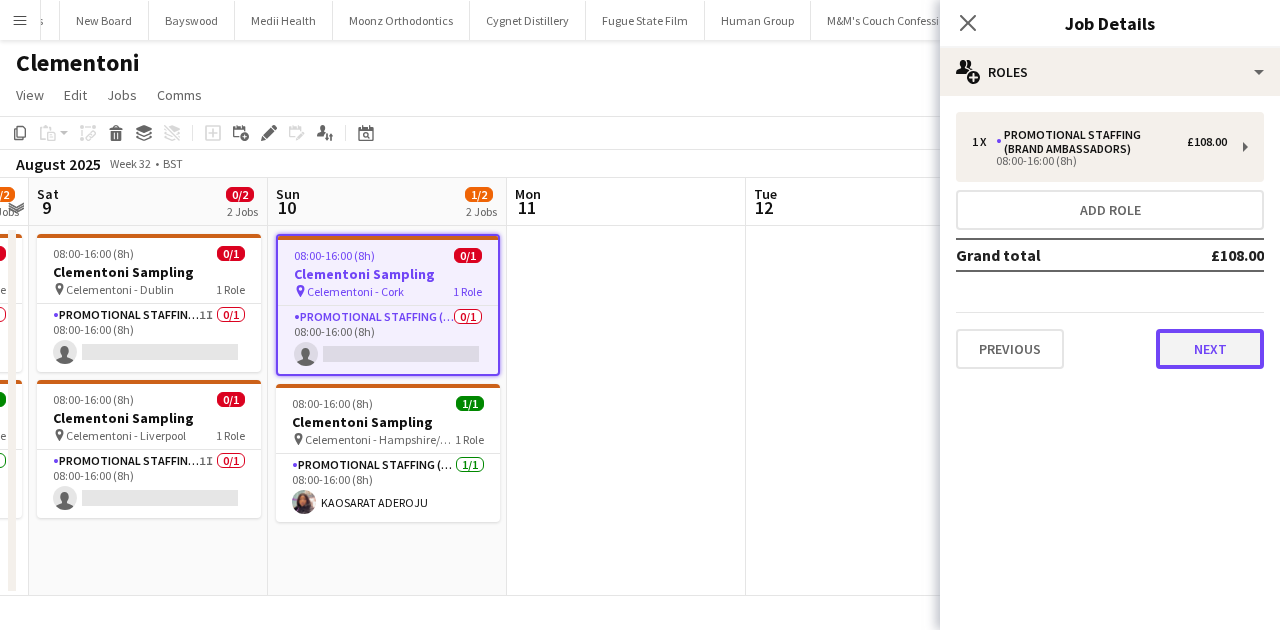 click on "Next" at bounding box center (1210, 349) 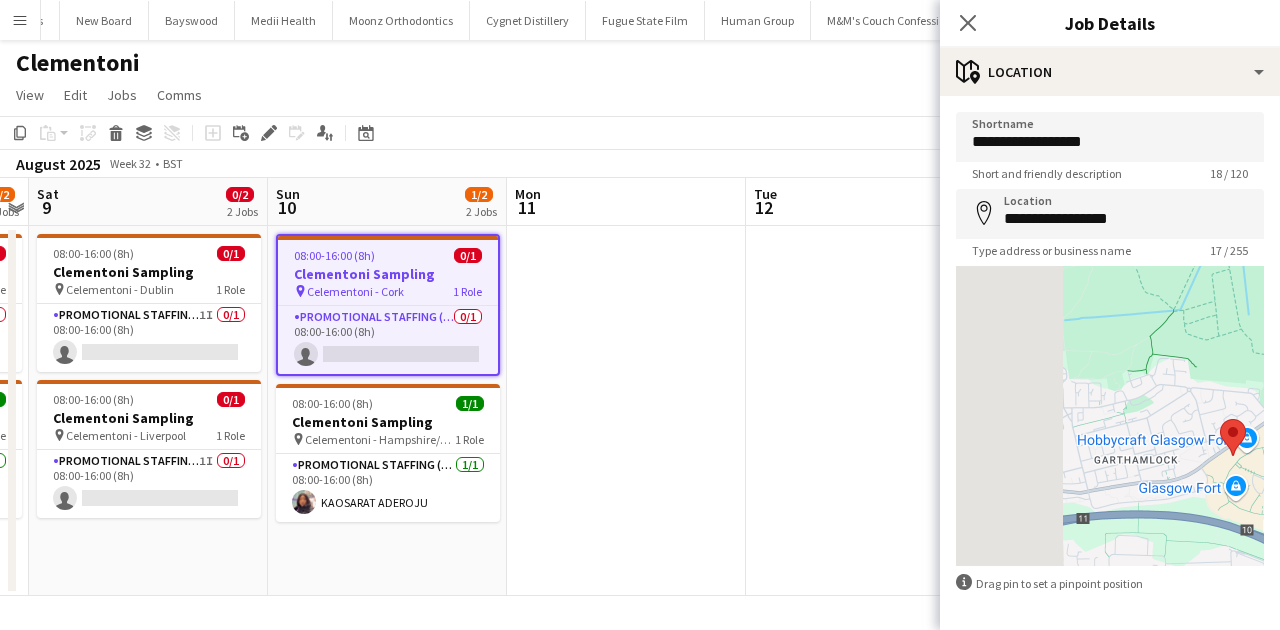 drag, startPoint x: 1206, startPoint y: 339, endPoint x: 1339, endPoint y: 383, distance: 140.08926 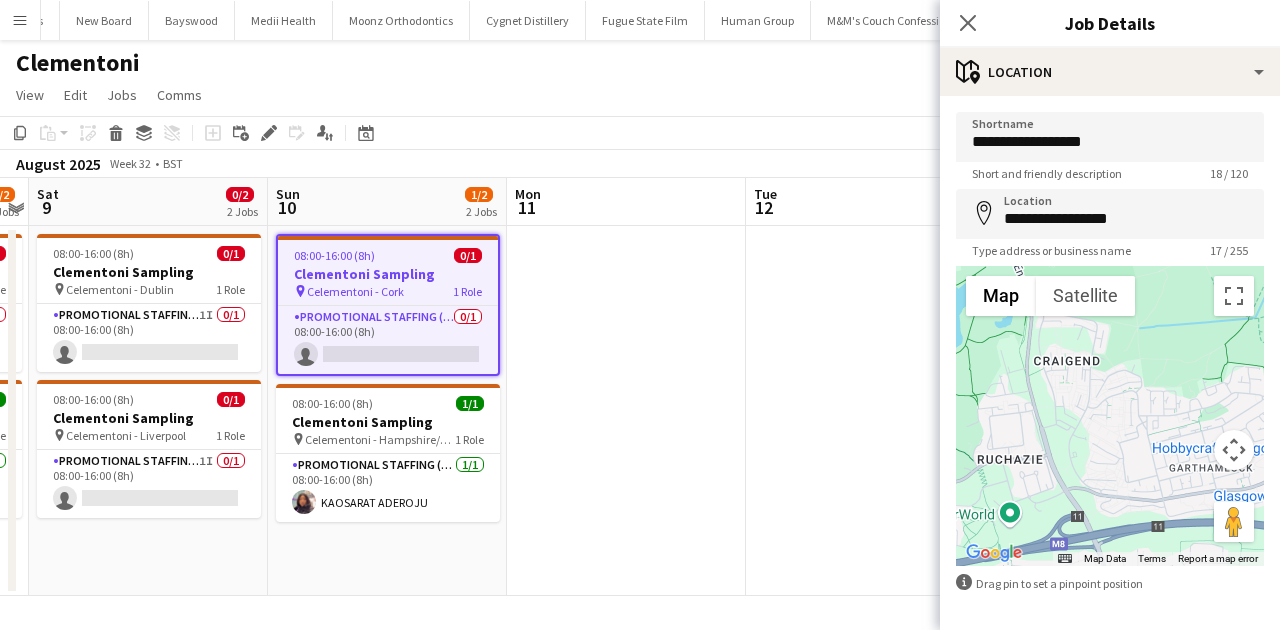scroll, scrollTop: 76, scrollLeft: 0, axis: vertical 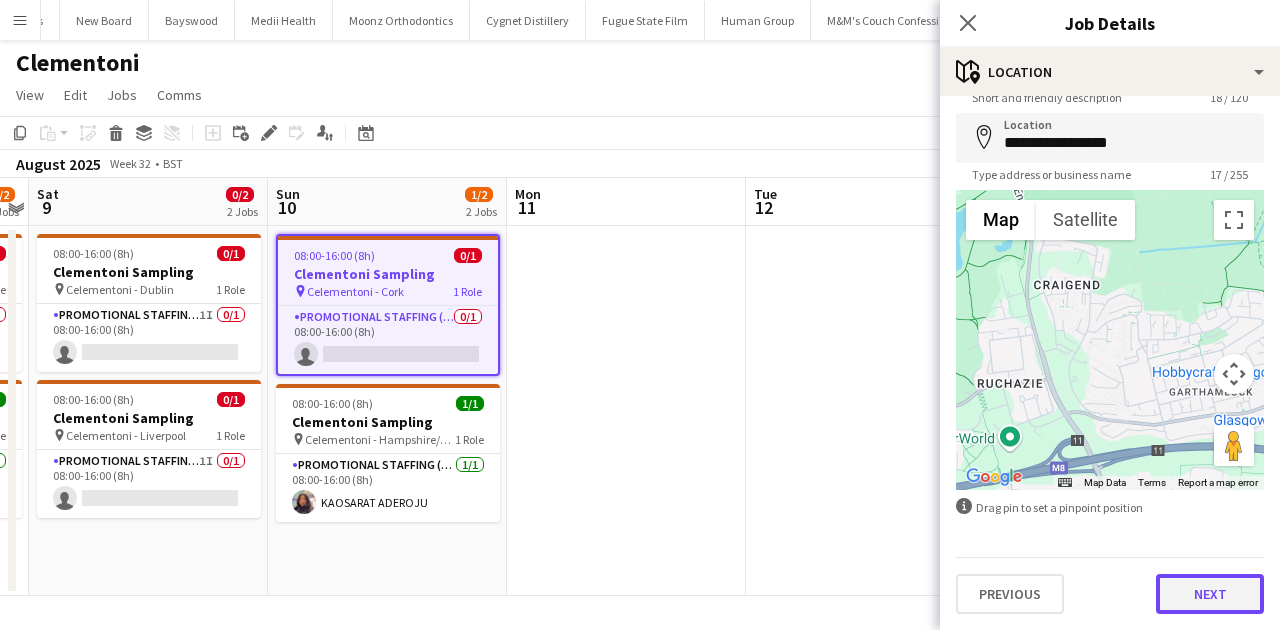 click on "Next" at bounding box center (1210, 594) 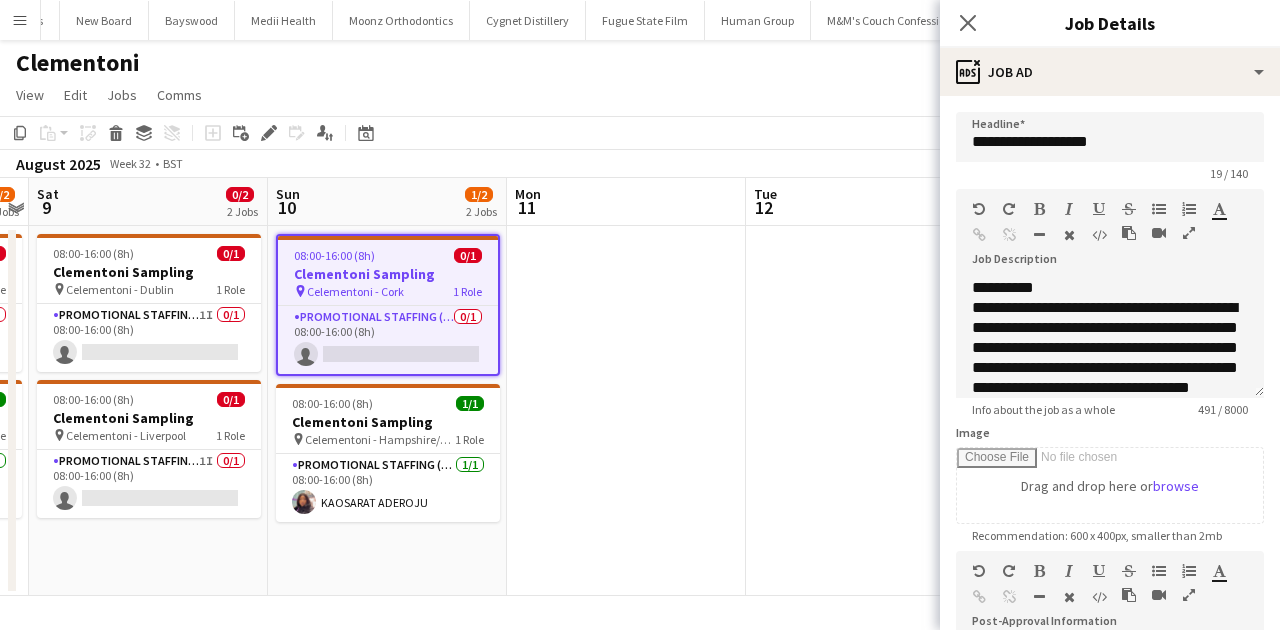 scroll, scrollTop: 0, scrollLeft: 0, axis: both 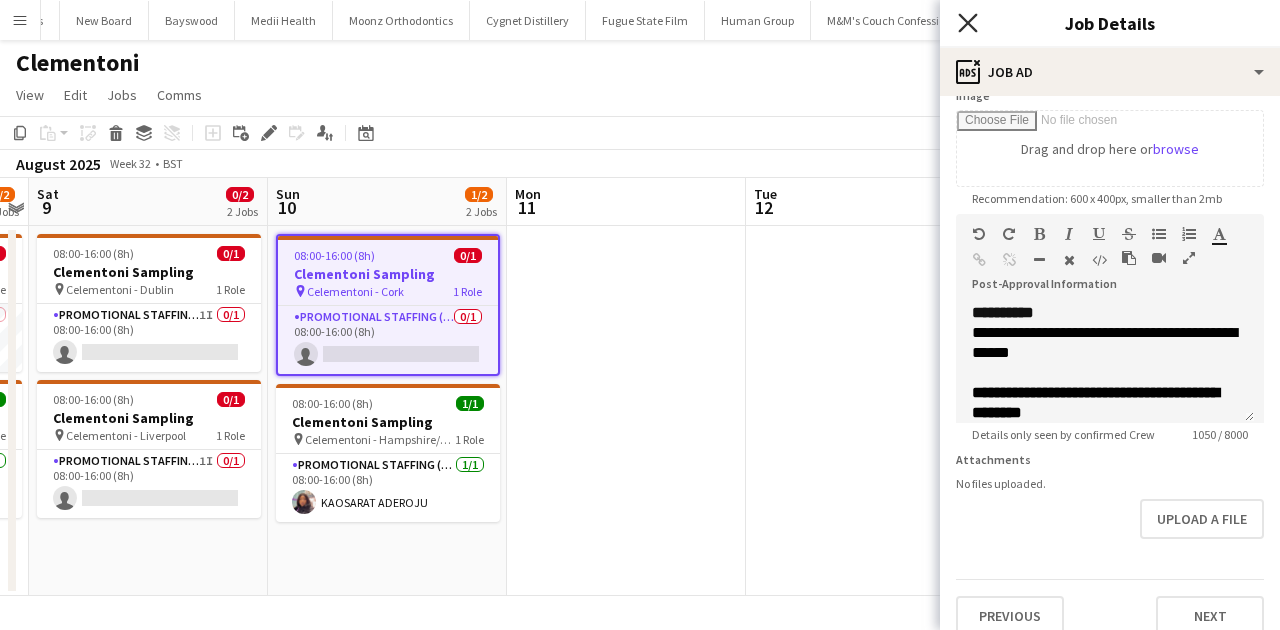 drag, startPoint x: 966, startPoint y: 20, endPoint x: 944, endPoint y: 22, distance: 22.090721 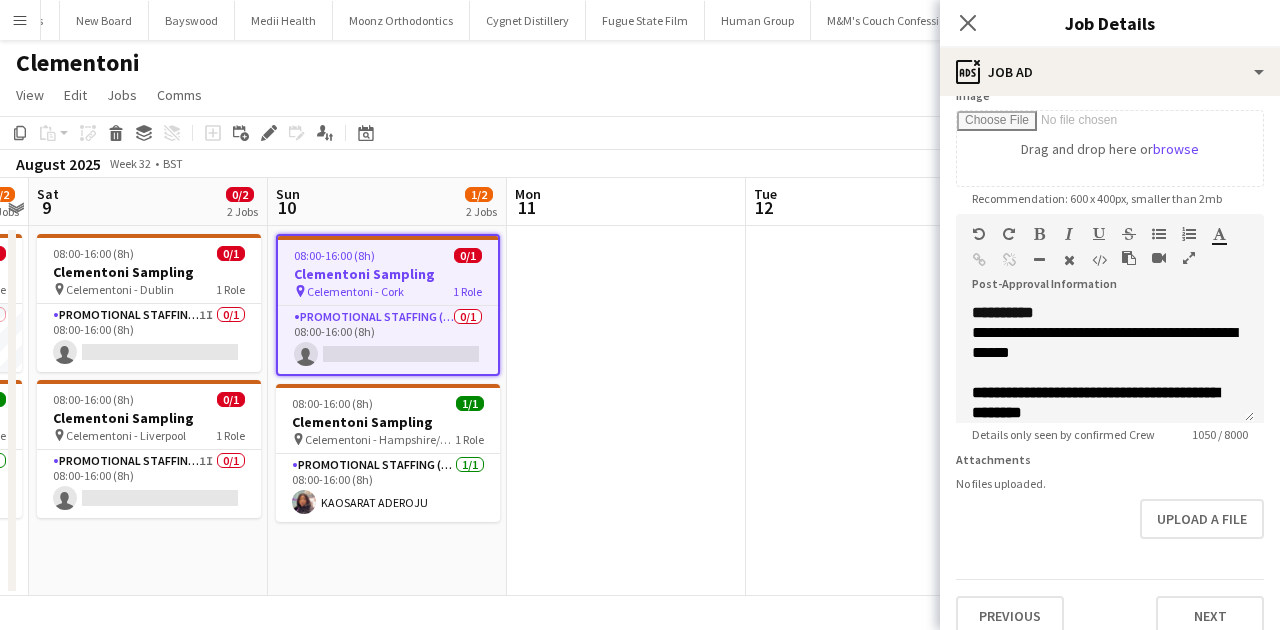 click on "Close pop-in" 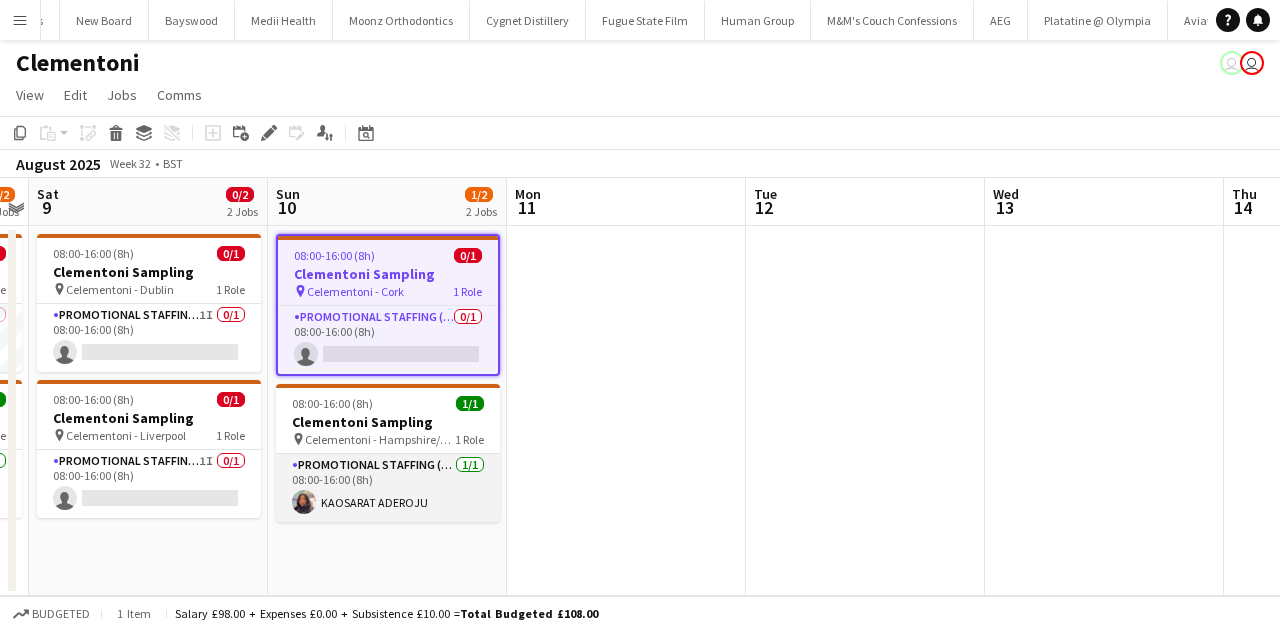 click on "Promotional Staffing (Brand Ambassadors)   1/1   08:00-16:00 (8h)
KAOSARAT ADEROJU" at bounding box center [388, 488] 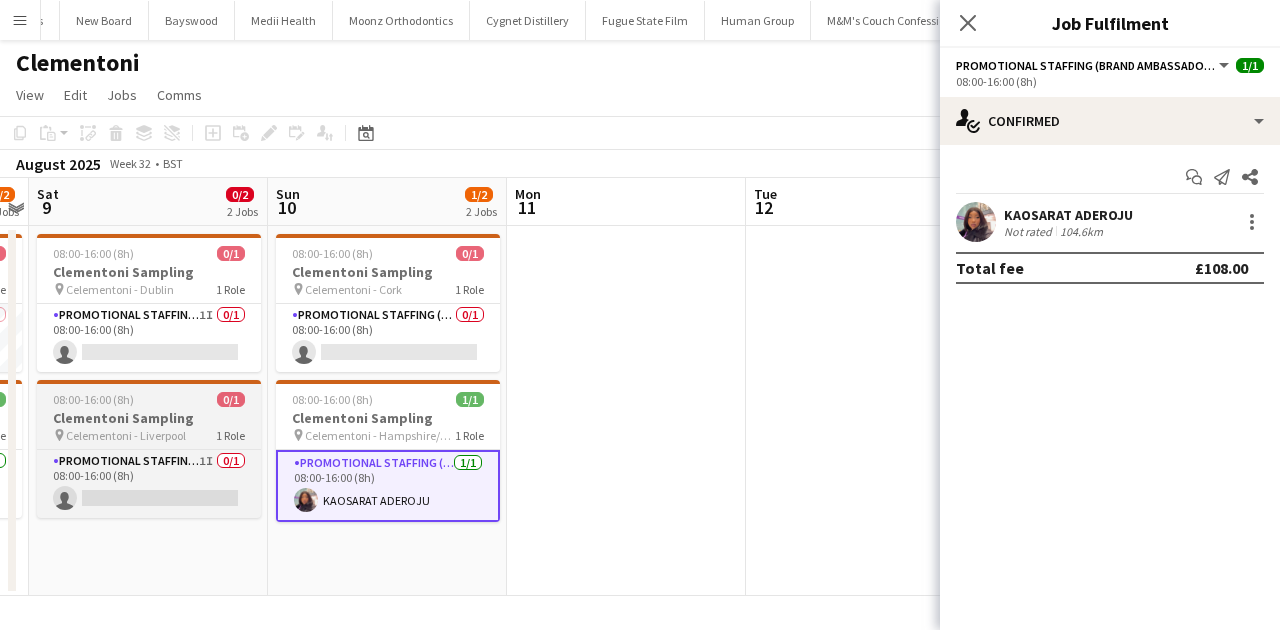 click on "Clementoni Sampling" at bounding box center (149, 418) 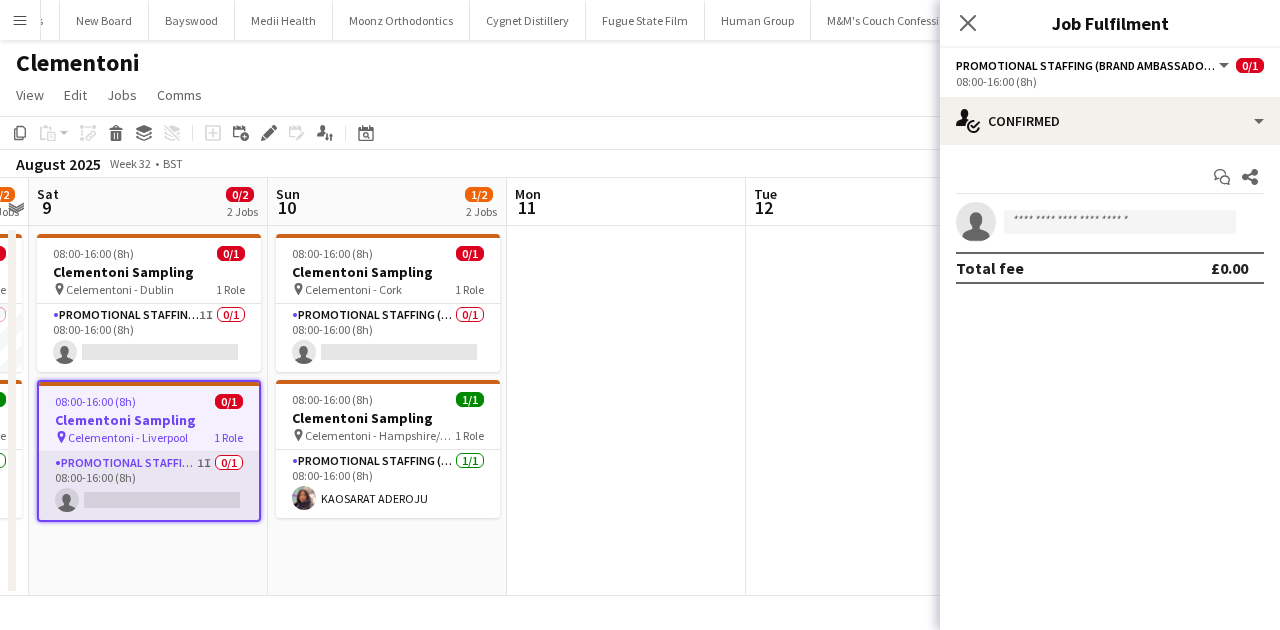 click on "Promotional Staffing (Brand Ambassadors)   1I   0/1   08:00-16:00 (8h)
single-neutral-actions" at bounding box center (149, 486) 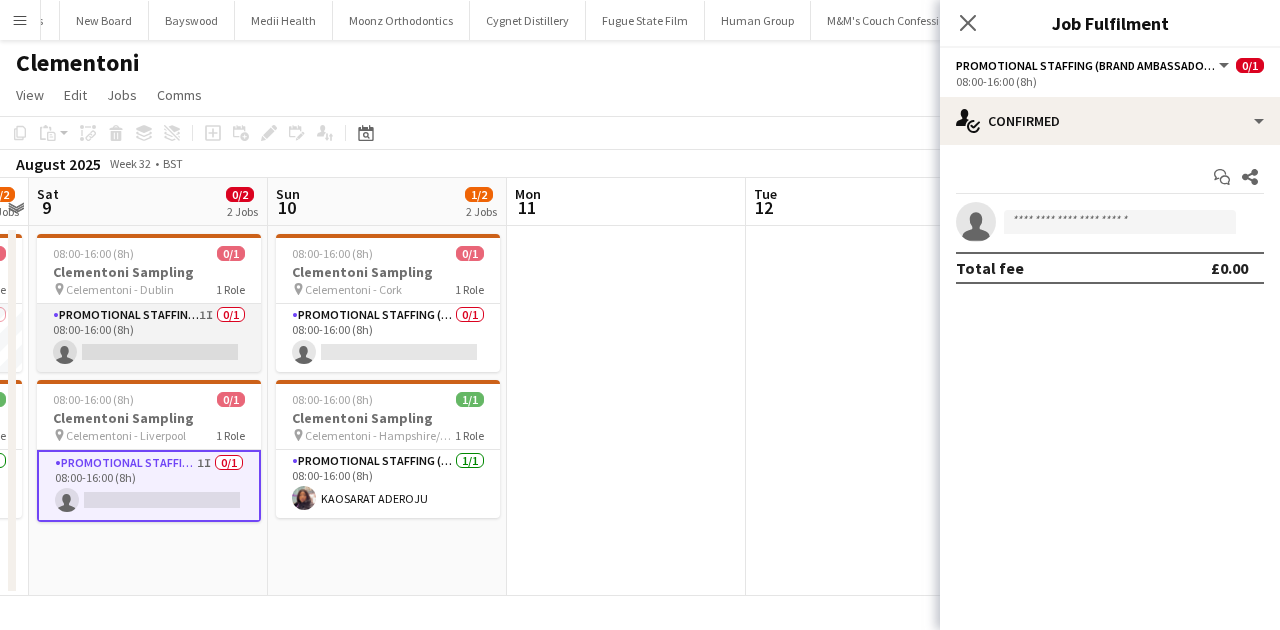 click on "Promotional Staffing (Brand Ambassadors)   1I   0/1   08:00-16:00 (8h)
single-neutral-actions" at bounding box center (149, 338) 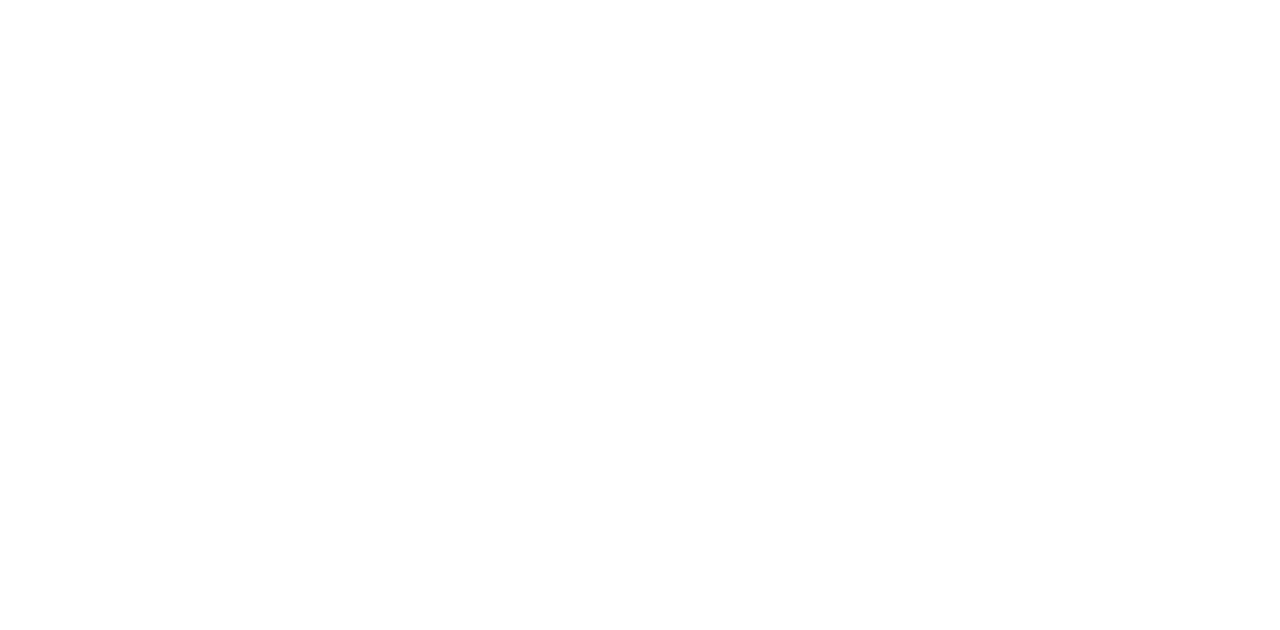 scroll, scrollTop: 0, scrollLeft: 0, axis: both 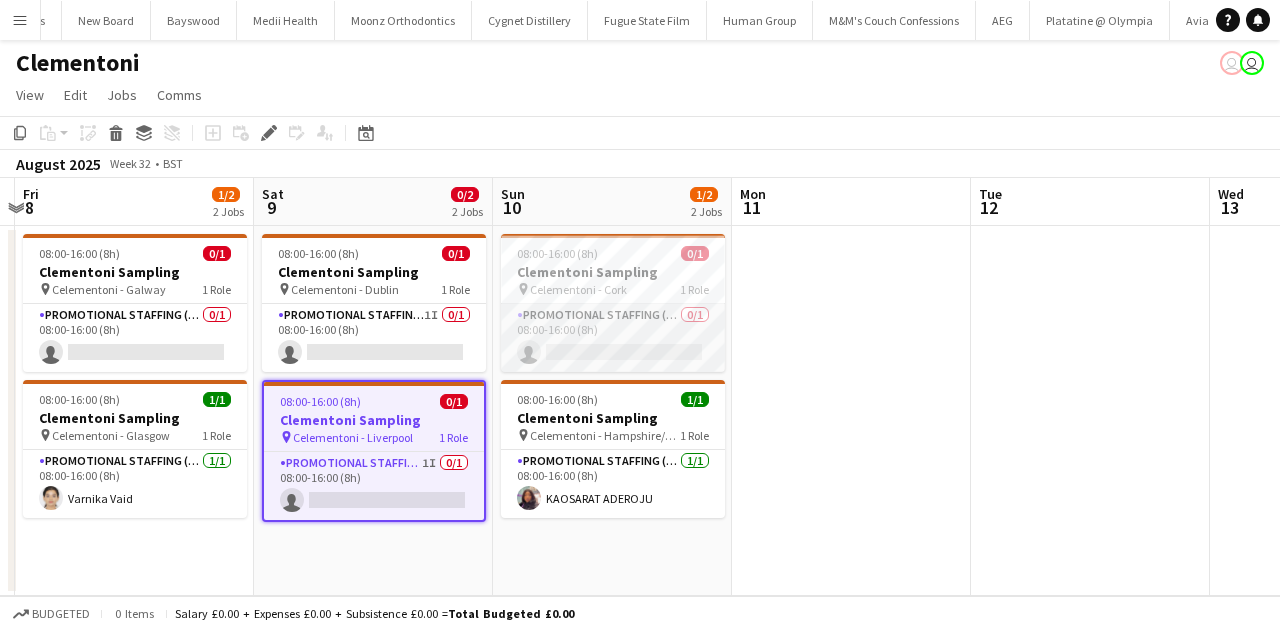 click on "Promotional Staffing (Brand Ambassadors)   0/1   08:00-16:00 (8h)
single-neutral-actions" at bounding box center (613, 338) 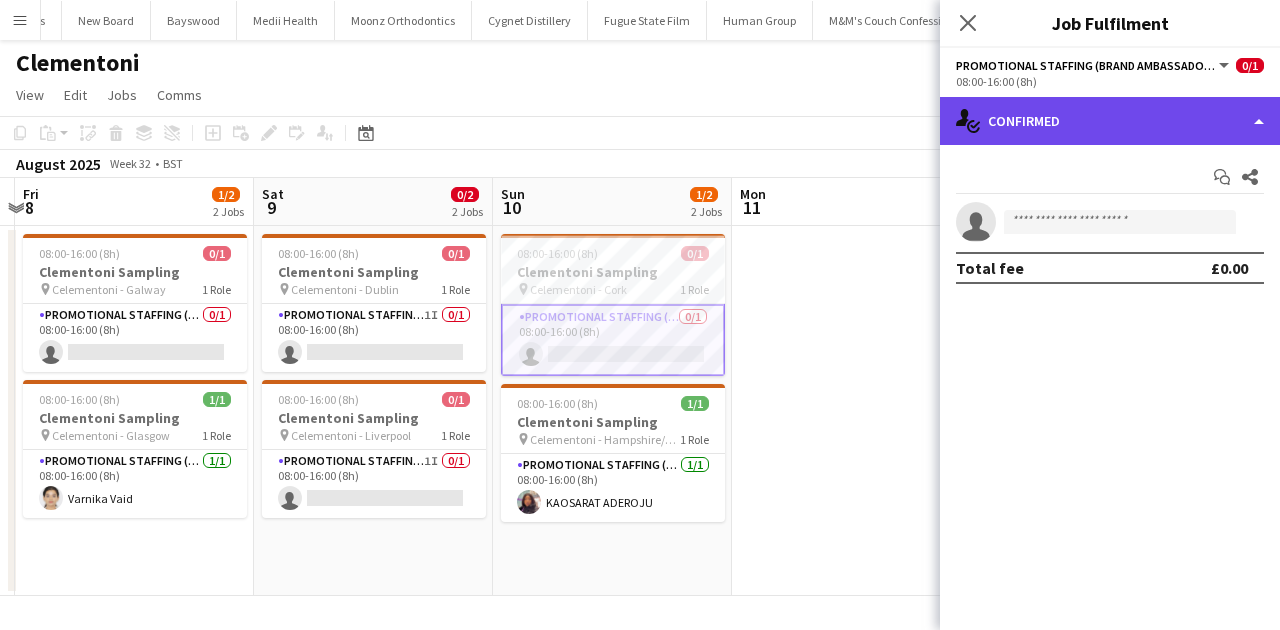 click on "single-neutral-actions-check-2
Confirmed" 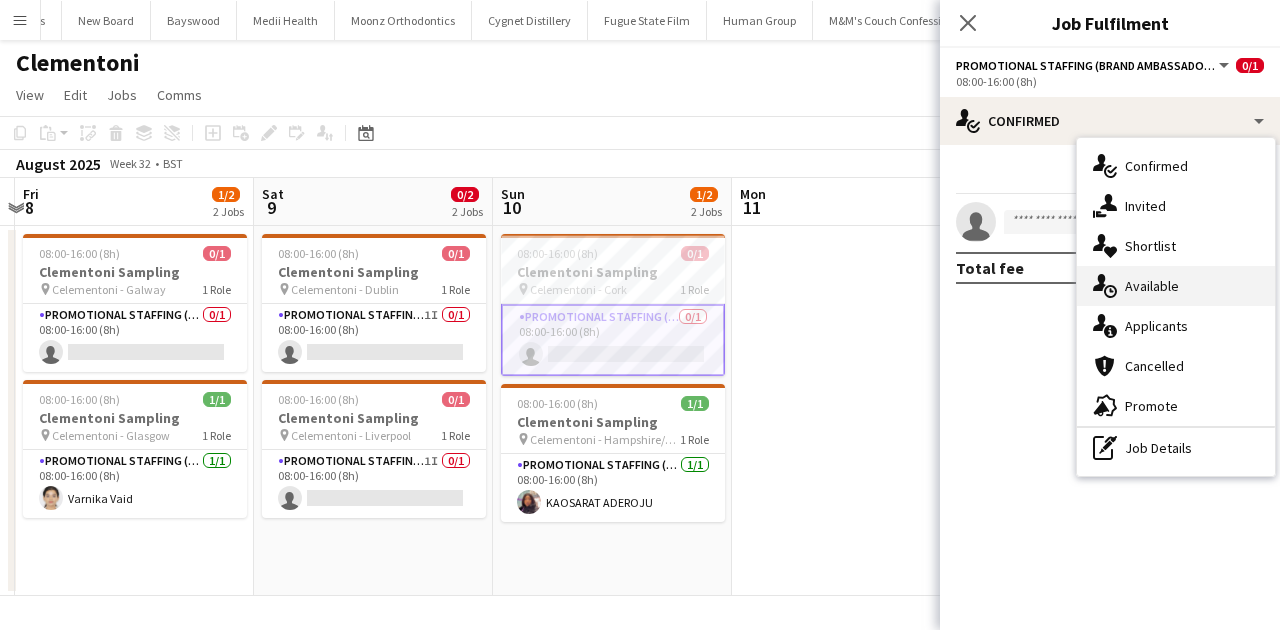 click on "single-neutral-actions-upload
Available" at bounding box center (1176, 286) 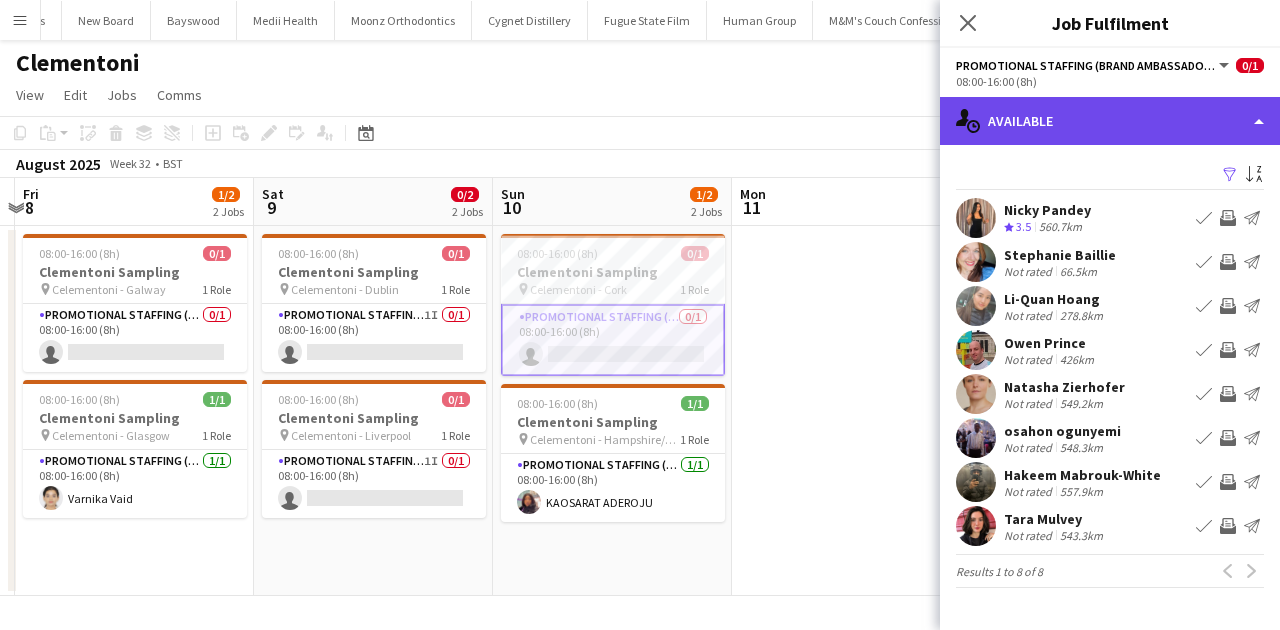 click on "single-neutral-actions-upload
Available" 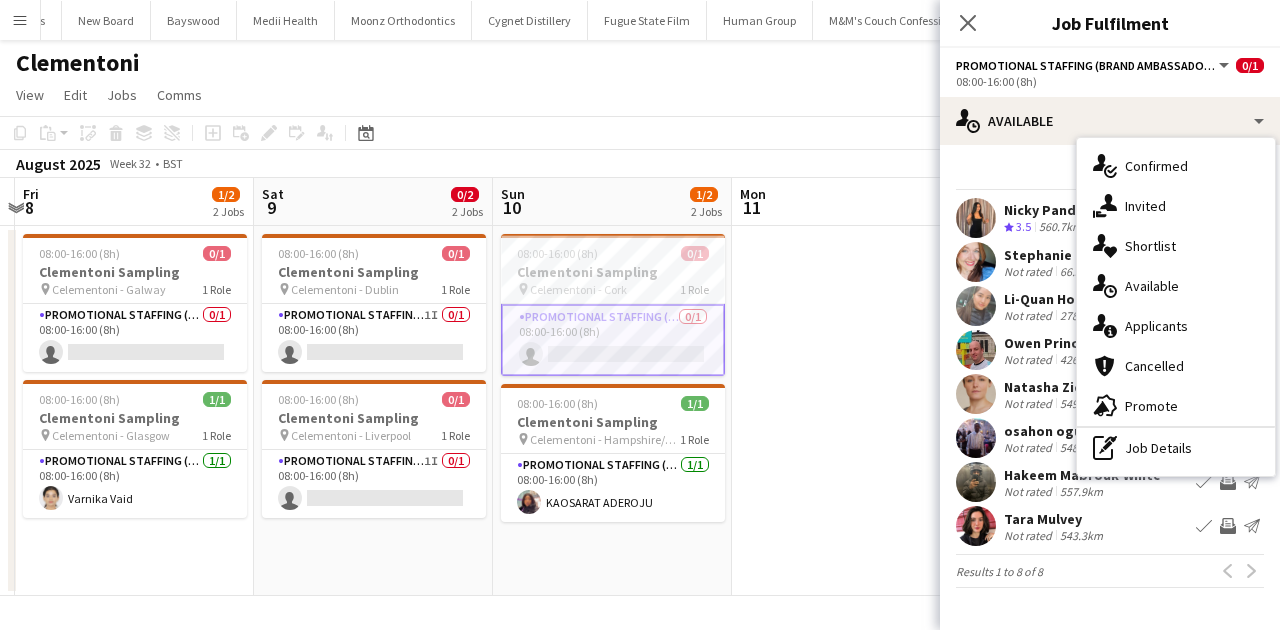 click on "Filter
Sort asc" at bounding box center (1110, 175) 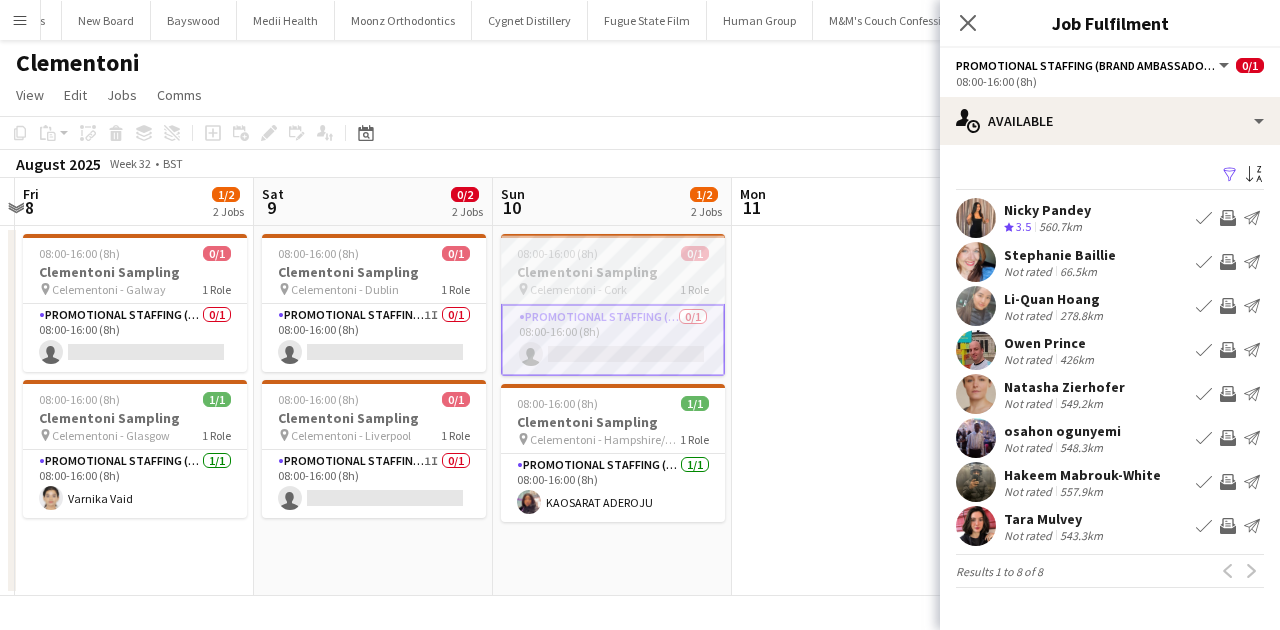 click on "Clementoni Sampling" at bounding box center (613, 272) 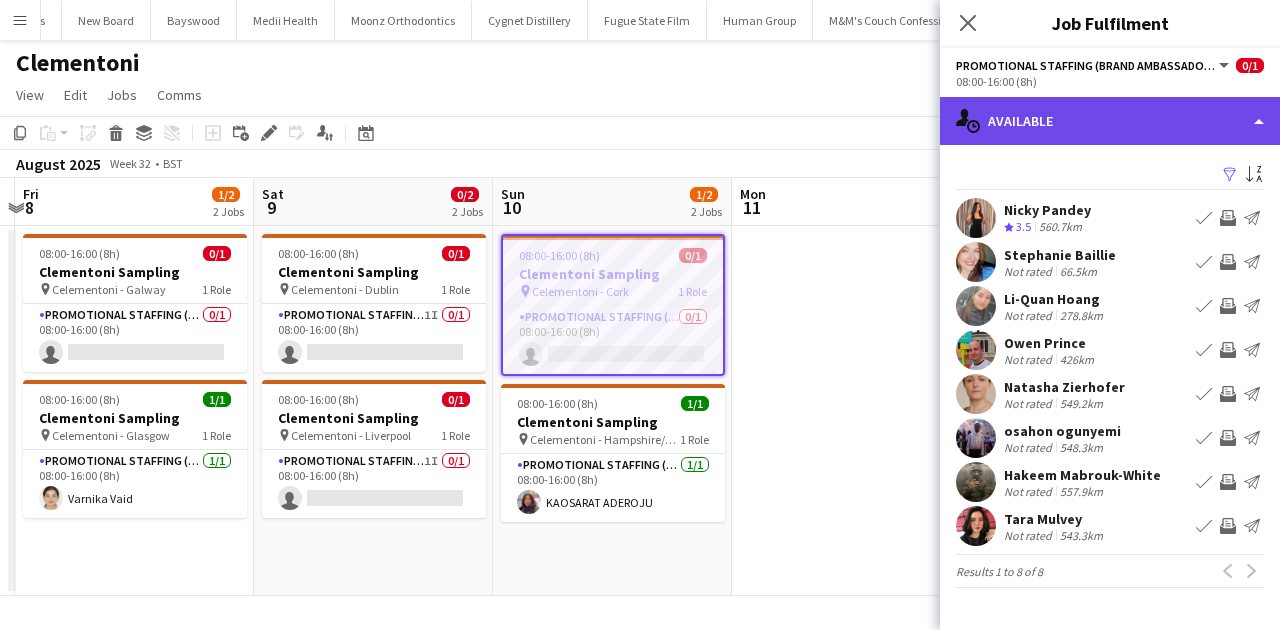 click on "single-neutral-actions-upload
Available" 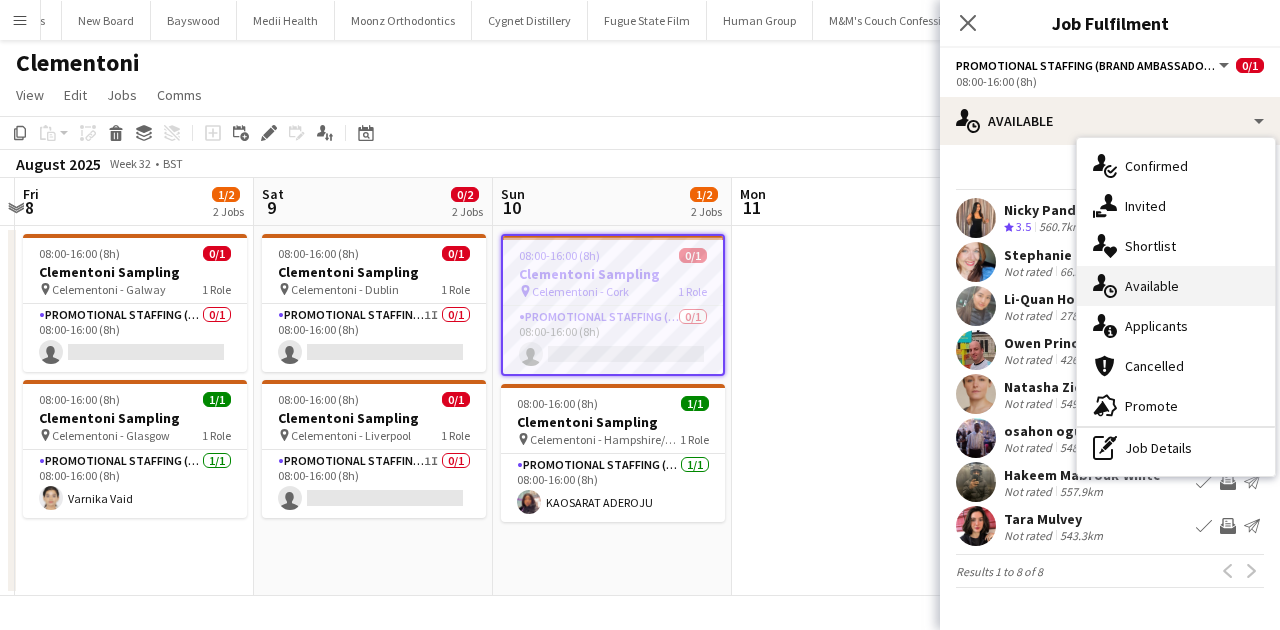 click on "single-neutral-actions-upload
Available" at bounding box center (1176, 286) 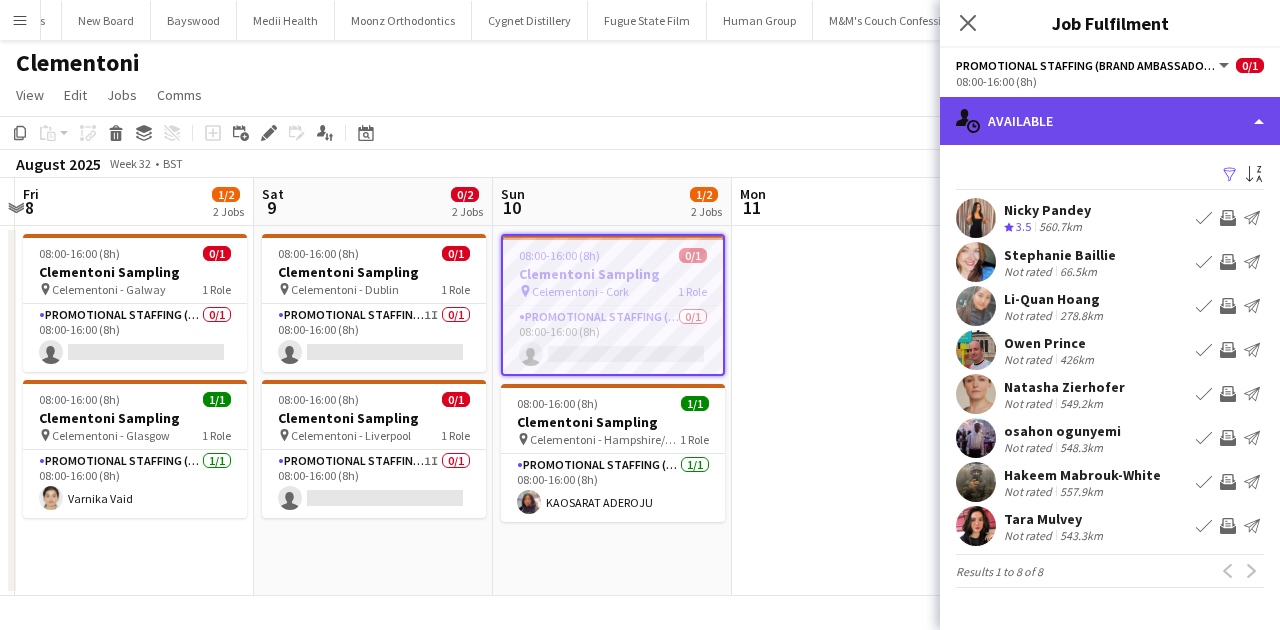 click on "single-neutral-actions-upload
Available" 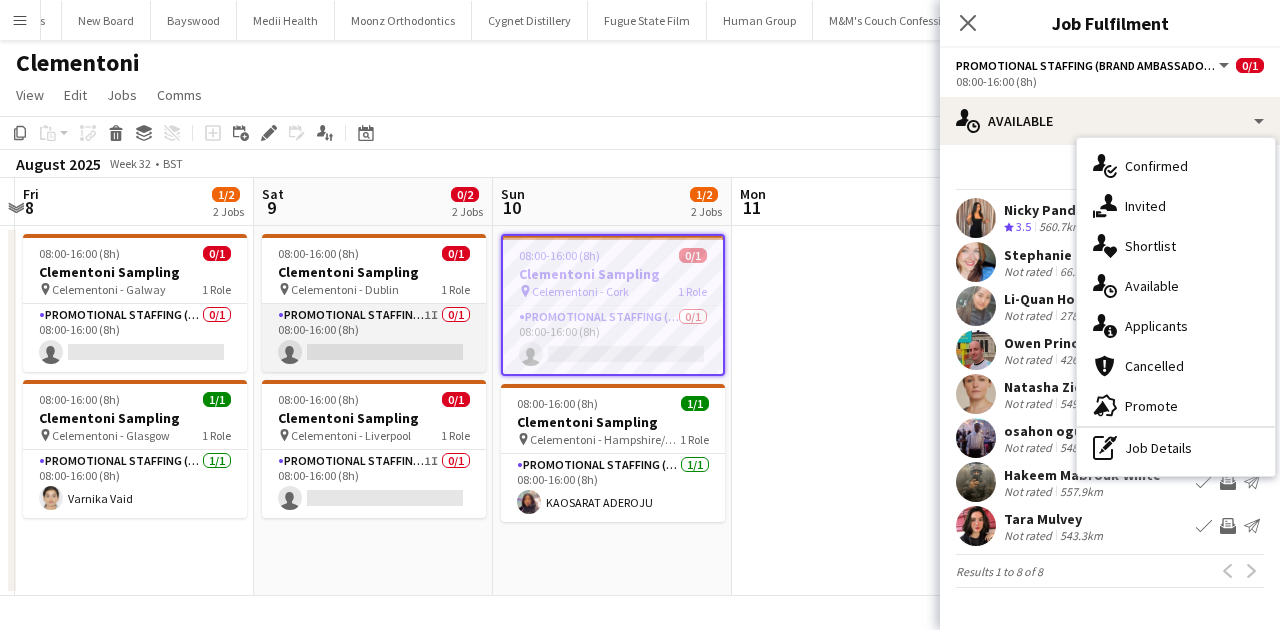 click on "Promotional Staffing (Brand Ambassadors)   1I   0/1   08:00-16:00 (8h)
single-neutral-actions" at bounding box center (374, 338) 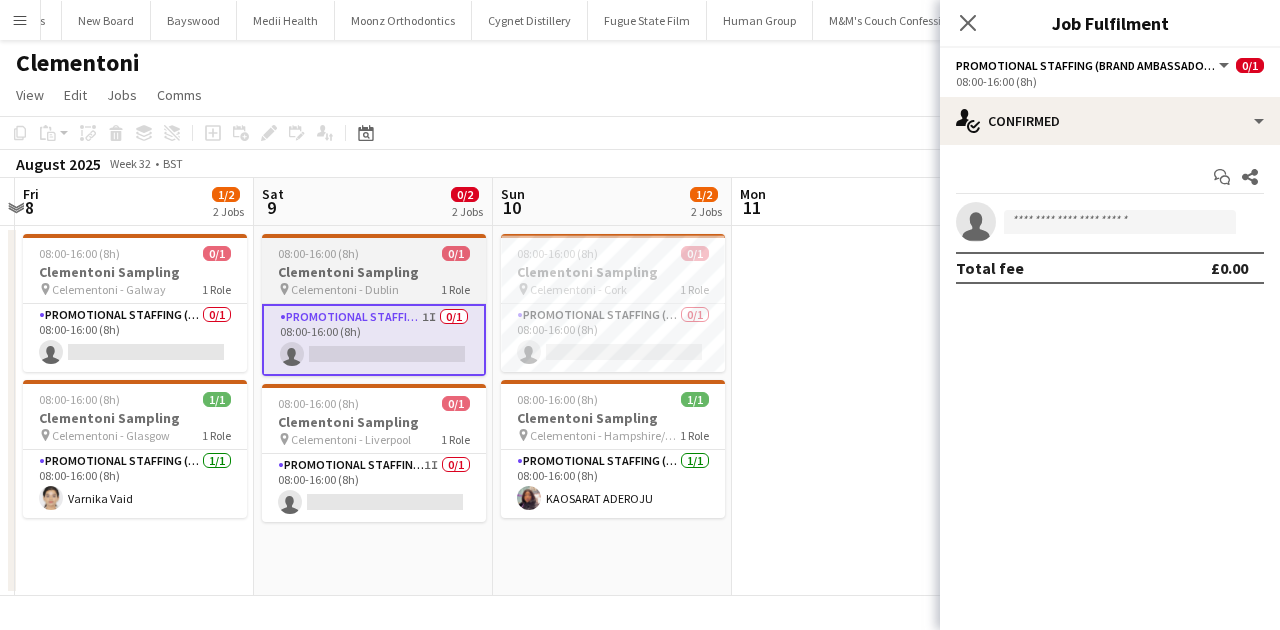 click on "Clementoni Sampling" at bounding box center [374, 272] 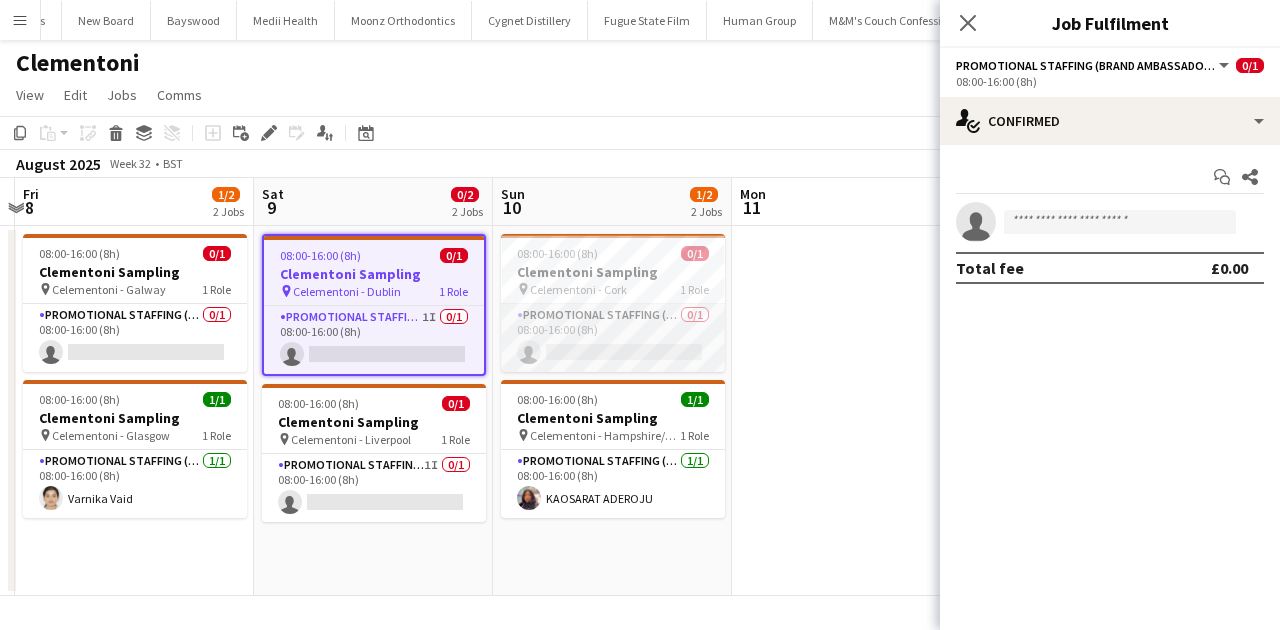 click on "Promotional Staffing (Brand Ambassadors)   0/1   08:00-16:00 (8h)
single-neutral-actions" at bounding box center (613, 338) 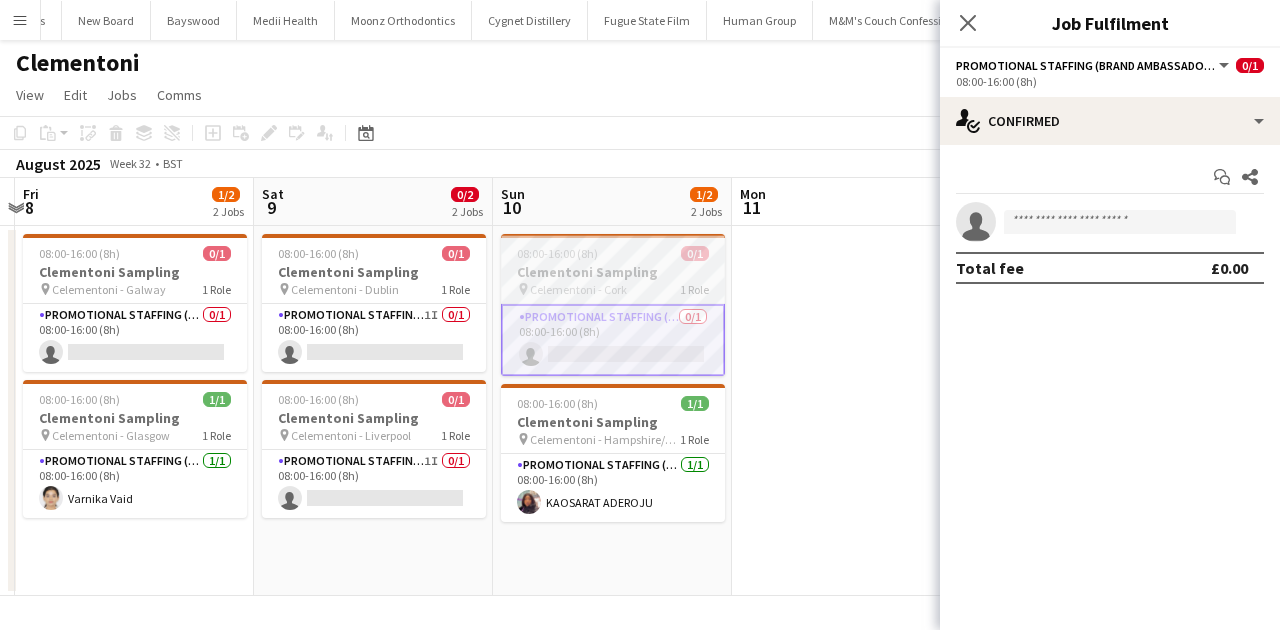 click on "Clementoni Sampling" at bounding box center [613, 272] 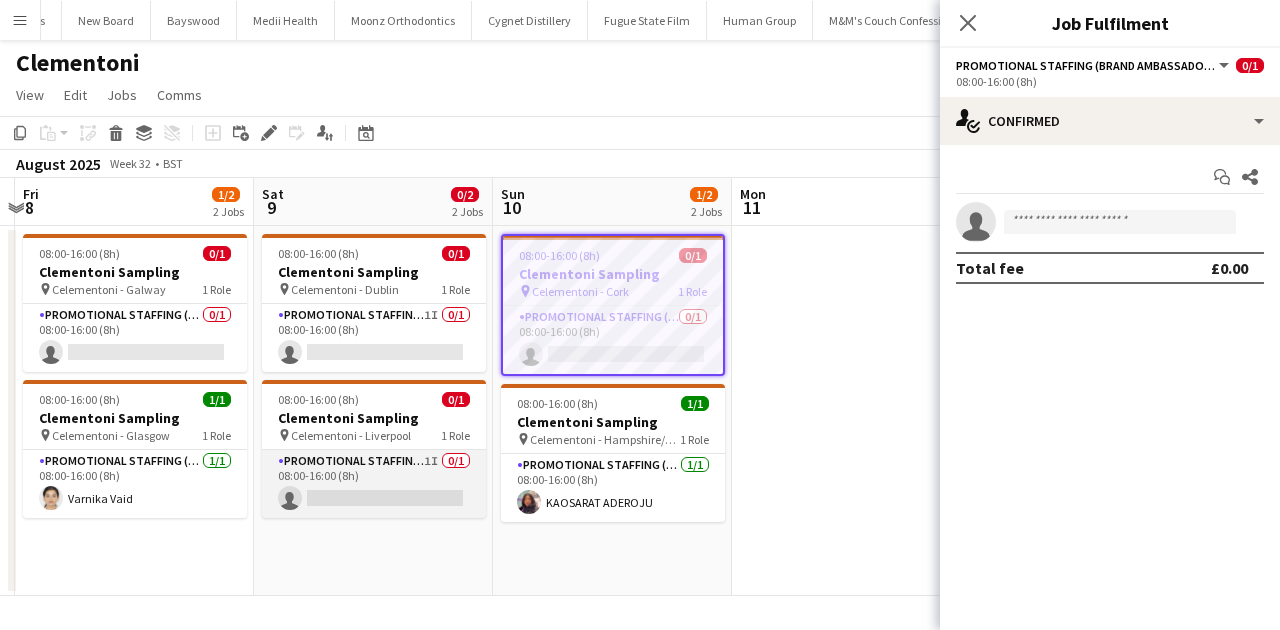 click on "Promotional Staffing (Brand Ambassadors)   1I   0/1   08:00-16:00 (8h)
single-neutral-actions" at bounding box center (374, 484) 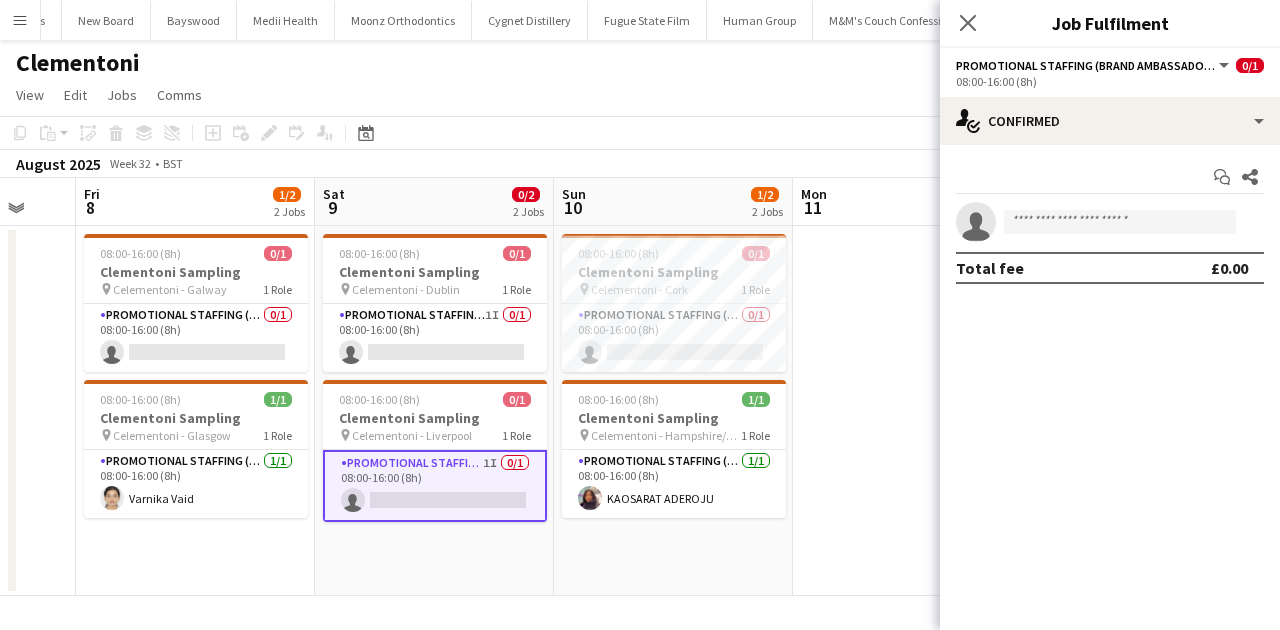 scroll, scrollTop: 0, scrollLeft: 640, axis: horizontal 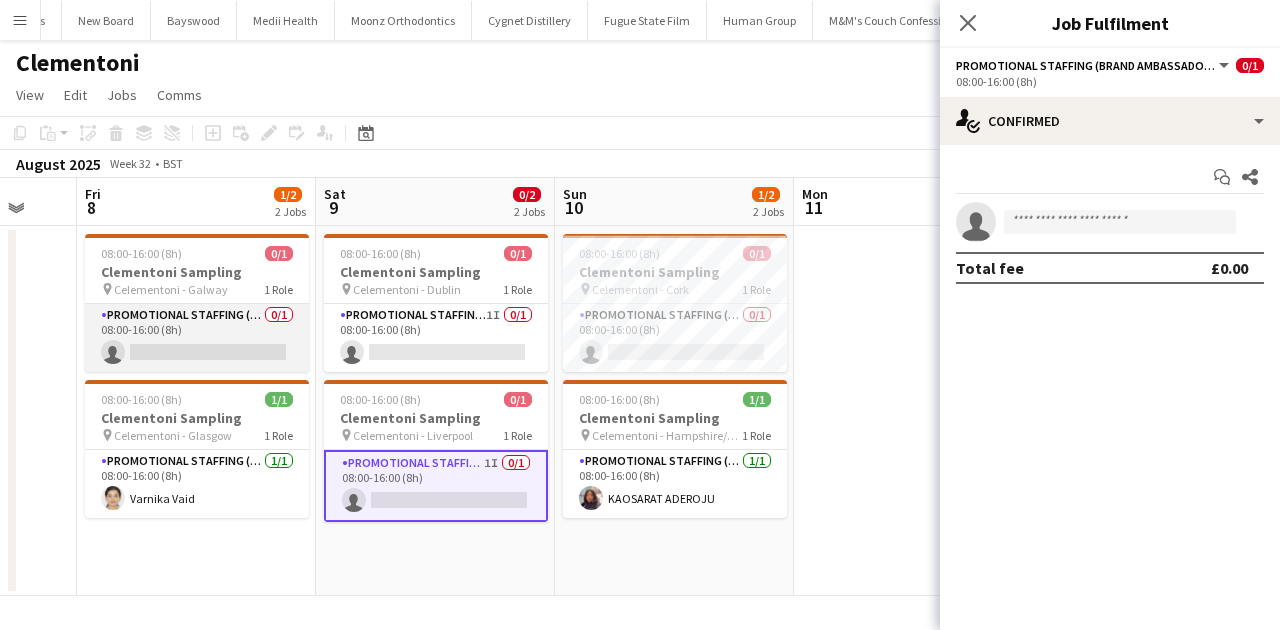 click on "Promotional Staffing (Brand Ambassadors)   0/1   08:00-16:00 (8h)
single-neutral-actions" at bounding box center [197, 338] 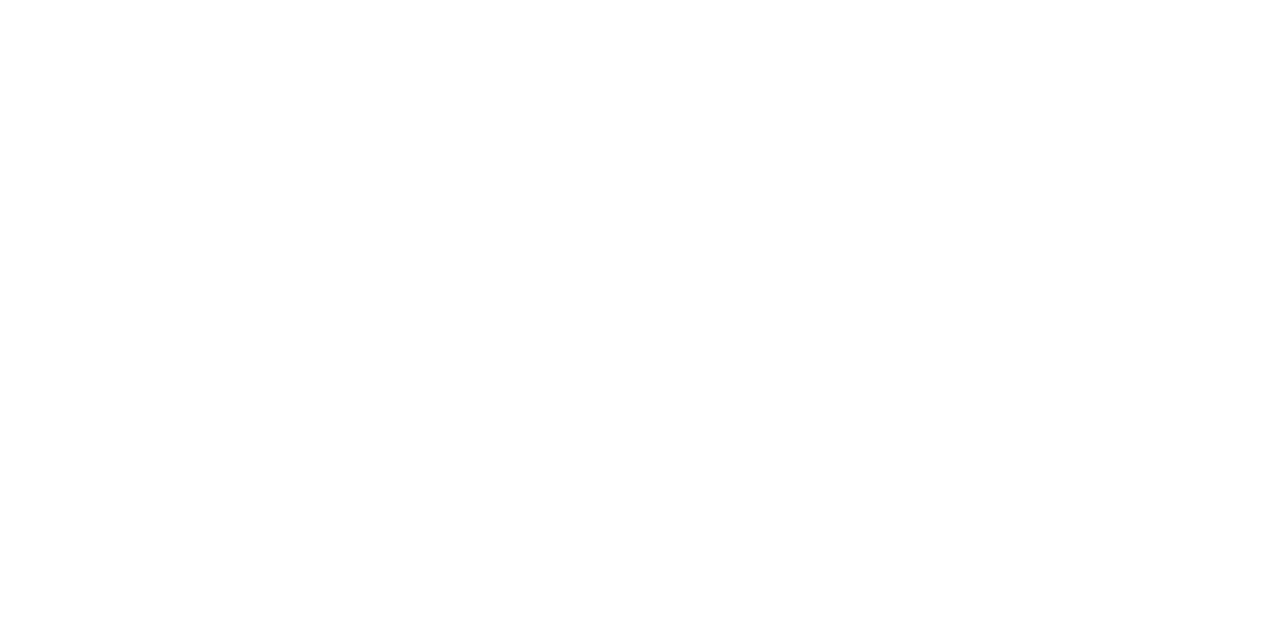 scroll, scrollTop: 0, scrollLeft: 0, axis: both 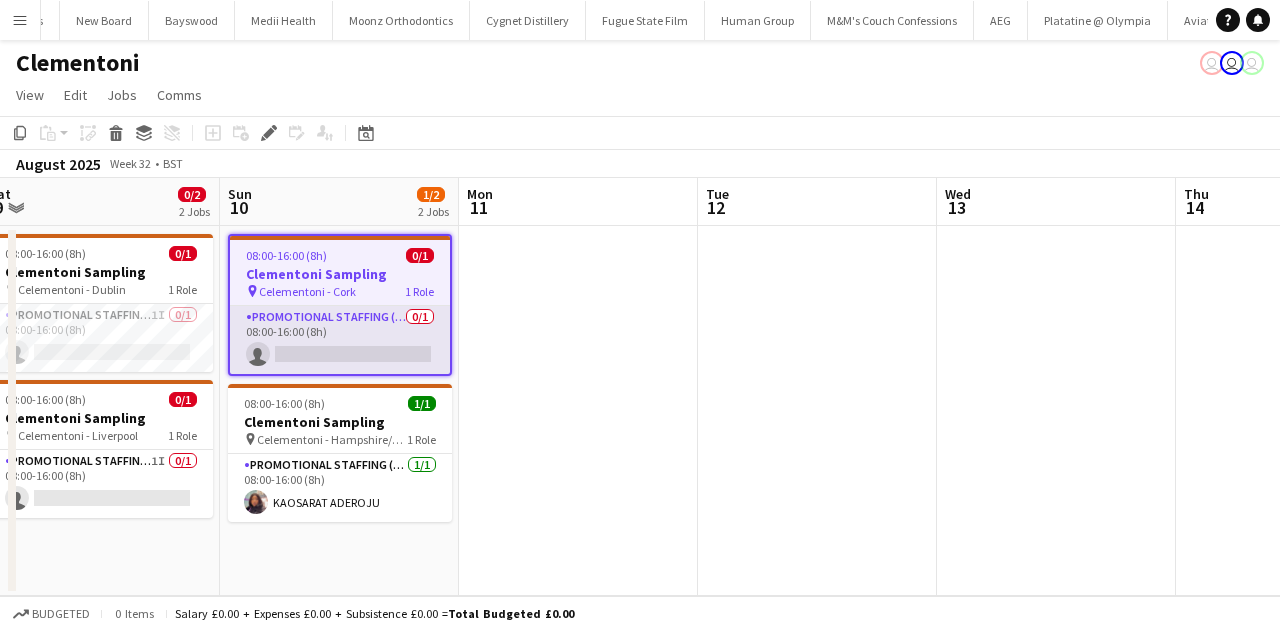 click on "Promotional Staffing (Brand Ambassadors)   0/1   08:00-16:00 (8h)
single-neutral-actions" at bounding box center [340, 340] 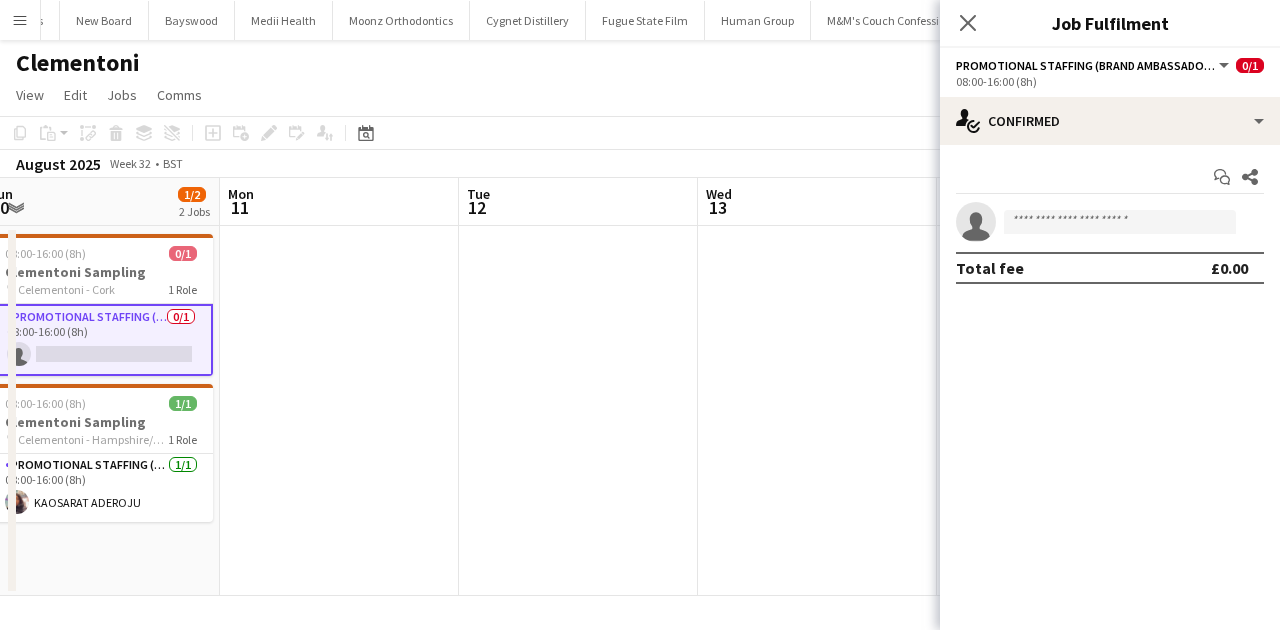 scroll, scrollTop: 0, scrollLeft: 9542, axis: horizontal 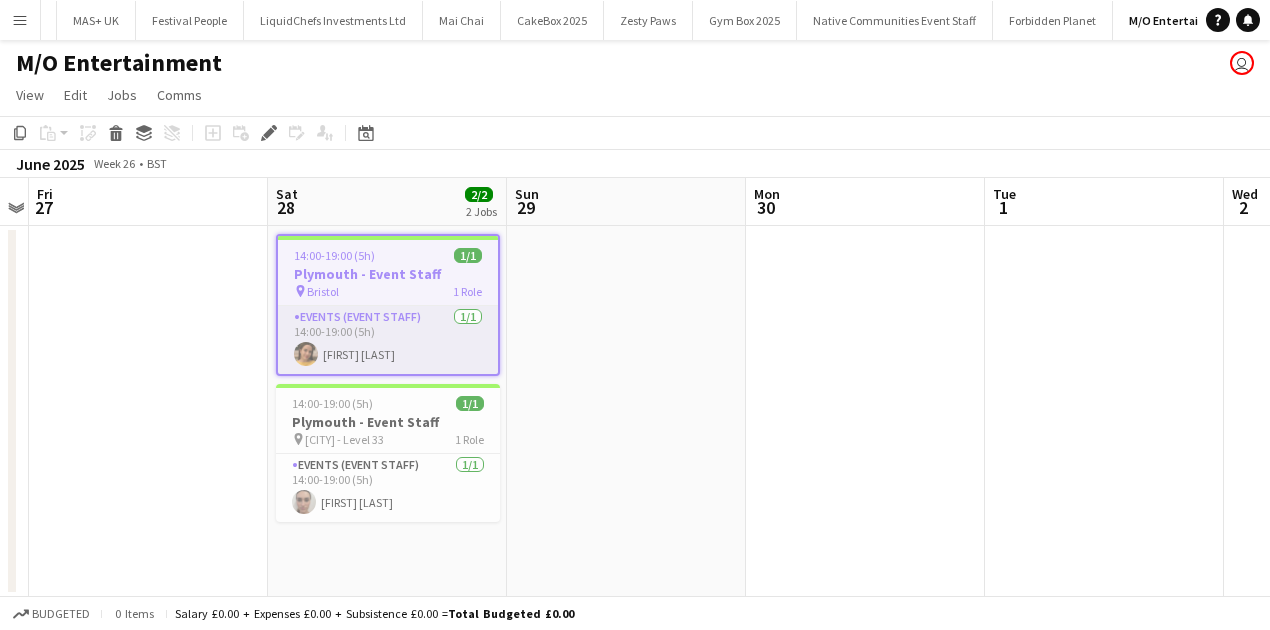 click on "Events (Event Staff)   1/1   14:00-19:00 (5h)
[FIRST] [LAST]" at bounding box center (388, 340) 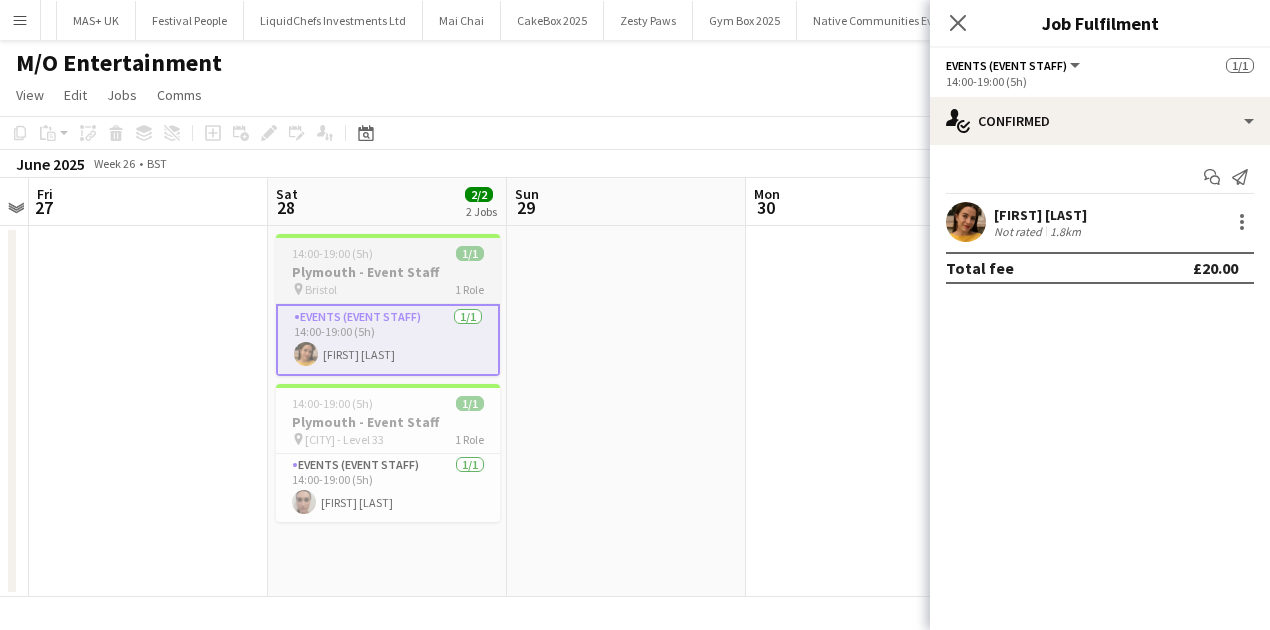 click on "Plymouth - Event Staff" at bounding box center (388, 272) 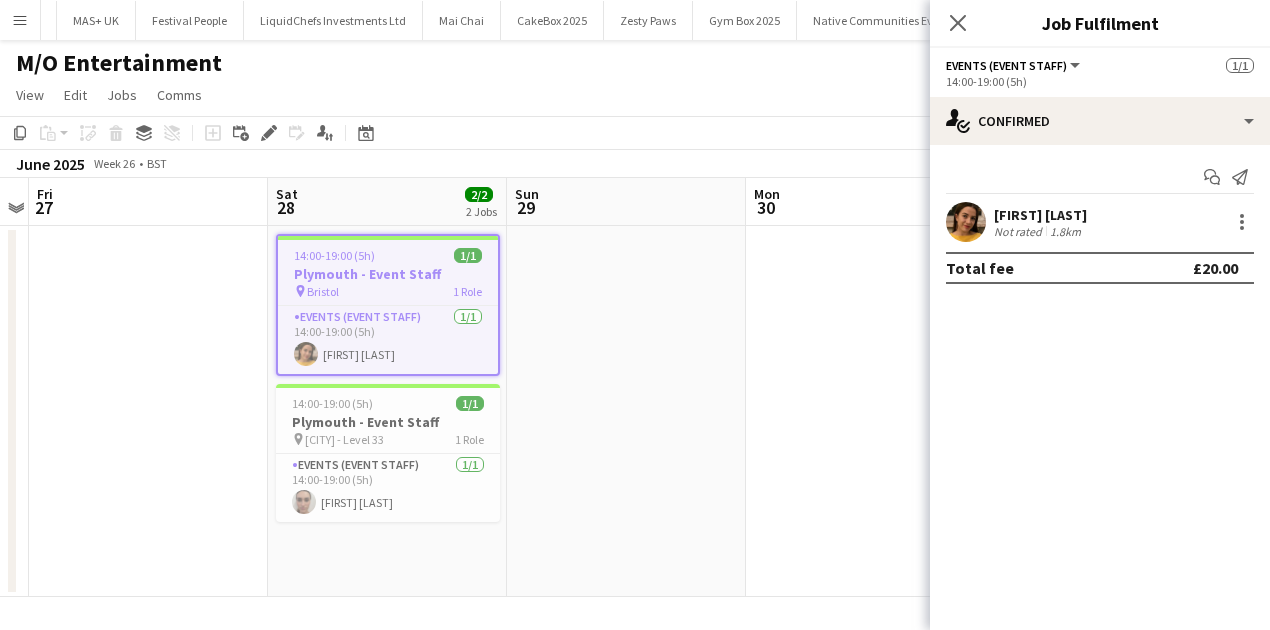 click on "[FIRST] [LAST]" at bounding box center [1040, 215] 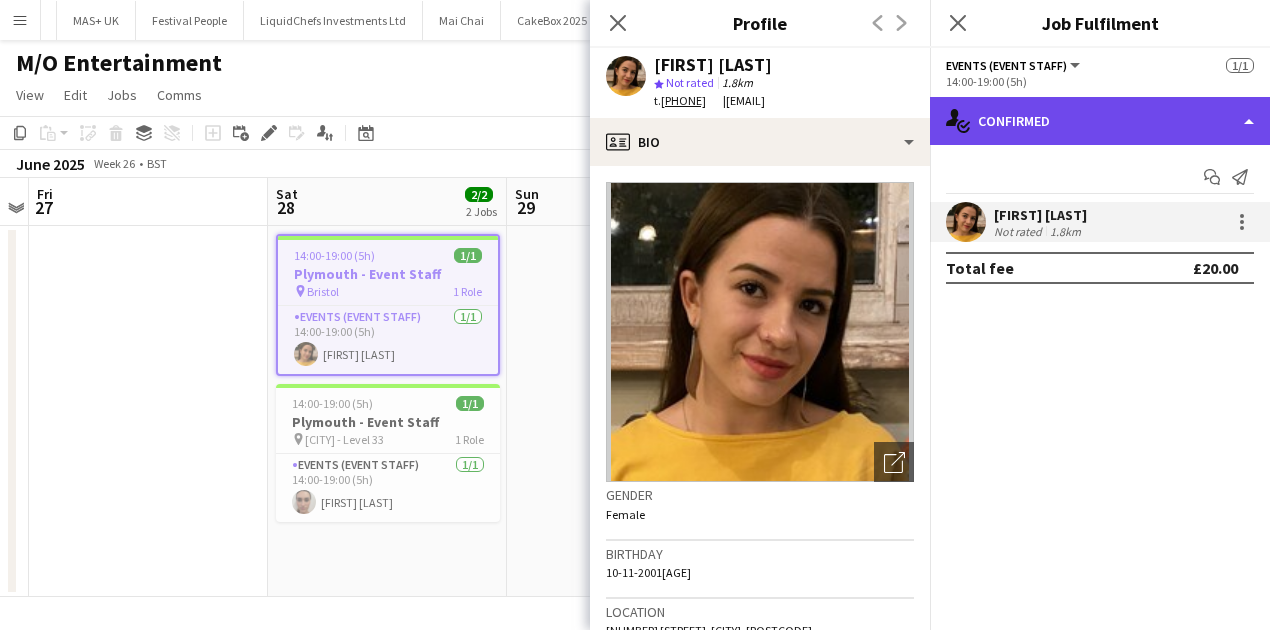 click on "single-neutral-actions-check-2
Confirmed" 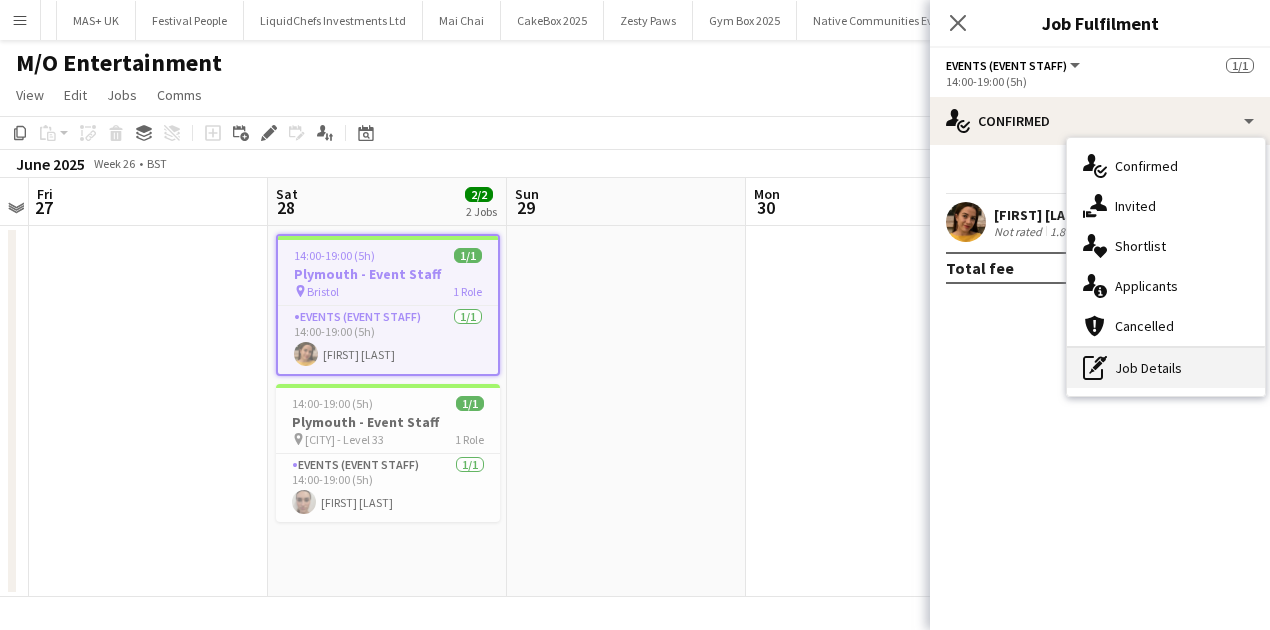 click on "pen-write
Job Details" at bounding box center (1166, 368) 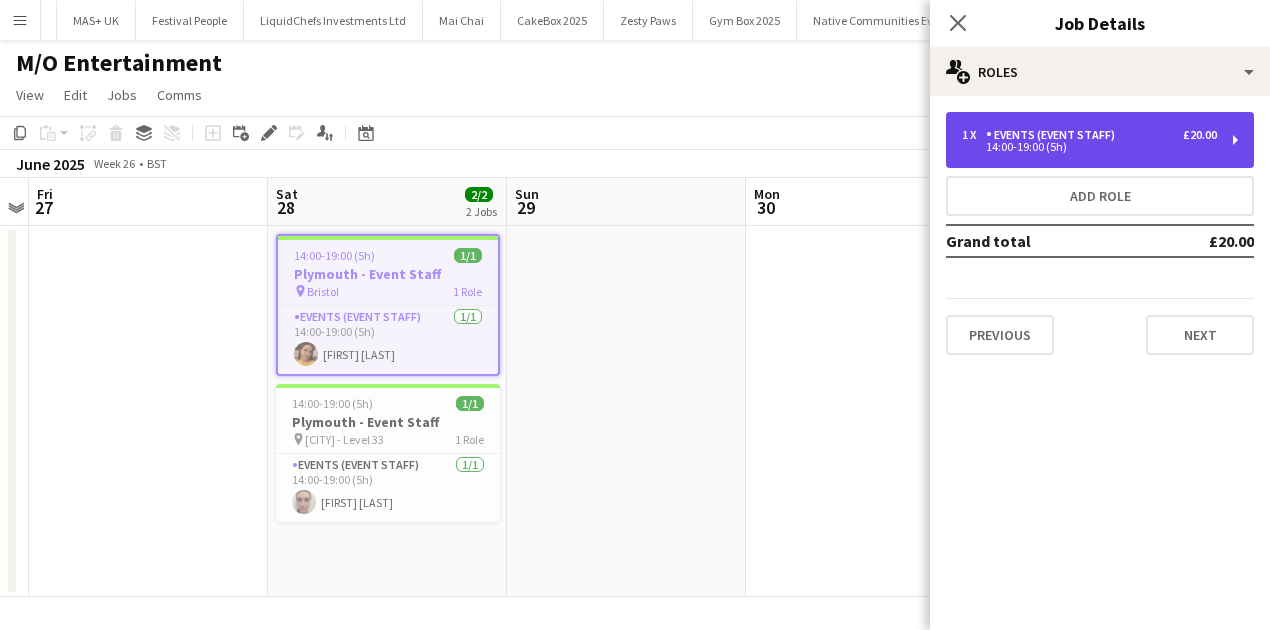 click on "1 x   Events (Event Staff)   £20.00   14:00-19:00 (5h)" at bounding box center [1100, 140] 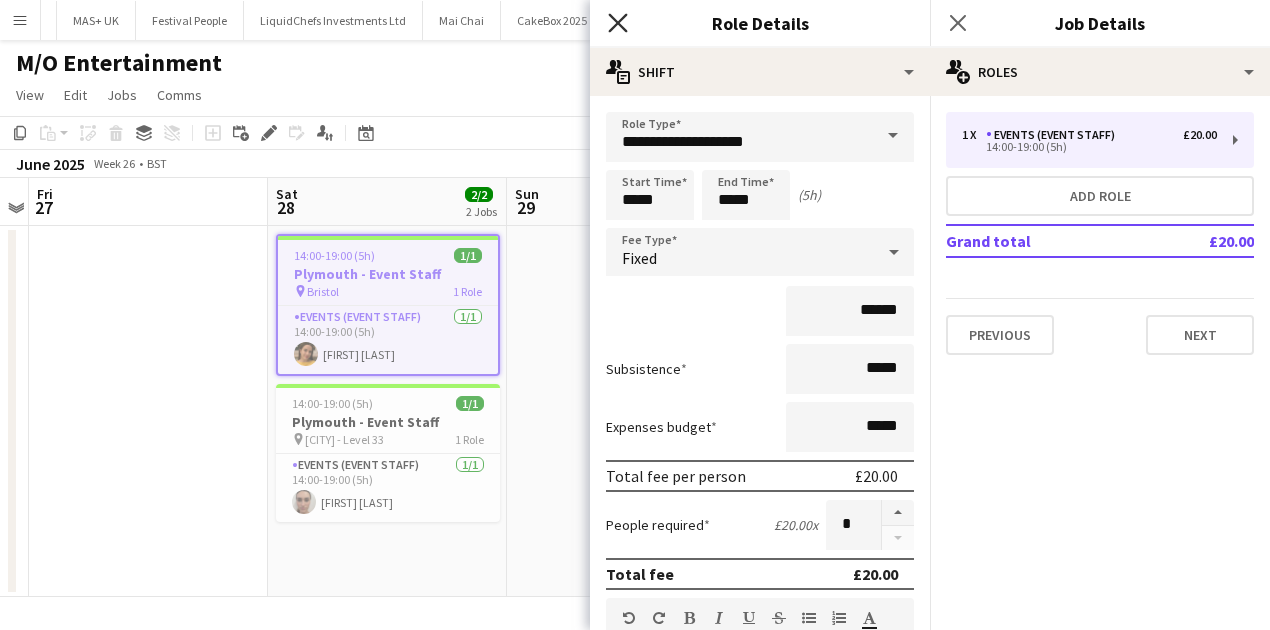 click on "Close pop-in" 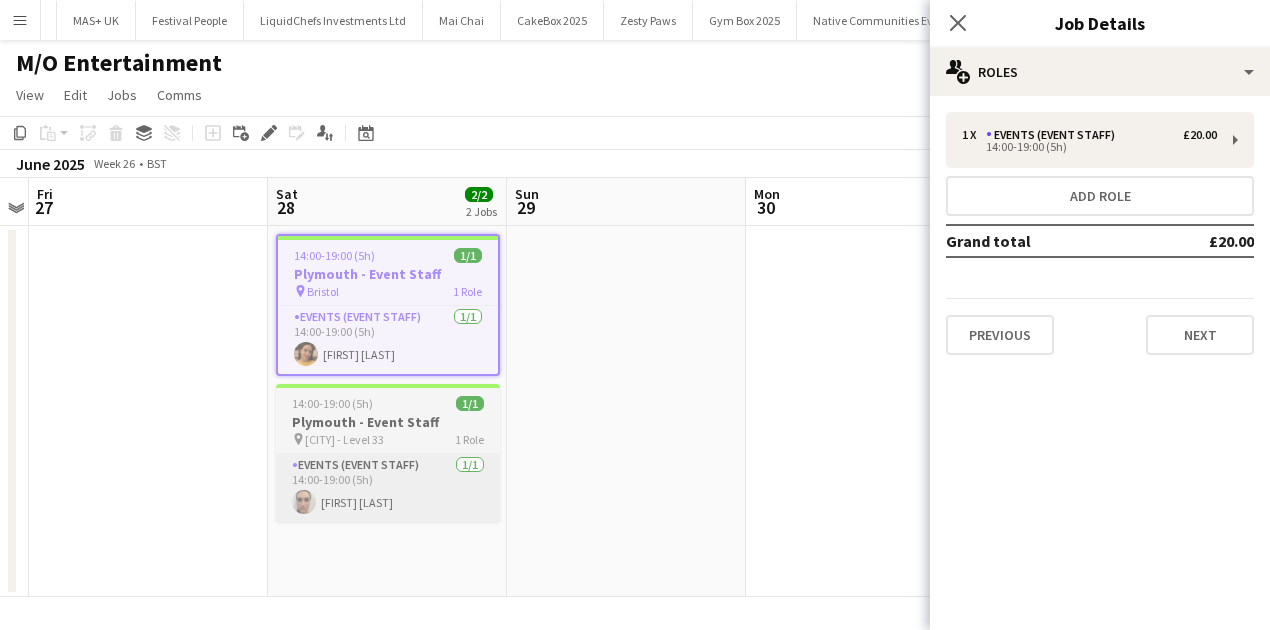 click on "Events (Event Staff)   1/1   14:00-19:00 (5h)
Adriana Domachowska" at bounding box center (388, 488) 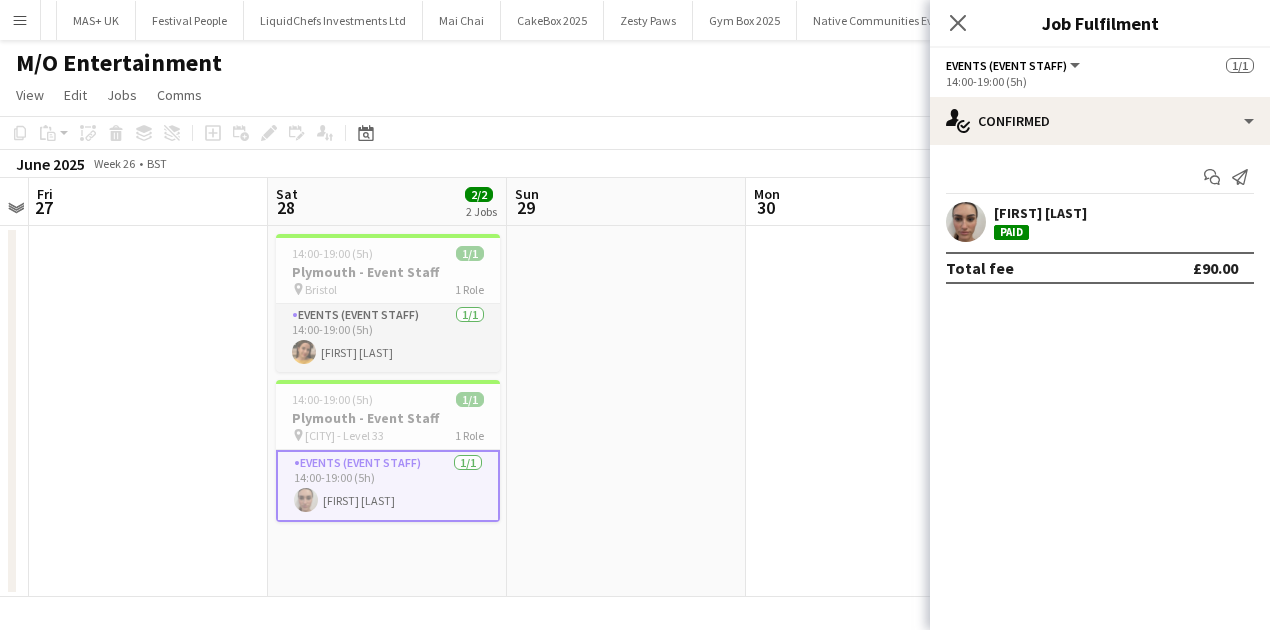 drag, startPoint x: 416, startPoint y: 320, endPoint x: 384, endPoint y: 321, distance: 32.01562 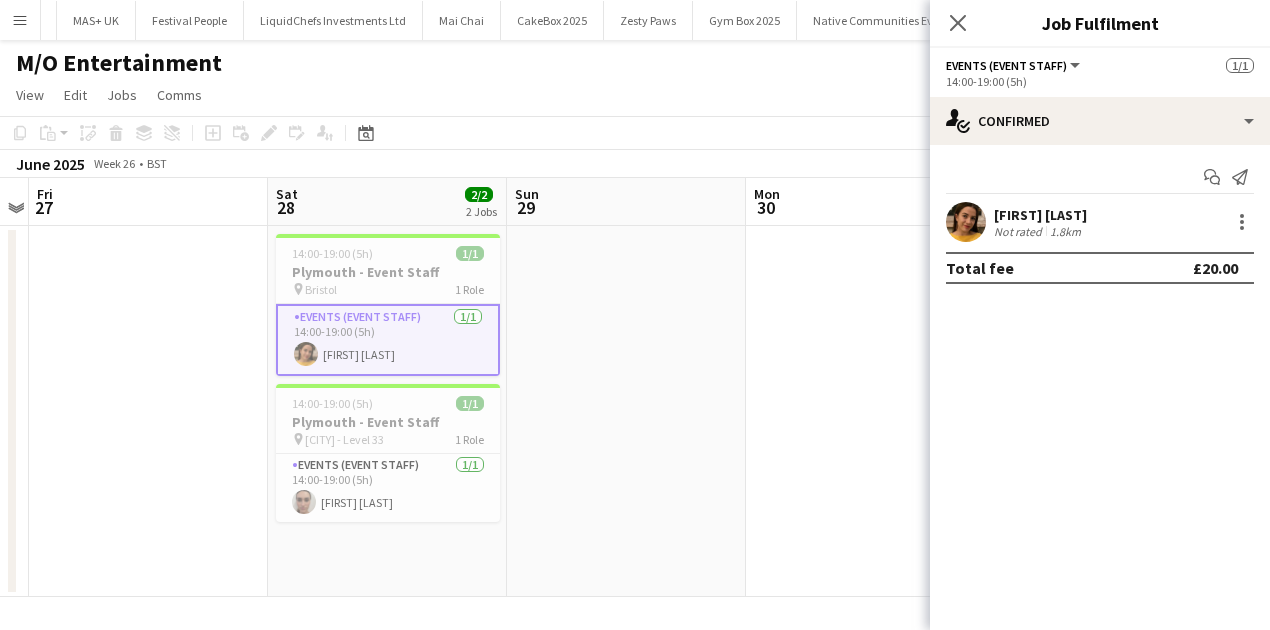click on "Start chat
Send notification
María Alejandra Esquivel   Not rated   1.8km   Total fee   £20.00" at bounding box center [1100, 222] 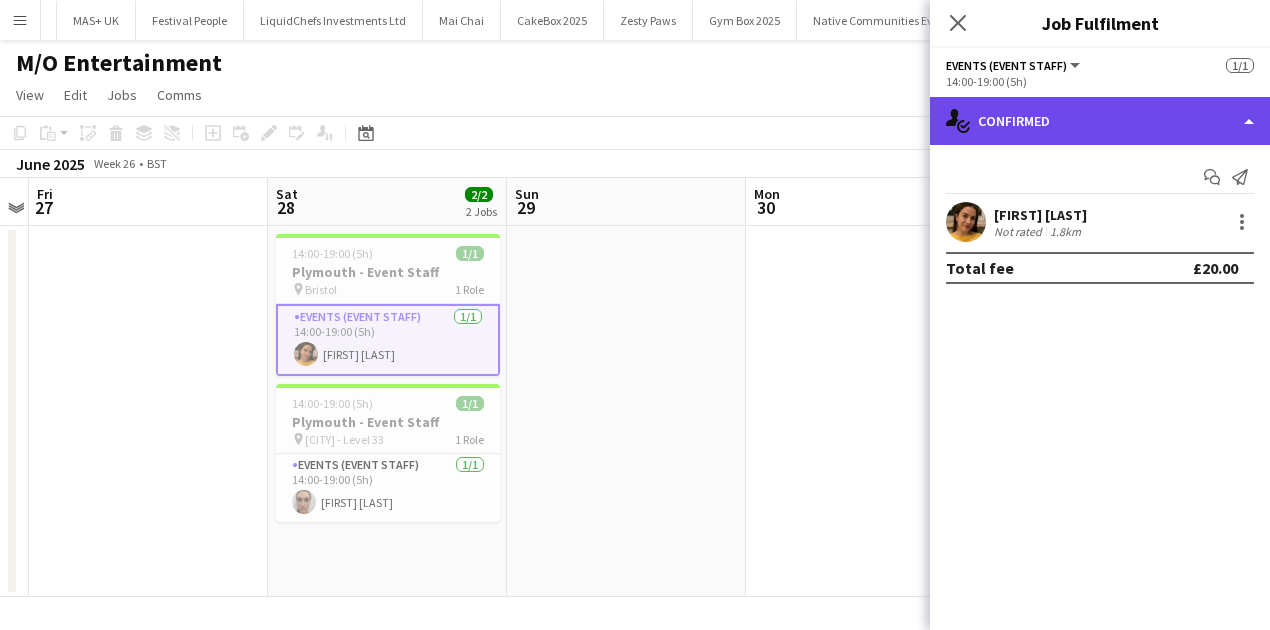 click on "single-neutral-actions-check-2
Confirmed" 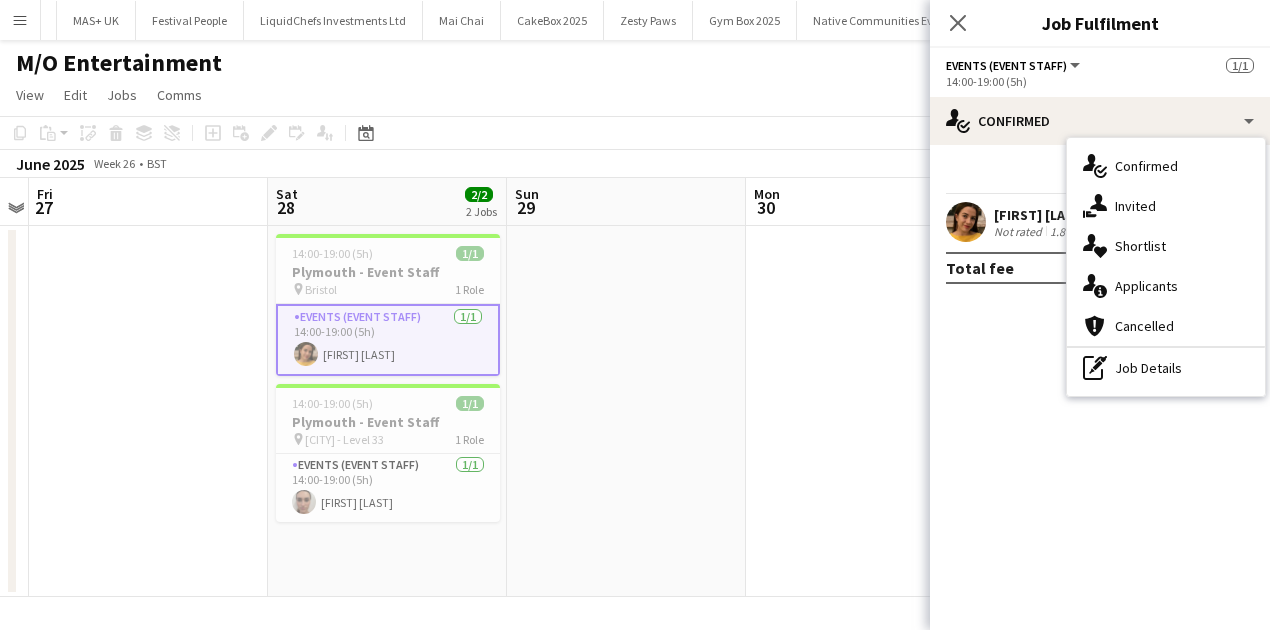 click on "check
Confirmed
Start chat
Send notification
María Alejandra Esquivel   Not rated   1.8km   Total fee   £20.00" 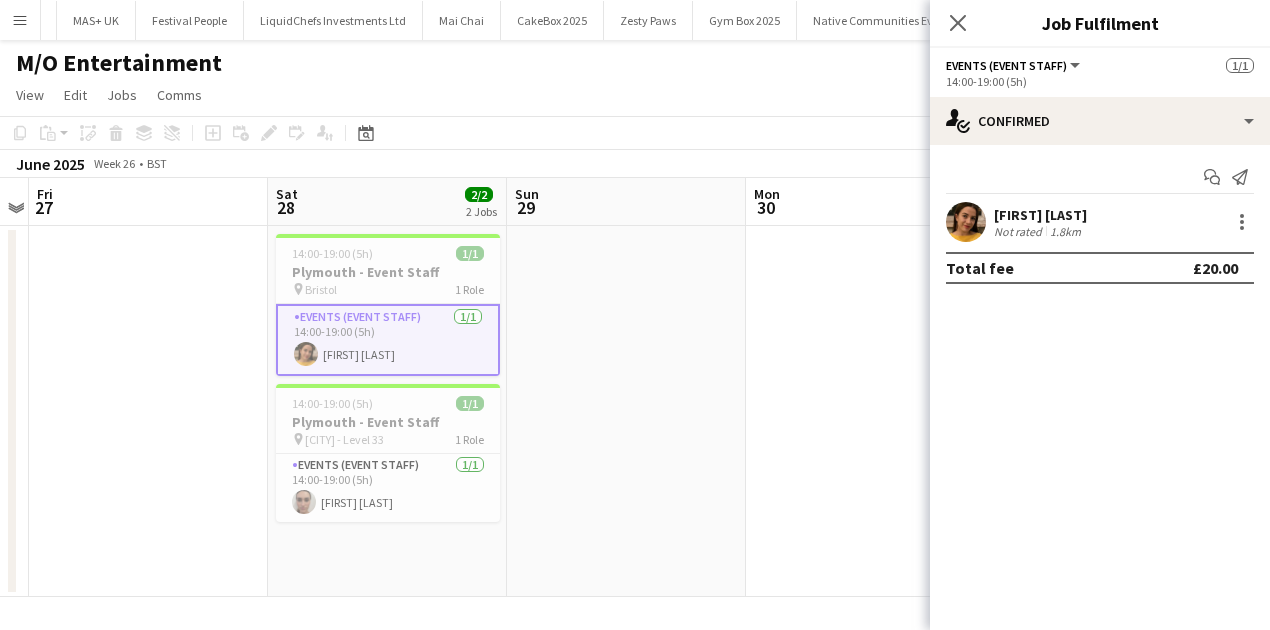 click on "Menu" at bounding box center (20, 20) 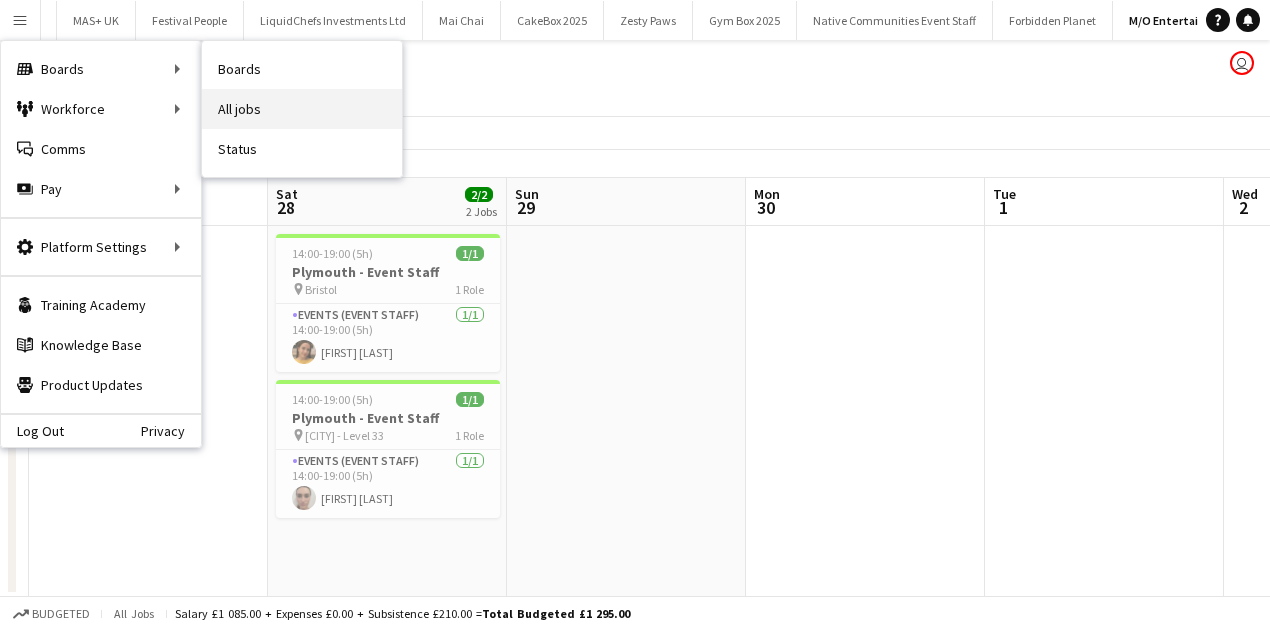 click on "All jobs" at bounding box center [302, 109] 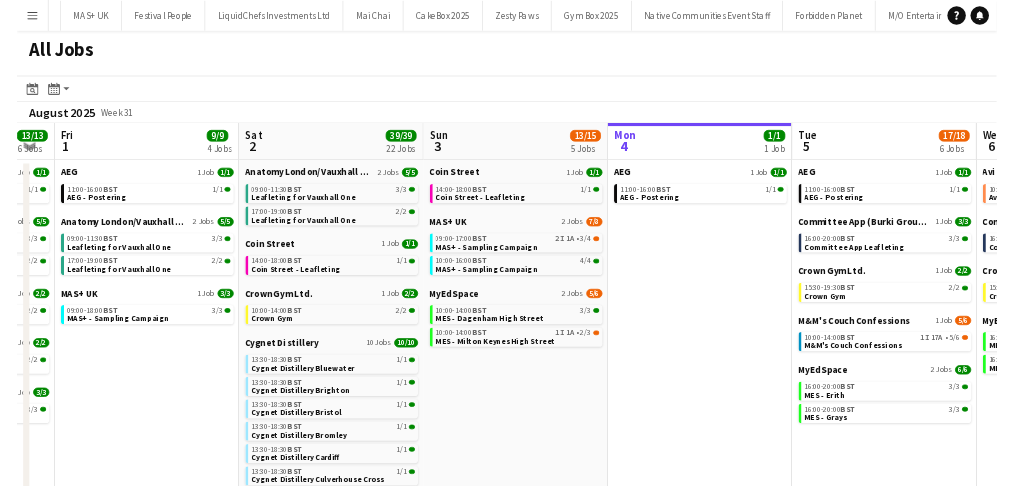 scroll, scrollTop: 0, scrollLeft: 428, axis: horizontal 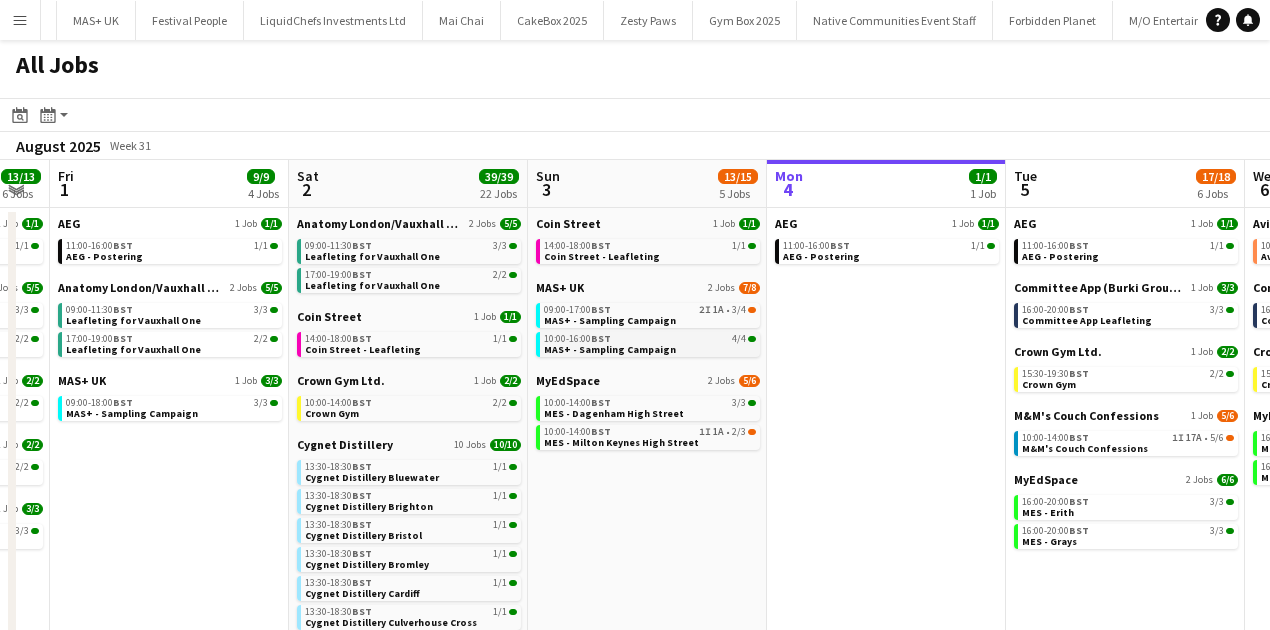 click on "MAS+ - Sampling Campaign" at bounding box center (610, 349) 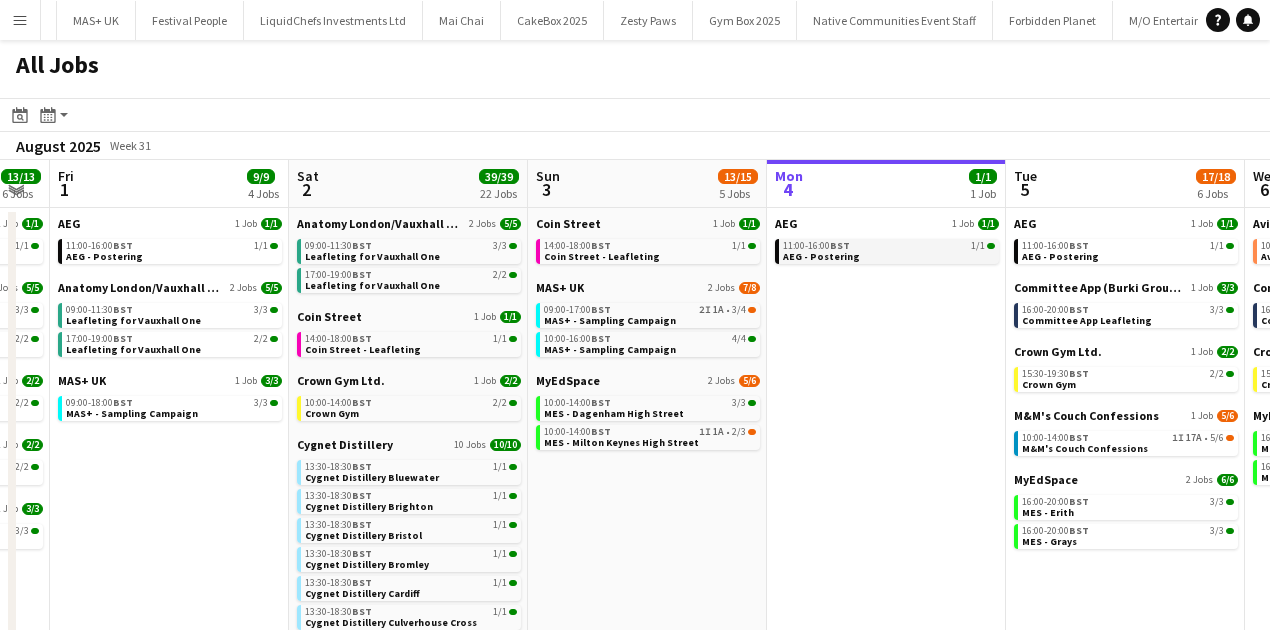 click on "11:00-16:00    BST   1/1   AEG - Postering" at bounding box center [889, 250] 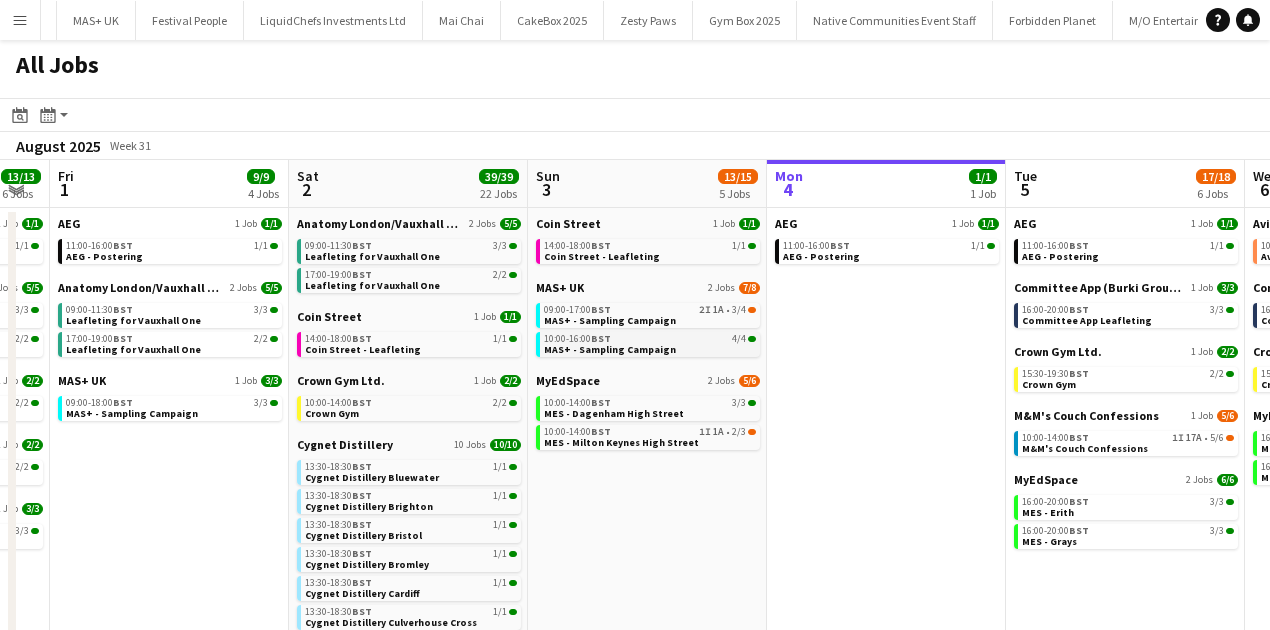 click on "10:00-16:00    BST" at bounding box center (577, 339) 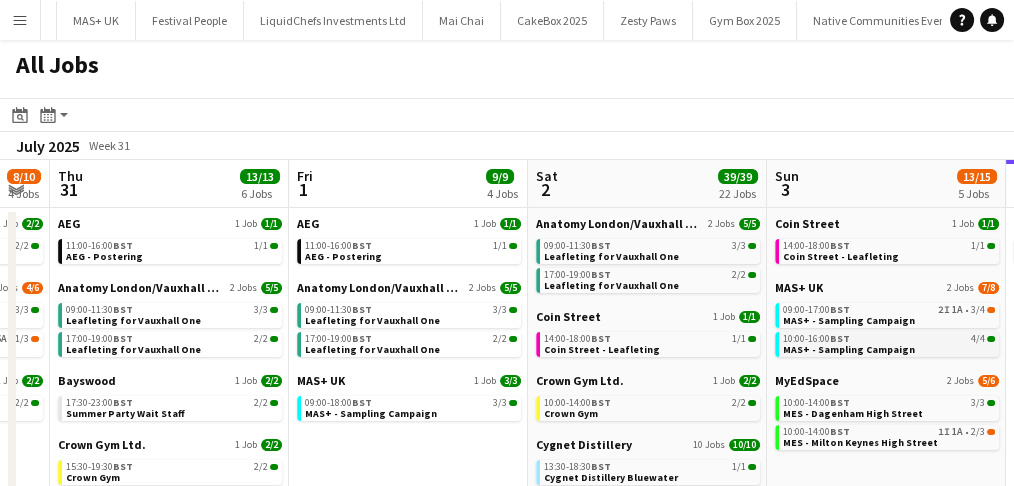 scroll, scrollTop: 0, scrollLeft: 2011, axis: horizontal 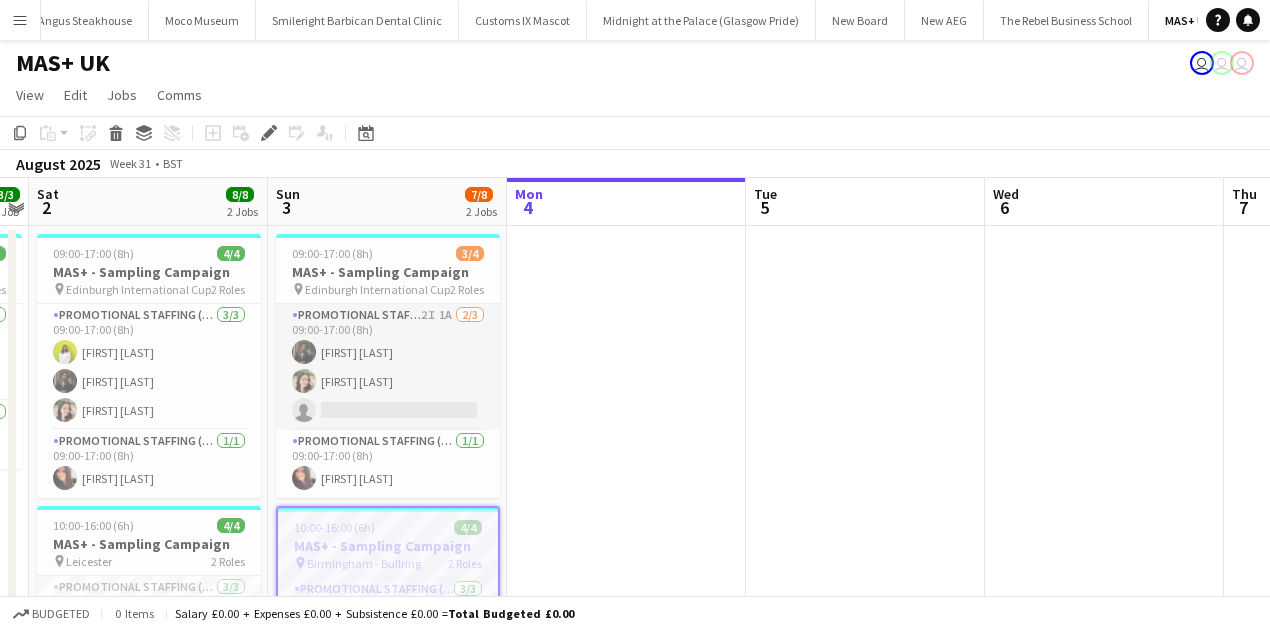 click on "Promotional Staffing (Brand Ambassadors)   2I   1A   2/3   09:00-17:00 (8h)
[FIRST] [LAST] [FIRST] [LAST]
single-neutral-actions" at bounding box center (388, 367) 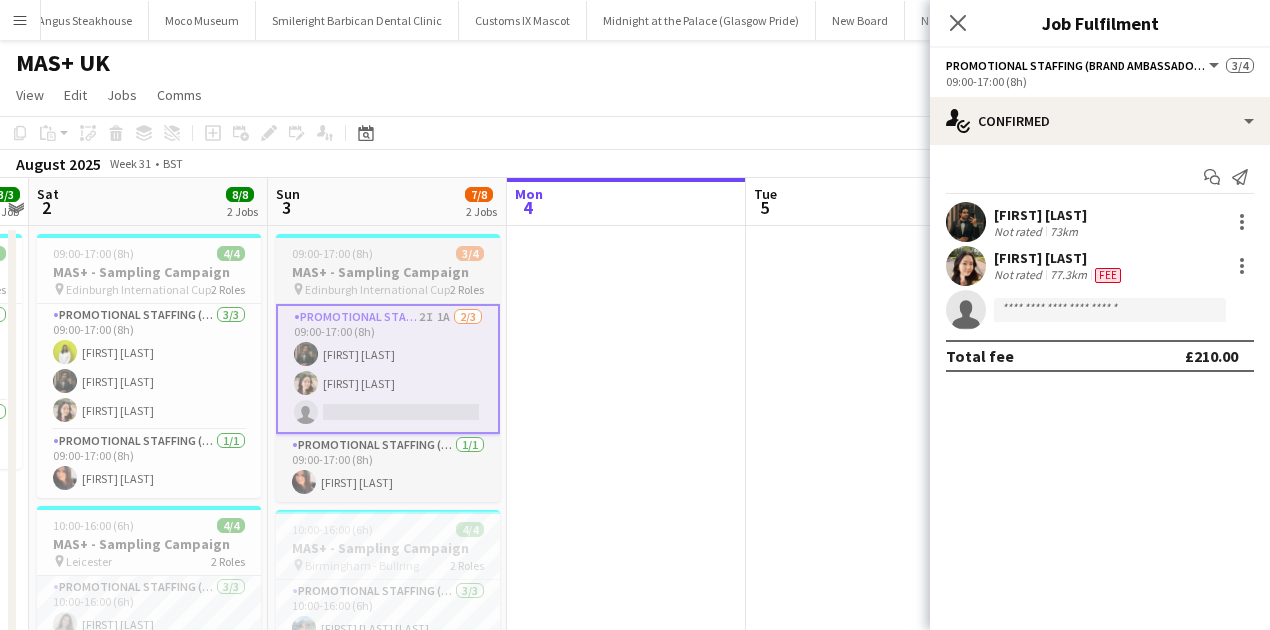 click on "MAS+ - Sampling Campaign" at bounding box center (388, 272) 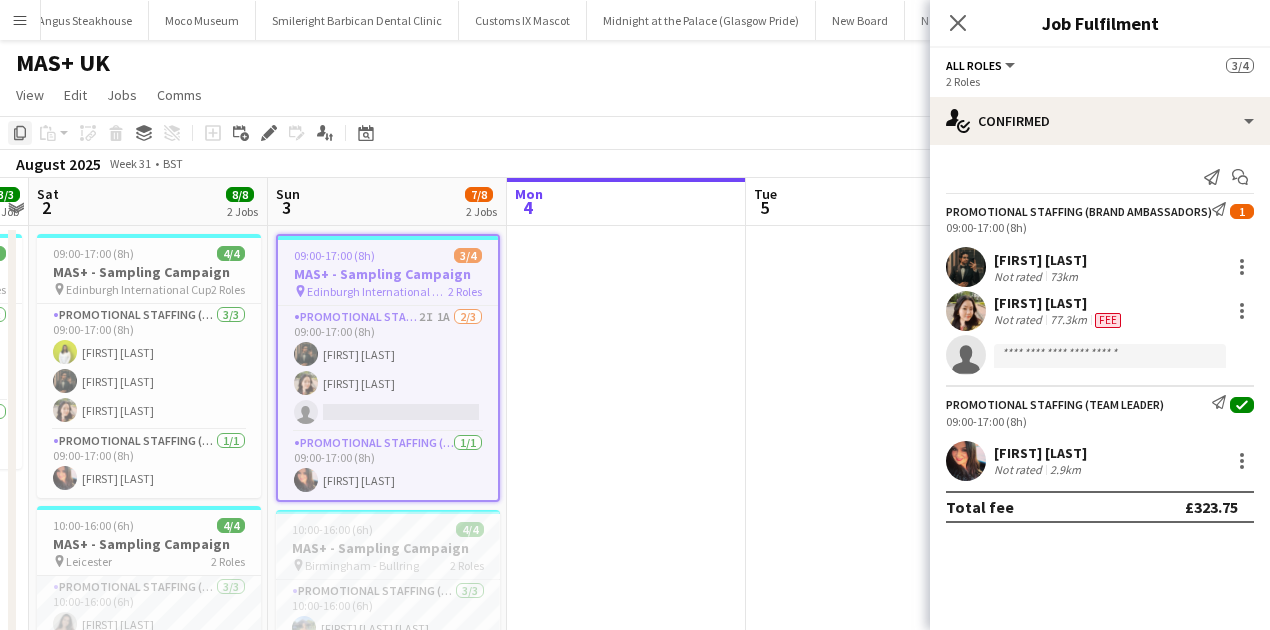 click on "Copy" 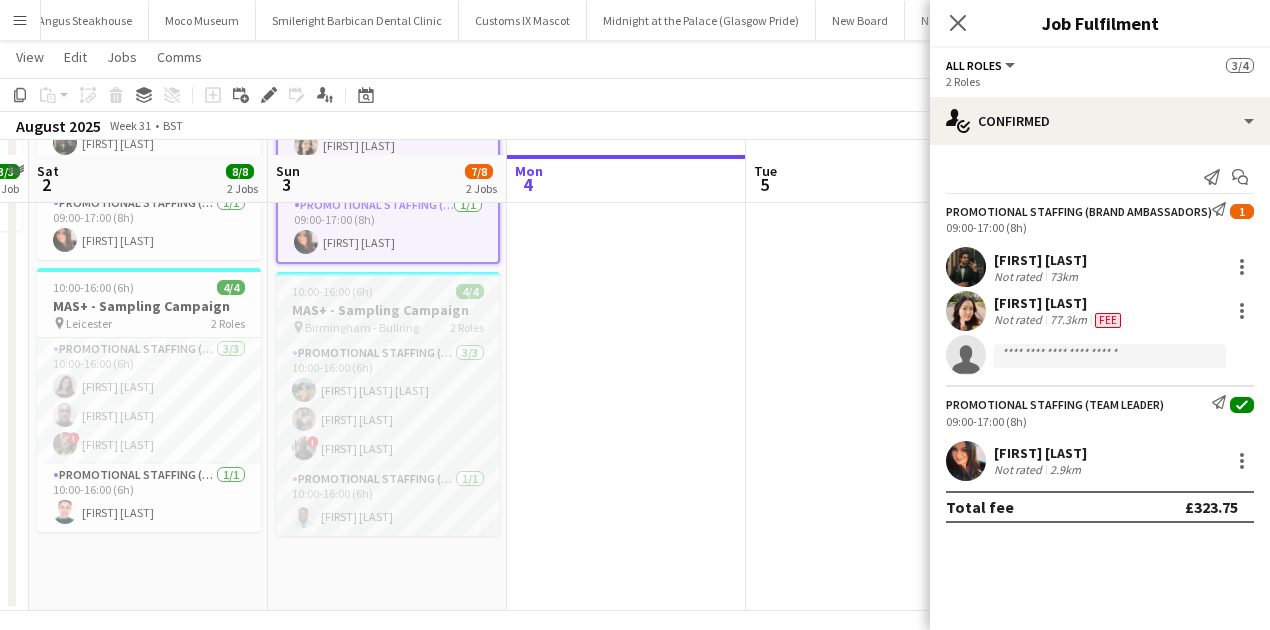 scroll, scrollTop: 251, scrollLeft: 0, axis: vertical 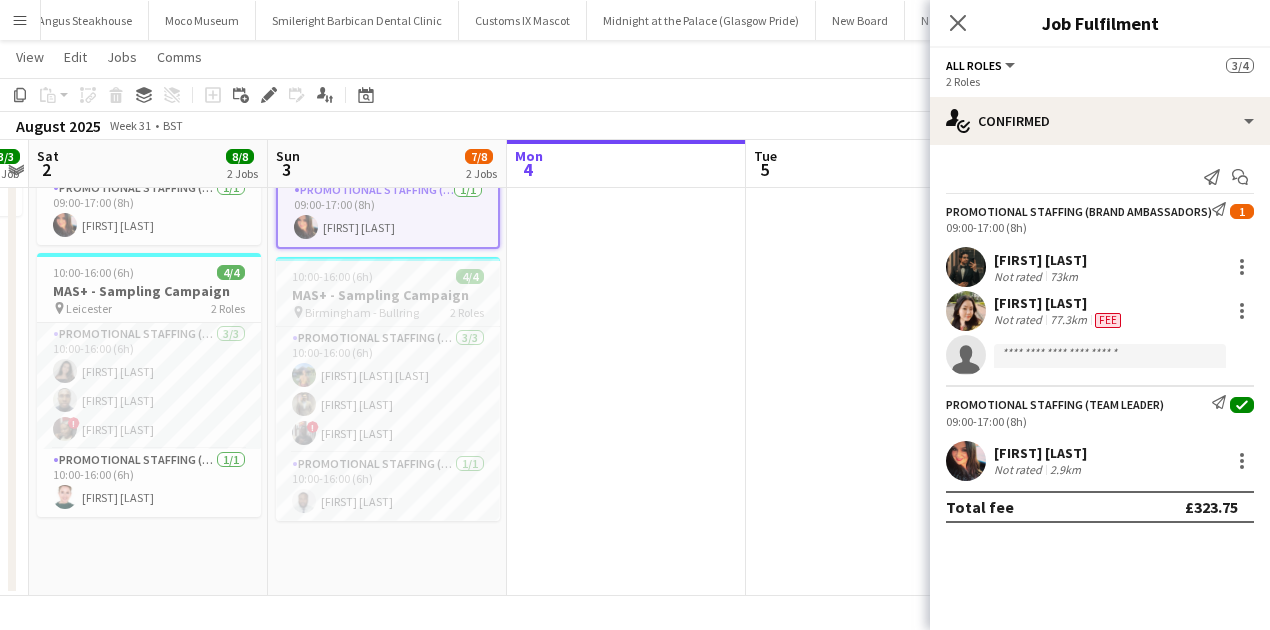 click on "09:00-17:00 (8h)    3/4   MAS+ - Sampling Campaign
pin
Edinburgh International Cup   2 Roles   Promotional Staffing (Brand Ambassadors)   2I   1A   2/3   09:00-17:00 (8h)
[FIRST] [LAST] [FIRST] [LAST]
single-neutral-actions
Promotional Staffing (Team Leader)   1/1   09:00-17:00 (8h)
[FIRST] [LAST]     10:00-16:00 (6h)    4/4   MAS+ - Sampling Campaign
pin
Birmingham - Bullring   2 Roles   Promotional Staffing (Brand Ambassadors)   3/3   10:00-16:00 (6h)
[FIRST] [LAST] [LAST] [LAST]  Promotional Staffing (Team Leader)   1/1   10:00-16:00 (6h)
[FIRST] [LAST]" at bounding box center (387, 284) 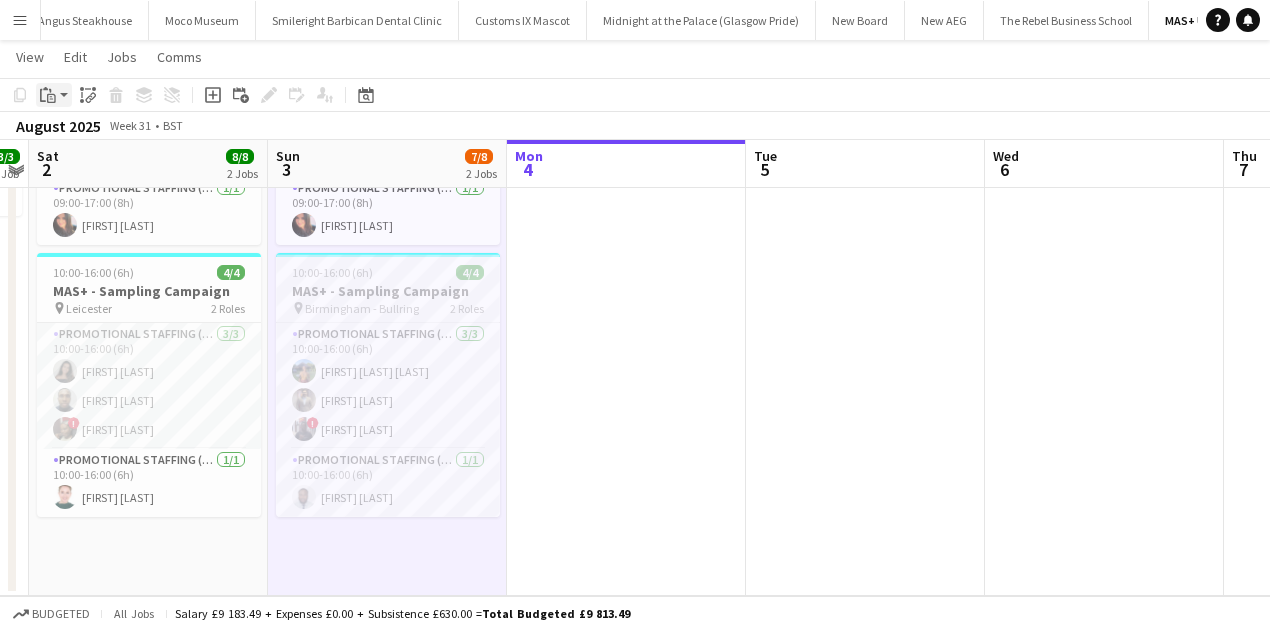 click on "Paste" at bounding box center (48, 95) 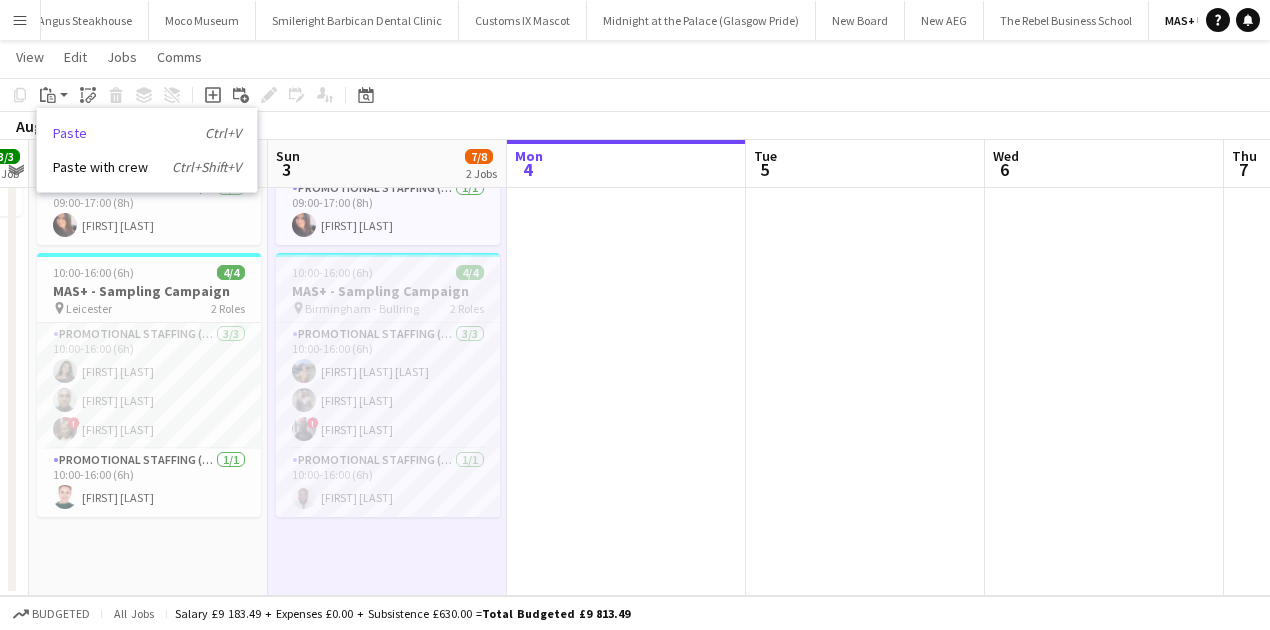 click on "Paste   Ctrl+V" at bounding box center (147, 133) 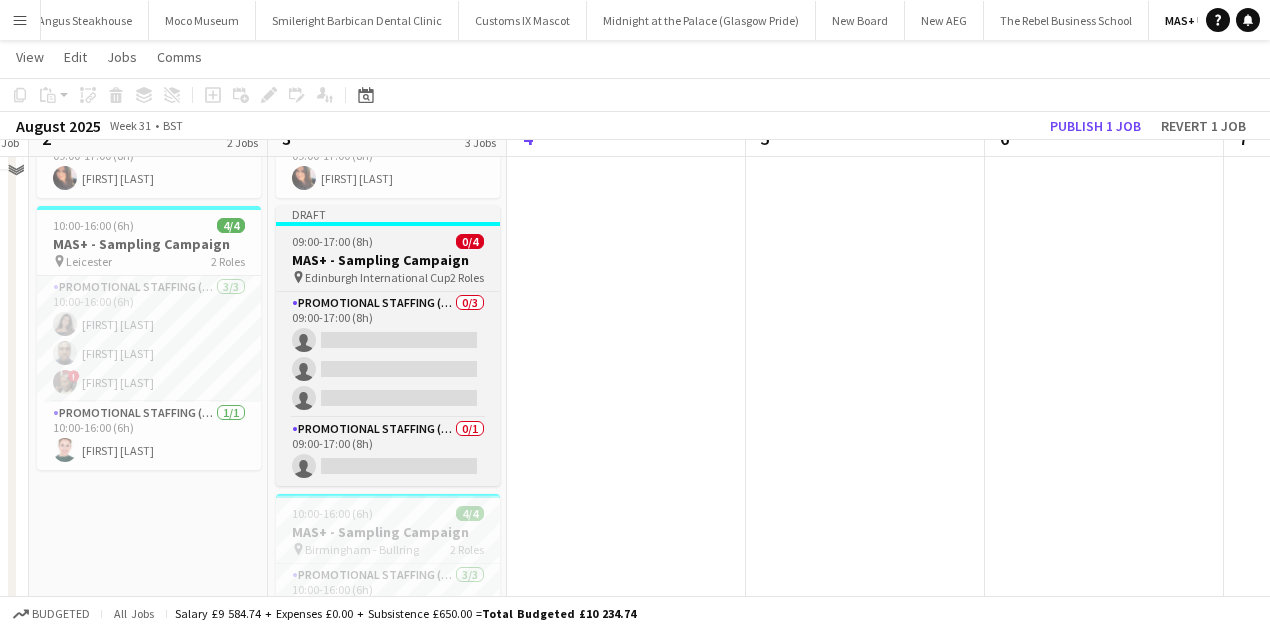 scroll, scrollTop: 266, scrollLeft: 0, axis: vertical 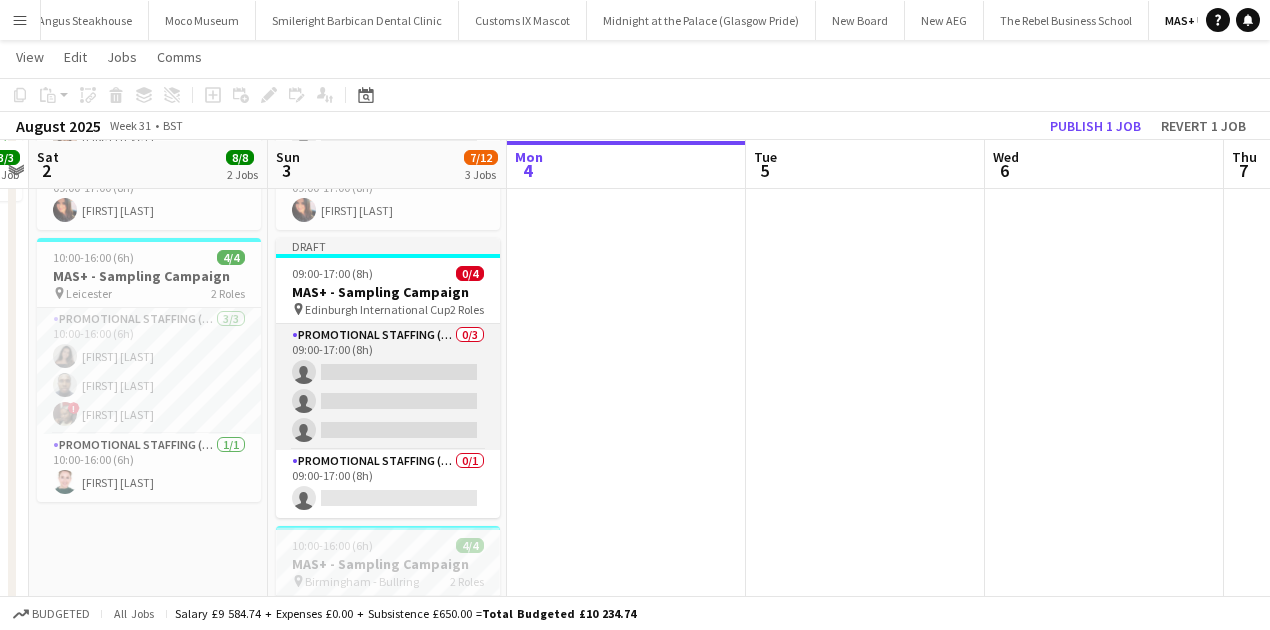 click on "Promotional Staffing (Brand Ambassadors)   0/3   09:00-17:00 (8h)
single-neutral-actions
single-neutral-actions
single-neutral-actions" at bounding box center (388, 387) 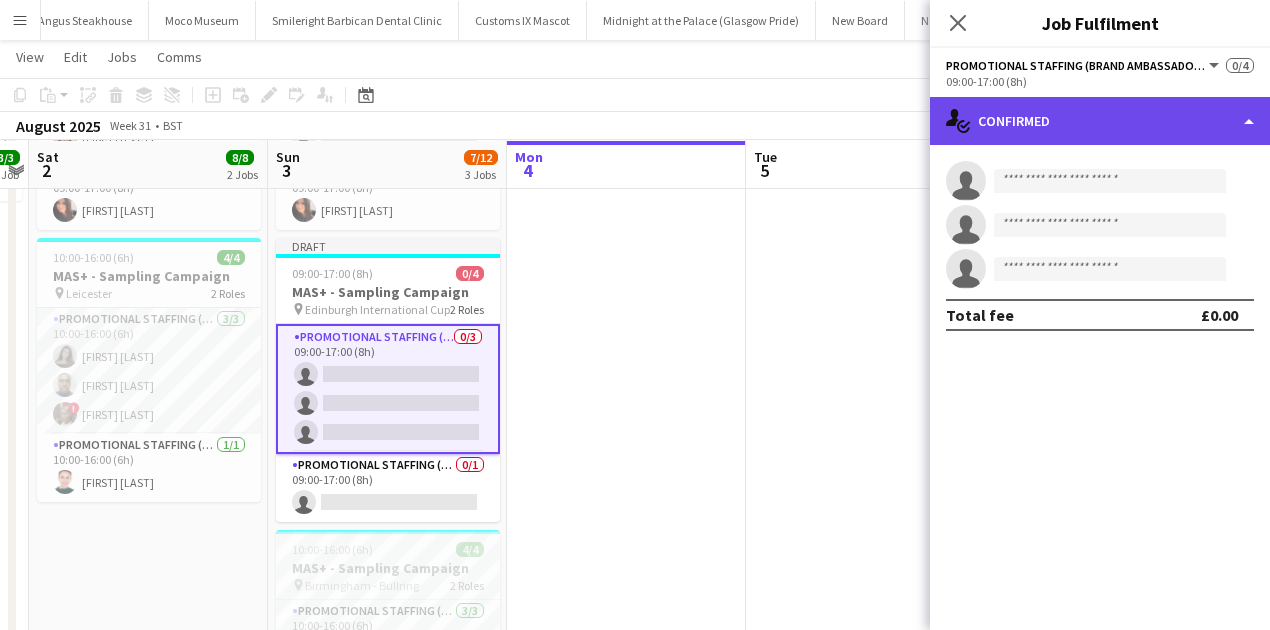 click on "single-neutral-actions-check-2
Confirmed" 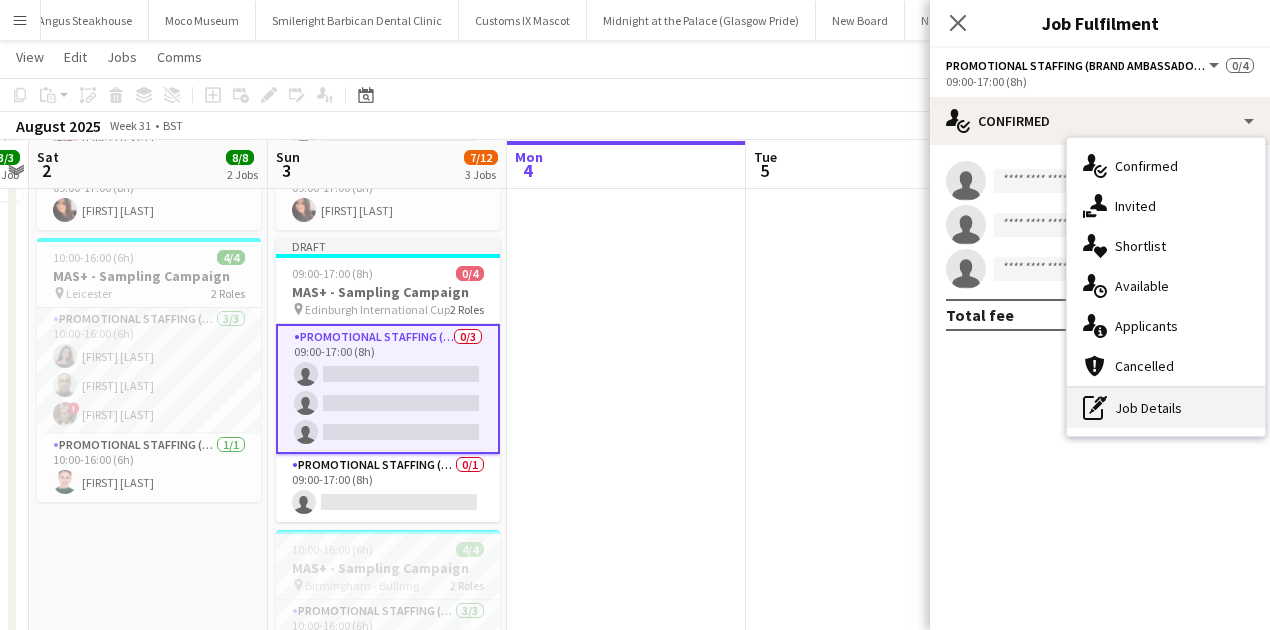 click on "pen-write
Job Details" at bounding box center [1166, 408] 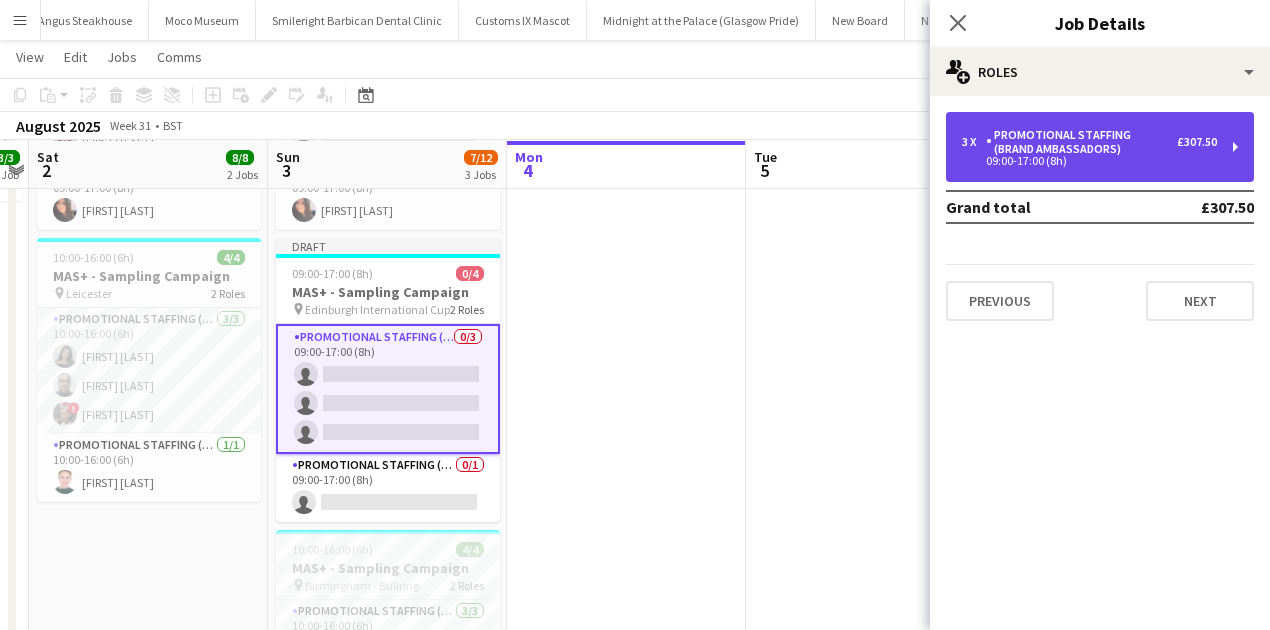 click on "09:00-17:00 (8h)" at bounding box center [1089, 161] 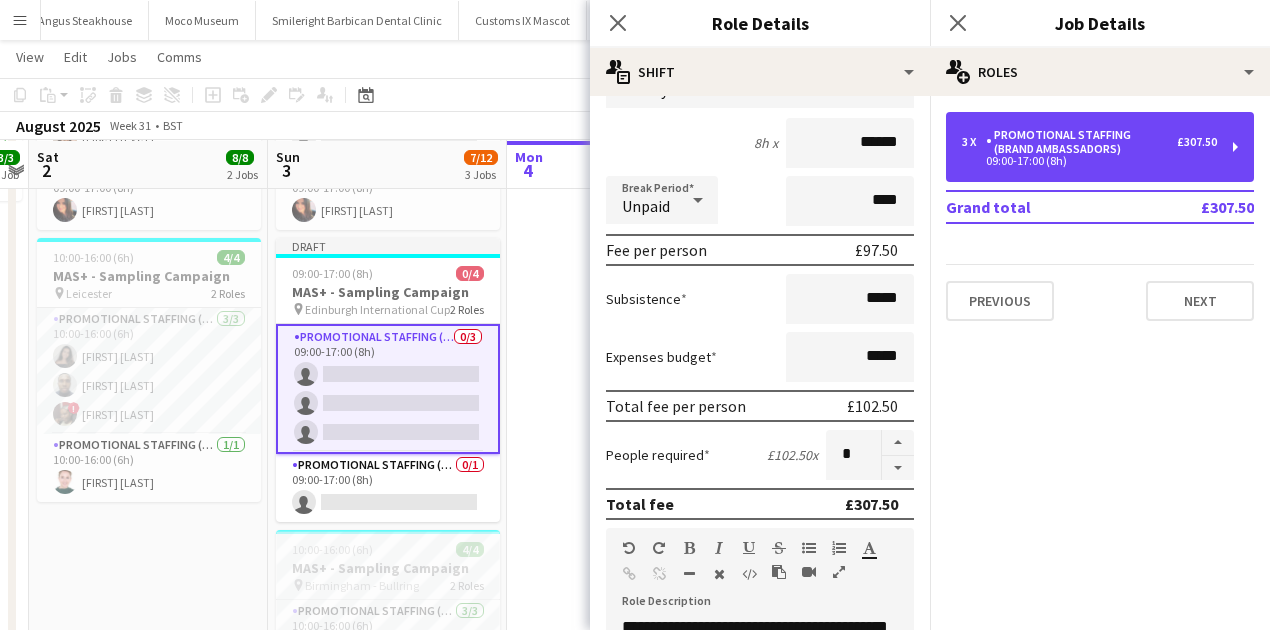 scroll, scrollTop: 266, scrollLeft: 0, axis: vertical 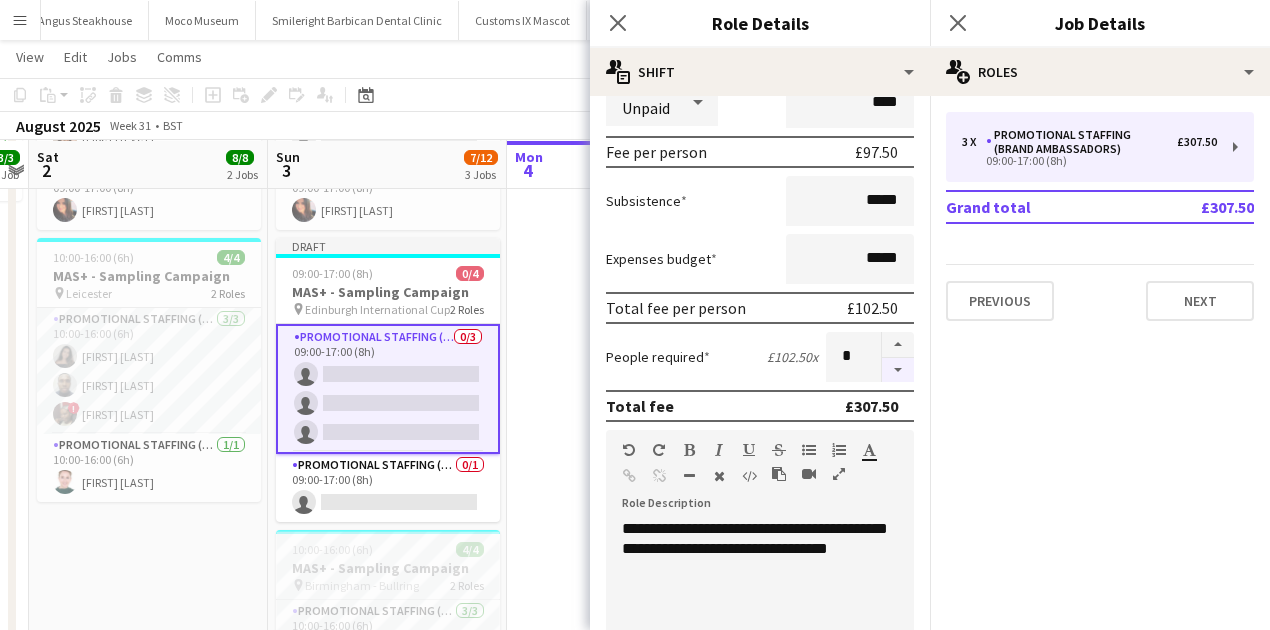click at bounding box center (898, 370) 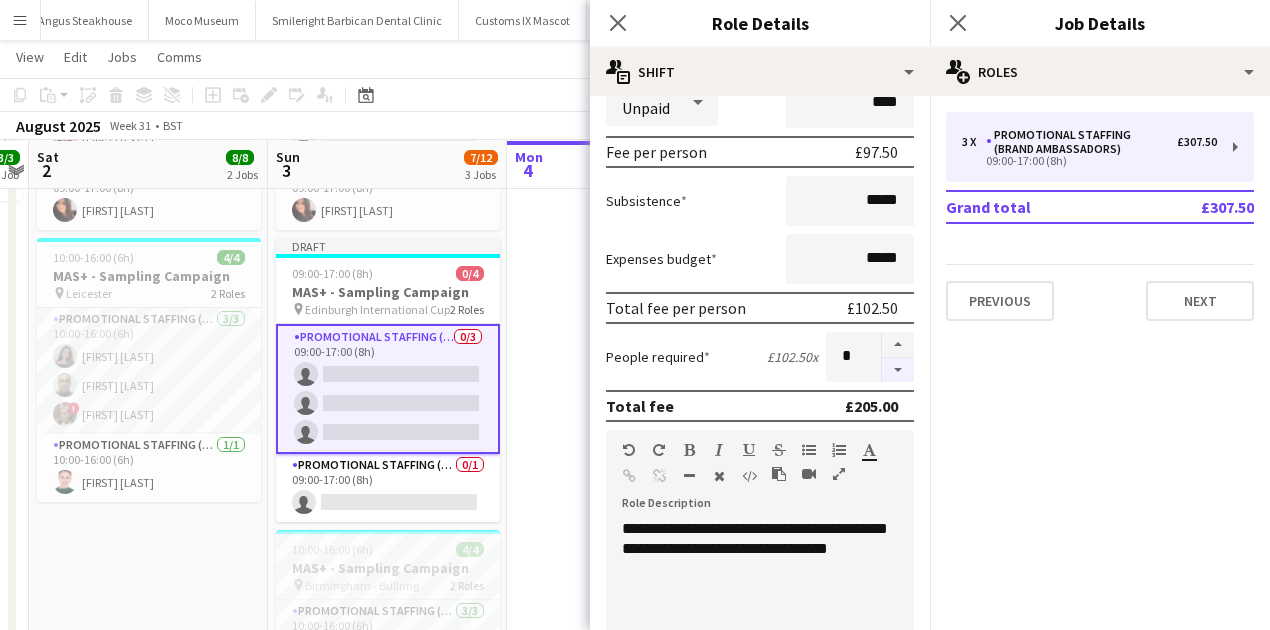 click at bounding box center (898, 370) 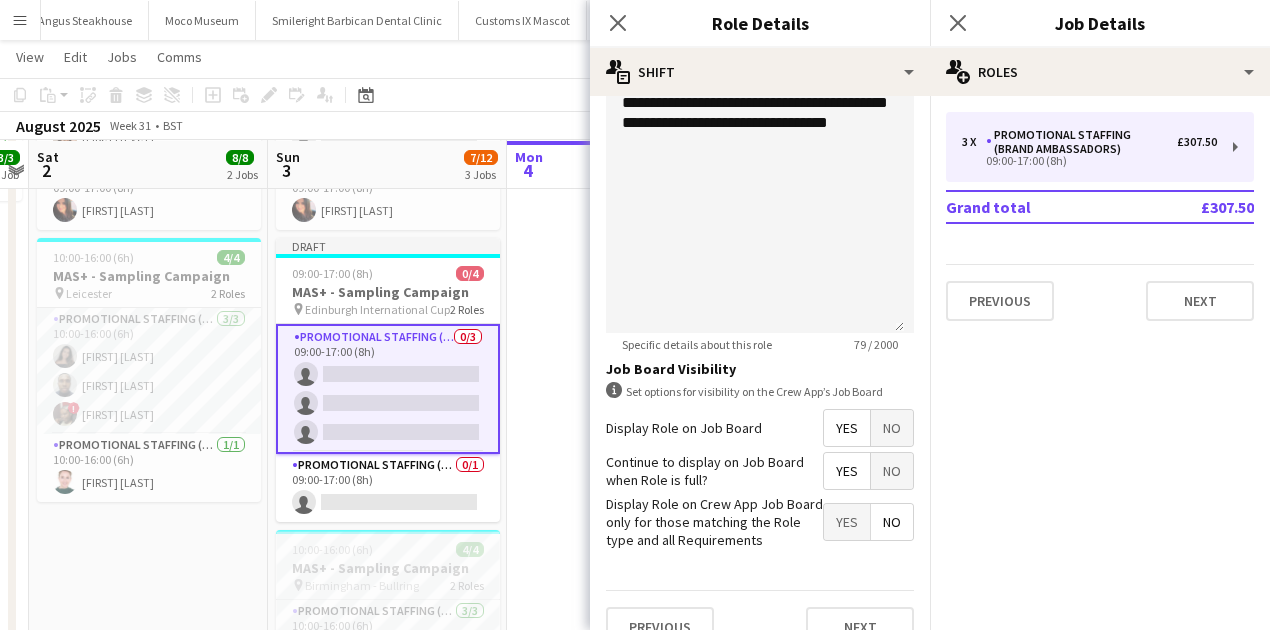 scroll, scrollTop: 723, scrollLeft: 0, axis: vertical 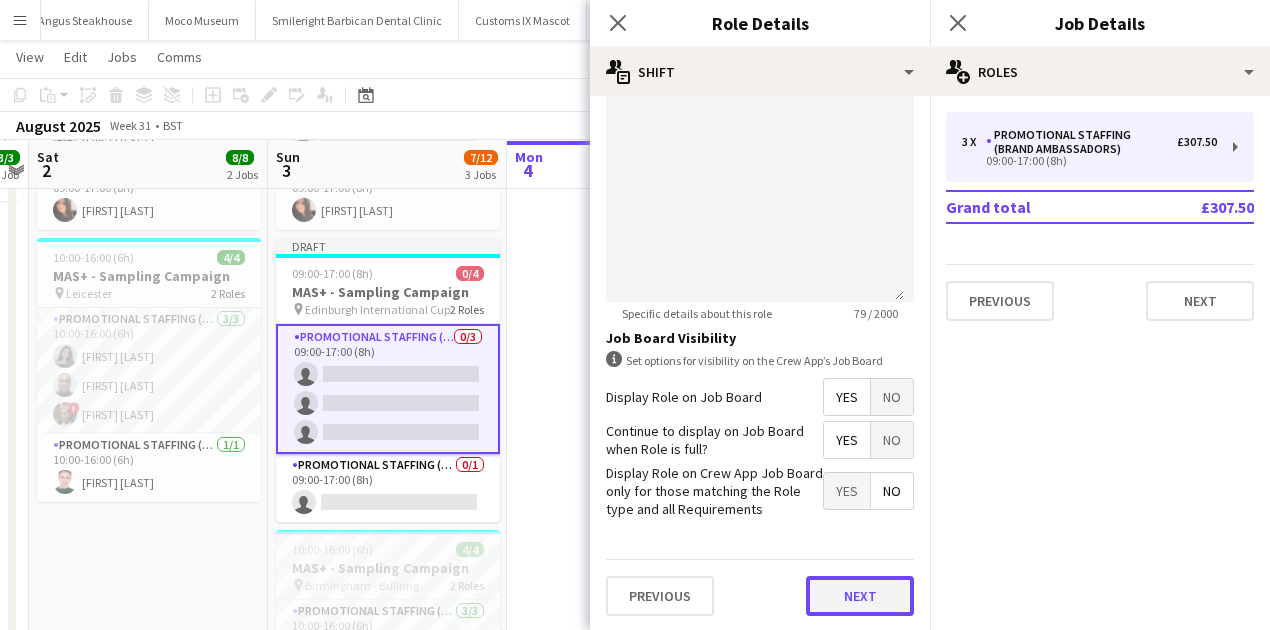 click on "Next" at bounding box center (860, 596) 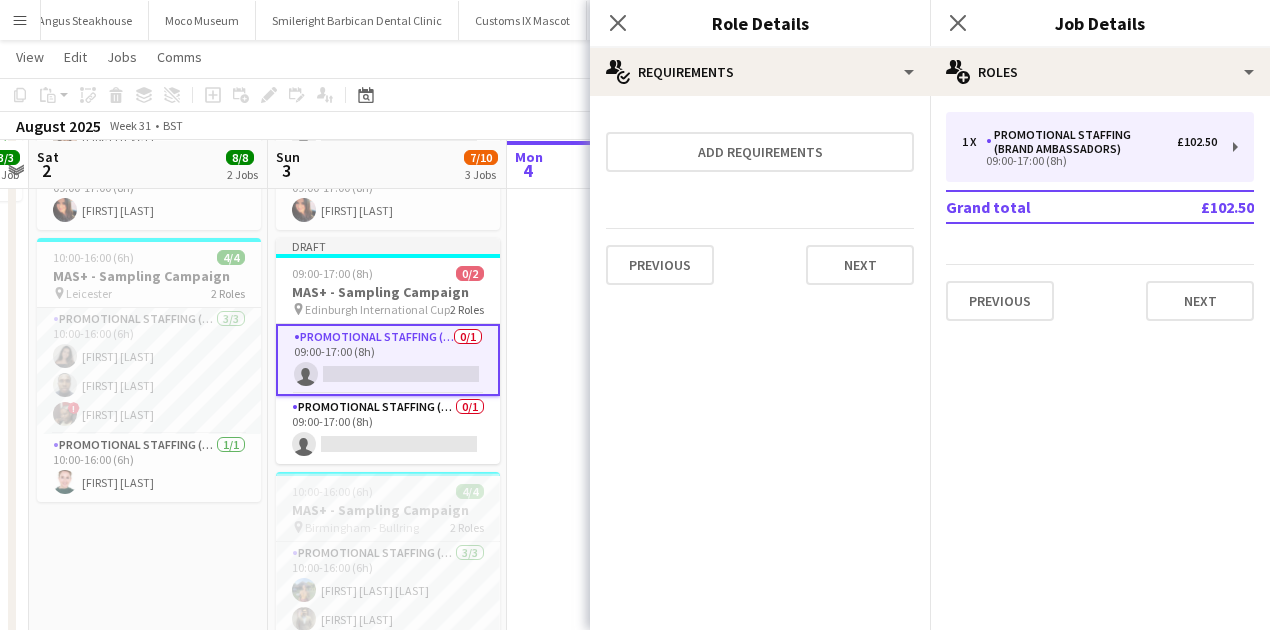 scroll, scrollTop: 0, scrollLeft: 0, axis: both 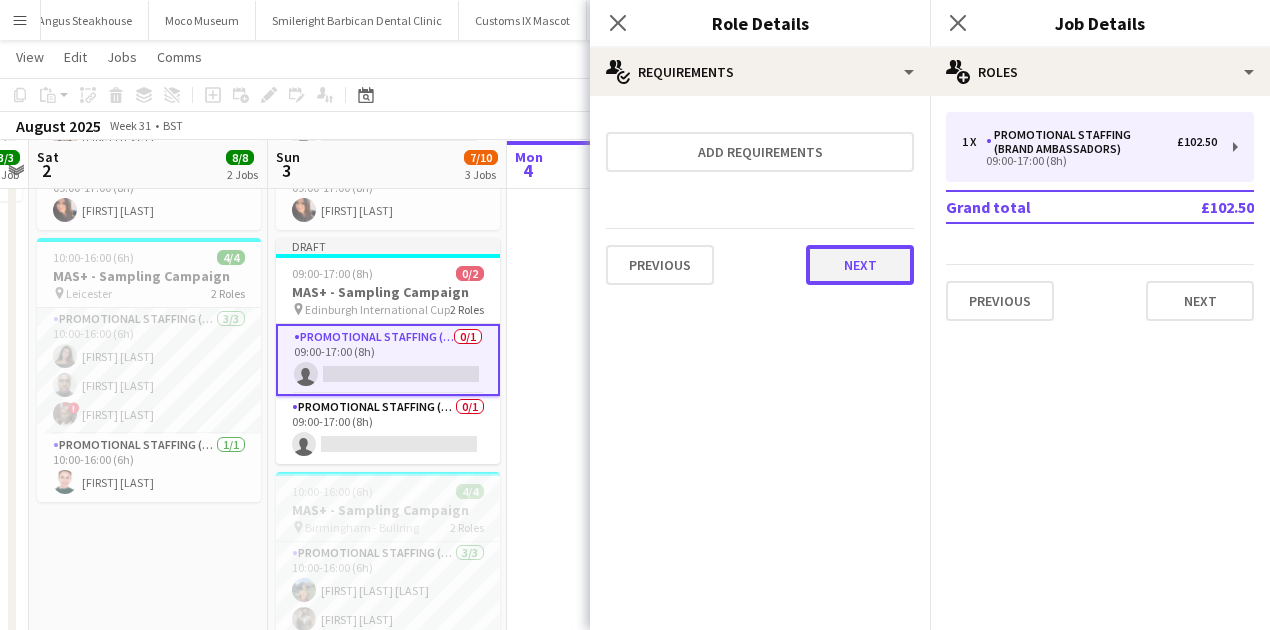 click on "Next" at bounding box center [860, 265] 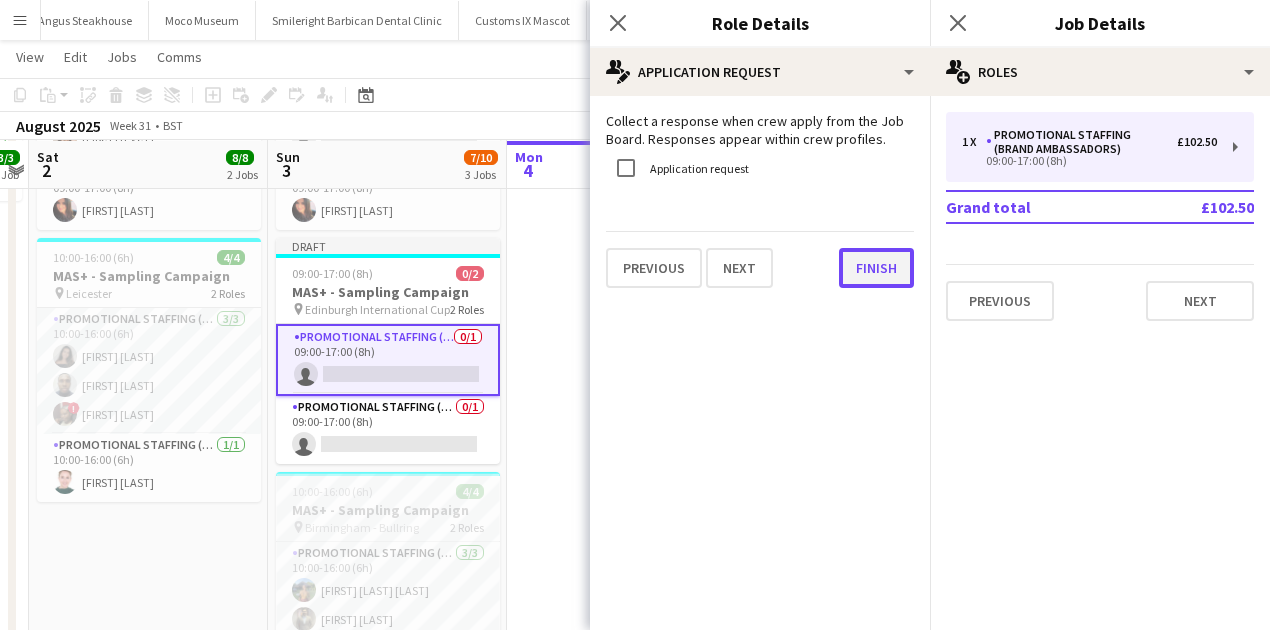 click on "Finish" at bounding box center [876, 268] 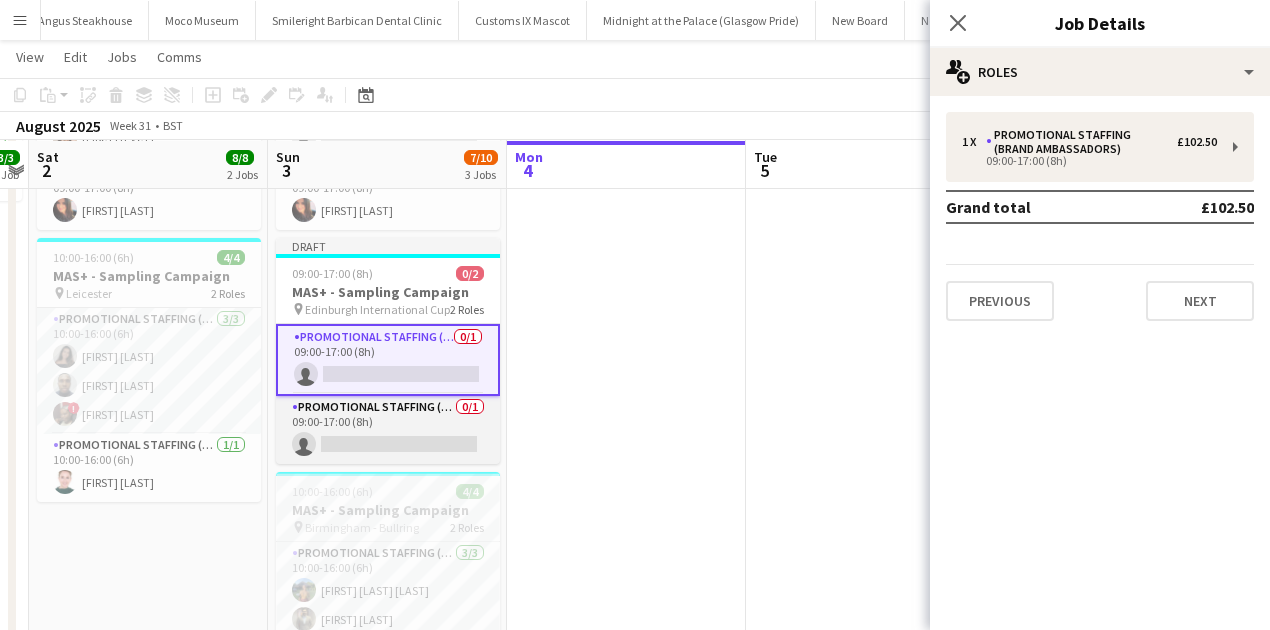 click on "Promotional Staffing (Team Leader)   0/1   09:00-17:00 (8h)
single-neutral-actions" at bounding box center (388, 430) 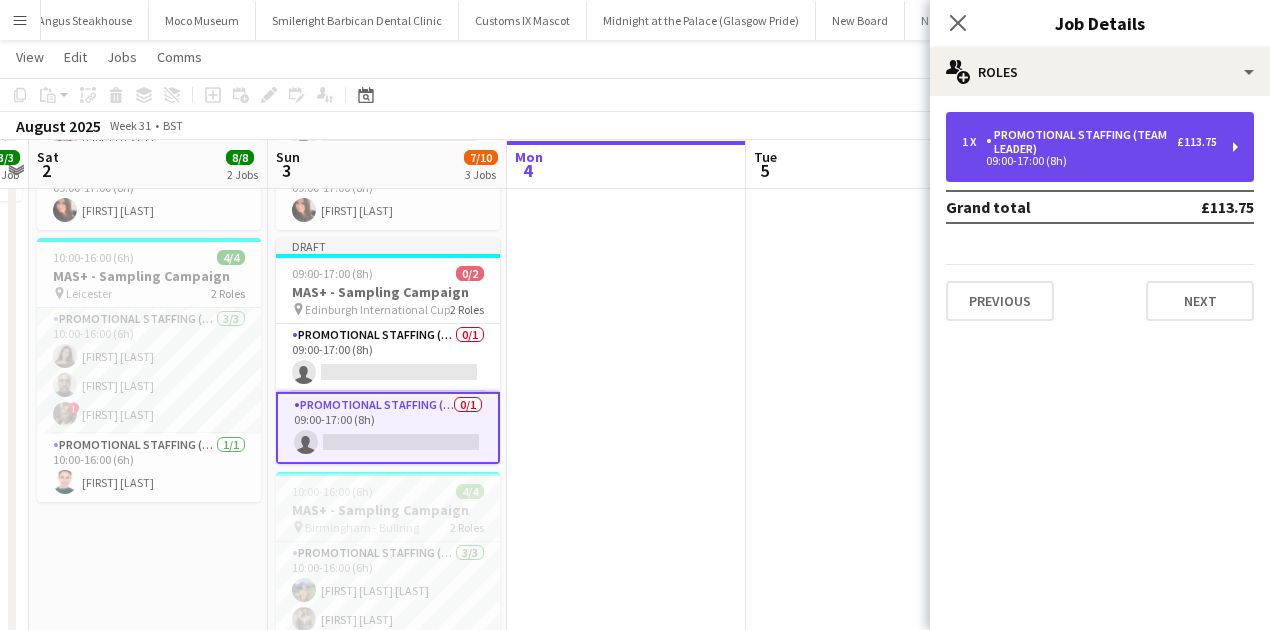 click on "09:00-17:00 (8h)" at bounding box center (1089, 161) 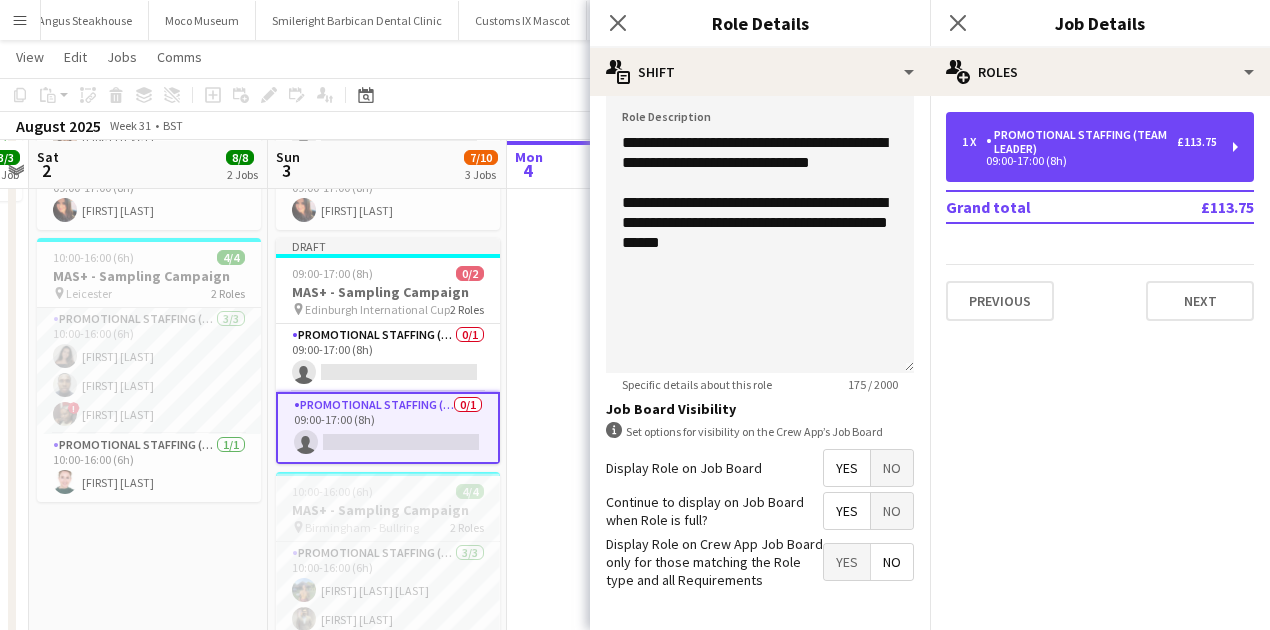 scroll, scrollTop: 723, scrollLeft: 0, axis: vertical 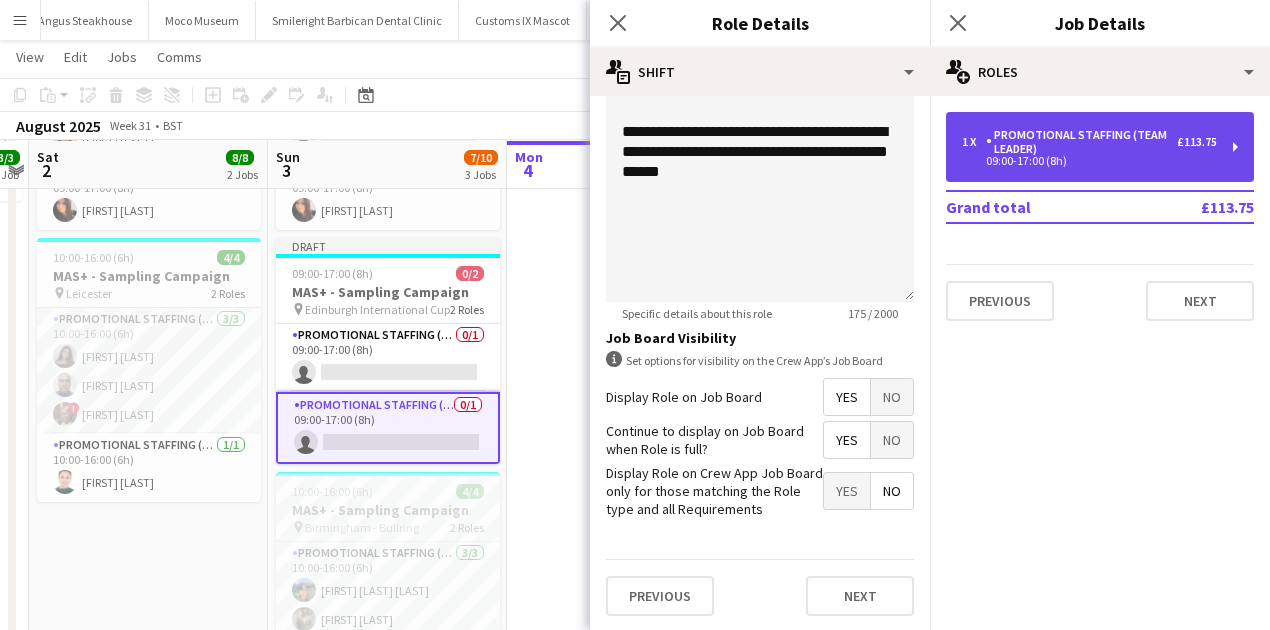 drag, startPoint x: 1072, startPoint y: 147, endPoint x: 1010, endPoint y: 134, distance: 63.348244 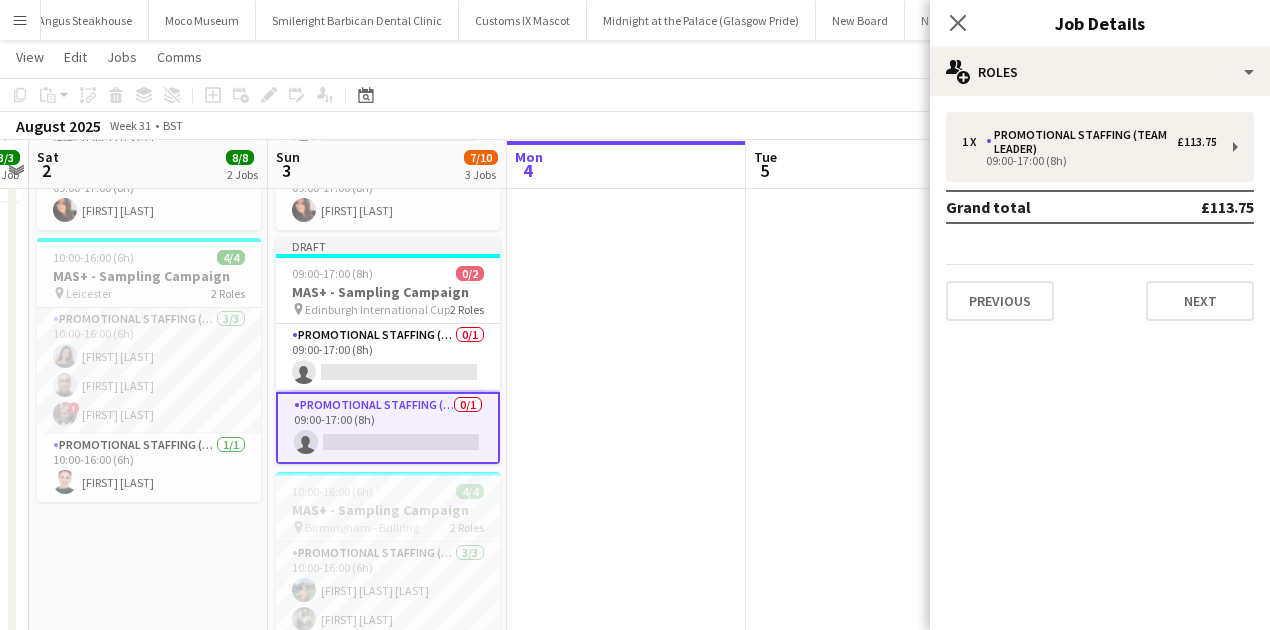click on "Promotional Staffing (Team Leader)   0/1   09:00-17:00 (8h)
single-neutral-actions" at bounding box center [388, 428] 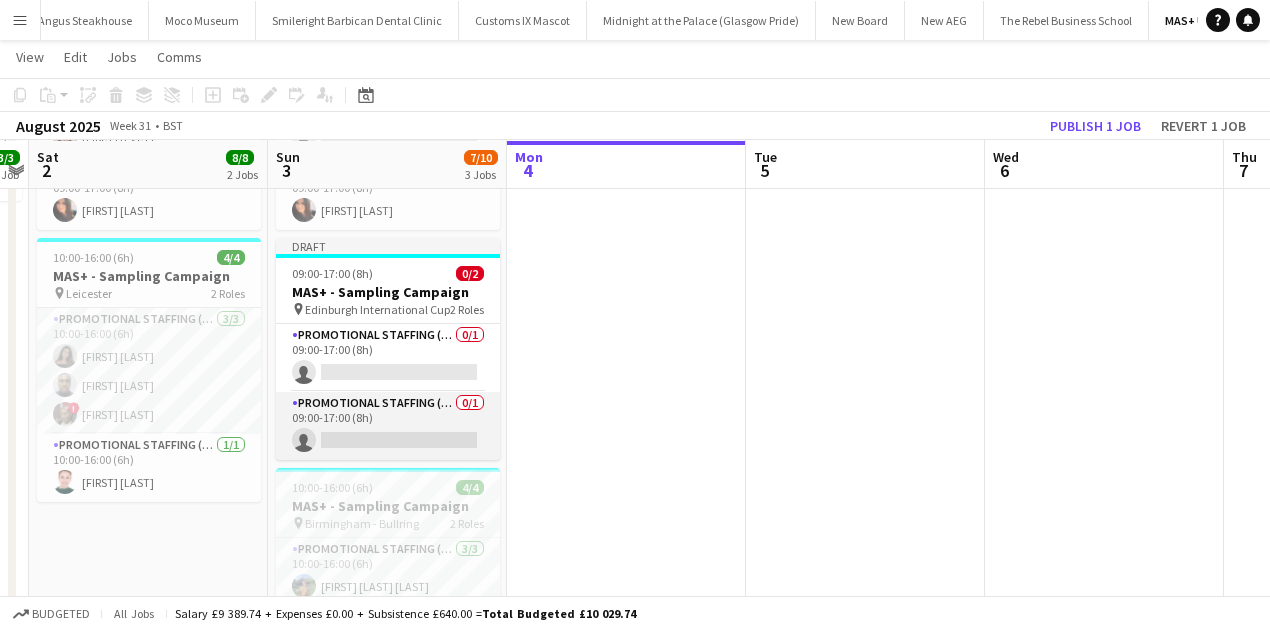 click on "Promotional Staffing (Team Leader)   0/1   09:00-17:00 (8h)
single-neutral-actions" at bounding box center [388, 426] 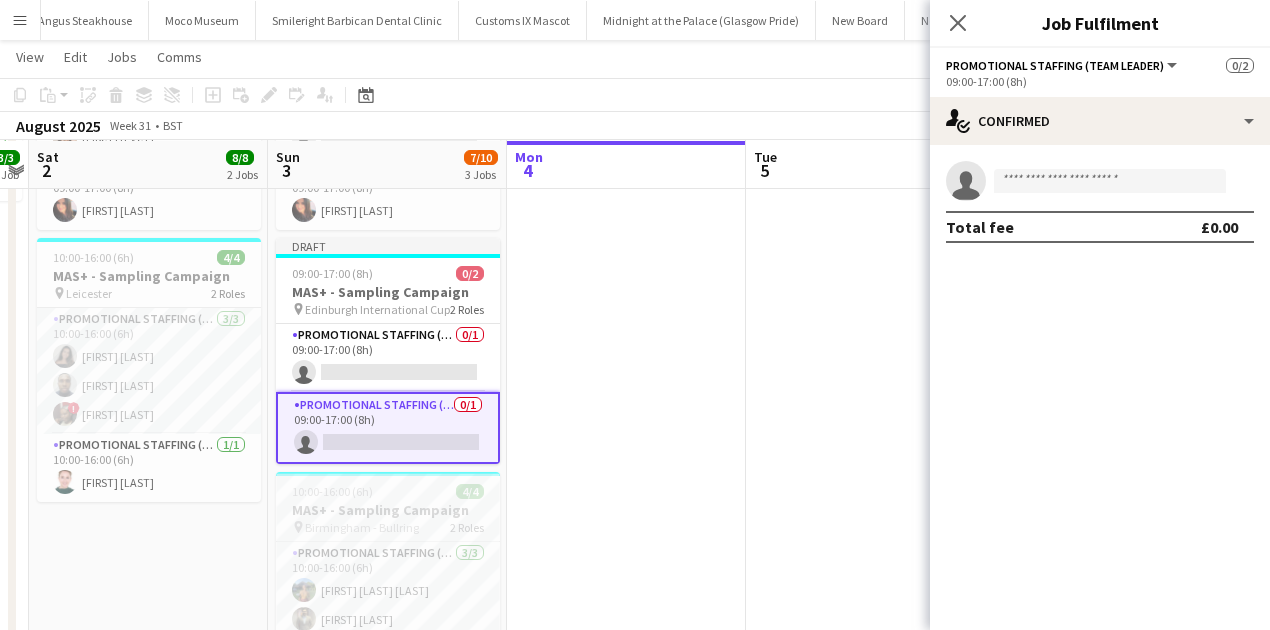 click on "Copy
Paste
Paste   Ctrl+V Paste with crew  Ctrl+Shift+V
Paste linked Job
Delete
Group
Ungroup" 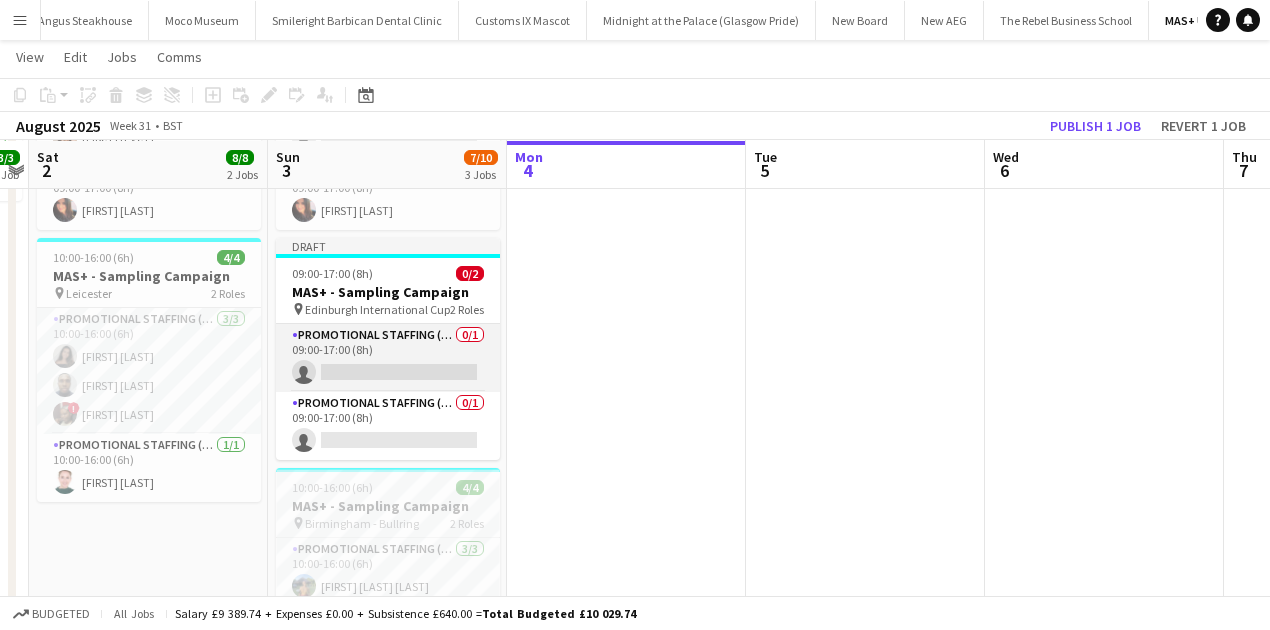 click on "Promotional Staffing (Brand Ambassadors)   0/1   09:00-17:00 (8h)
single-neutral-actions" at bounding box center (388, 358) 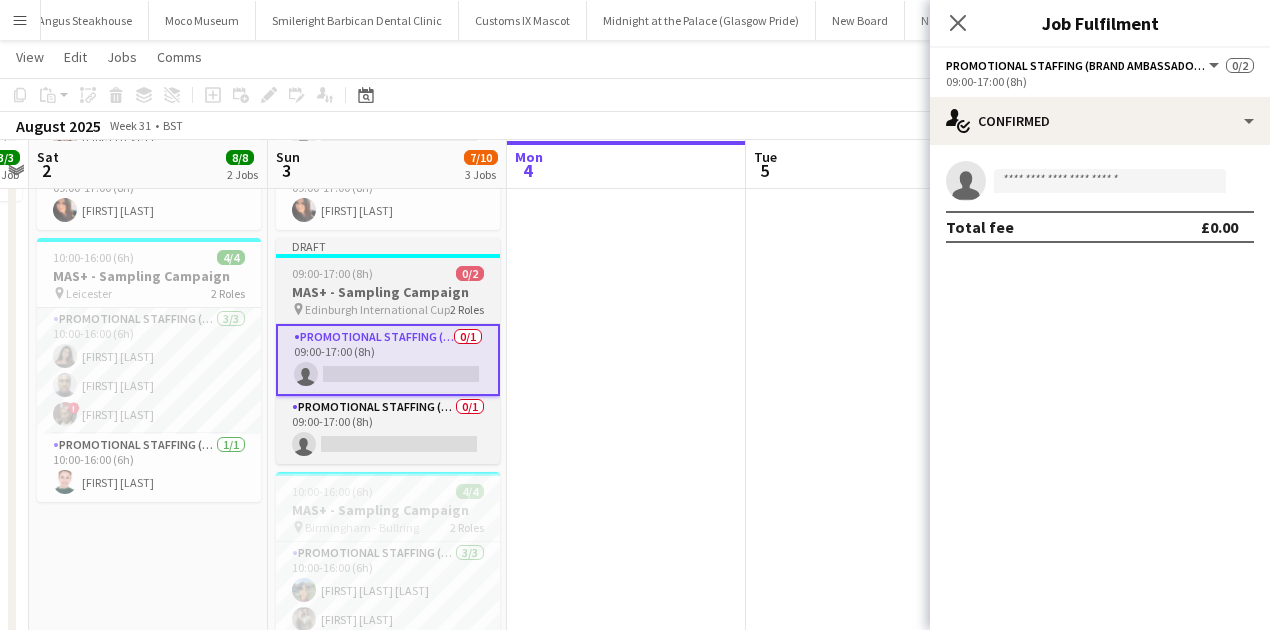 click on "09:00-17:00 (8h)    0/2" at bounding box center (388, 273) 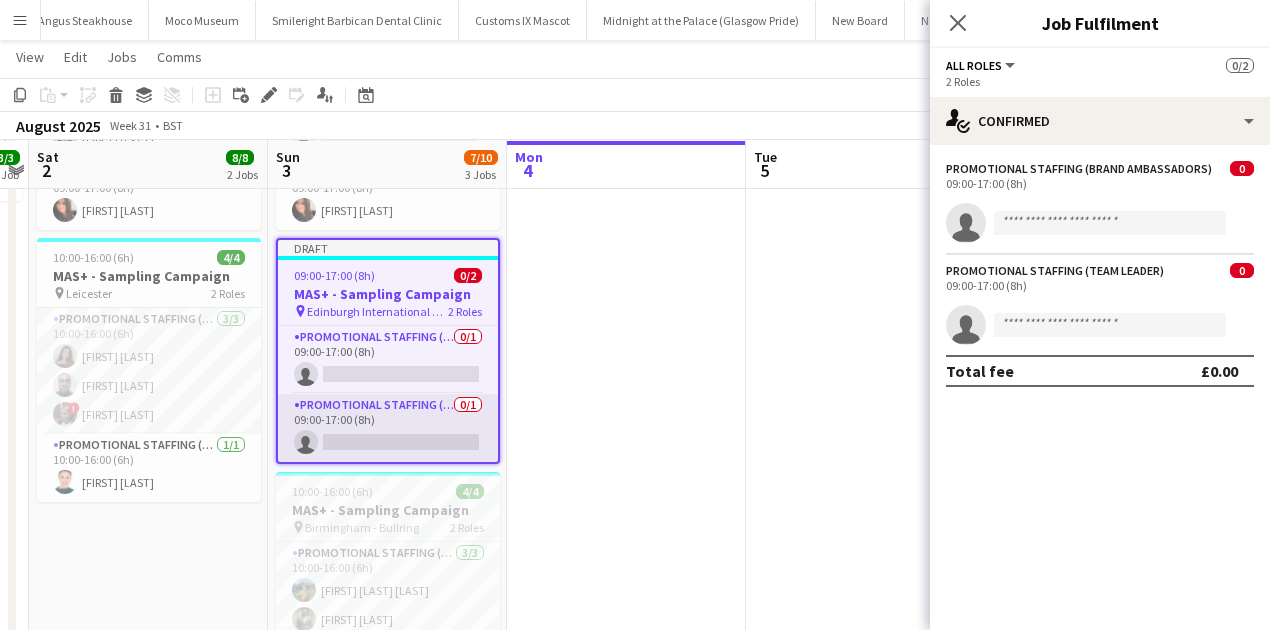 click on "Promotional Staffing (Team Leader)   0/1   09:00-17:00 (8h)
single-neutral-actions" at bounding box center [388, 428] 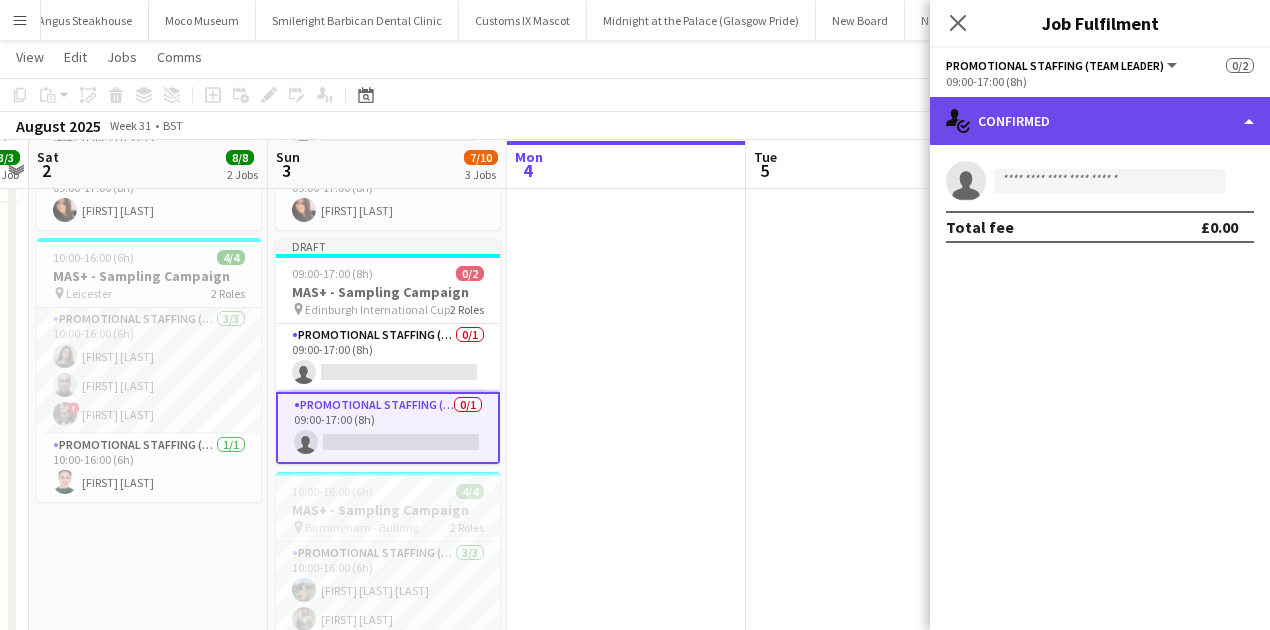 click on "single-neutral-actions-check-2
Confirmed" 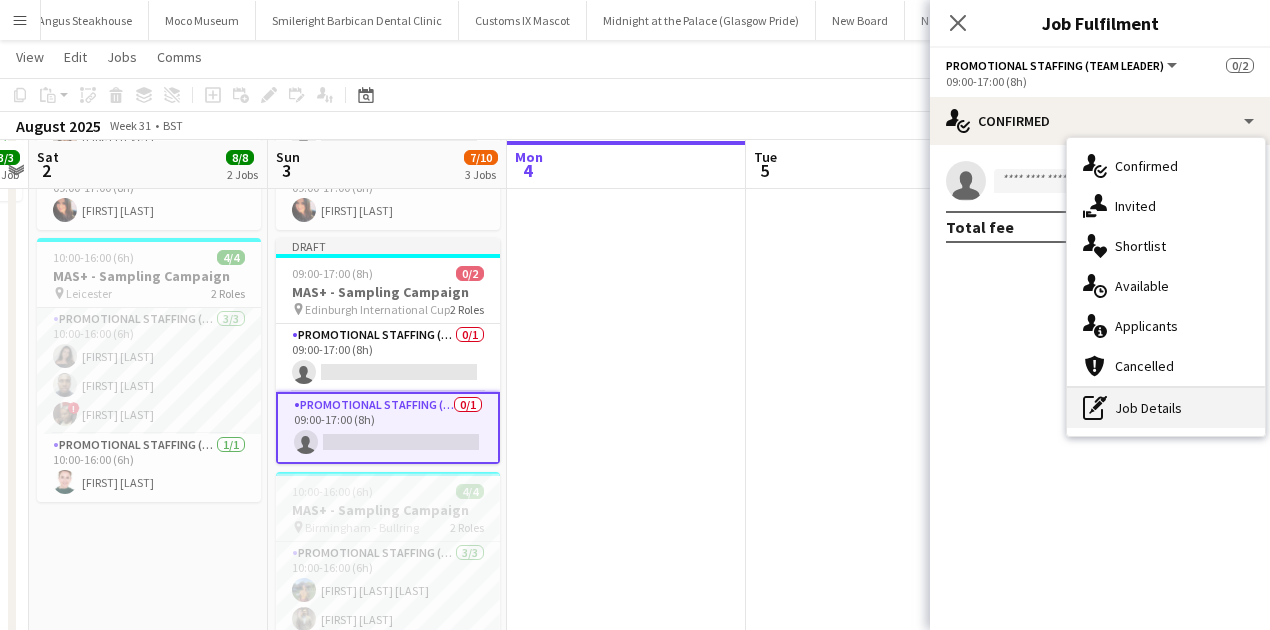 click on "pen-write
Job Details" at bounding box center (1166, 408) 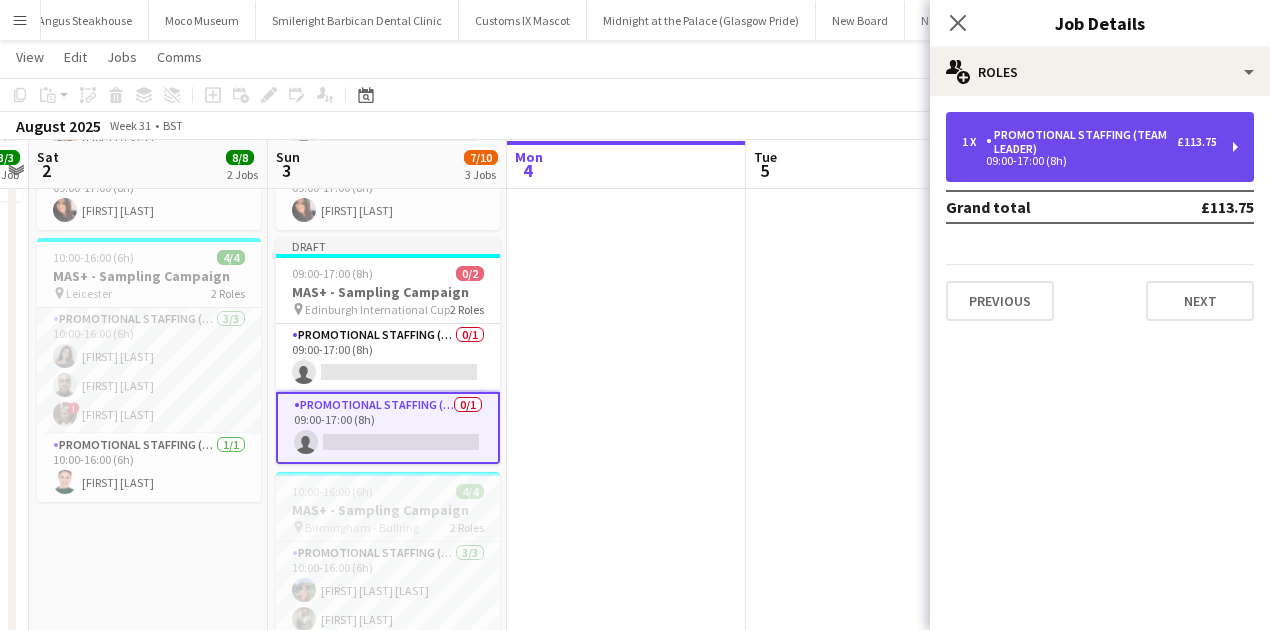 click on "Promotional Staffing (Team Leader)" at bounding box center (1081, 142) 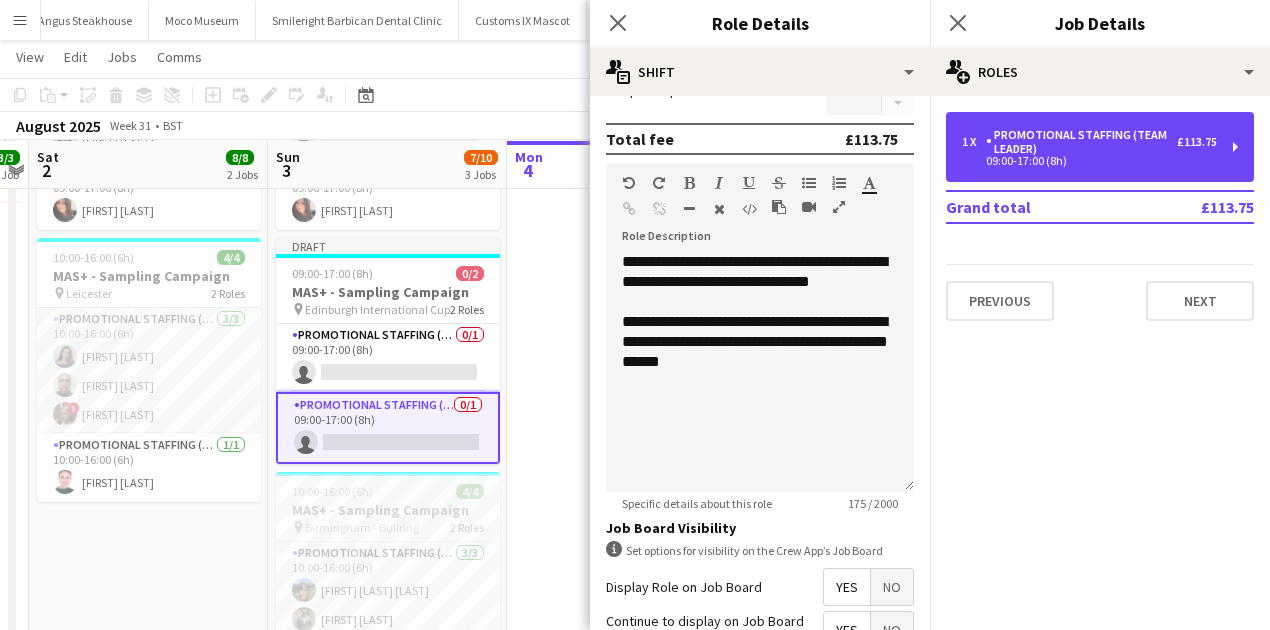 scroll, scrollTop: 723, scrollLeft: 0, axis: vertical 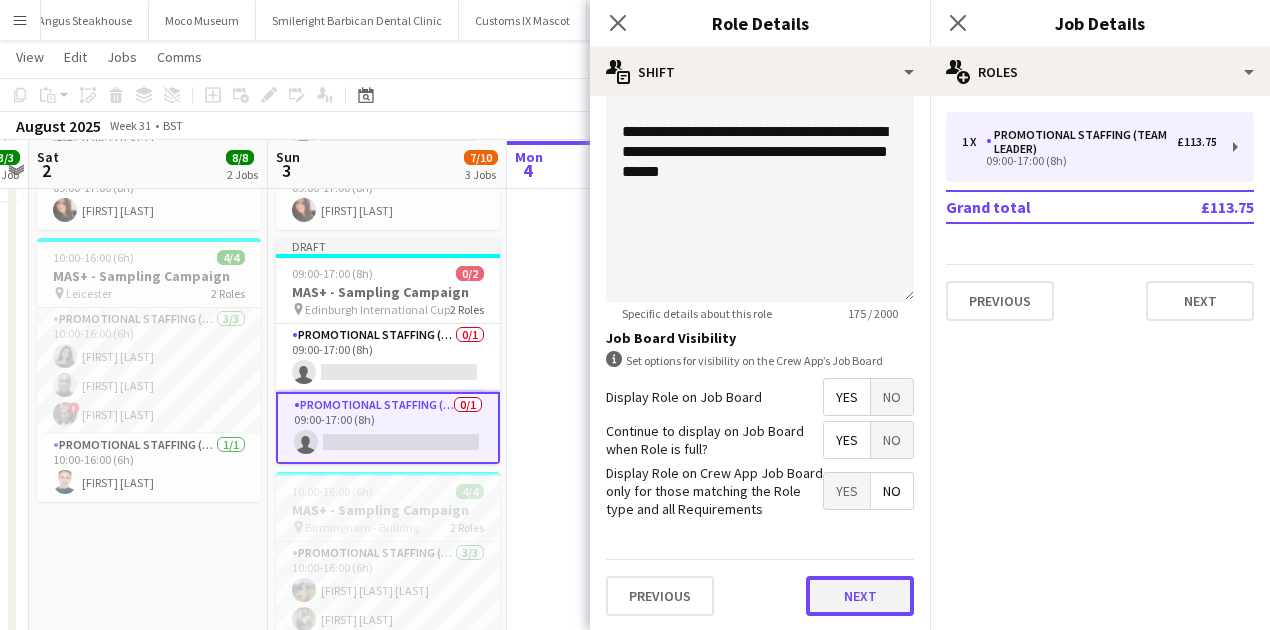 click on "Next" at bounding box center (860, 596) 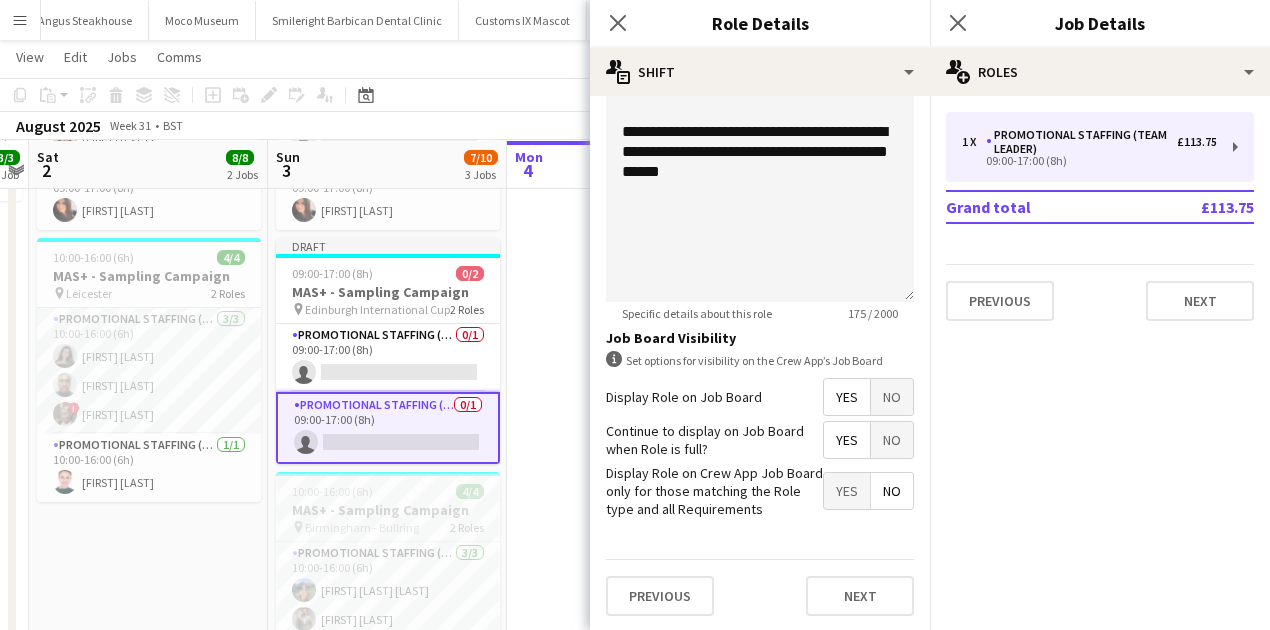 scroll, scrollTop: 0, scrollLeft: 0, axis: both 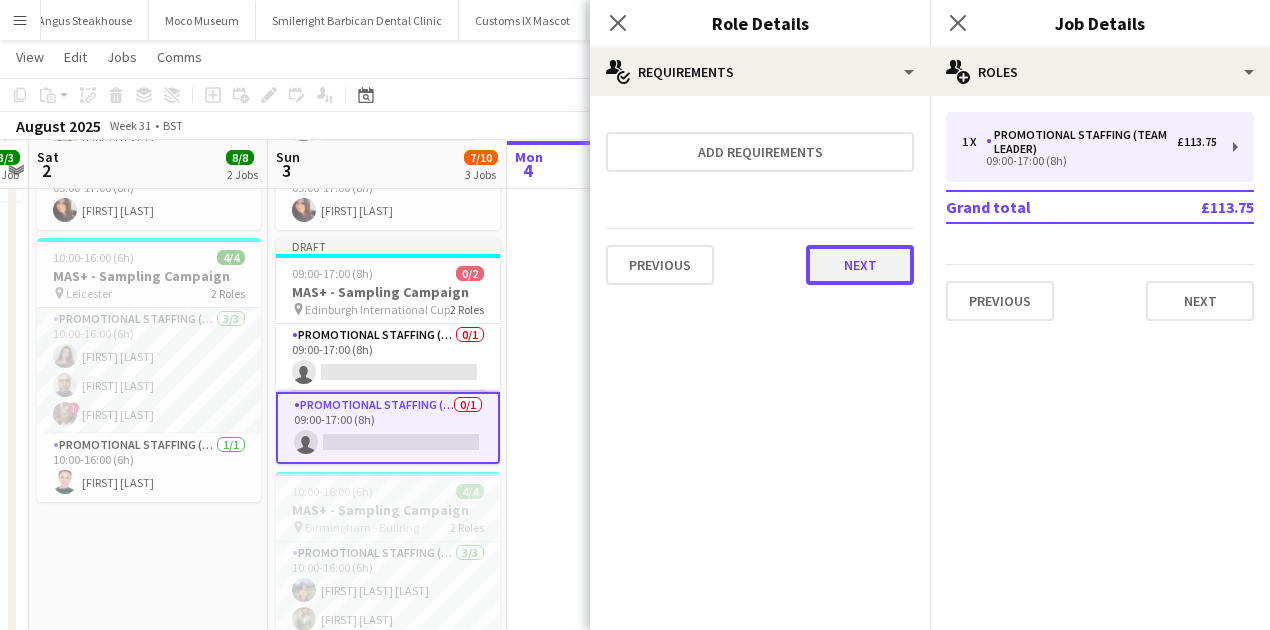 click on "Next" at bounding box center [860, 265] 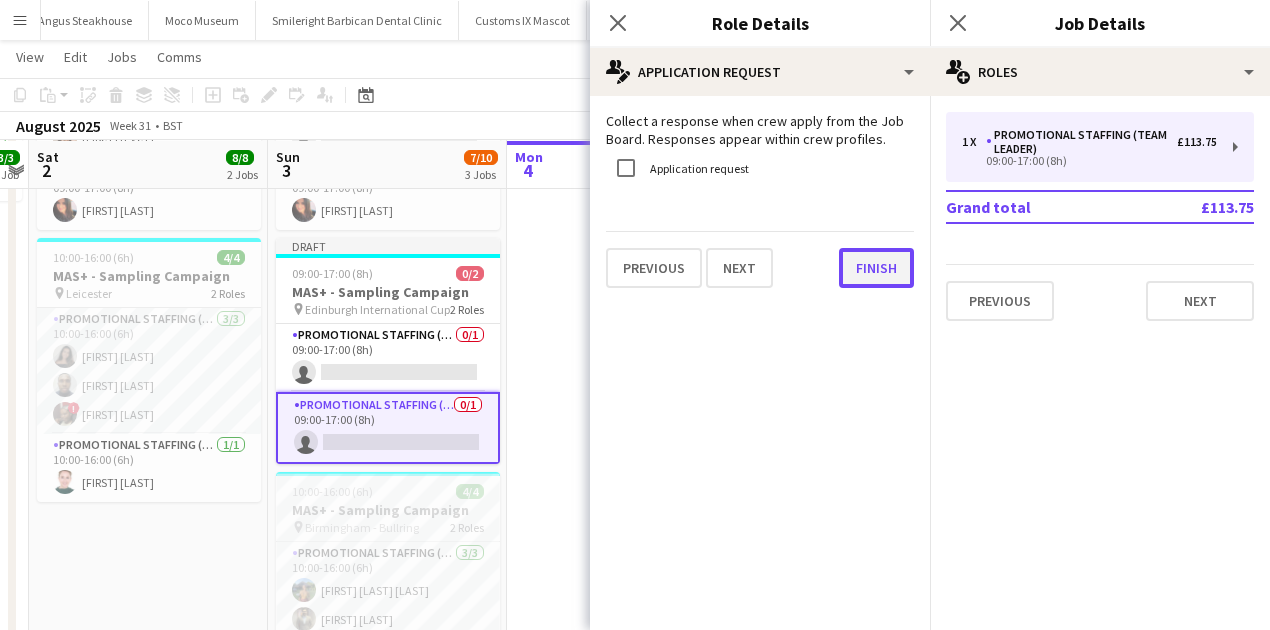 click on "Finish" at bounding box center (876, 268) 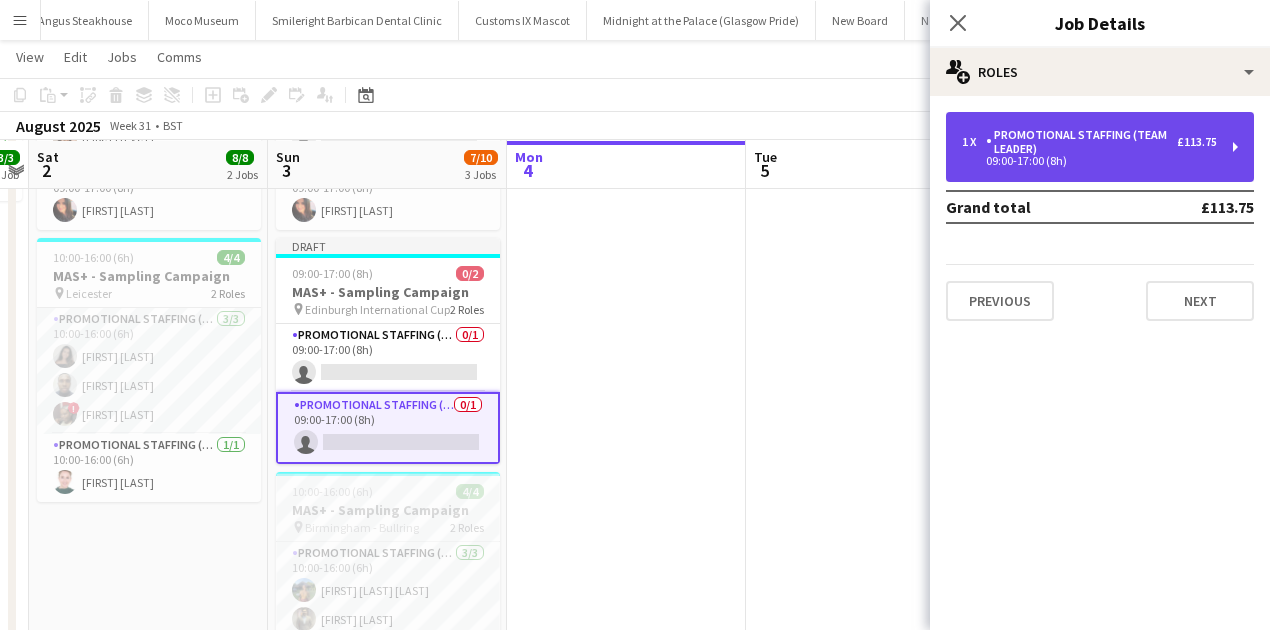 click on "Promotional Staffing (Team Leader)" at bounding box center [1081, 142] 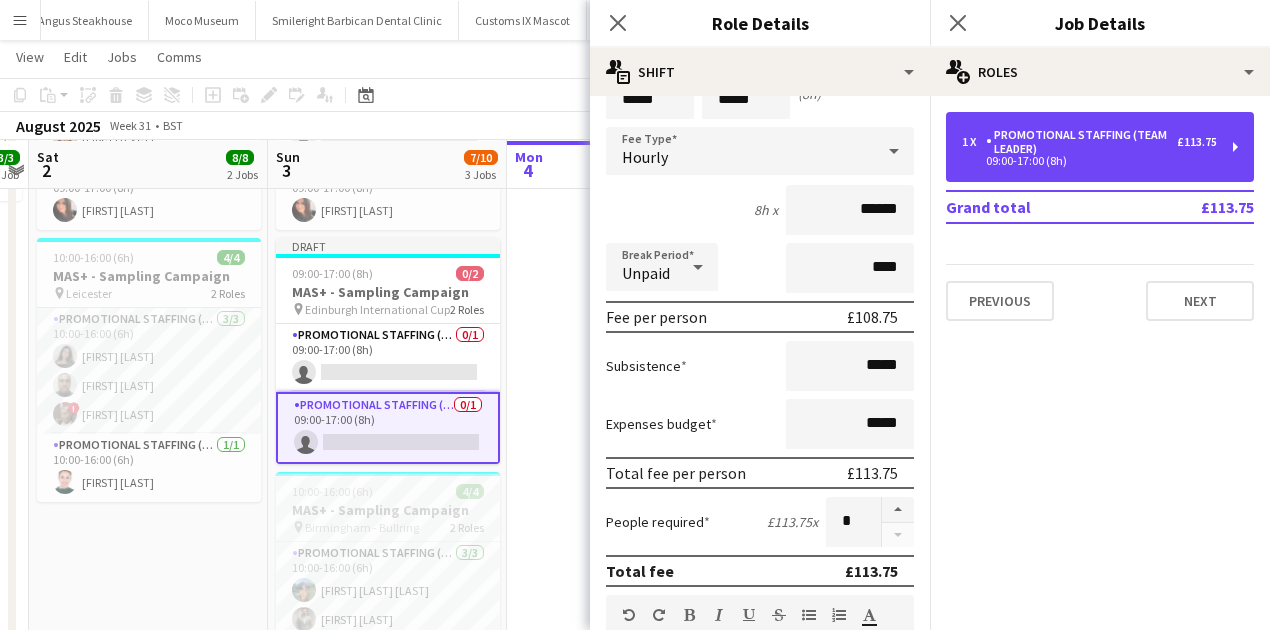 scroll, scrollTop: 200, scrollLeft: 0, axis: vertical 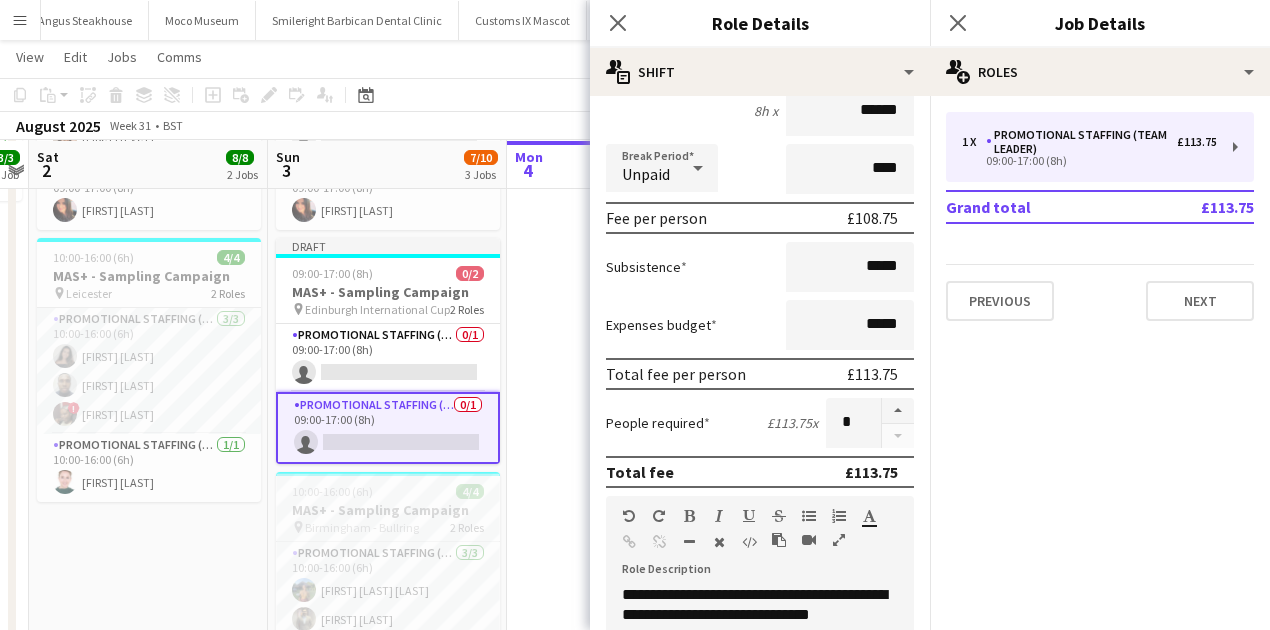 click at bounding box center [897, 423] 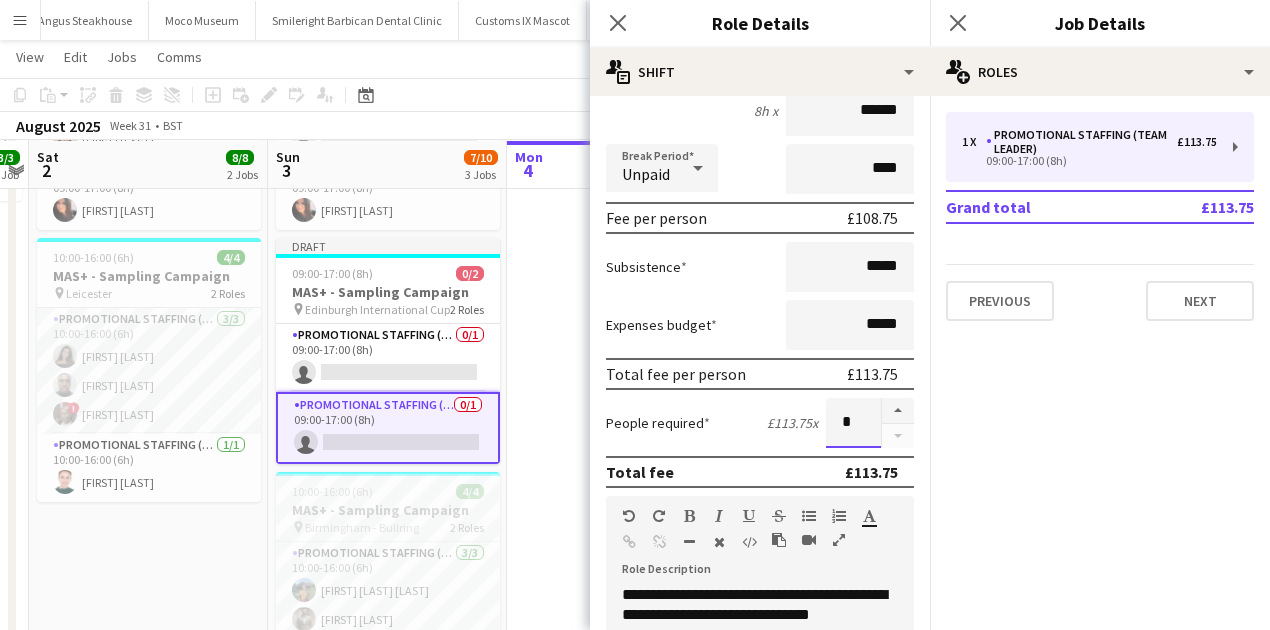 click on "*" at bounding box center (853, 423) 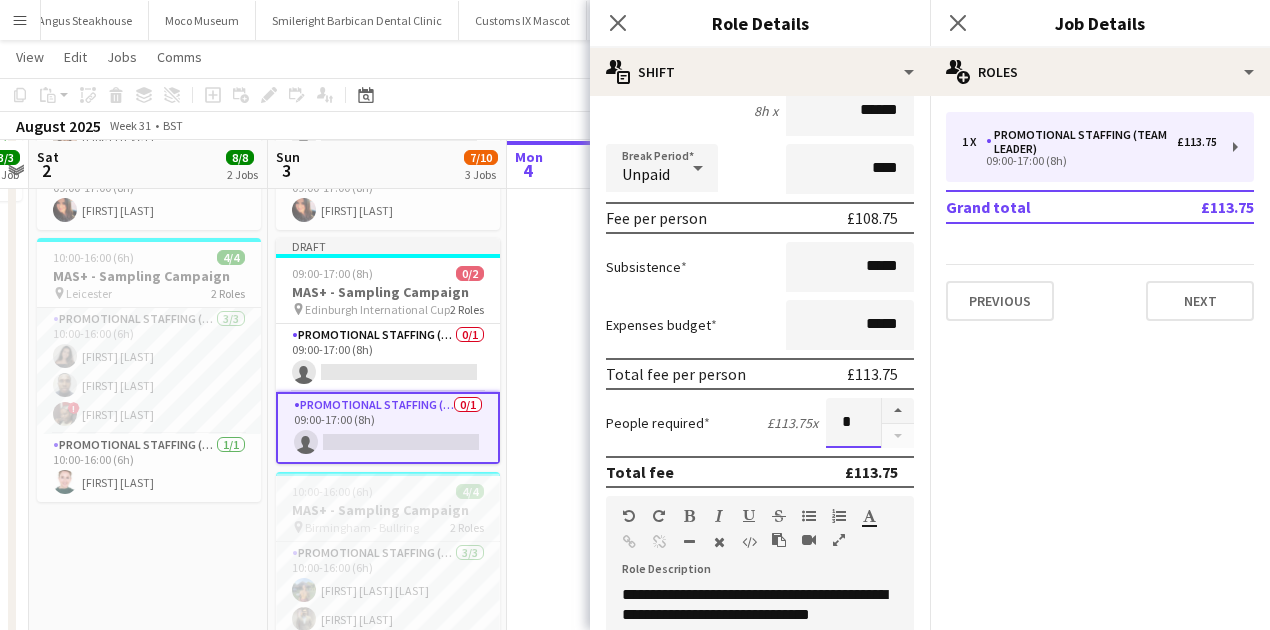 type on "*" 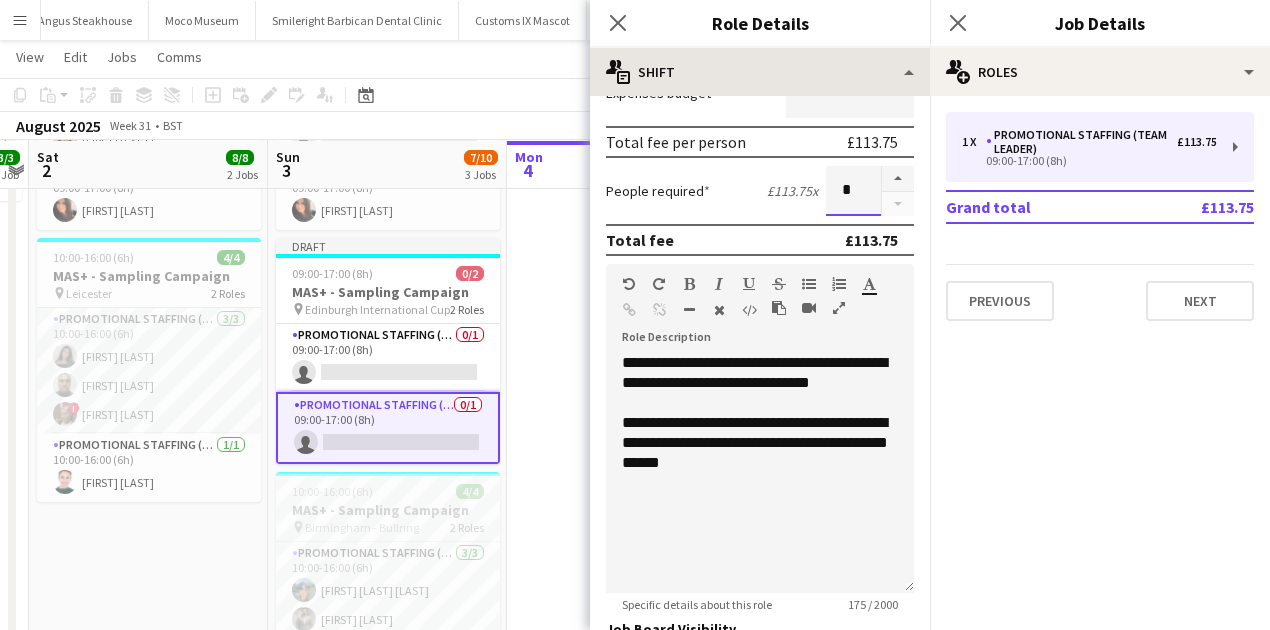 scroll, scrollTop: 220, scrollLeft: 0, axis: vertical 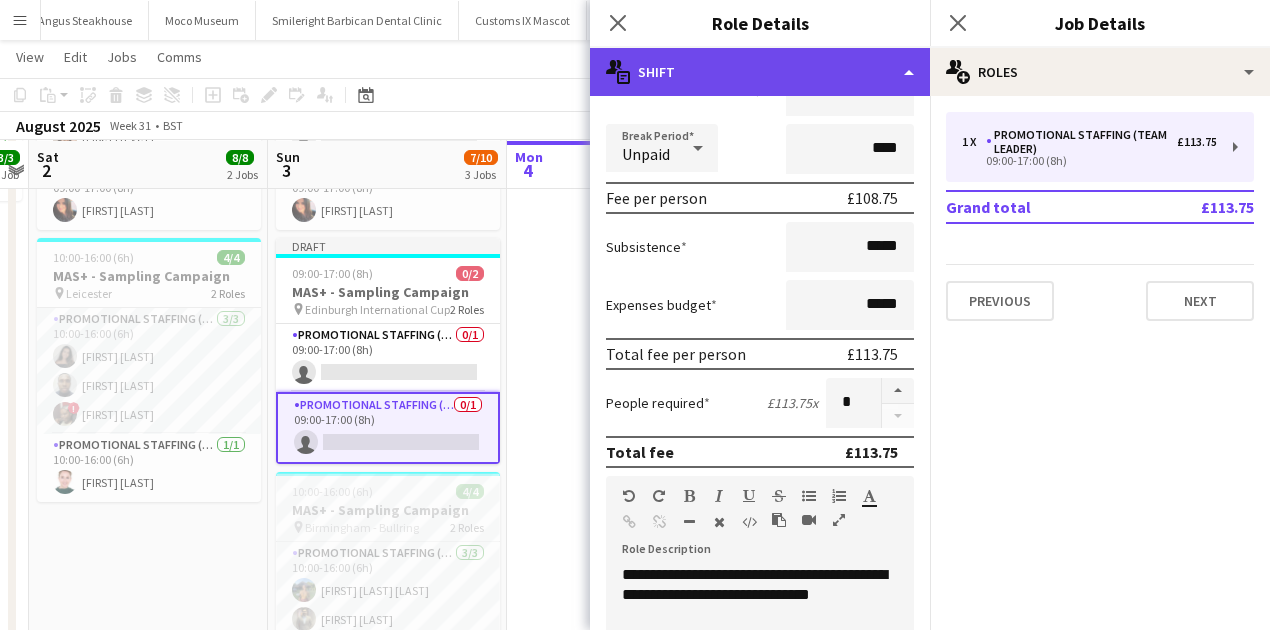 click on "multiple-actions-text
Shift" 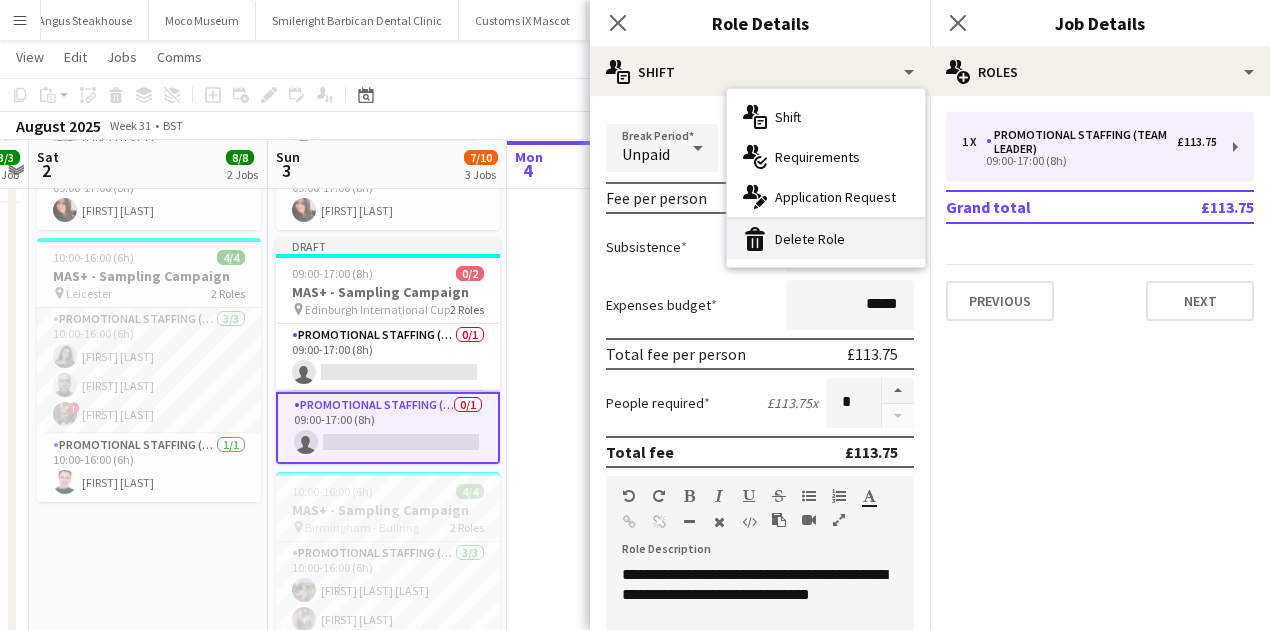 click 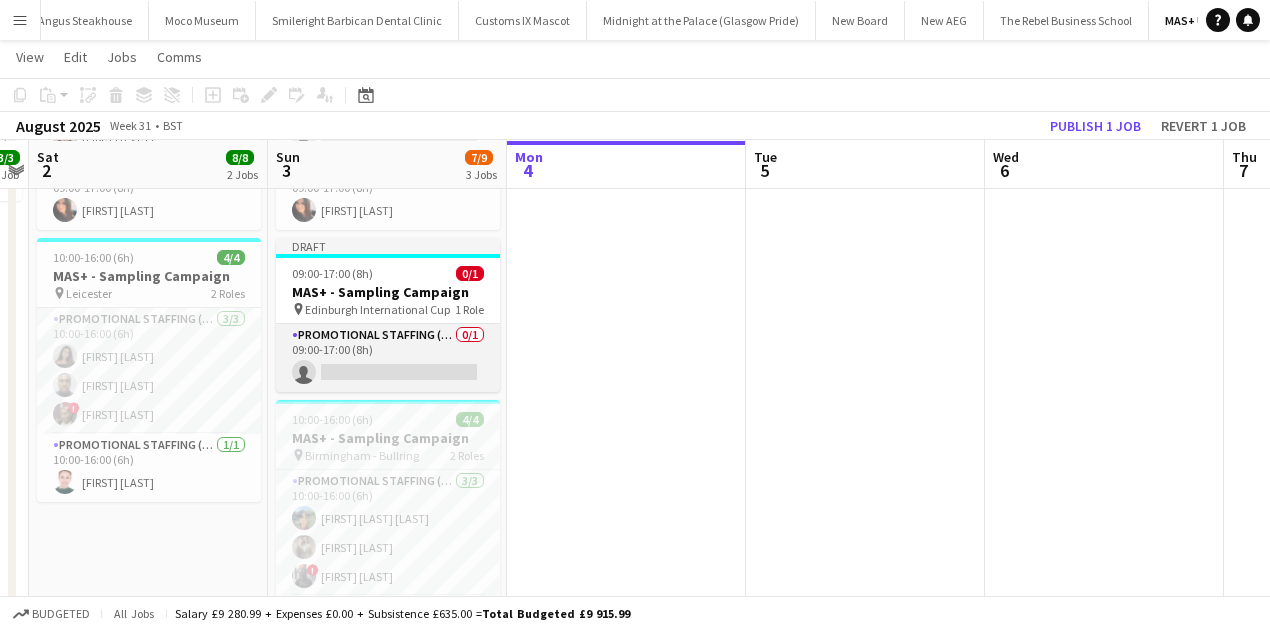 click on "Promotional Staffing (Brand Ambassadors)   0/1   09:00-17:00 (8h)
single-neutral-actions" at bounding box center (388, 358) 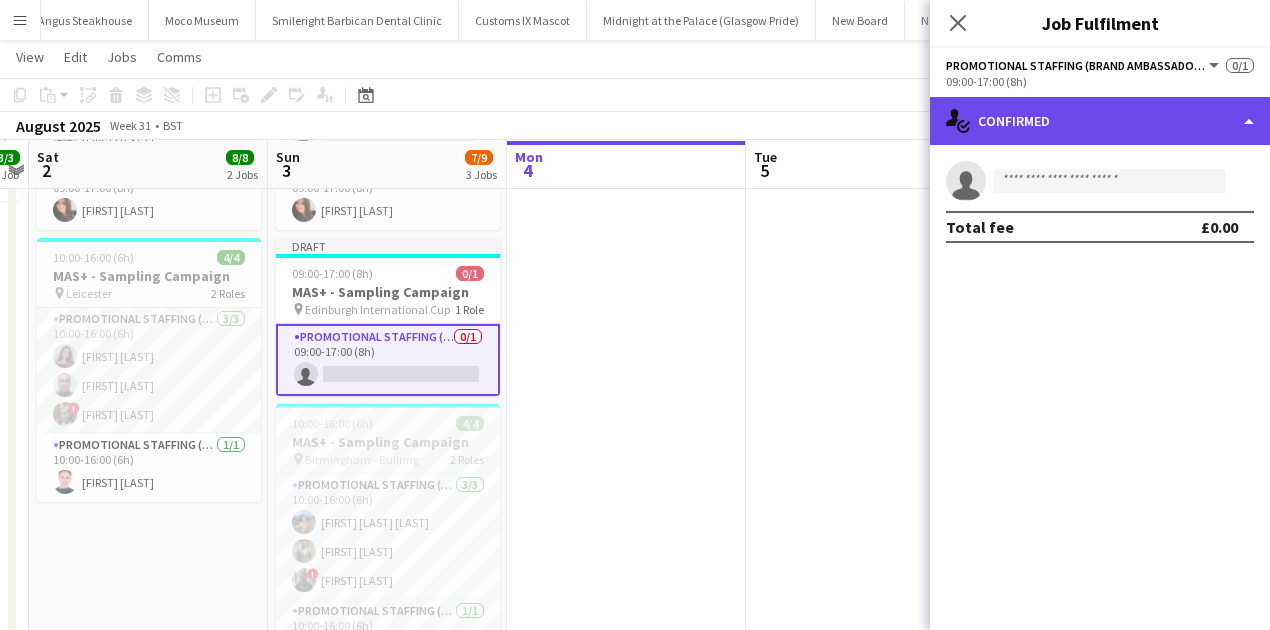 click on "single-neutral-actions-check-2
Confirmed" 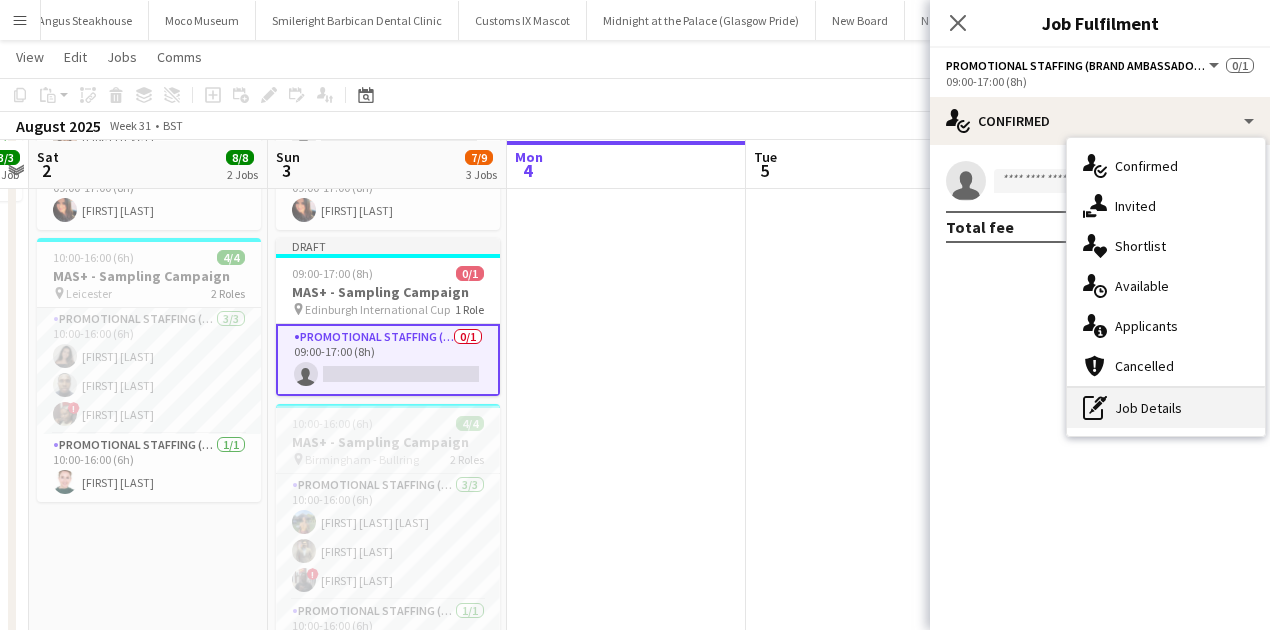 click on "pen-write
Job Details" at bounding box center [1166, 408] 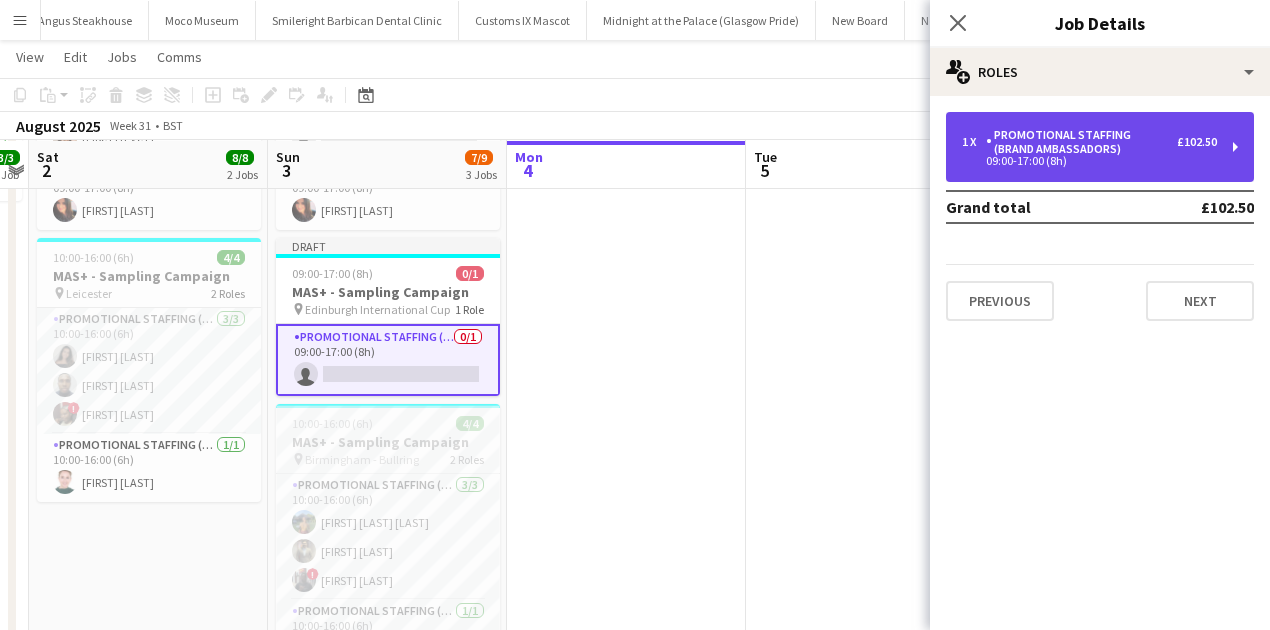 click on "09:00-17:00 (8h)" at bounding box center [1089, 161] 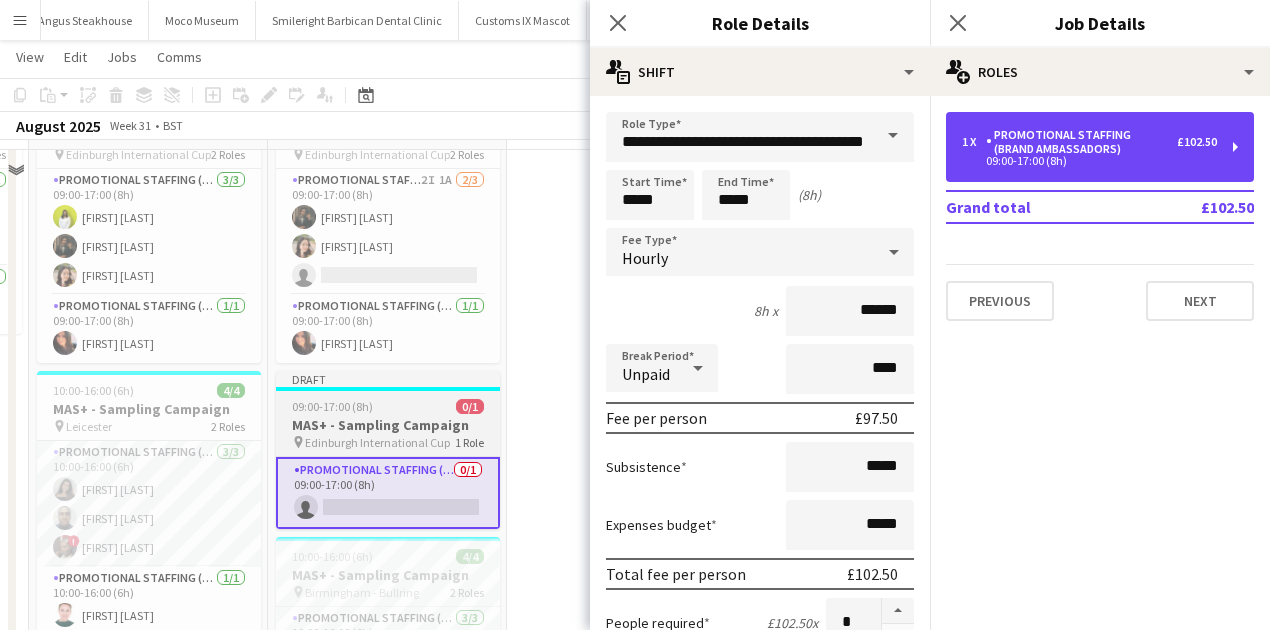 scroll, scrollTop: 66, scrollLeft: 0, axis: vertical 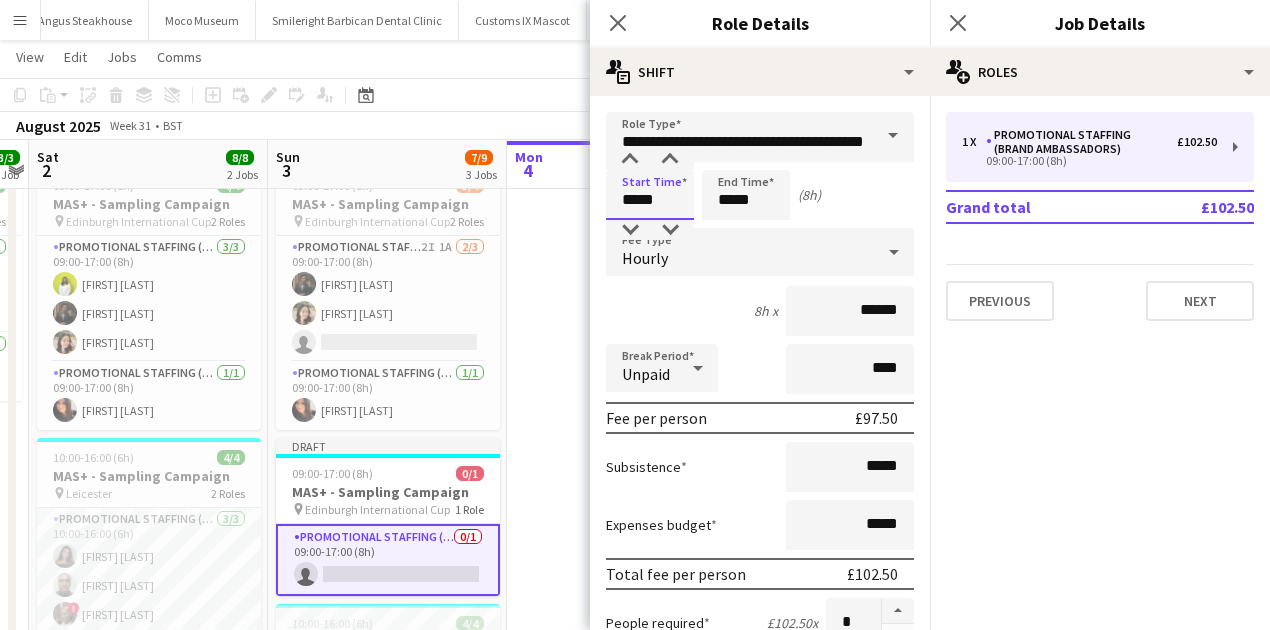 drag, startPoint x: 666, startPoint y: 201, endPoint x: 625, endPoint y: 197, distance: 41.19466 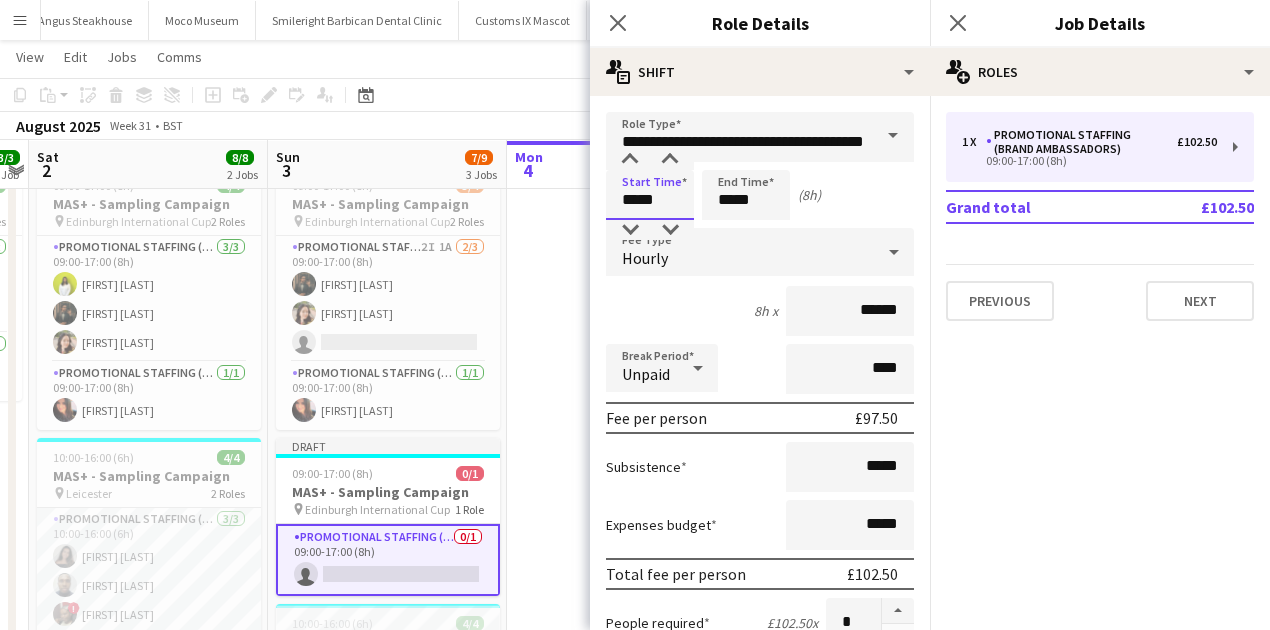 click on "*****" at bounding box center (650, 195) 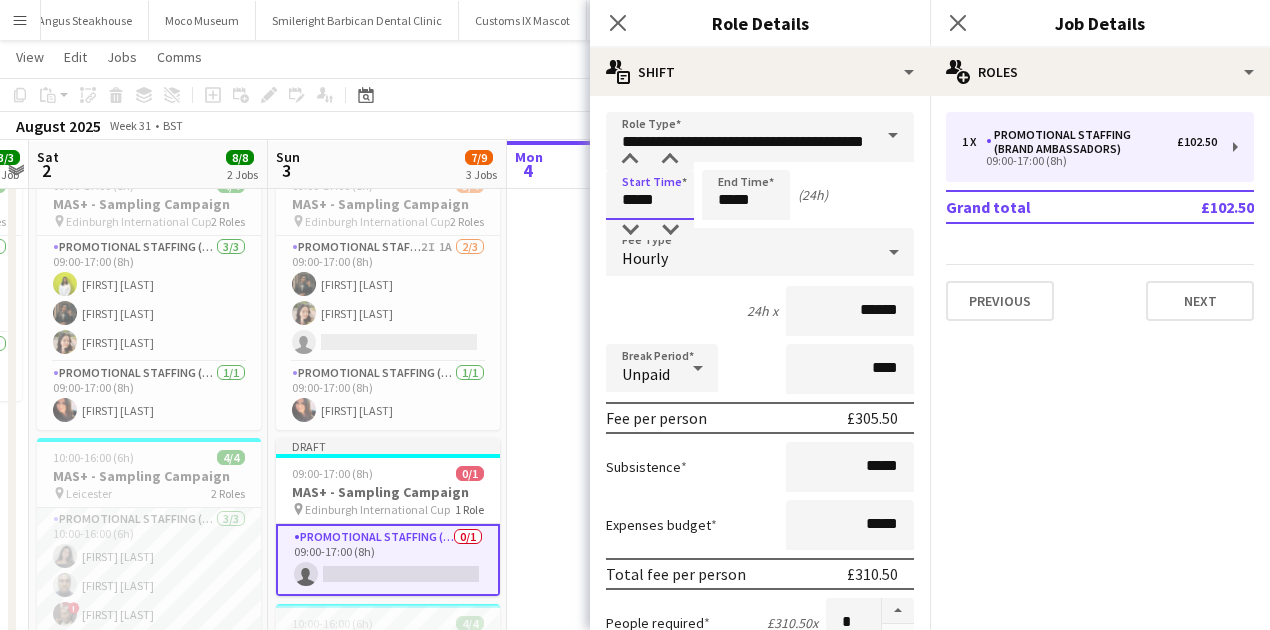 type on "*****" 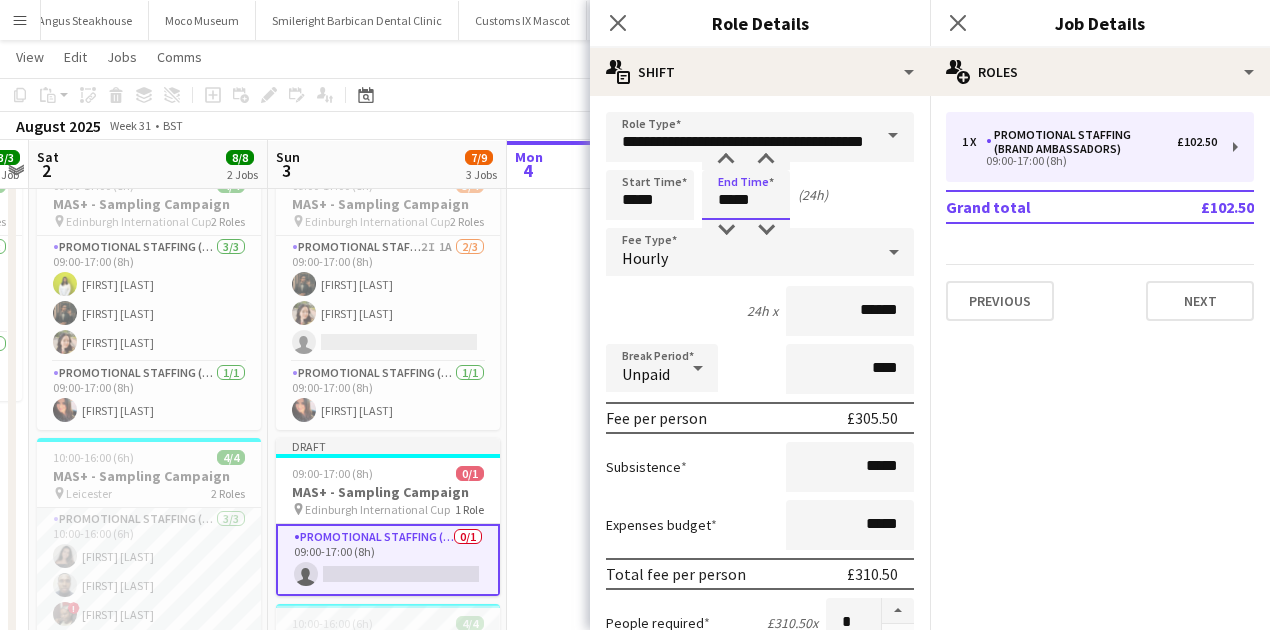 type on "*****" 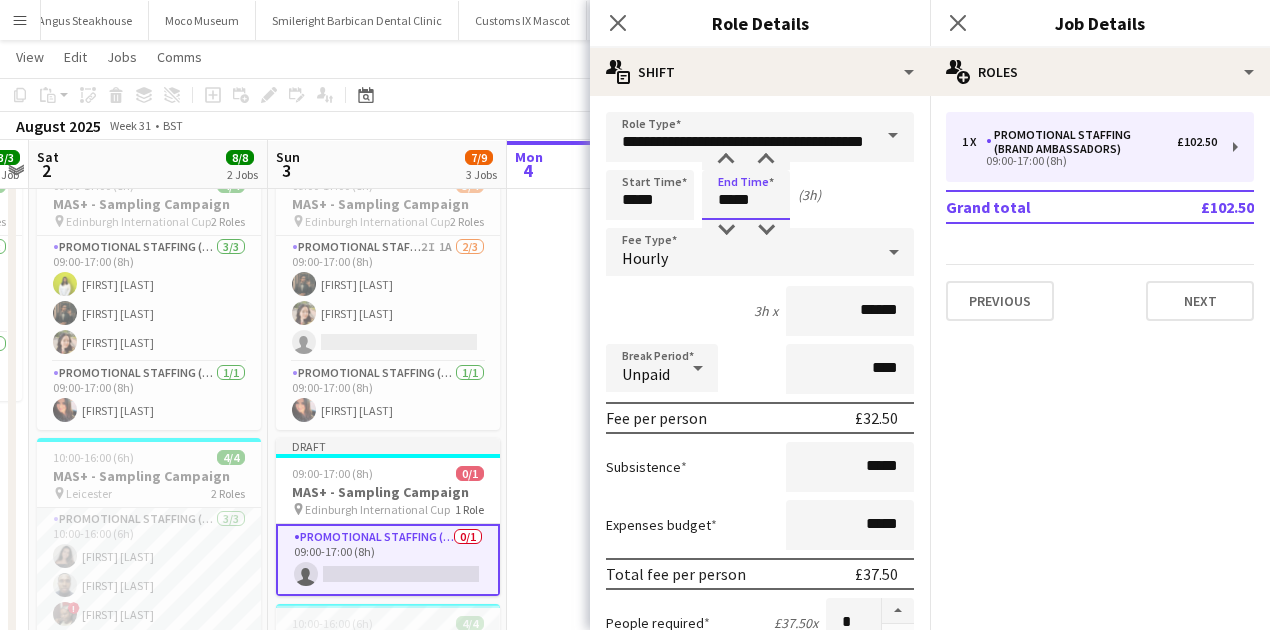 type on "*****" 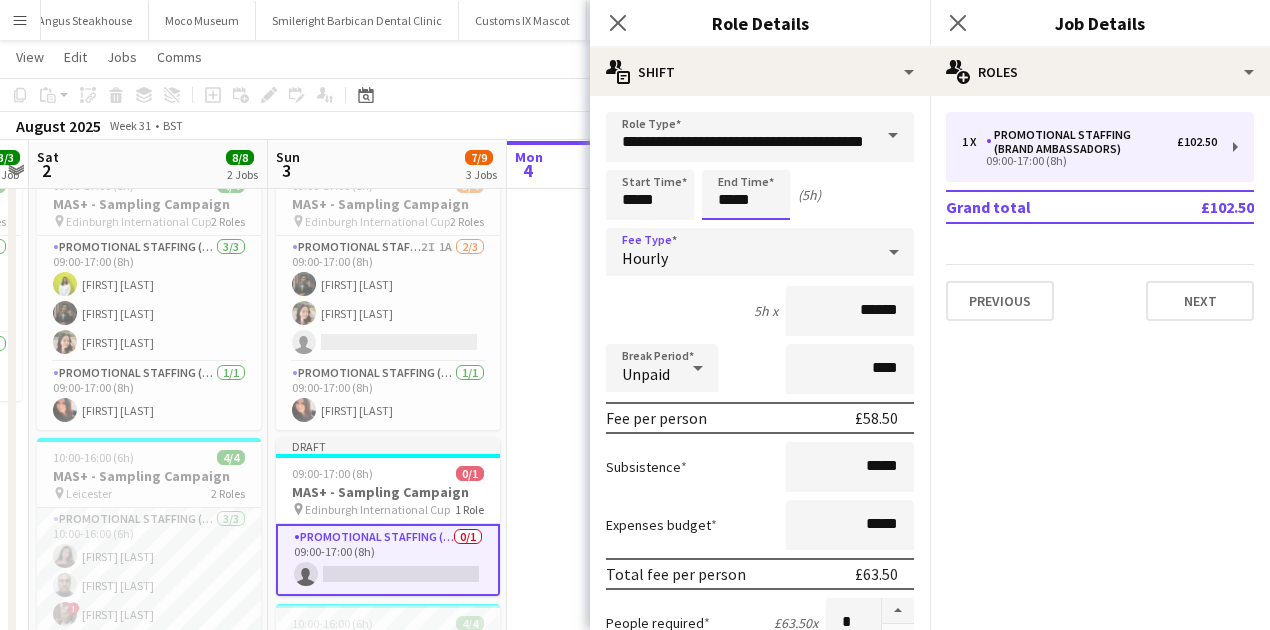 click on "*****" at bounding box center (746, 195) 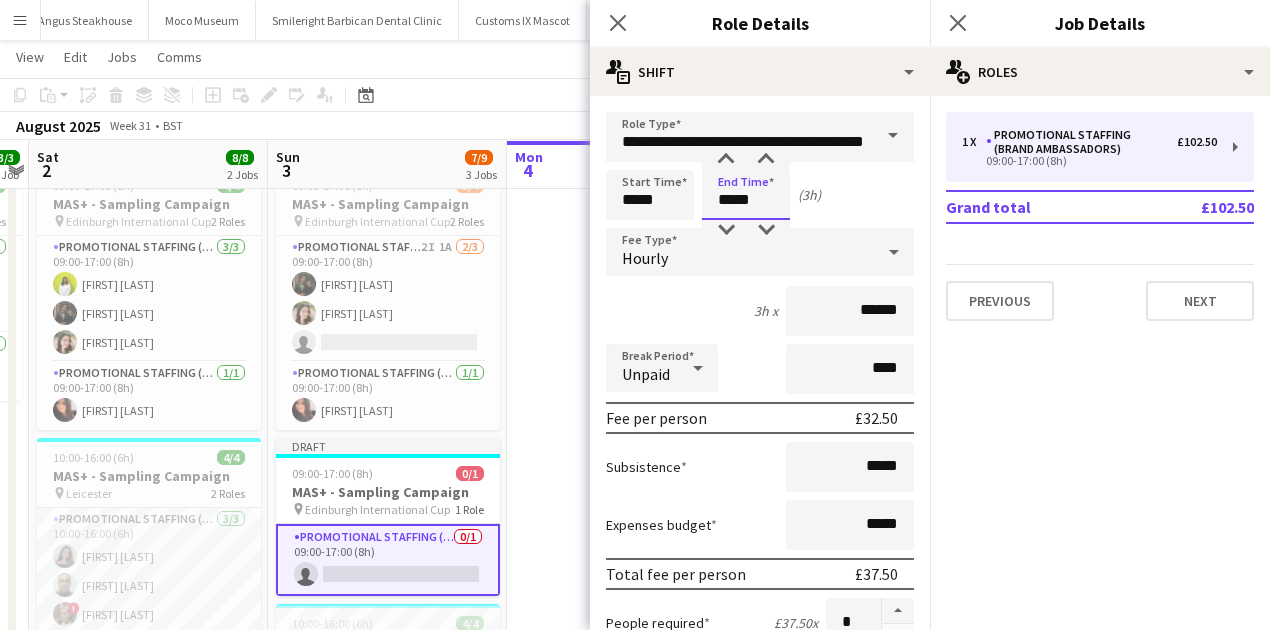 type on "*****" 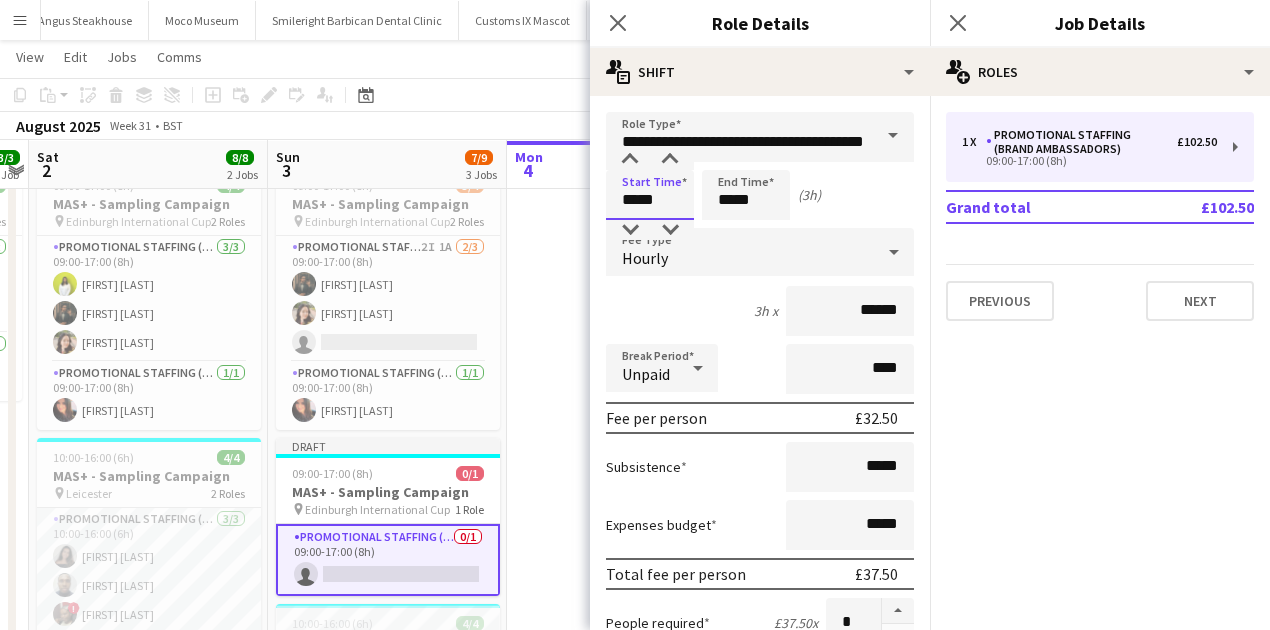 click on "*****" at bounding box center (650, 195) 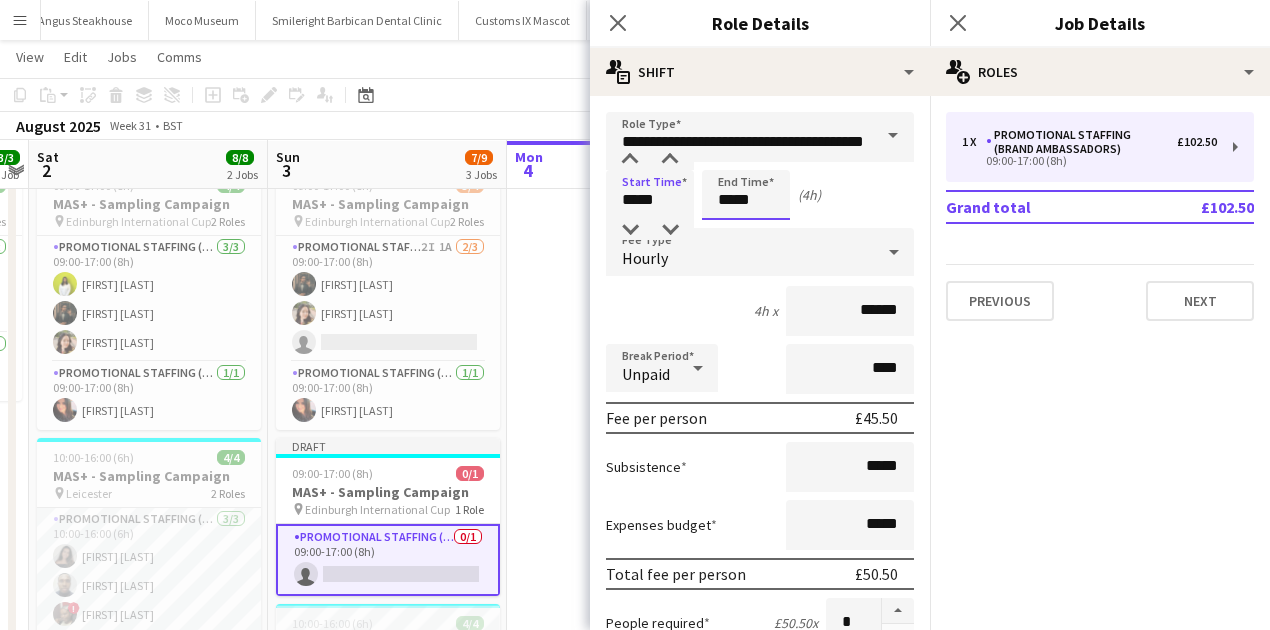 click on "*****" at bounding box center [746, 195] 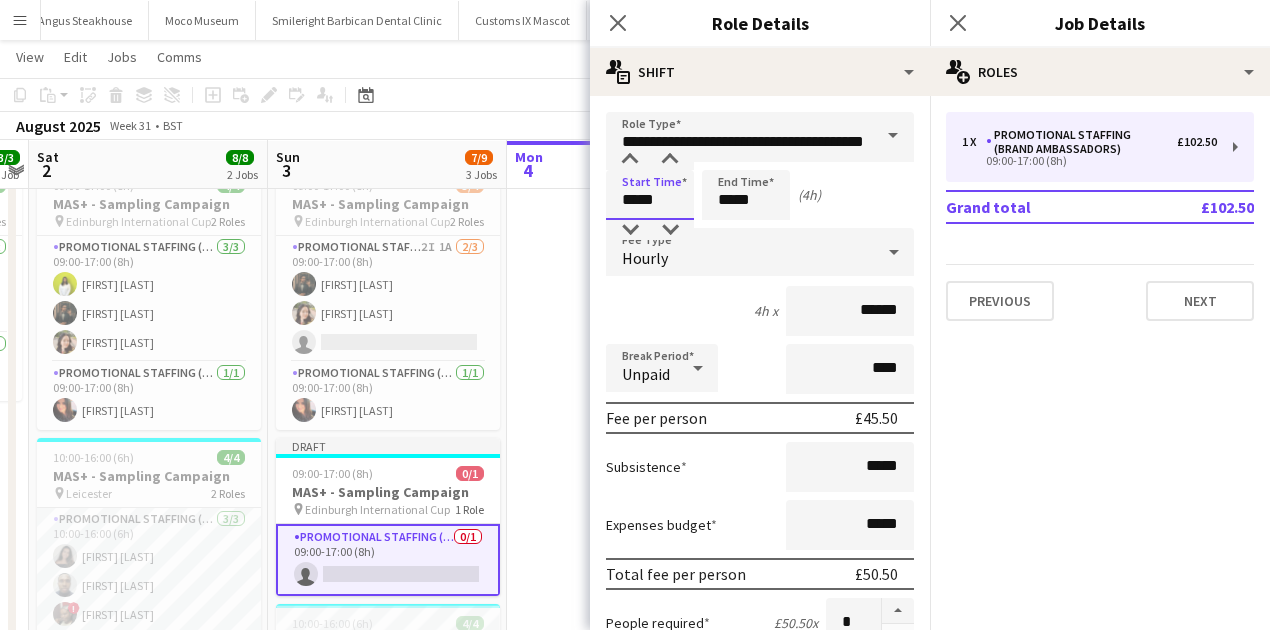 click on "*****" at bounding box center [650, 195] 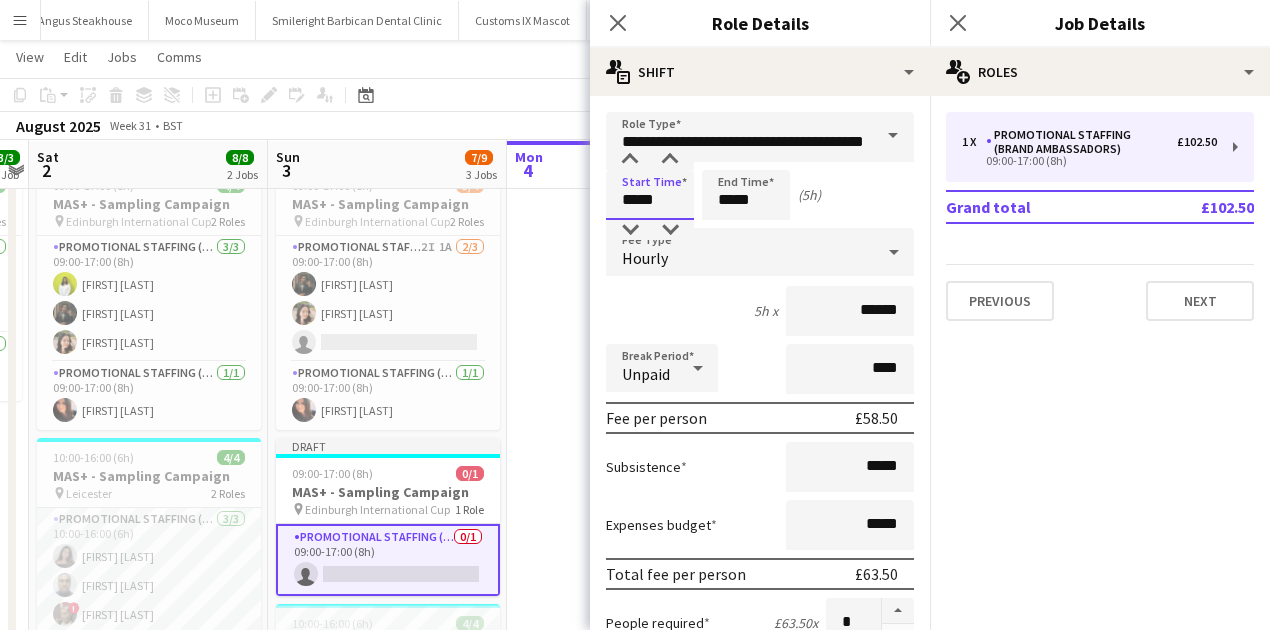 click on "*****" at bounding box center [650, 195] 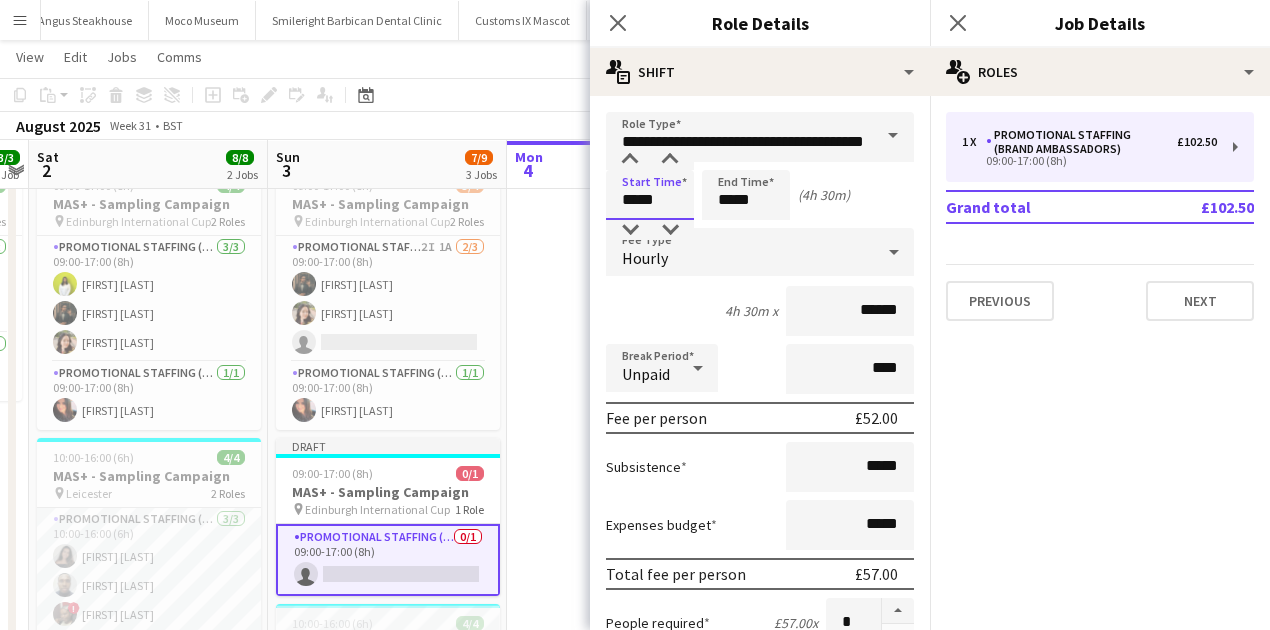 type on "*****" 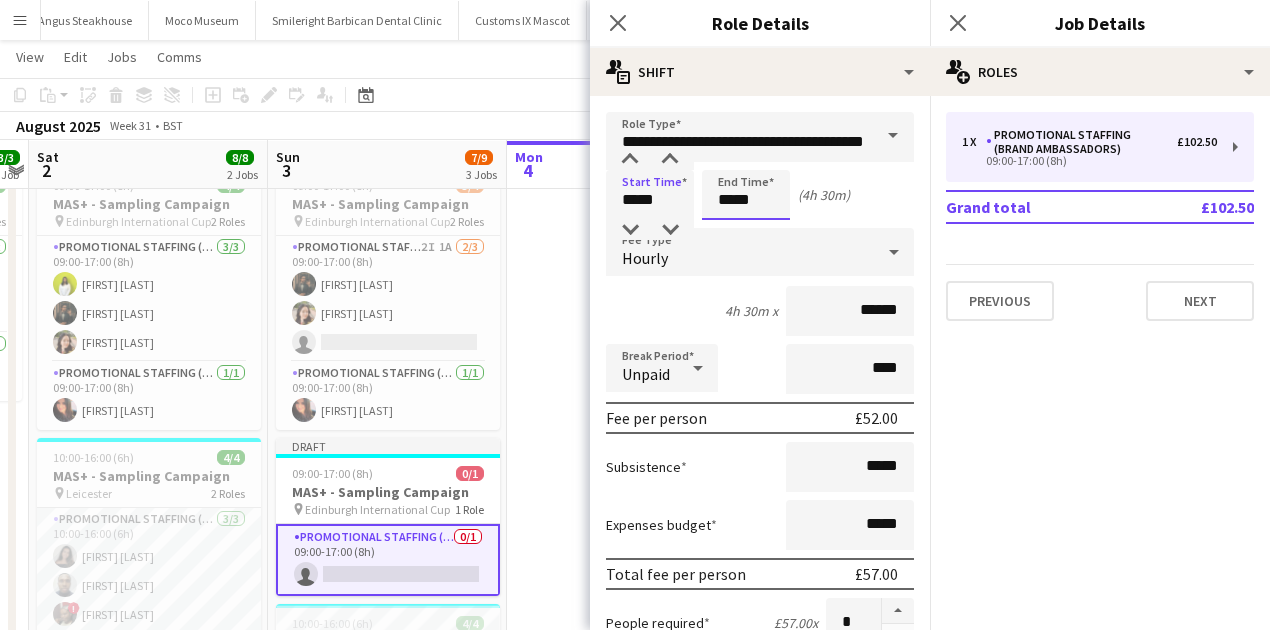 click on "*****" at bounding box center [746, 195] 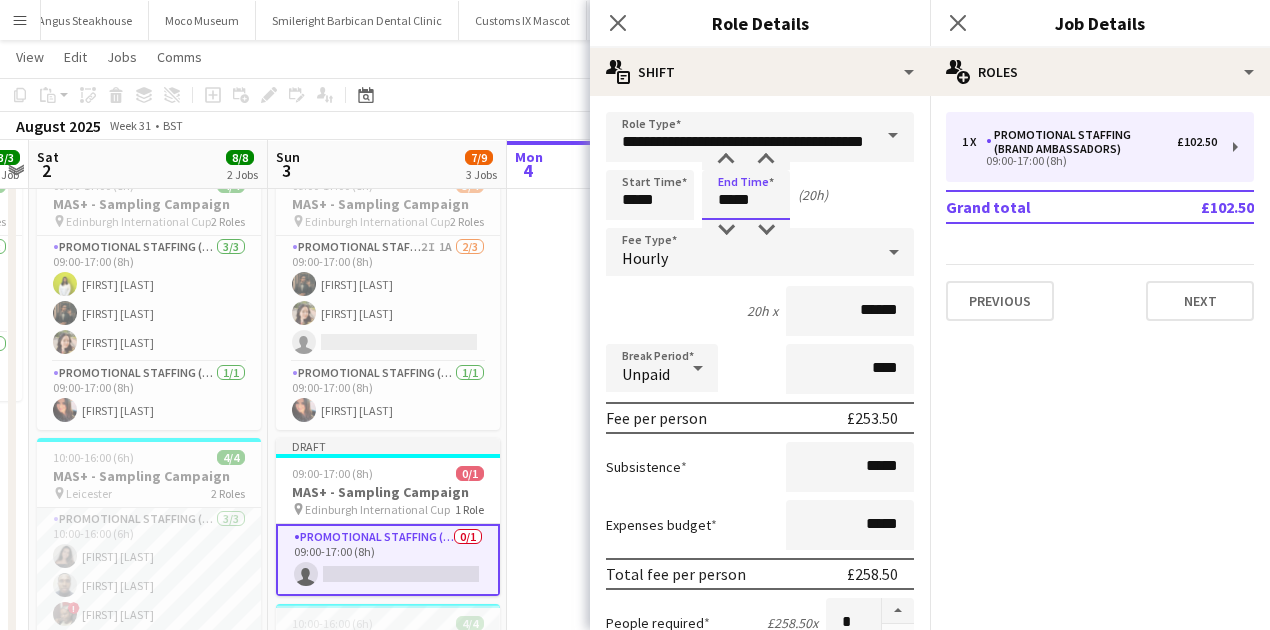 click on "*****" at bounding box center [746, 195] 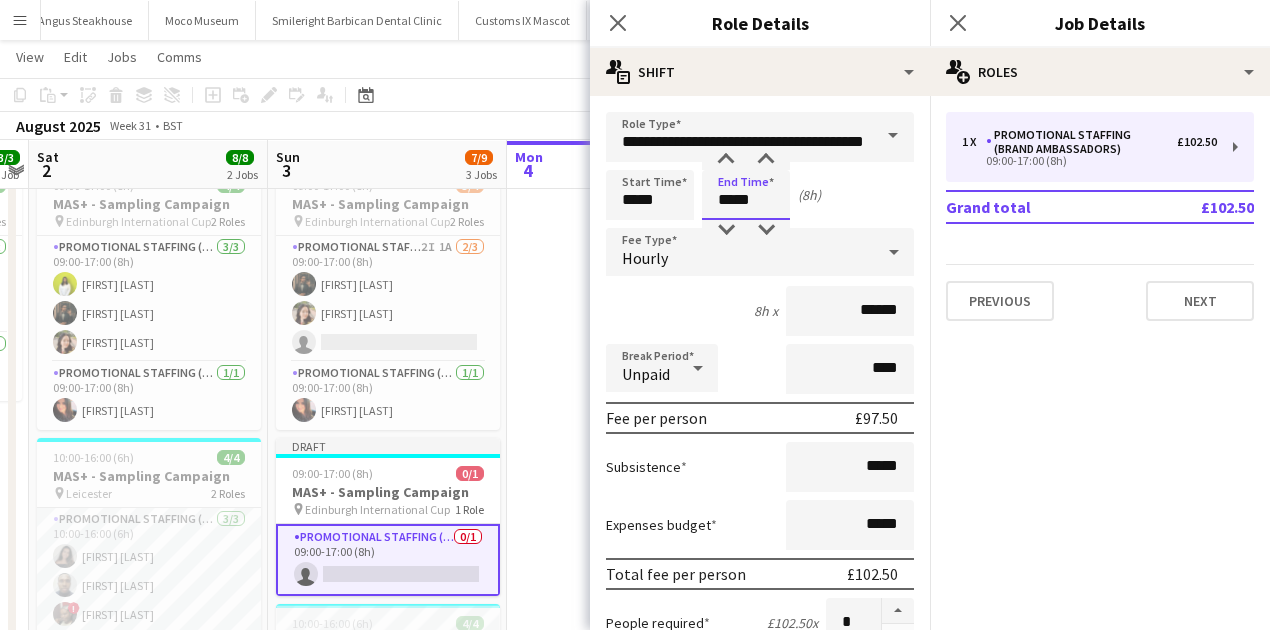 click on "*****" at bounding box center [746, 195] 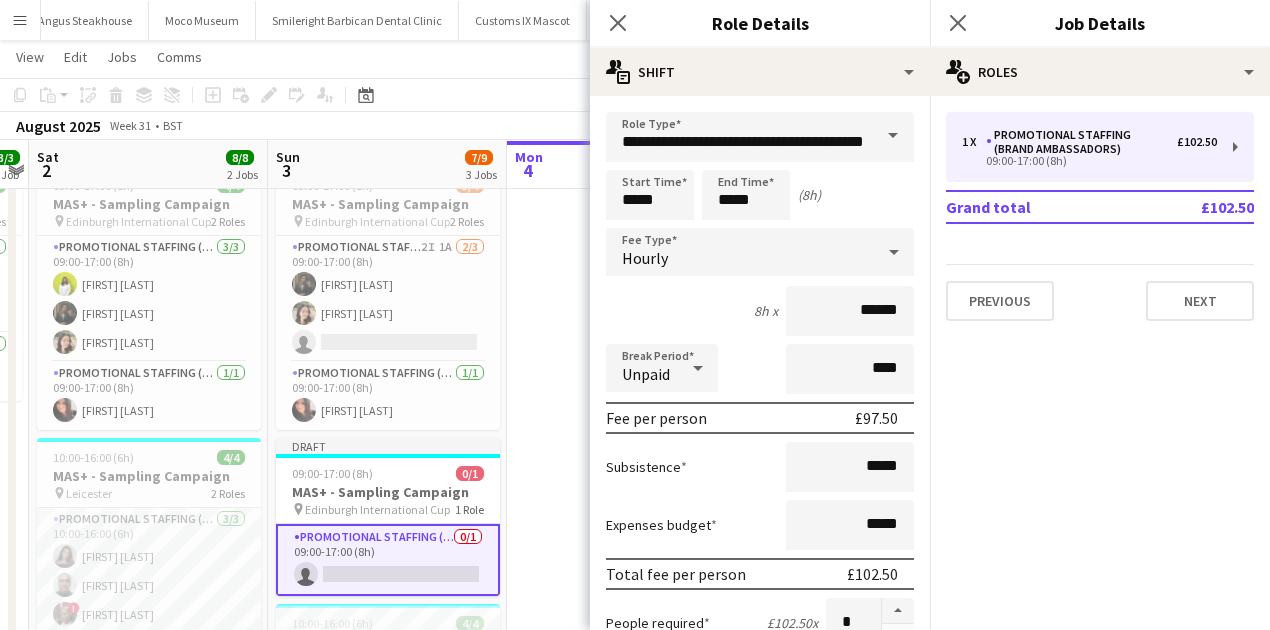 click on "**********" at bounding box center [760, 733] 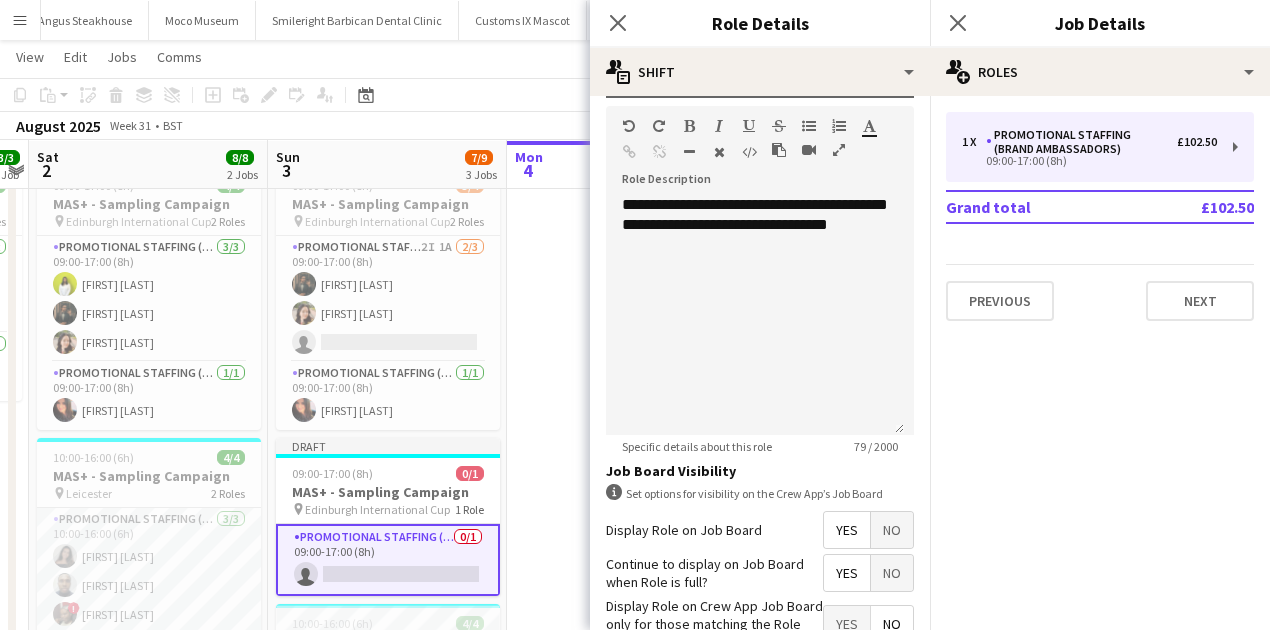 scroll, scrollTop: 723, scrollLeft: 0, axis: vertical 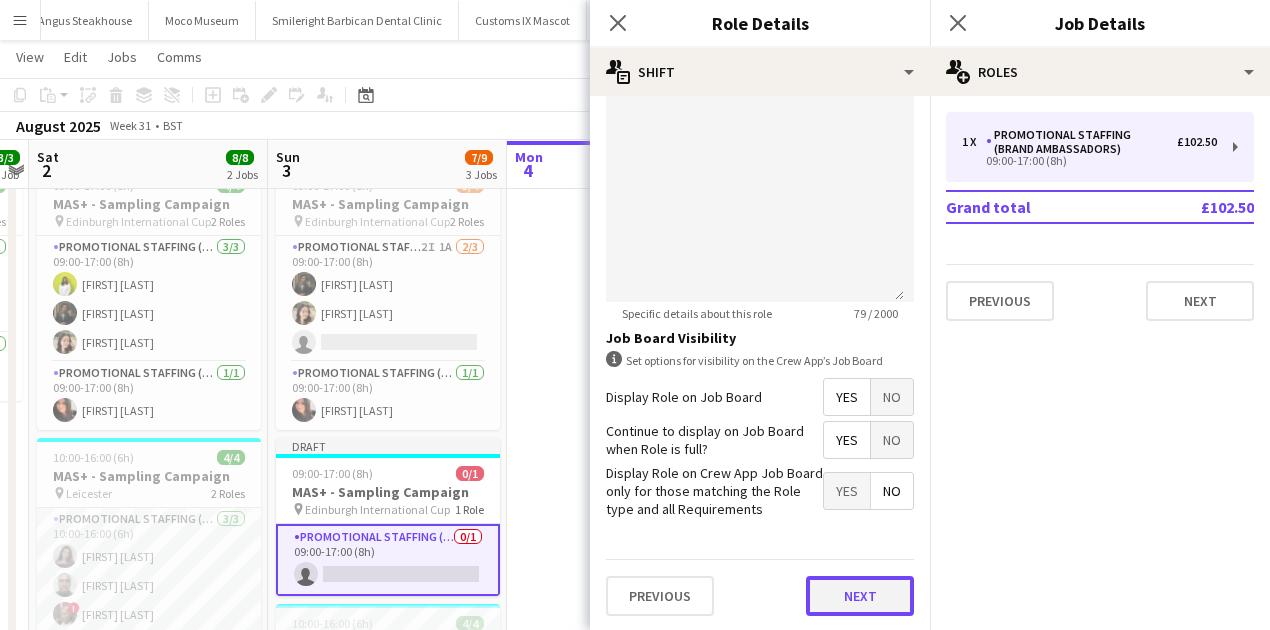click on "Next" at bounding box center (860, 596) 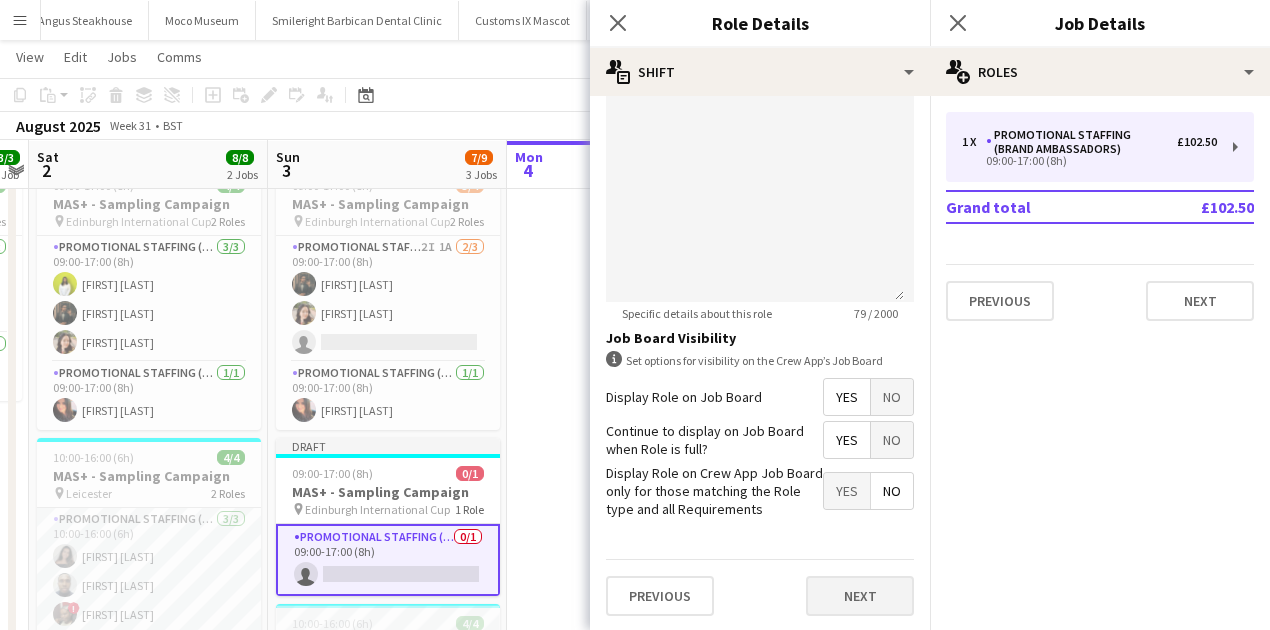 scroll, scrollTop: 0, scrollLeft: 0, axis: both 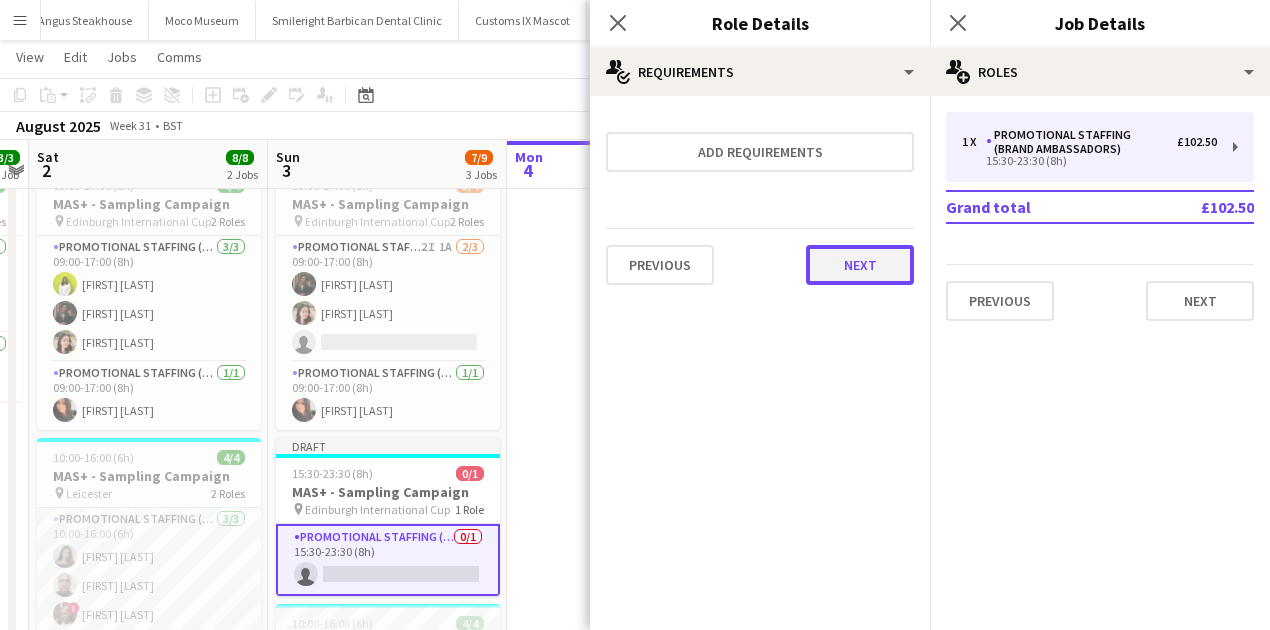 click on "Next" at bounding box center (860, 265) 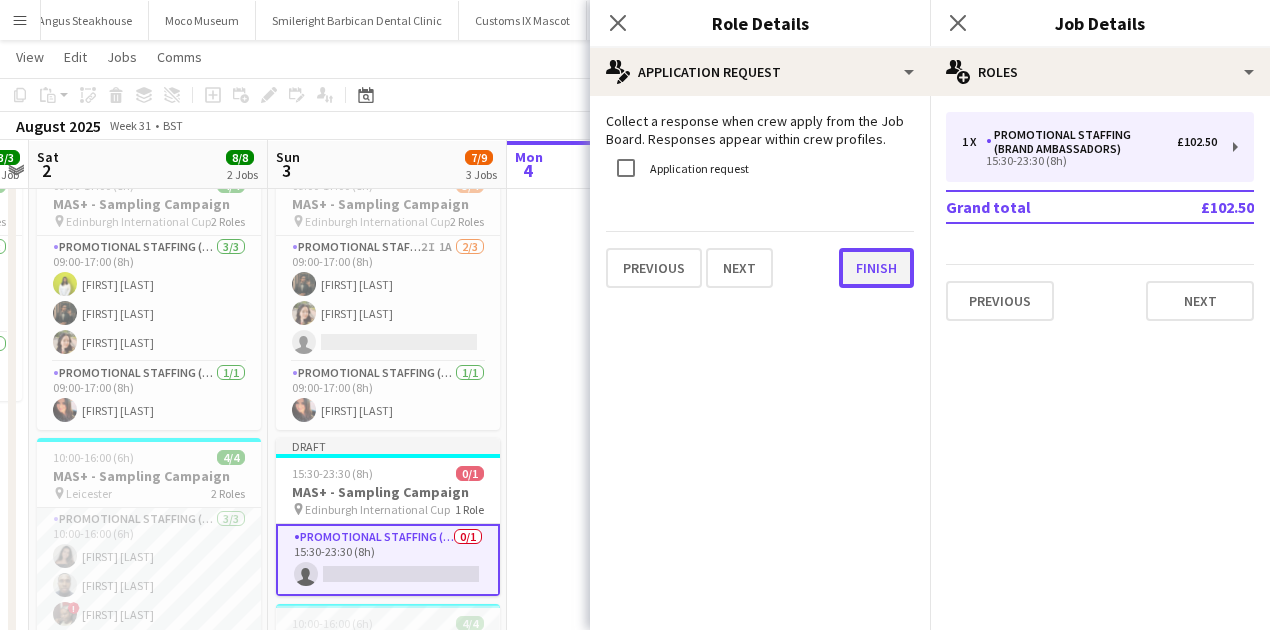 click on "Finish" at bounding box center (876, 268) 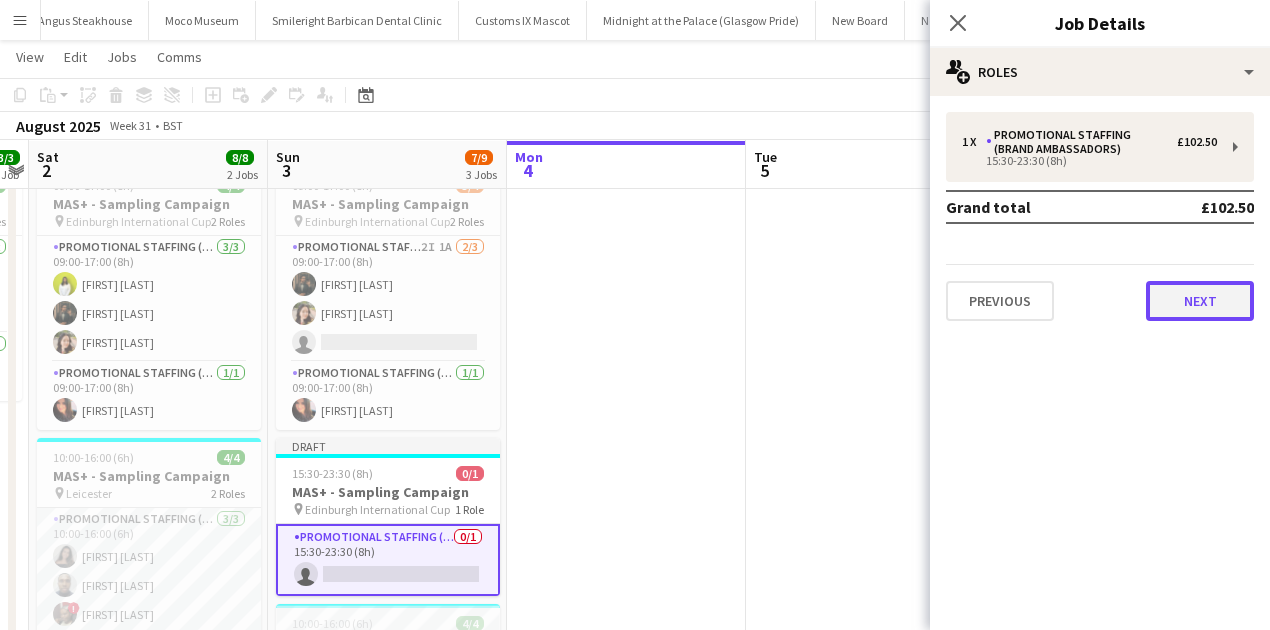 click on "Next" at bounding box center [1200, 301] 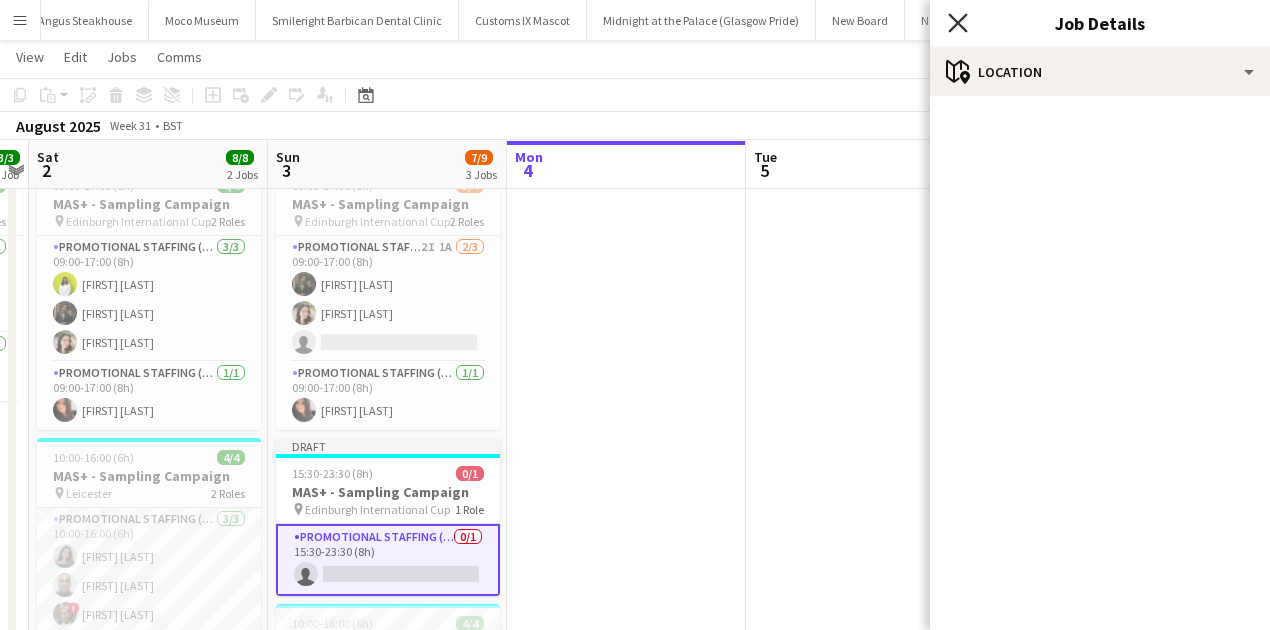 click on "Close pop-in" 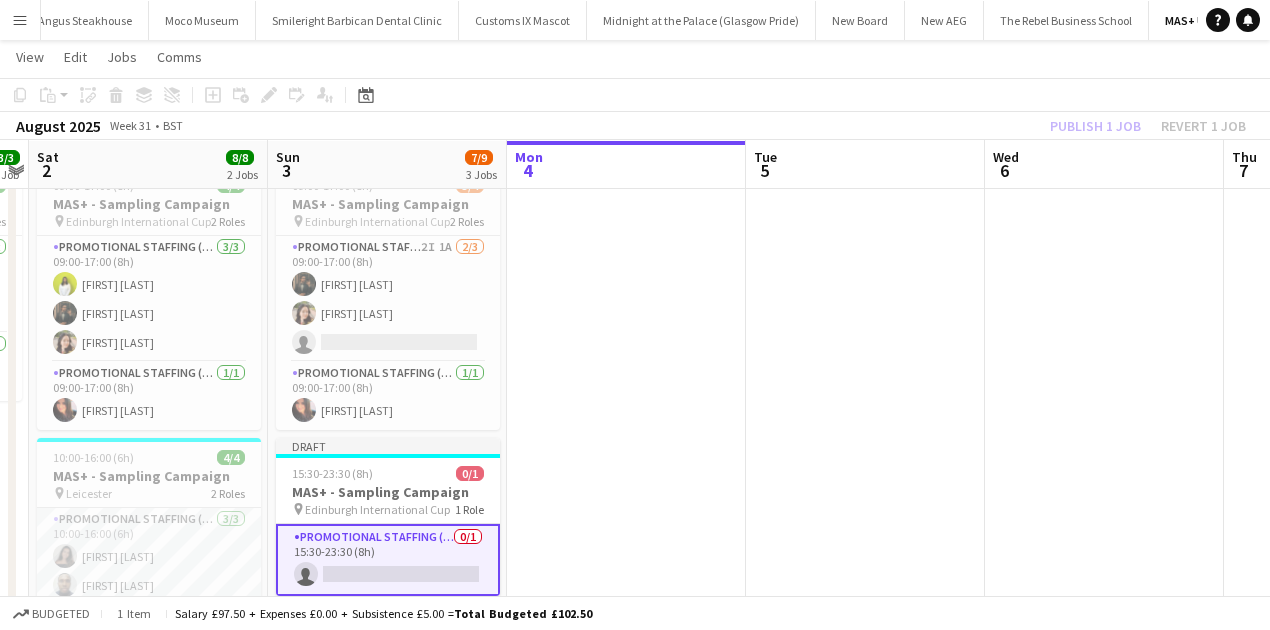 click on "Promotional Staffing (Brand Ambassadors)   0/1   15:30-23:30 (8h)
single-neutral-actions" at bounding box center (388, 560) 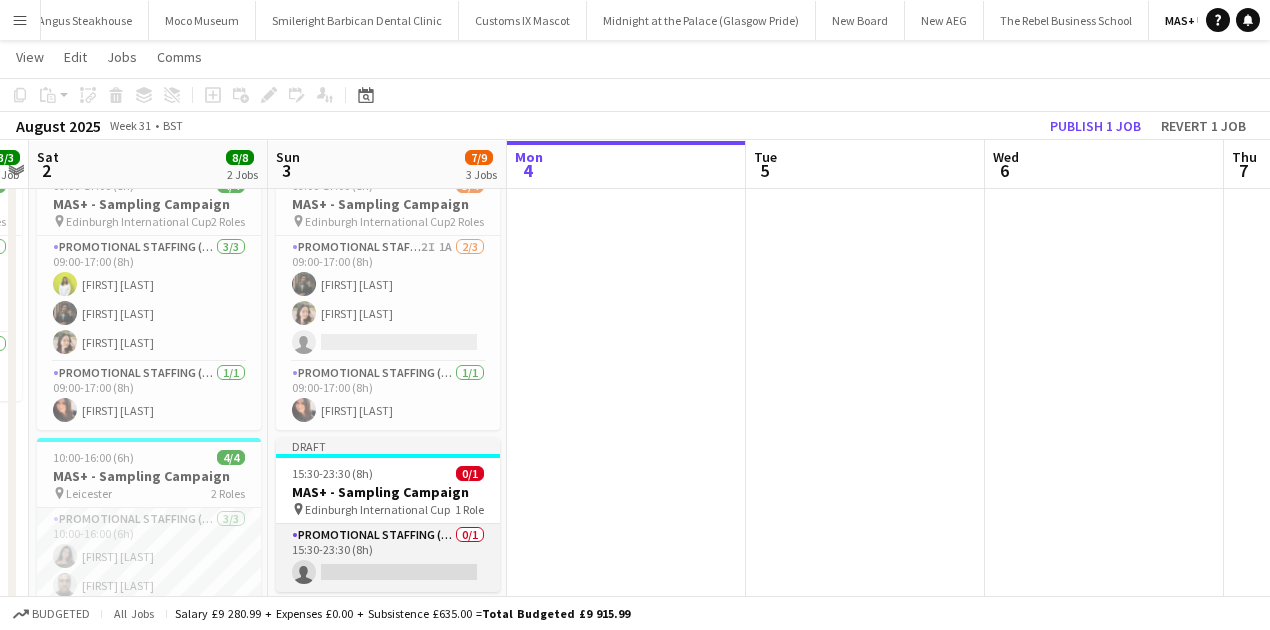 click on "Promotional Staffing (Brand Ambassadors)   0/1   15:30-23:30 (8h)
single-neutral-actions" at bounding box center [388, 558] 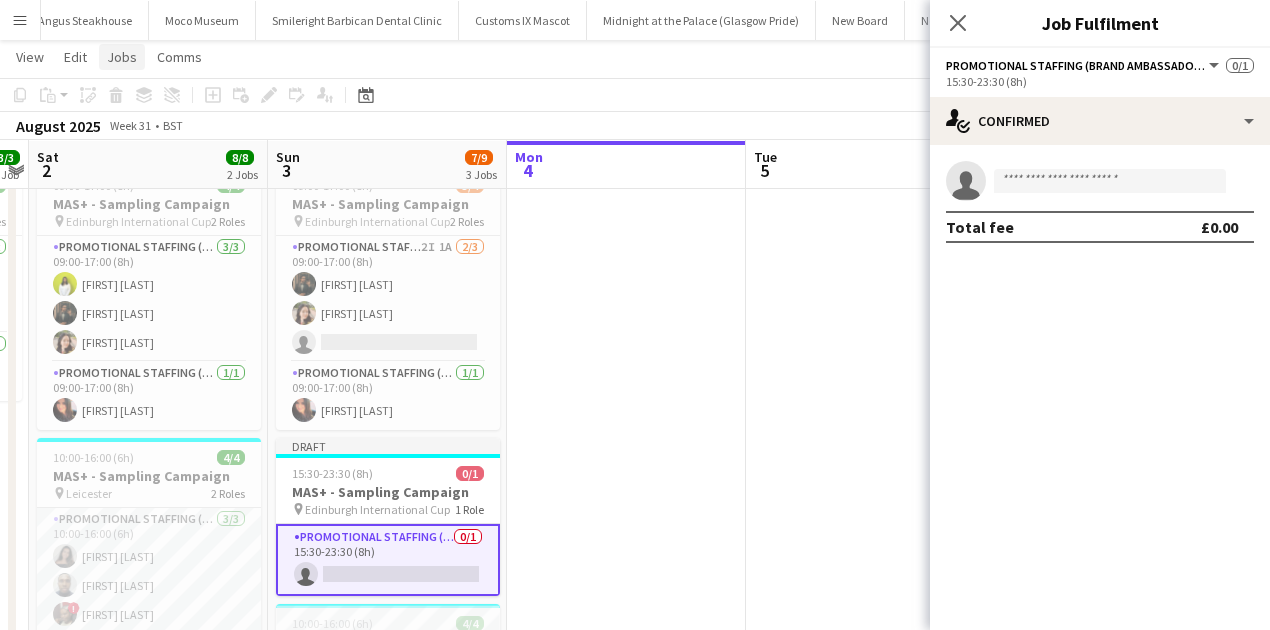 click on "Jobs" 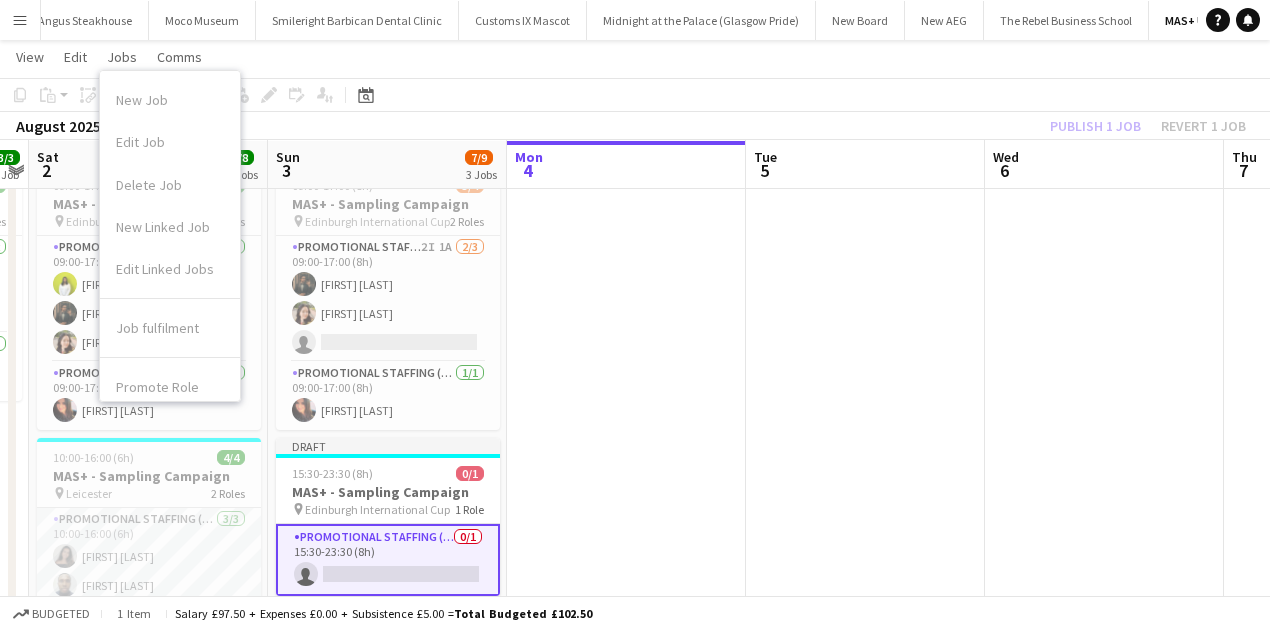 click on "View  Day view expanded Day view collapsed Month view Date picker Jump to today Expand Linked Jobs Collapse Linked Jobs  Edit  Copy Ctrl+C  Paste  Without Crew Ctrl+V With Crew Ctrl+Shift+V Paste as linked job  Group  Group Ungroup  Jobs  New Job Edit Job Delete Job New Linked Job Edit Linked Jobs Job fulfilment Promote Role Copy Role URL  Comms  Notify confirmed crew Create chat" 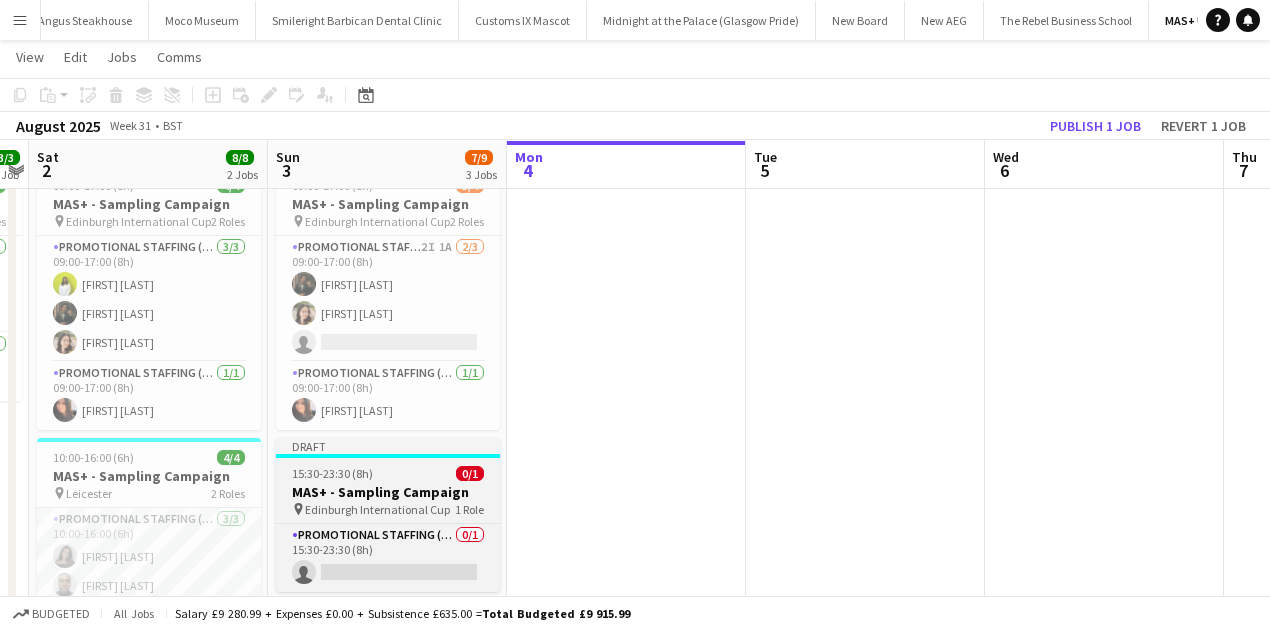 click on "MAS+ - Sampling Campaign" at bounding box center [388, 492] 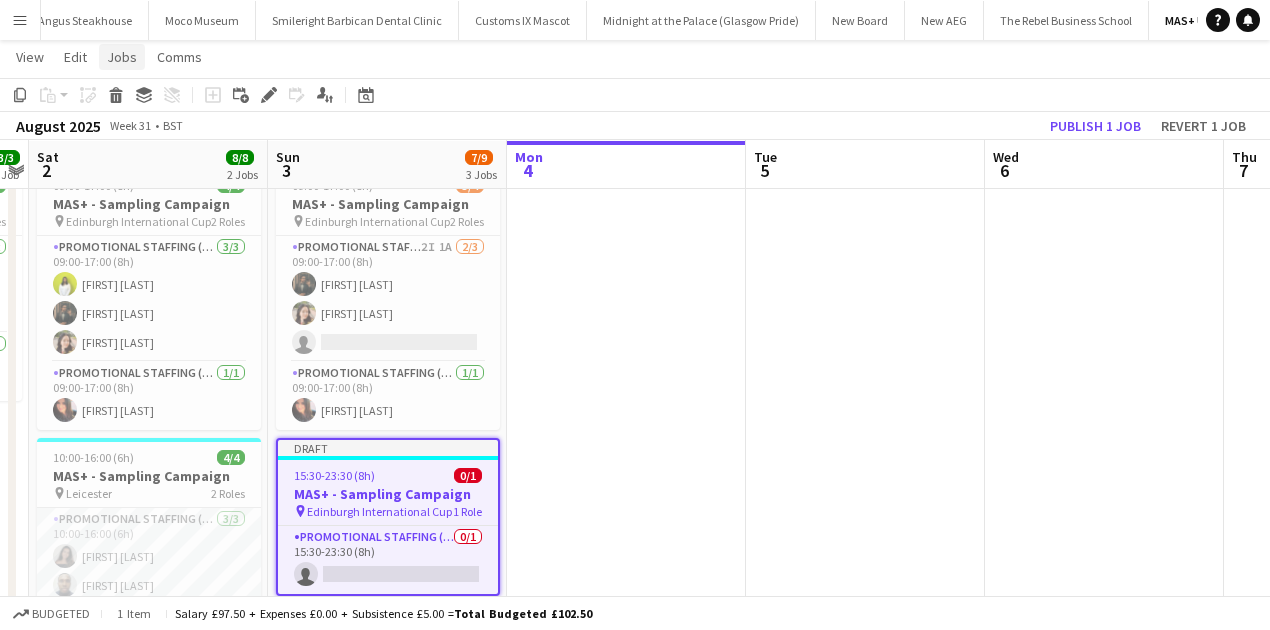 click on "Jobs" 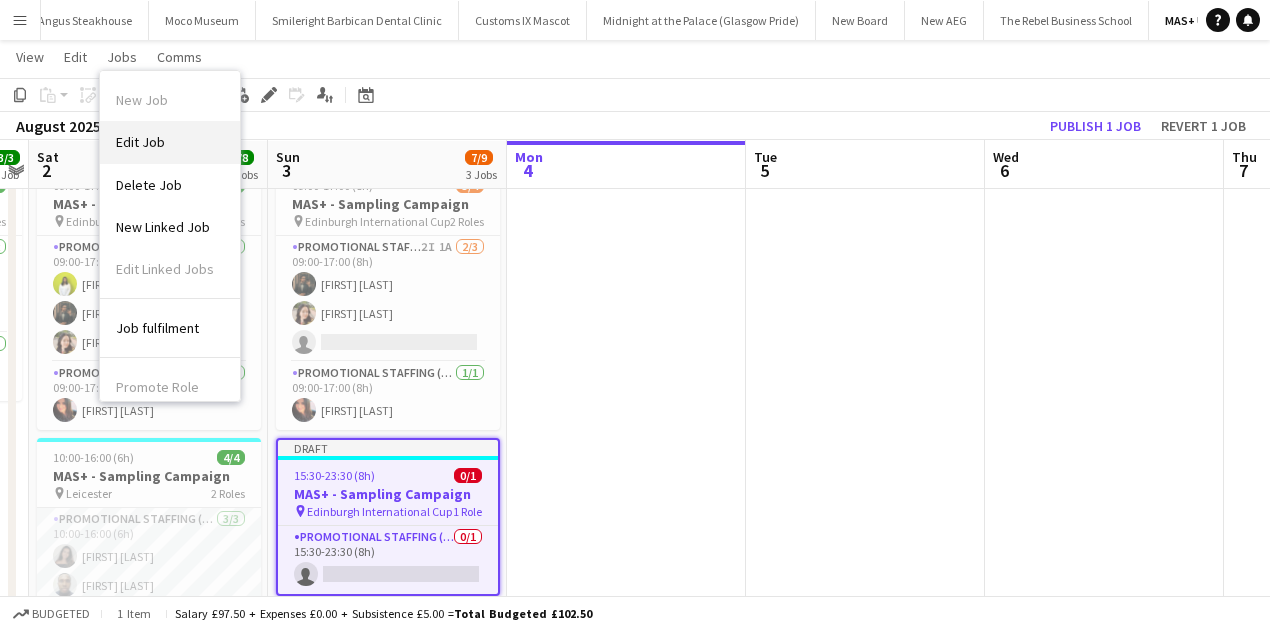click on "Edit Job" at bounding box center [170, 142] 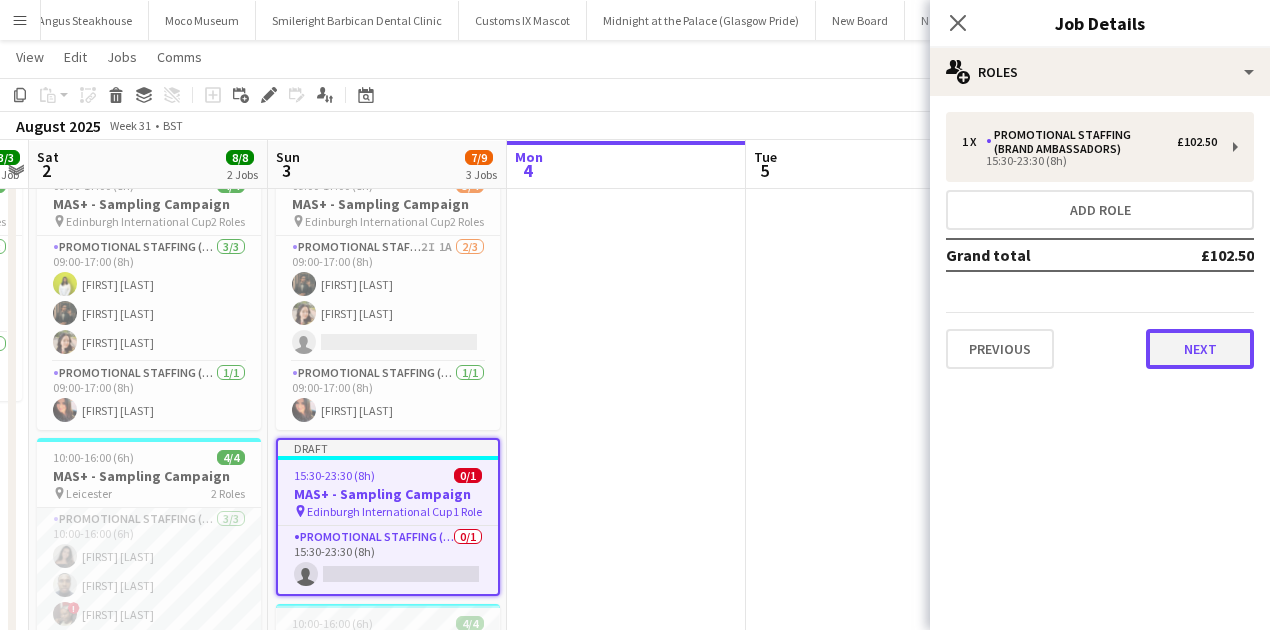 click on "Next" at bounding box center [1200, 349] 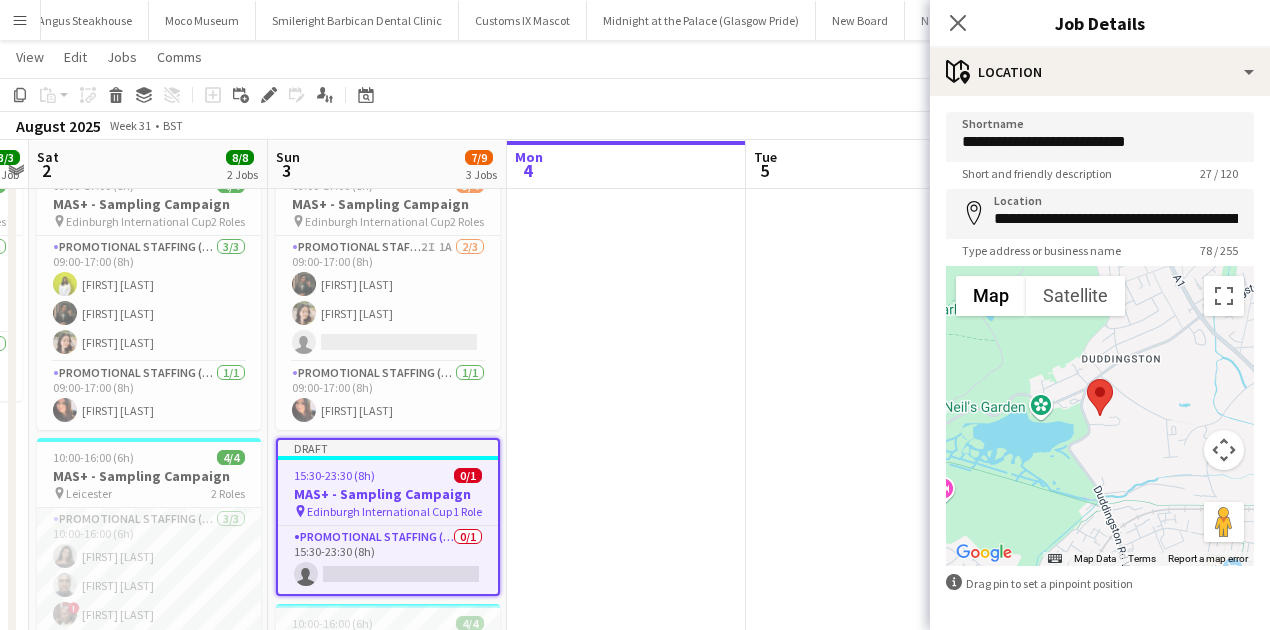 scroll, scrollTop: 76, scrollLeft: 0, axis: vertical 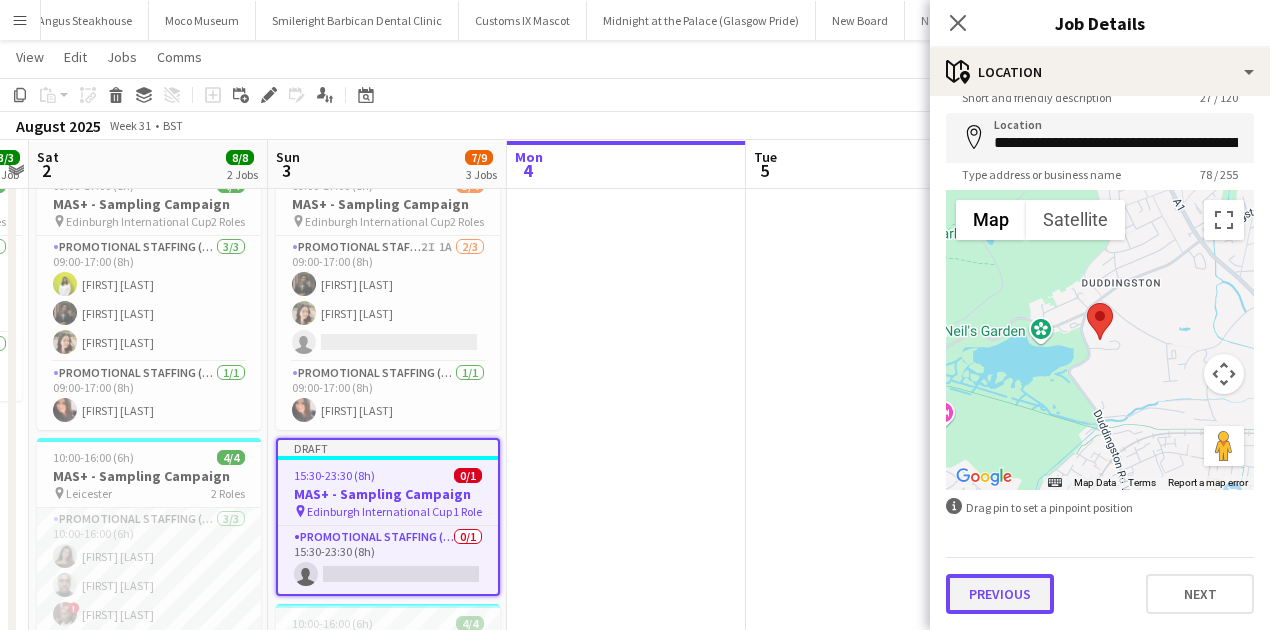 click on "Previous" at bounding box center [1000, 594] 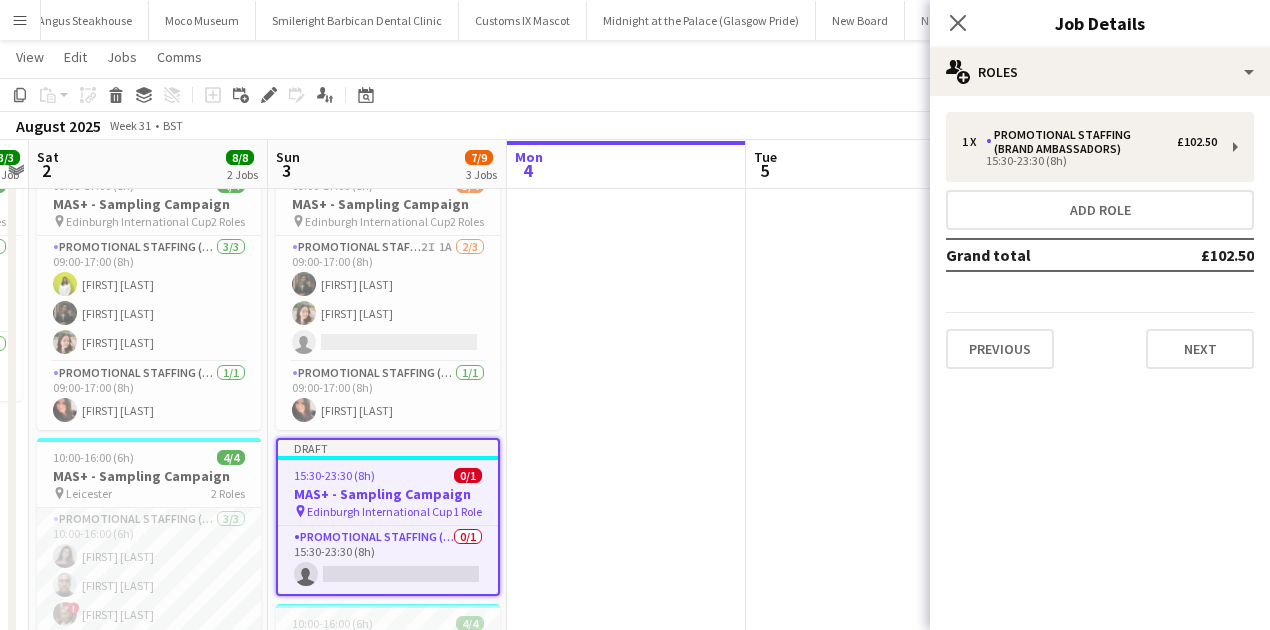 scroll, scrollTop: 0, scrollLeft: 0, axis: both 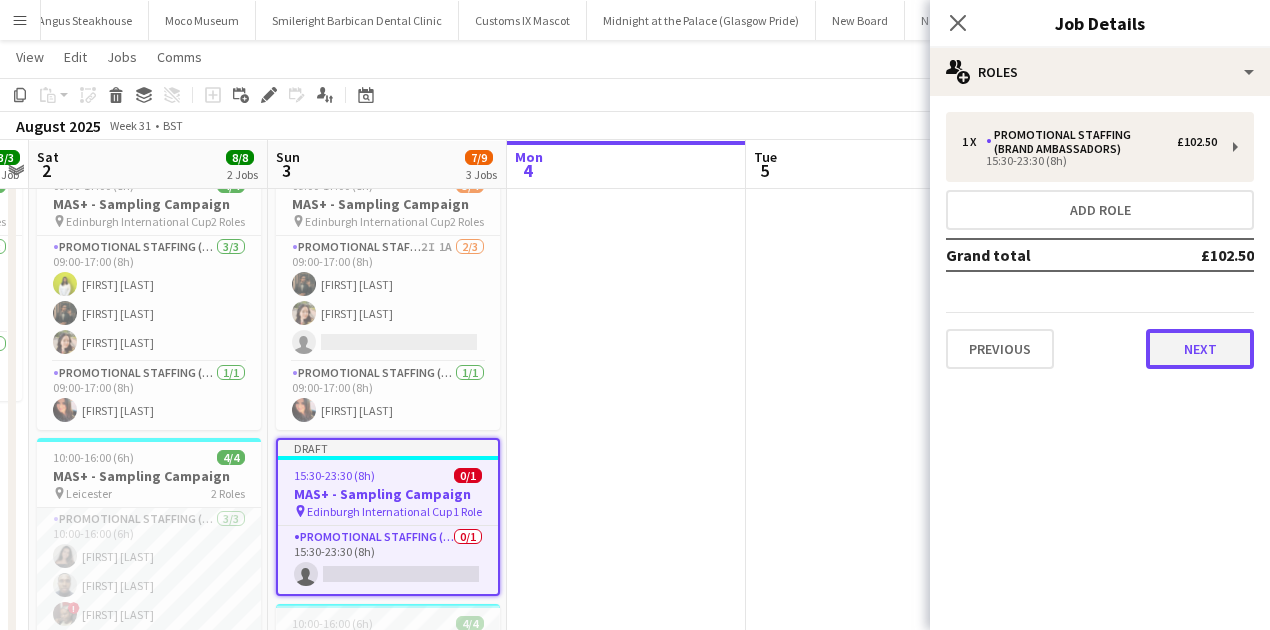 click on "Next" at bounding box center [1200, 349] 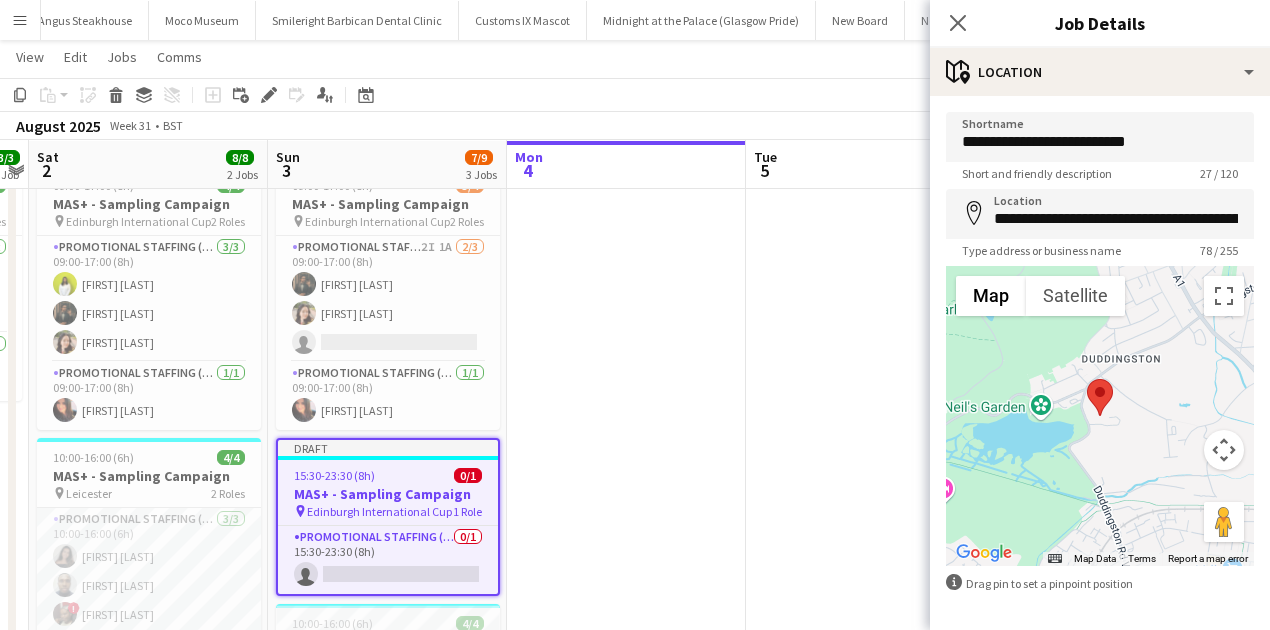 scroll, scrollTop: 76, scrollLeft: 0, axis: vertical 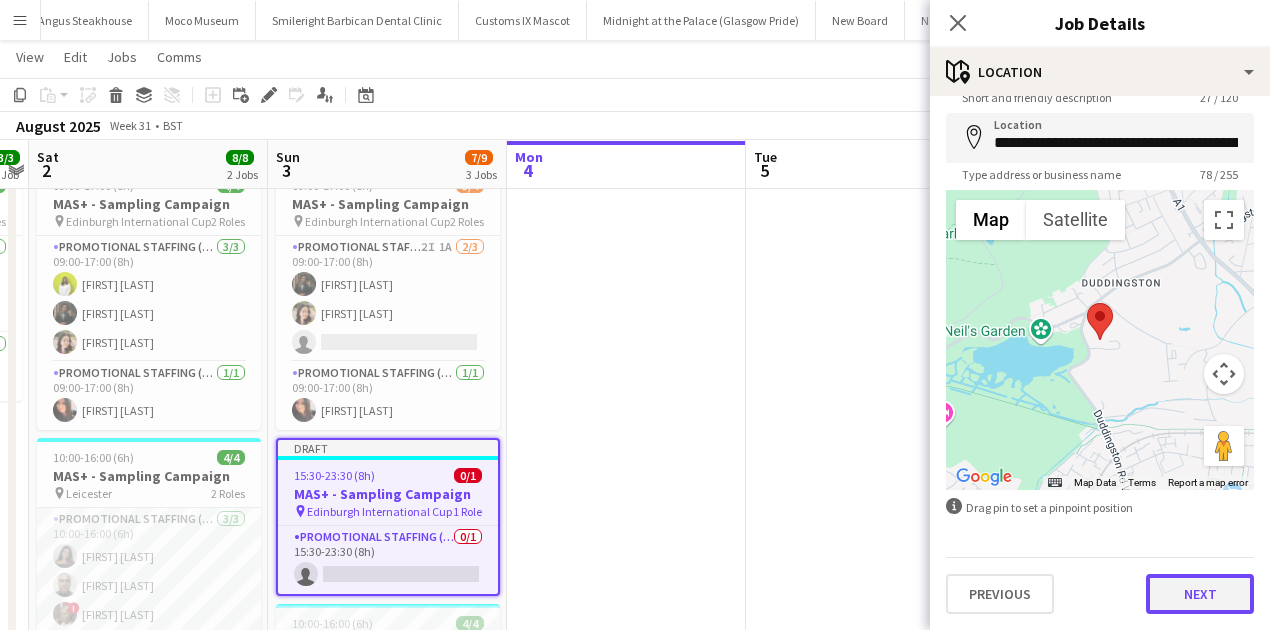 click on "Next" at bounding box center [1200, 594] 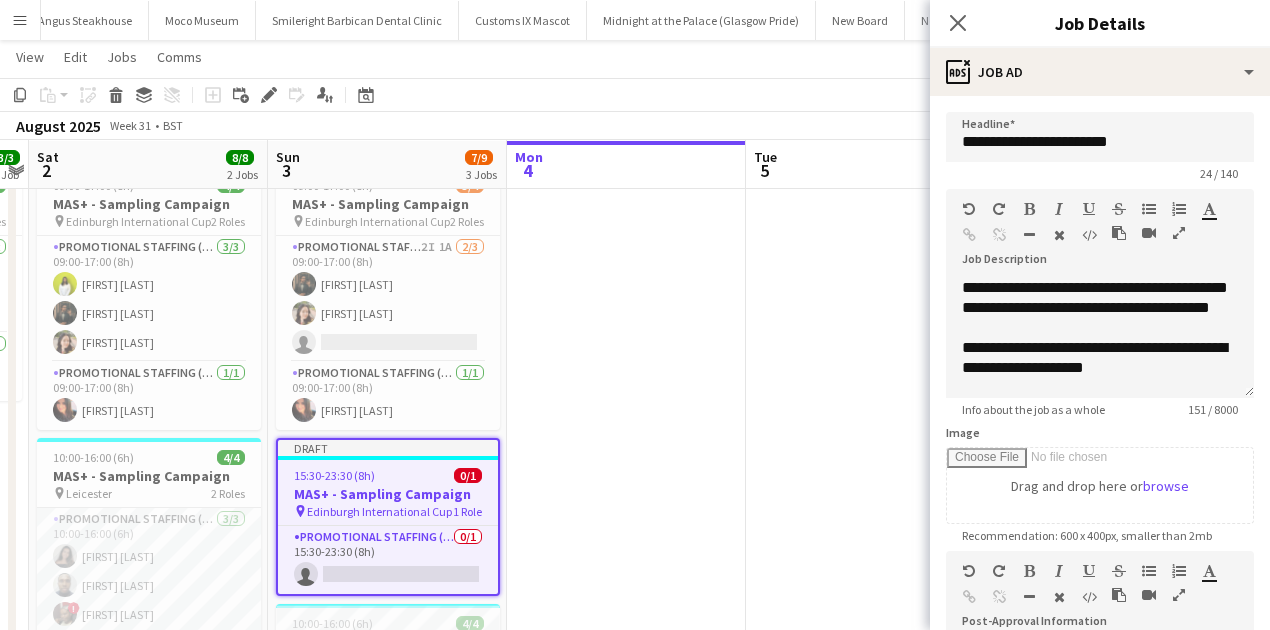 scroll, scrollTop: 0, scrollLeft: 0, axis: both 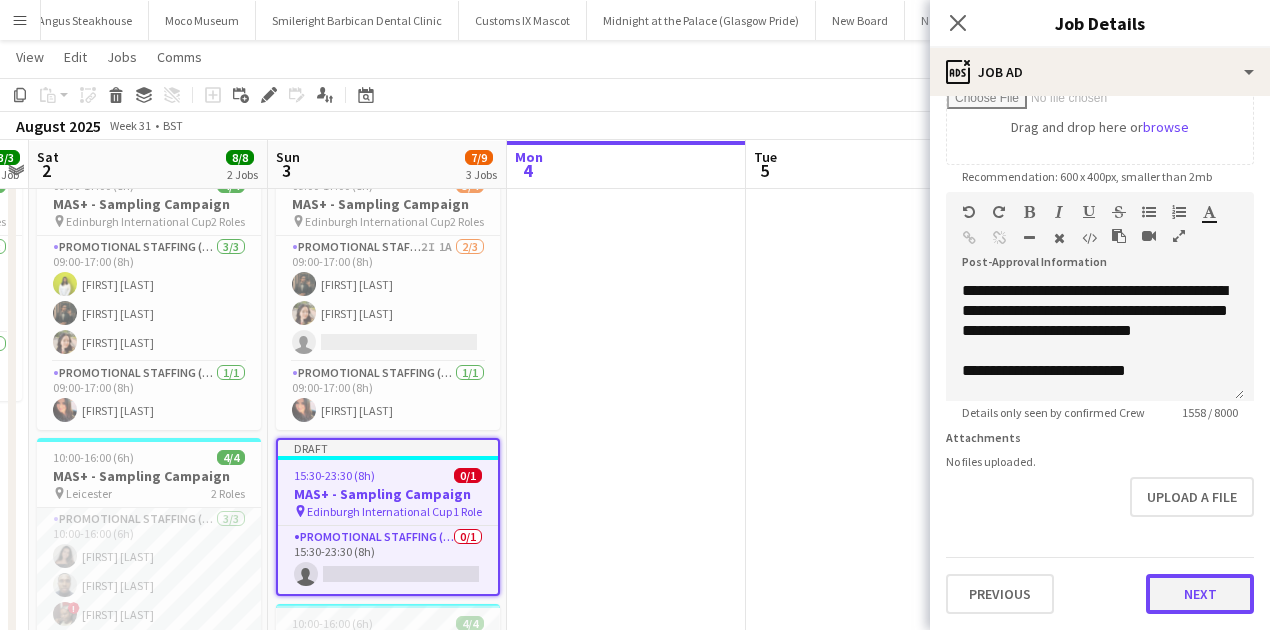 click on "Next" at bounding box center [1200, 594] 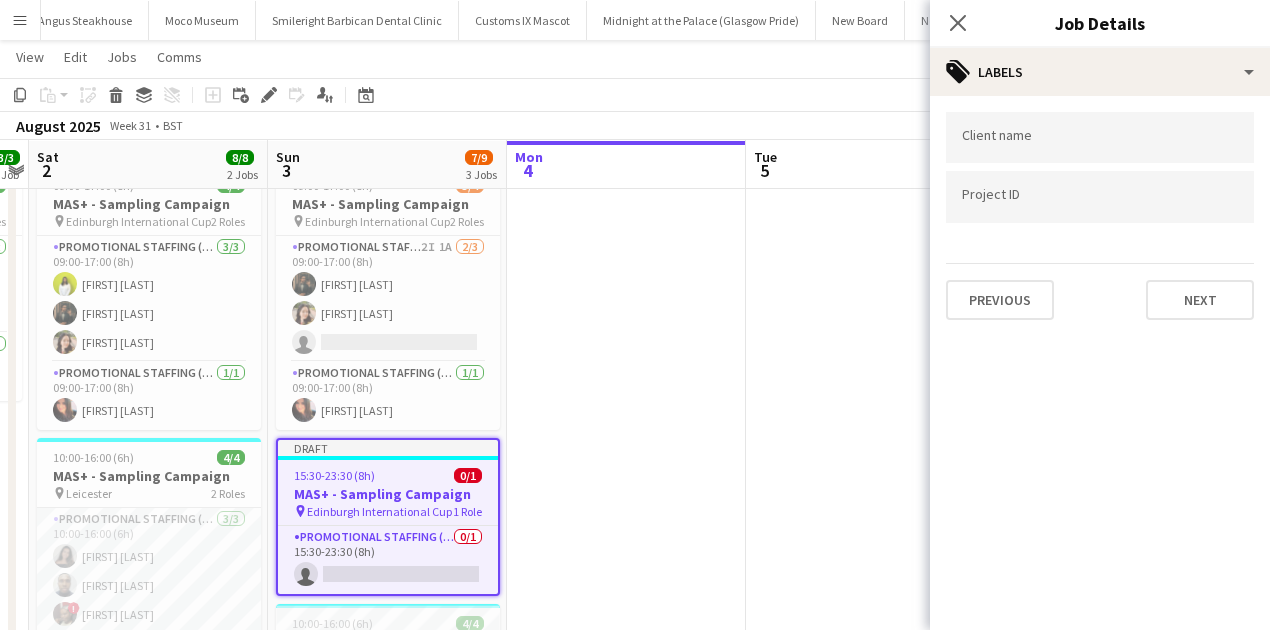 scroll, scrollTop: 0, scrollLeft: 0, axis: both 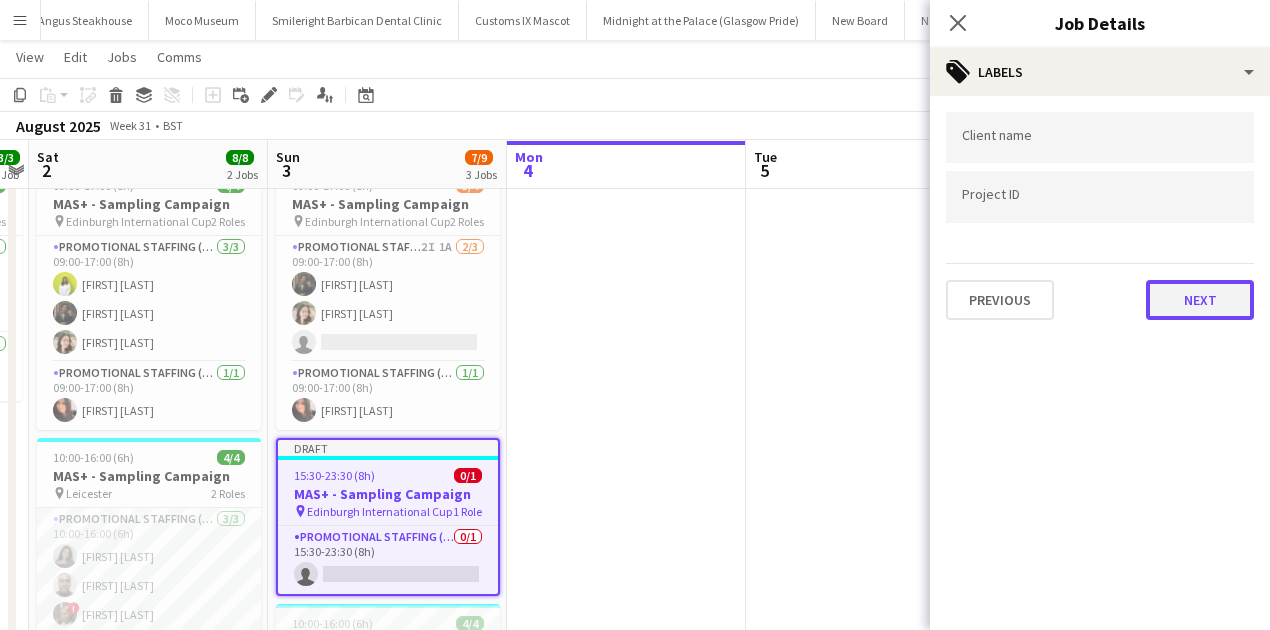 click on "Next" at bounding box center (1200, 300) 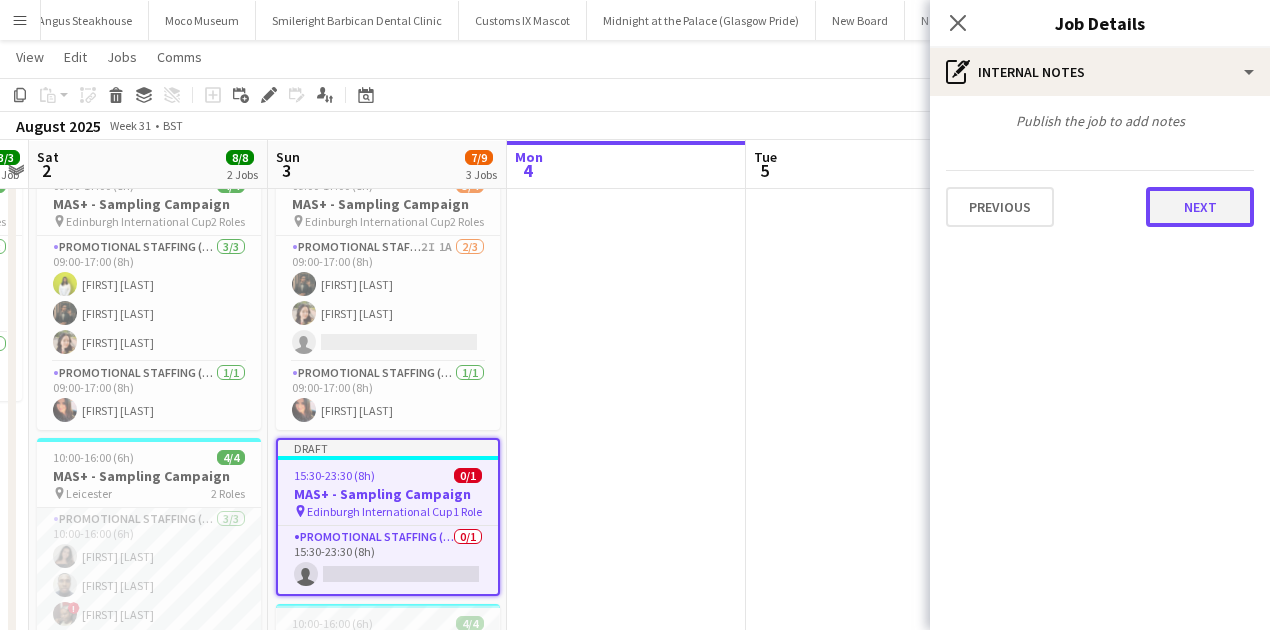 click on "Next" at bounding box center (1200, 207) 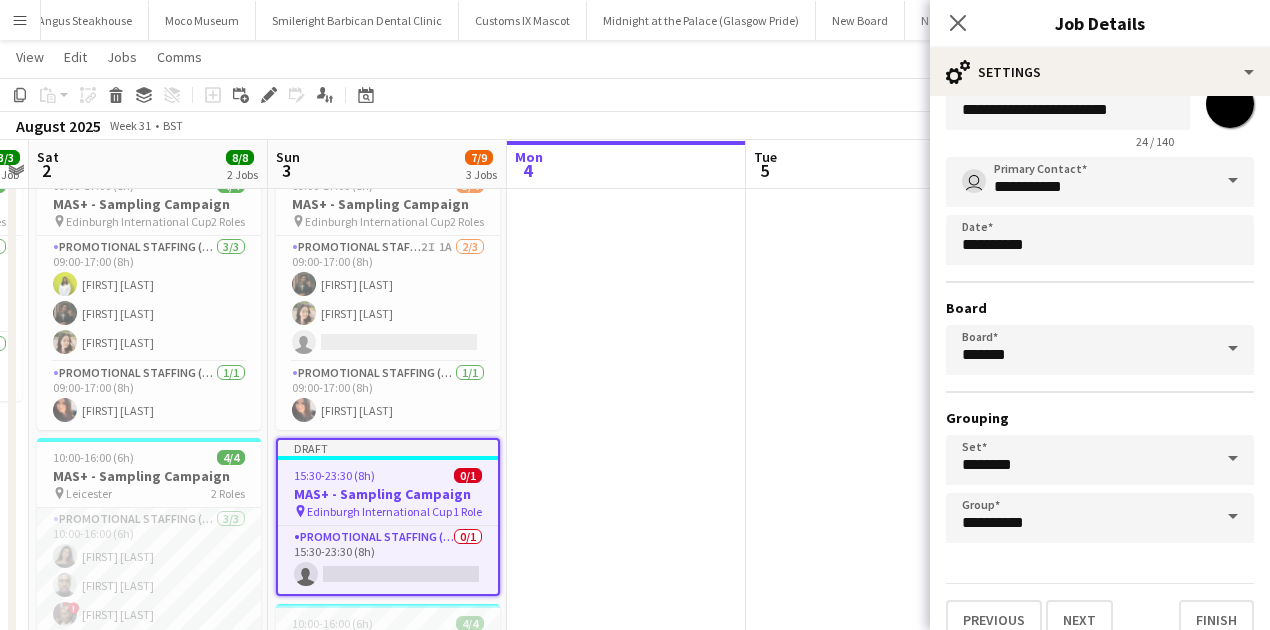 scroll, scrollTop: 88, scrollLeft: 0, axis: vertical 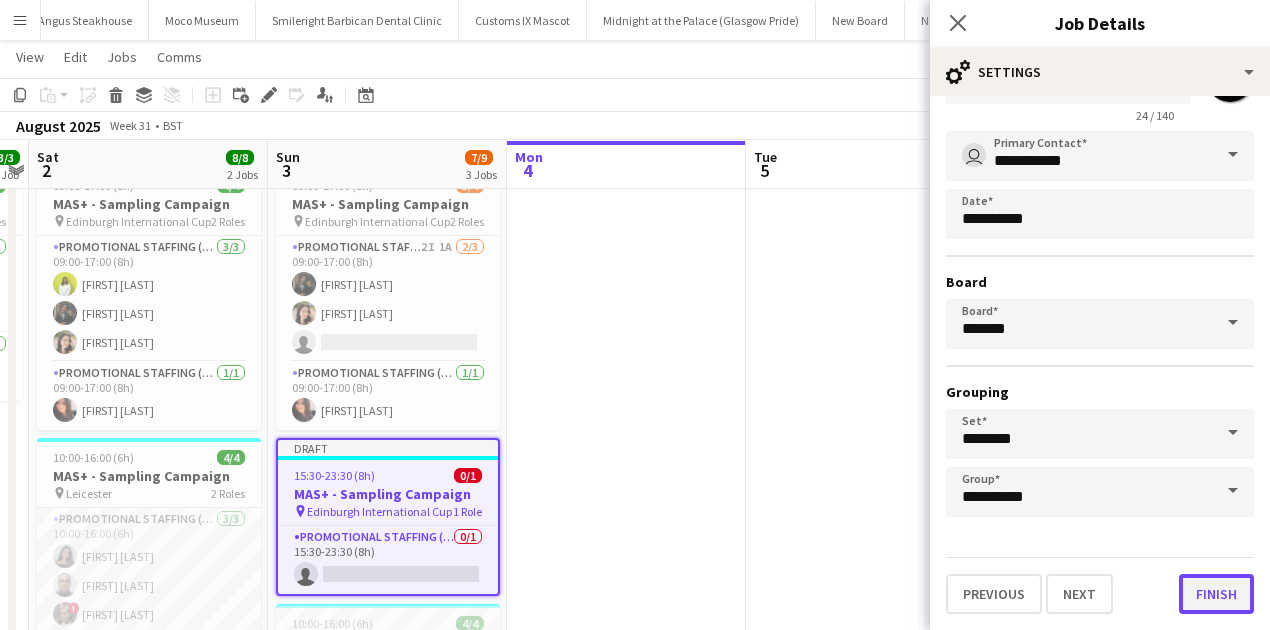 click on "Finish" at bounding box center (1216, 594) 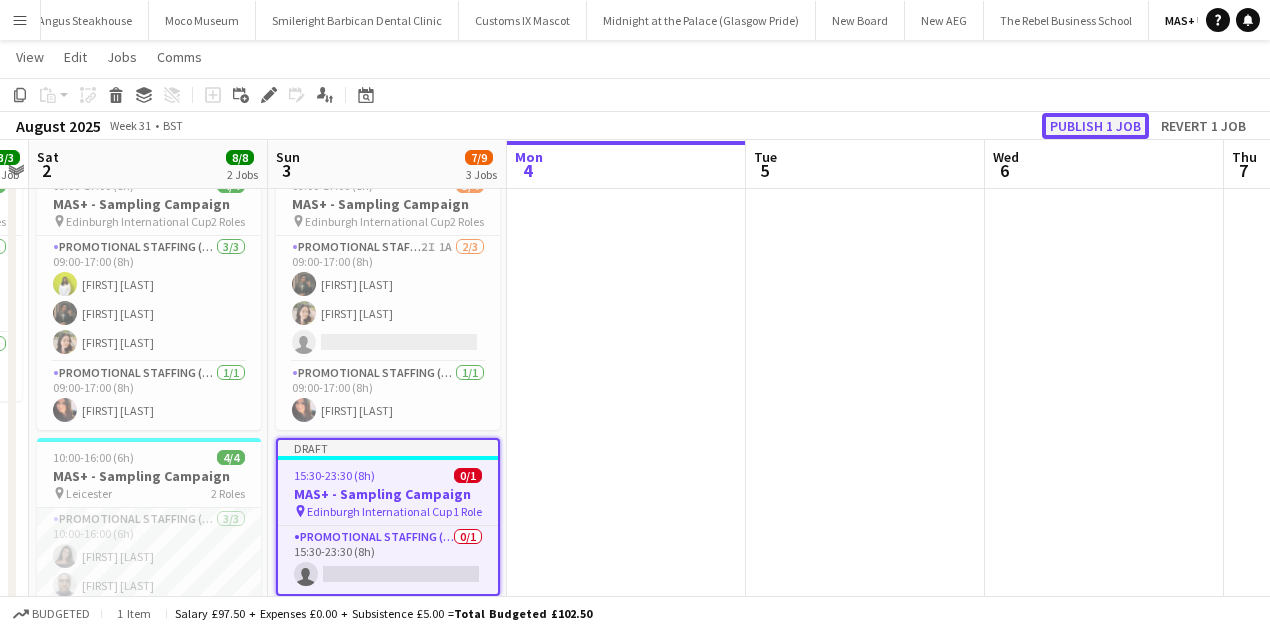 click on "Publish 1 job" 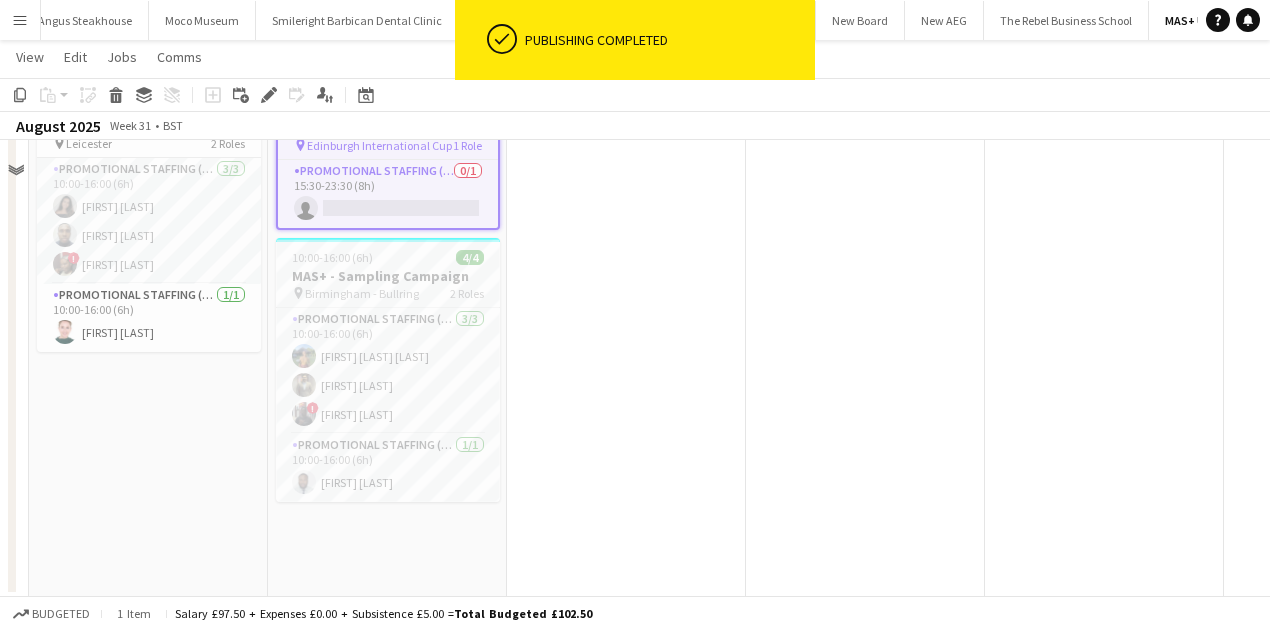 scroll, scrollTop: 216, scrollLeft: 0, axis: vertical 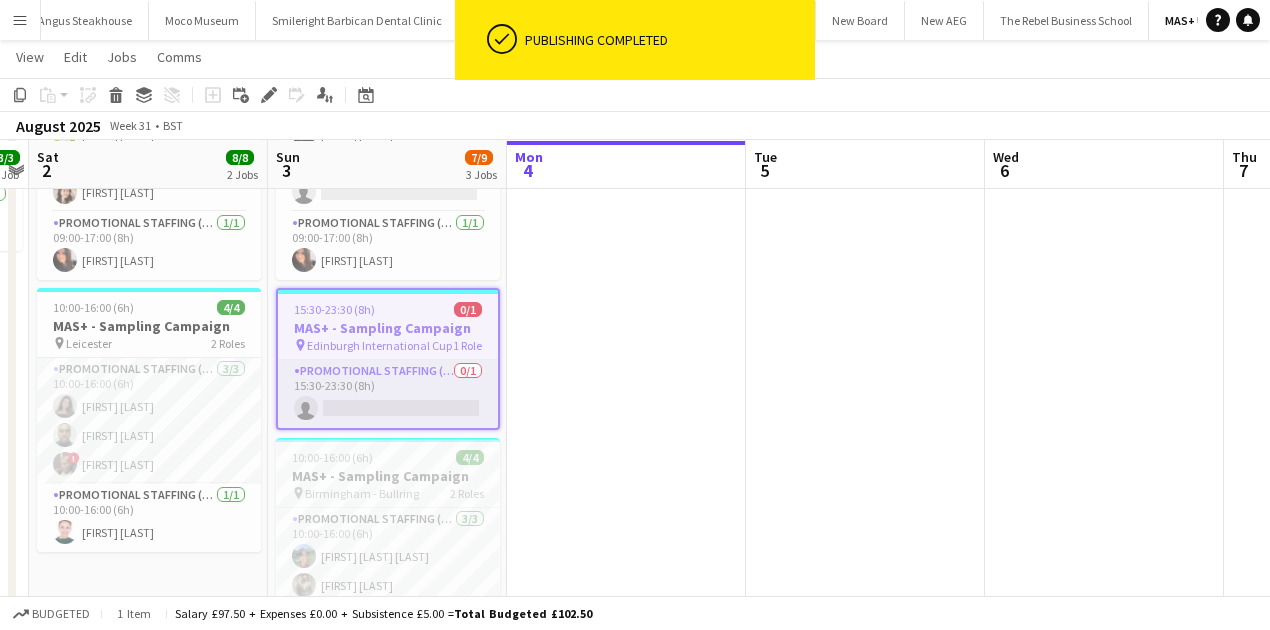 click on "Promotional Staffing (Brand Ambassadors)   0/1   15:30-23:30 (8h)
single-neutral-actions" at bounding box center [388, 394] 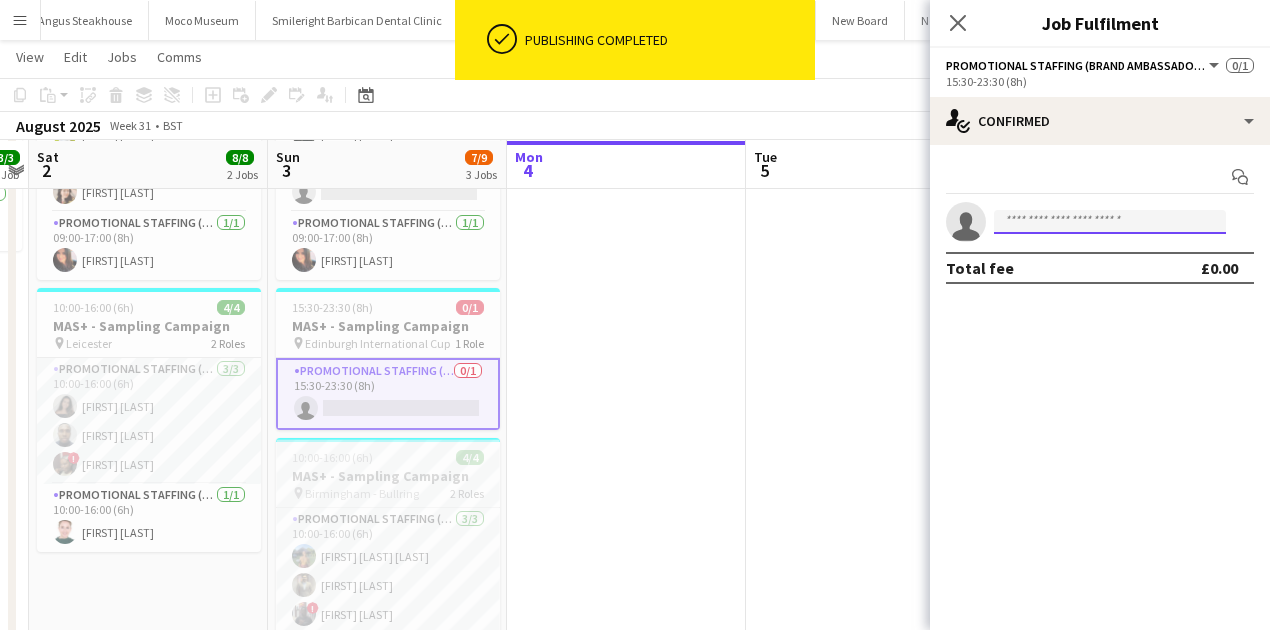 click at bounding box center (1110, 222) 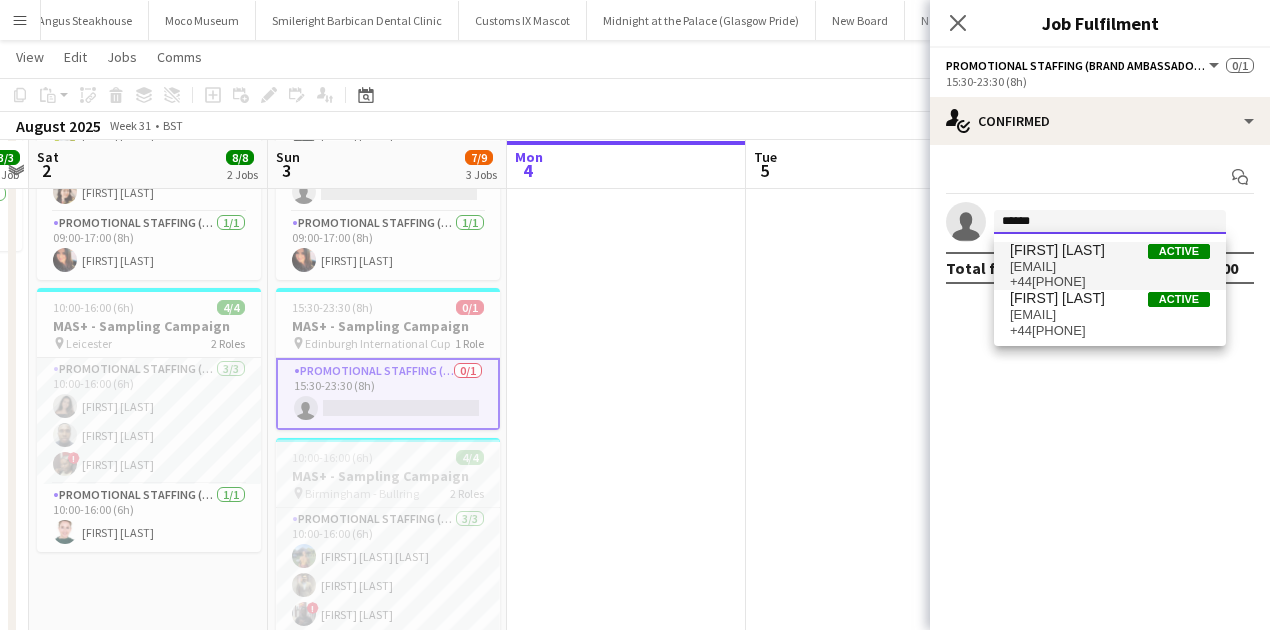 type on "******" 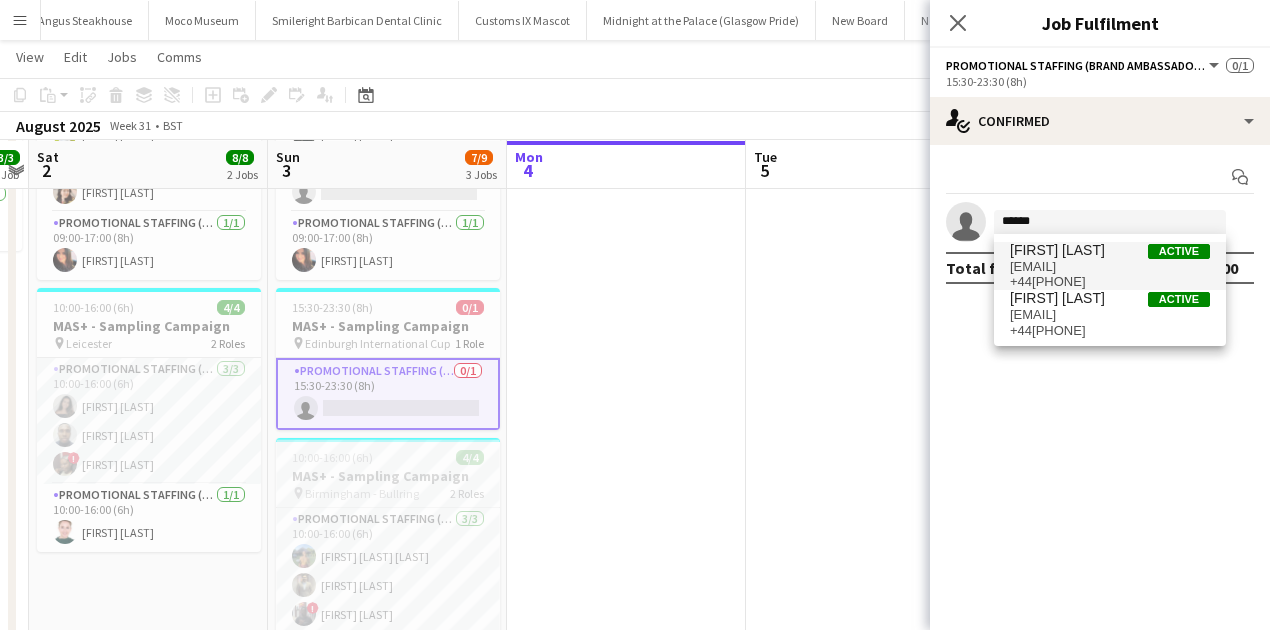 click on "[FIRST] [LAST]" at bounding box center [1057, 250] 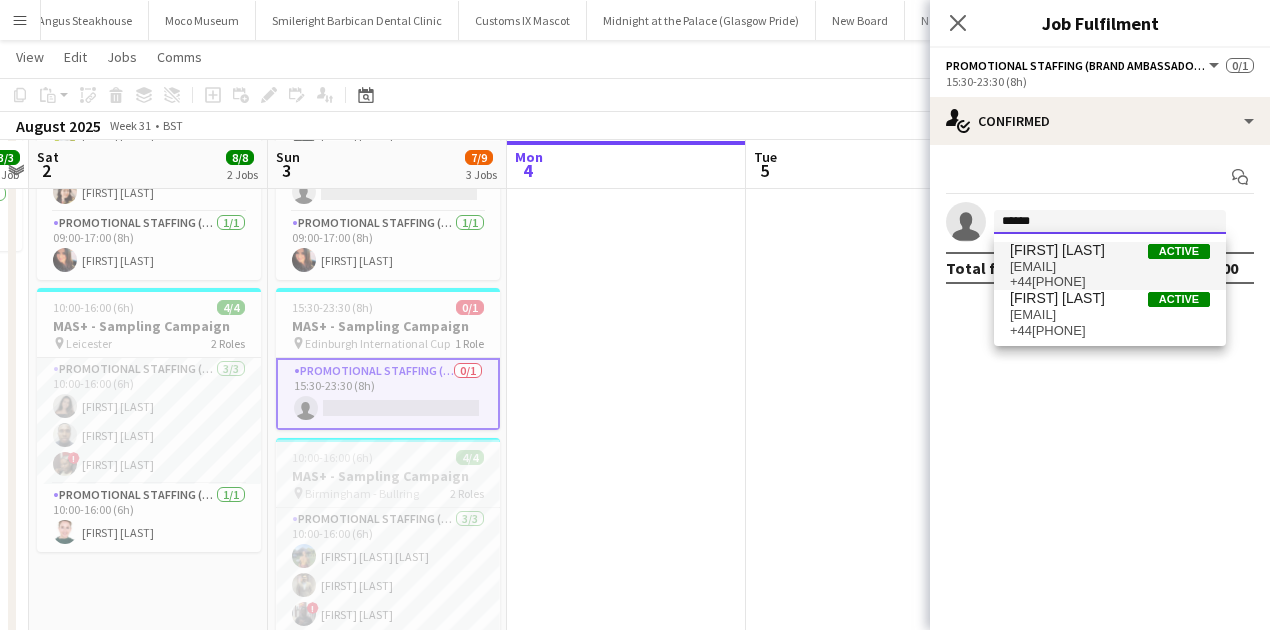 type 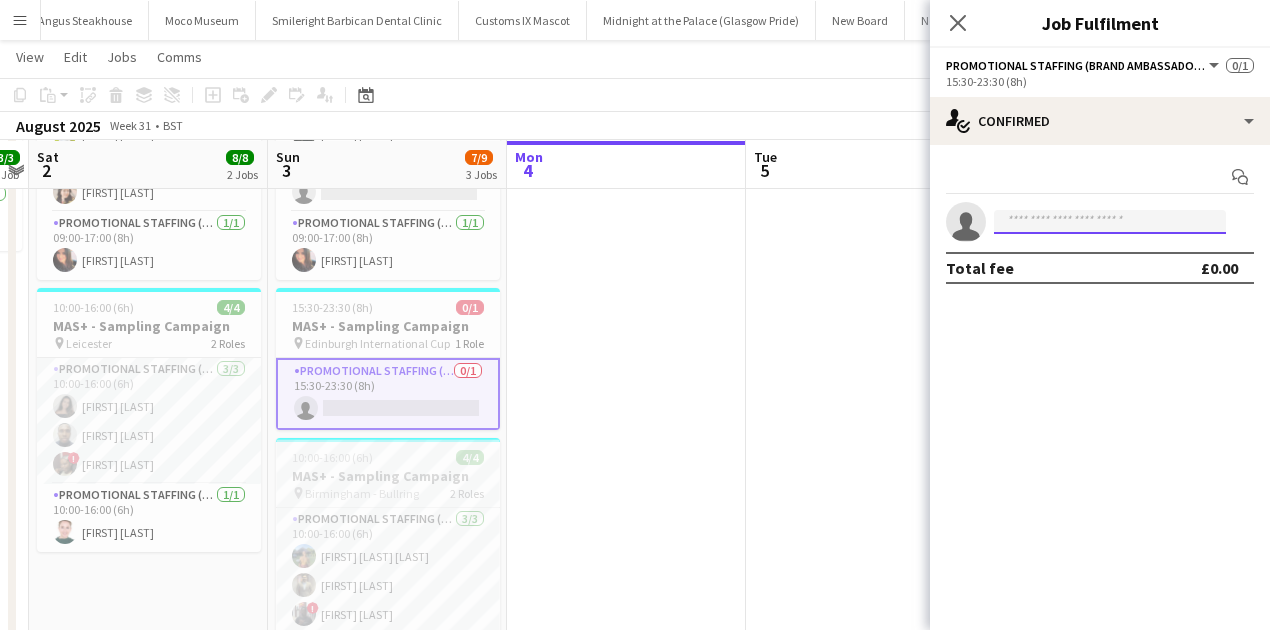 click at bounding box center [1110, 222] 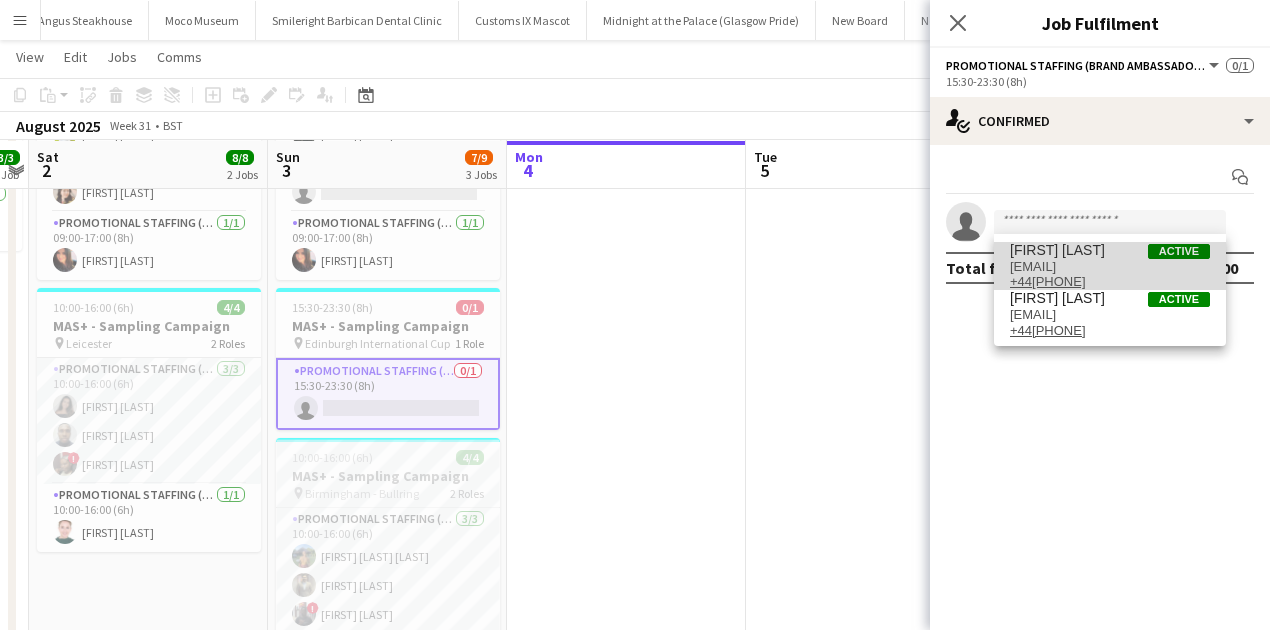 click on "Taylor Robertson" at bounding box center (1057, 250) 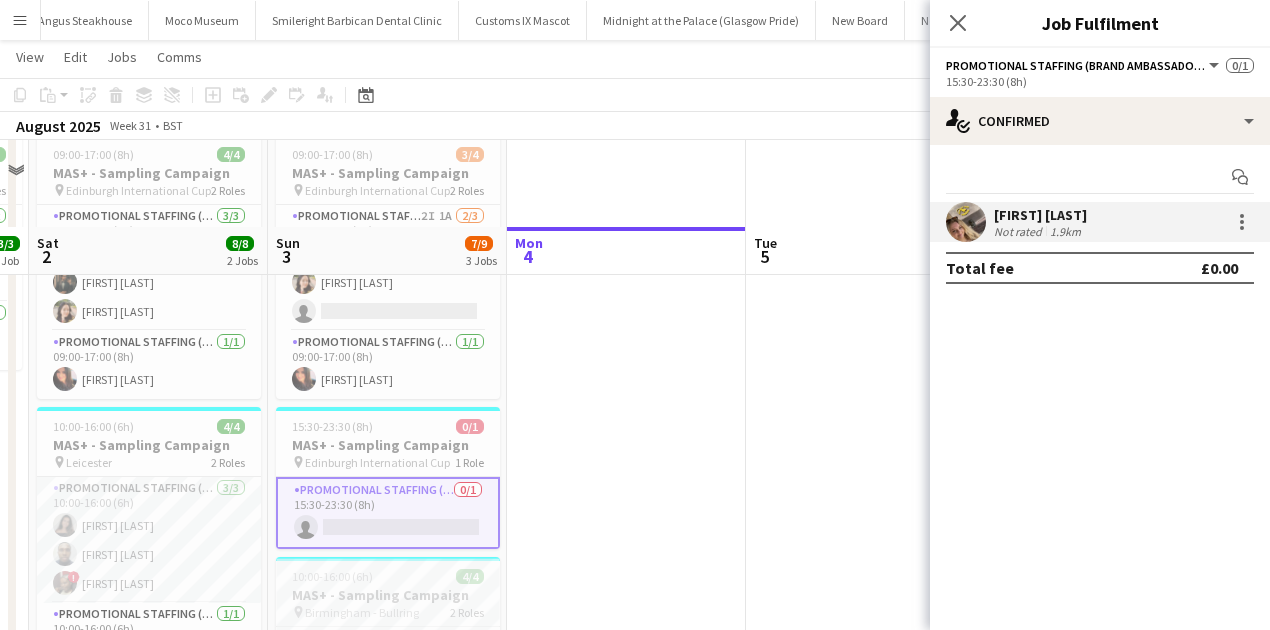 scroll, scrollTop: 83, scrollLeft: 0, axis: vertical 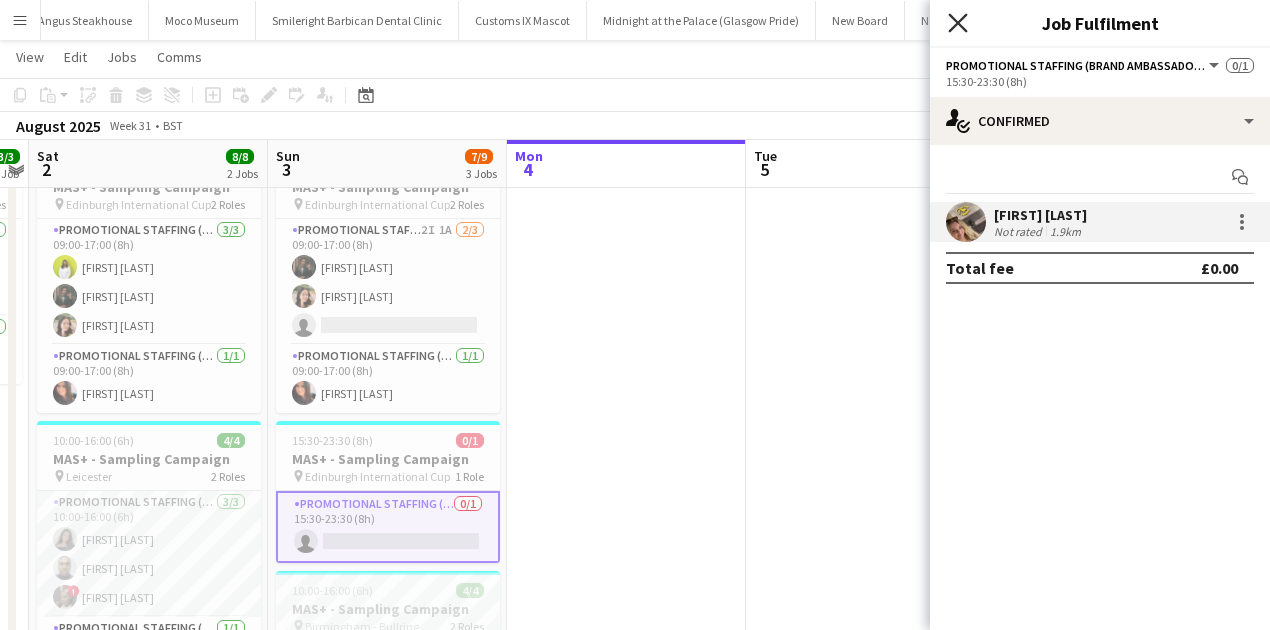 click on "Close pop-in" 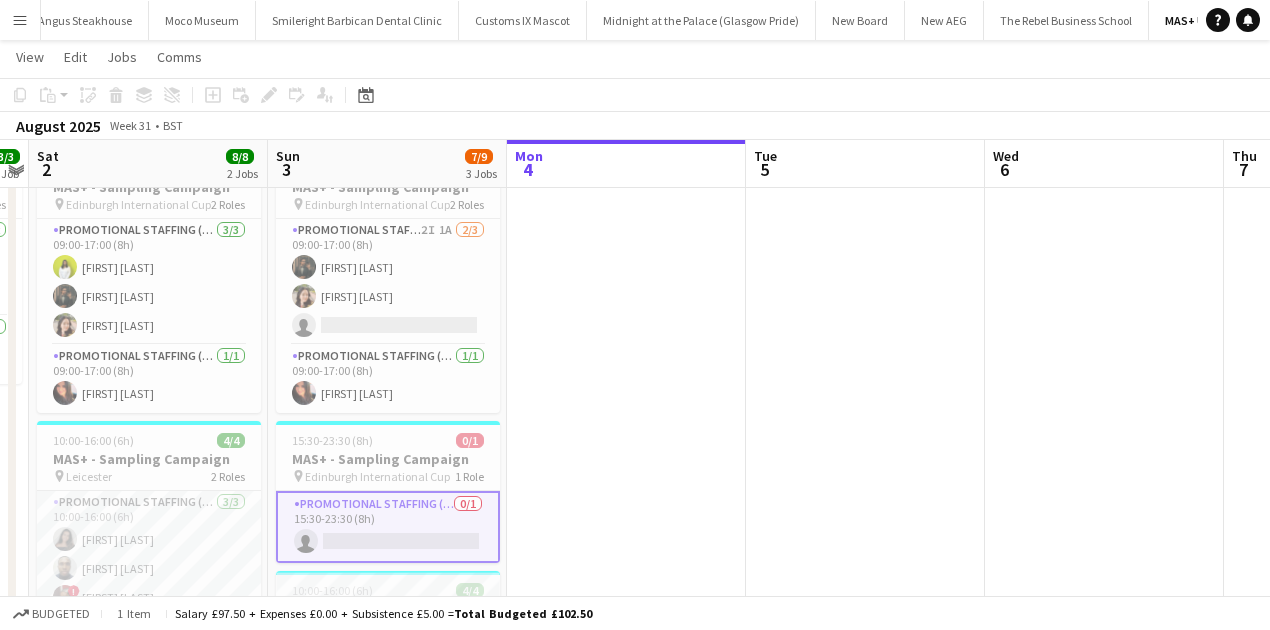 click on "Promotional Staffing (Brand Ambassadors)   0/1   15:30-23:30 (8h)
single-neutral-actions" at bounding box center (388, 527) 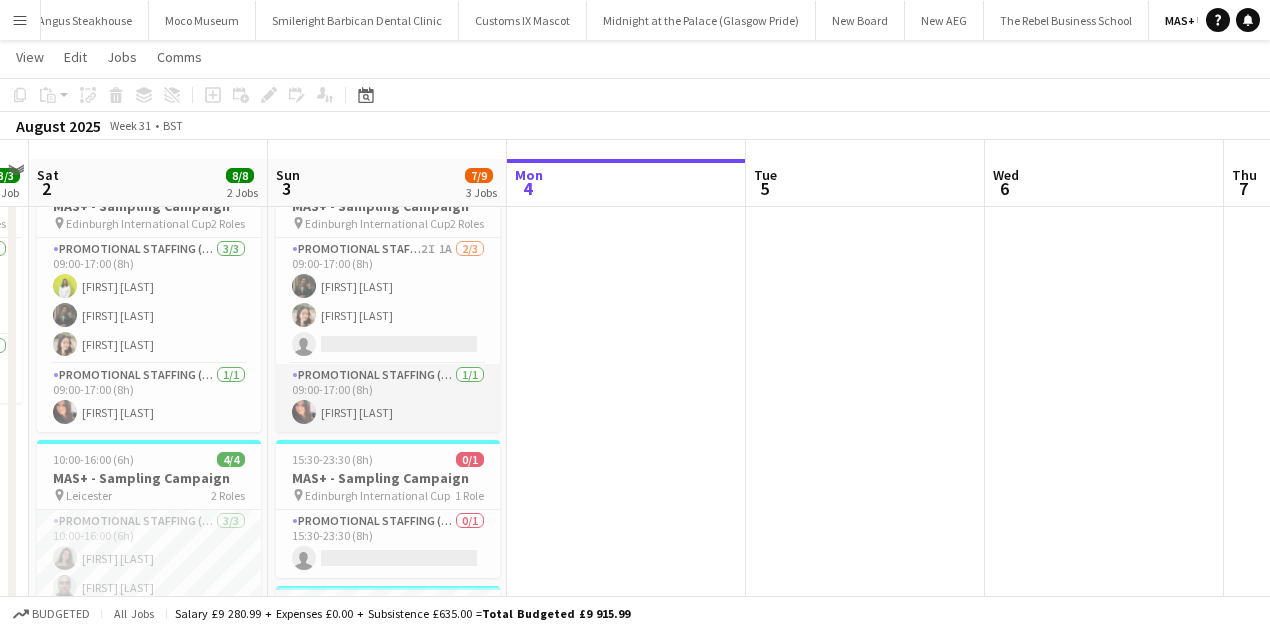scroll, scrollTop: 83, scrollLeft: 0, axis: vertical 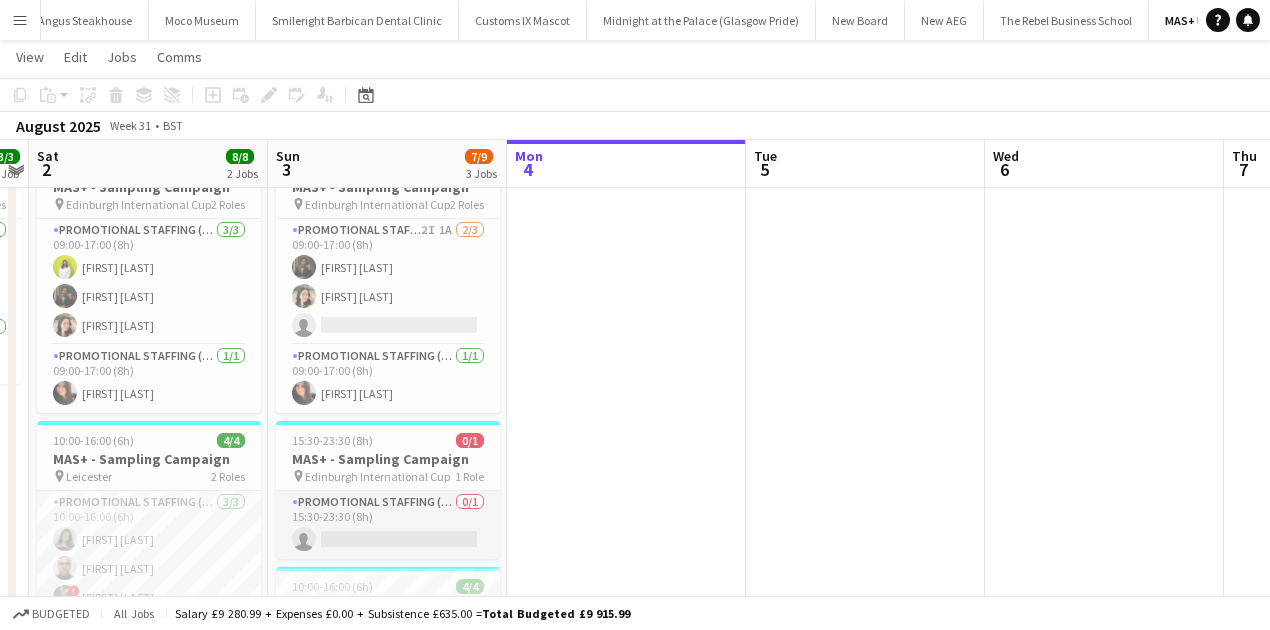 click on "Promotional Staffing (Brand Ambassadors)   0/1   15:30-23:30 (8h)
single-neutral-actions" at bounding box center (388, 525) 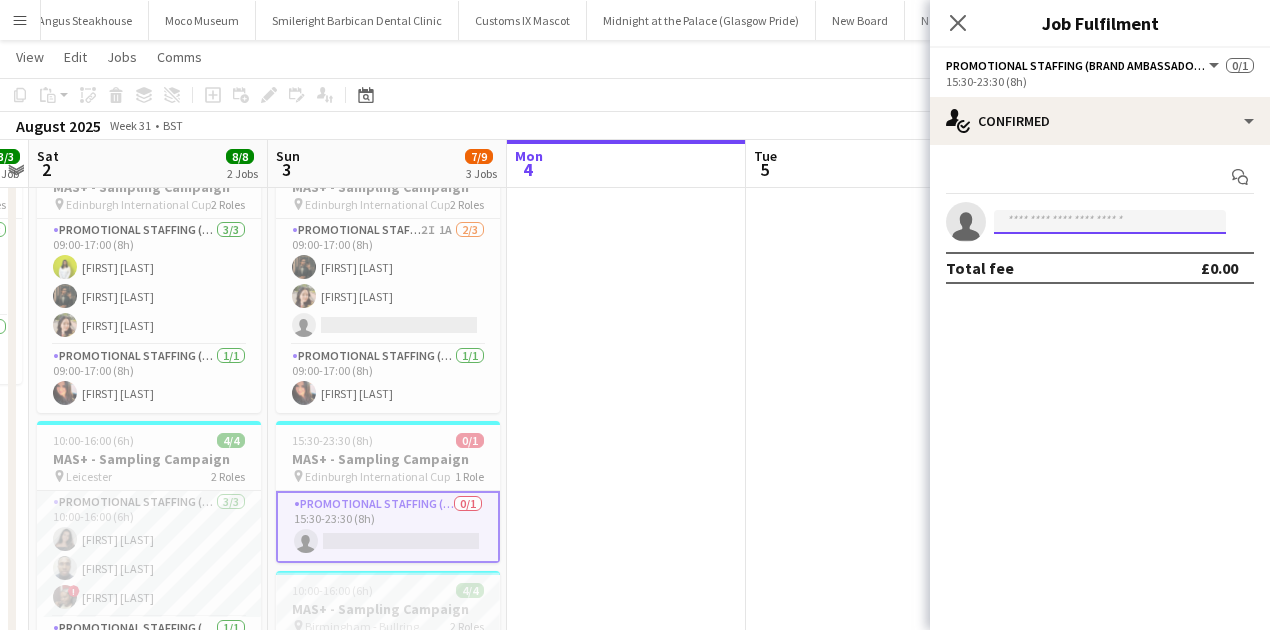 click at bounding box center (1110, 222) 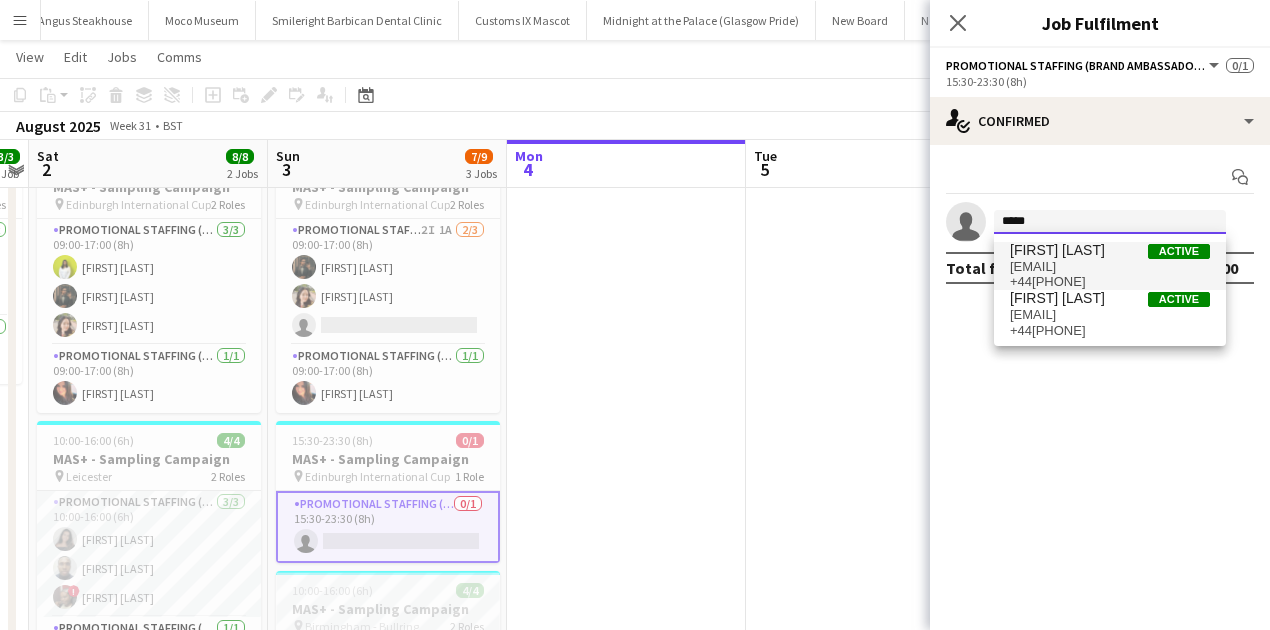 type on "*****" 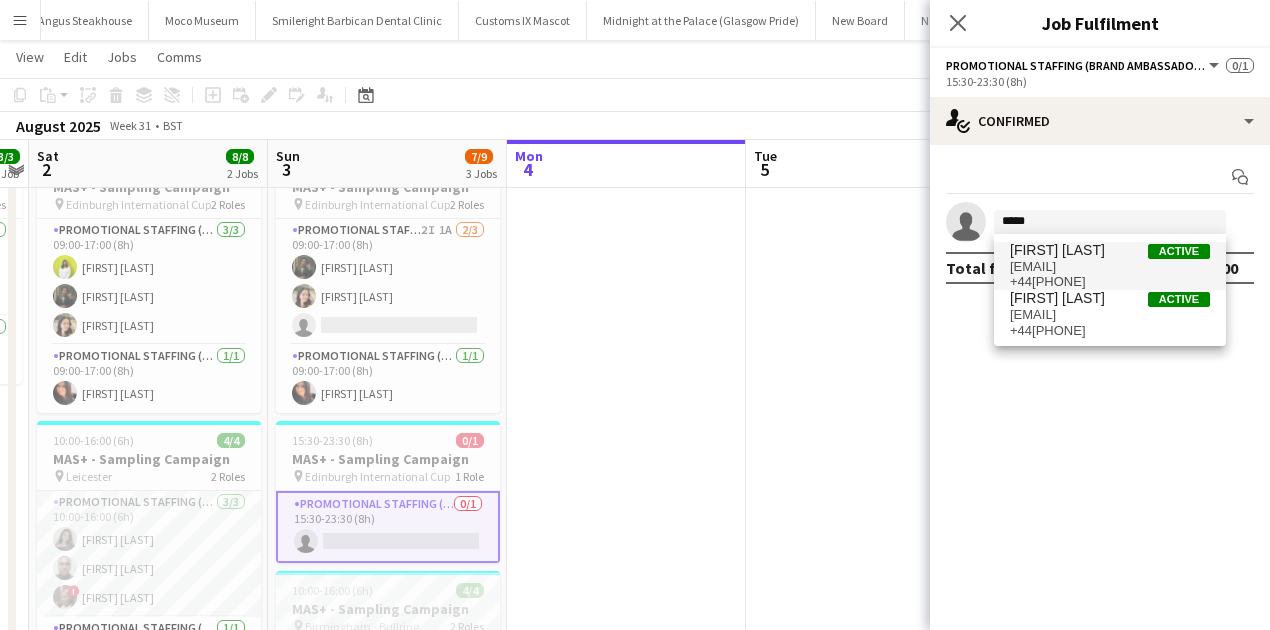 click on "Taylor Robertson" at bounding box center [1057, 250] 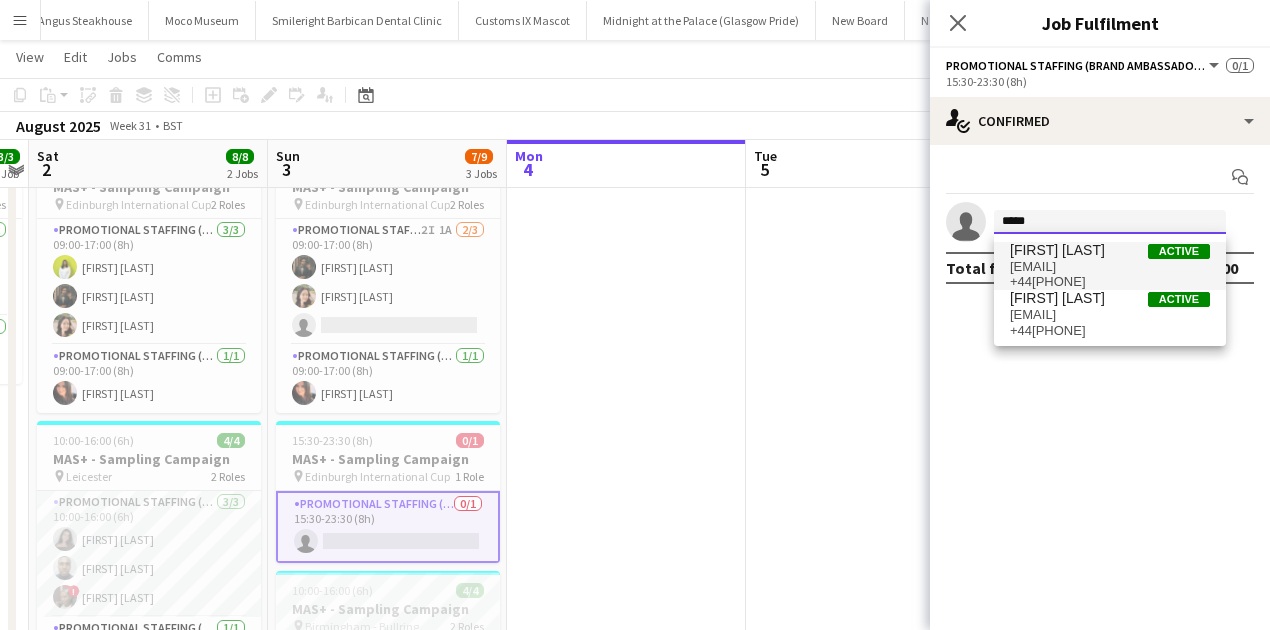 type 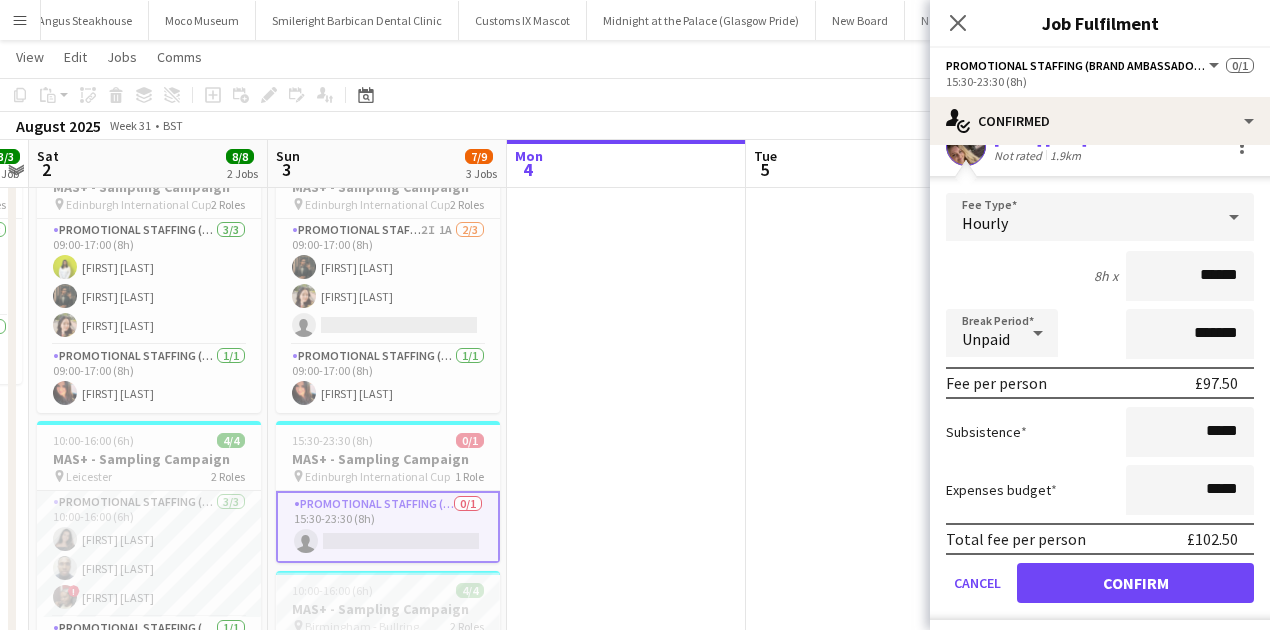 scroll, scrollTop: 123, scrollLeft: 0, axis: vertical 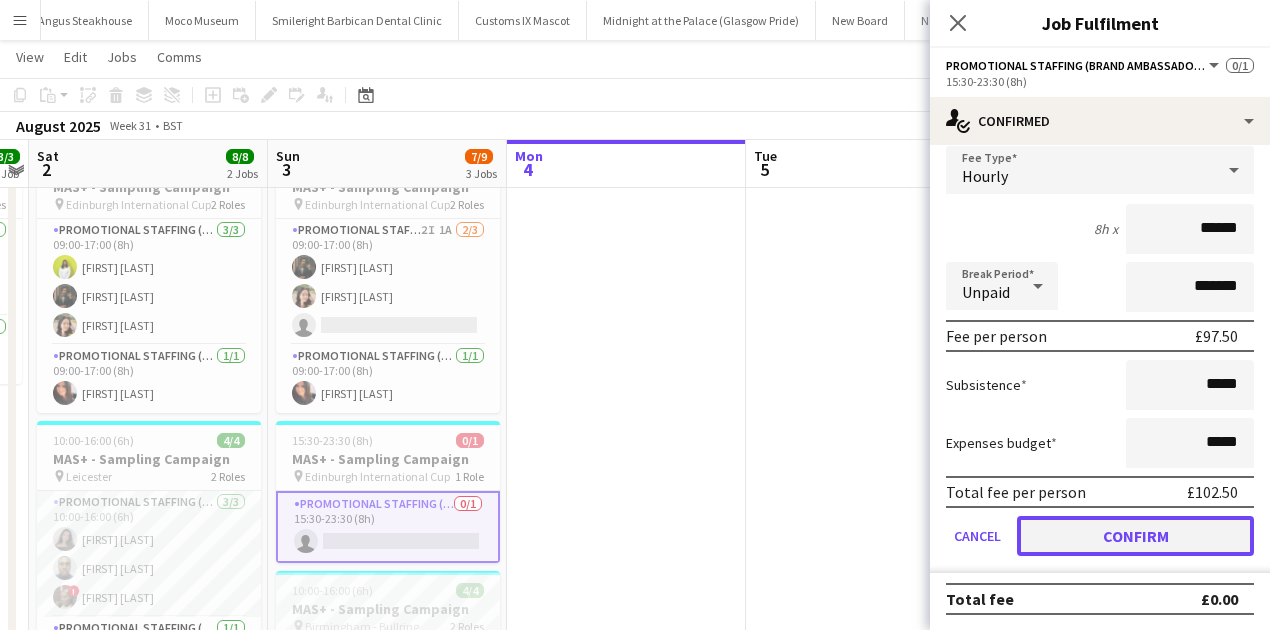 click on "Confirm" at bounding box center [1135, 536] 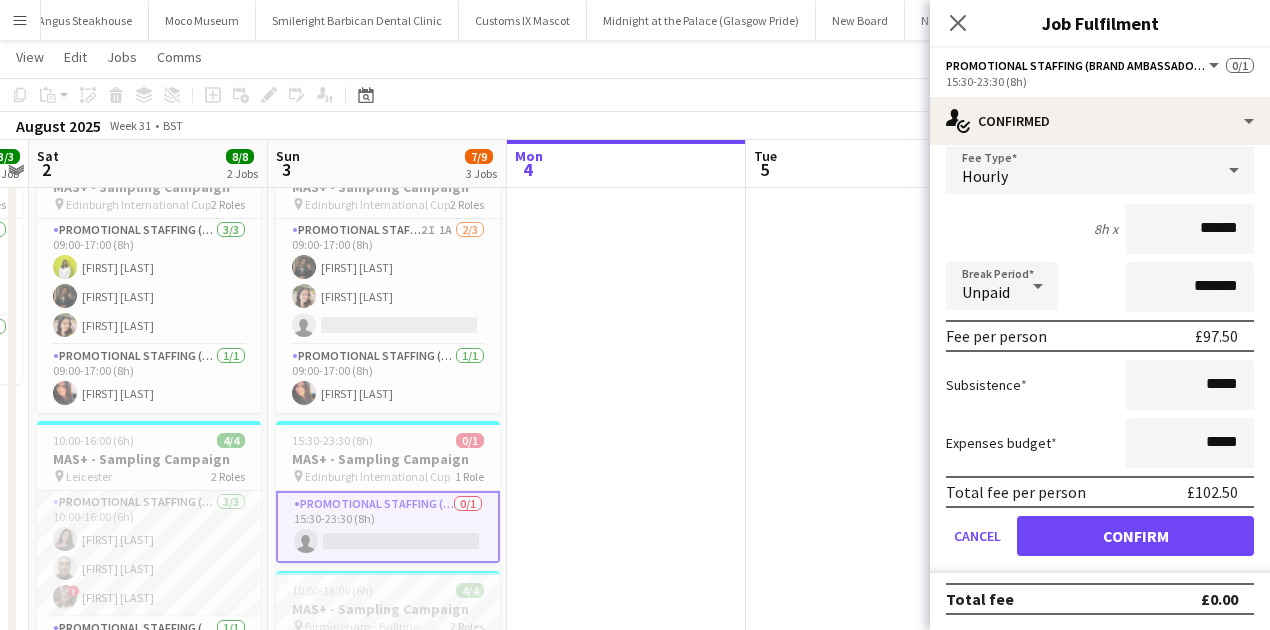 scroll, scrollTop: 0, scrollLeft: 0, axis: both 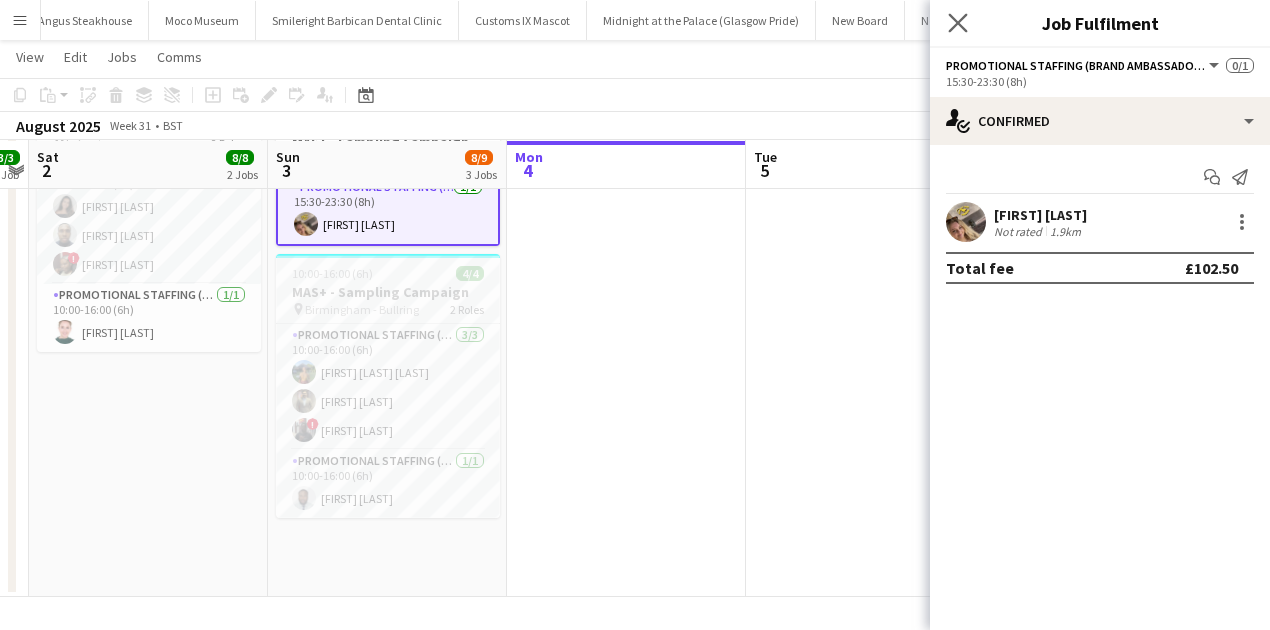 click on "Close pop-in" 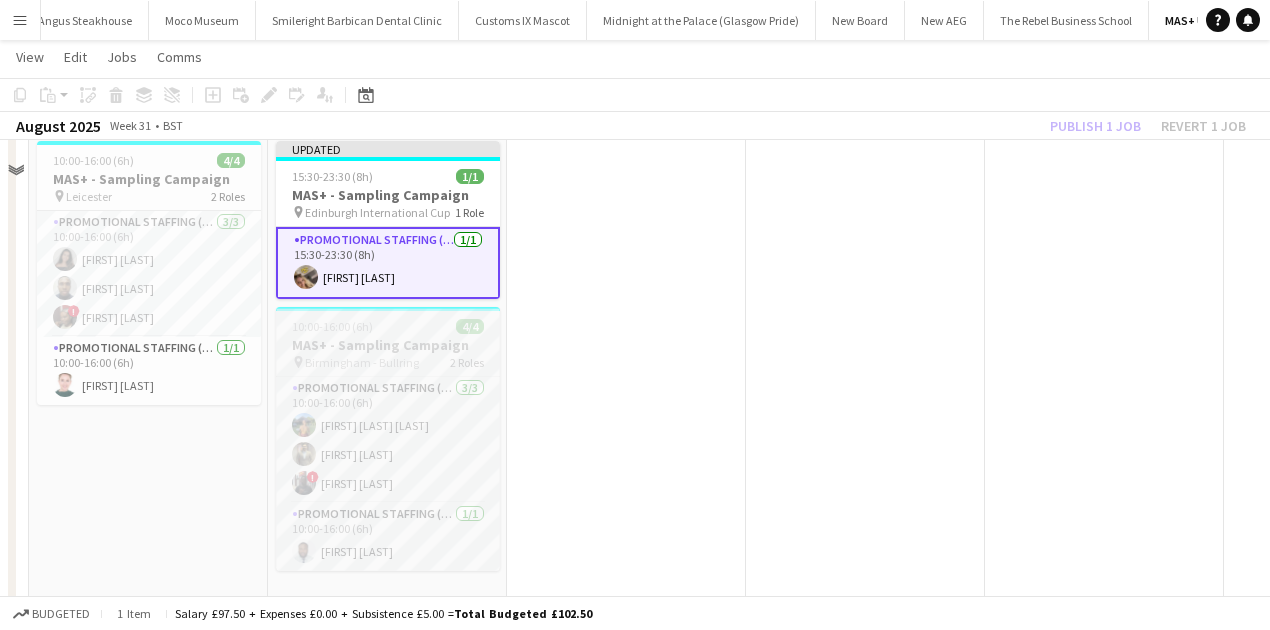 scroll, scrollTop: 283, scrollLeft: 0, axis: vertical 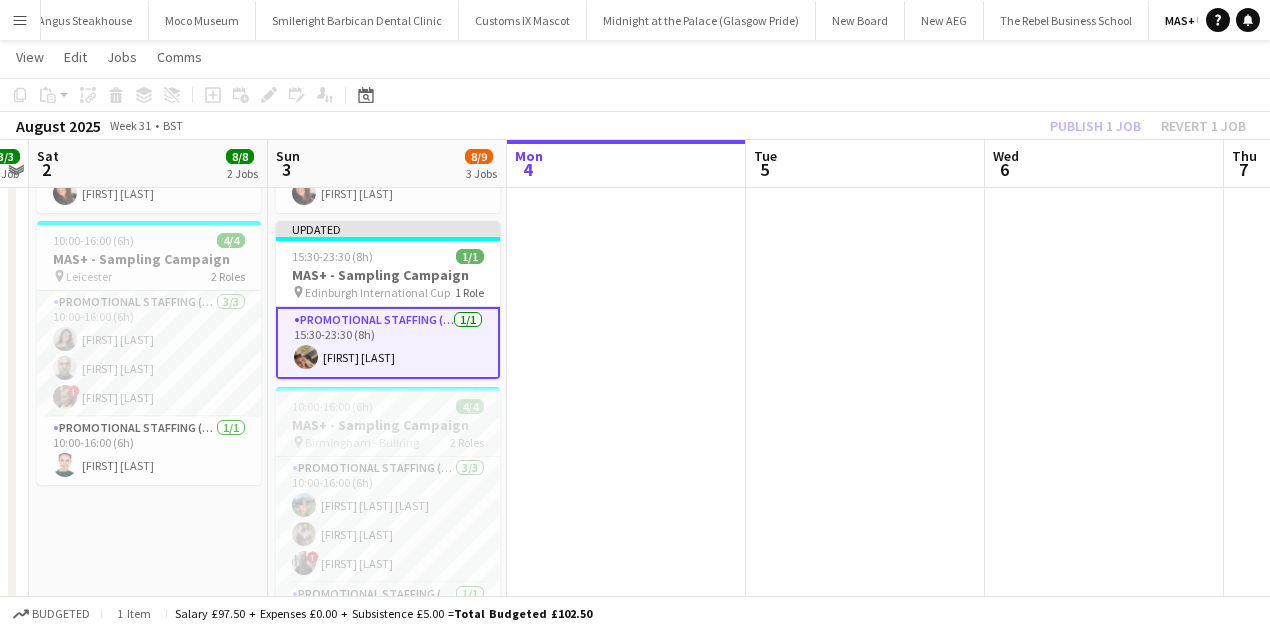 click on "Publish 1 job   Revert 1 job" 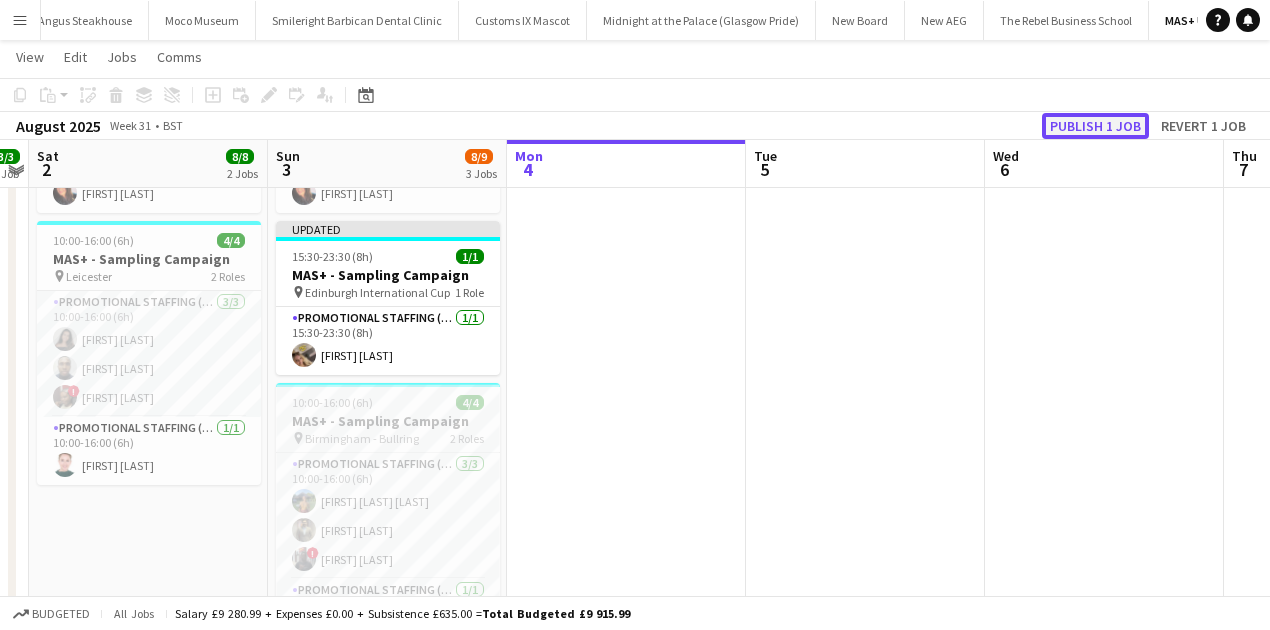 click on "Publish 1 job" 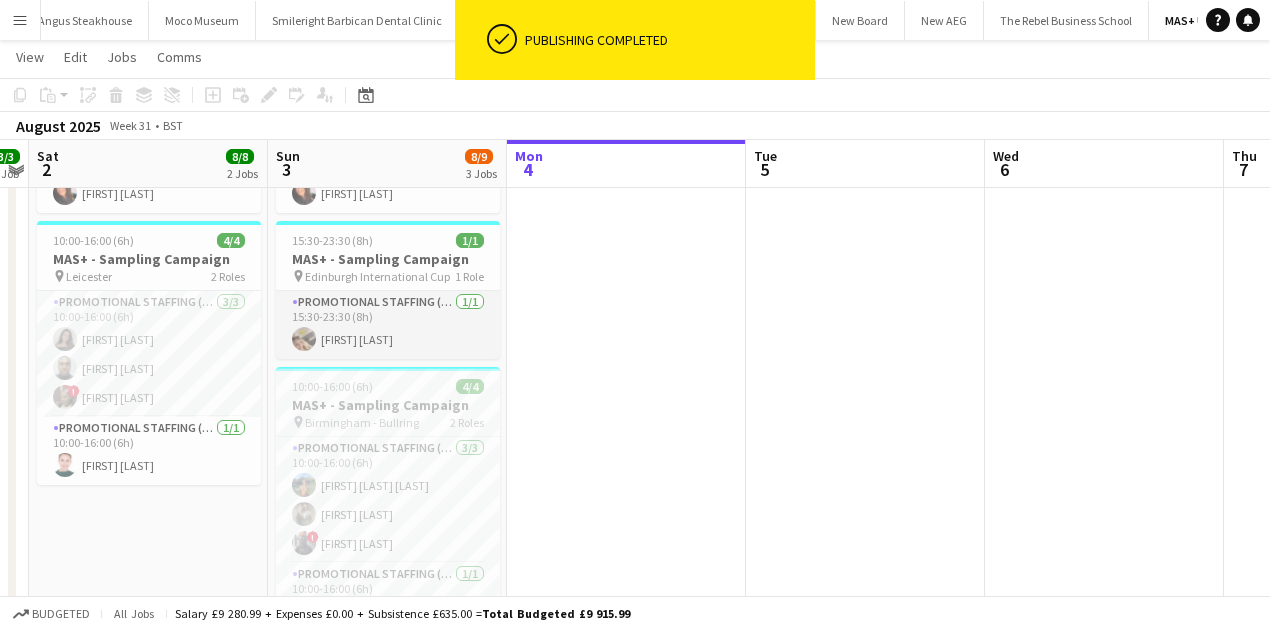 click on "Promotional Staffing (Brand Ambassadors)   1/1   15:30-23:30 (8h)
Taylor Robertson" at bounding box center (388, 325) 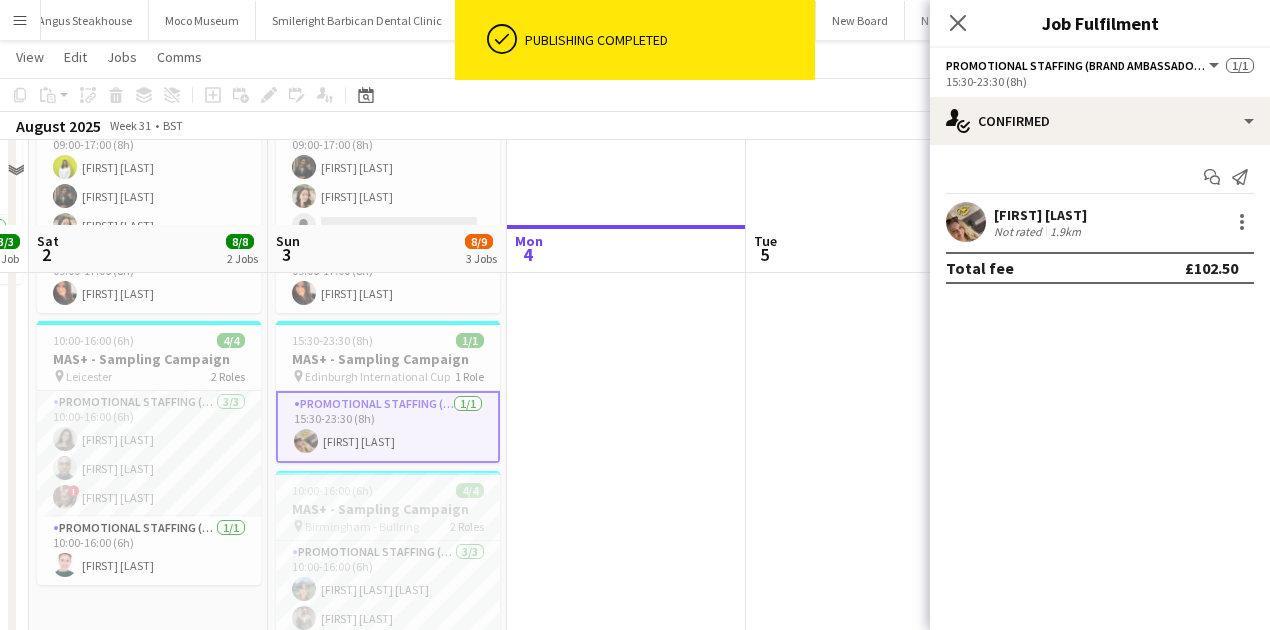 scroll, scrollTop: 0, scrollLeft: 0, axis: both 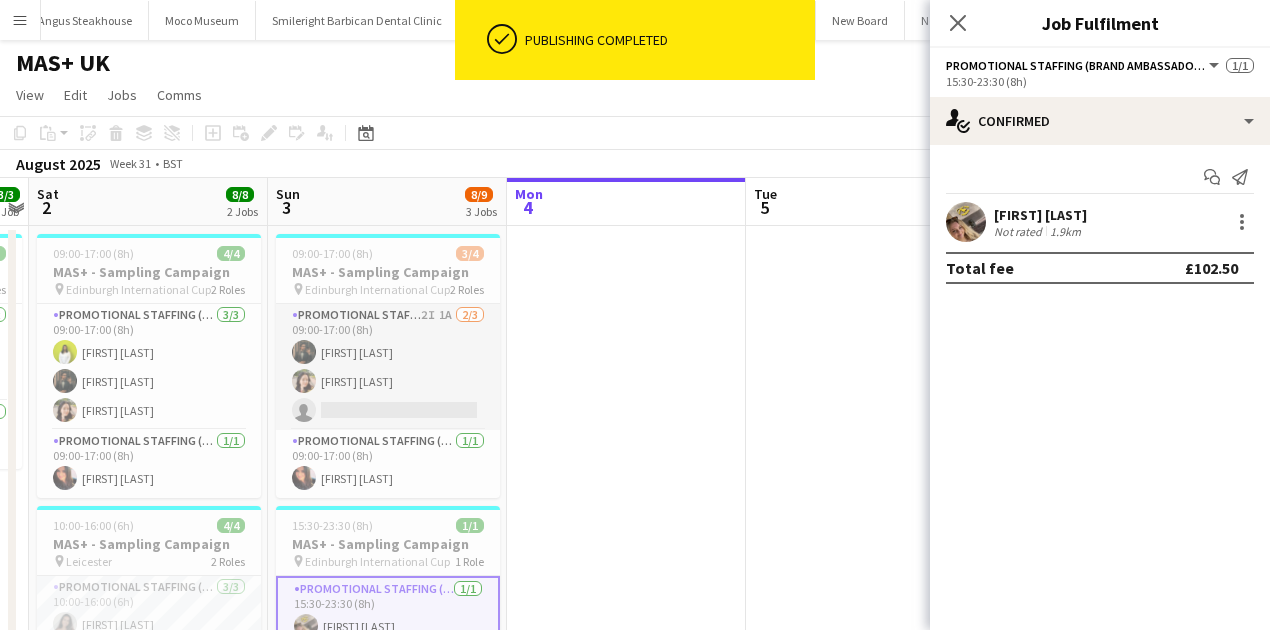 click on "Promotional Staffing (Brand Ambassadors)   2I   1A   2/3   09:00-17:00 (8h)
Haris Imran Dipika Rai
single-neutral-actions" at bounding box center (388, 367) 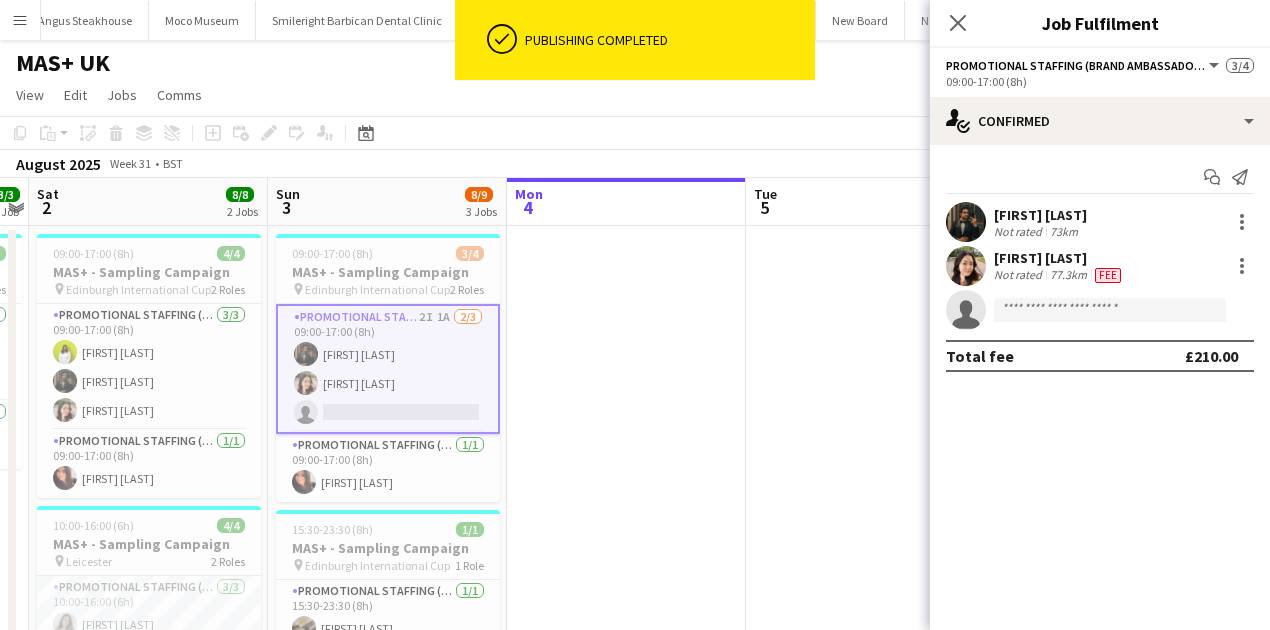 click on "Not rated" at bounding box center (1020, 231) 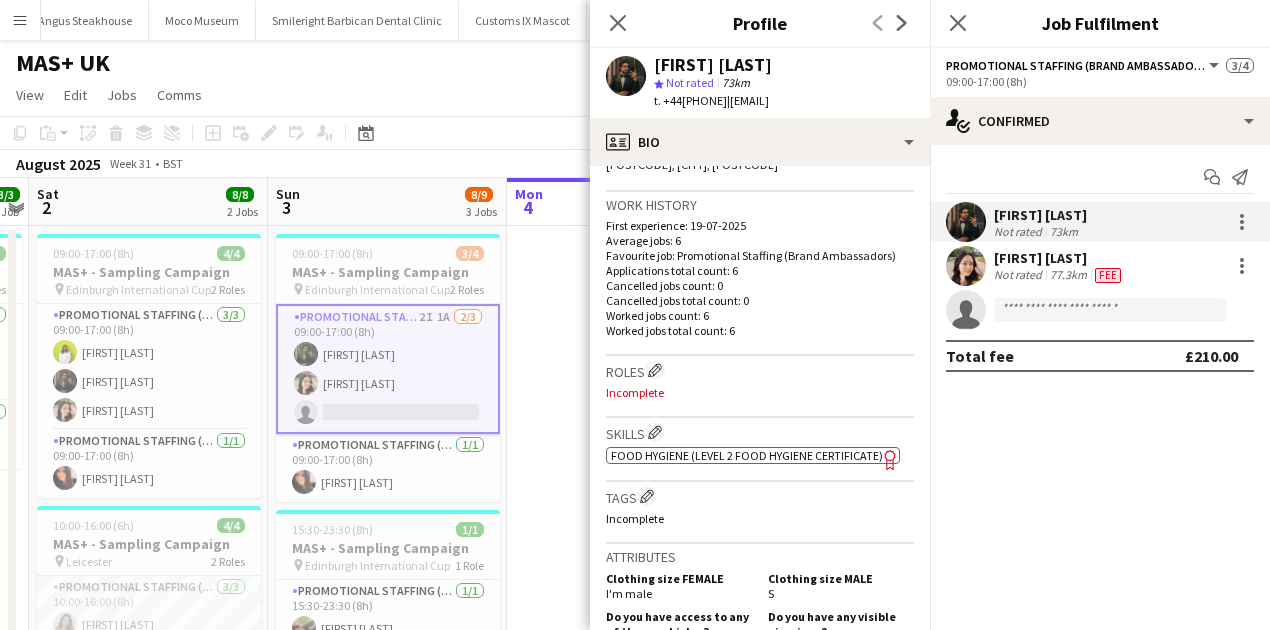 scroll, scrollTop: 133, scrollLeft: 0, axis: vertical 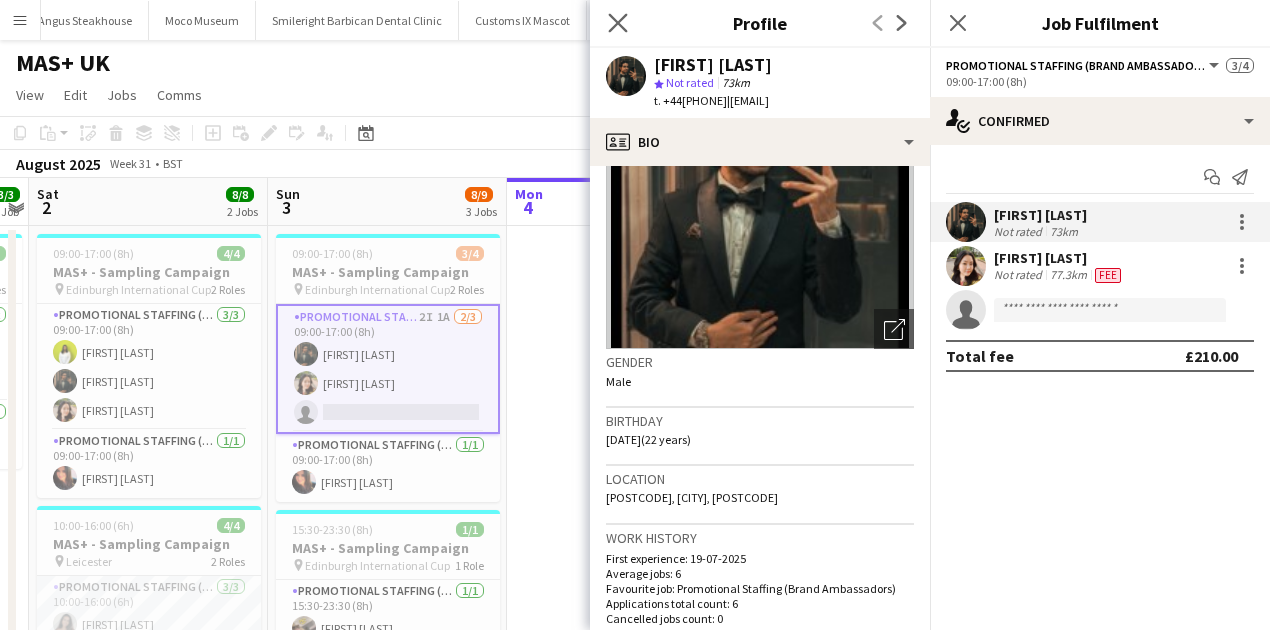 click on "Close pop-in" 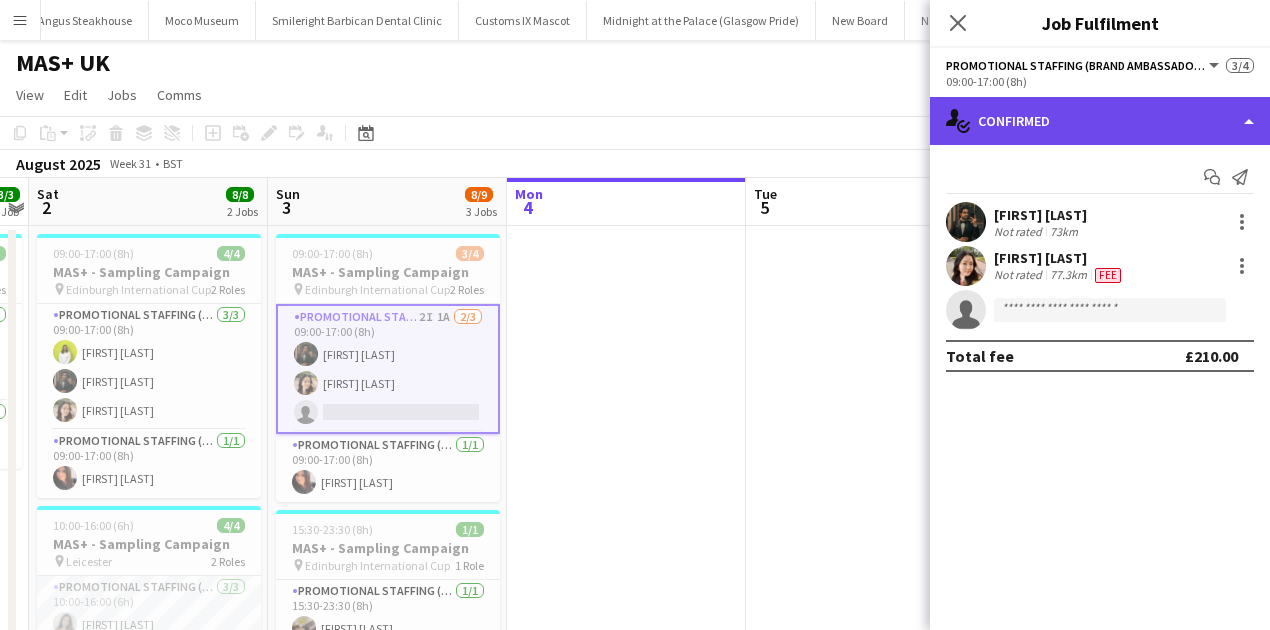 click on "single-neutral-actions-check-2
Confirmed" 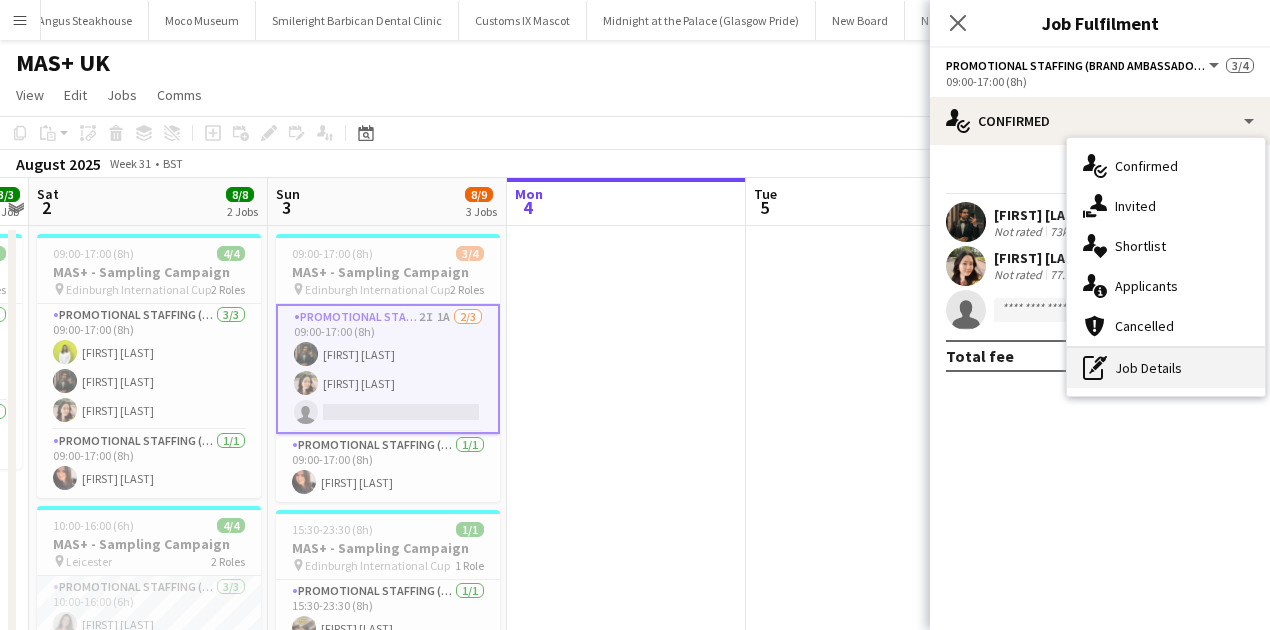 click on "pen-write
Job Details" at bounding box center (1166, 368) 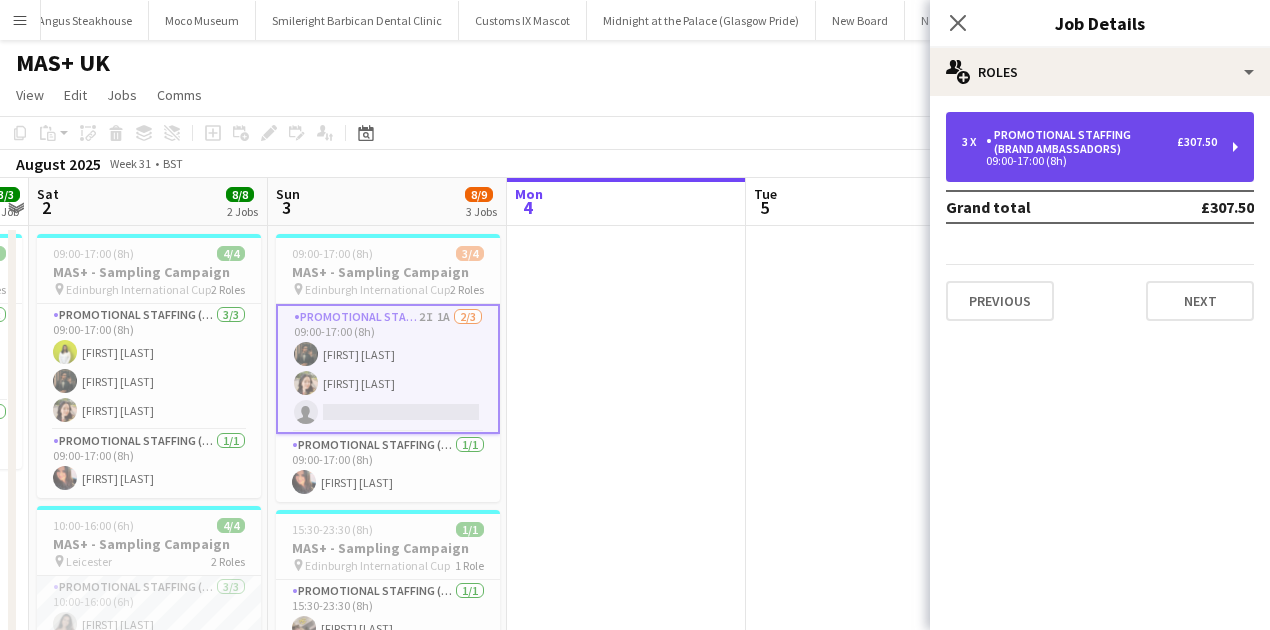 click on "Promotional Staffing (Brand Ambassadors)" at bounding box center (1081, 142) 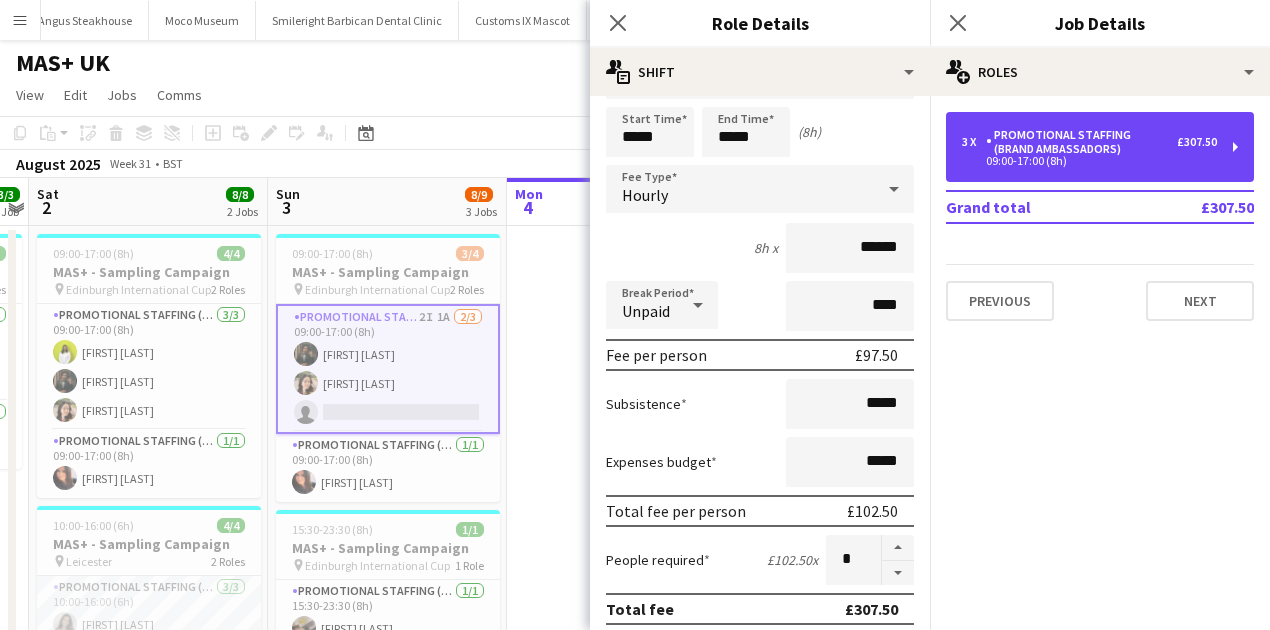 scroll, scrollTop: 133, scrollLeft: 0, axis: vertical 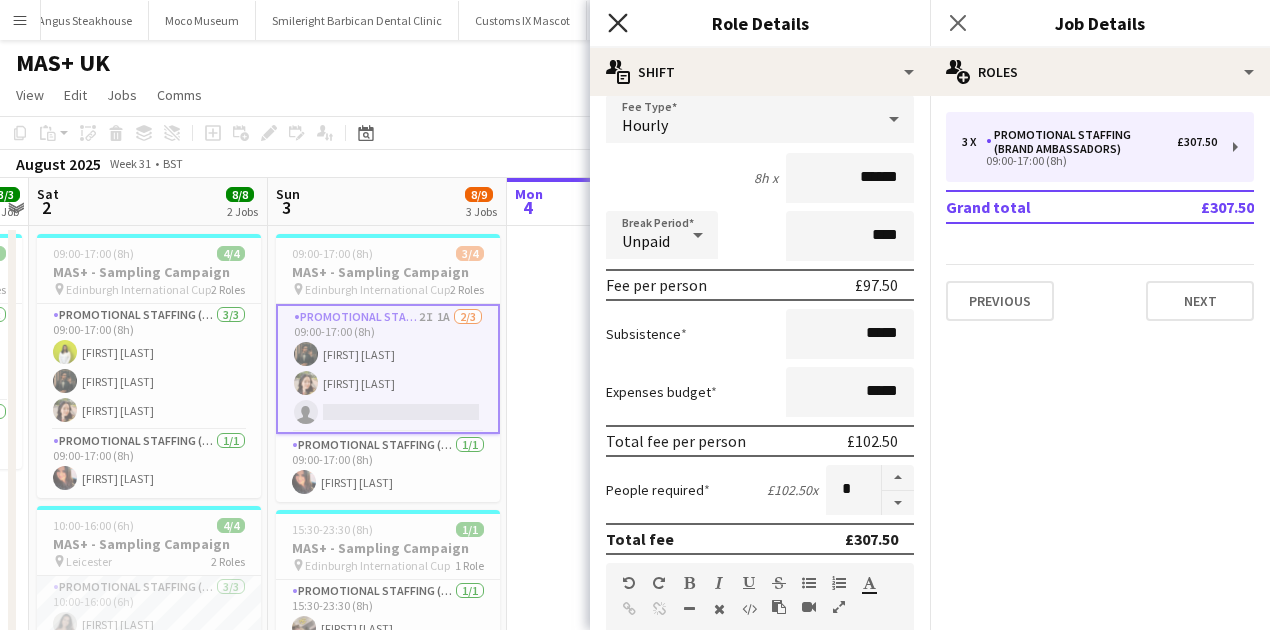 click on "Close pop-in" 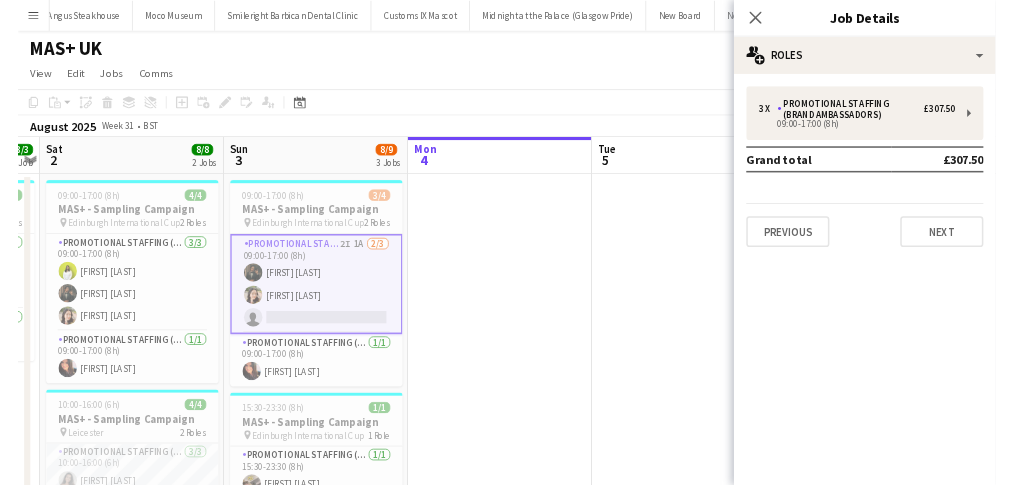 scroll, scrollTop: 200, scrollLeft: 0, axis: vertical 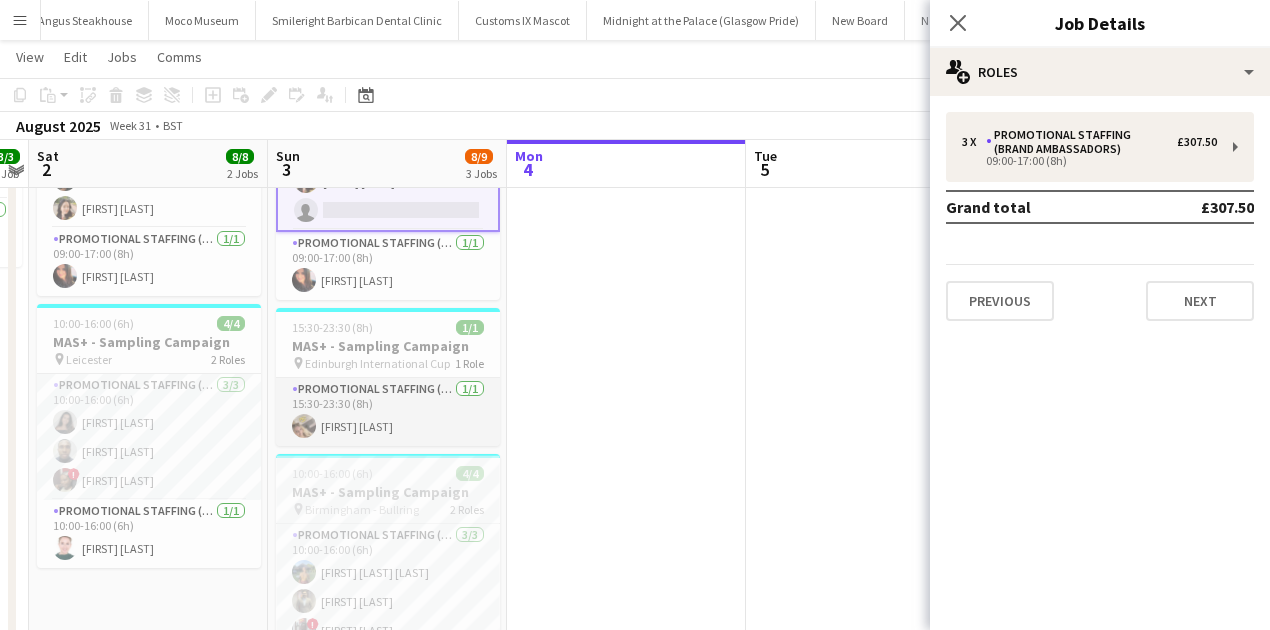click on "Promotional Staffing (Brand Ambassadors)   1/1   15:30-23:30 (8h)
Taylor Robertson" at bounding box center [388, 412] 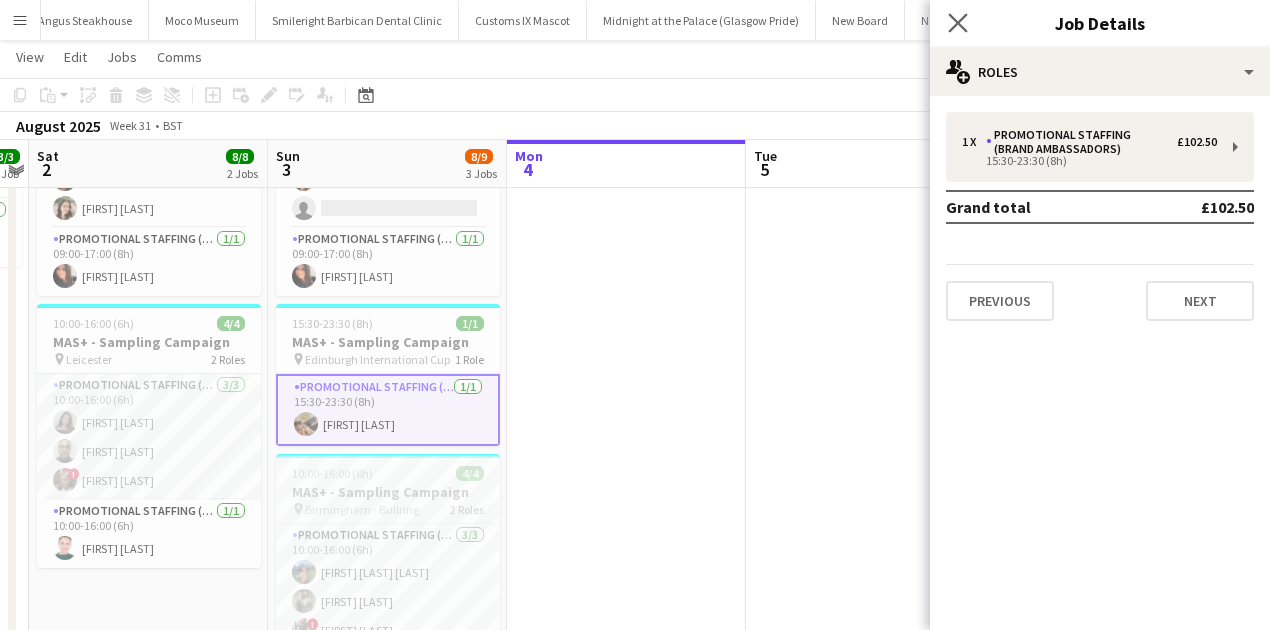 click on "Close pop-in" 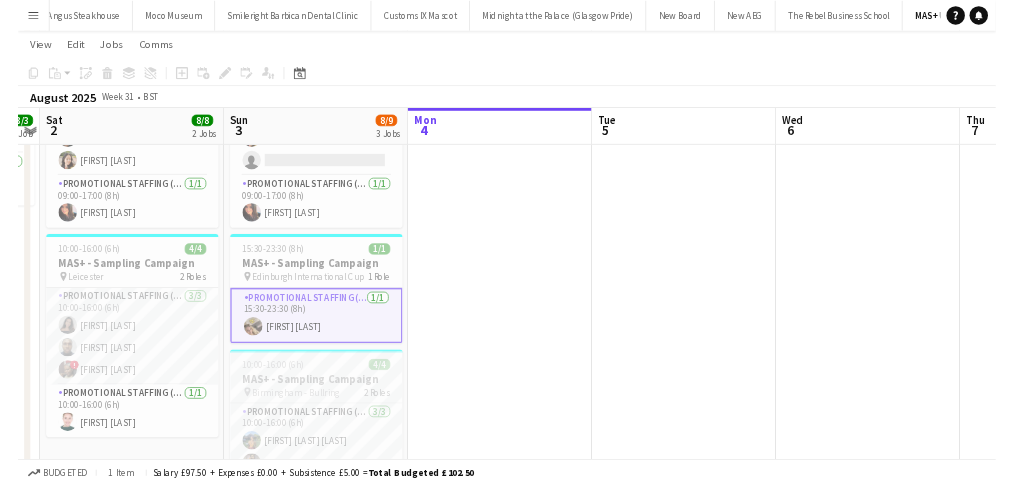 scroll, scrollTop: 0, scrollLeft: 921, axis: horizontal 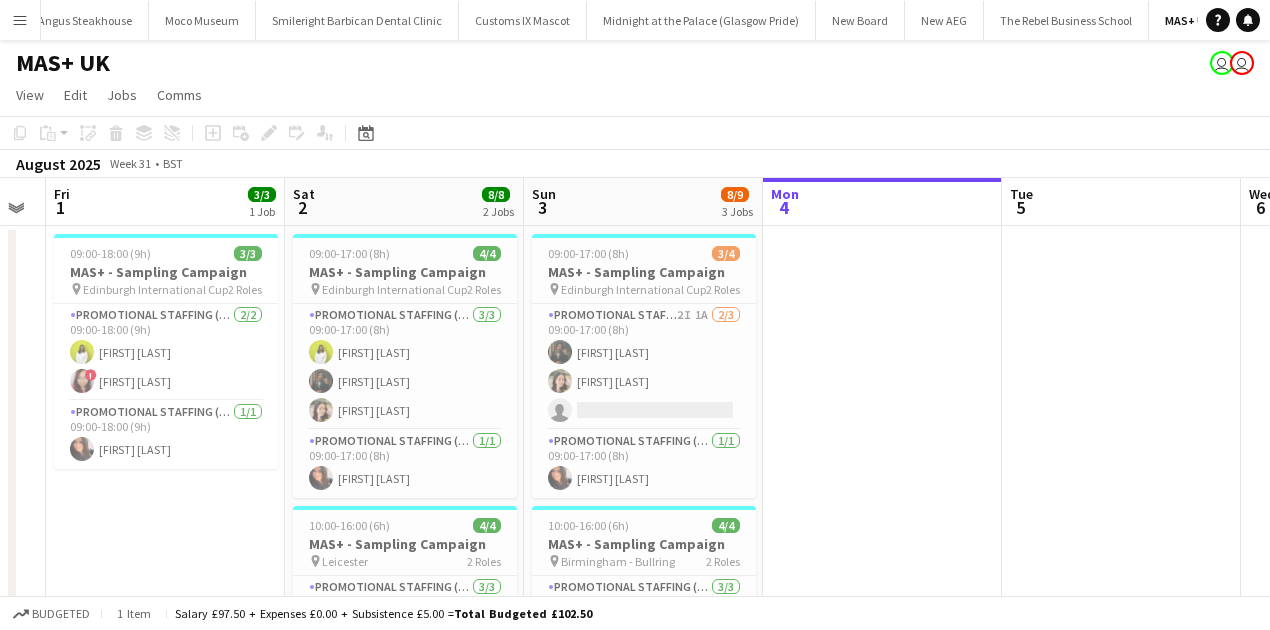 click on "Menu" at bounding box center [20, 20] 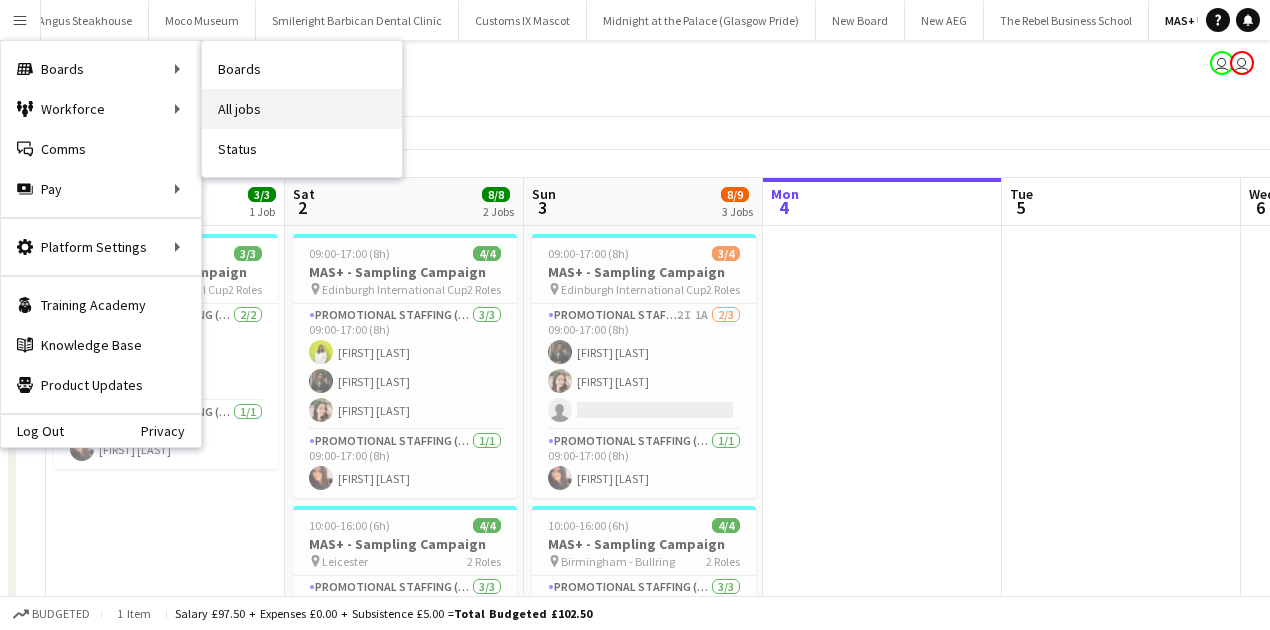 click on "All jobs" at bounding box center [302, 109] 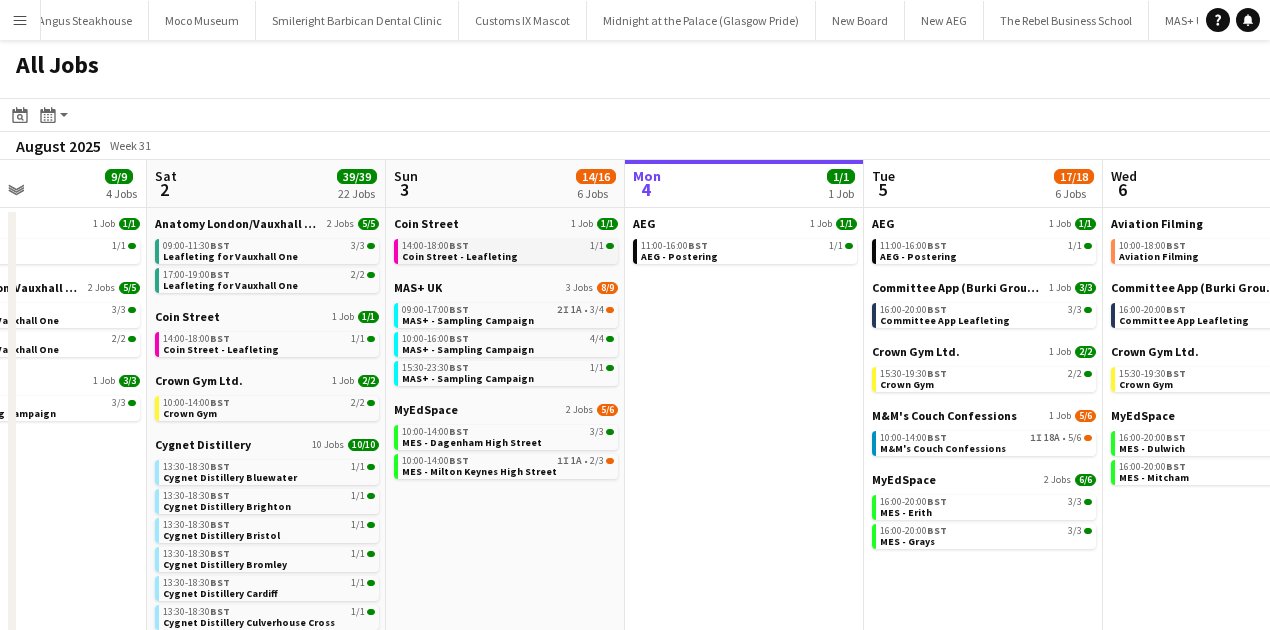 scroll, scrollTop: 0, scrollLeft: 570, axis: horizontal 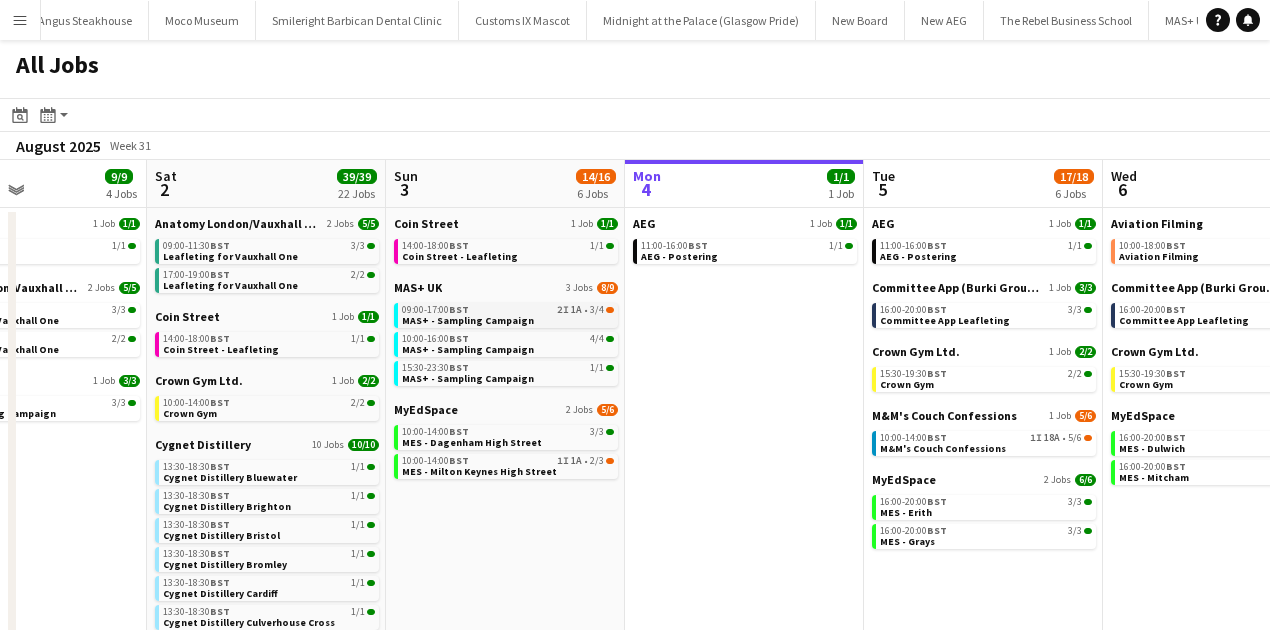 click on "MAS+ - Sampling Campaign" at bounding box center (468, 320) 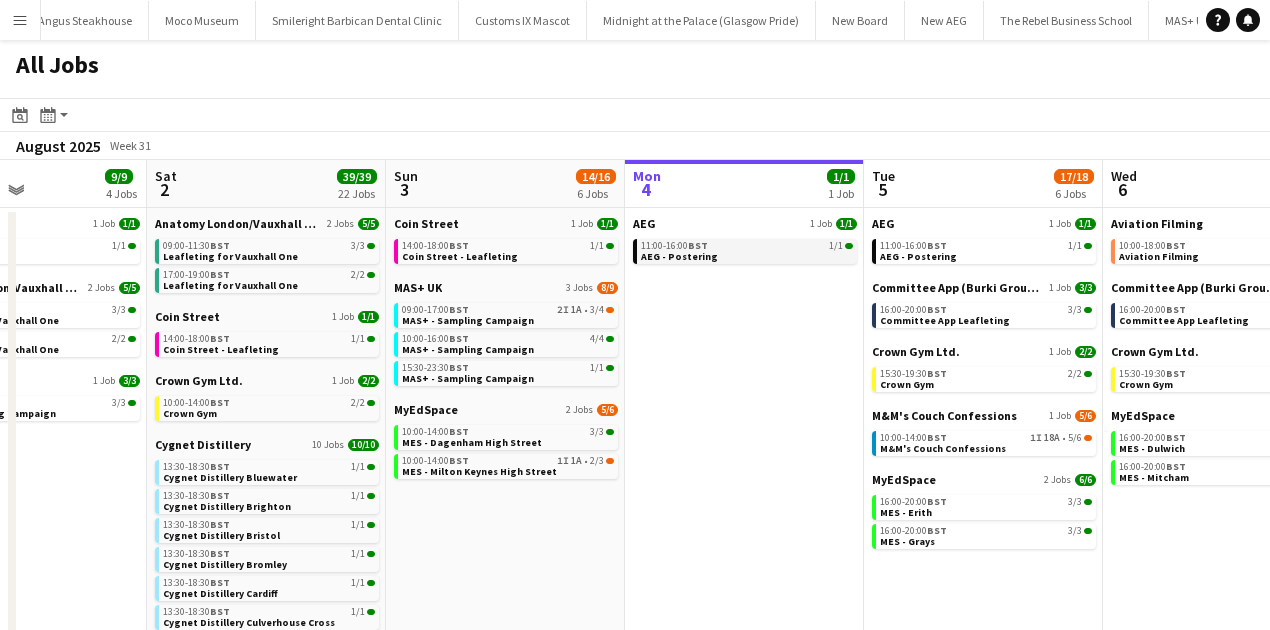 scroll, scrollTop: 0, scrollLeft: 663, axis: horizontal 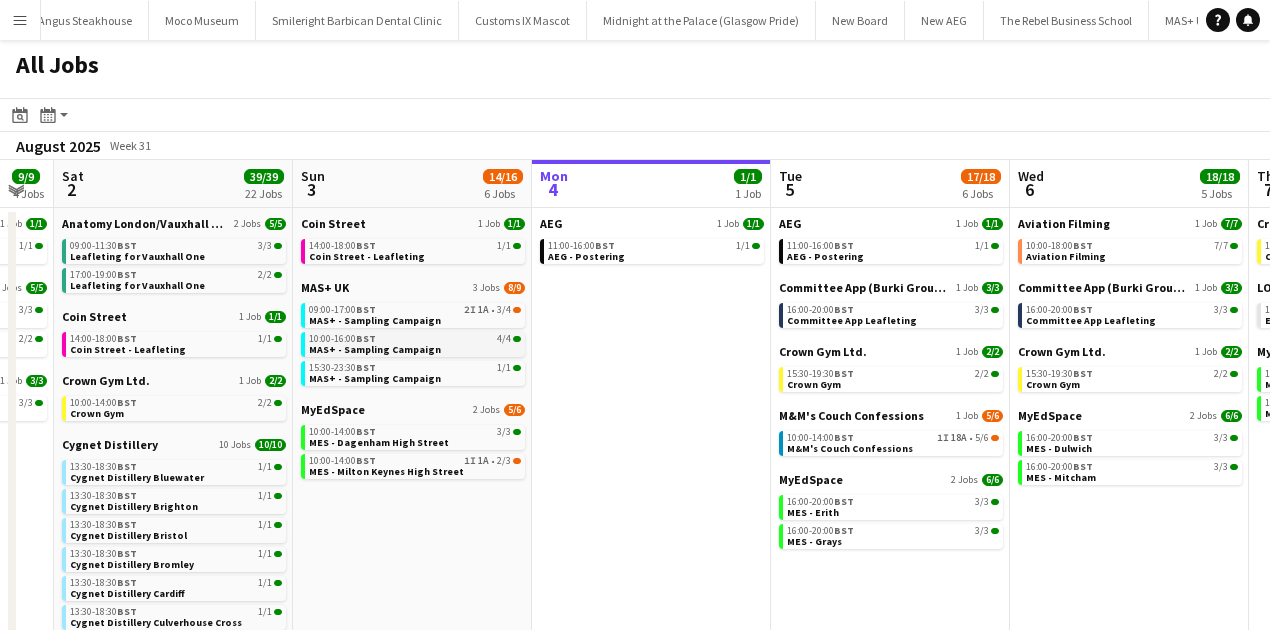 click on "MAS+ - Sampling Campaign" at bounding box center (375, 349) 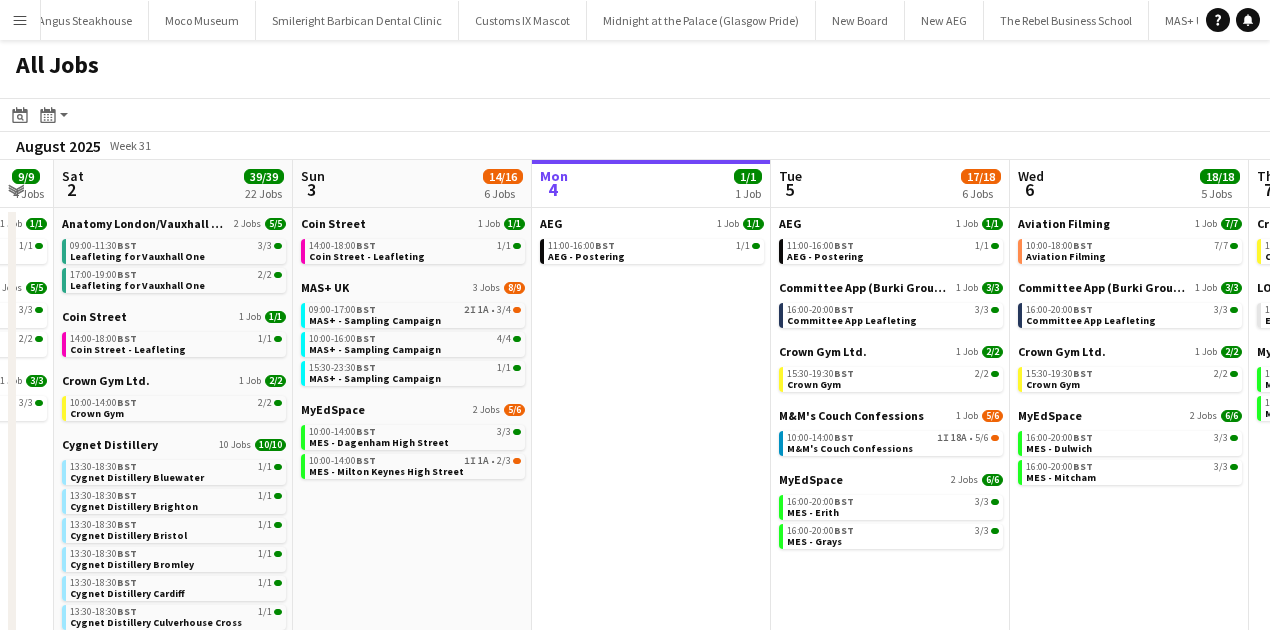 scroll, scrollTop: 0, scrollLeft: 648, axis: horizontal 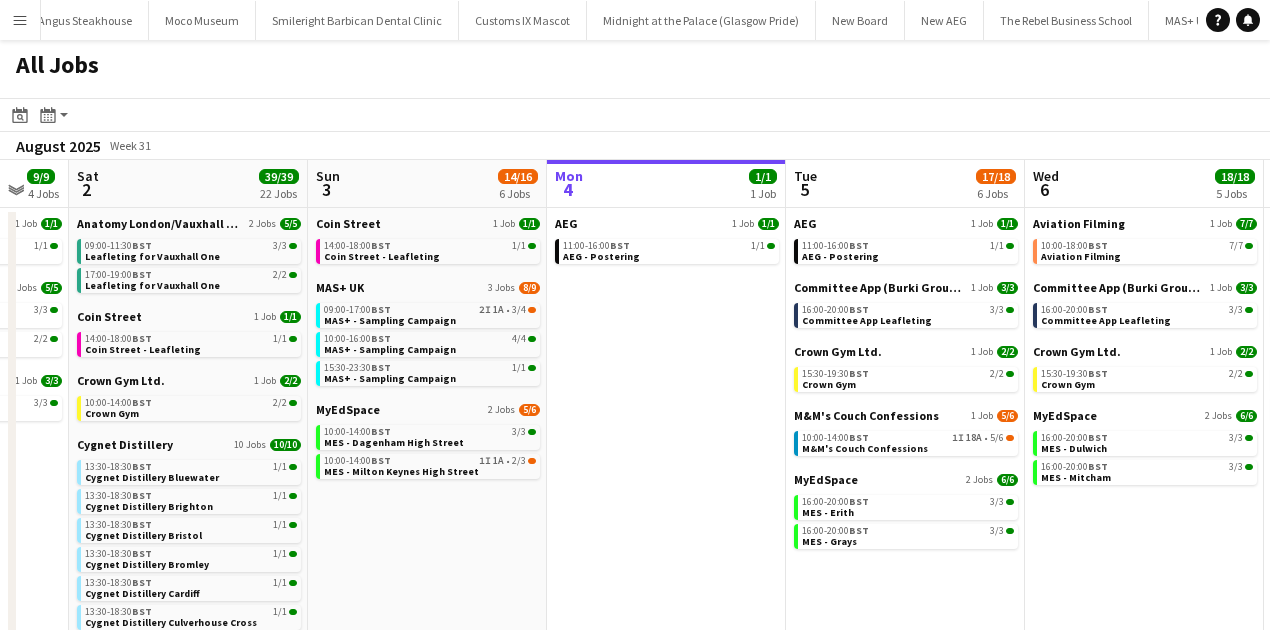 drag, startPoint x: 367, startPoint y: 435, endPoint x: 382, endPoint y: 419, distance: 21.931713 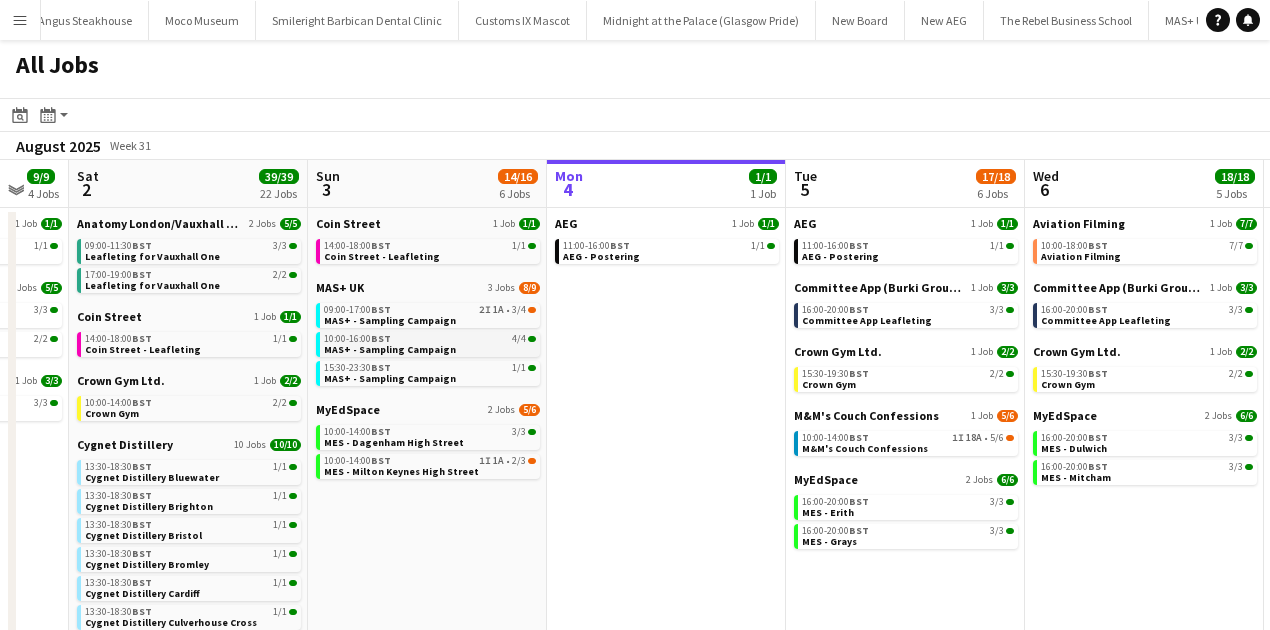 click on "MAS+ - Sampling Campaign" at bounding box center [390, 349] 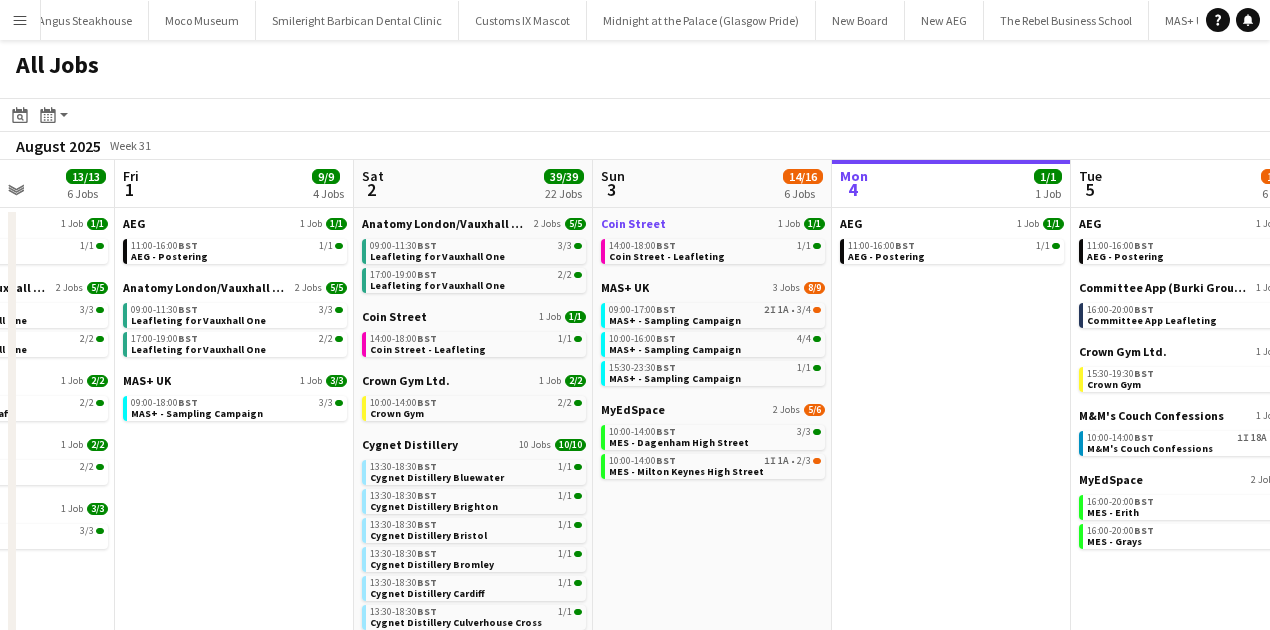 scroll, scrollTop: 0, scrollLeft: 602, axis: horizontal 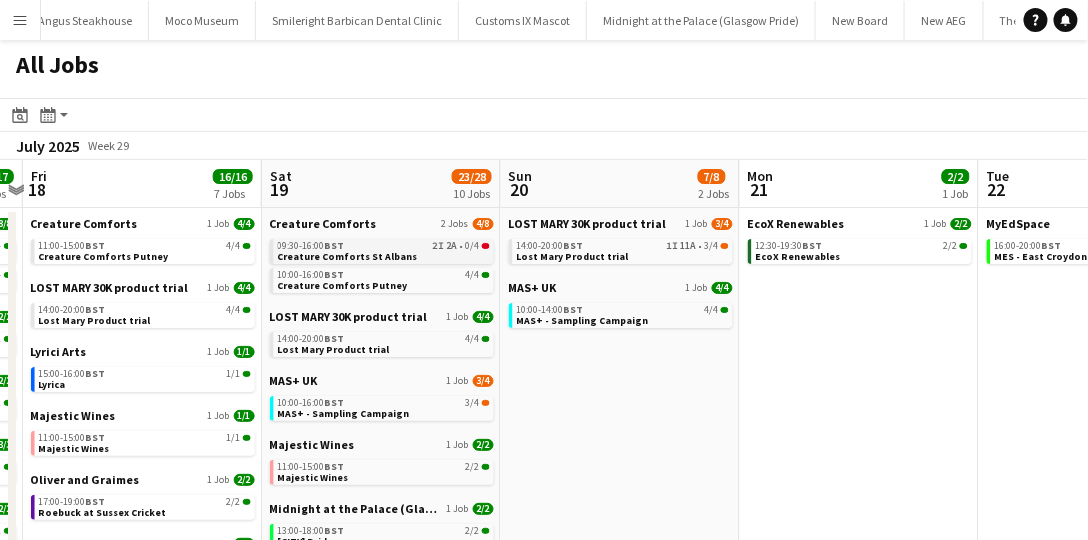 click on "09:30-16:00    BST" at bounding box center [311, 246] 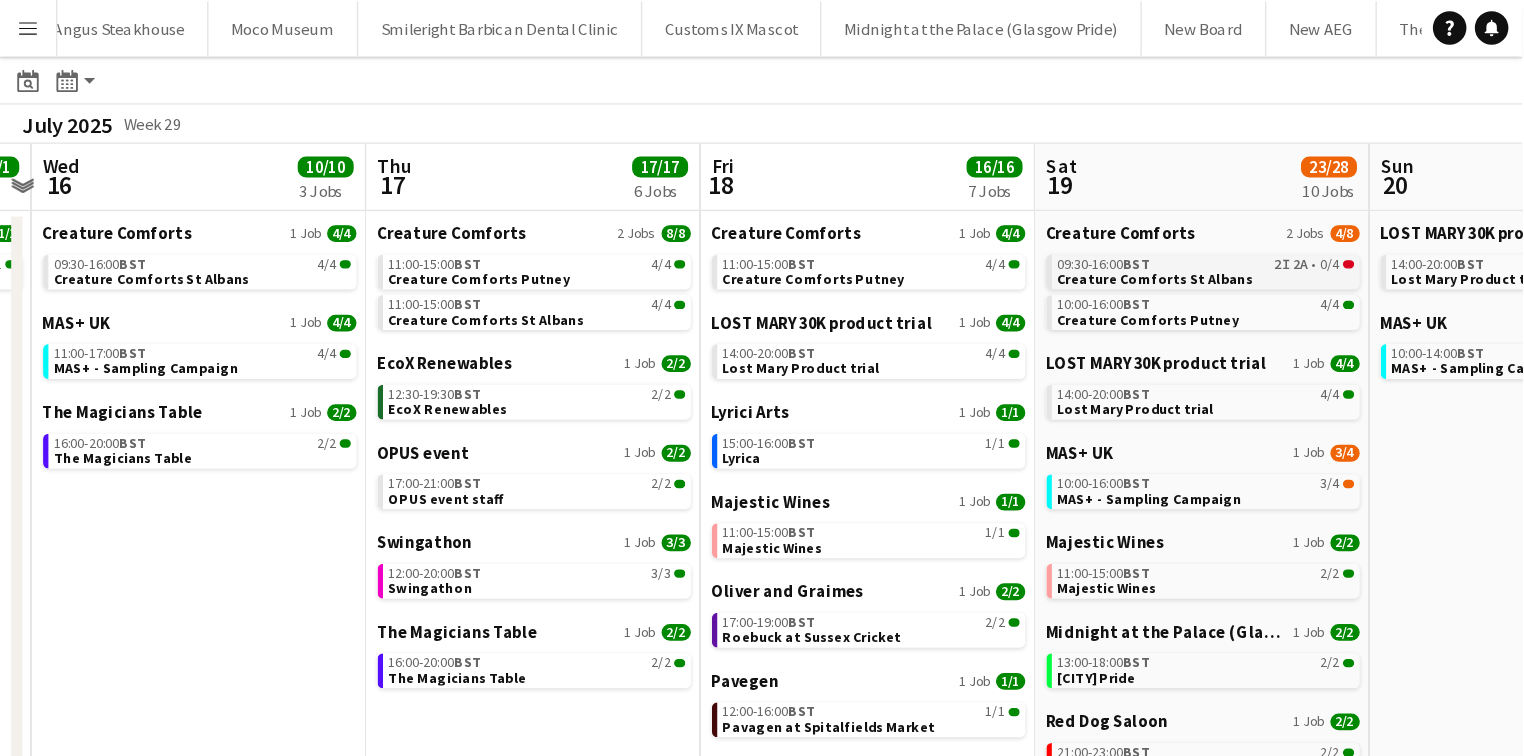 scroll, scrollTop: 57, scrollLeft: 0, axis: vertical 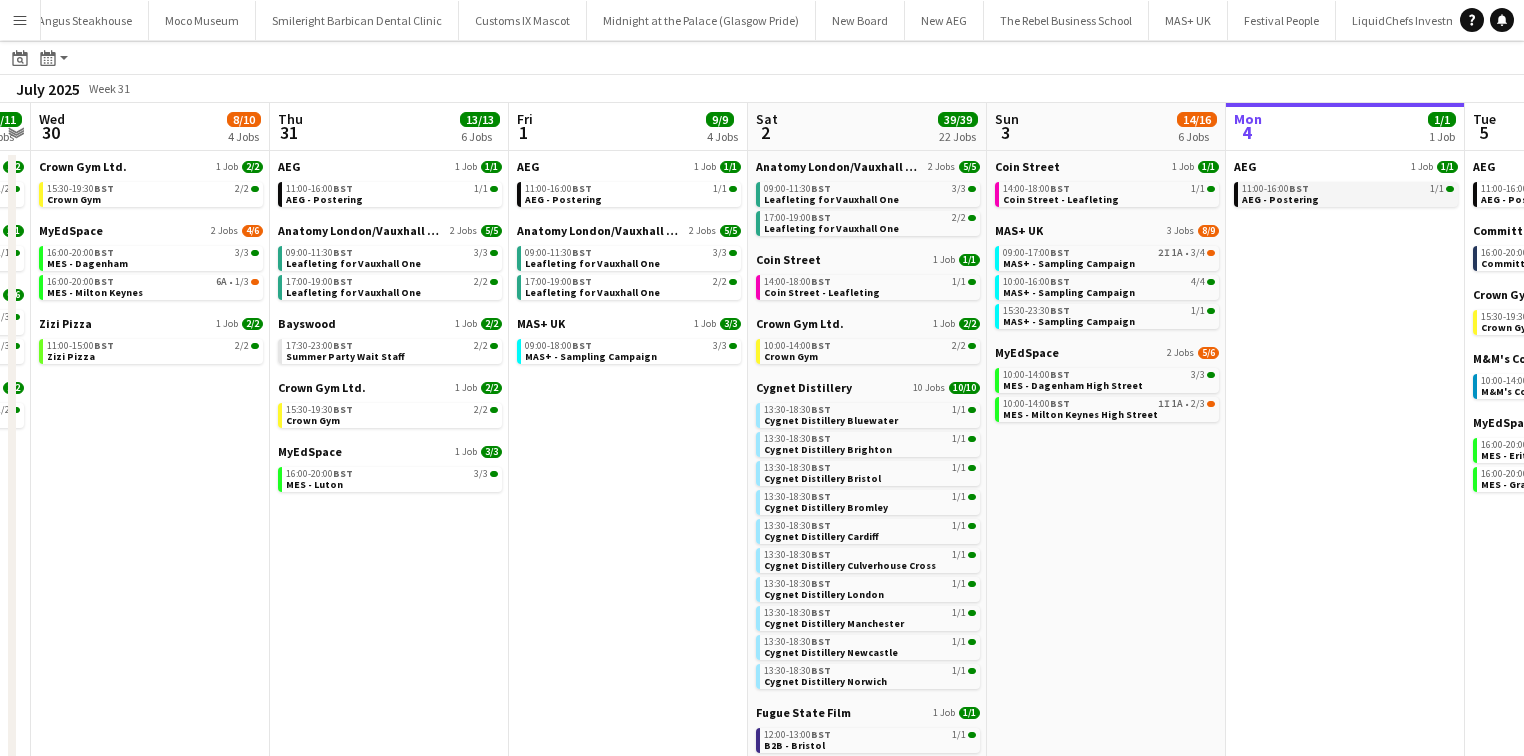 click on "11:00-16:00    BST   1/1" at bounding box center (1348, 189) 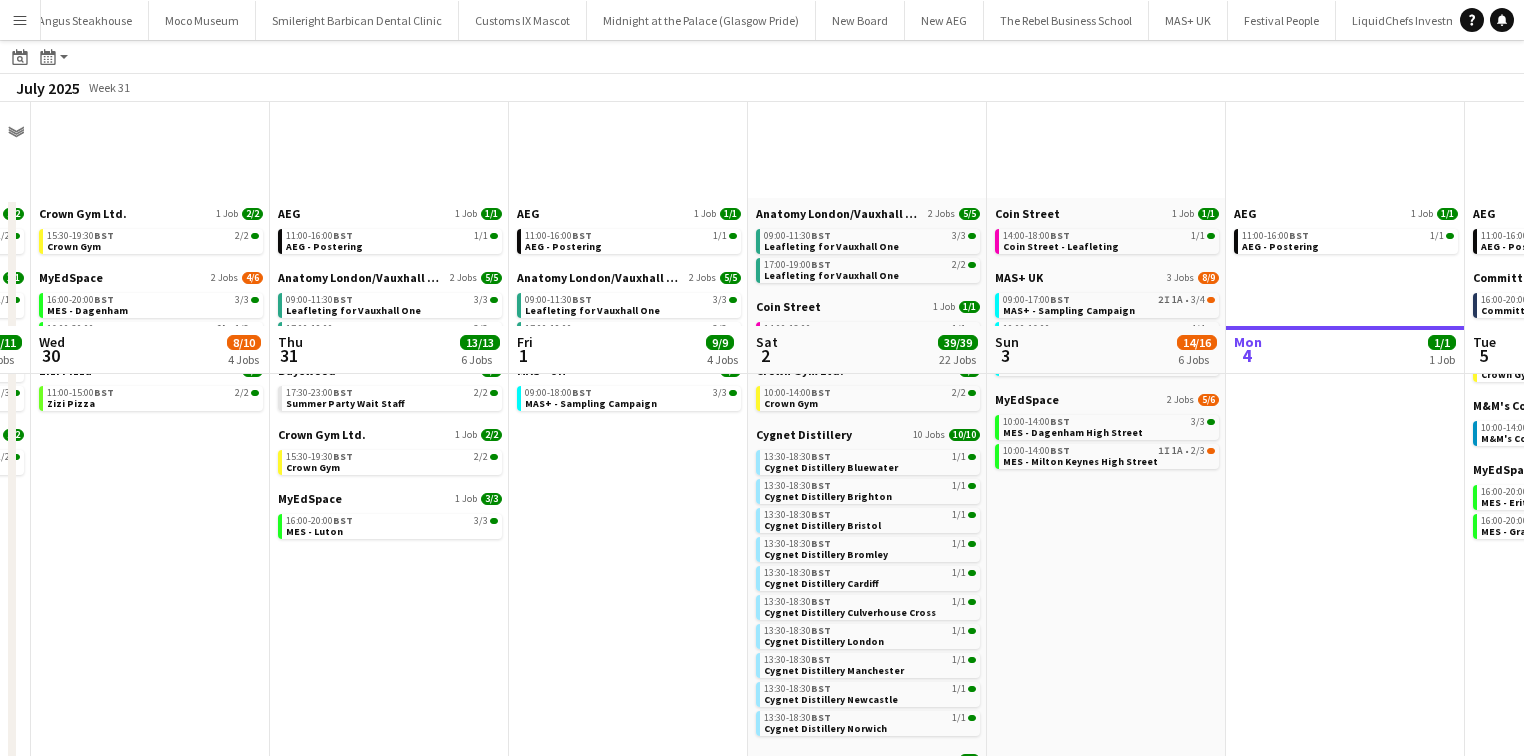 scroll, scrollTop: 271, scrollLeft: 0, axis: vertical 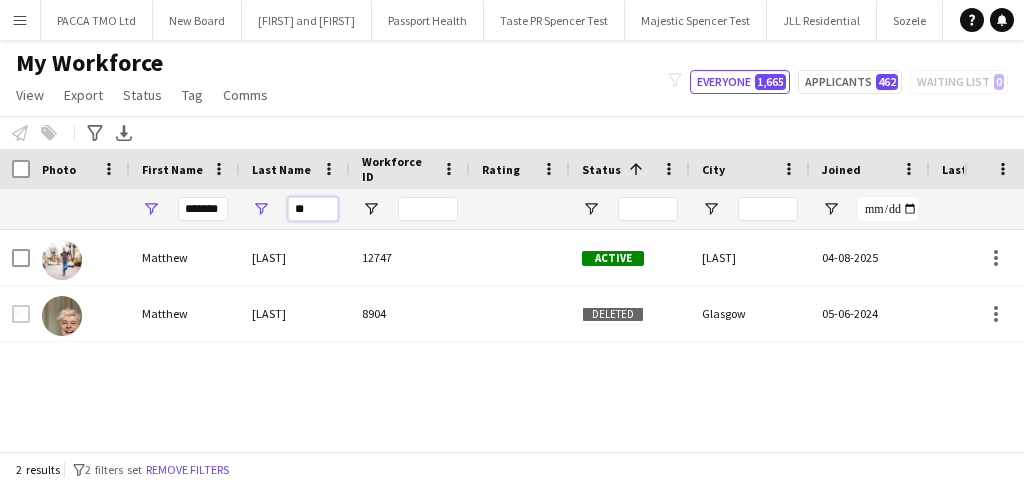 click on "**" at bounding box center (313, 209) 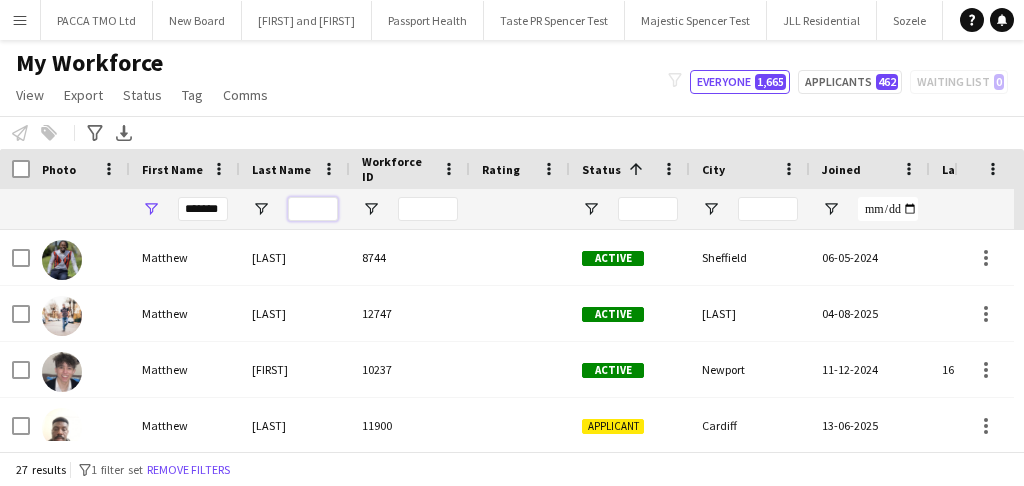 type 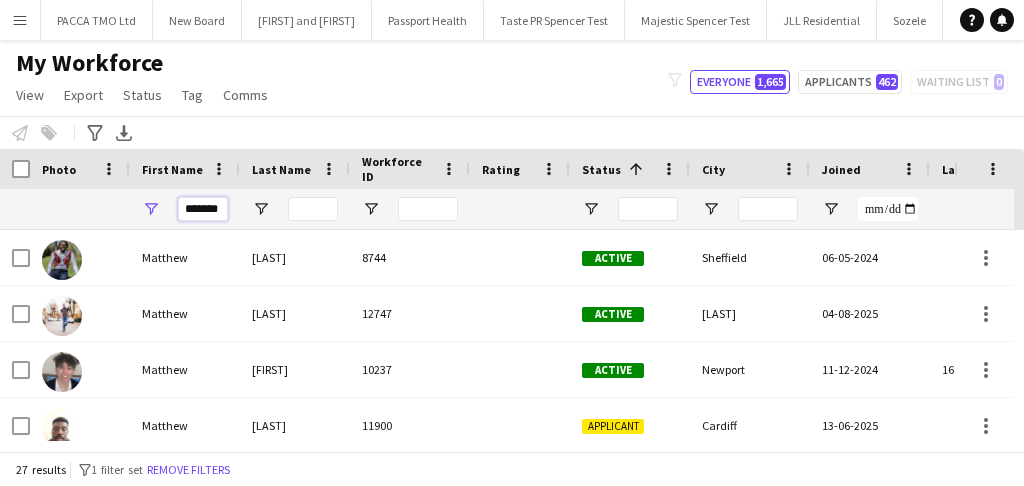 click on "*******" at bounding box center (203, 209) 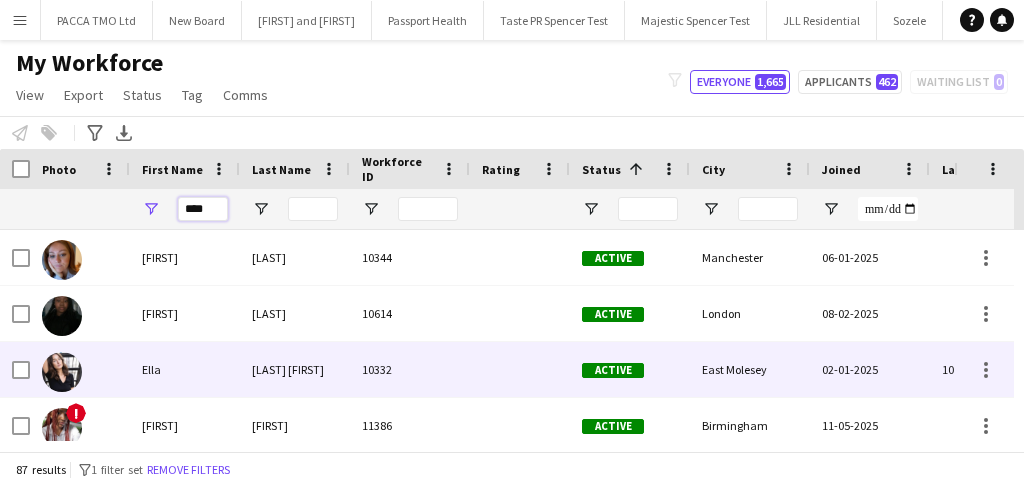 scroll, scrollTop: 84, scrollLeft: 0, axis: vertical 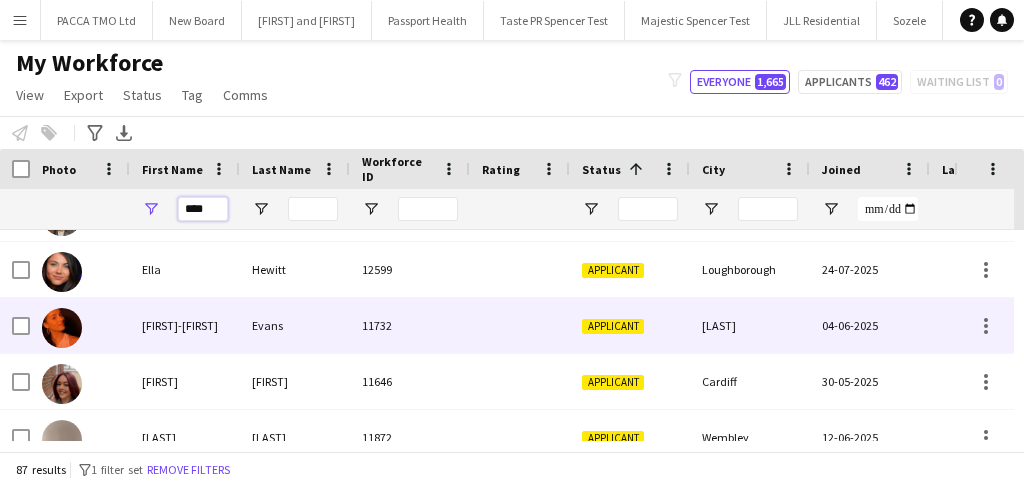 type on "****" 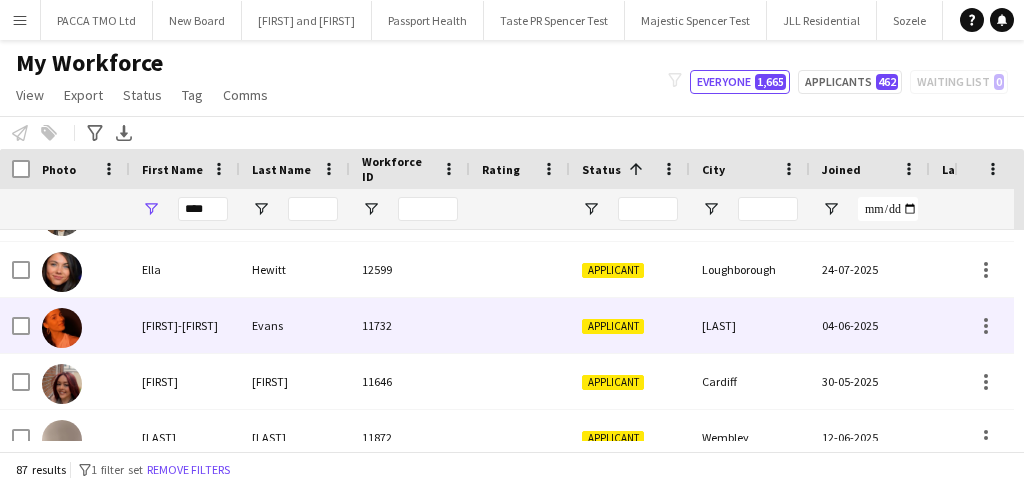 click on "Ella-Marie" at bounding box center (185, 325) 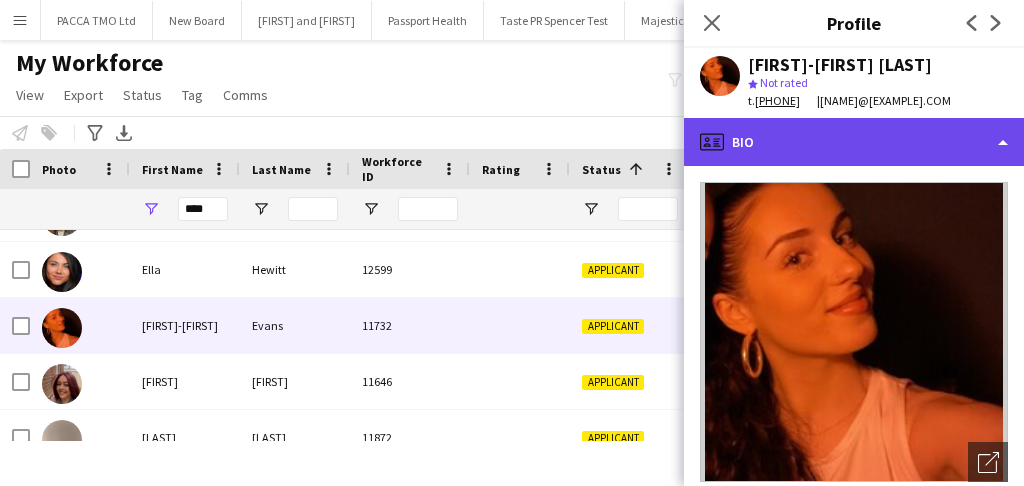click on "profile
Bio" 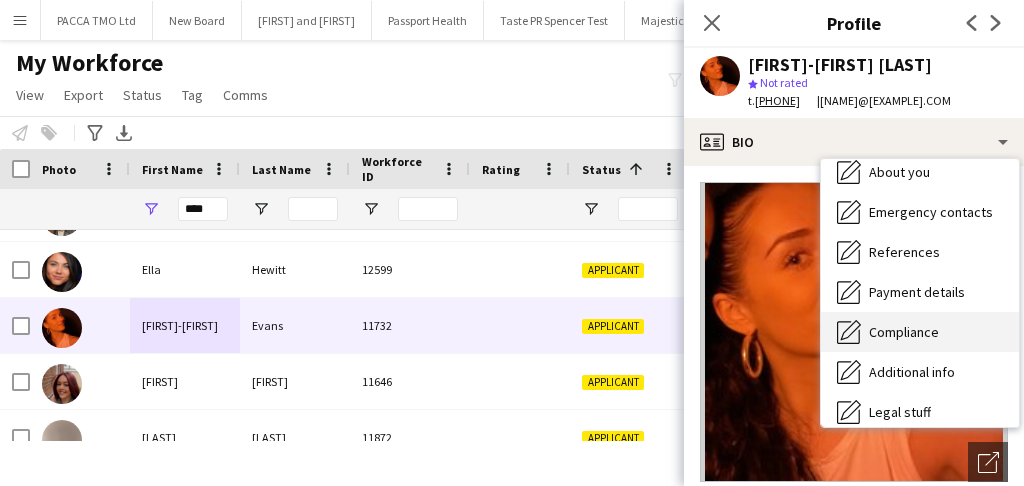 click on "Compliance" at bounding box center (904, 332) 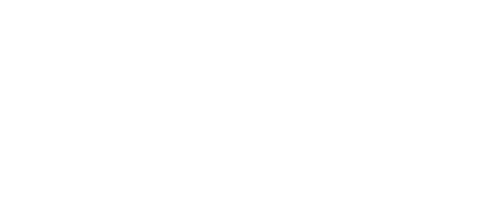 scroll, scrollTop: 0, scrollLeft: 0, axis: both 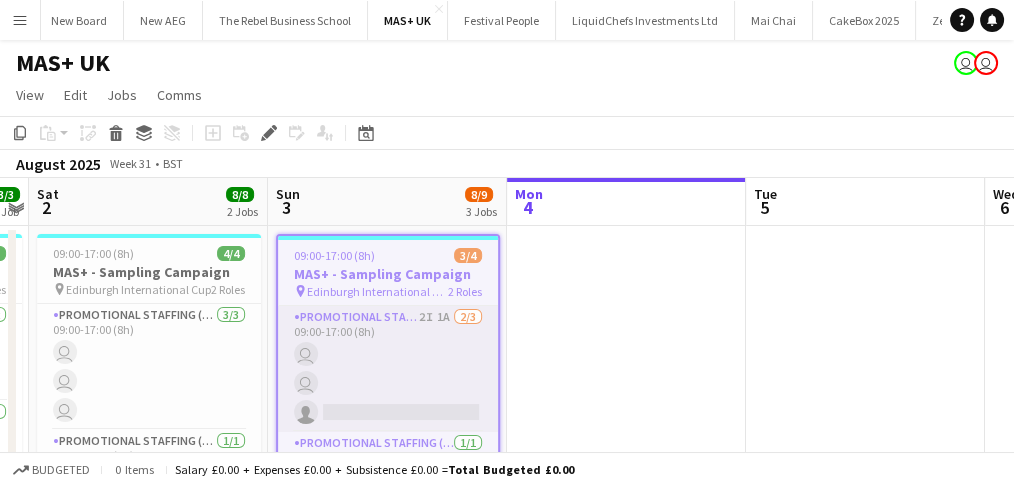 click on "Promotional Staffing (Brand Ambassadors)   2I   1A   2/3   09:00-17:00 (8h)
user
user
single-neutral-actions" at bounding box center (388, 369) 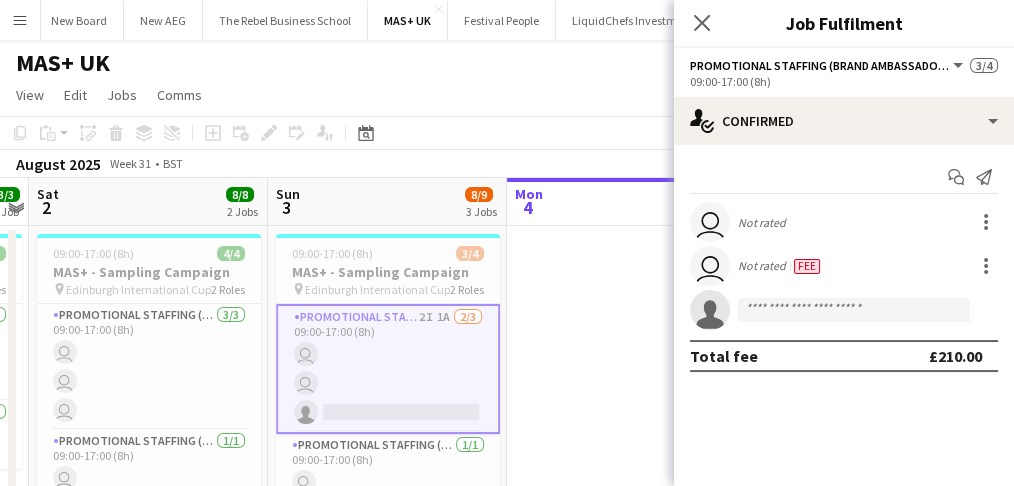 scroll, scrollTop: 0, scrollLeft: 0, axis: both 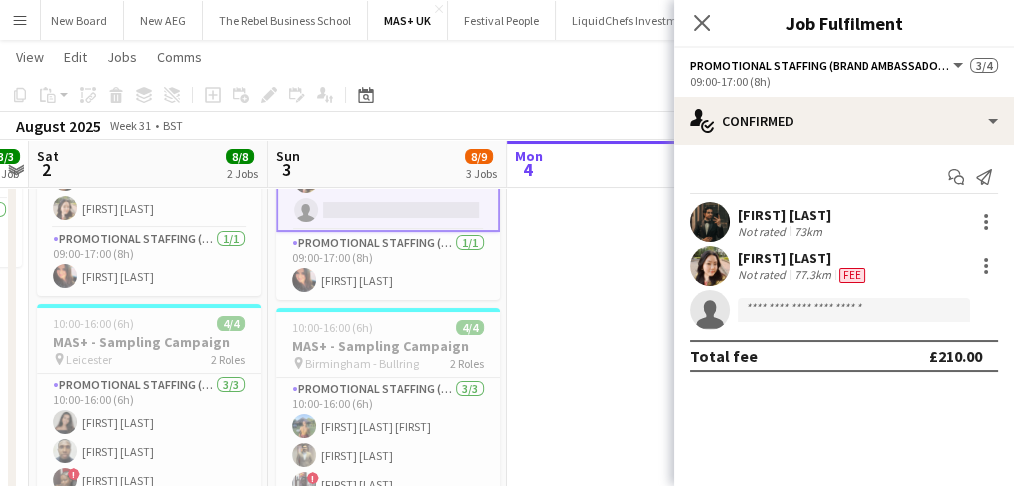 click on "[FIRST] [LAST]" at bounding box center (803, 258) 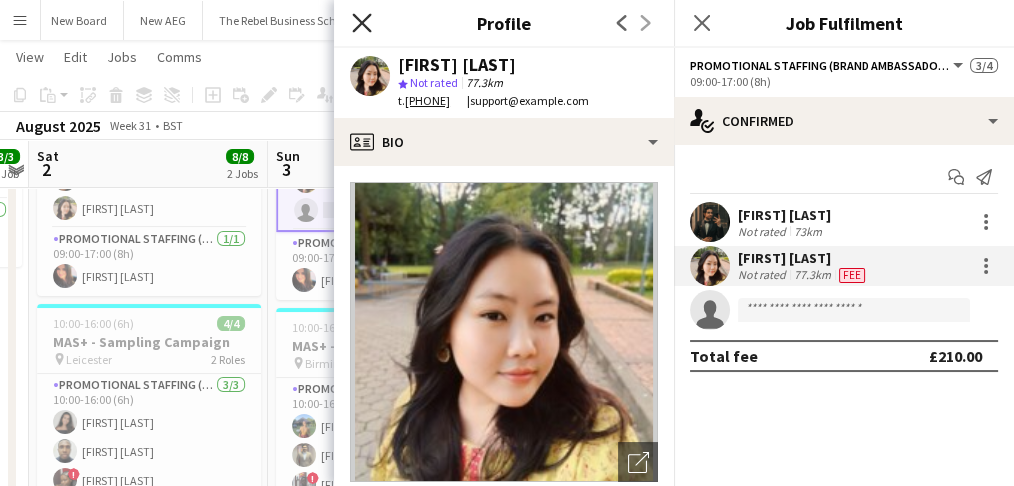 click on "Close pop-in" 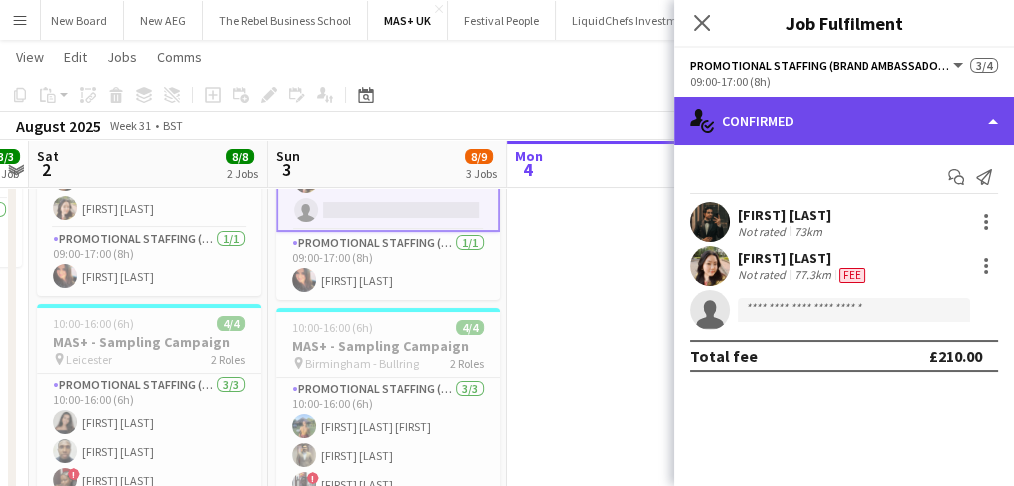 click on "single-neutral-actions-check-2
Confirmed" 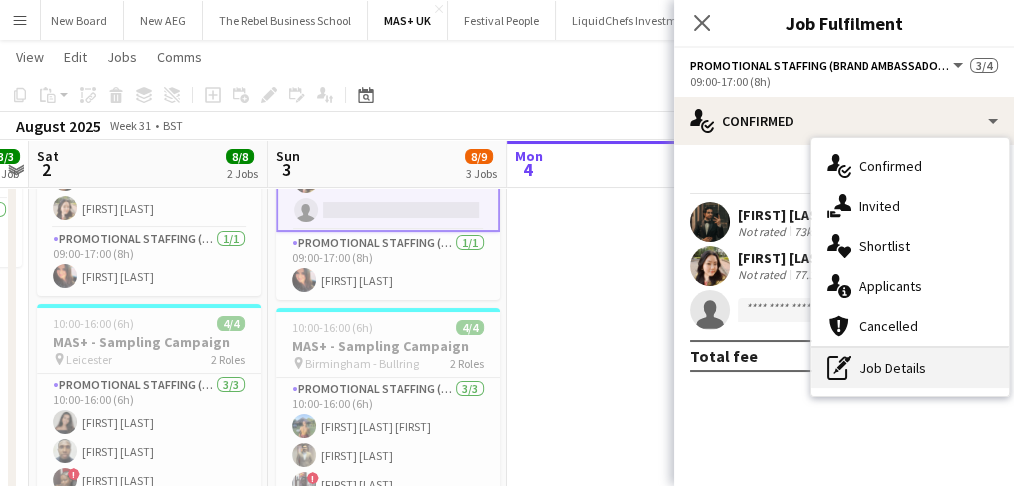 click on "pen-write
Job Details" at bounding box center (910, 368) 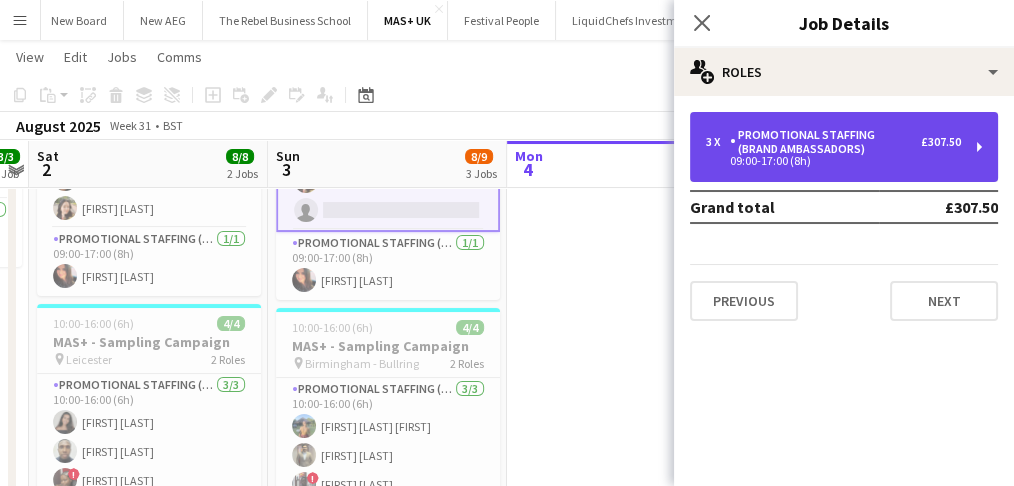 click on "Promotional Staffing (Brand Ambassadors)" at bounding box center (825, 142) 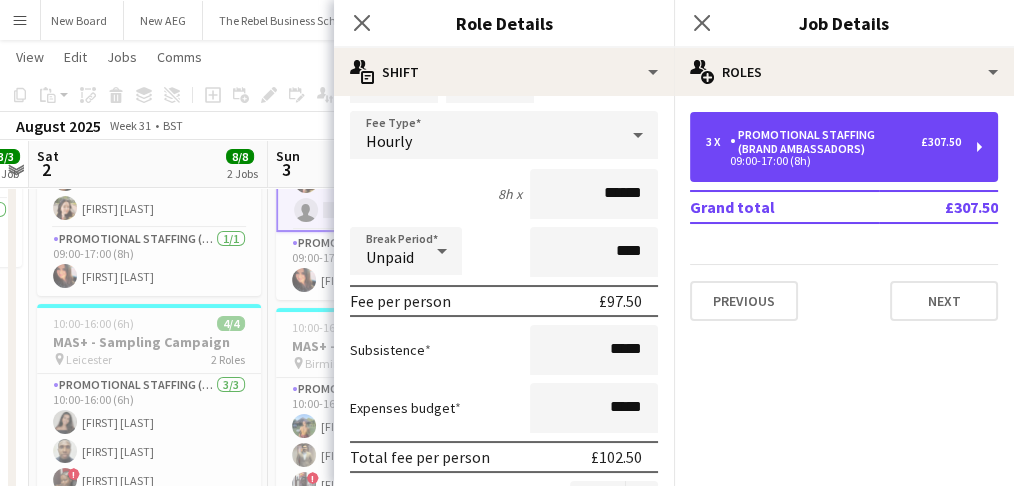 scroll, scrollTop: 133, scrollLeft: 0, axis: vertical 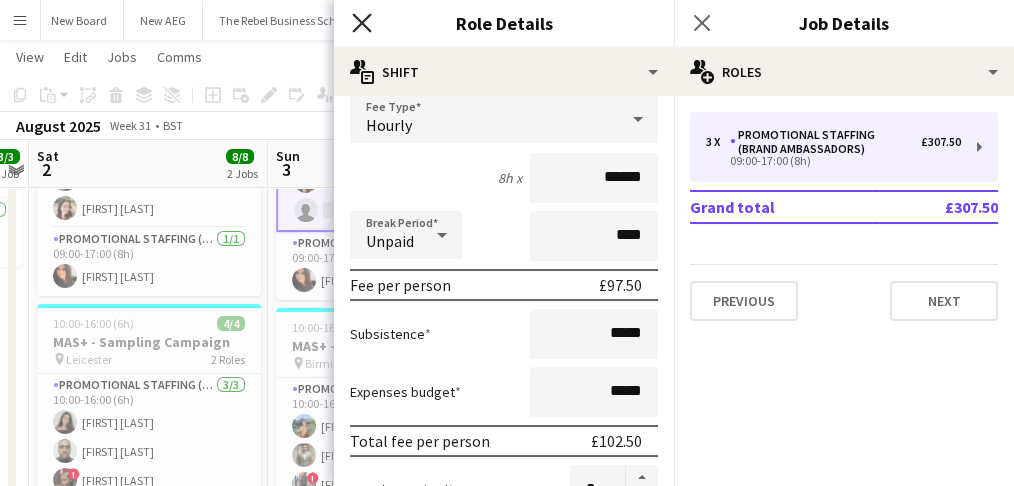 click on "Close pop-in" 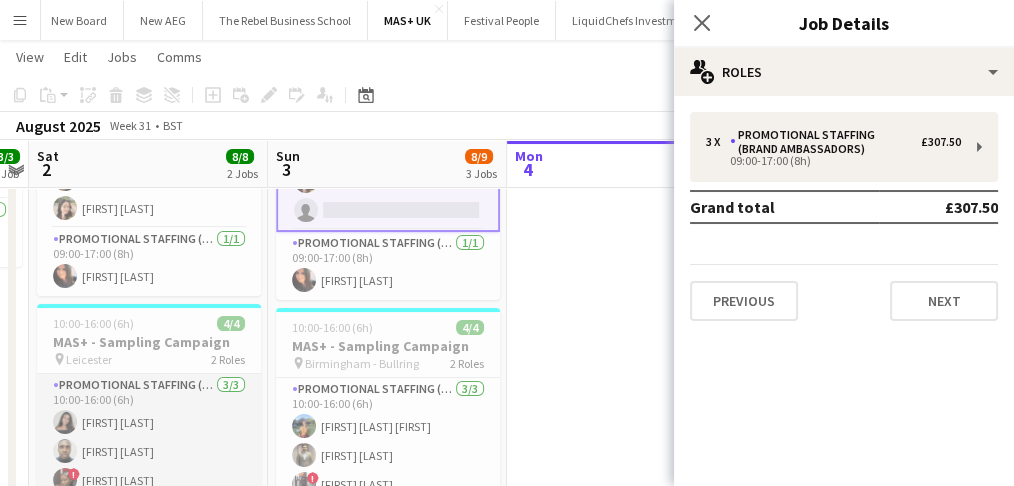 click on "Promotional Staffing (Brand Ambassadors)   3/3   10:00-16:00 (6h)
[FIRST] [LAST] [FIRST] [LAST] ! [FIRST] [LAST]" at bounding box center [149, 437] 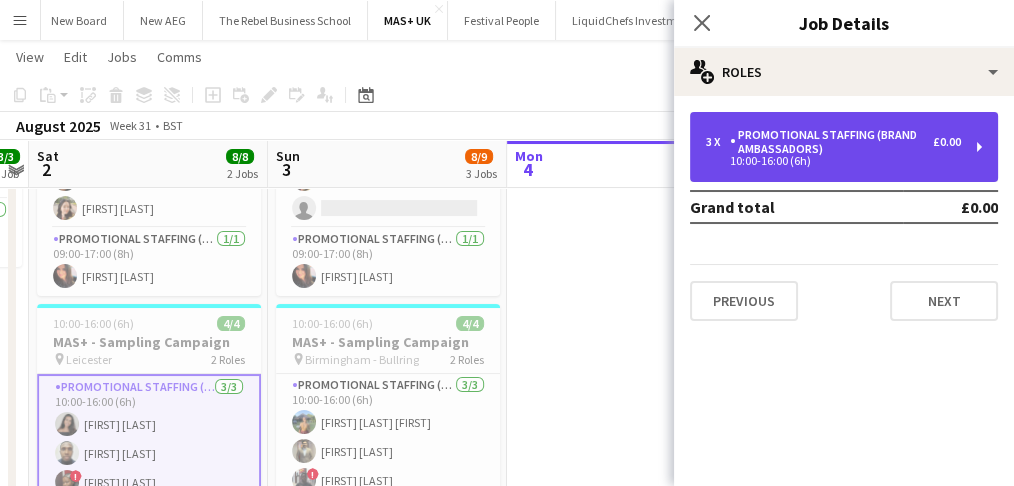 click on "10:00-16:00 (6h)" at bounding box center (833, 161) 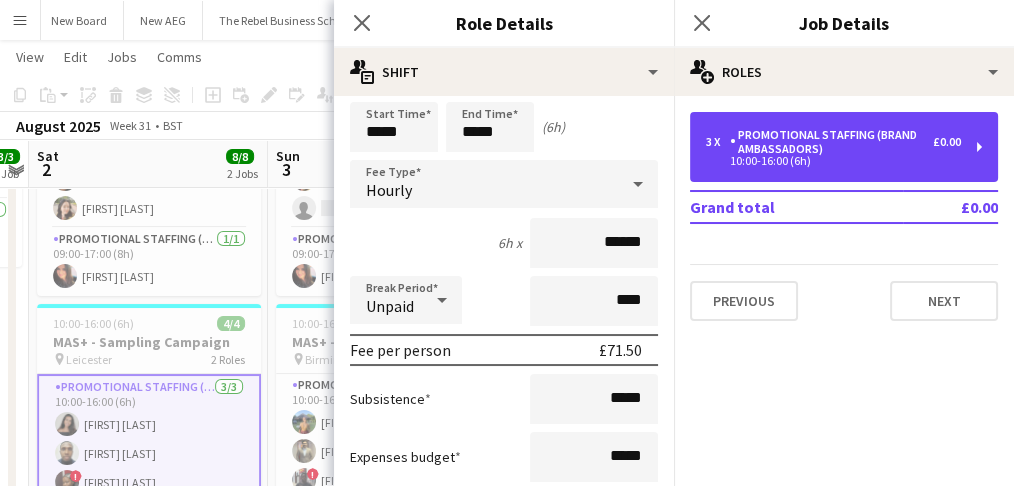 scroll, scrollTop: 133, scrollLeft: 0, axis: vertical 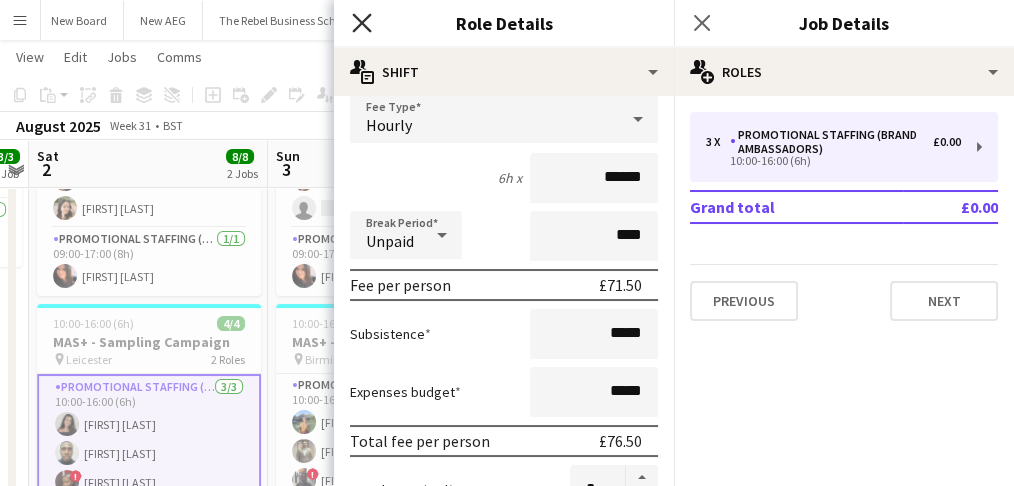 click 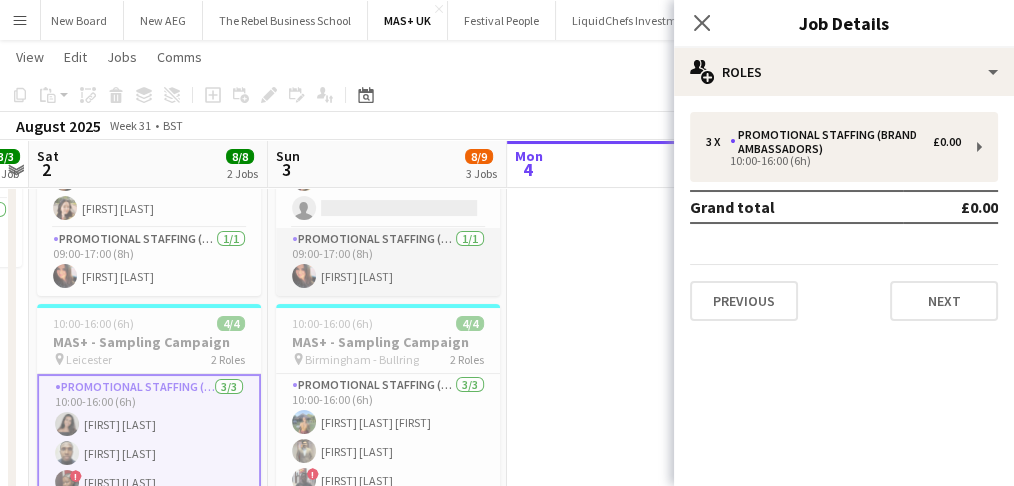 click on "Promotional Staffing (Team Leader)   1/1   09:00-17:00 (8h)
[FIRST] [LAST]" at bounding box center (388, 262) 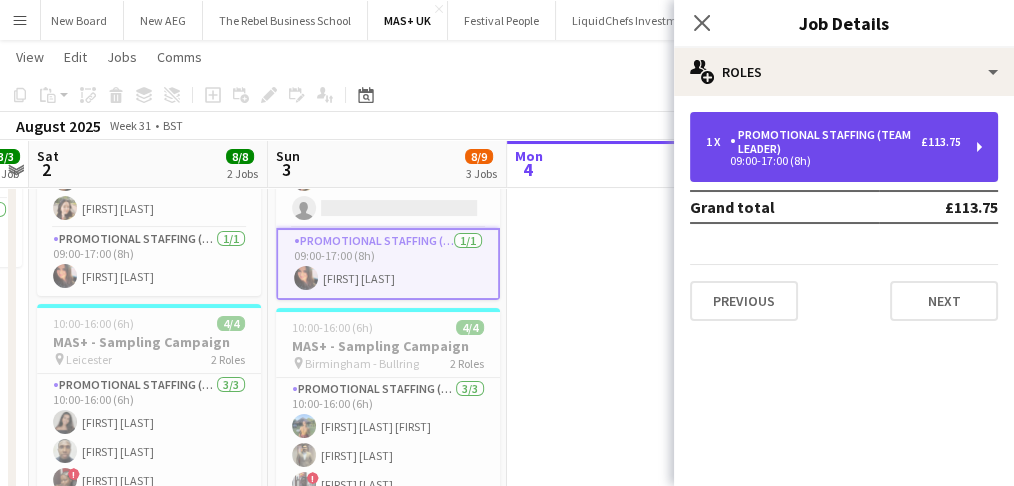 click on "1 x   Promotional Staffing (Team Leader)   £113.75   09:00-17:00 (8h)" at bounding box center [844, 147] 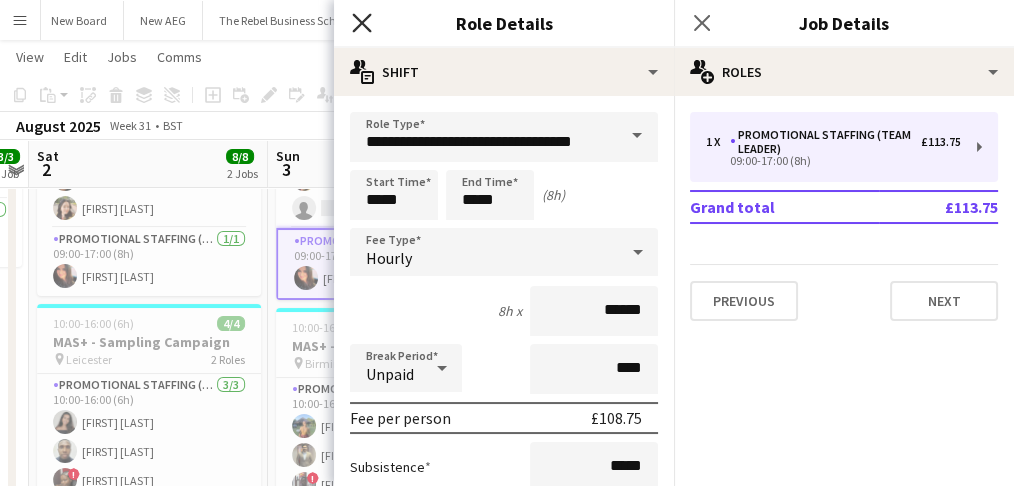 click on "Close pop-in" 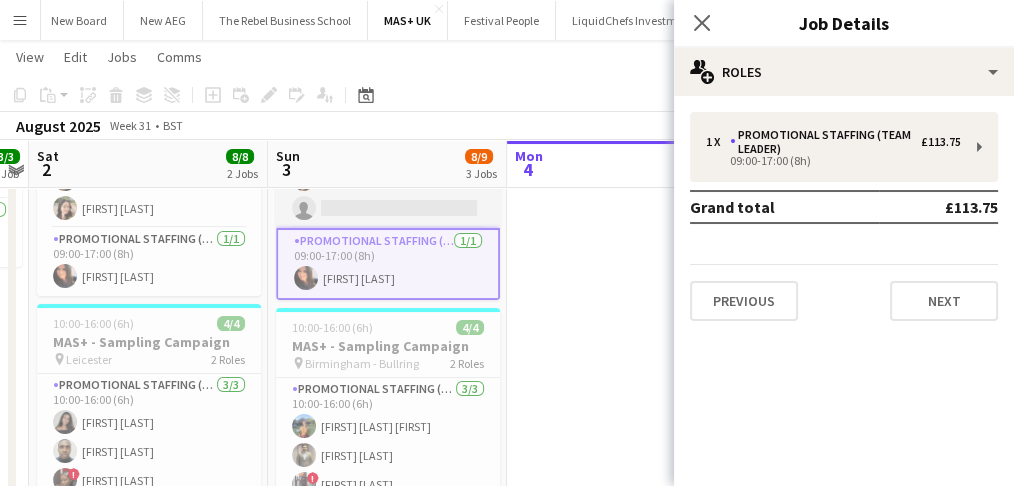 click on "Promotional Staffing (Brand Ambassadors)   2I   1A   2/3   09:00-17:00 (8h)
[FIRST] [LAST] [FIRST] [LAST]
single-neutral-actions" at bounding box center [388, 165] 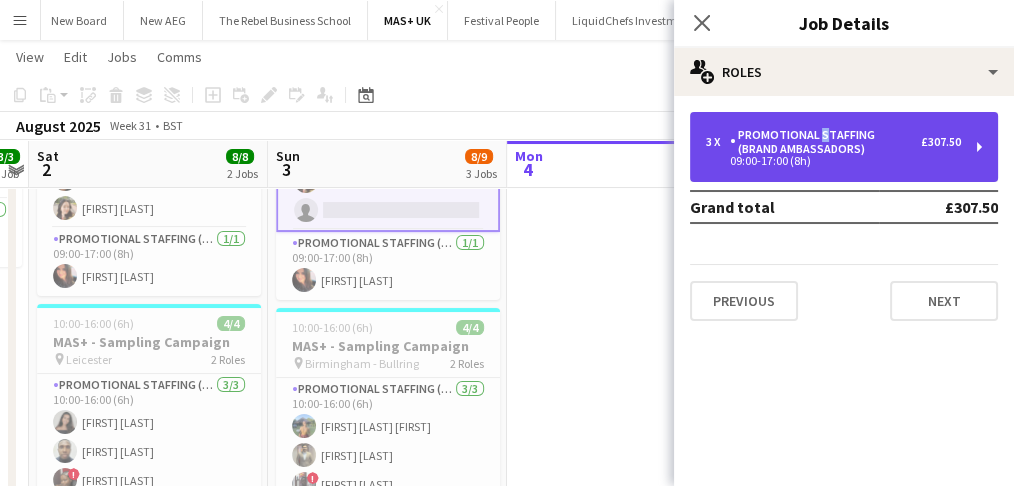 click on "3 x   Promotional Staffing (Brand Ambassadors)   £307.50   09:00-17:00 (8h)" at bounding box center (844, 147) 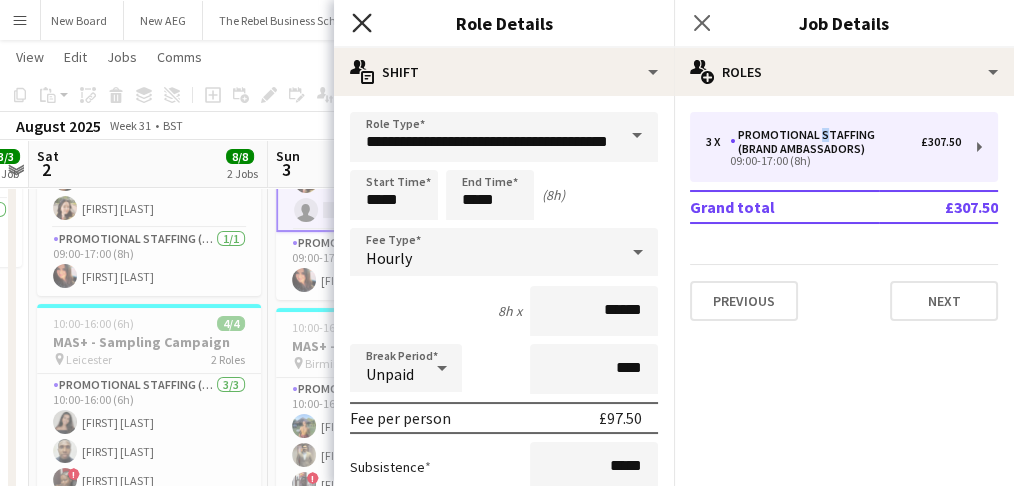 click on "Close pop-in" 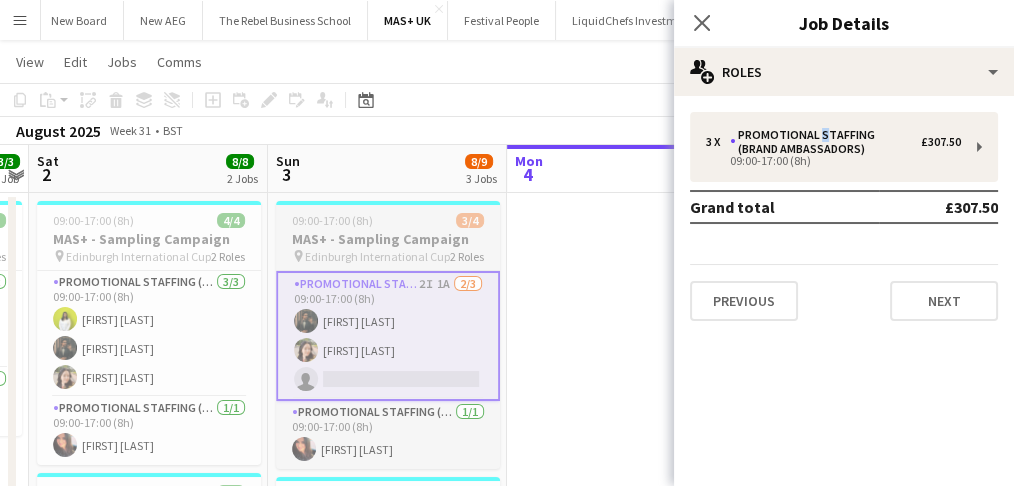 scroll, scrollTop: 0, scrollLeft: 0, axis: both 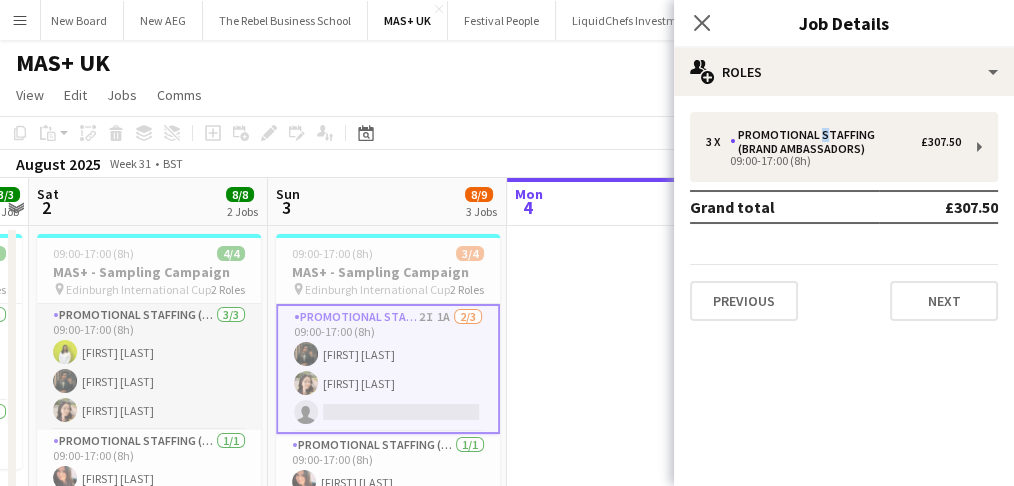 click on "Promotional Staffing (Brand Ambassadors)   3/3   09:00-17:00 (8h)
[FIRST] [LAST] [FIRST] [LAST] [FIRST] [LAST]" at bounding box center [149, 367] 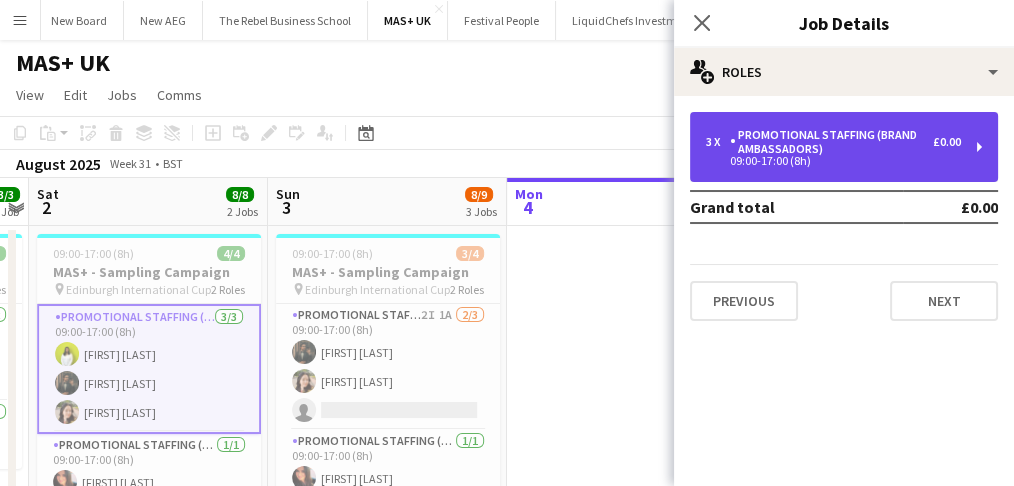 click on "Promotional Staffing (Brand Ambassadors)" at bounding box center (831, 142) 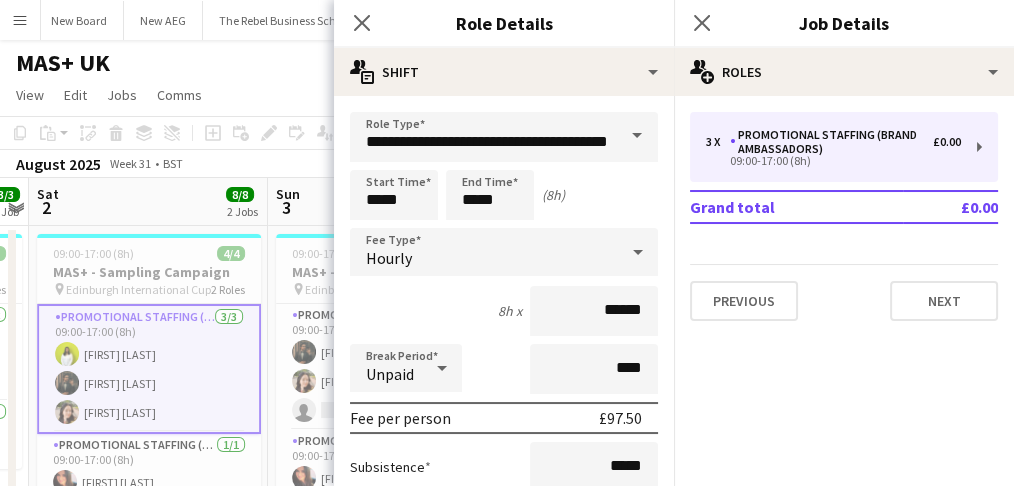 click on "Close pop-in" 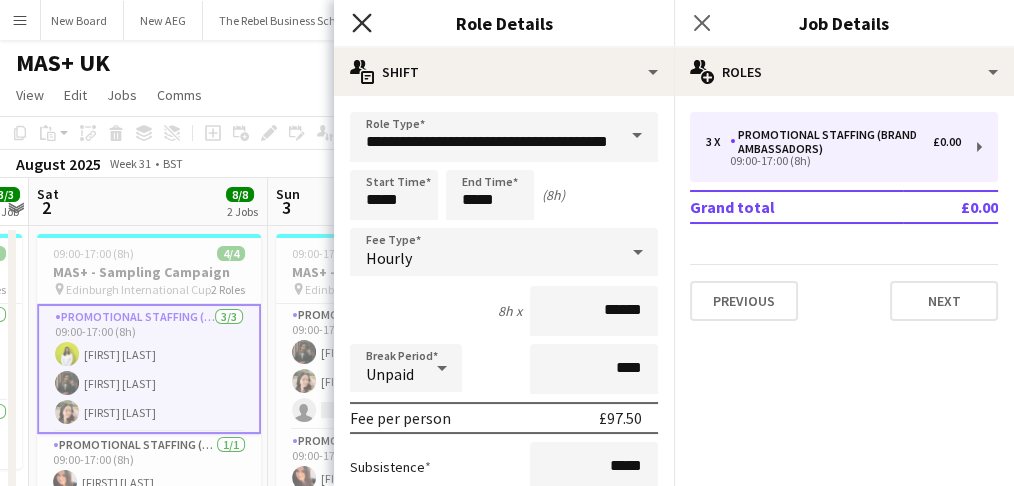 click 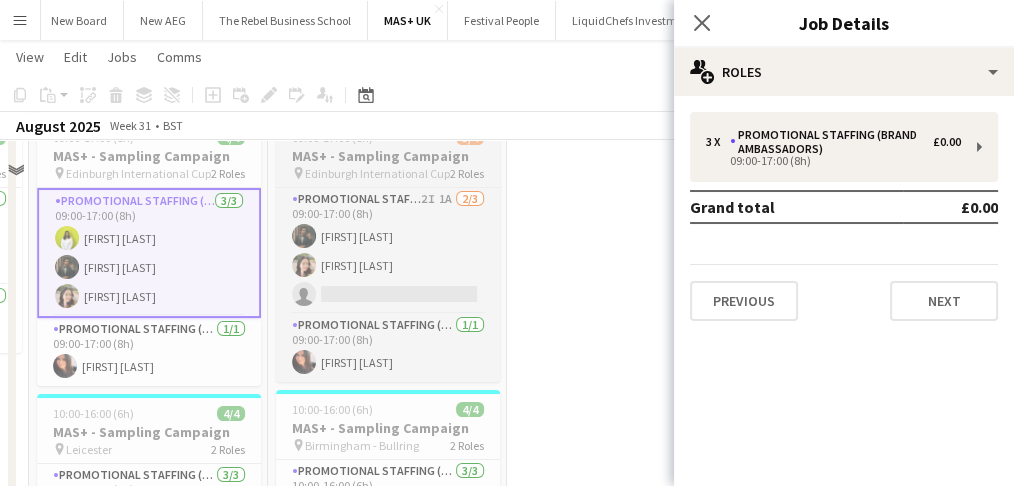 scroll, scrollTop: 133, scrollLeft: 0, axis: vertical 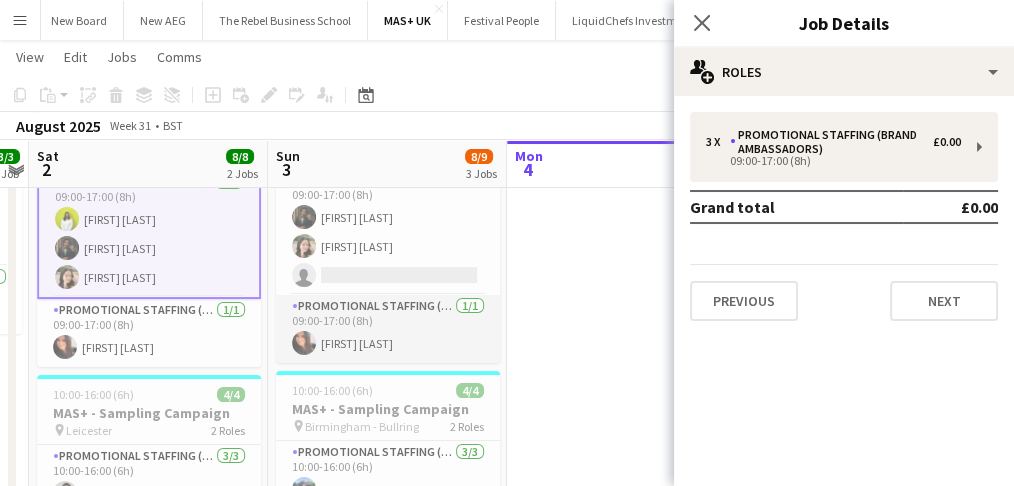 click on "Promotional Staffing (Team Leader)   1/1   09:00-17:00 (8h)
[FIRST] [LAST]" at bounding box center (388, 329) 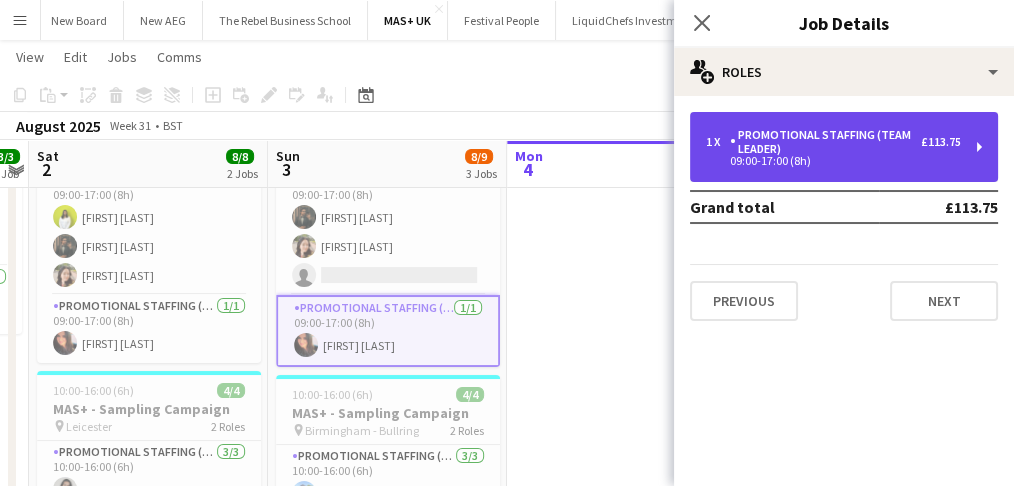 click on "09:00-17:00 (8h)" at bounding box center [833, 161] 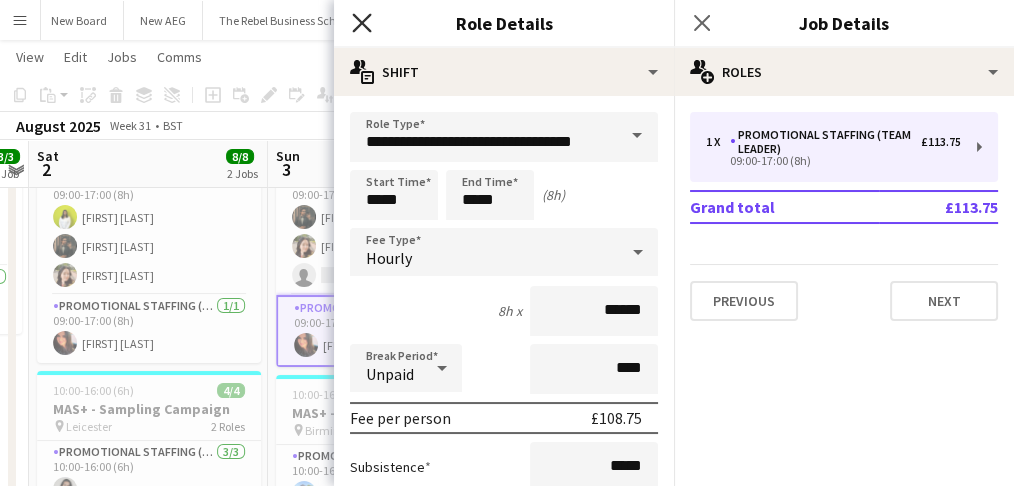 click on "Close pop-in" 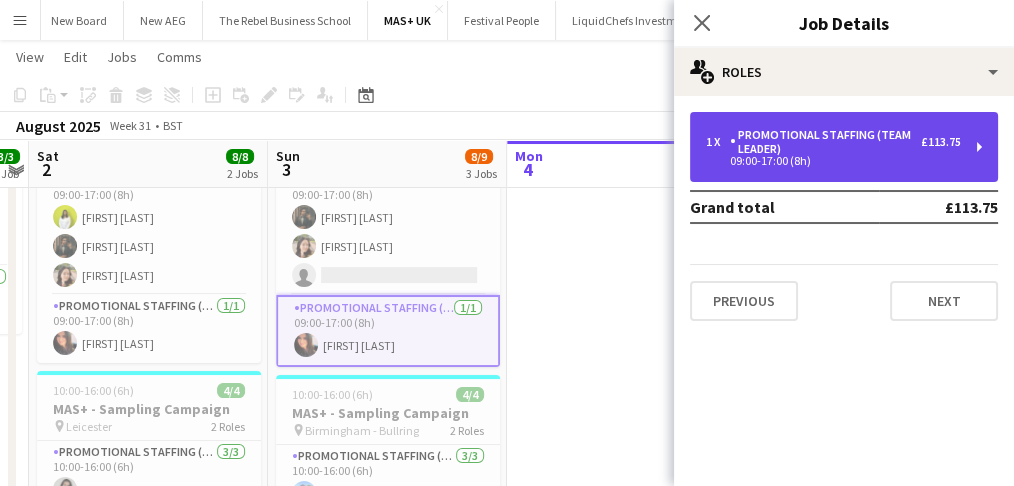 click on "Promotional Staffing (Team Leader)" at bounding box center [825, 142] 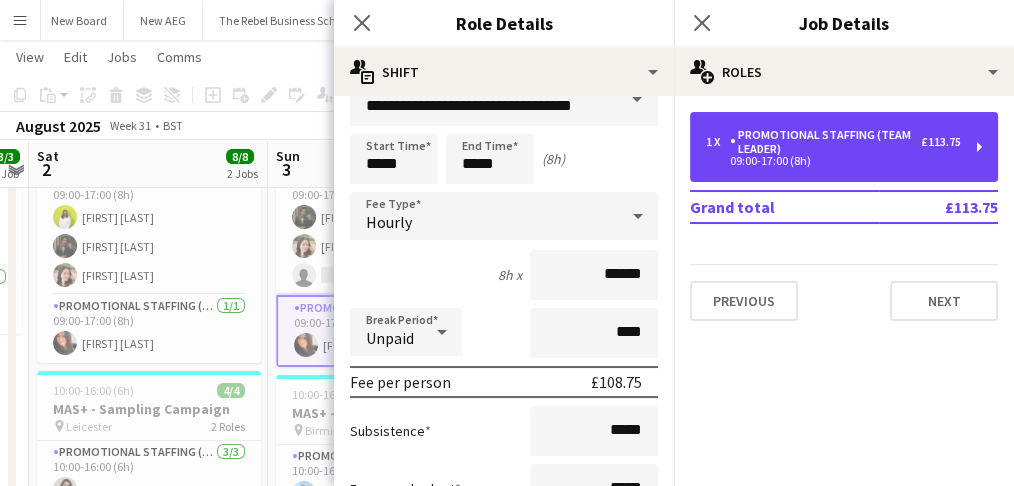 scroll, scrollTop: 36, scrollLeft: 0, axis: vertical 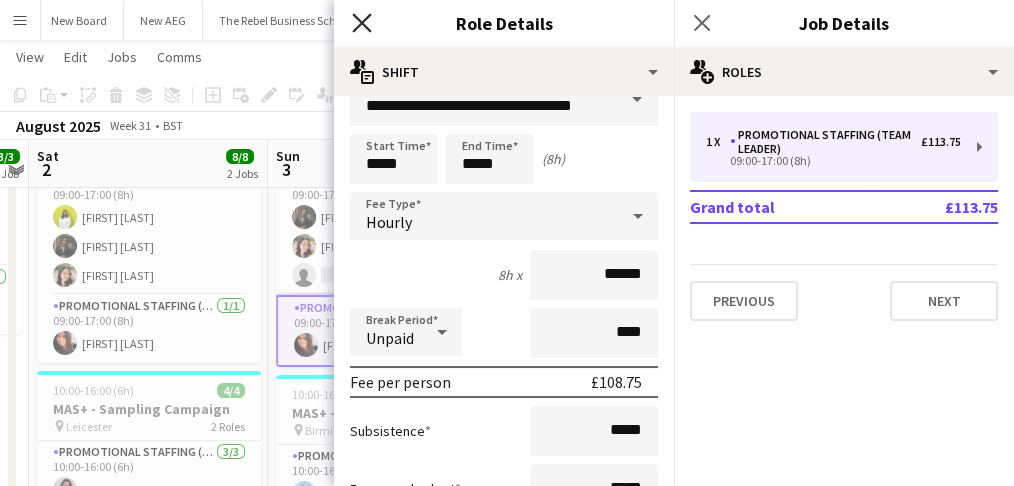 click on "Close pop-in" 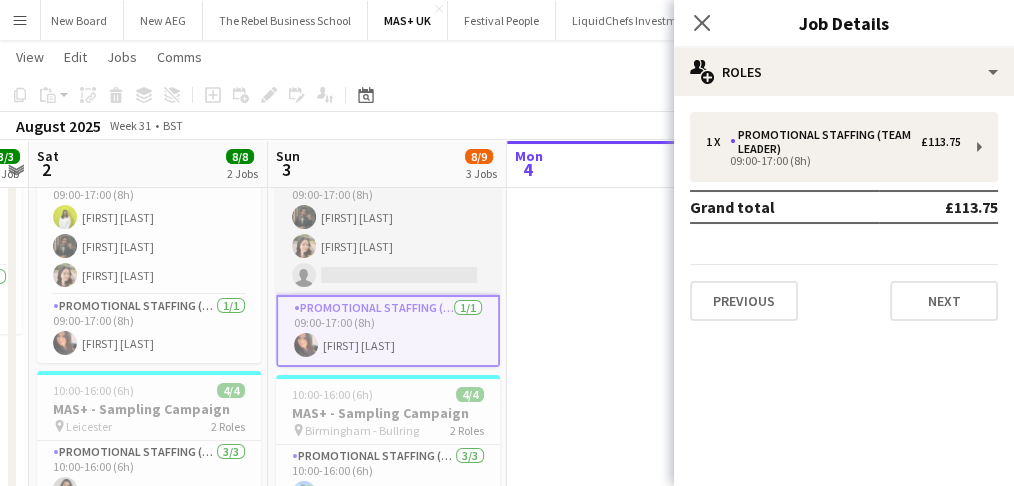 click on "Promotional Staffing (Brand Ambassadors)   2I   1A   2/3   09:00-17:00 (8h)
[FIRST] [LAST] [FIRST] [LAST]
single-neutral-actions" at bounding box center (388, 232) 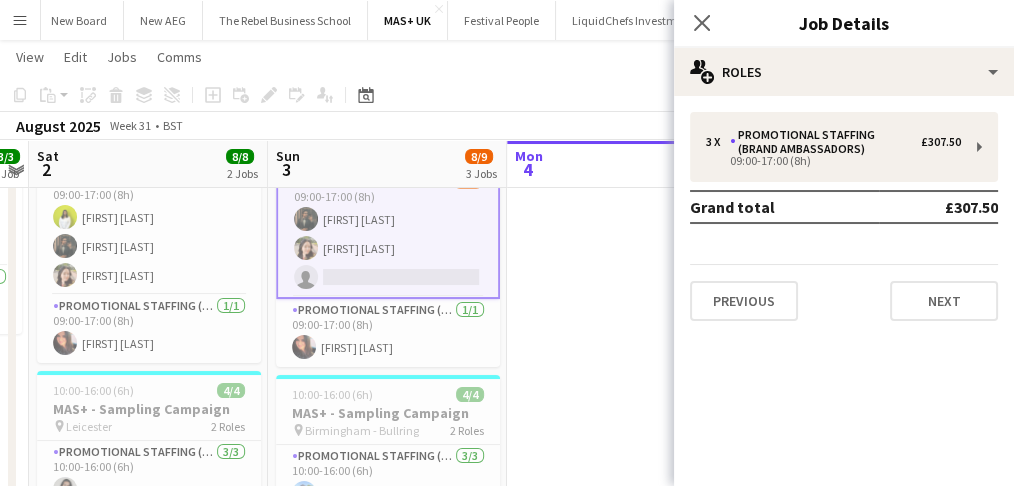 click on "Promotional Staffing (Brand Ambassadors)   2I   1A   2/3   09:00-17:00 (8h)
[FIRST] [LAST] [FIRST] [LAST]
single-neutral-actions" at bounding box center (388, 234) 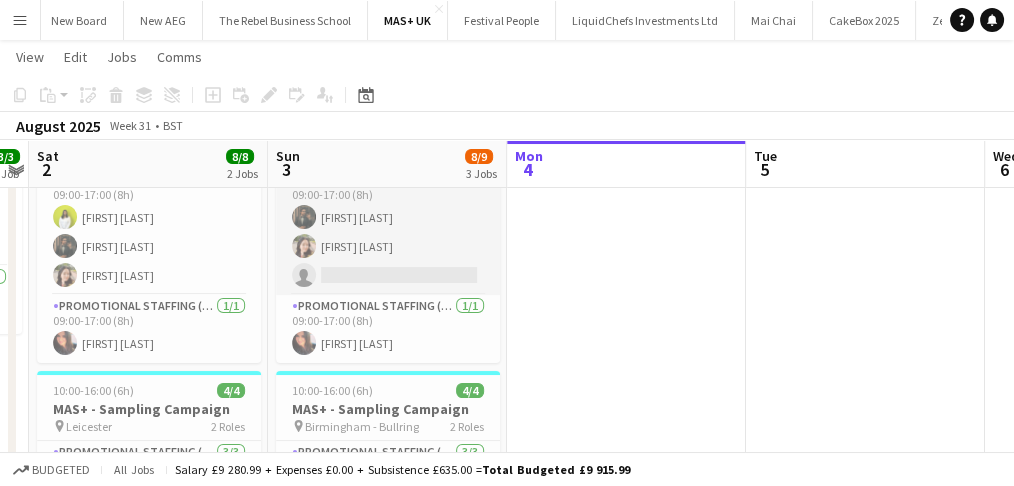 click on "Promotional Staffing (Brand Ambassadors)   2I   1A   2/3   09:00-17:00 (8h)
[FIRST] [LAST] [FIRST] [LAST]
single-neutral-actions" at bounding box center [388, 232] 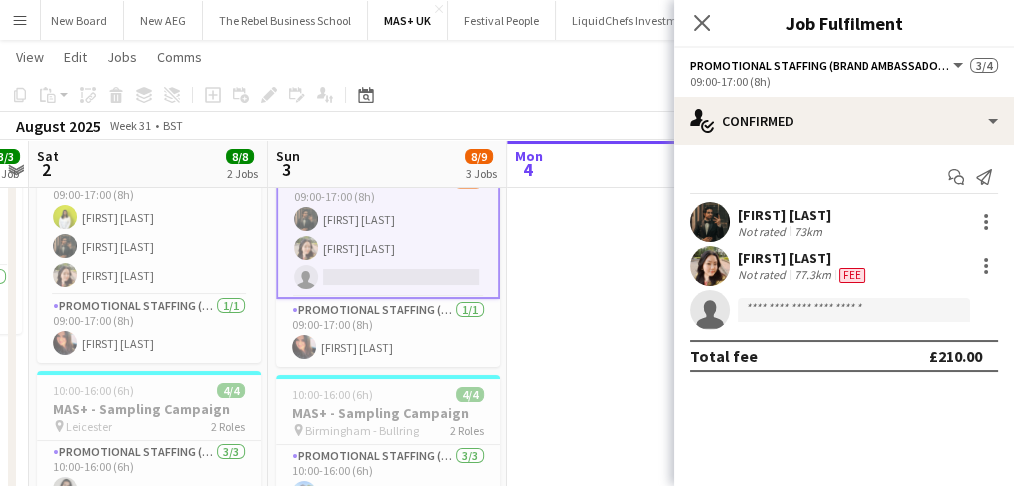 click on "[FIRST] [LAST]" at bounding box center [784, 215] 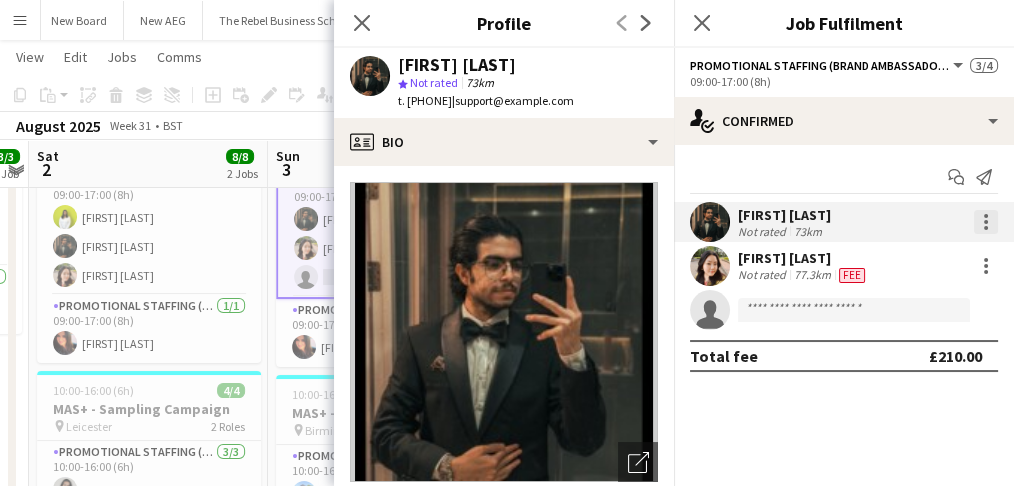 click at bounding box center (986, 222) 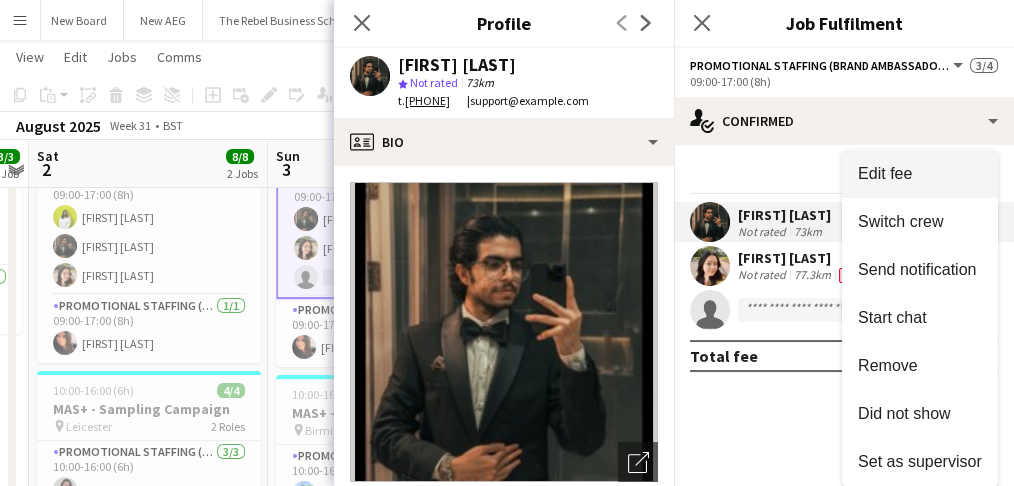click on "Edit fee" at bounding box center (920, 174) 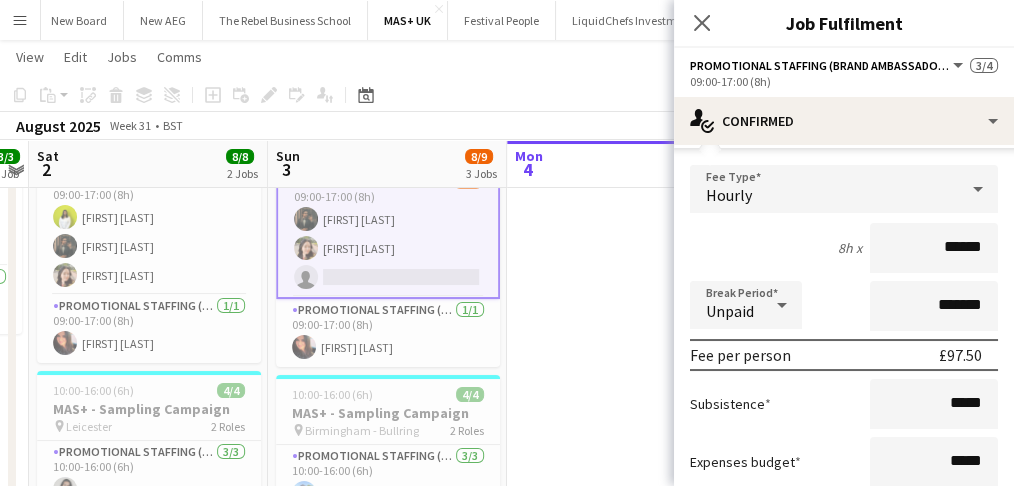 scroll, scrollTop: 104, scrollLeft: 0, axis: vertical 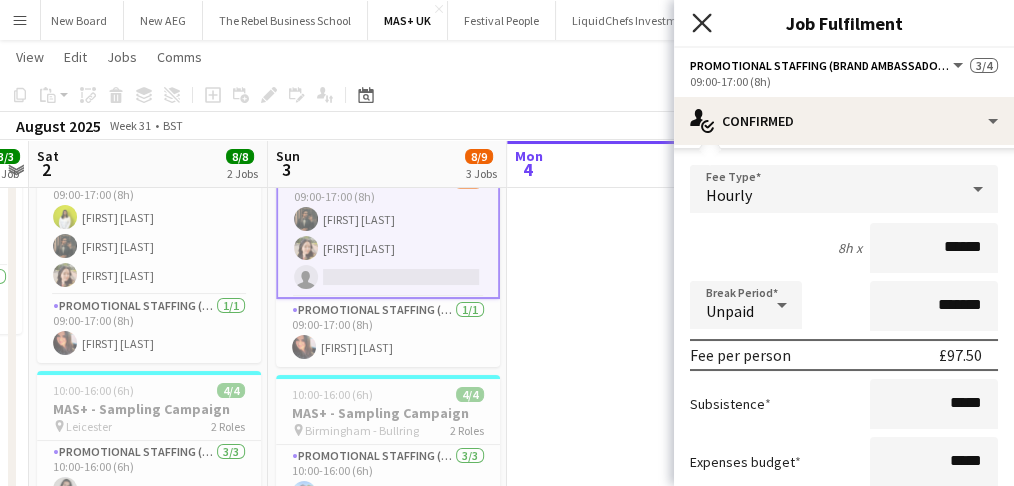 click on "Close pop-in" 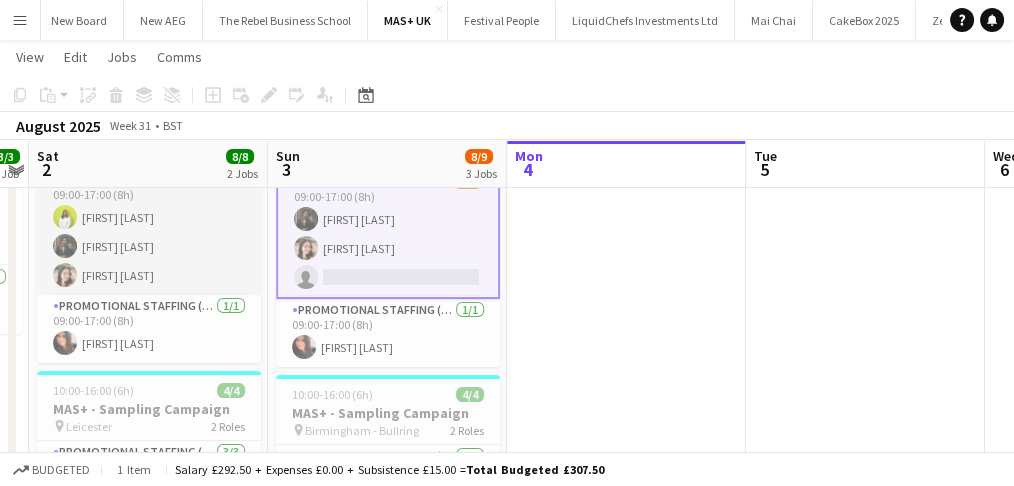click on "Promotional Staffing (Brand Ambassadors)   3/3   09:00-17:00 (8h)
[FIRST] [LAST] [FIRST] [LAST] [FIRST] [LAST]" at bounding box center [149, 232] 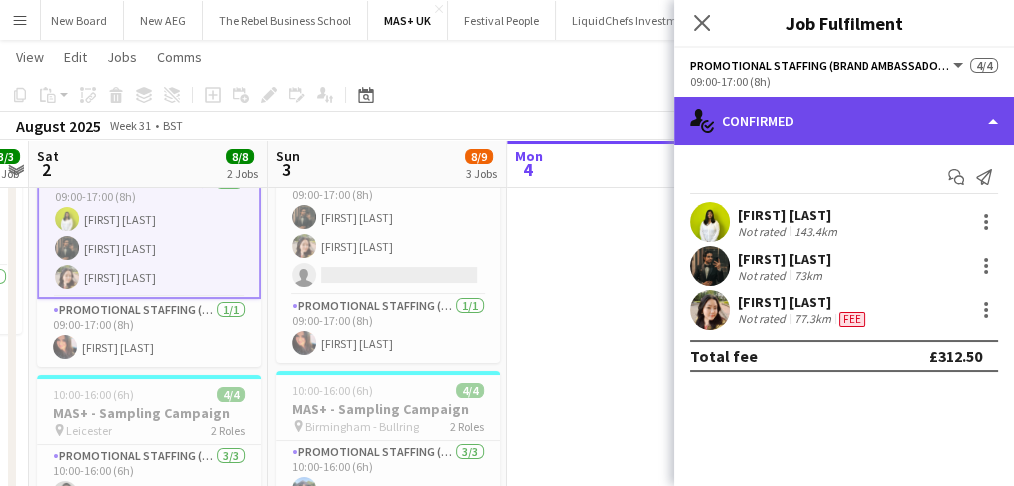 click on "single-neutral-actions-check-2
Confirmed" 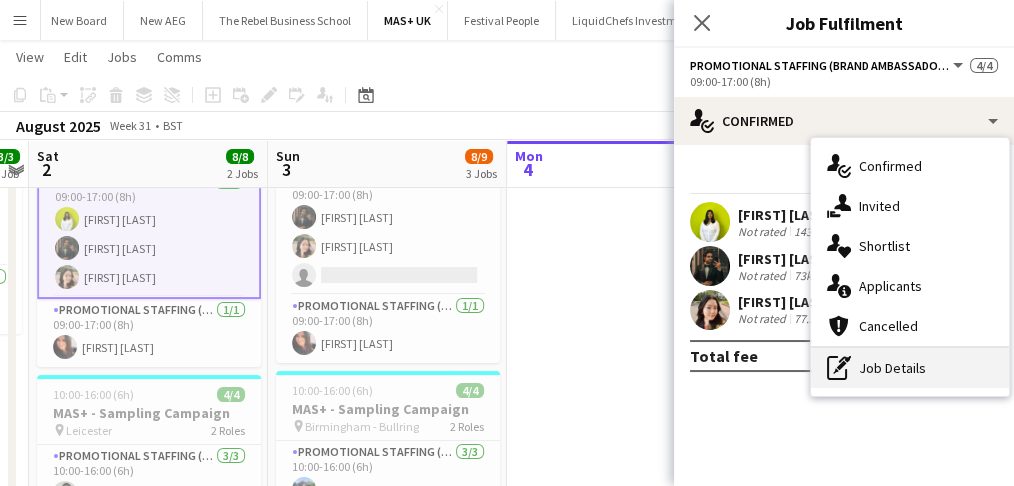 click on "pen-write
Job Details" at bounding box center (910, 368) 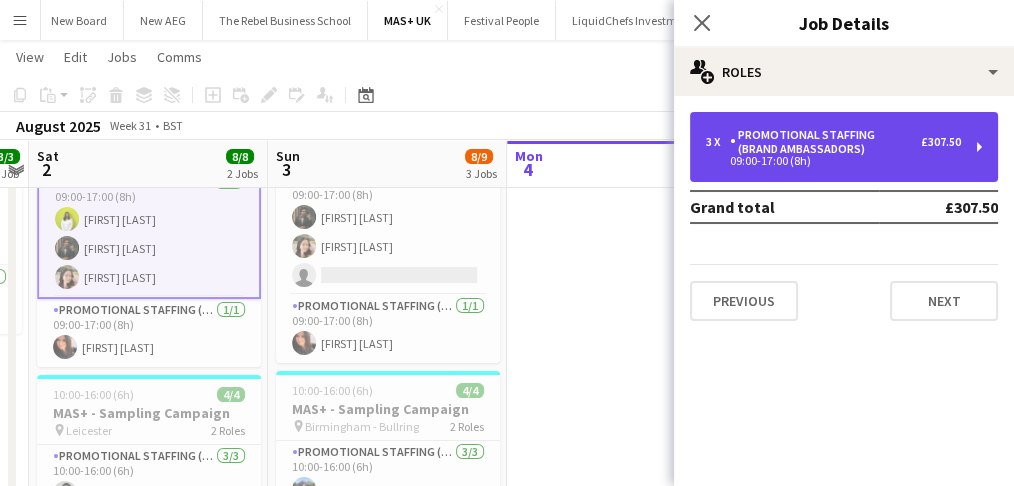click on "3 x   Promotional Staffing (Brand Ambassadors)   £307.50   09:00-17:00 (8h)" at bounding box center (844, 147) 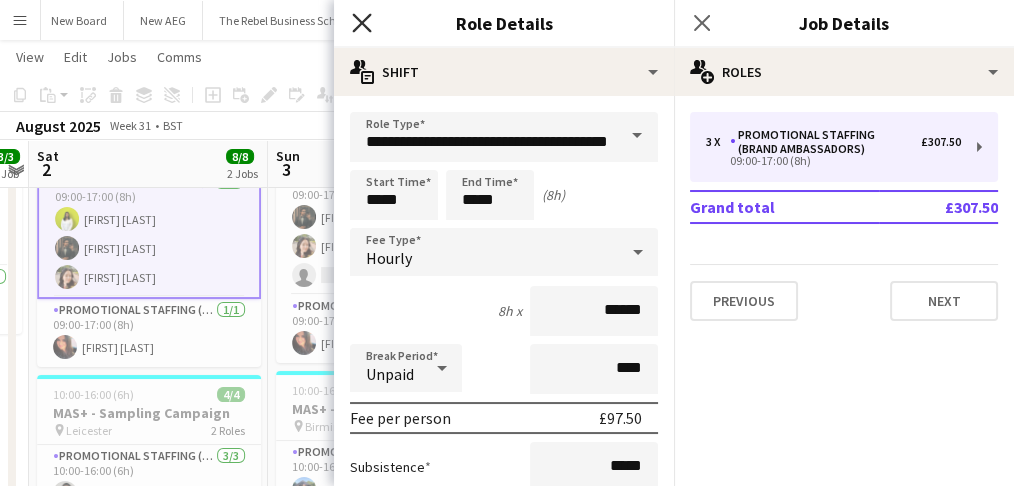 click on "Close pop-in" 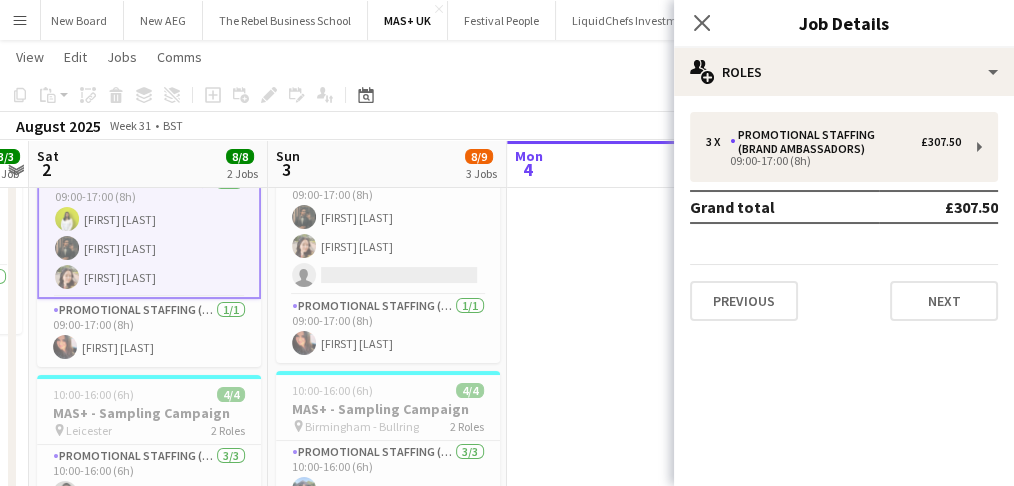 drag, startPoint x: 700, startPoint y: 16, endPoint x: 693, endPoint y: 163, distance: 147.16656 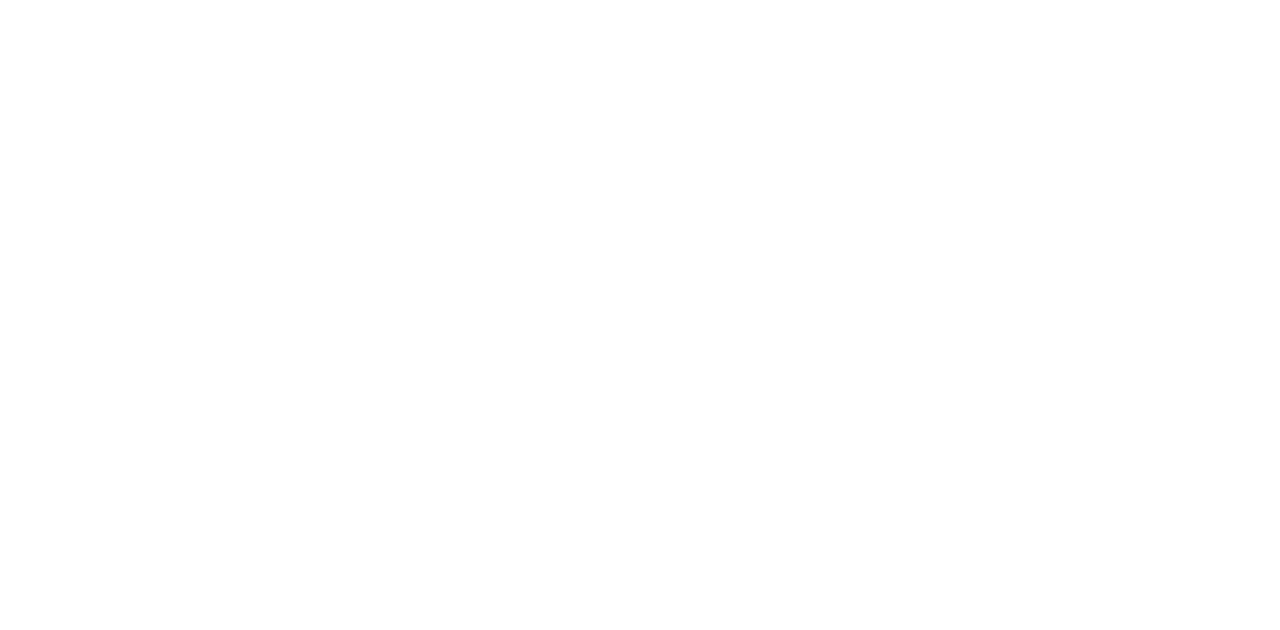 scroll, scrollTop: 0, scrollLeft: 0, axis: both 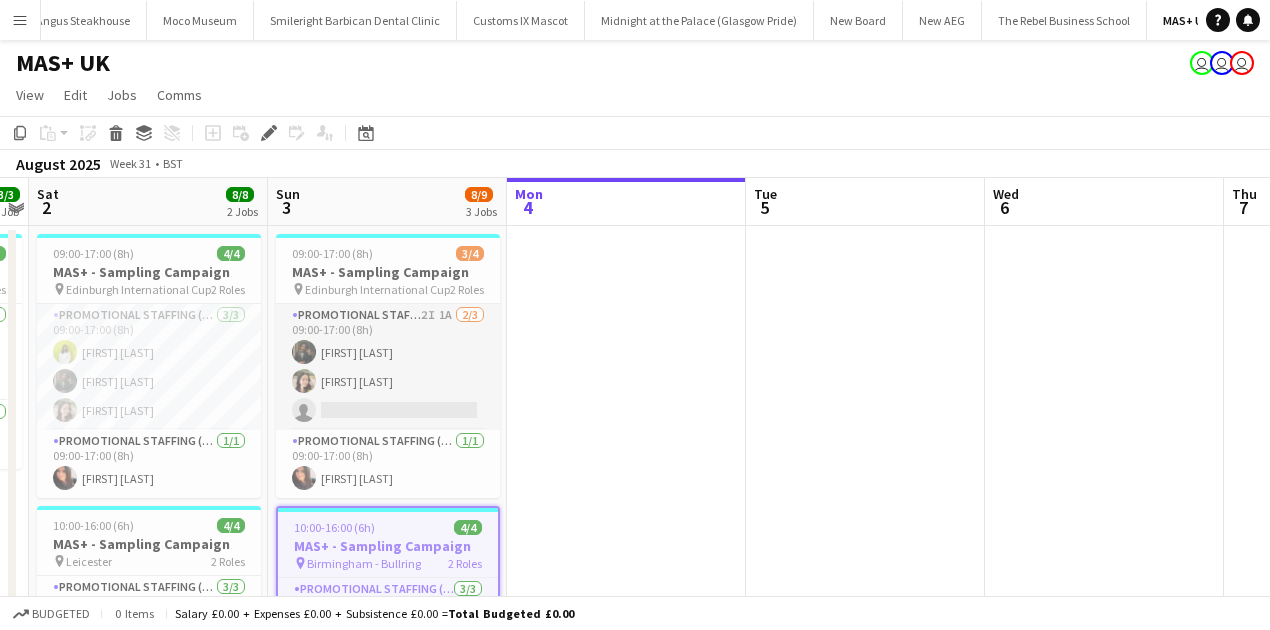 click on "Promotional Staffing (Brand Ambassadors)   2I   1A   2/3   09:00-17:00 (8h)
Haris Imran Dipika Rai
single-neutral-actions" at bounding box center [388, 367] 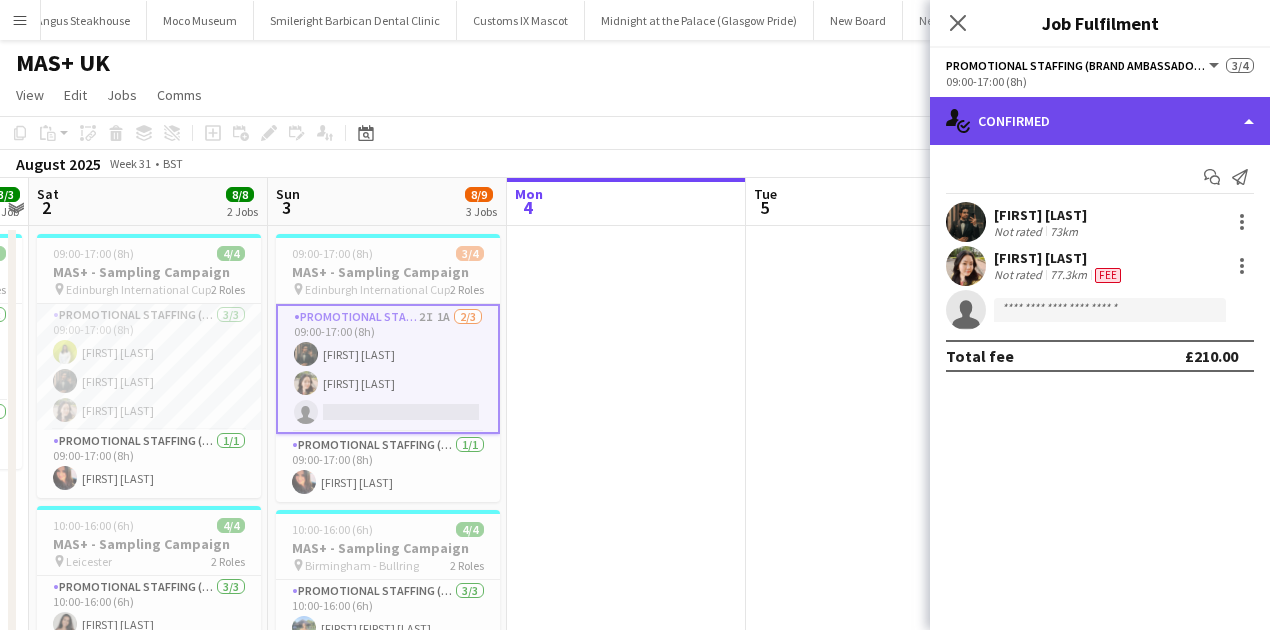 click on "single-neutral-actions-check-2
Confirmed" 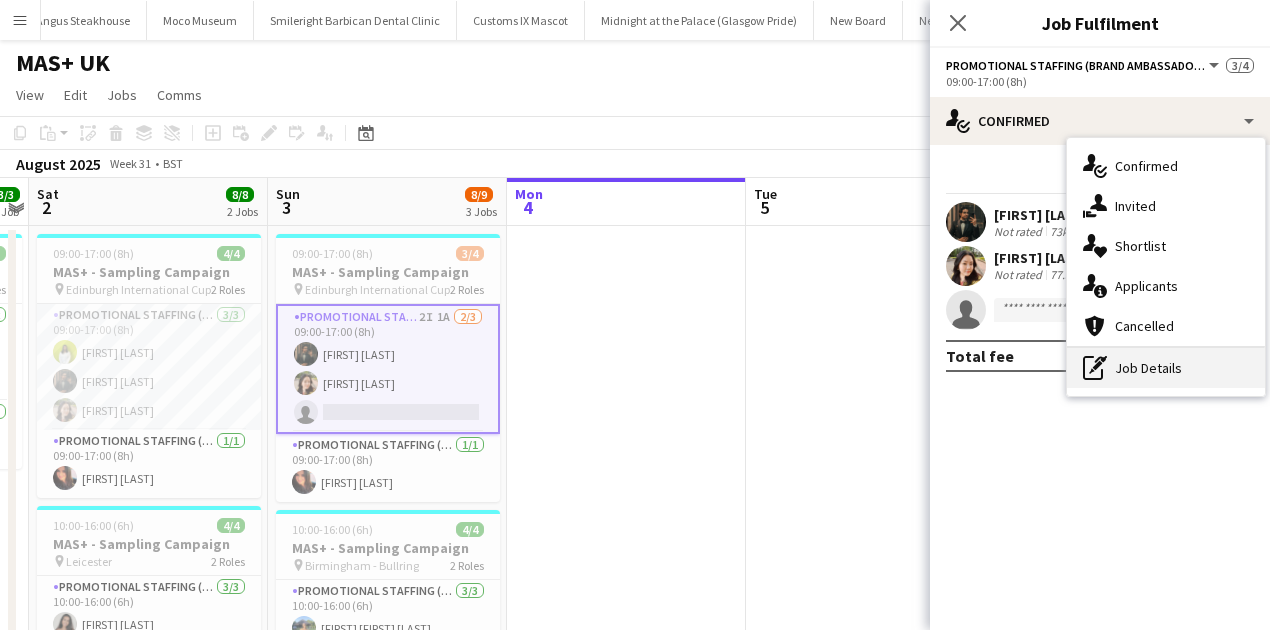 click on "pen-write
Job Details" at bounding box center (1166, 368) 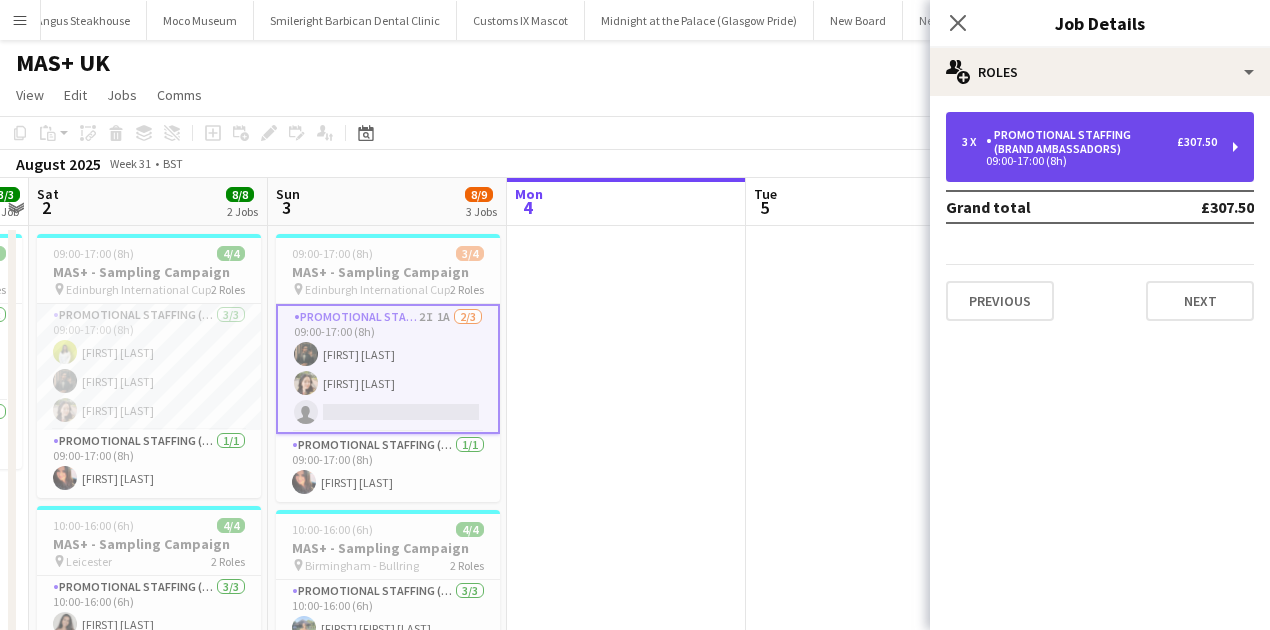 click on "Promotional Staffing (Brand Ambassadors)" at bounding box center [1081, 142] 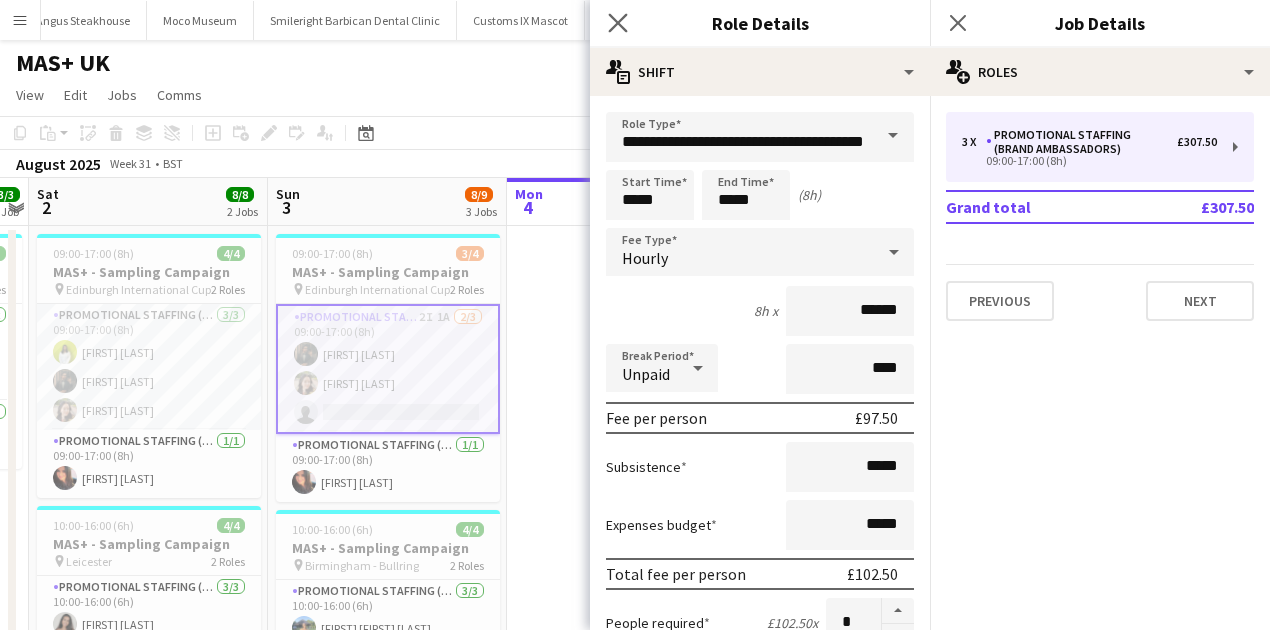 click on "Close pop-in" 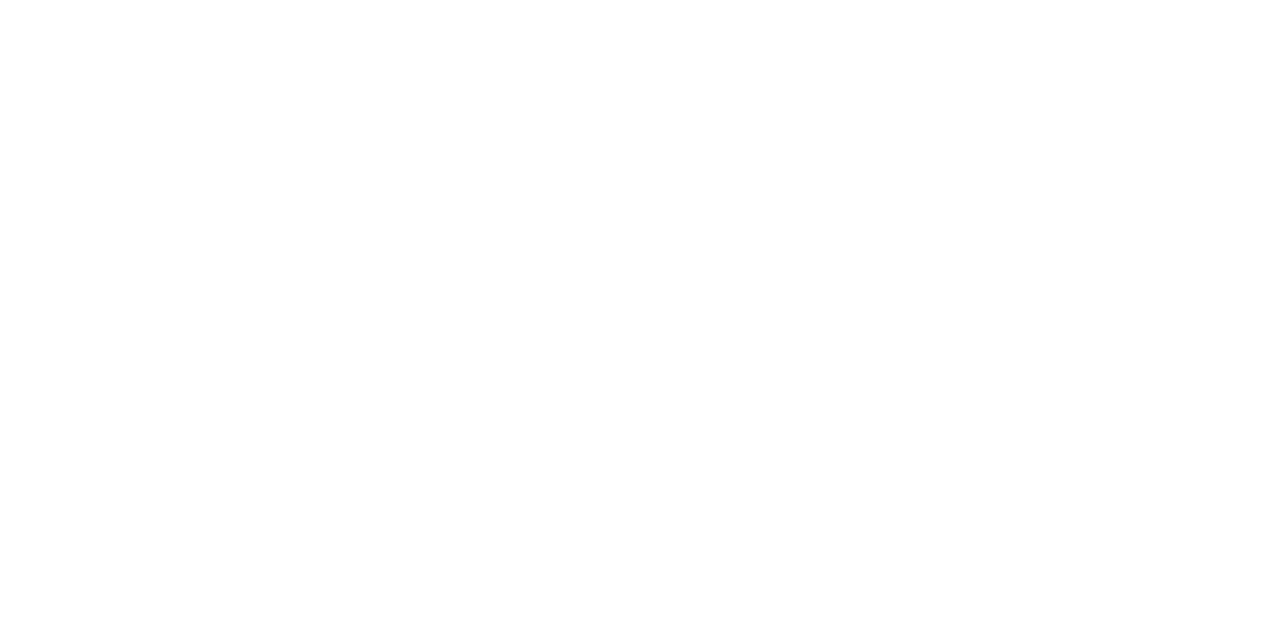 scroll, scrollTop: 0, scrollLeft: 0, axis: both 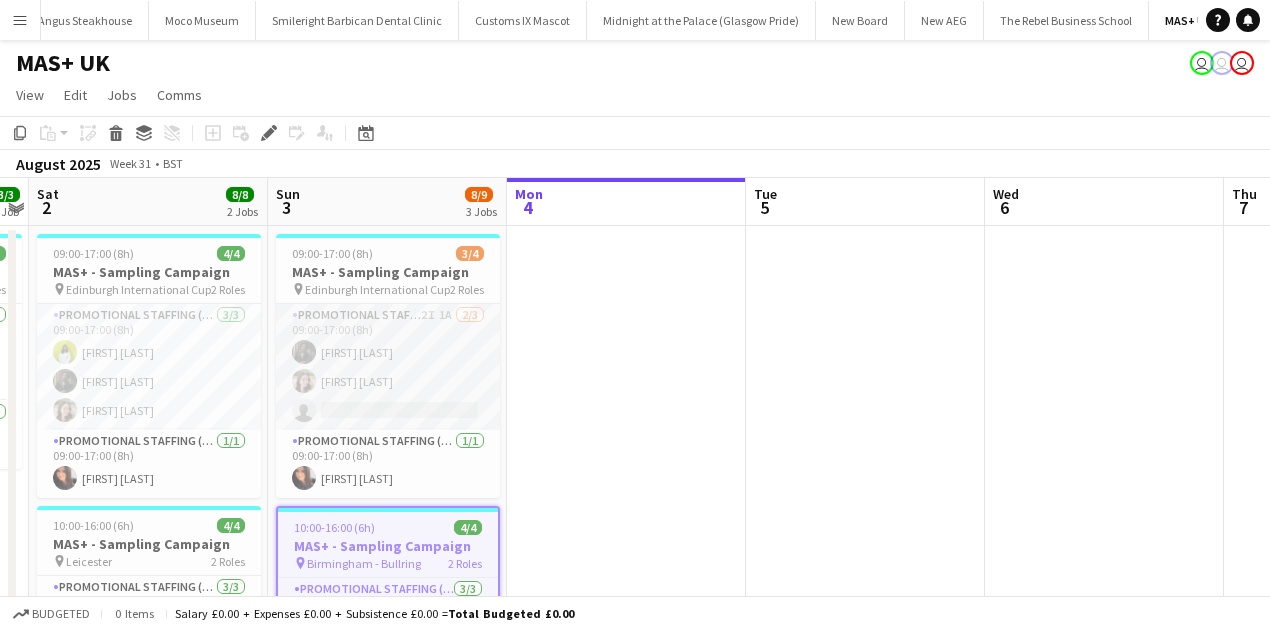 click on "Promotional Staffing (Brand Ambassadors)   2I   1A   2/3   09:00-17:00 (8h)
[FIRST] [LAST] [FIRST] [LAST]
single-neutral-actions" at bounding box center [388, 367] 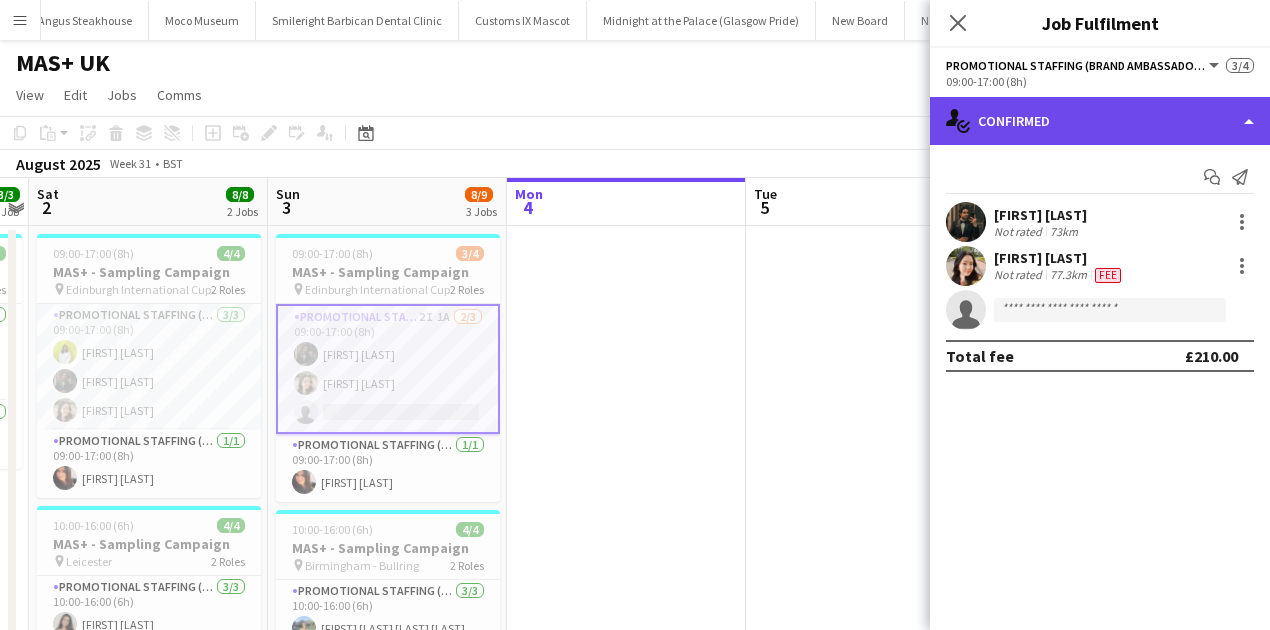 click on "single-neutral-actions-check-2
Confirmed" 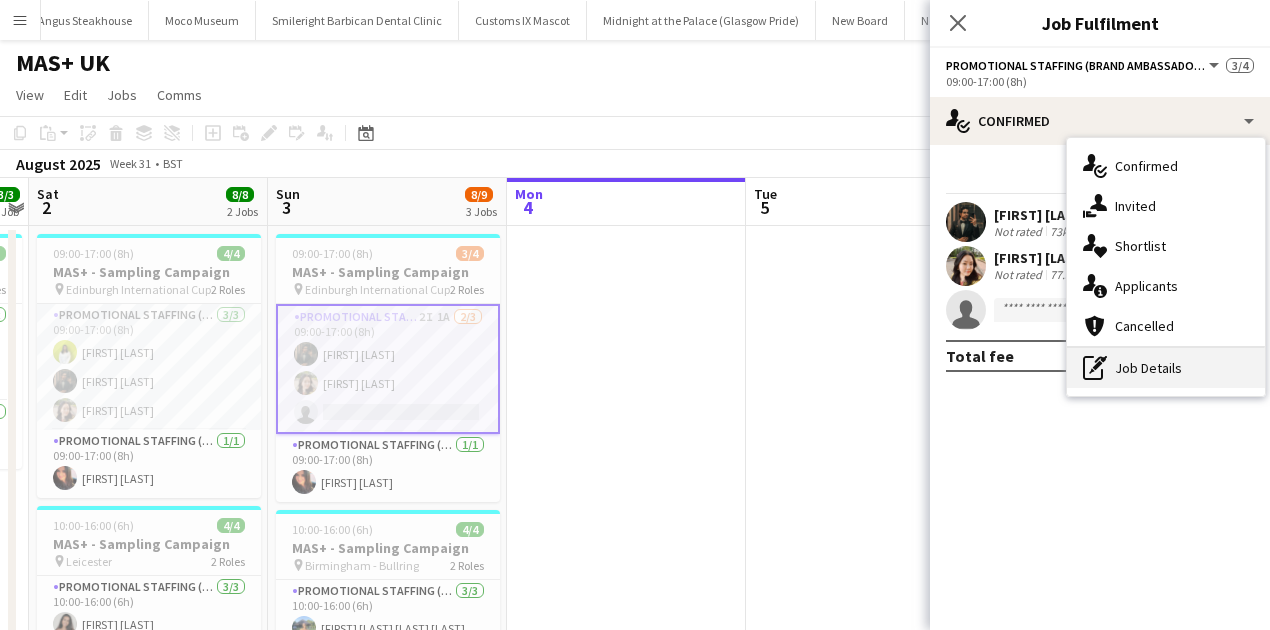 click on "pen-write" 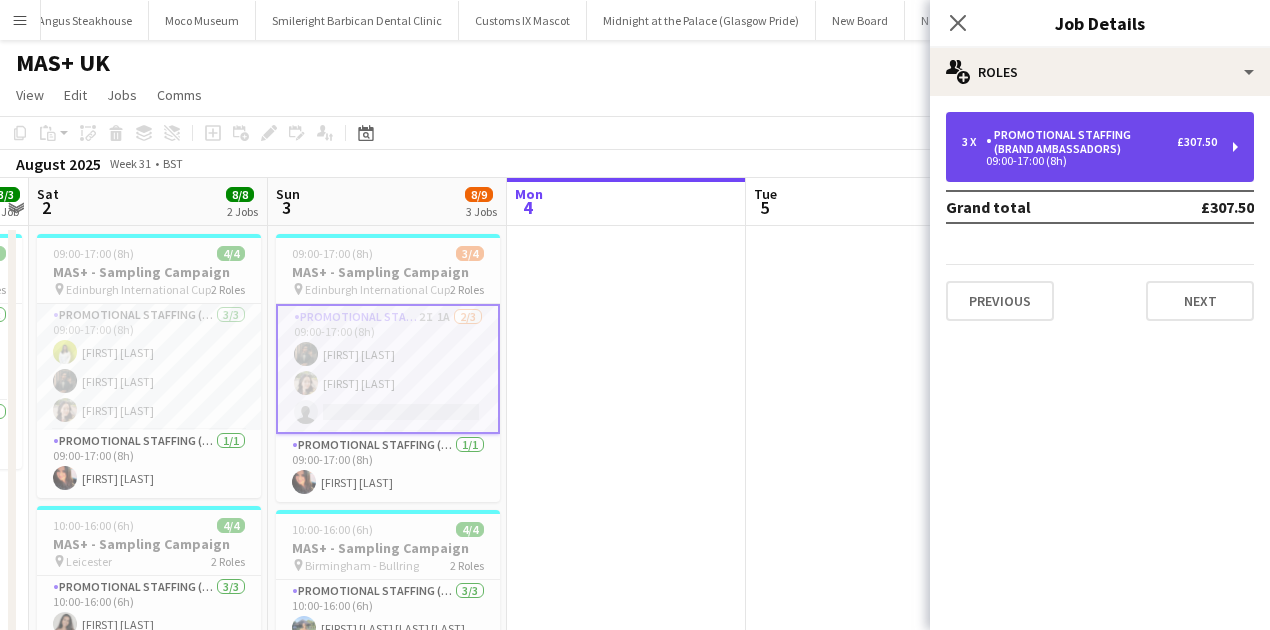 click on "Promotional Staffing (Brand Ambassadors)" at bounding box center (1081, 142) 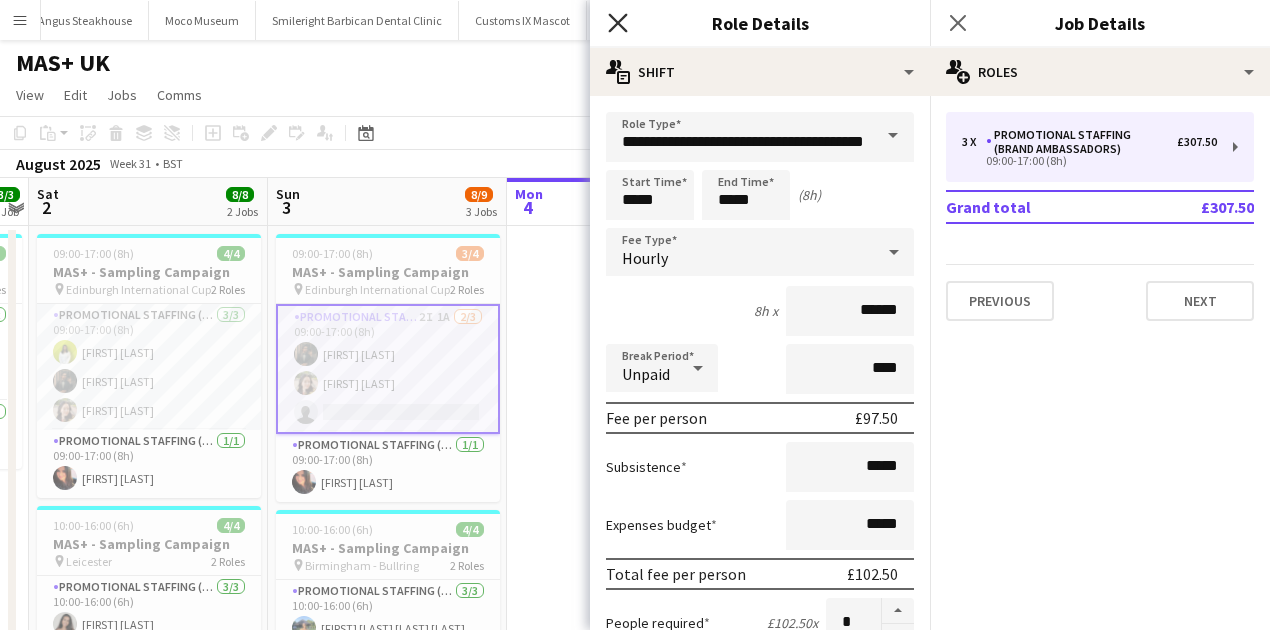 click on "Close pop-in" 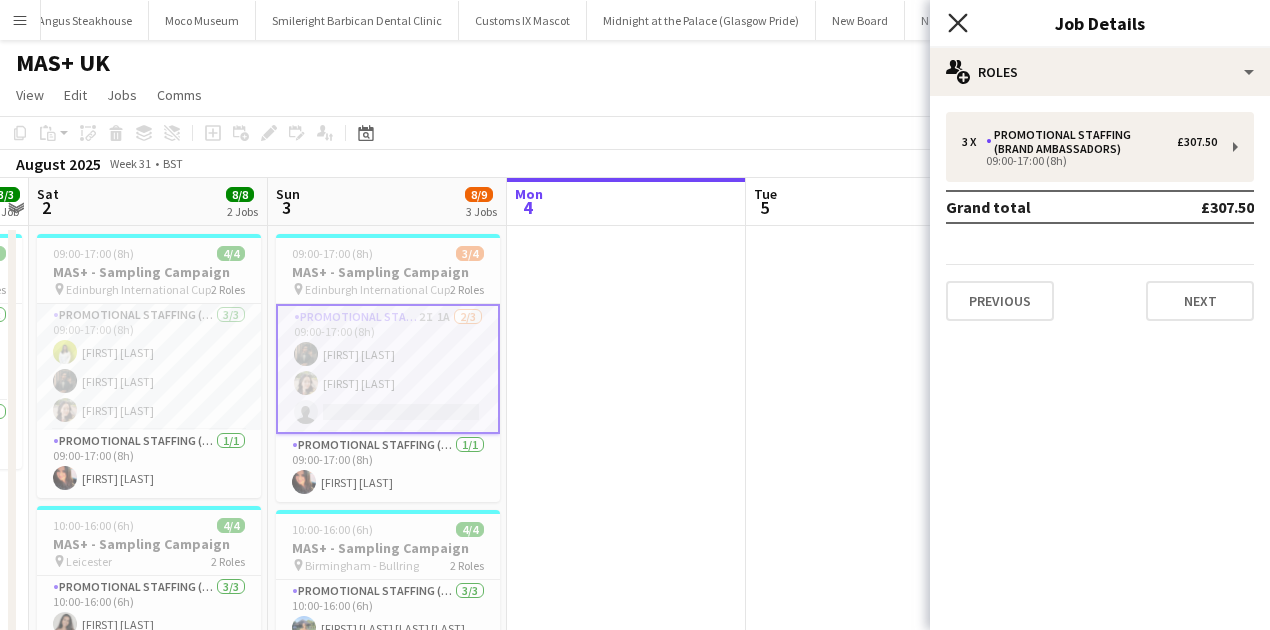 click 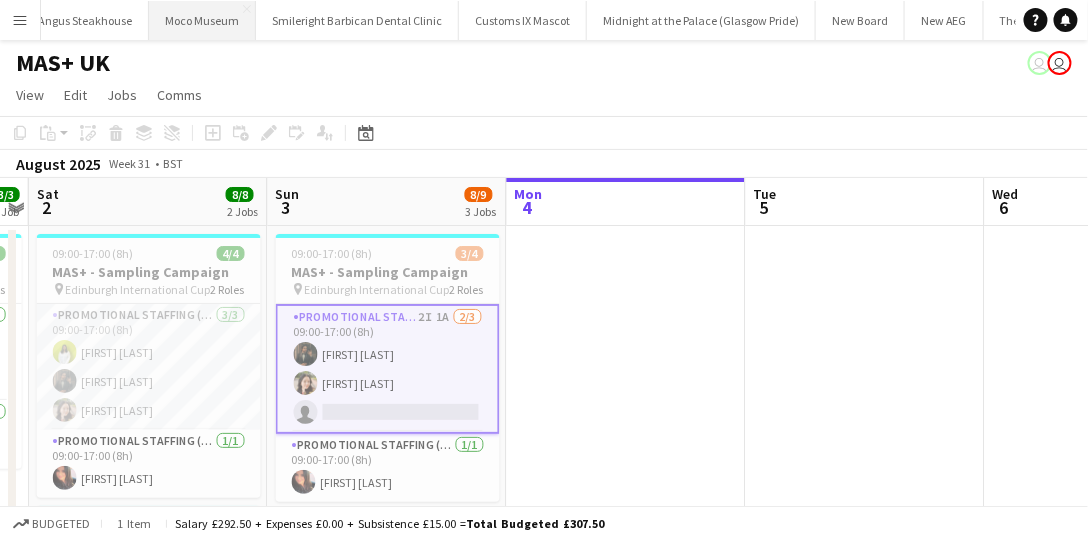 scroll, scrollTop: 0, scrollLeft: 921, axis: horizontal 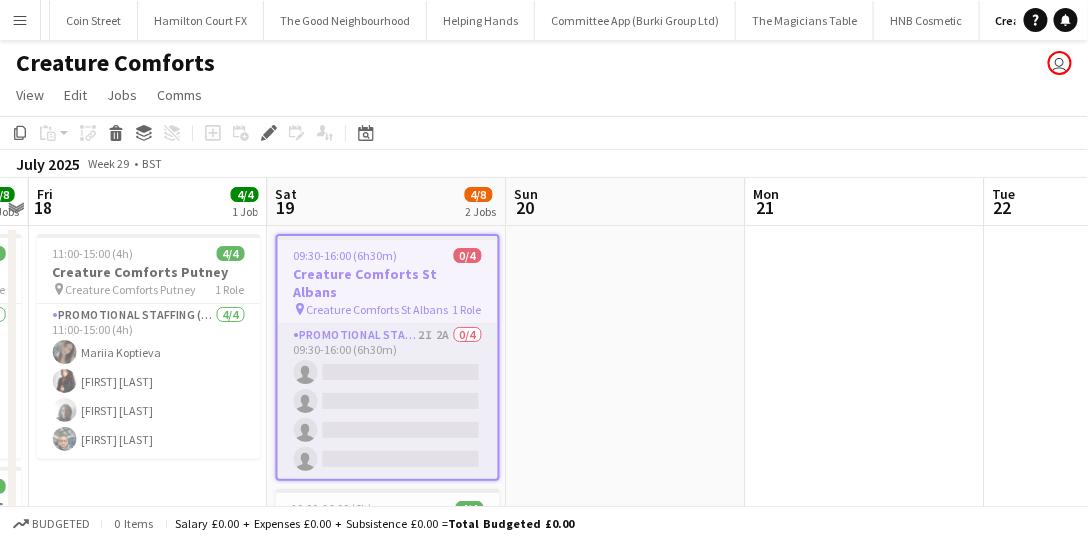 click on "Promotional Staffing (Brand Ambassadors)   2I   2A   0/4   09:30-16:00 (6h30m)
single-neutral-actions
single-neutral-actions
single-neutral-actions
single-neutral-actions" at bounding box center [388, 401] 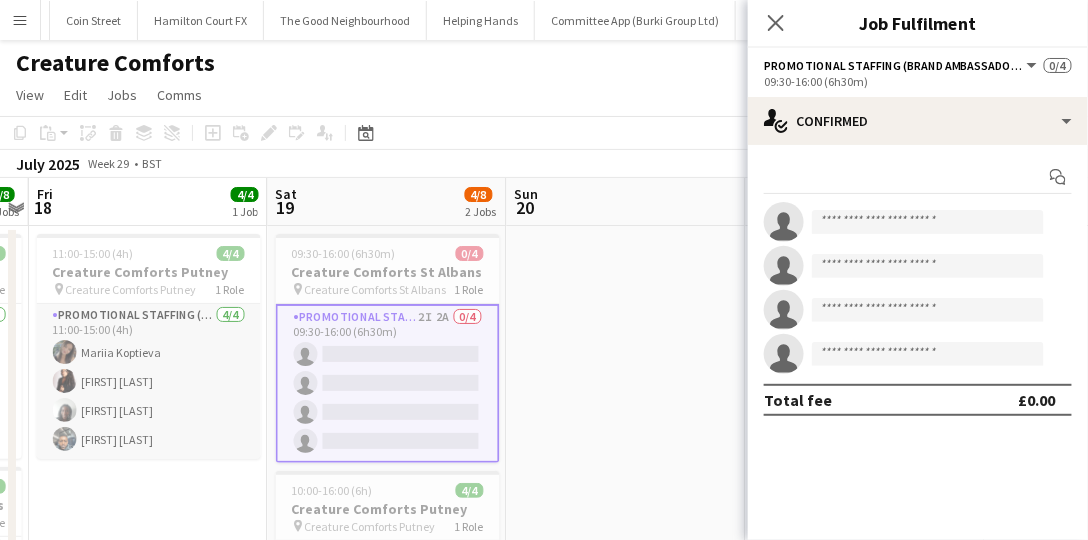 scroll, scrollTop: 0, scrollLeft: 0, axis: both 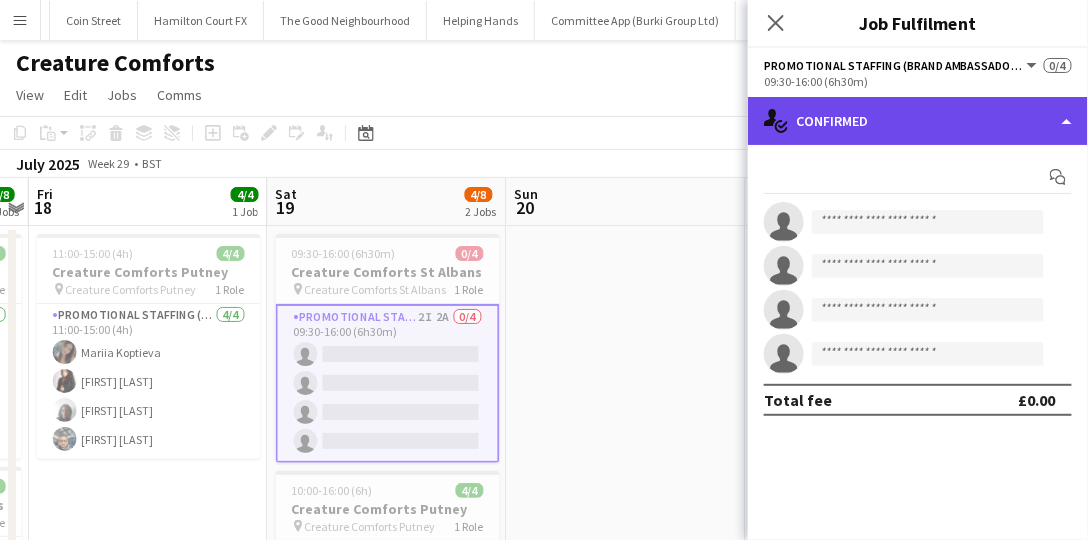 click on "single-neutral-actions-check-2
Confirmed" 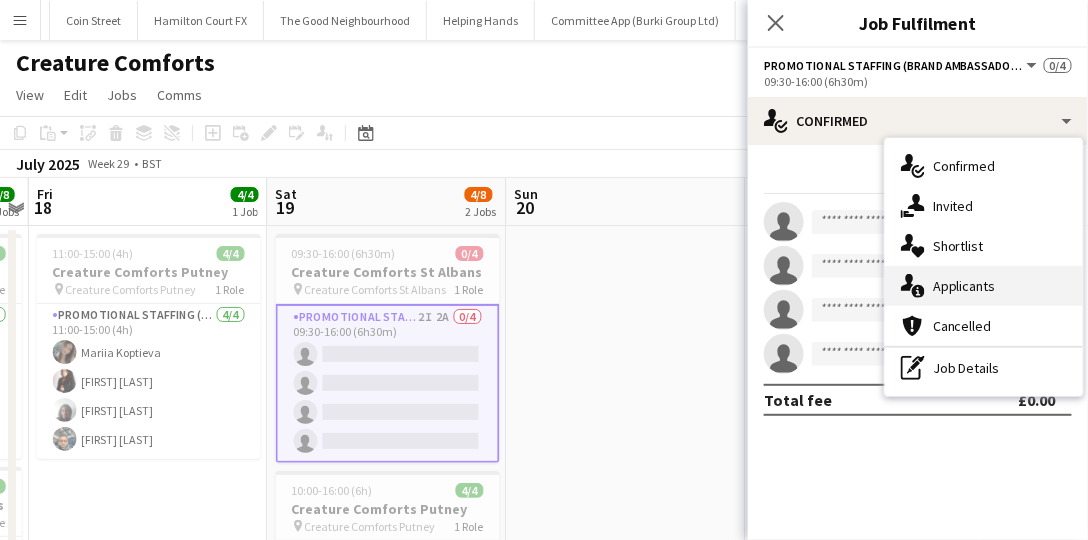 click on "single-neutral-actions-information" 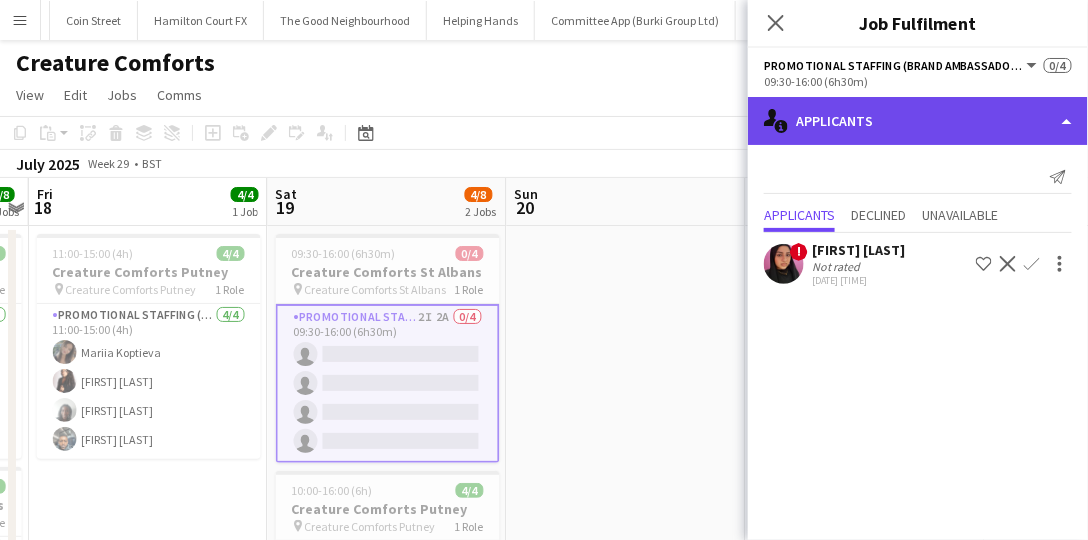 click on "single-neutral-actions-information
Applicants" 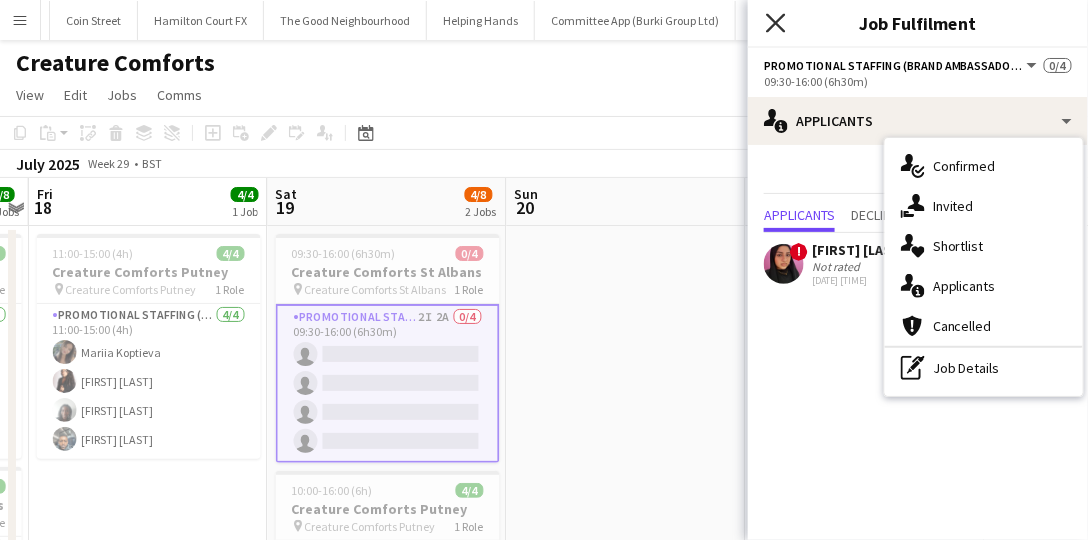 click 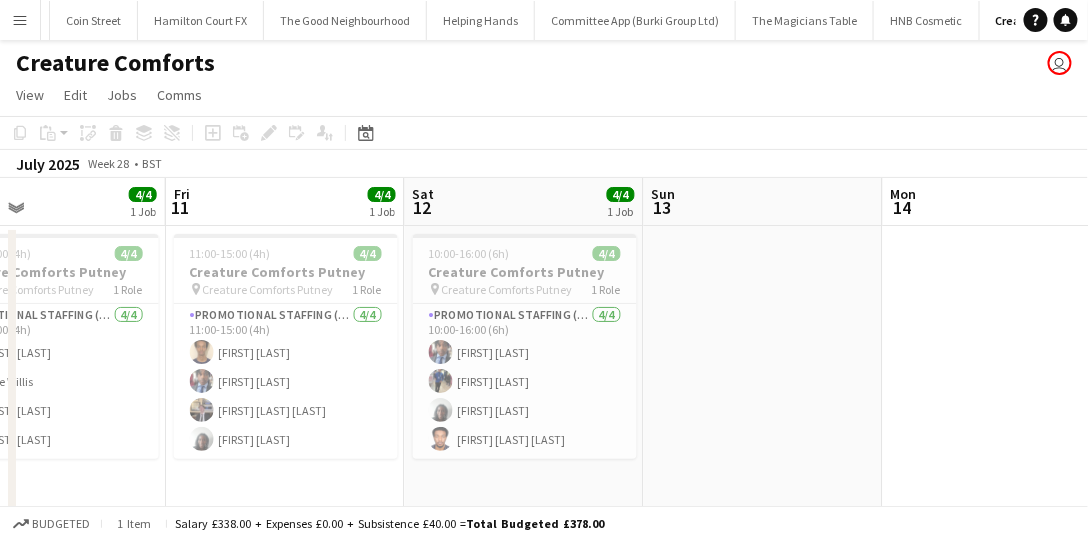 scroll, scrollTop: 0, scrollLeft: 688, axis: horizontal 